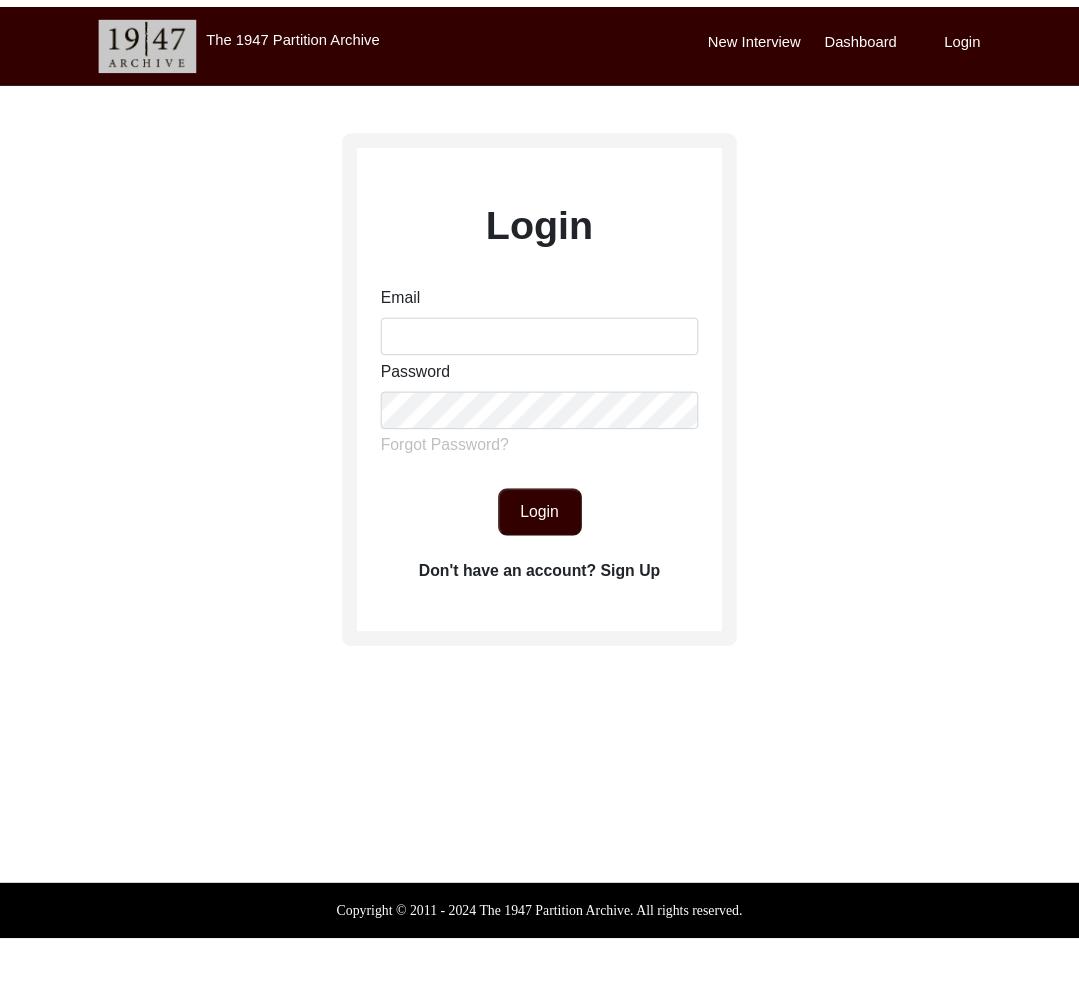 scroll, scrollTop: 0, scrollLeft: 0, axis: both 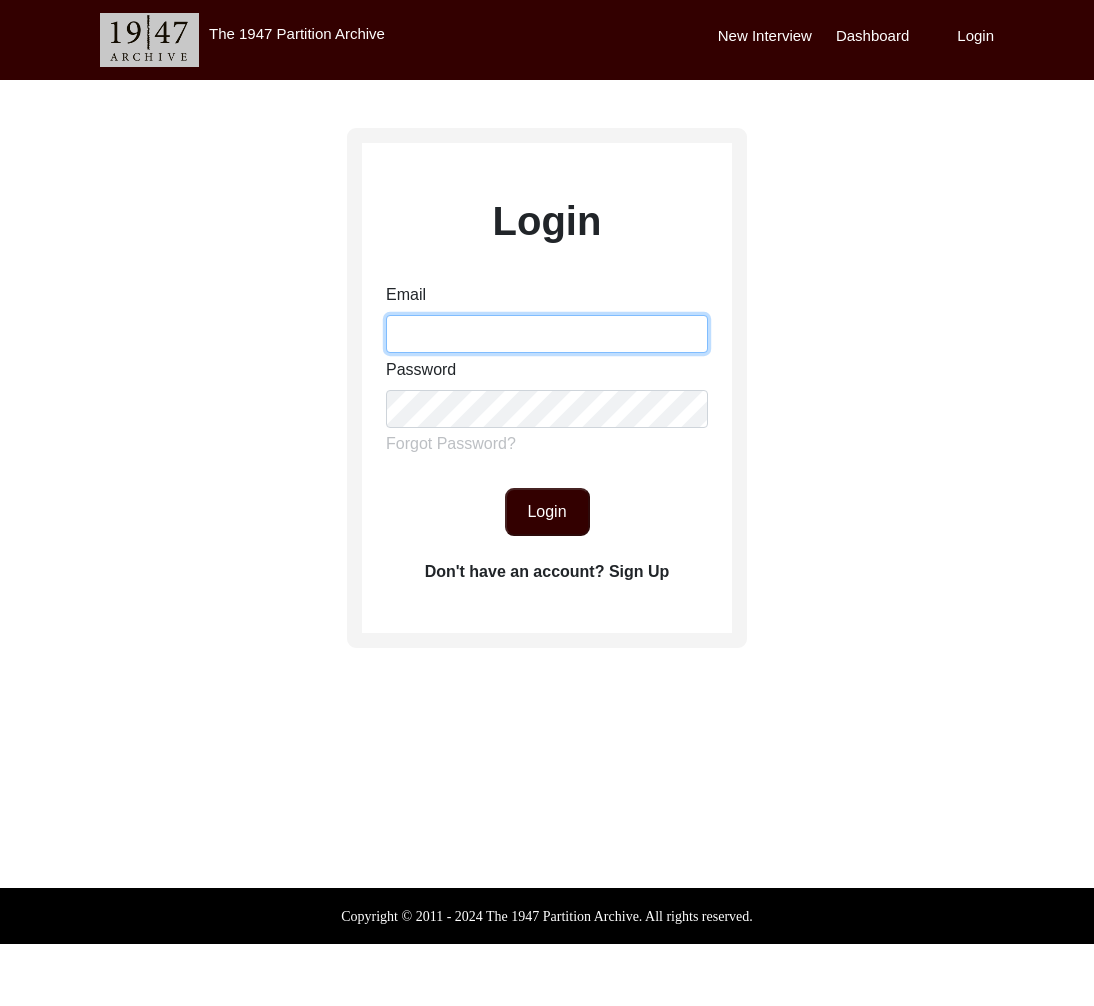 click on "Email" at bounding box center (547, 334) 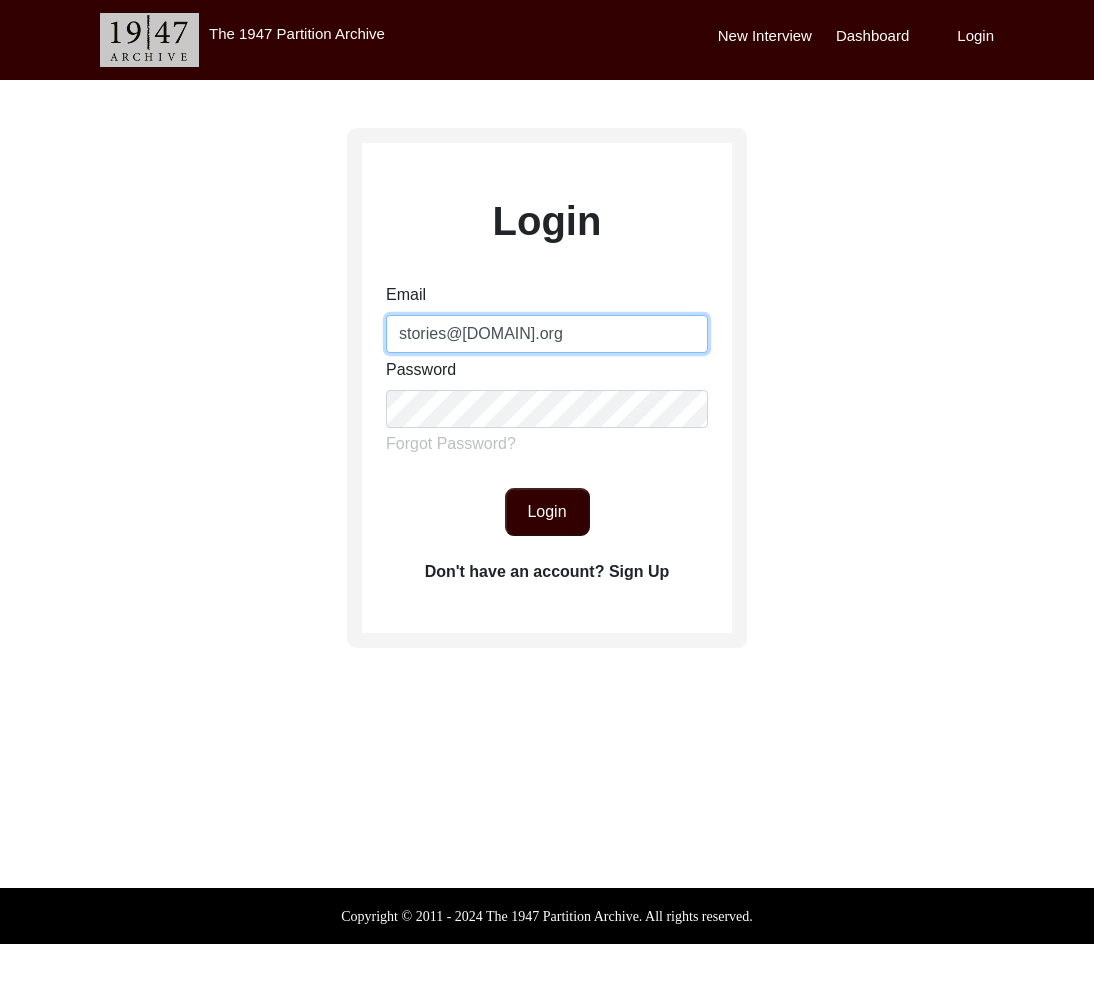 click on "stories@[DOMAIN].org" at bounding box center (547, 334) 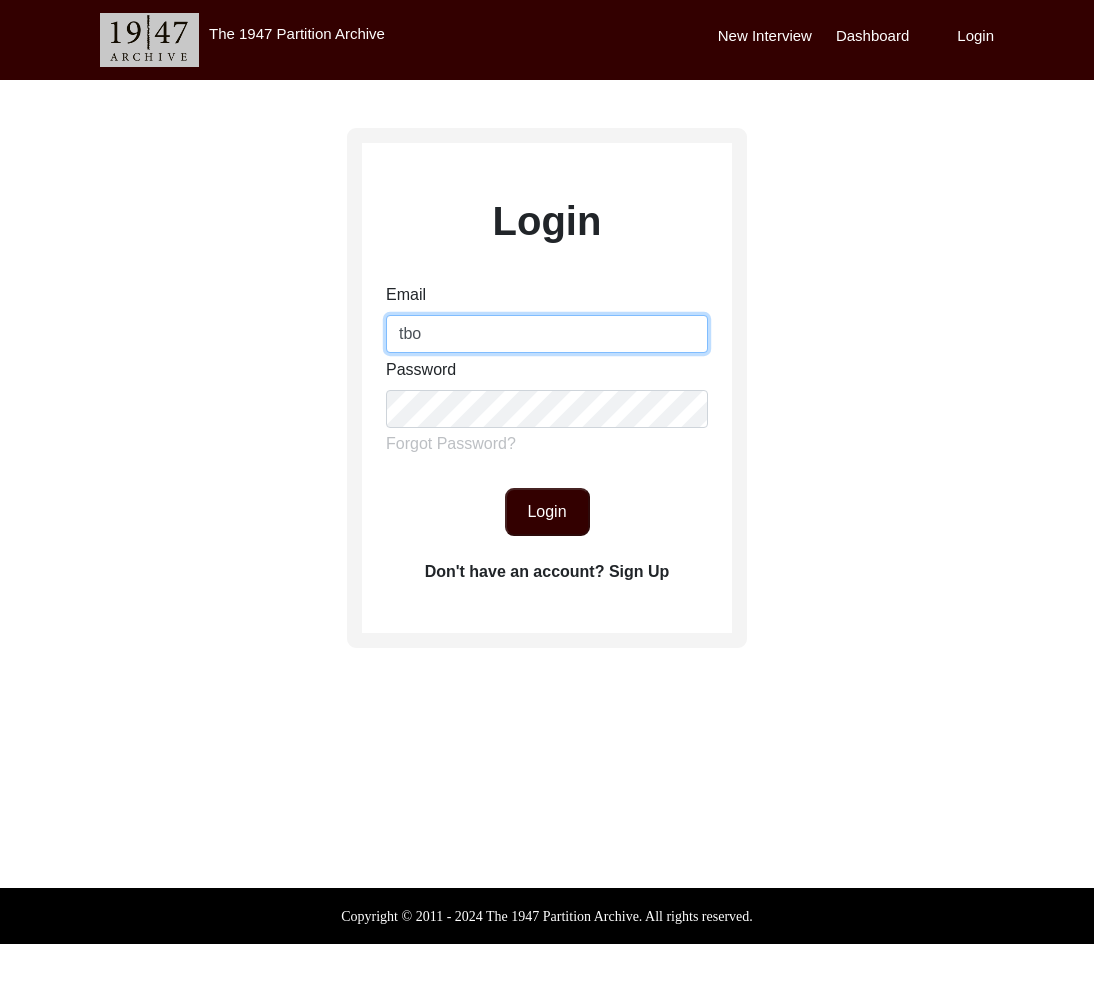 type on "[EMAIL]" 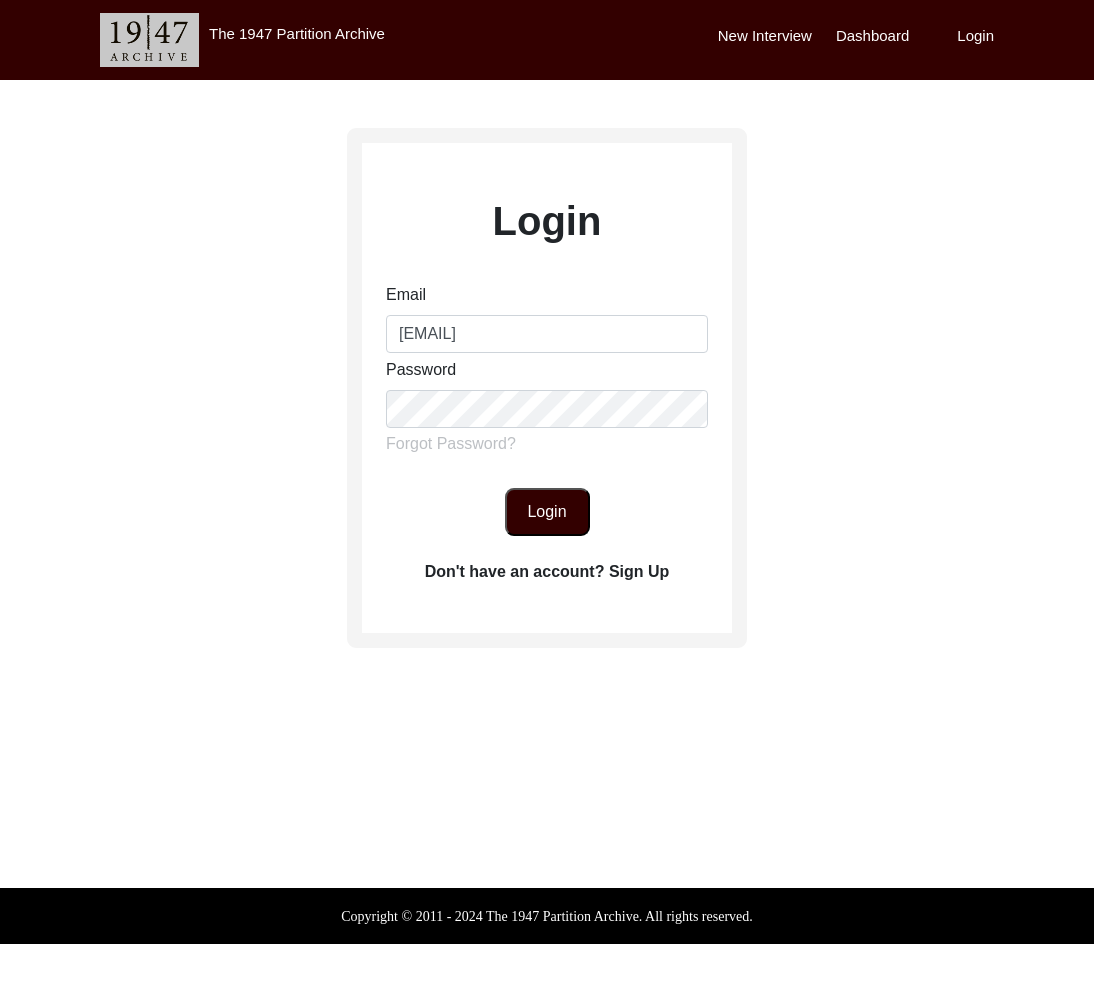 click on "Login" 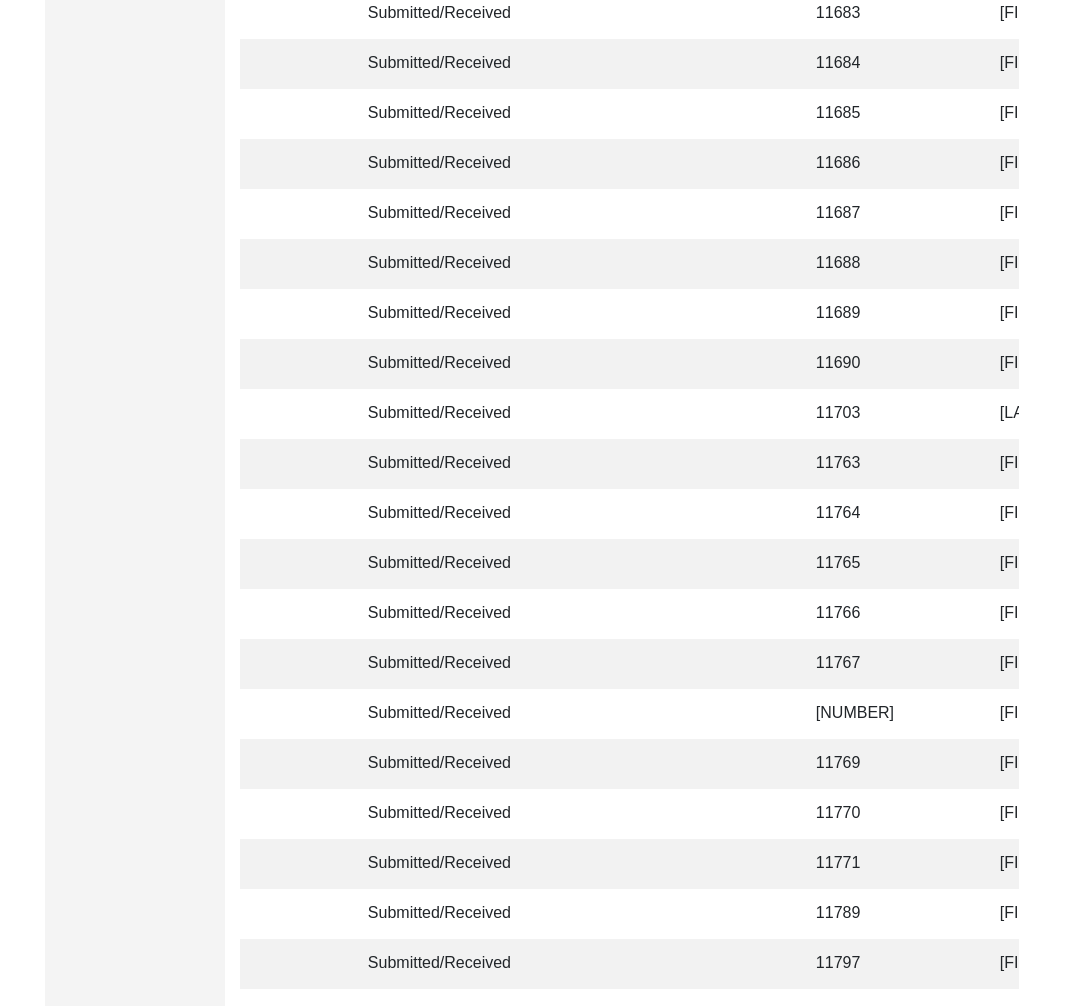 scroll, scrollTop: 4591, scrollLeft: 0, axis: vertical 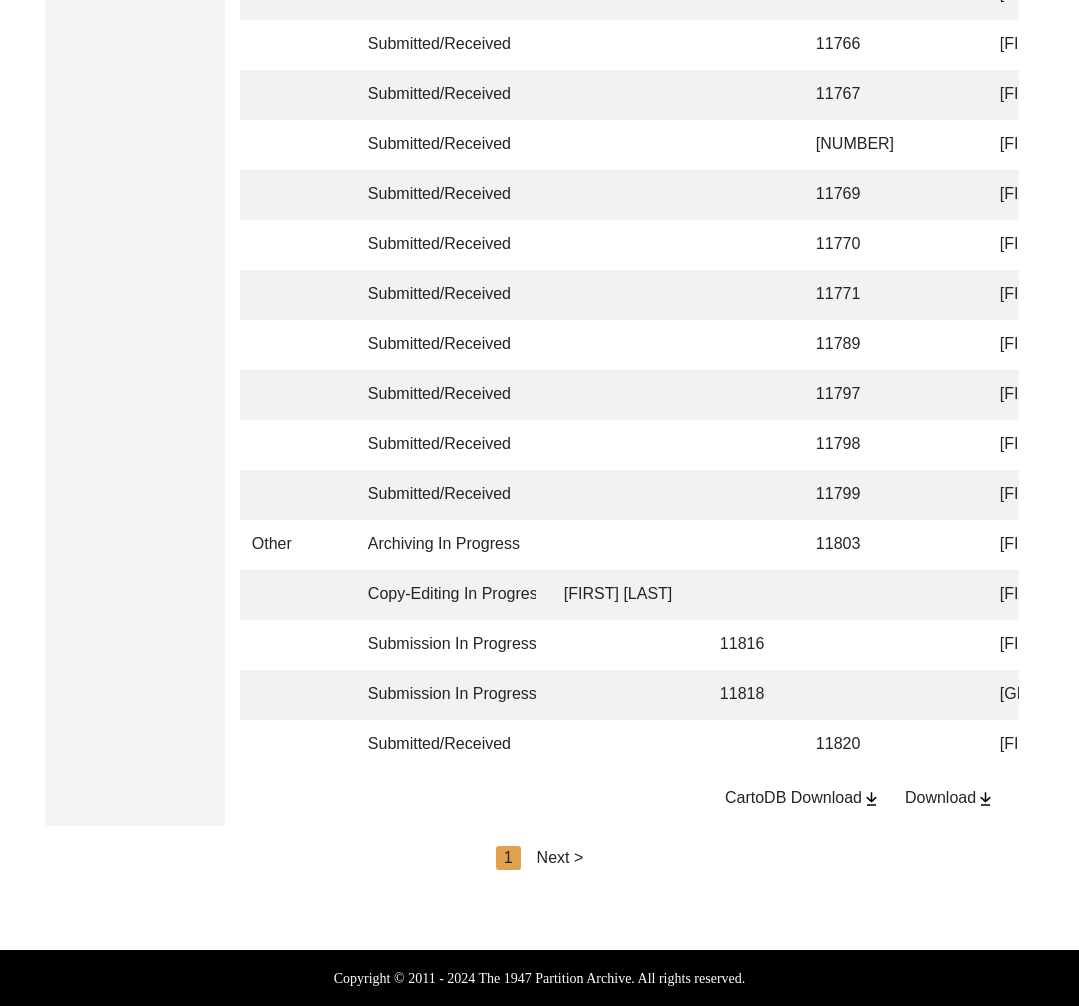click 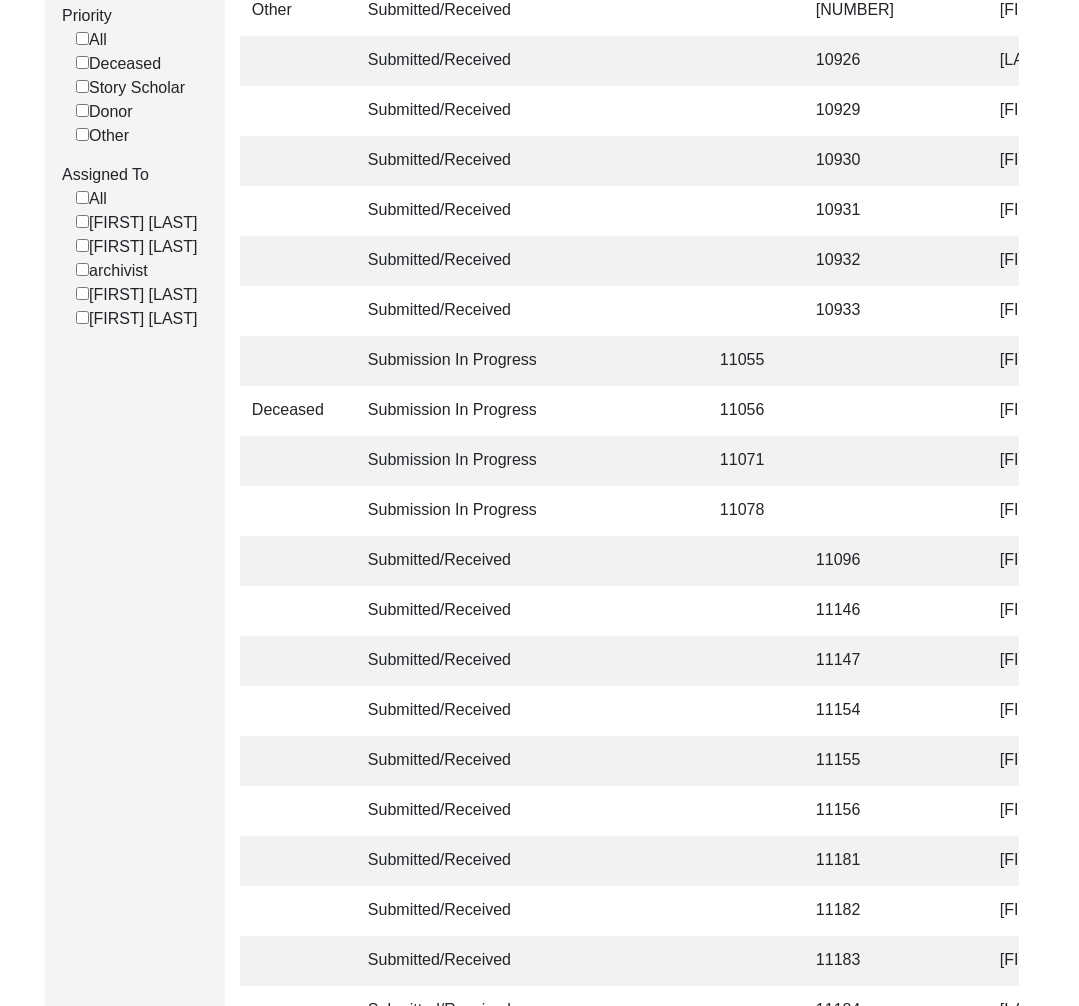 scroll, scrollTop: 0, scrollLeft: 0, axis: both 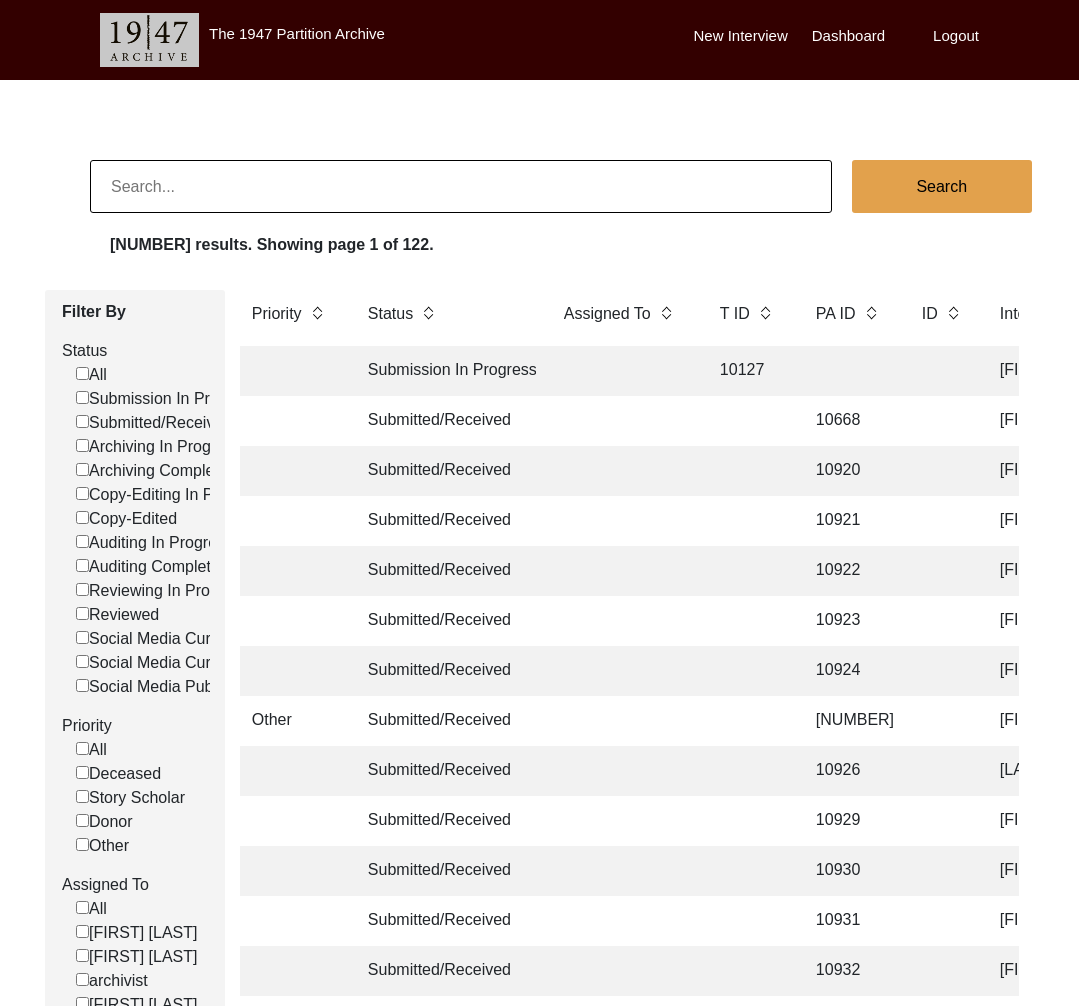 drag, startPoint x: 141, startPoint y: 420, endPoint x: 151, endPoint y: 424, distance: 10.770329 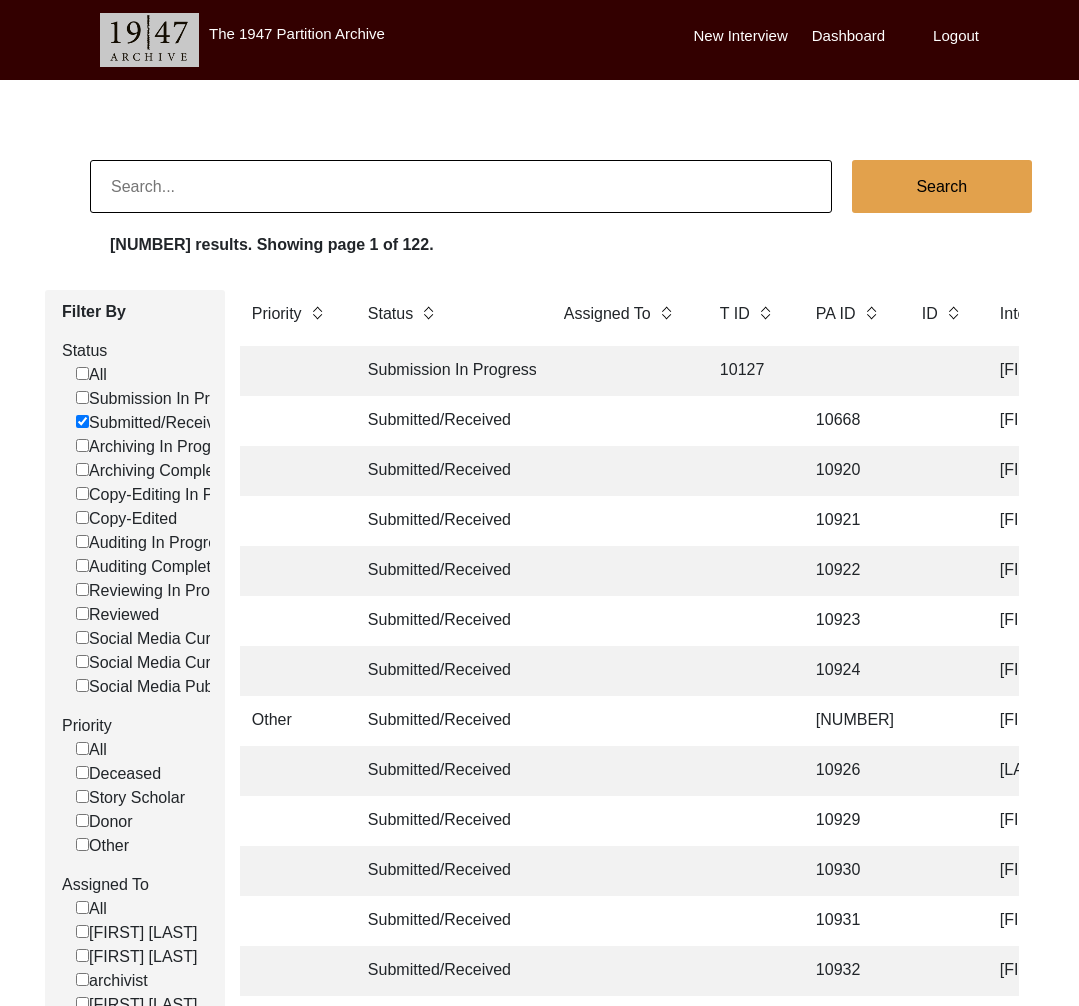 checkbox on "false" 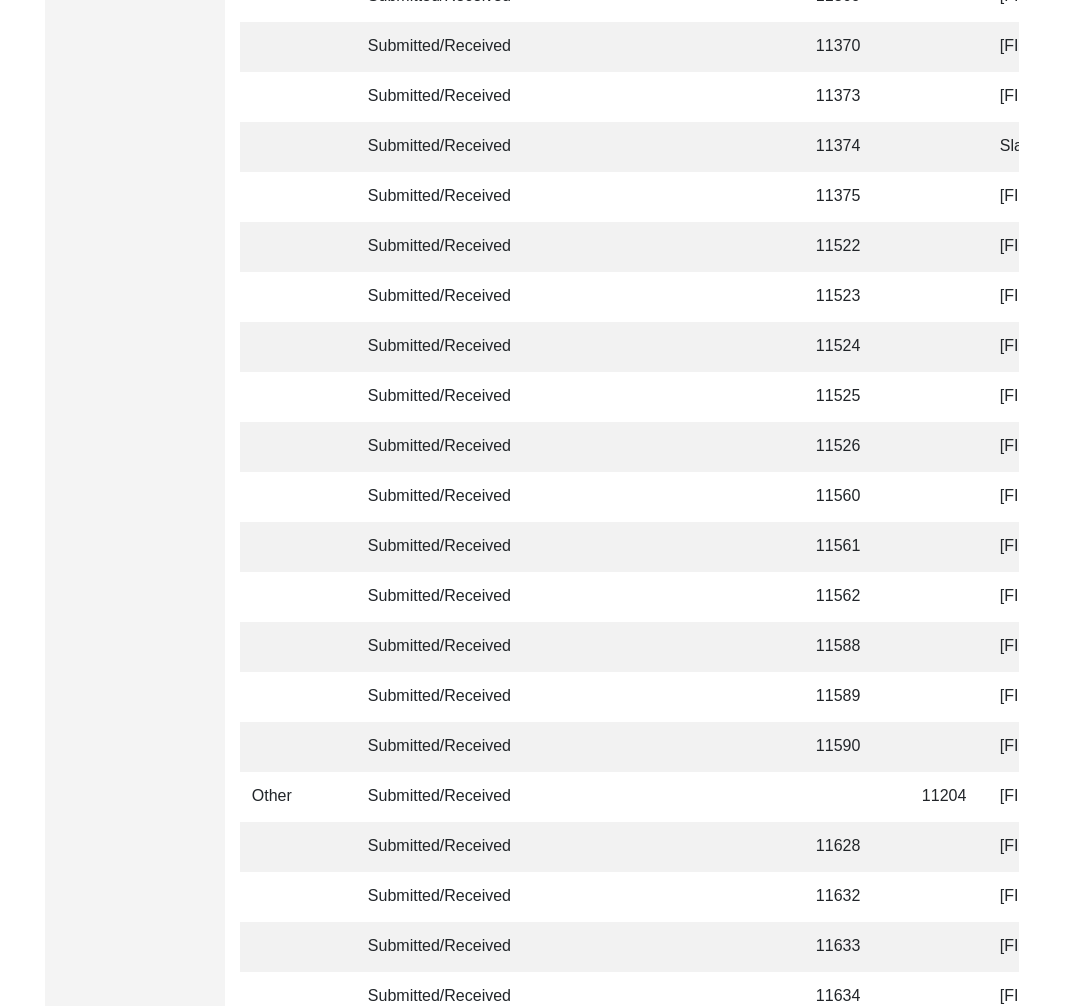 scroll, scrollTop: 4591, scrollLeft: 0, axis: vertical 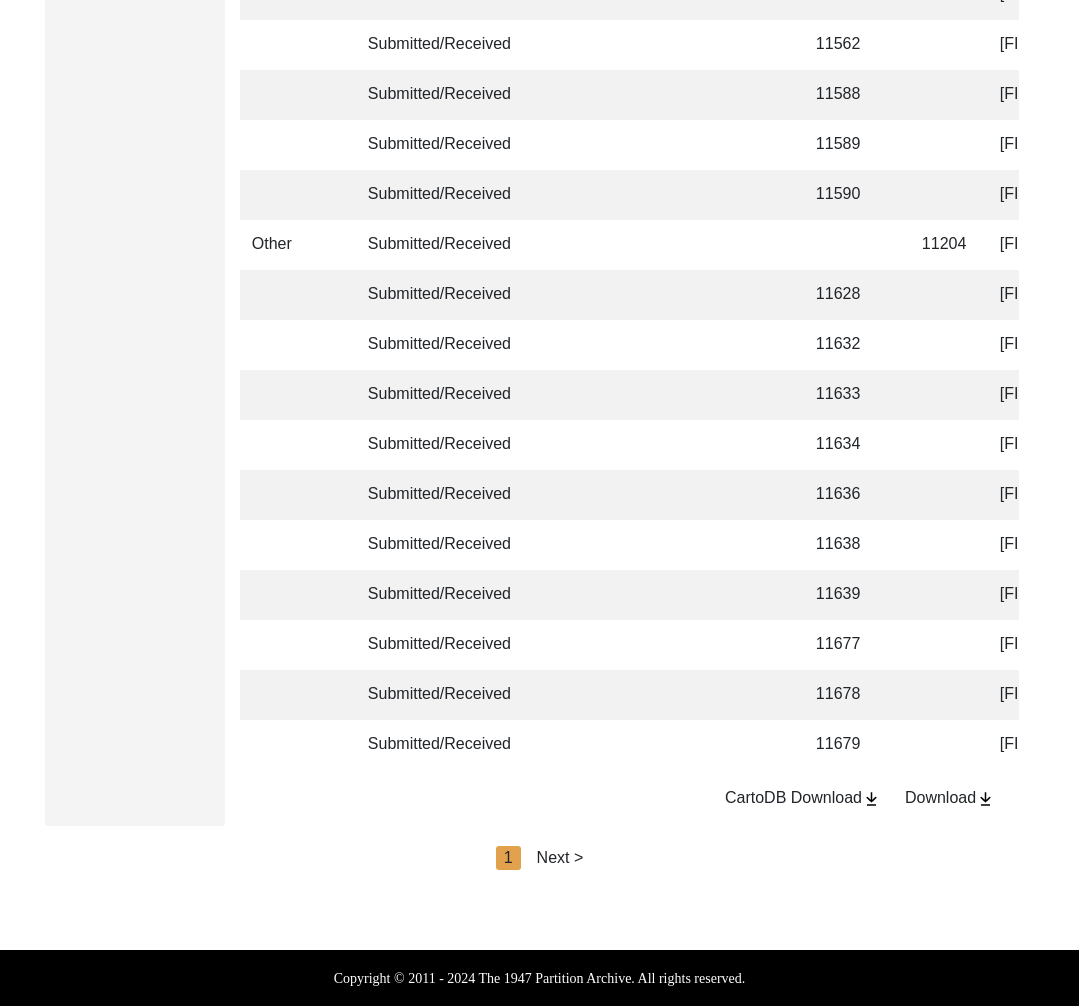 click on "Next >" 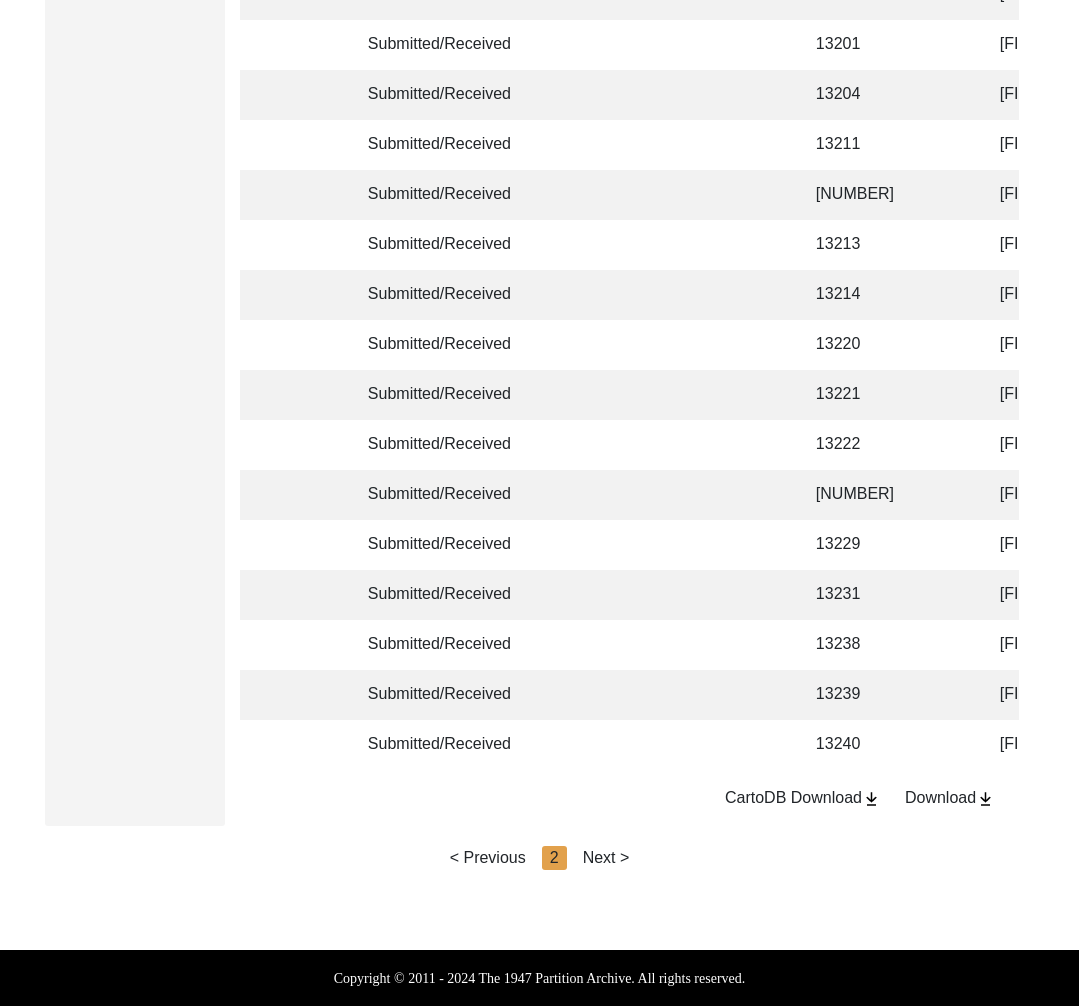 click on "Next >" 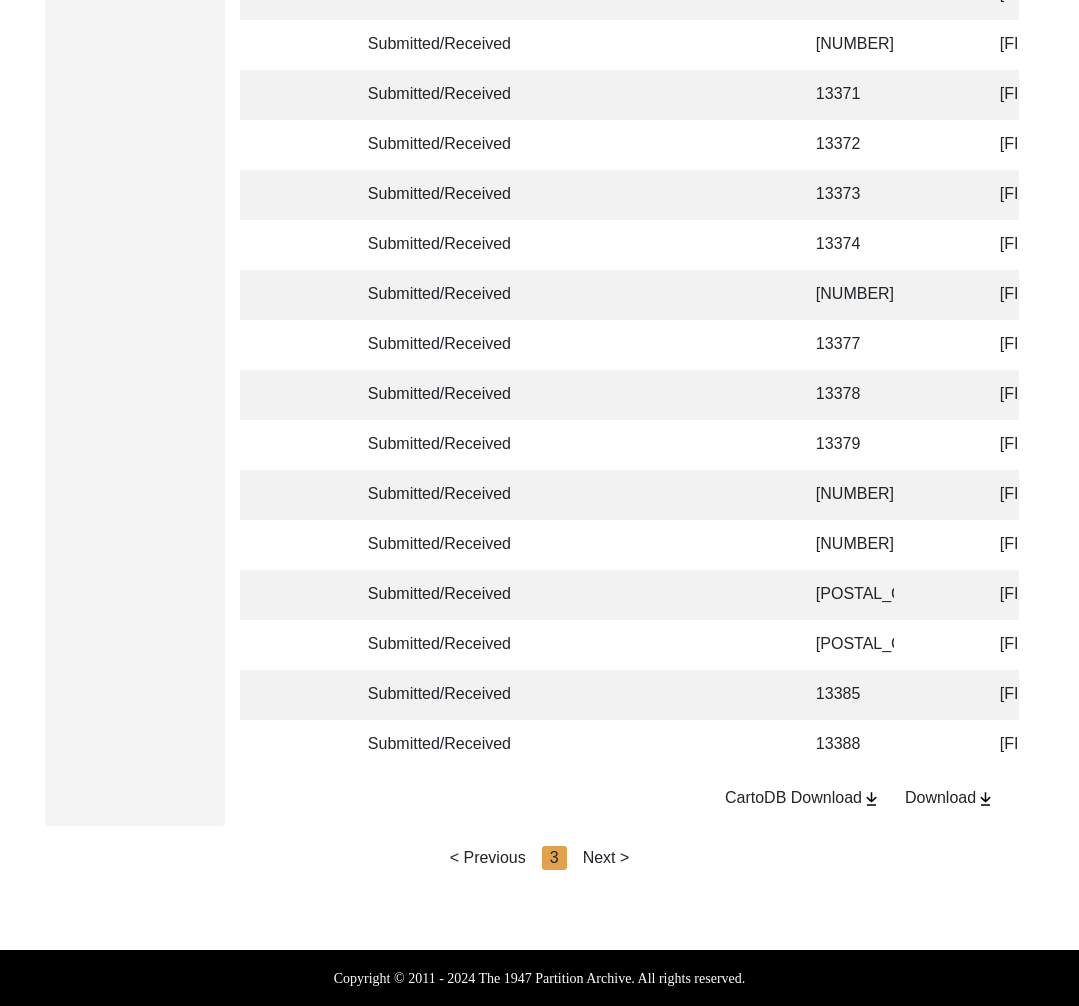 click on "Next >" 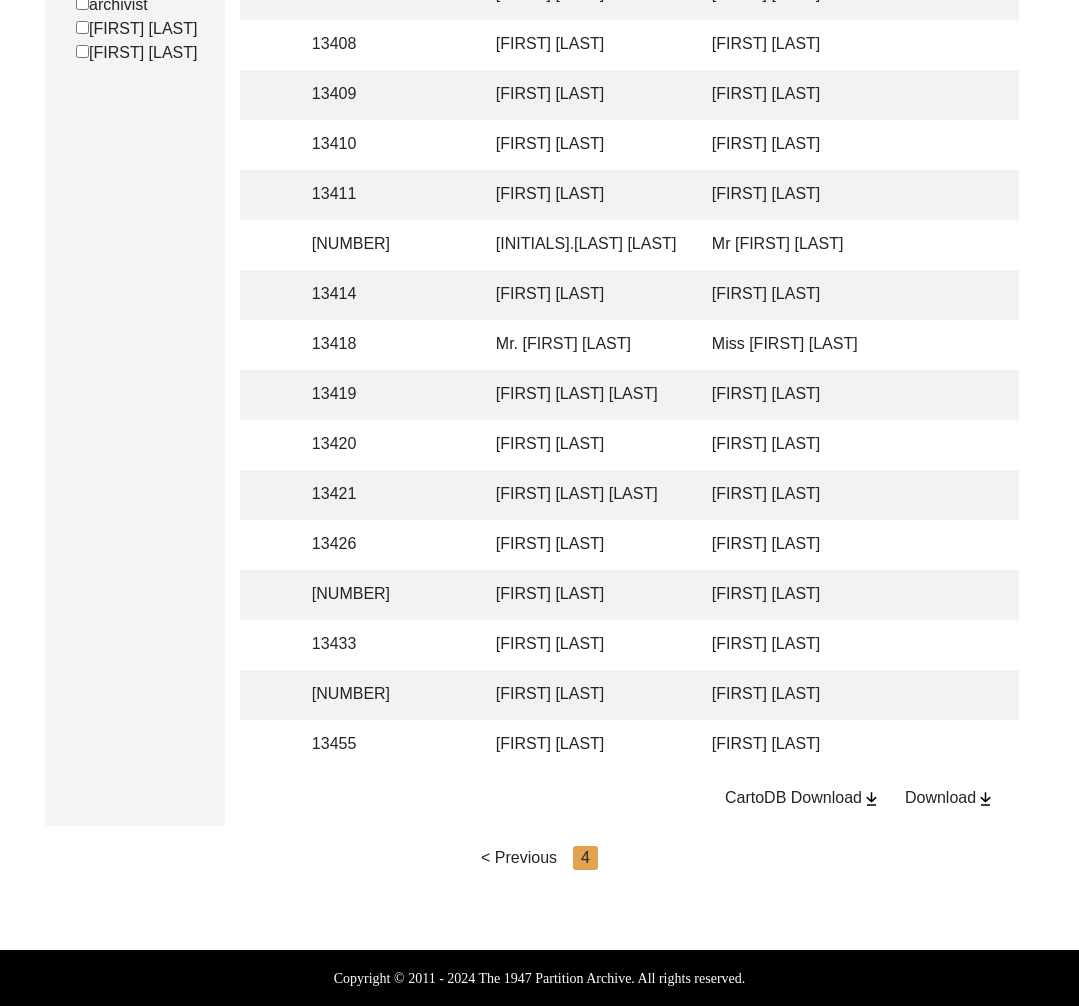 scroll, scrollTop: 0, scrollLeft: 497, axis: horizontal 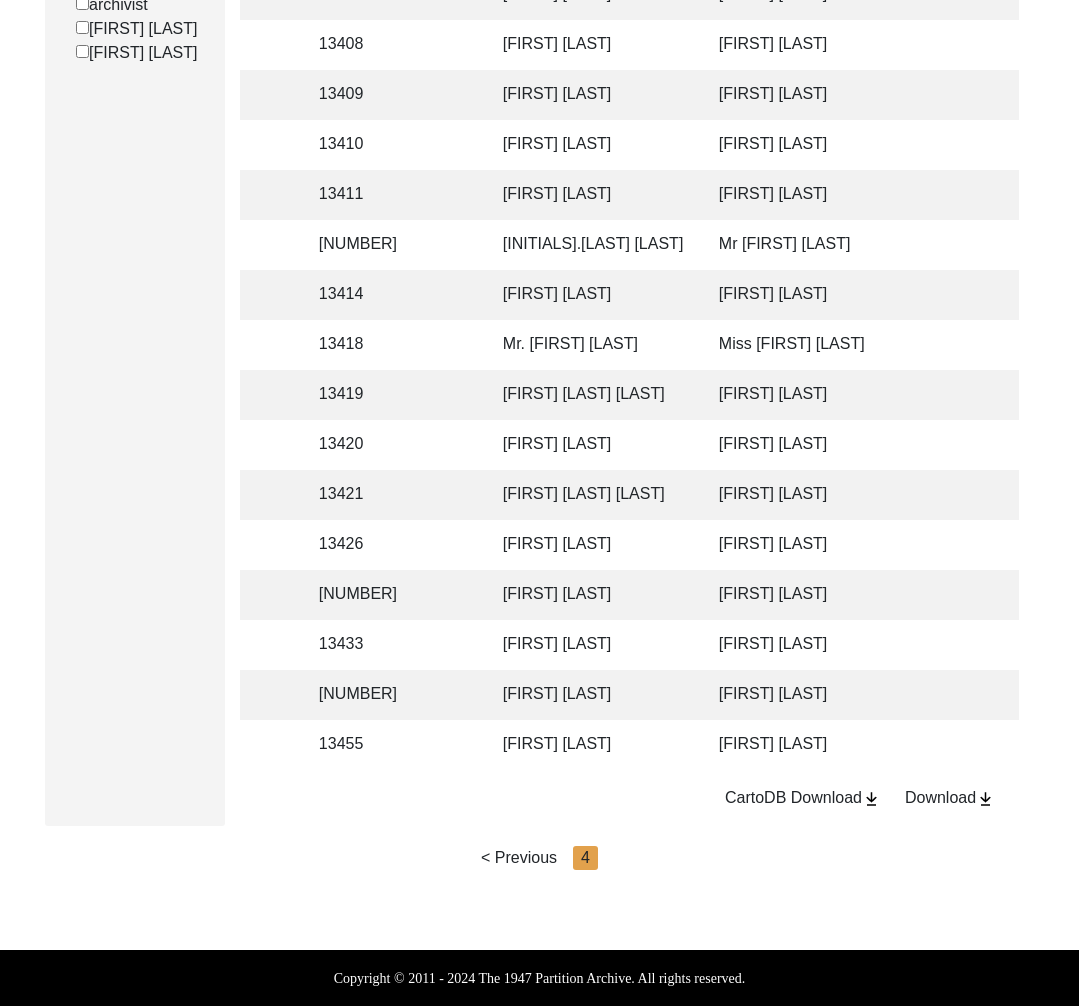 click on "[FIRST] [LAST]" 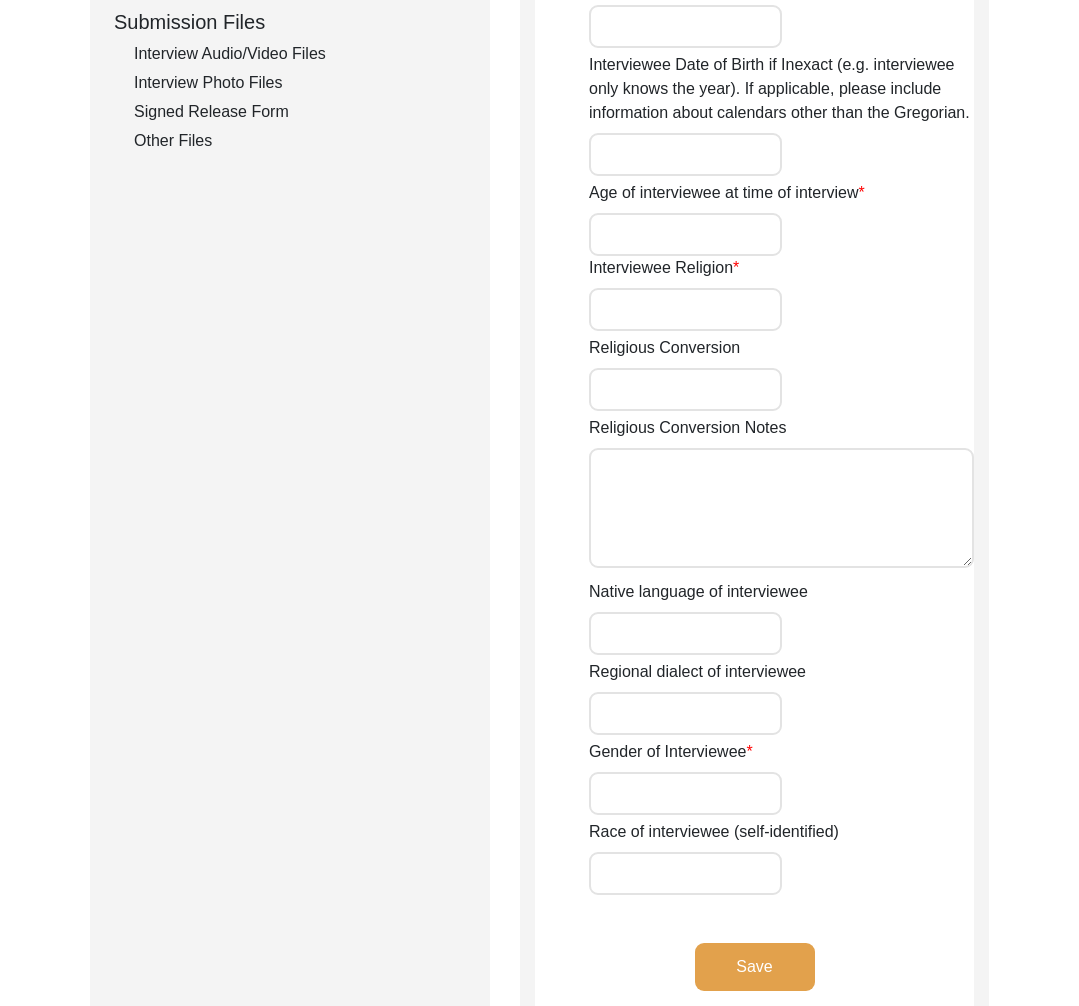 scroll, scrollTop: 1309, scrollLeft: 0, axis: vertical 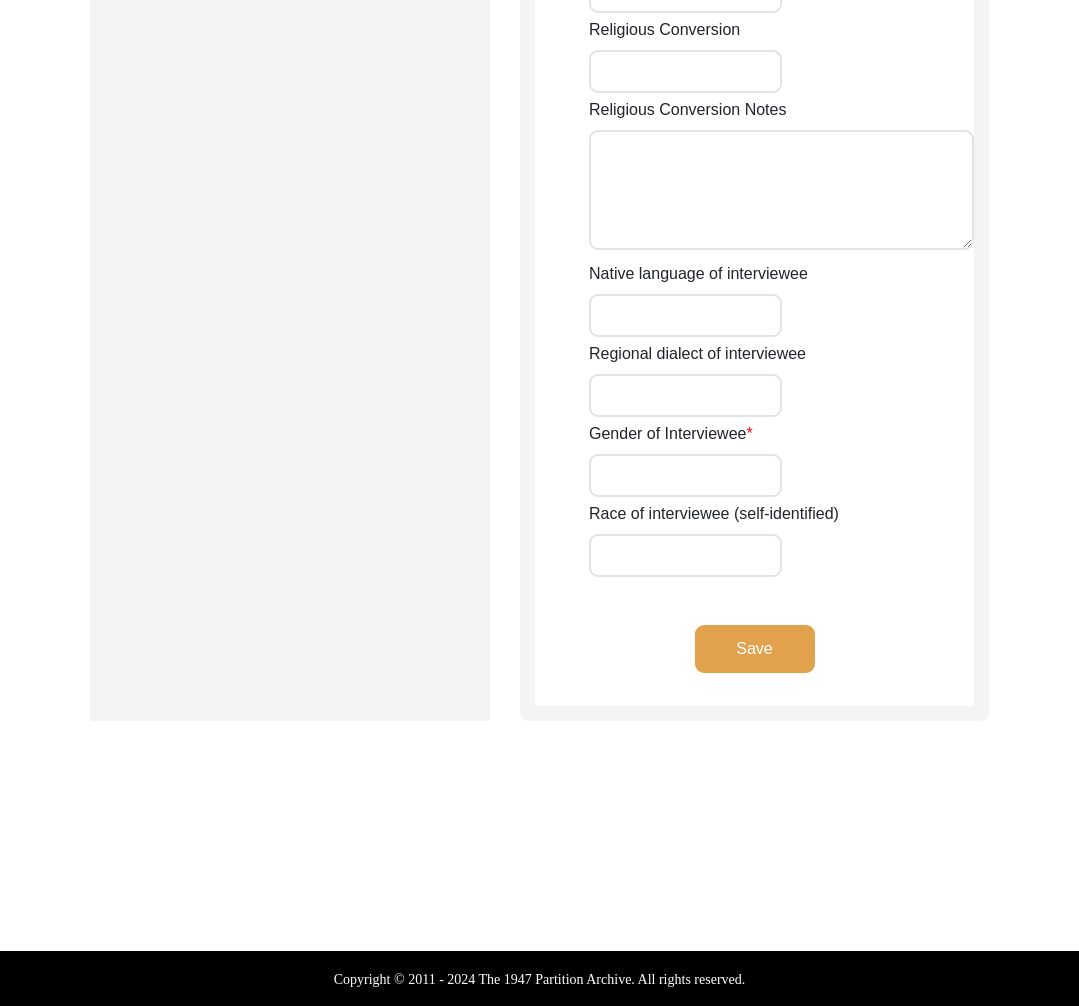 type on "Mr" 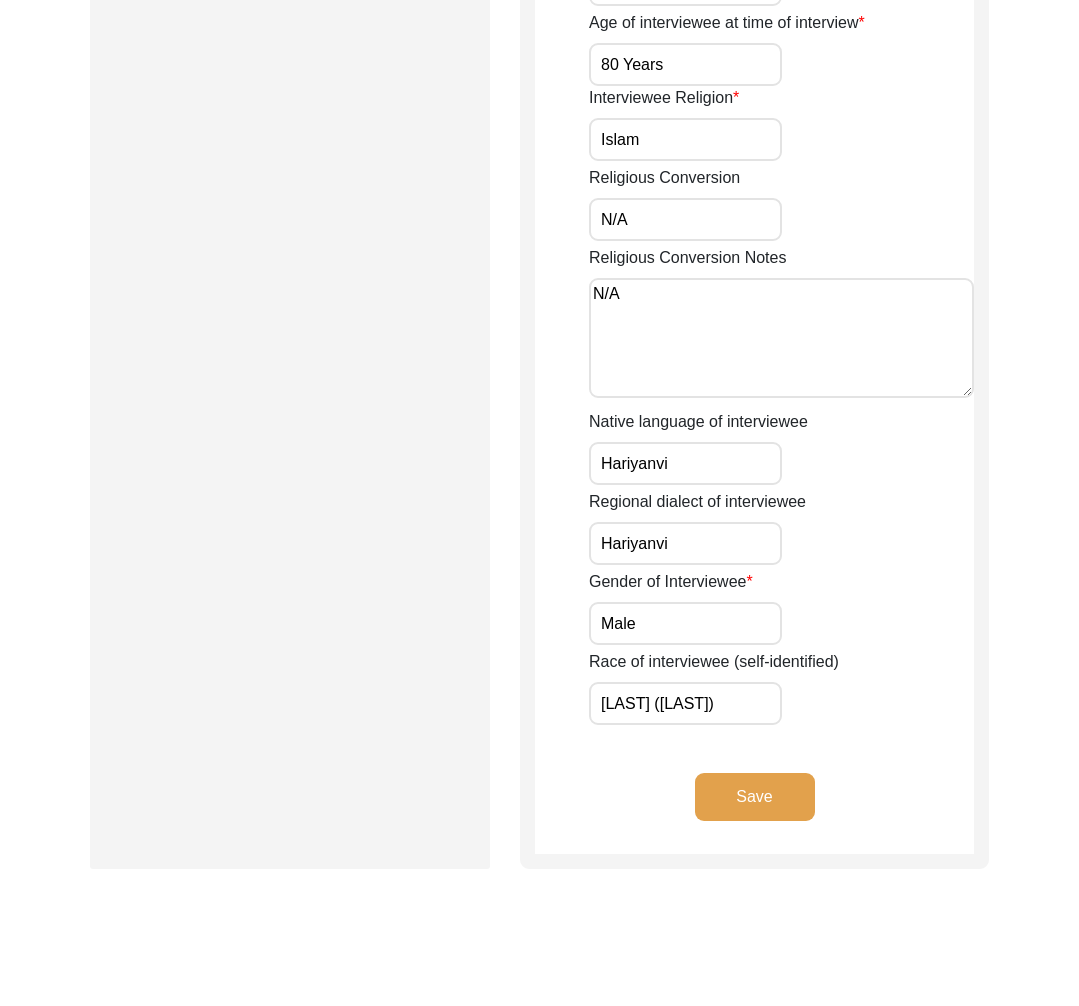 scroll, scrollTop: 0, scrollLeft: 0, axis: both 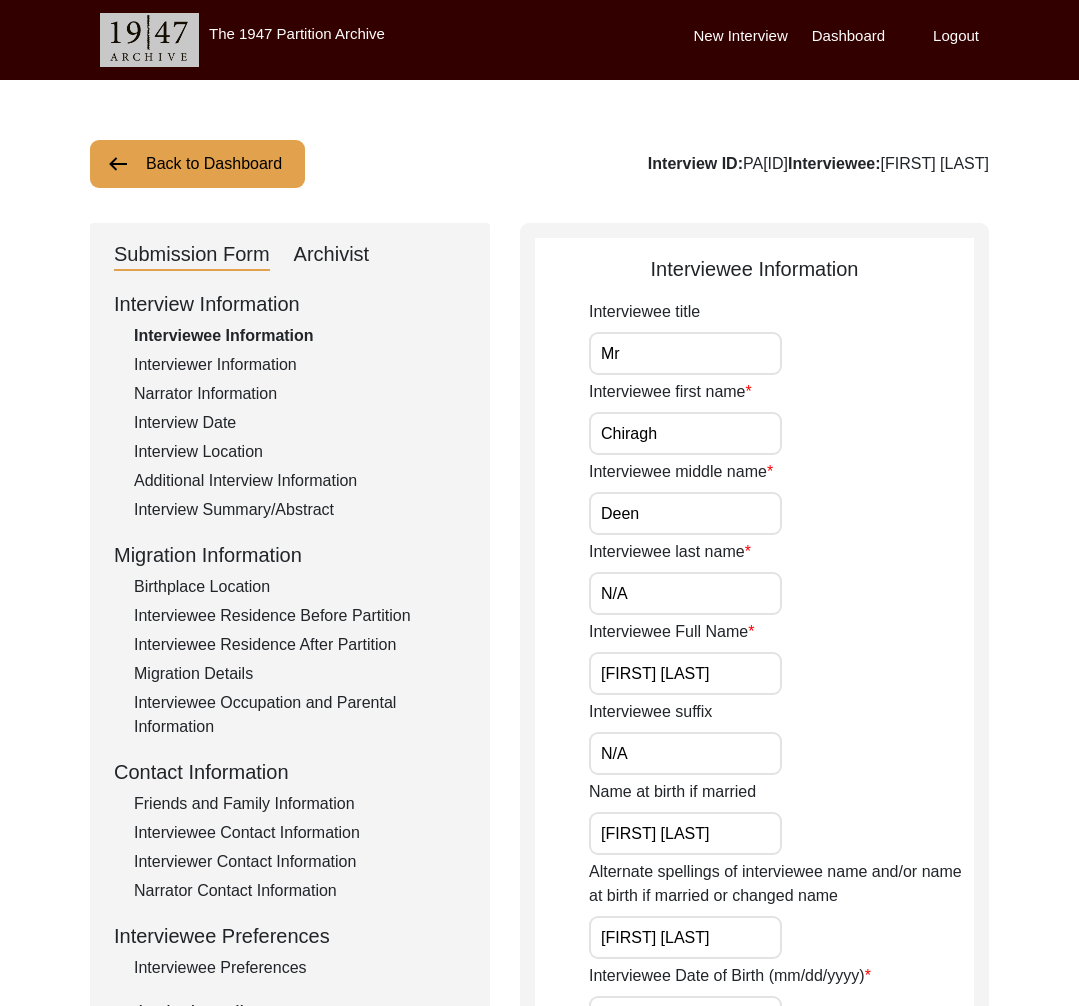 click on "Interviewer Information" 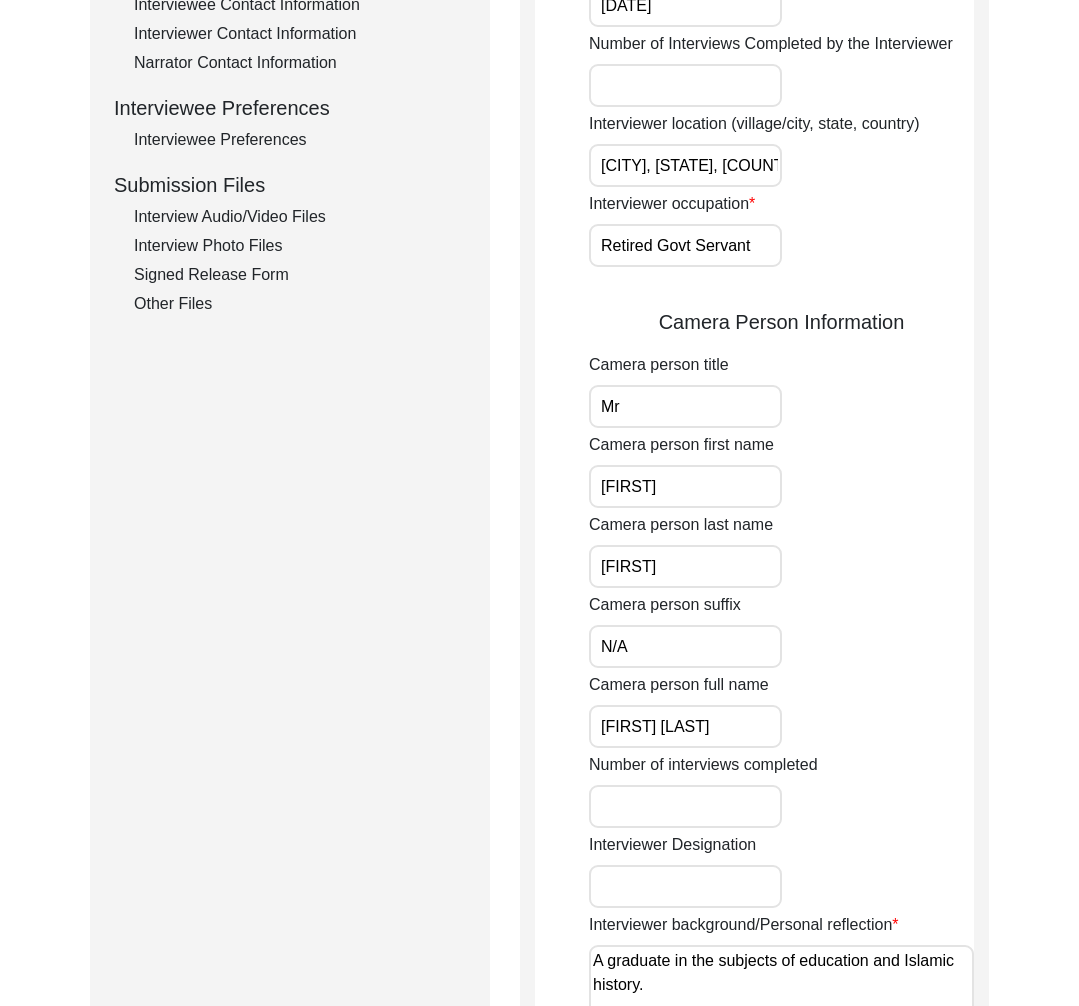 scroll, scrollTop: 0, scrollLeft: 0, axis: both 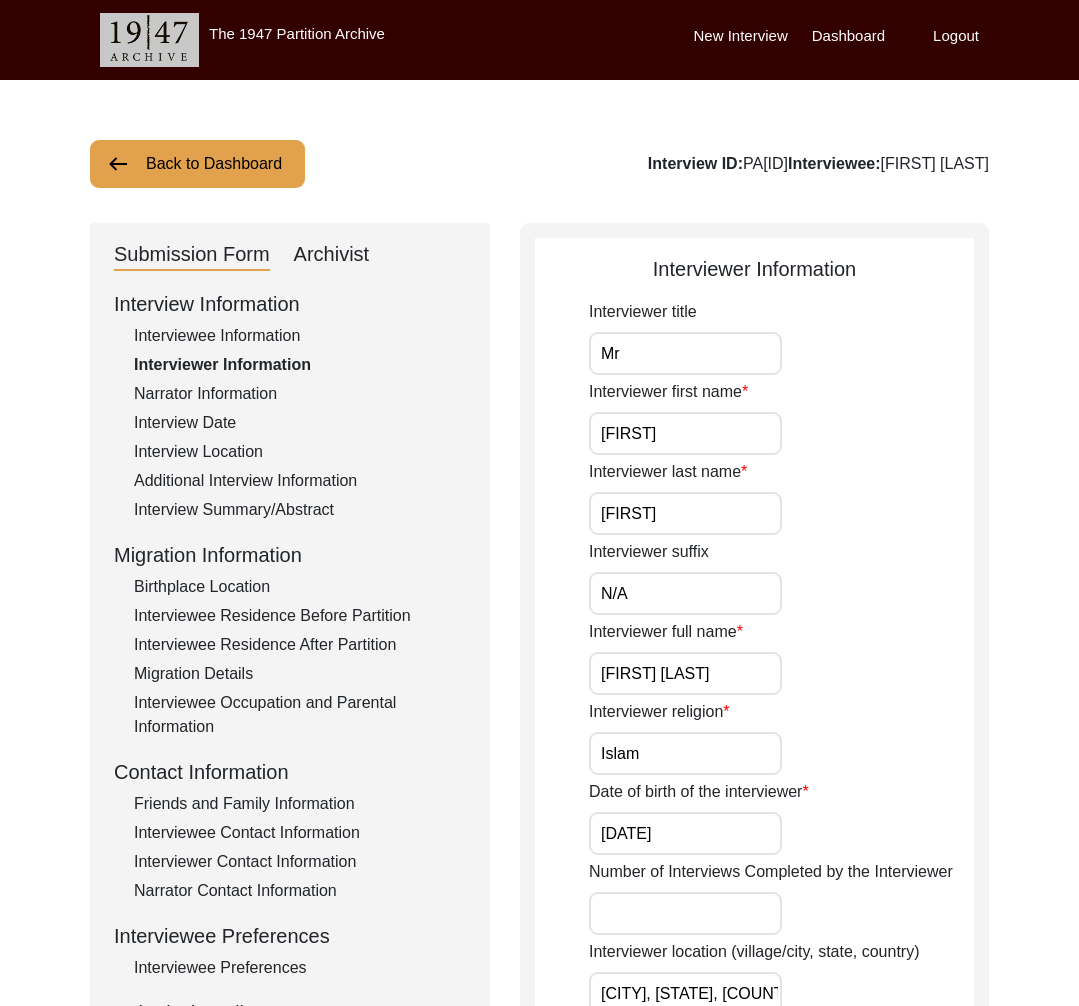 click on "Narrator Information" 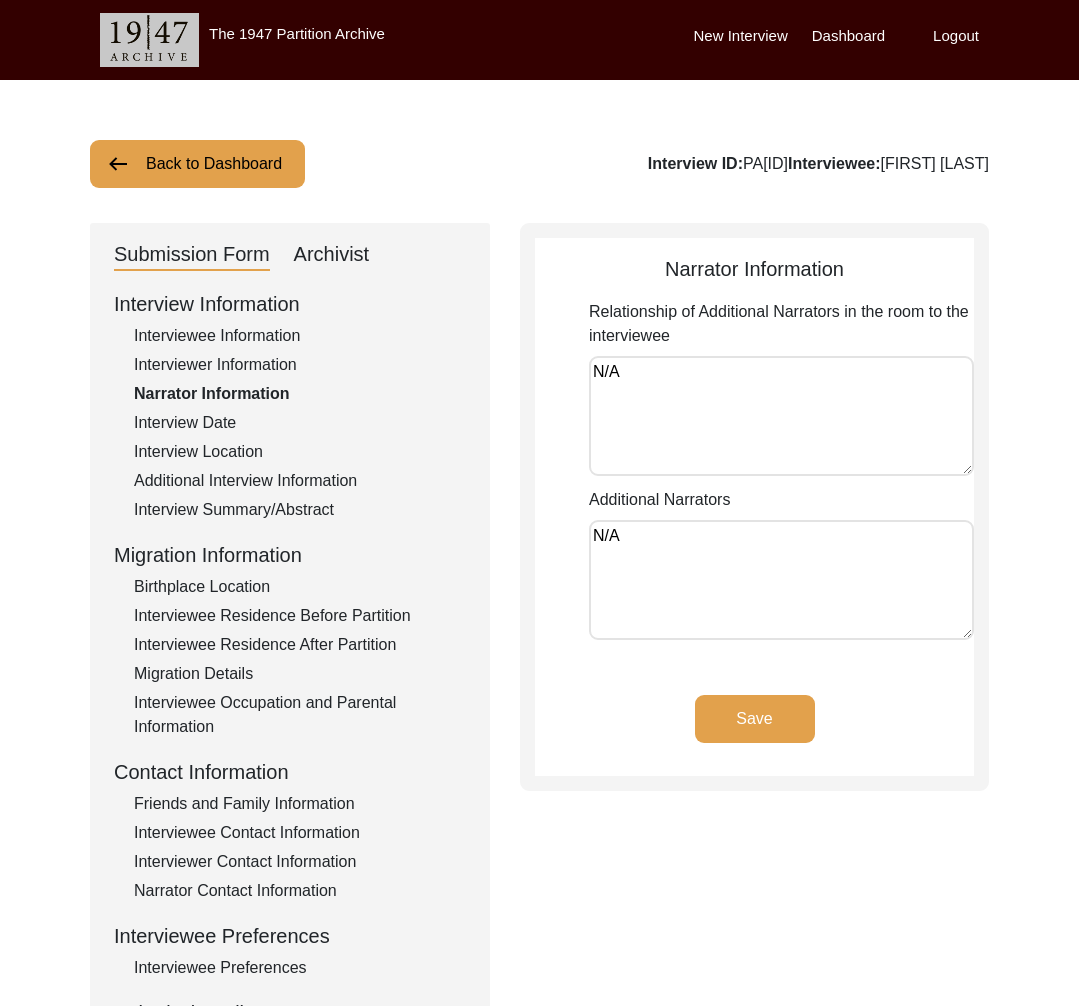 click on "Interview Date" 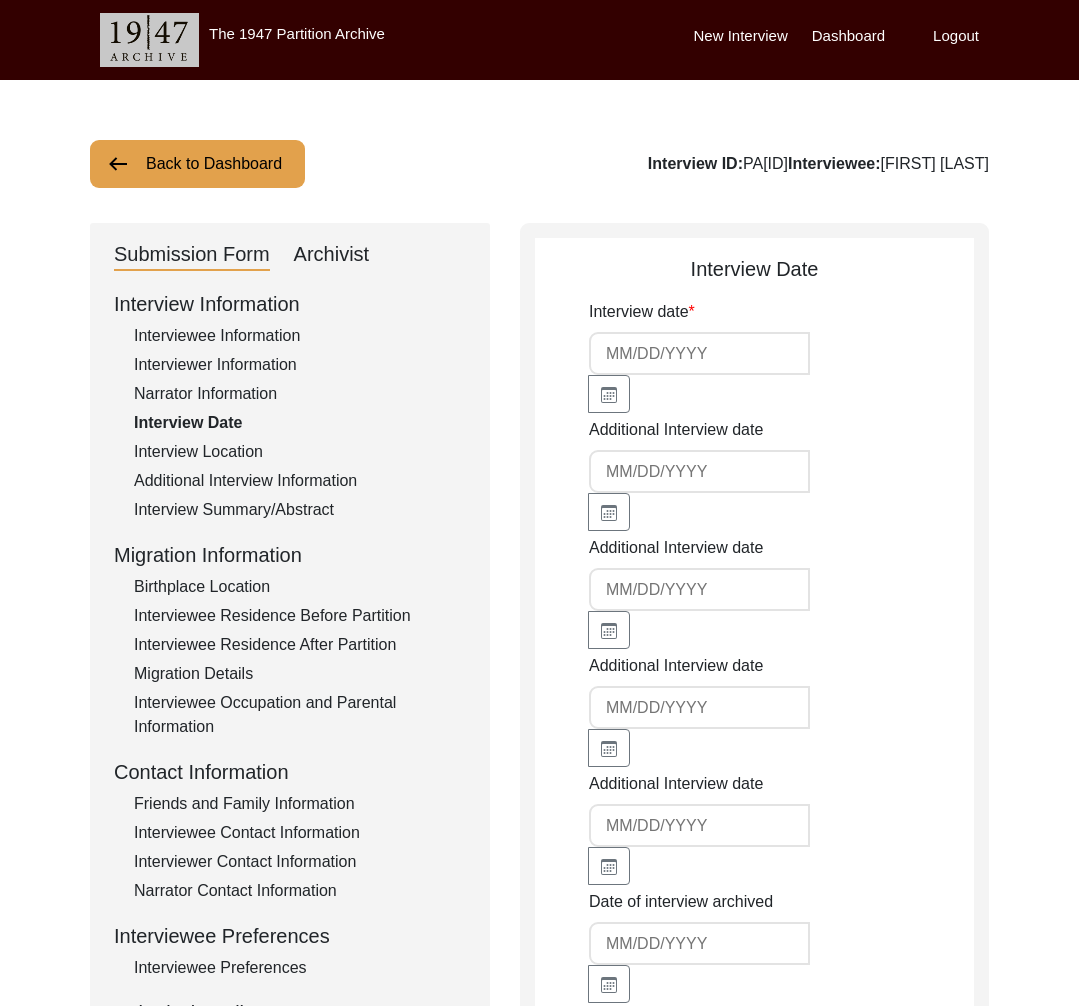 type on "[DATE]" 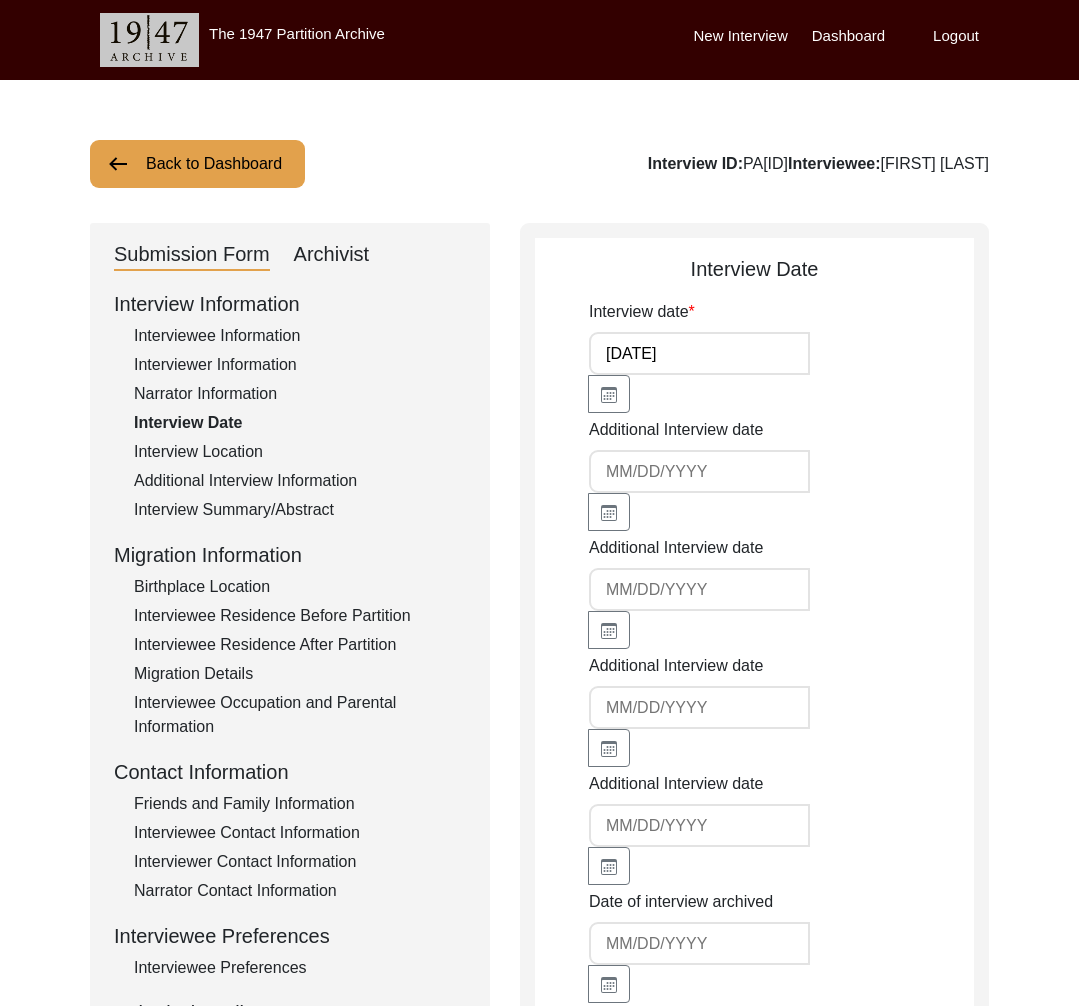 click on "Interview Location" 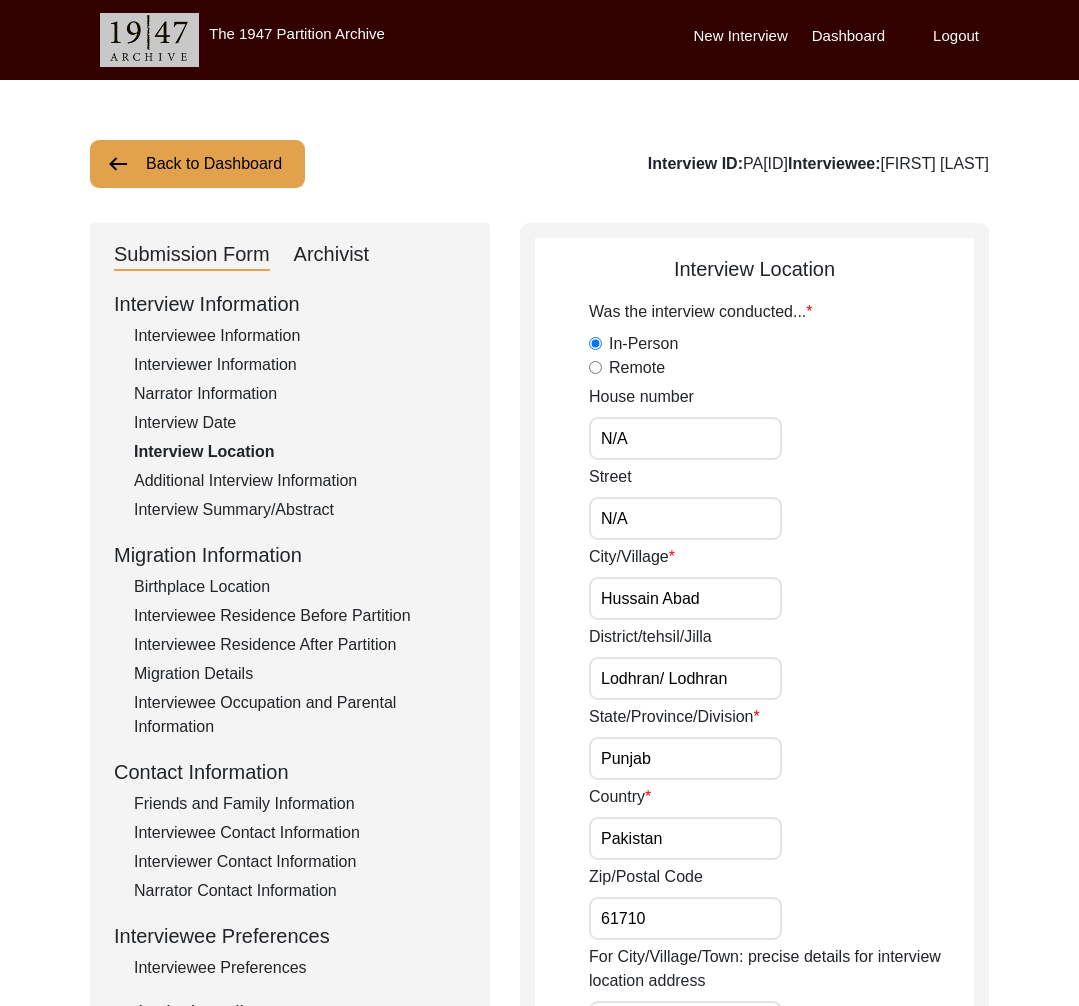click on "Additional Interview Information" 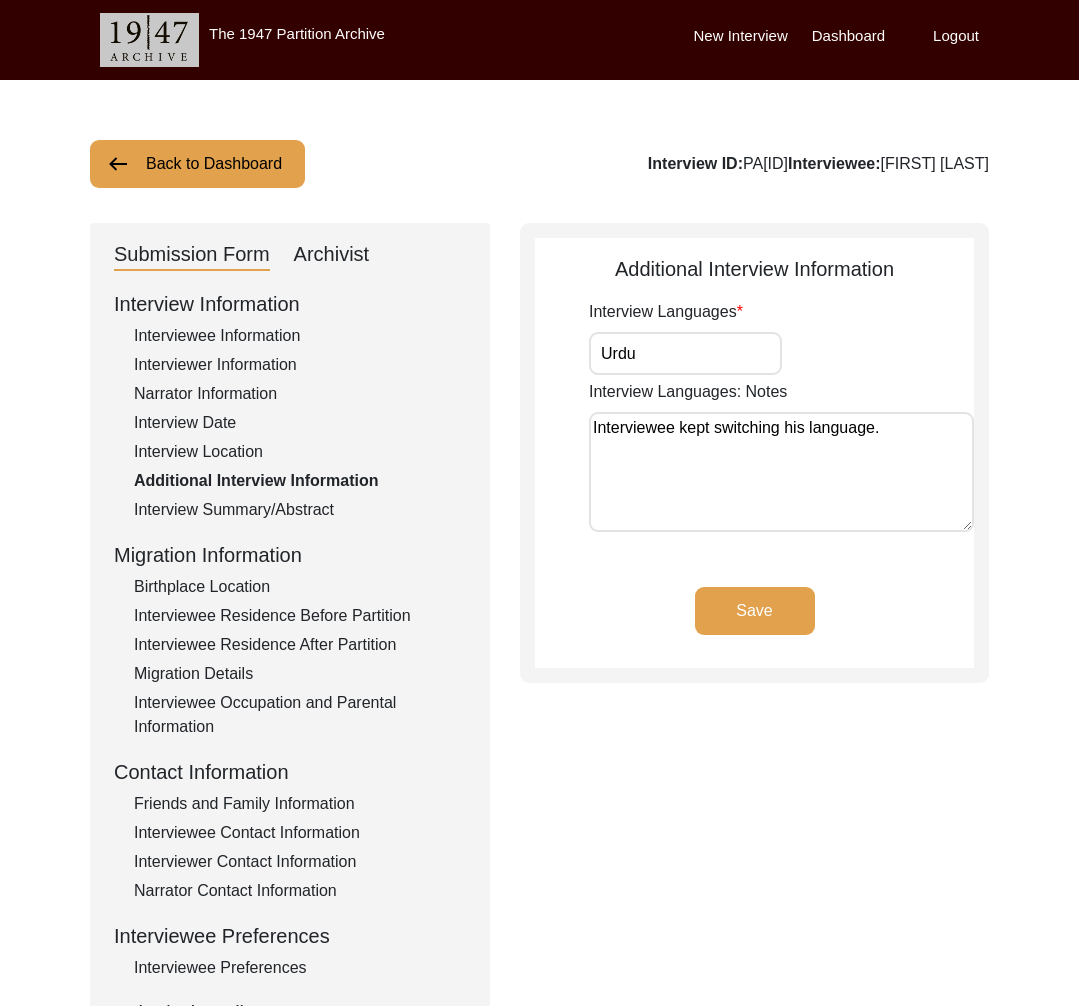 click on "Interview Summary/Abstract" 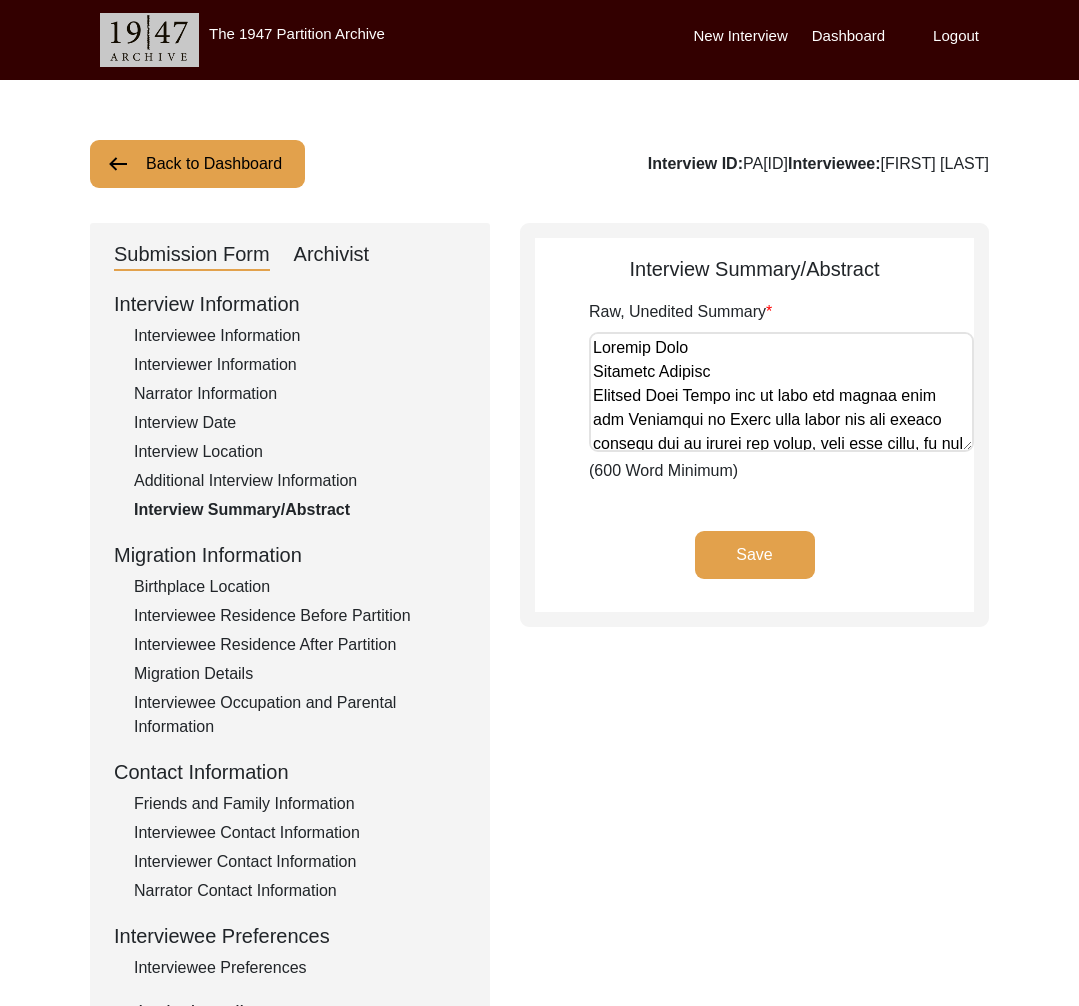 click on "Additional Interview Information" 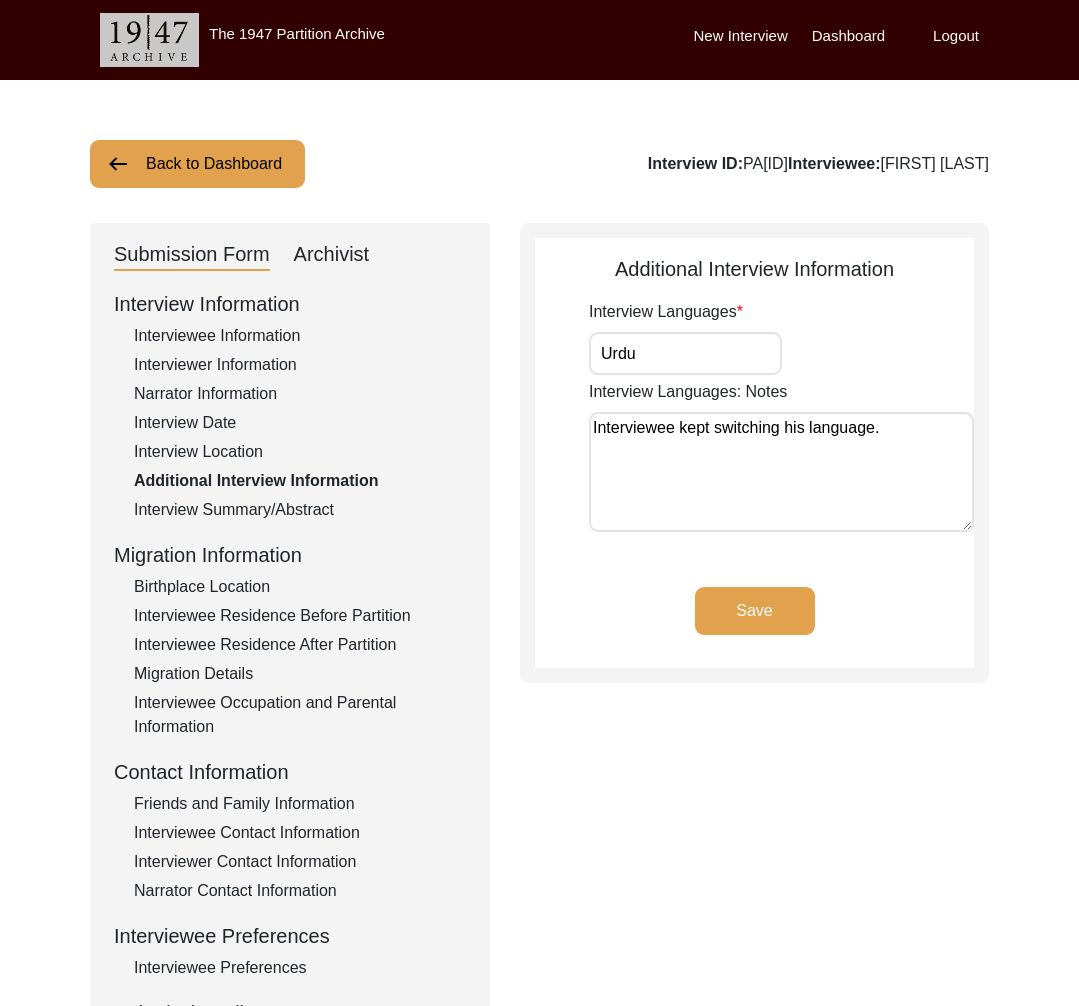 click on "Interviewee kept switching his language." at bounding box center (781, 472) 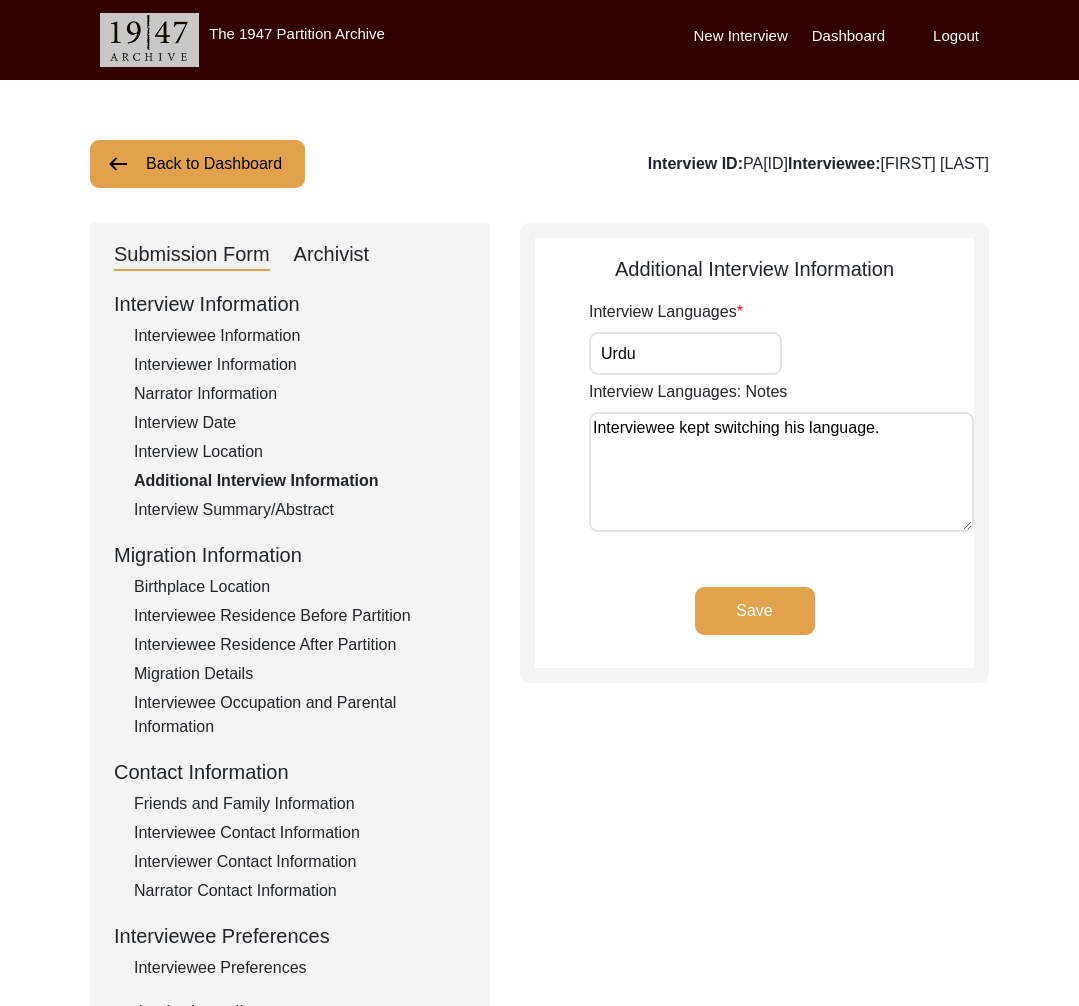 copy on "PA[ID]" 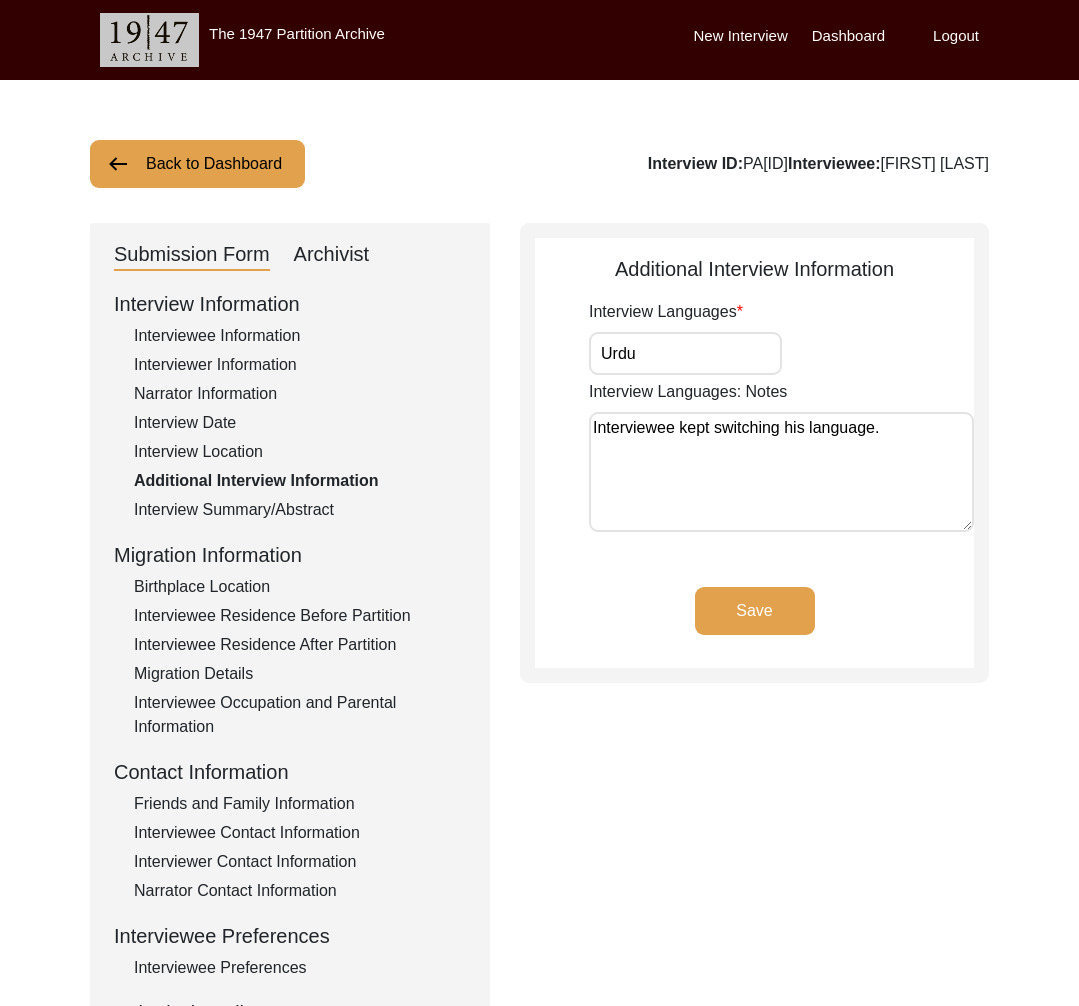 click on "Interview Summary/Abstract" 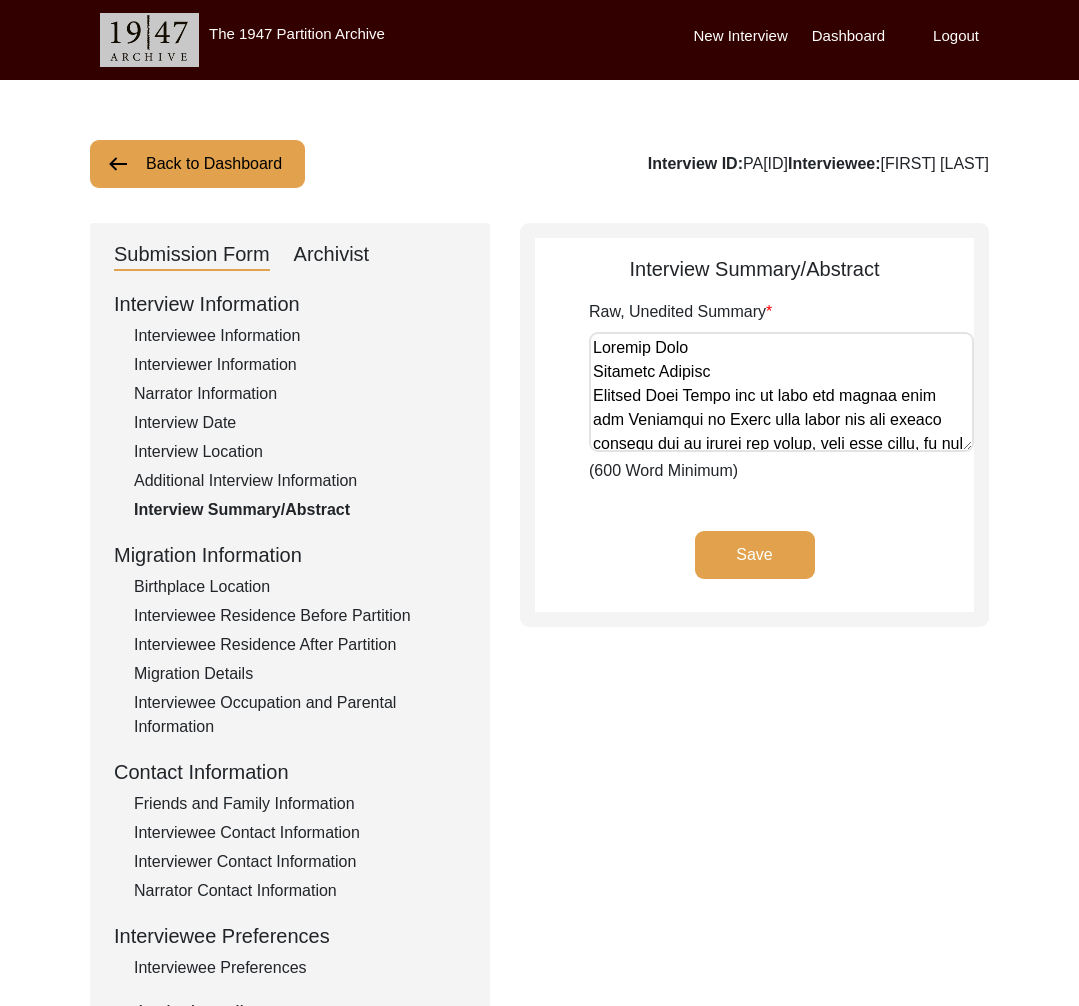 click on "Interview Information   Interviewee Information   Interviewer Information   Narrator Information   Interview Date   Interview Location   Additional Interview Information   Interview Summary/Abstract   Migration Information   Birthplace Location   Interviewee Residence Before Partition   Interviewee Residence After Partition   Migration Details   Interviewee Occupation and Parental Information   Contact Information   Friends and Family Information   Interviewee Contact Information   Interviewer Contact Information   Narrator Contact Information   Interviewee Preferences   Interviewee Preferences   Submission Files   Interview Audio/Video Files   Interview Photo Files   Signed Release Form   Other Files" 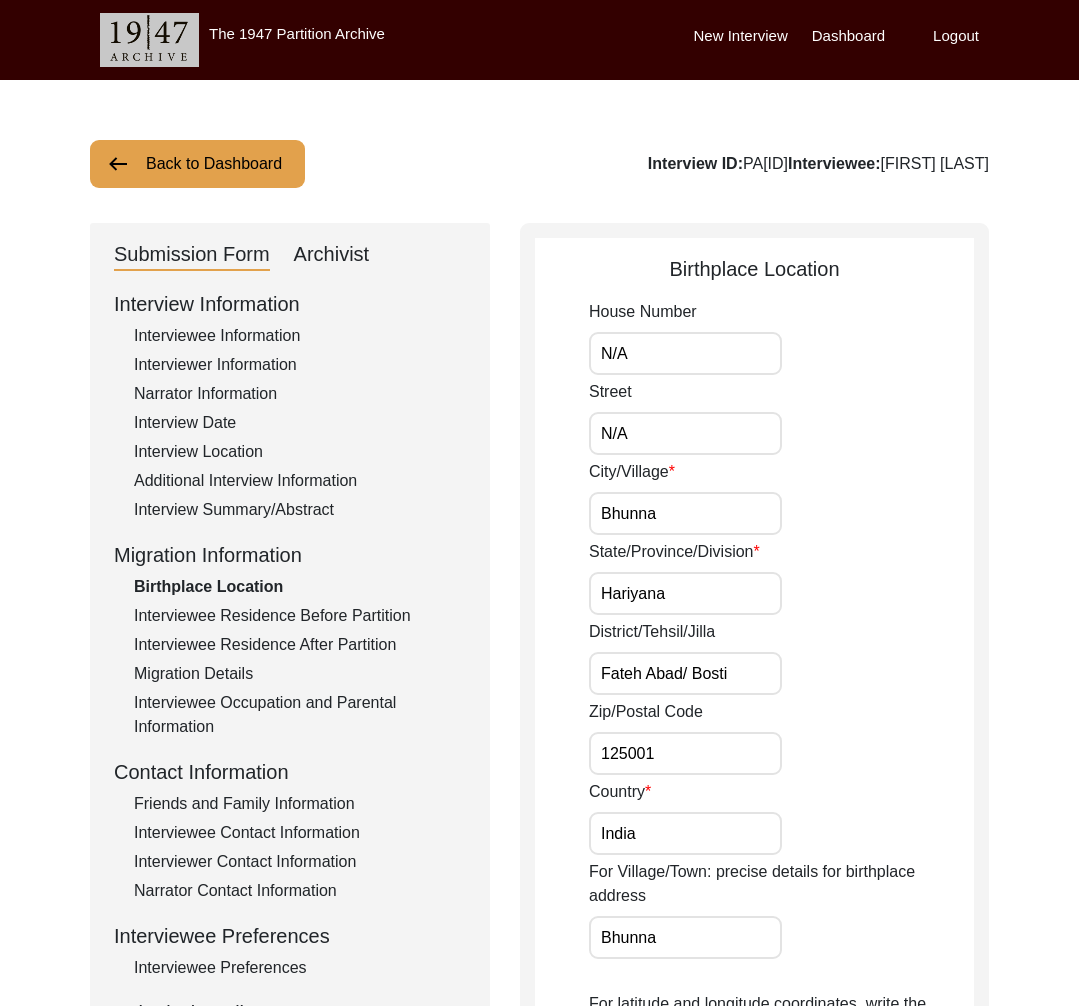 click on "Interviewee Residence Before Partition" 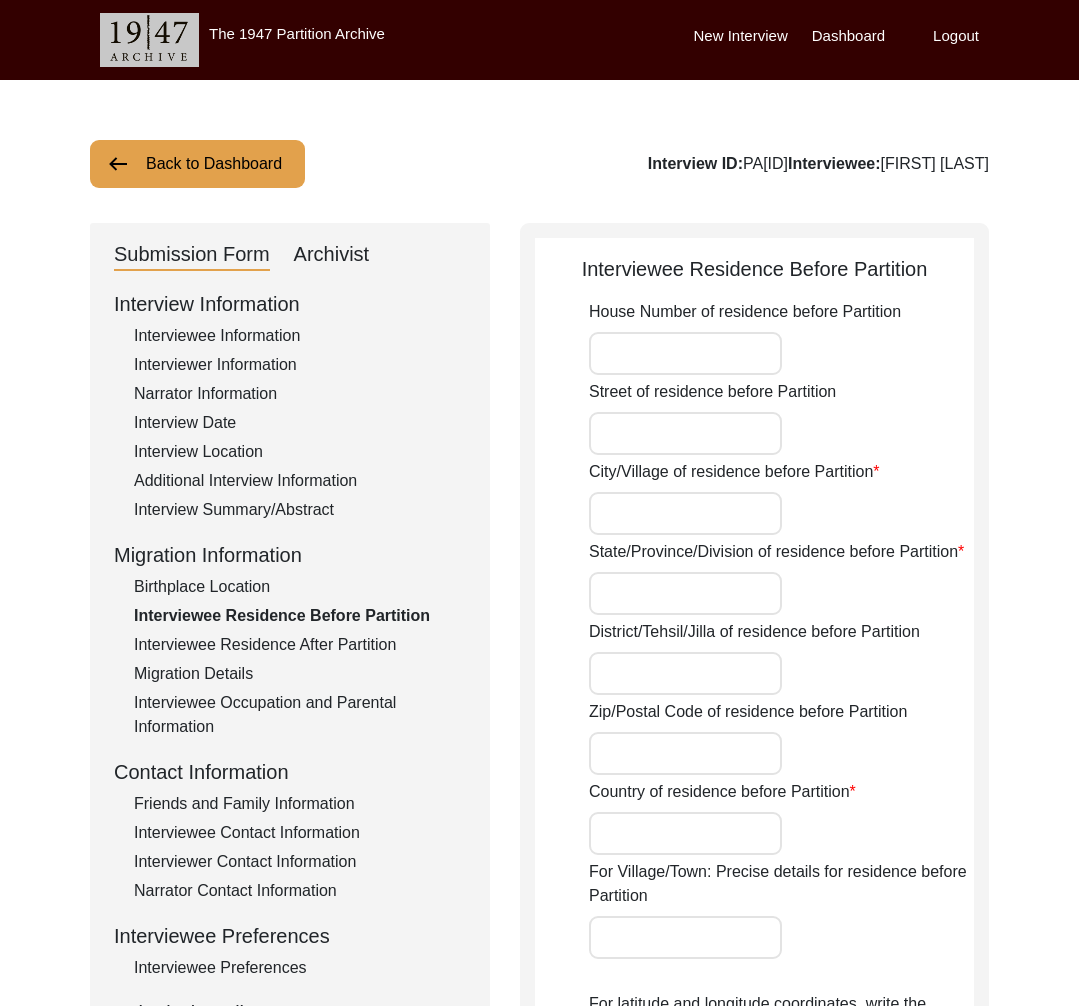 type on "N/A" 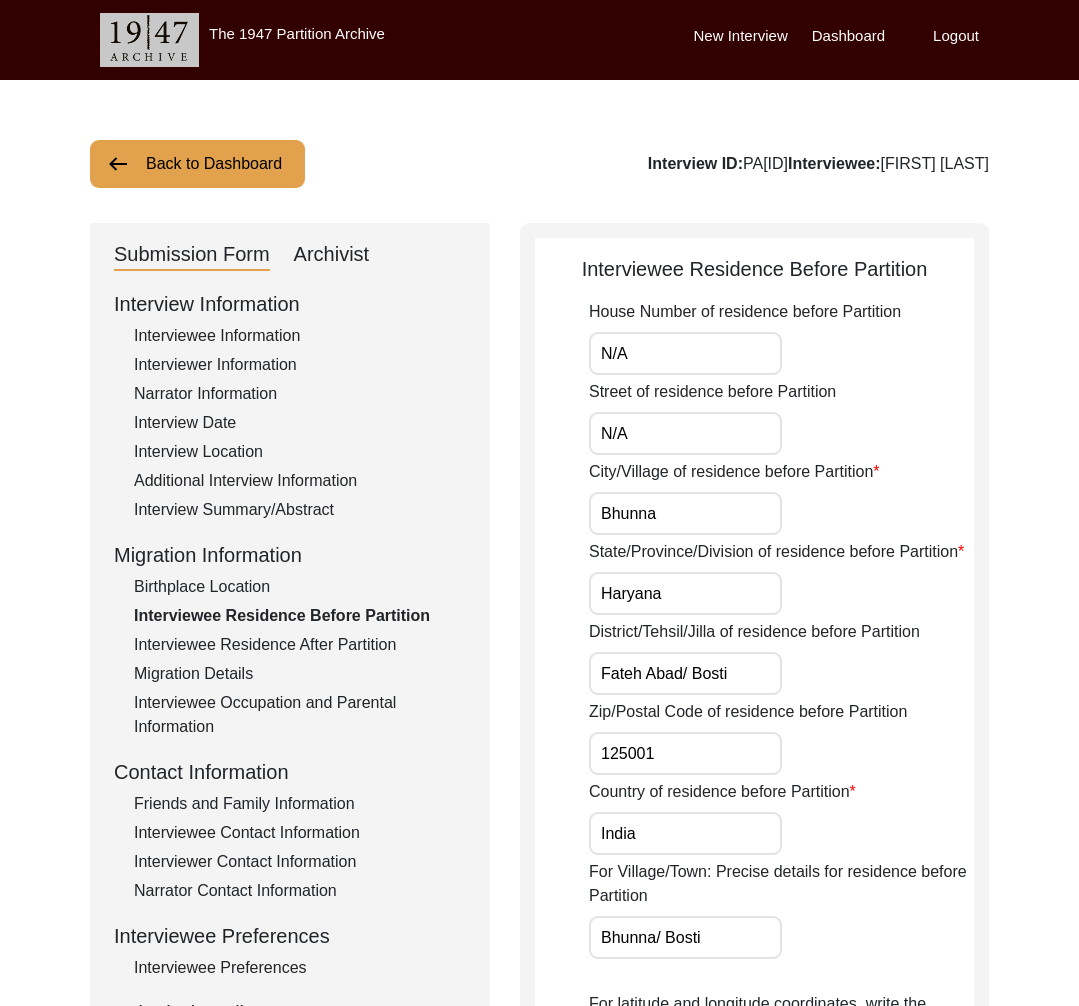 click on "Interviewee Residence Before Partition" 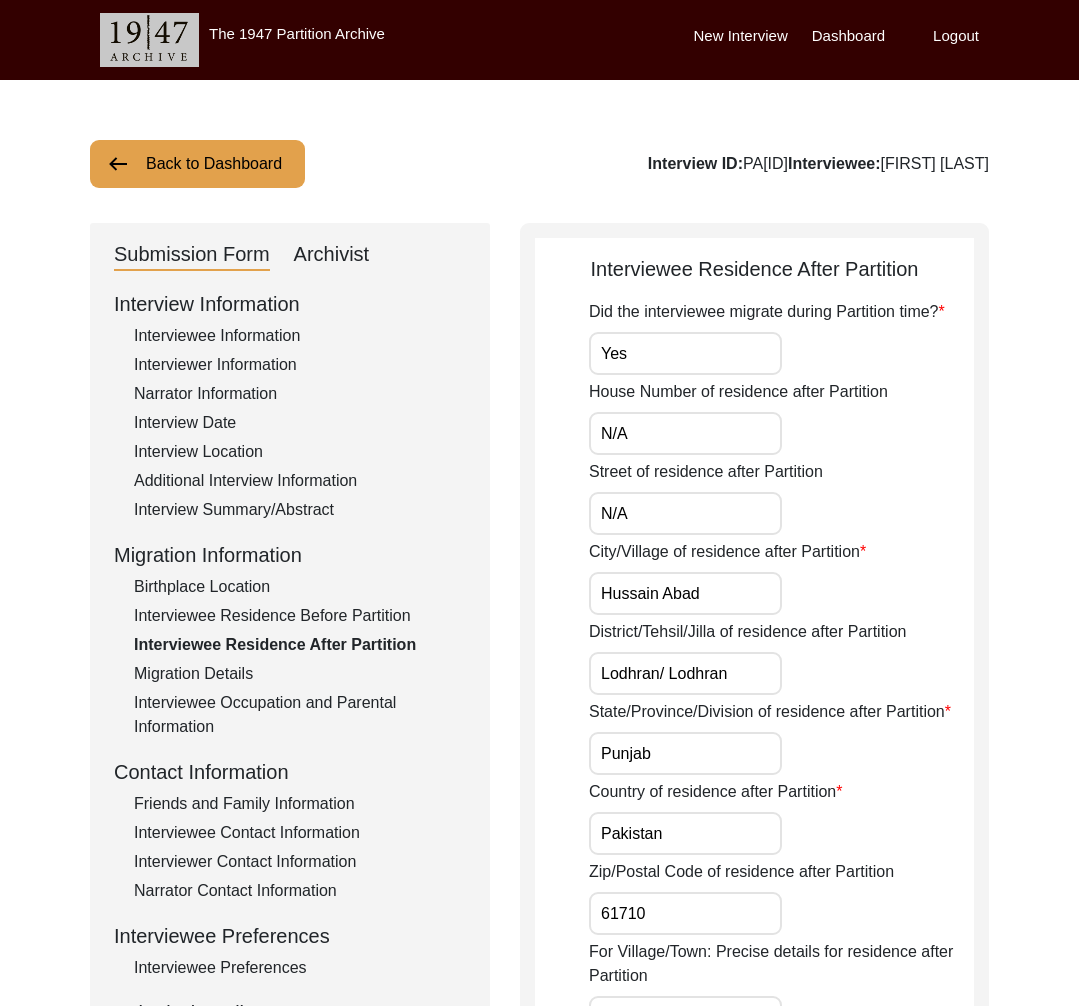 click on "Migration Details" 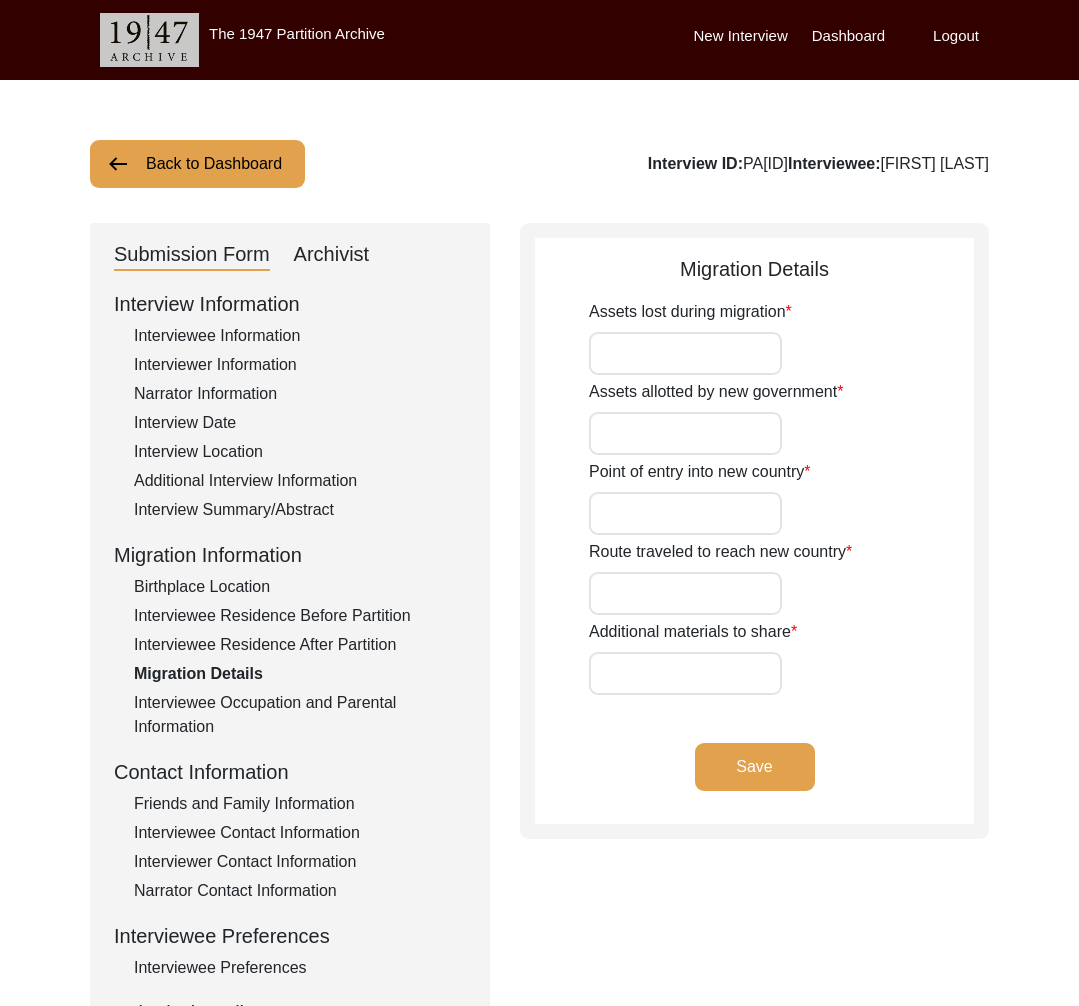 type on "Land, Home, Animals" 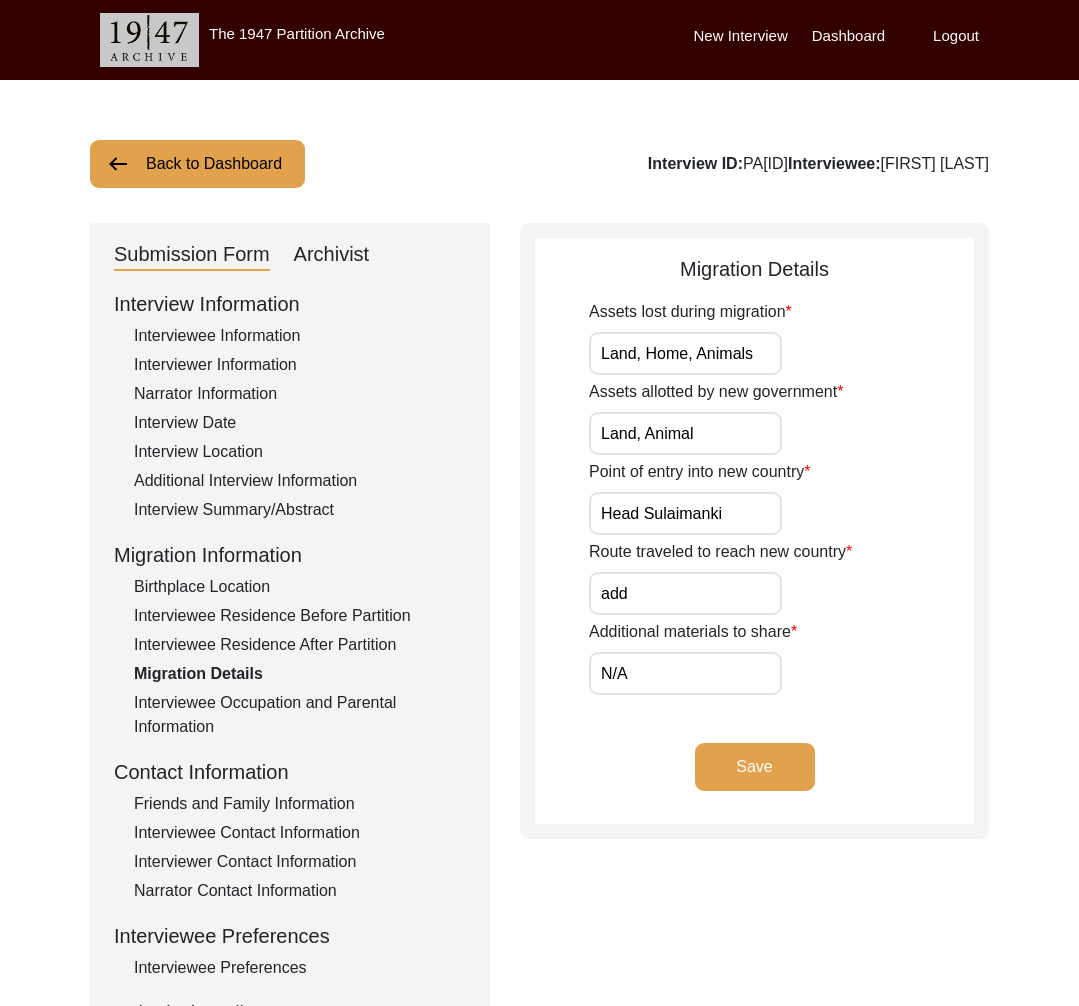 click on "Interviewee Occupation and Parental Information" 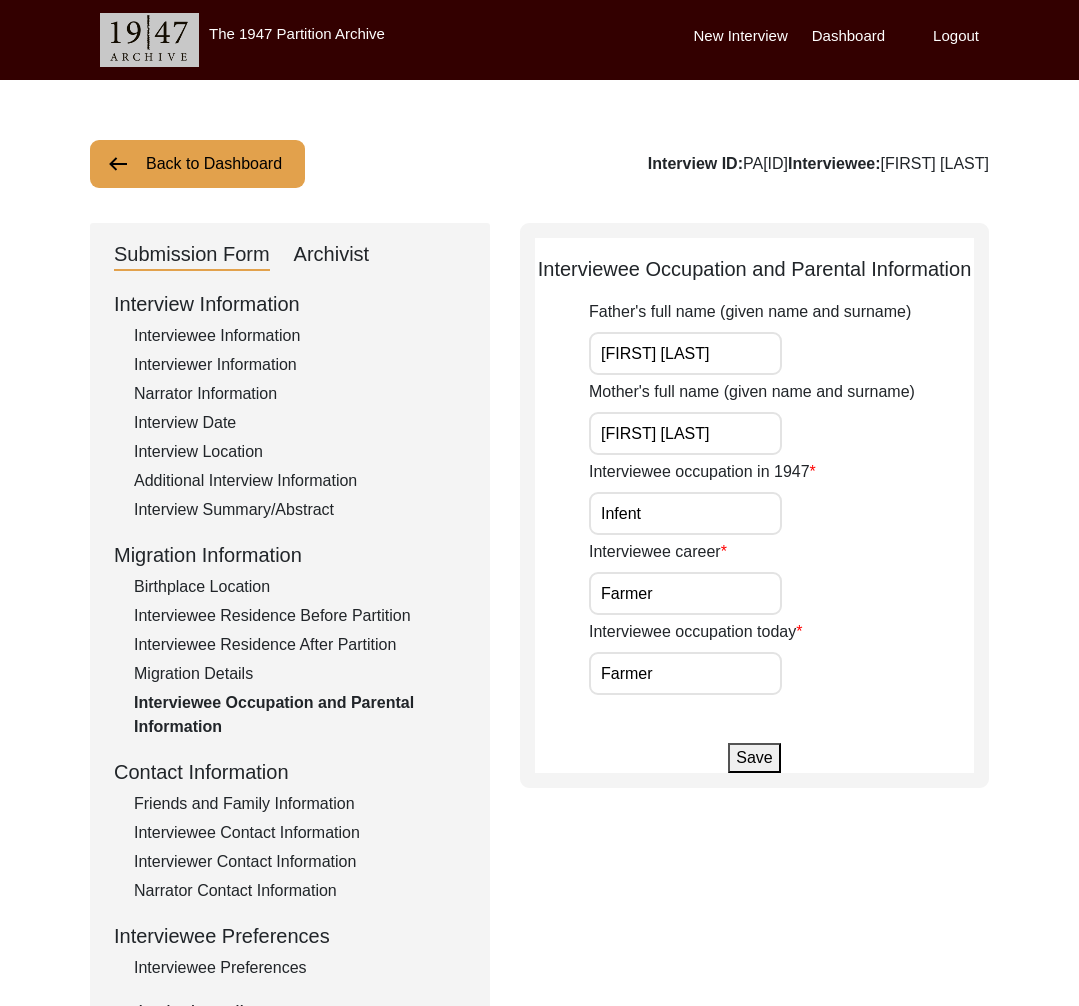 drag, startPoint x: 264, startPoint y: 809, endPoint x: 280, endPoint y: 826, distance: 23.345236 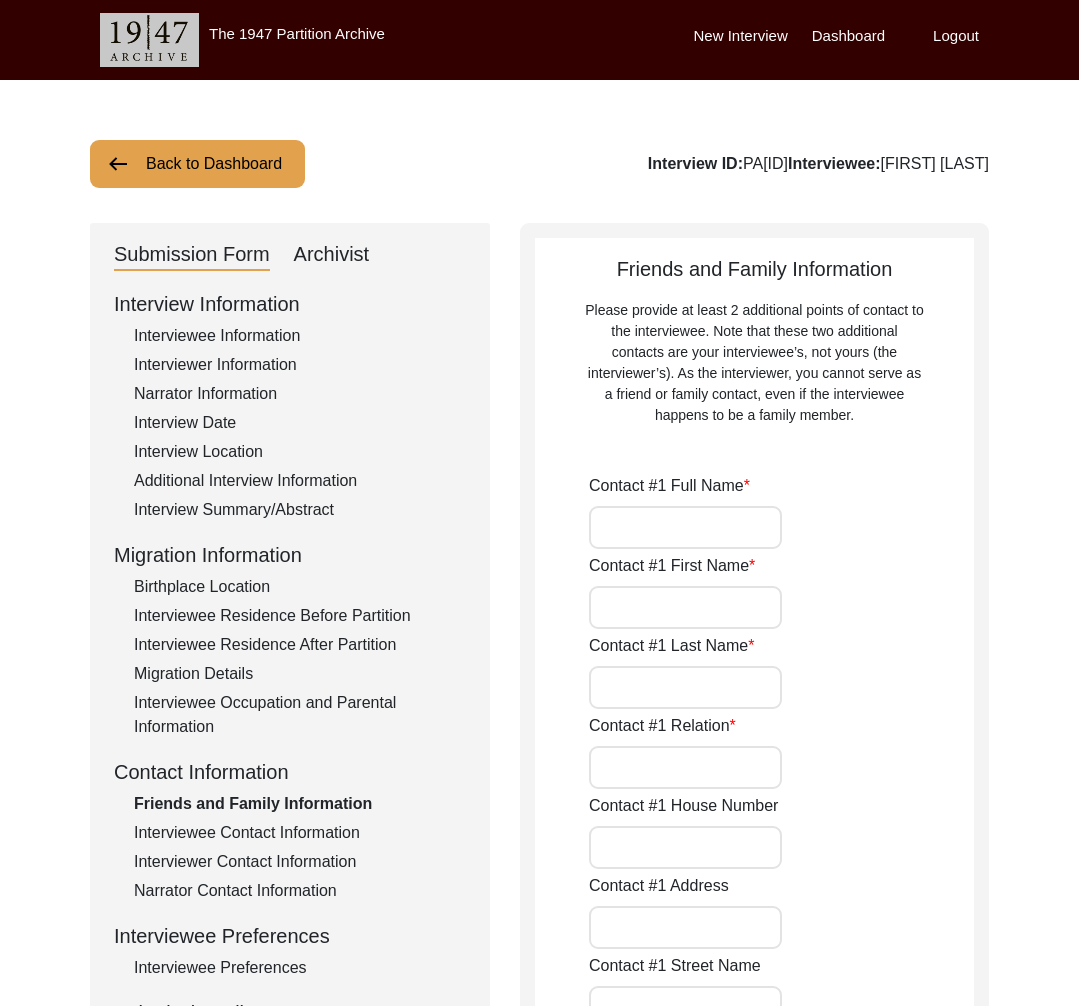 type on "[FIRST] [LAST]" 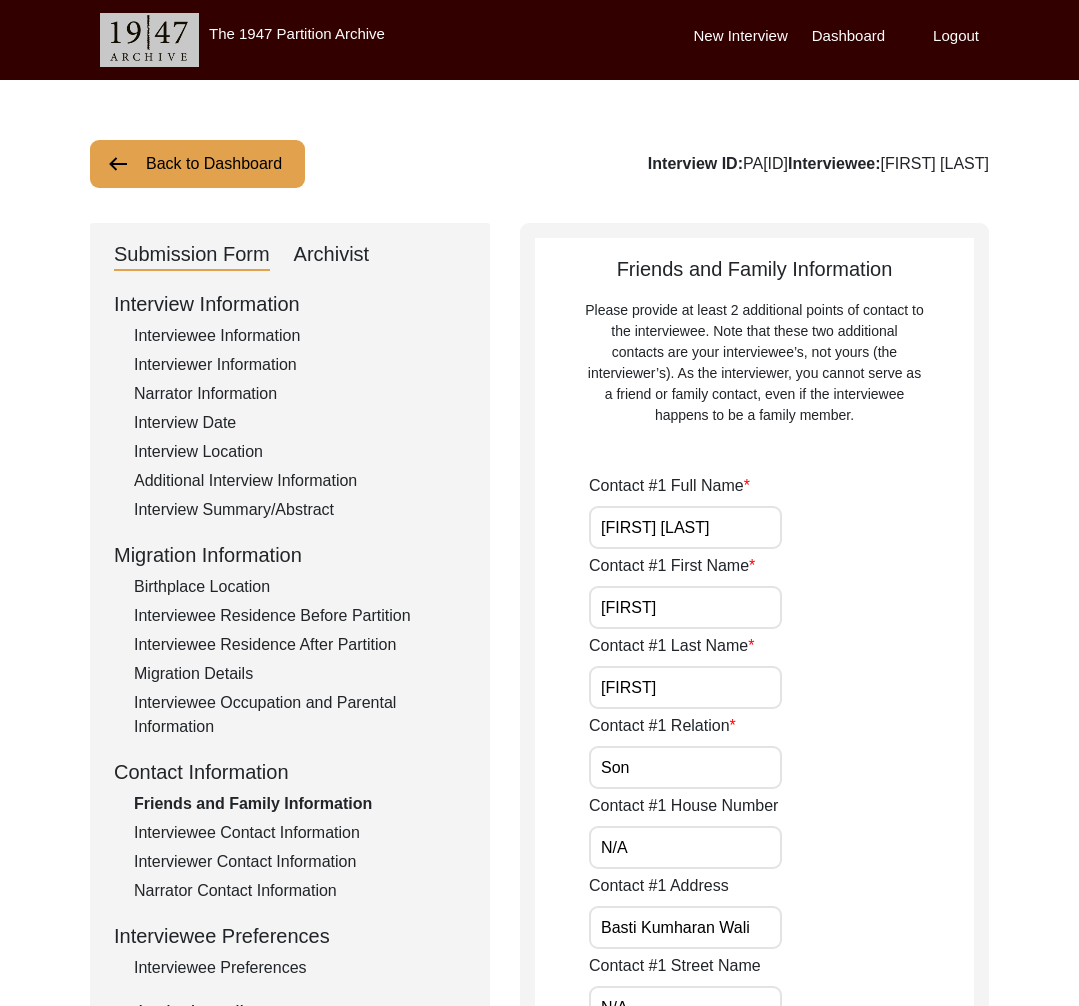 click on "Interviewee Contact Information" 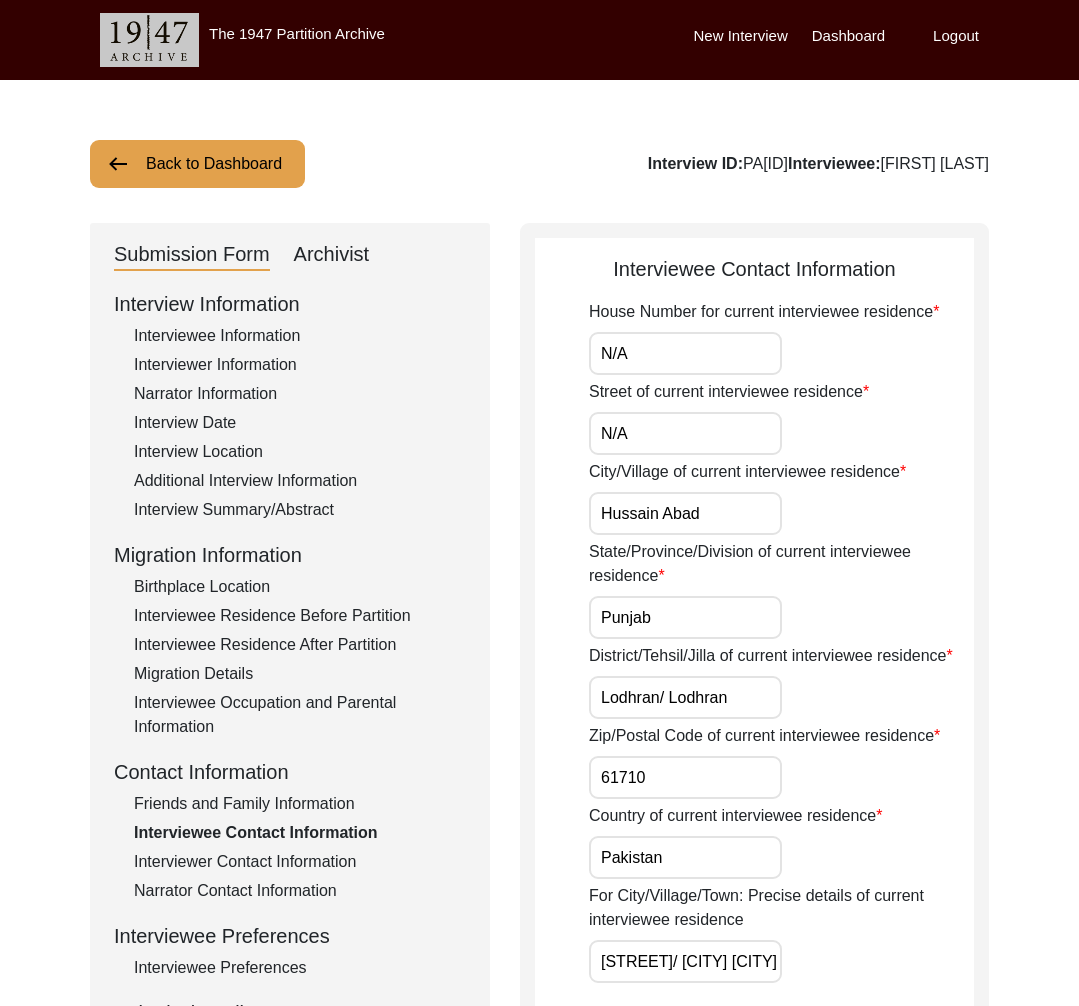 click on "Friends and Family Information" 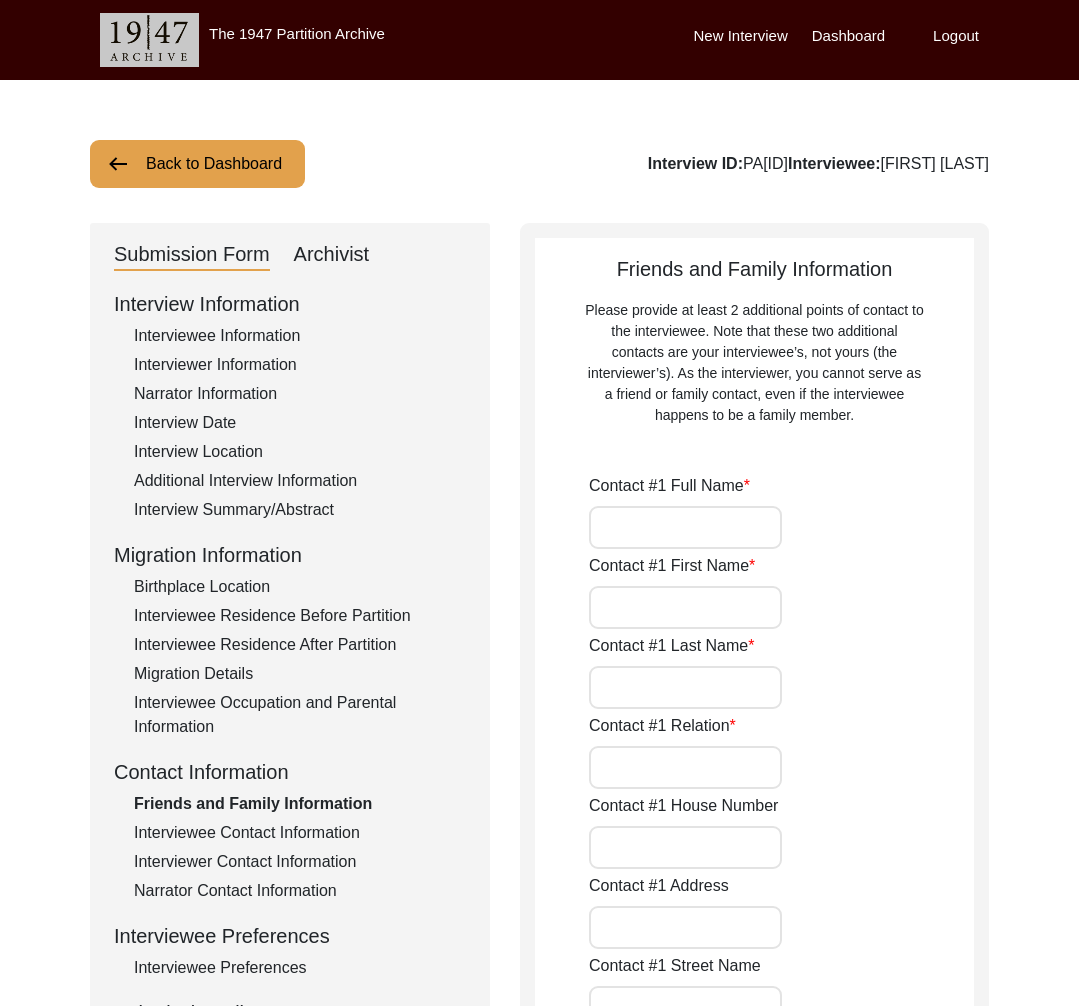 type on "[FIRST] [LAST]" 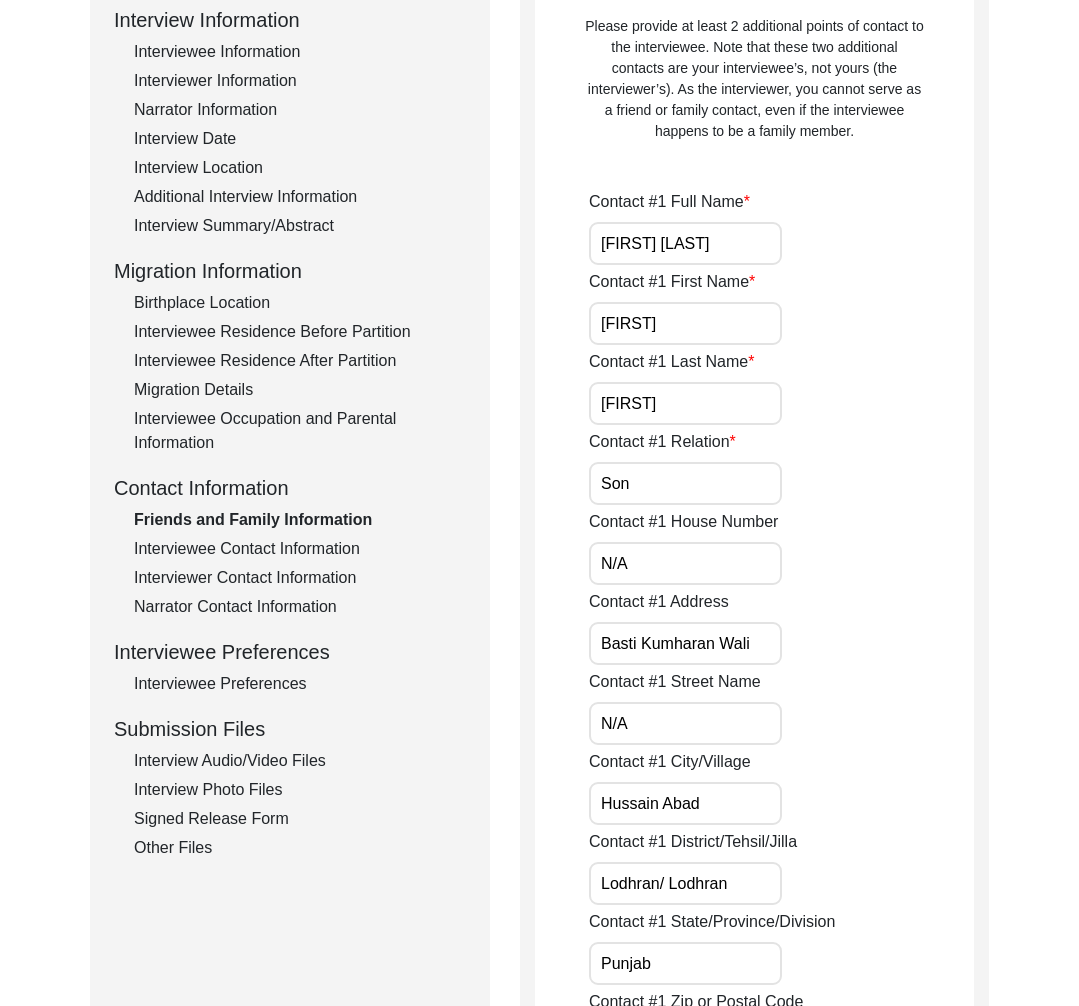scroll, scrollTop: 13, scrollLeft: 0, axis: vertical 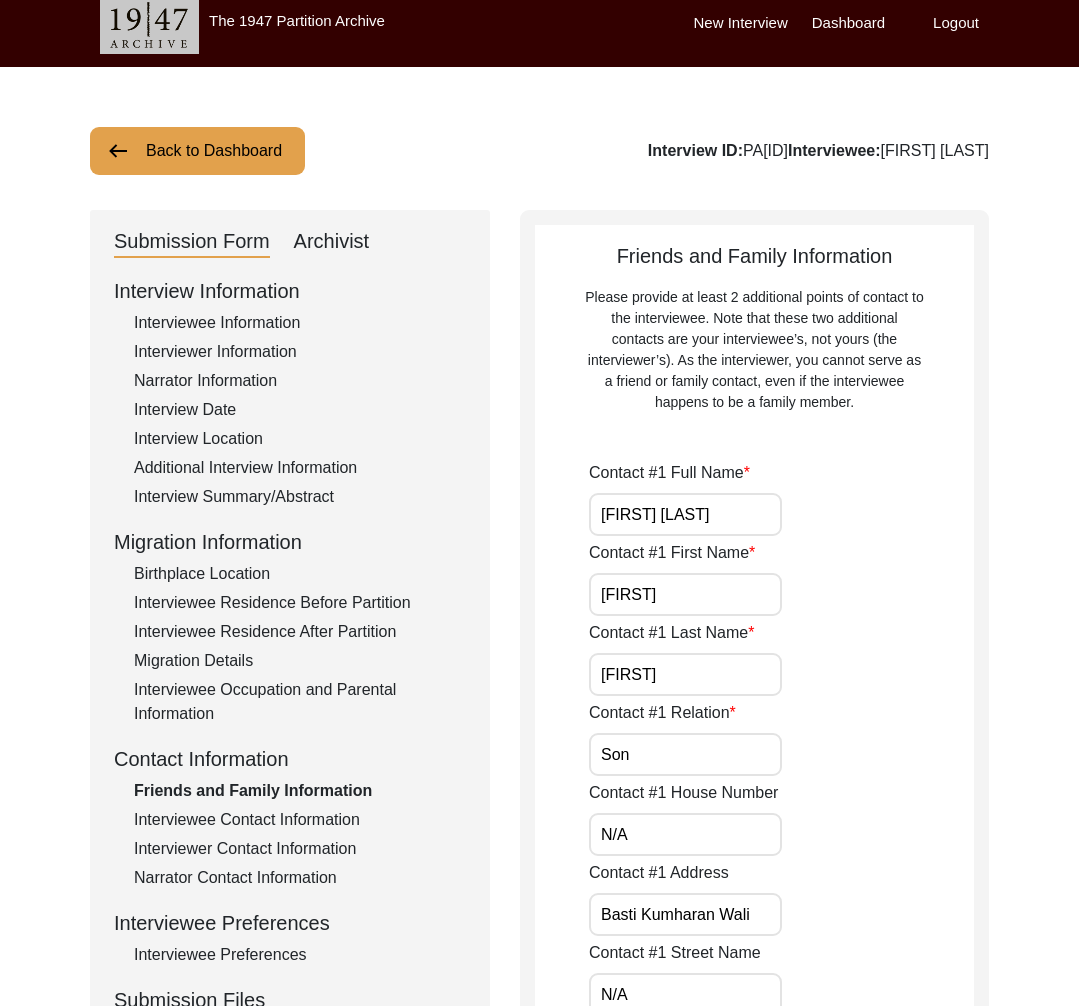 click on "Interviewee Contact Information" 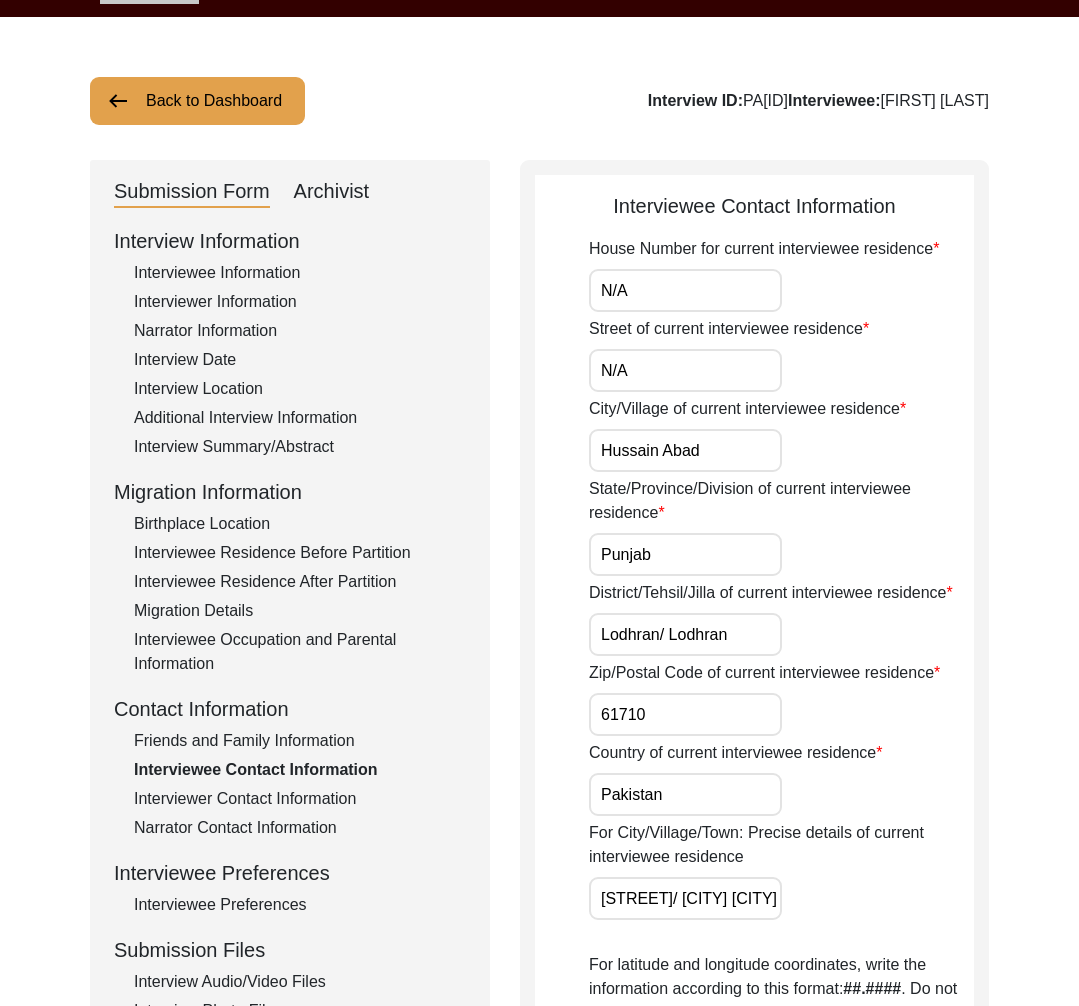 scroll, scrollTop: 0, scrollLeft: 0, axis: both 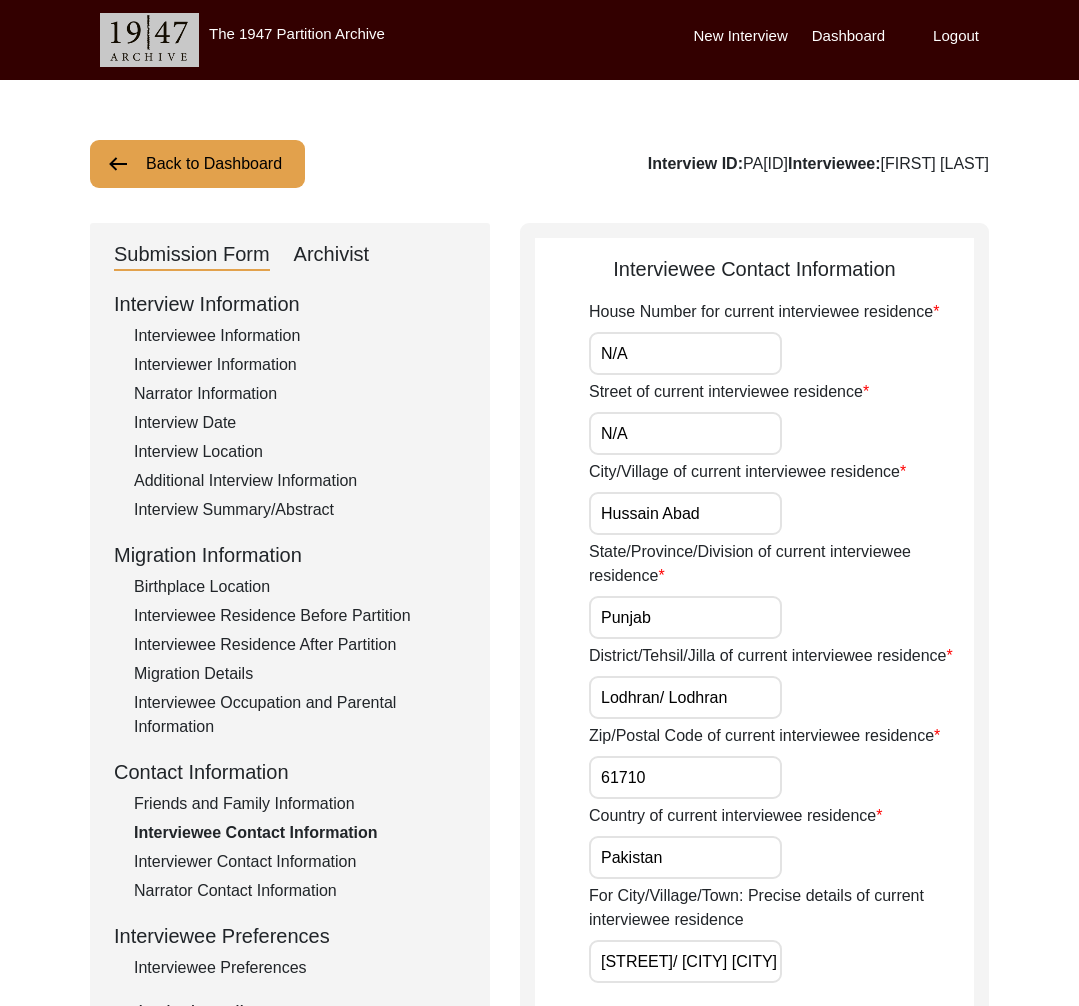 click on "Interviewer Contact Information" 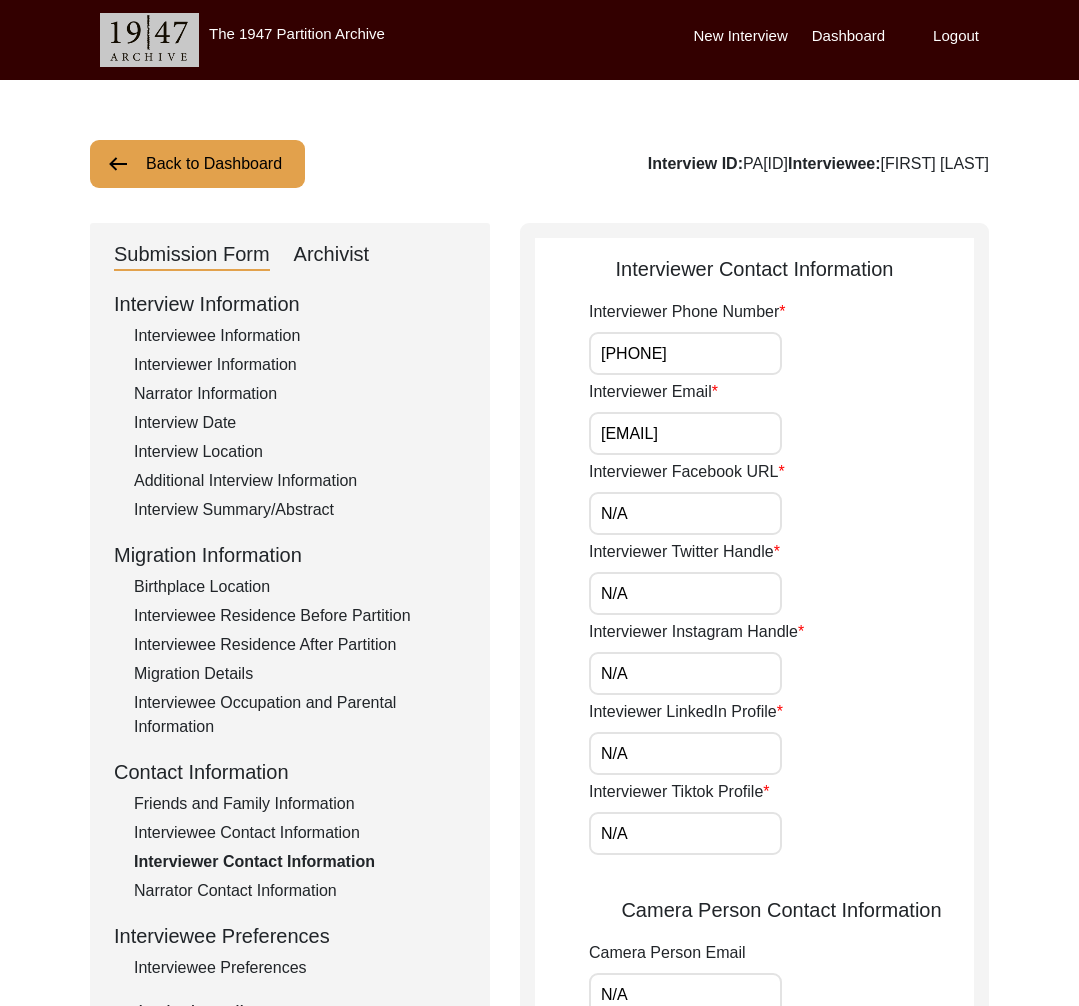 click on "Narrator Contact Information" 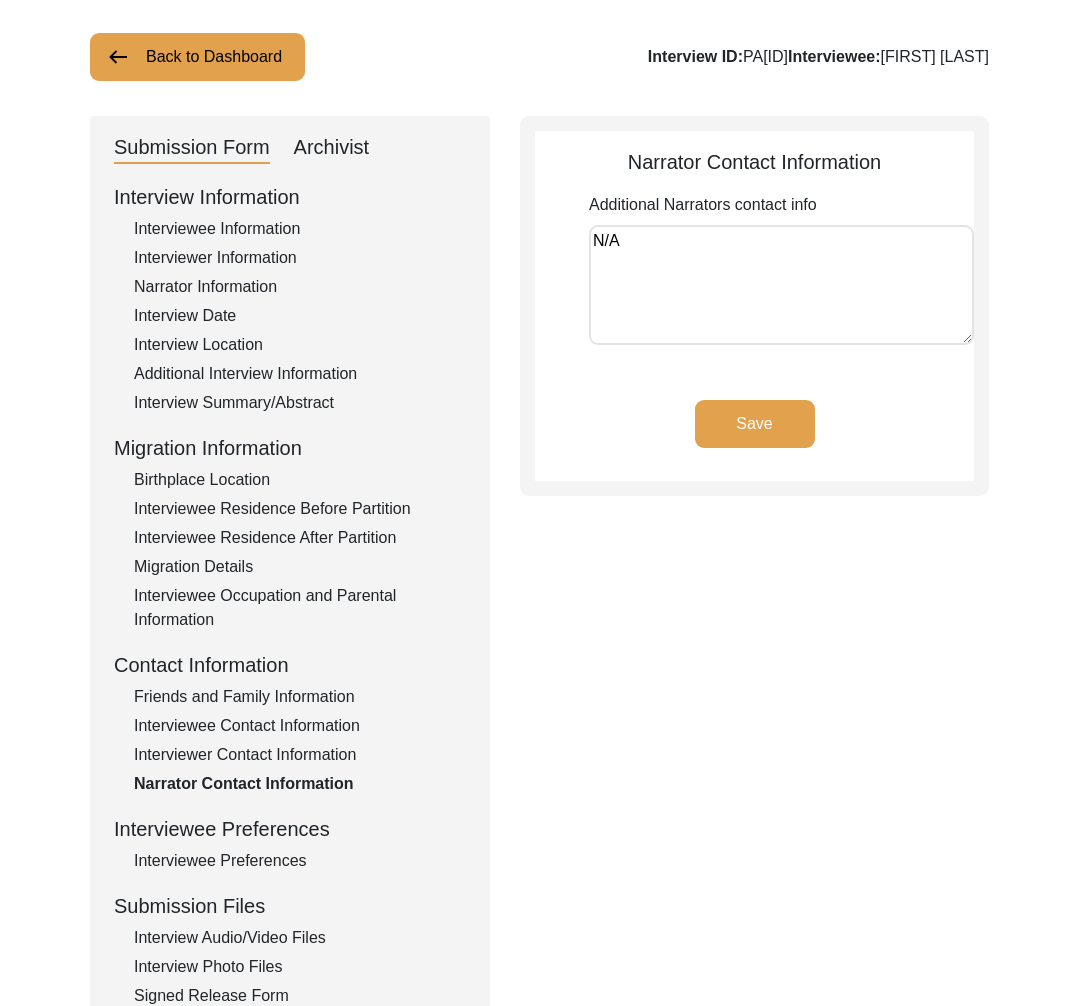 scroll, scrollTop: 135, scrollLeft: 0, axis: vertical 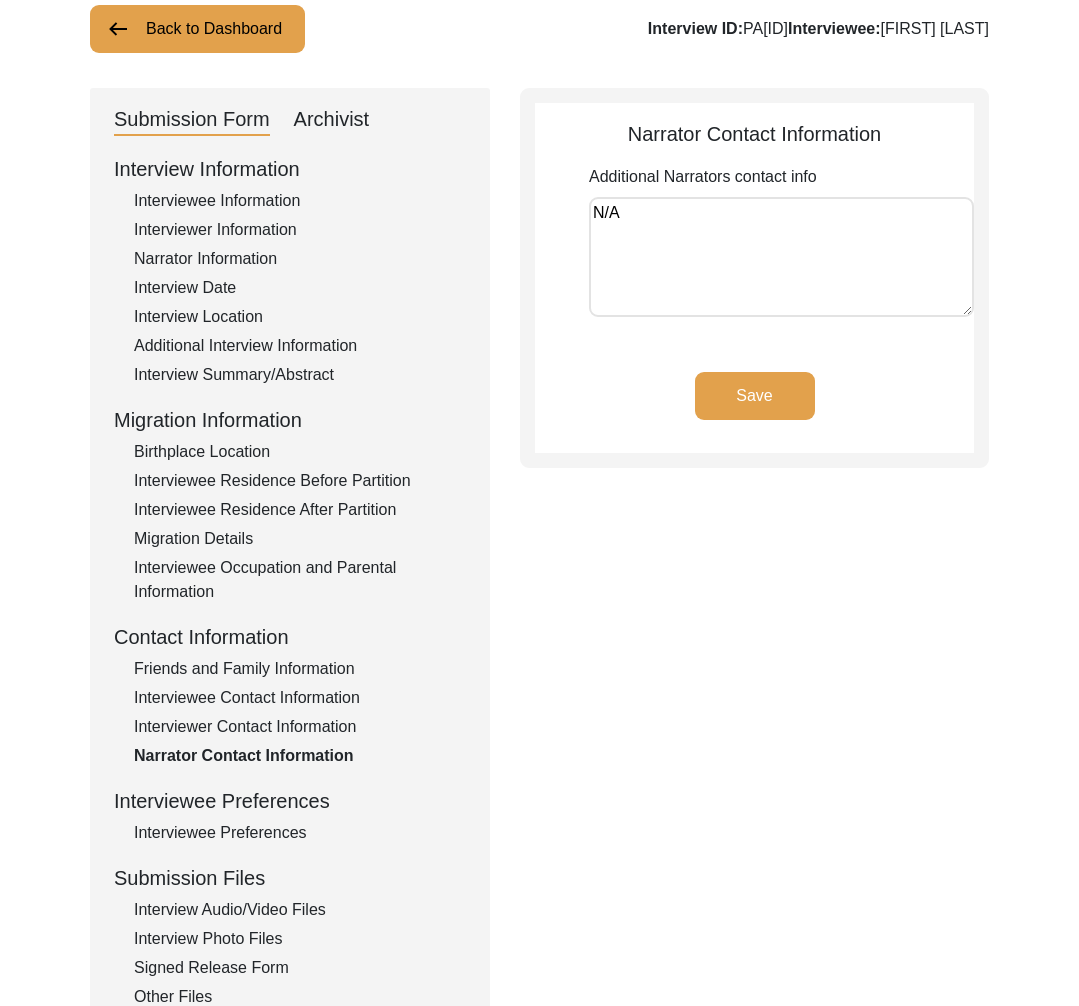 click on "Interviewee Preferences" 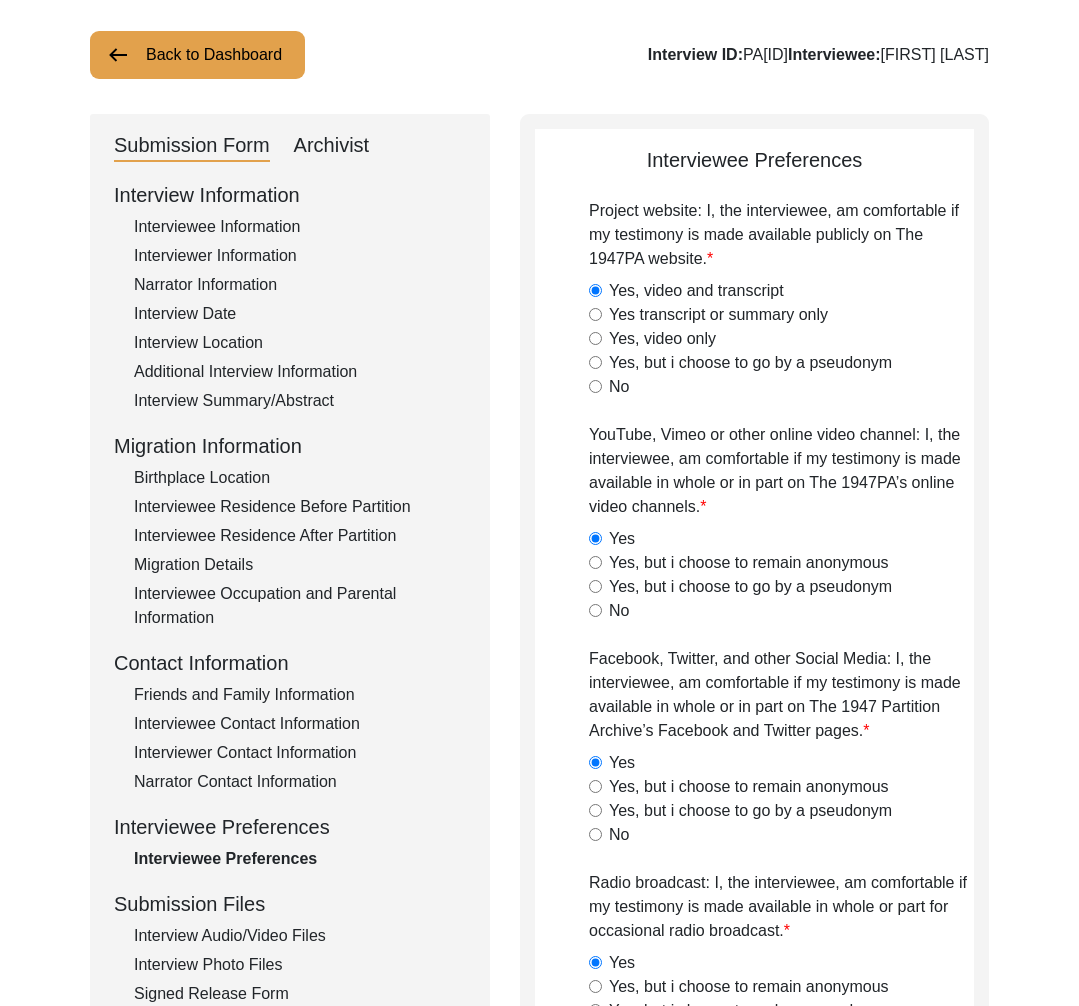 scroll, scrollTop: 146, scrollLeft: 0, axis: vertical 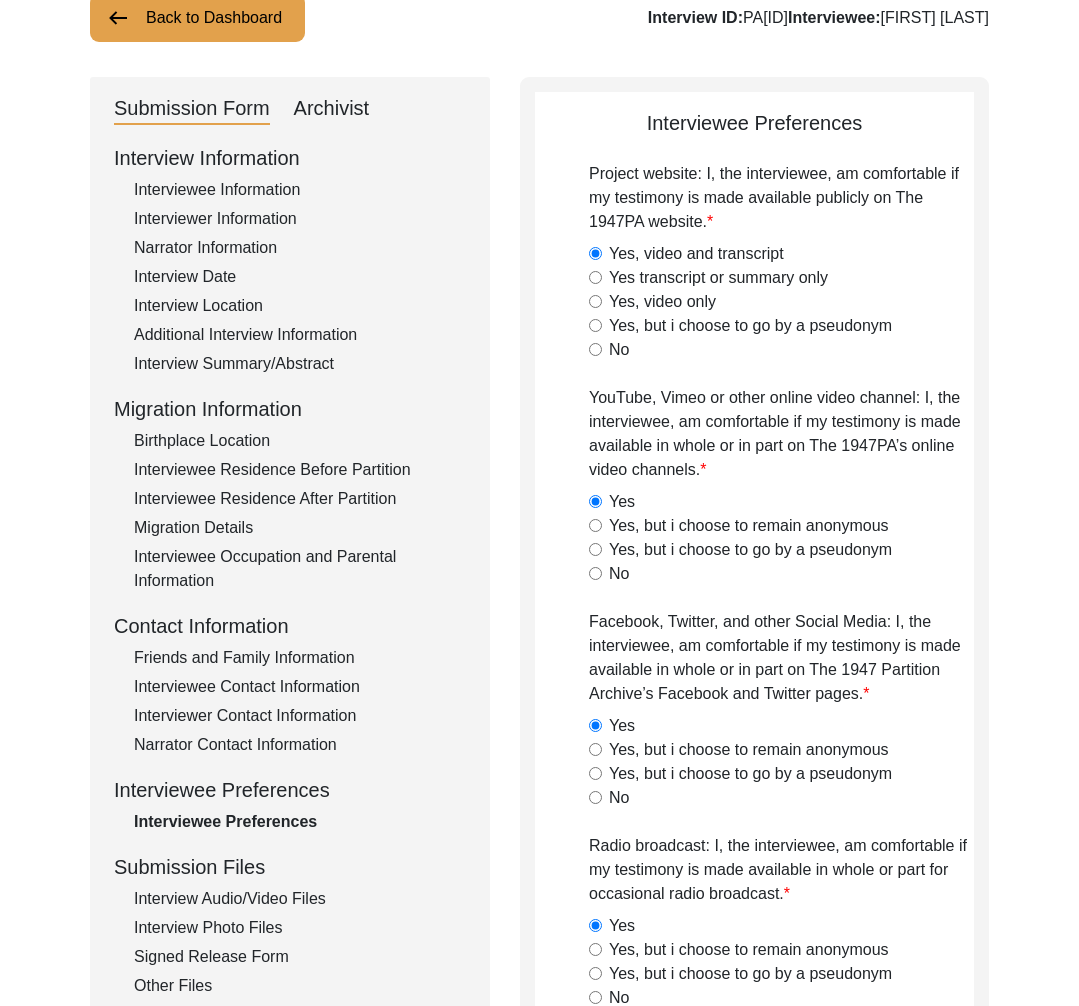 drag, startPoint x: 256, startPoint y: 897, endPoint x: 321, endPoint y: 829, distance: 94.06912 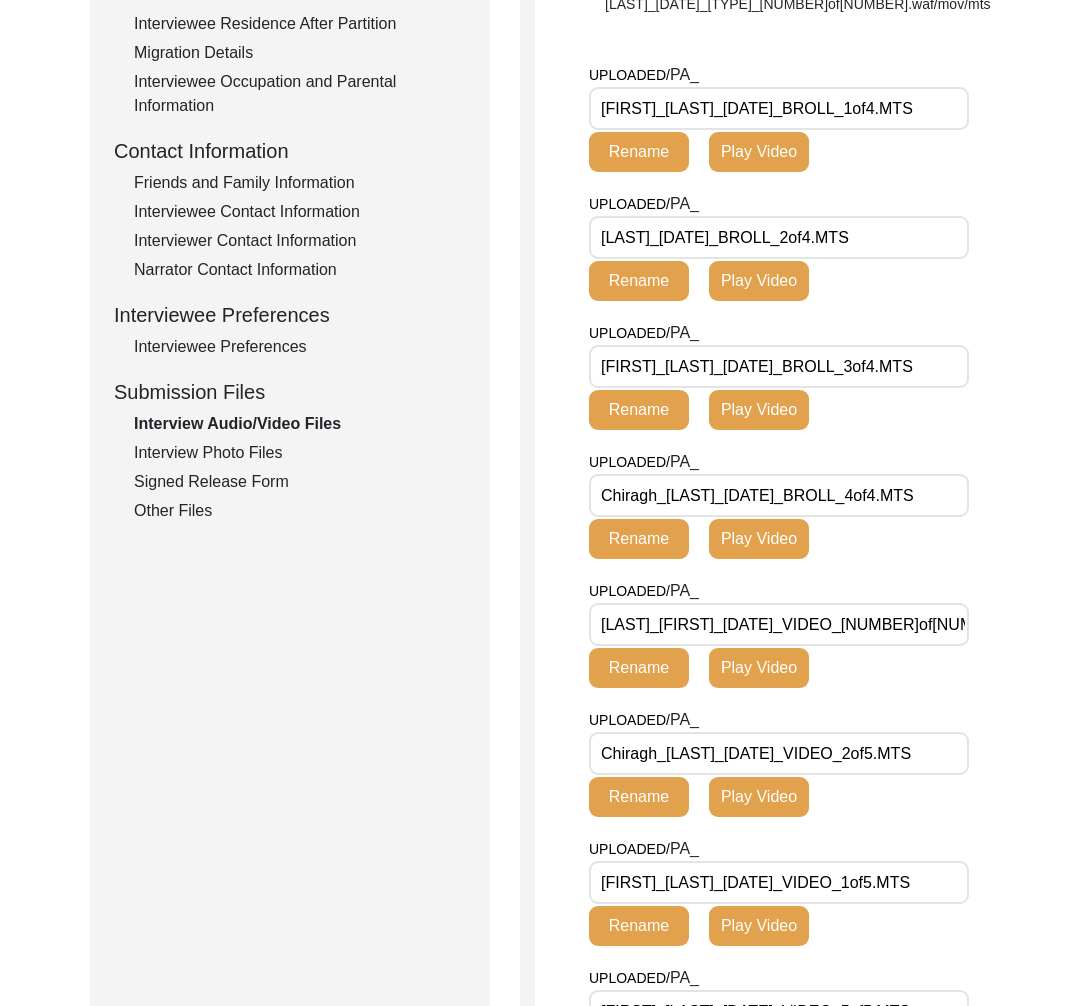 scroll, scrollTop: 603, scrollLeft: 0, axis: vertical 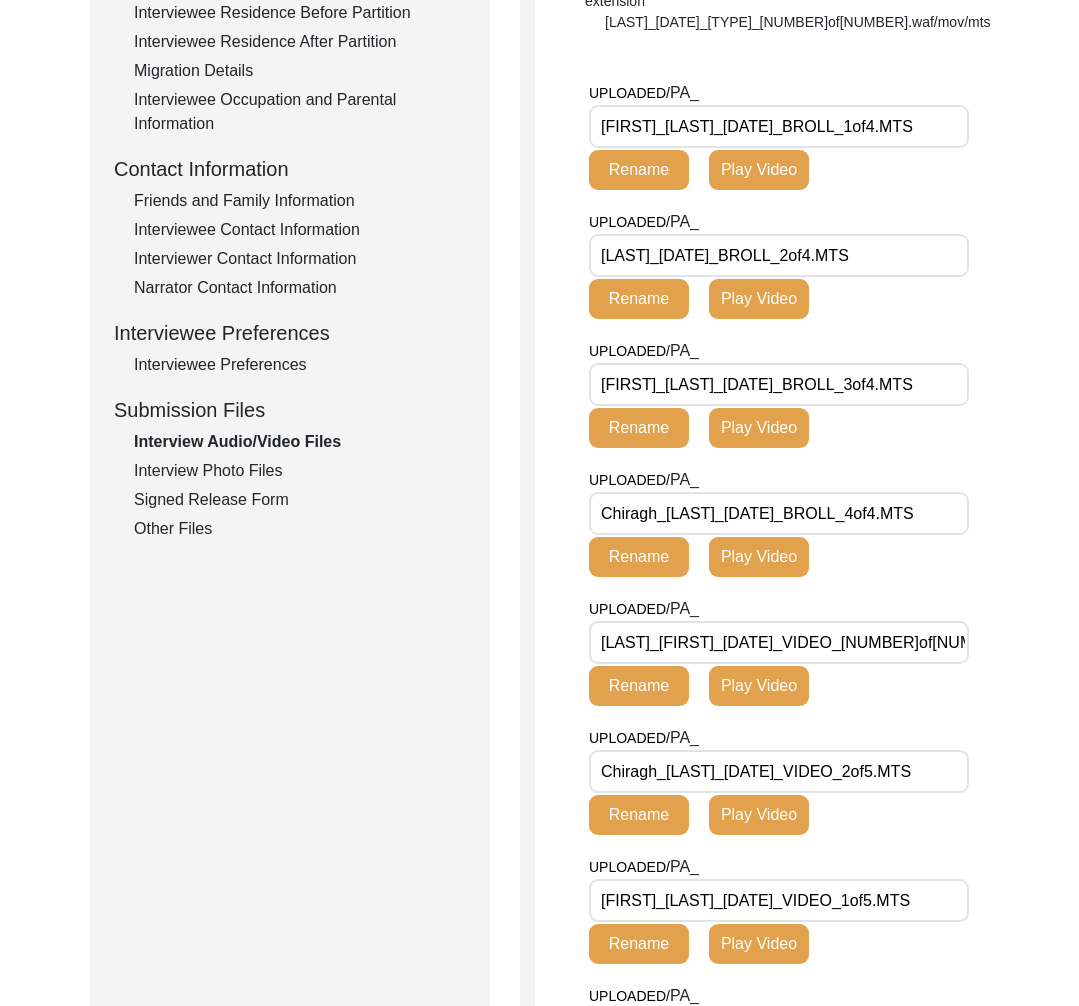 click on "Interview Photo Files" 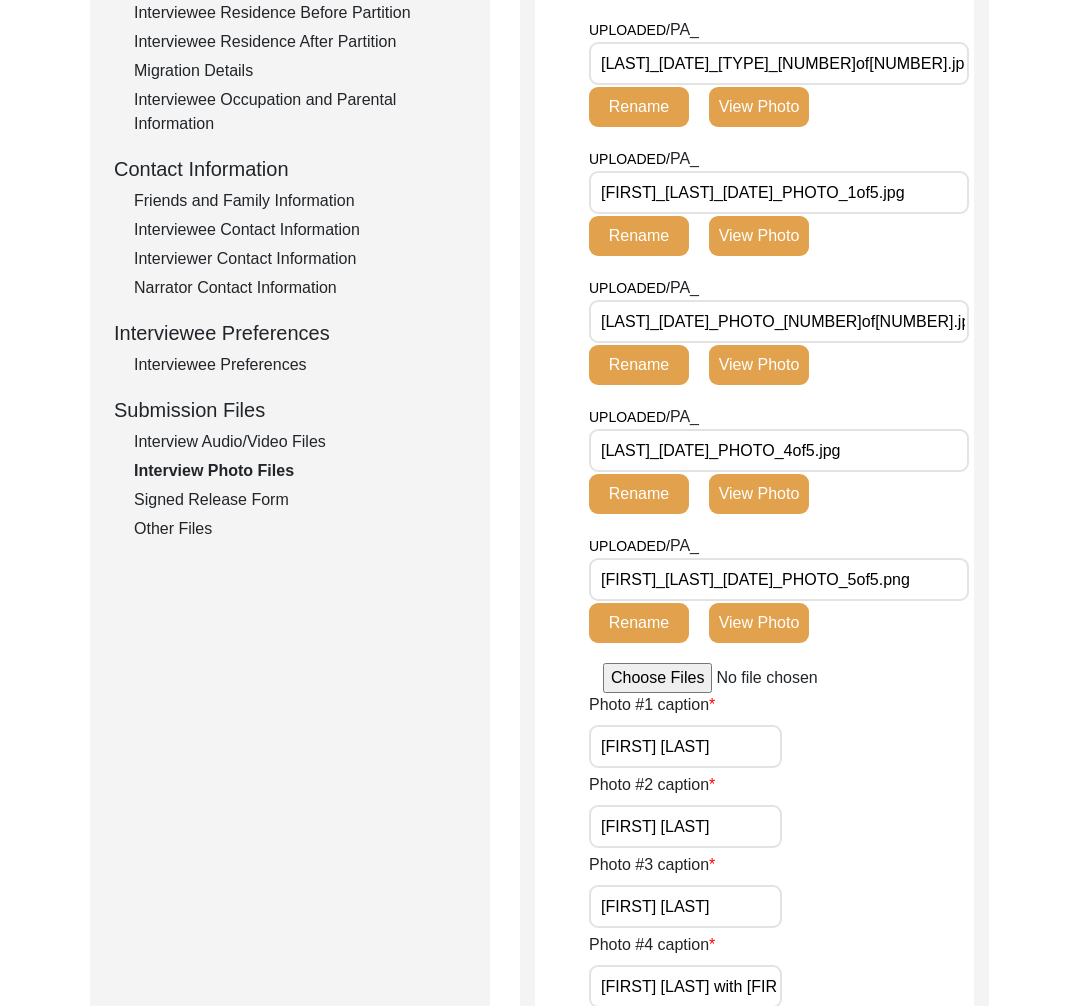click on "Signed Release Form" 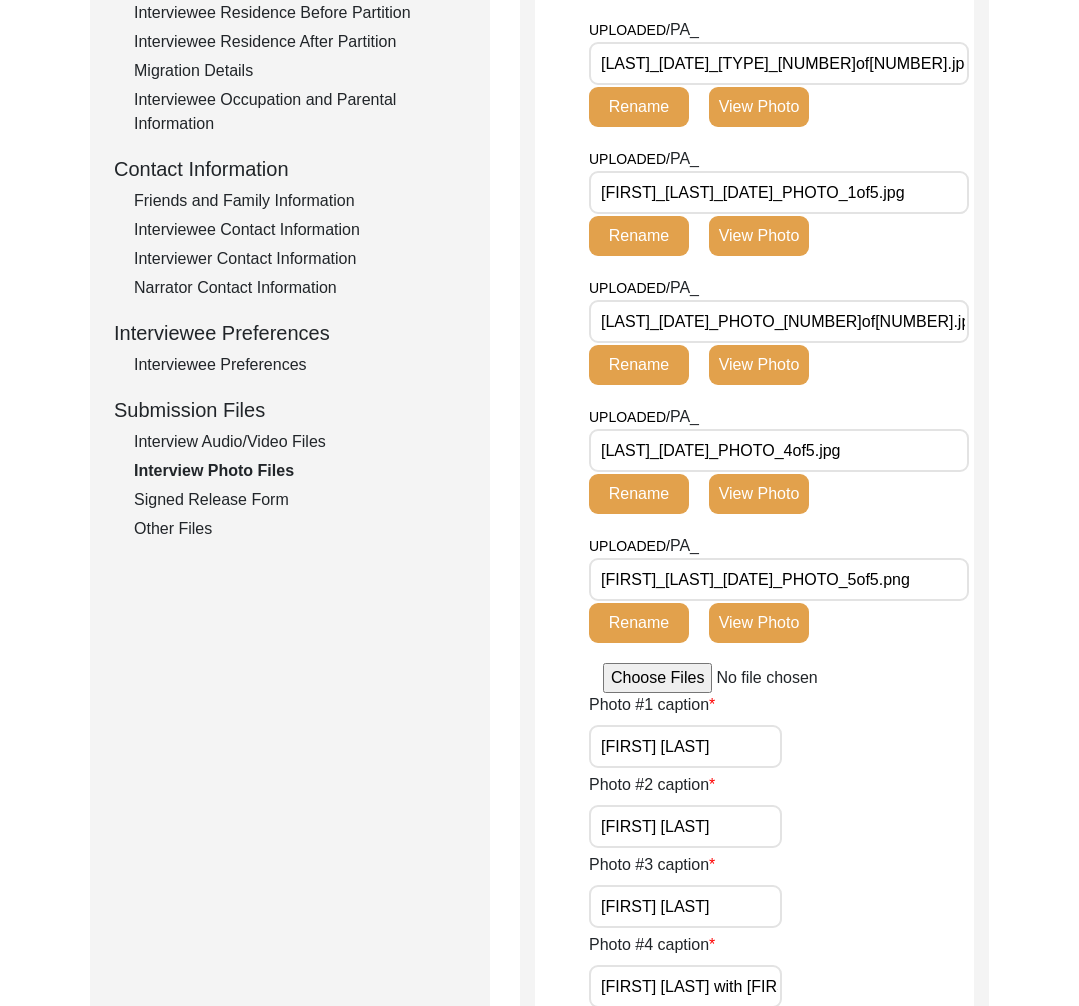 scroll, scrollTop: 440, scrollLeft: 0, axis: vertical 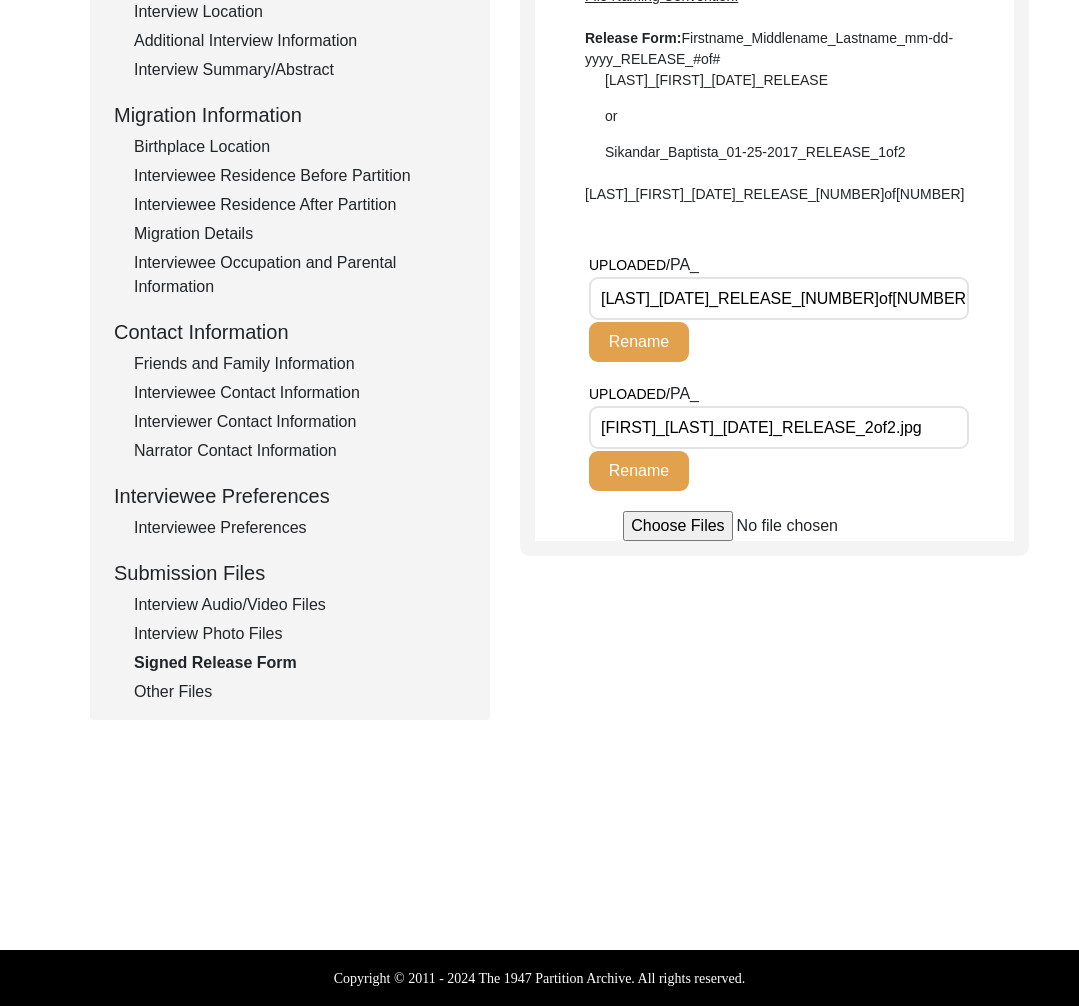 click on "Other Files" 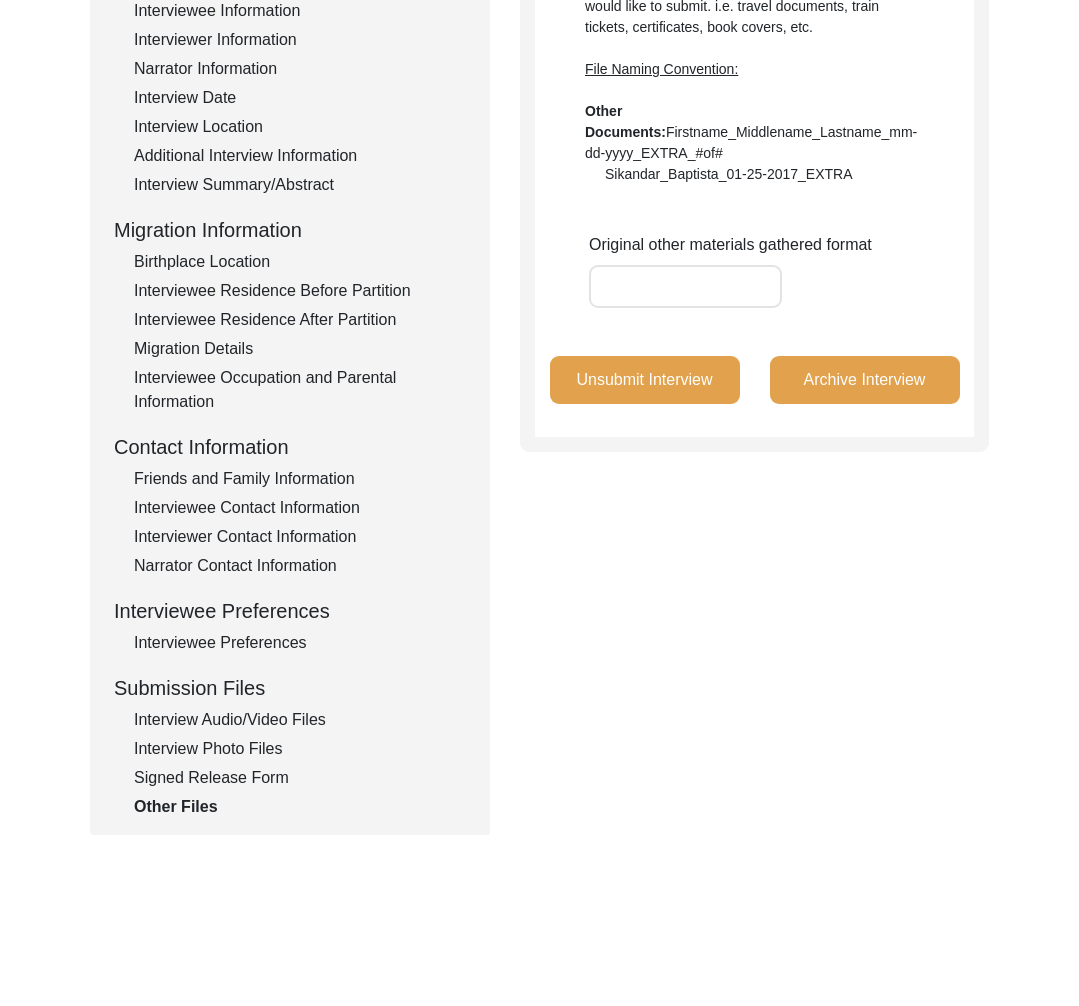 scroll, scrollTop: 167, scrollLeft: 0, axis: vertical 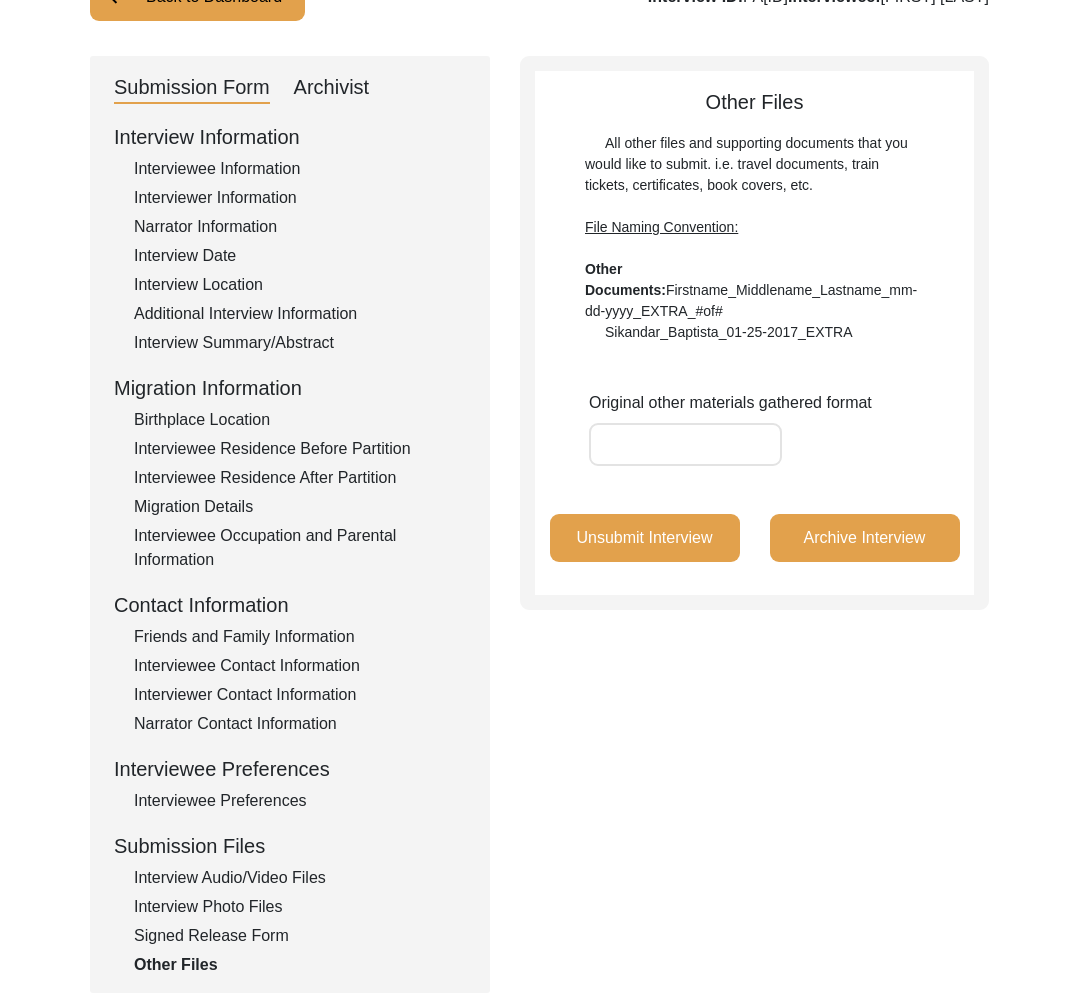 click on "Interview Summary/Abstract" 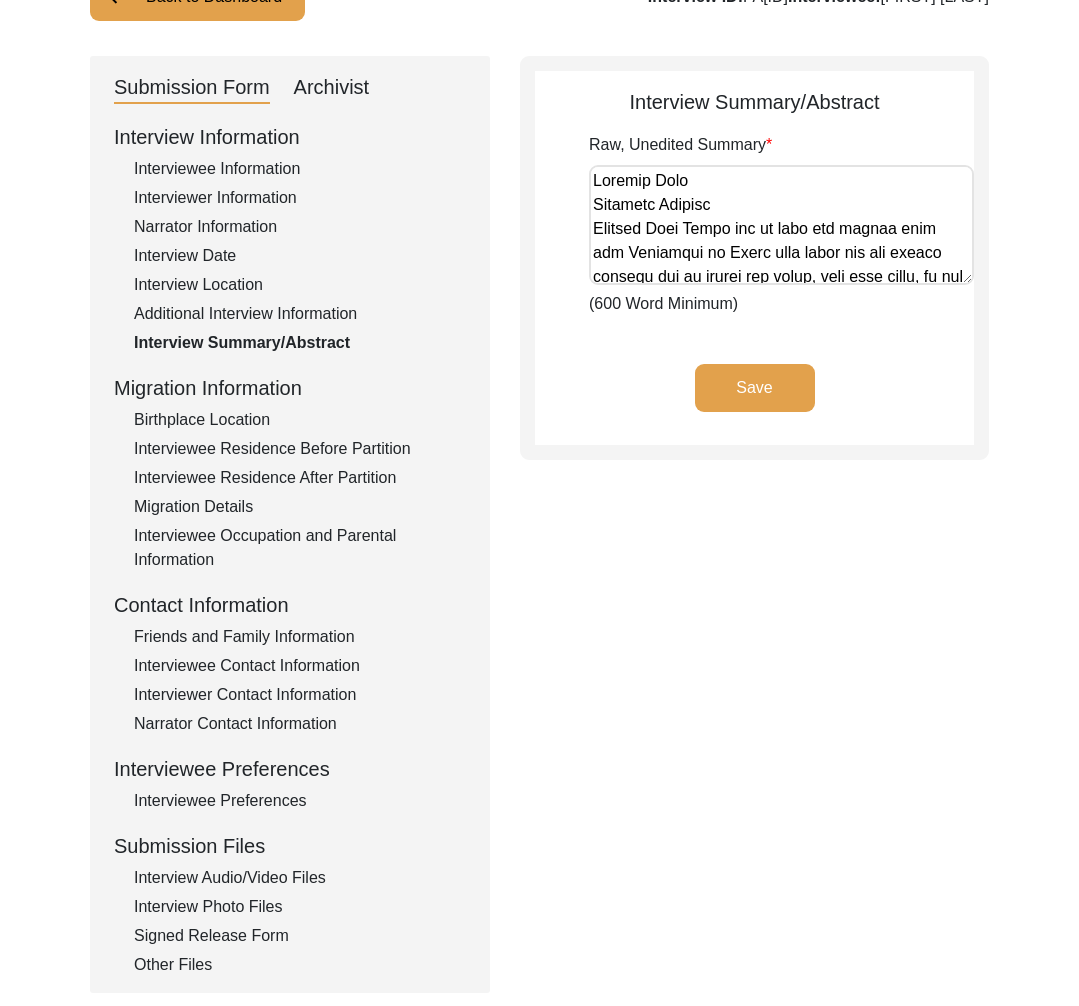 click on "Additional Interview Information" 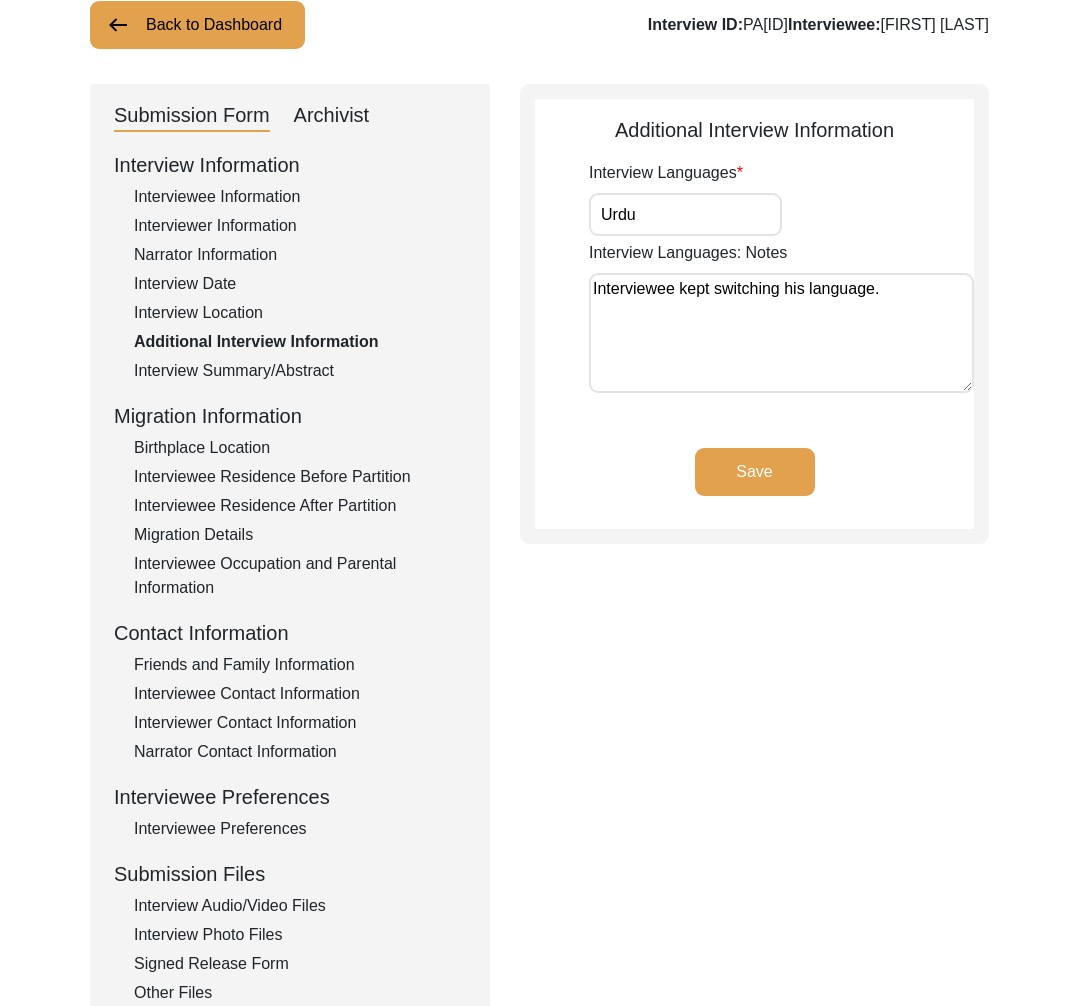 scroll, scrollTop: 134, scrollLeft: 0, axis: vertical 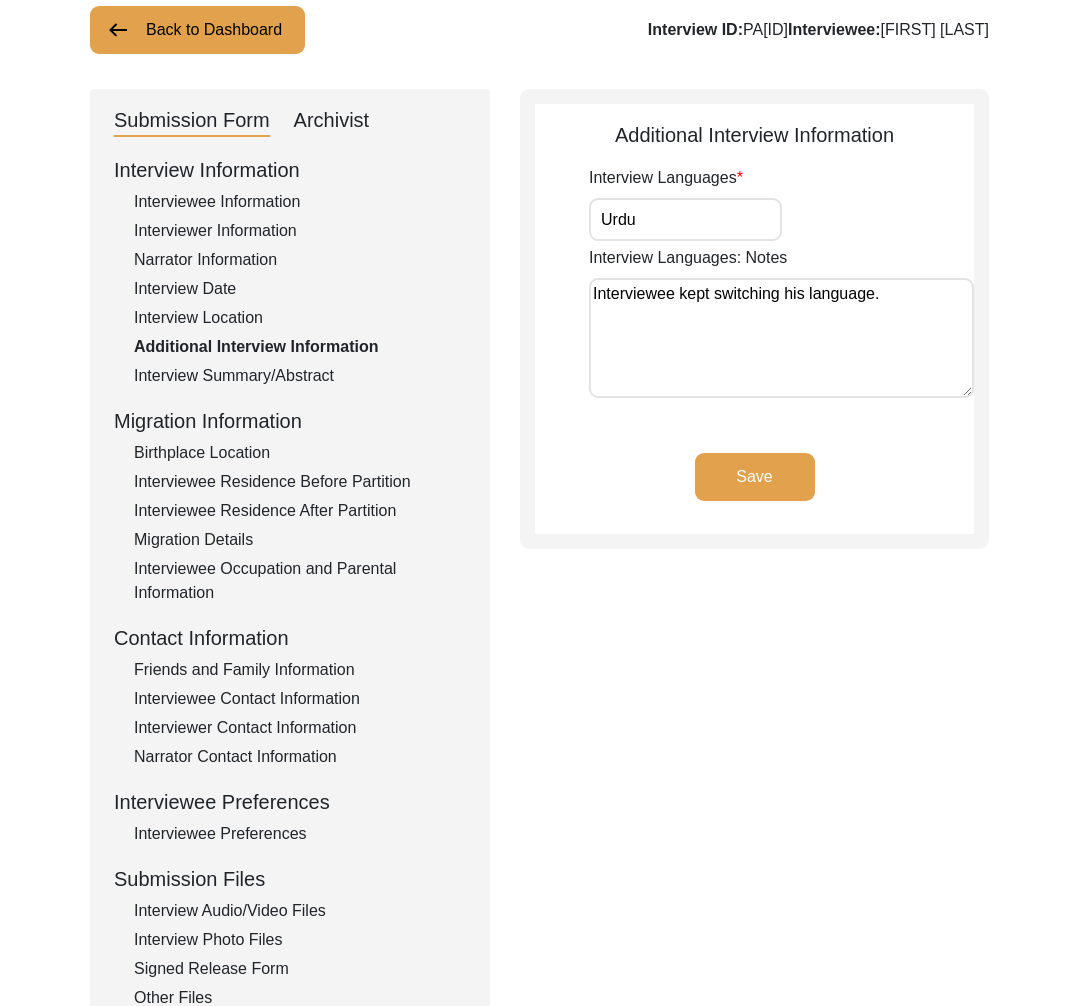 click on "Back to Dashboard" 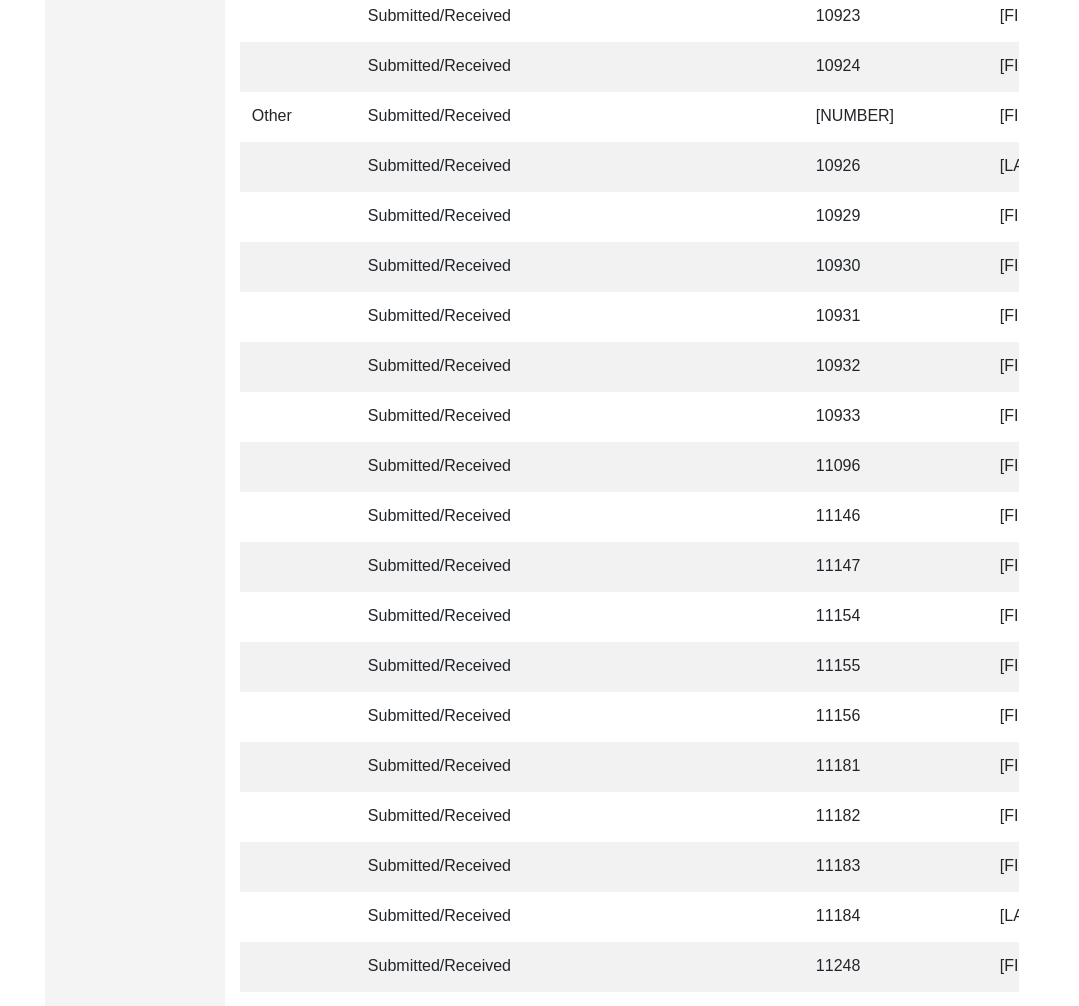 scroll, scrollTop: 4591, scrollLeft: 0, axis: vertical 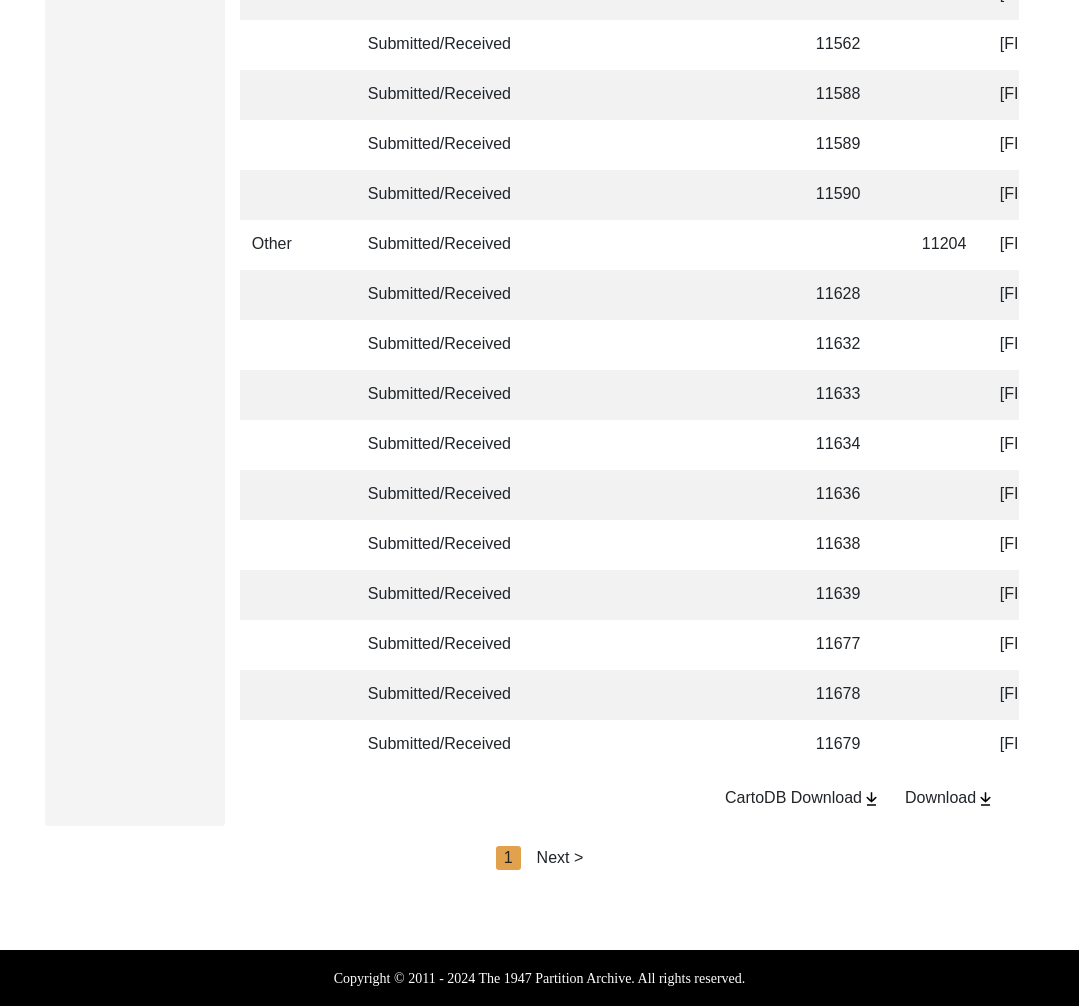 click on "Next >" 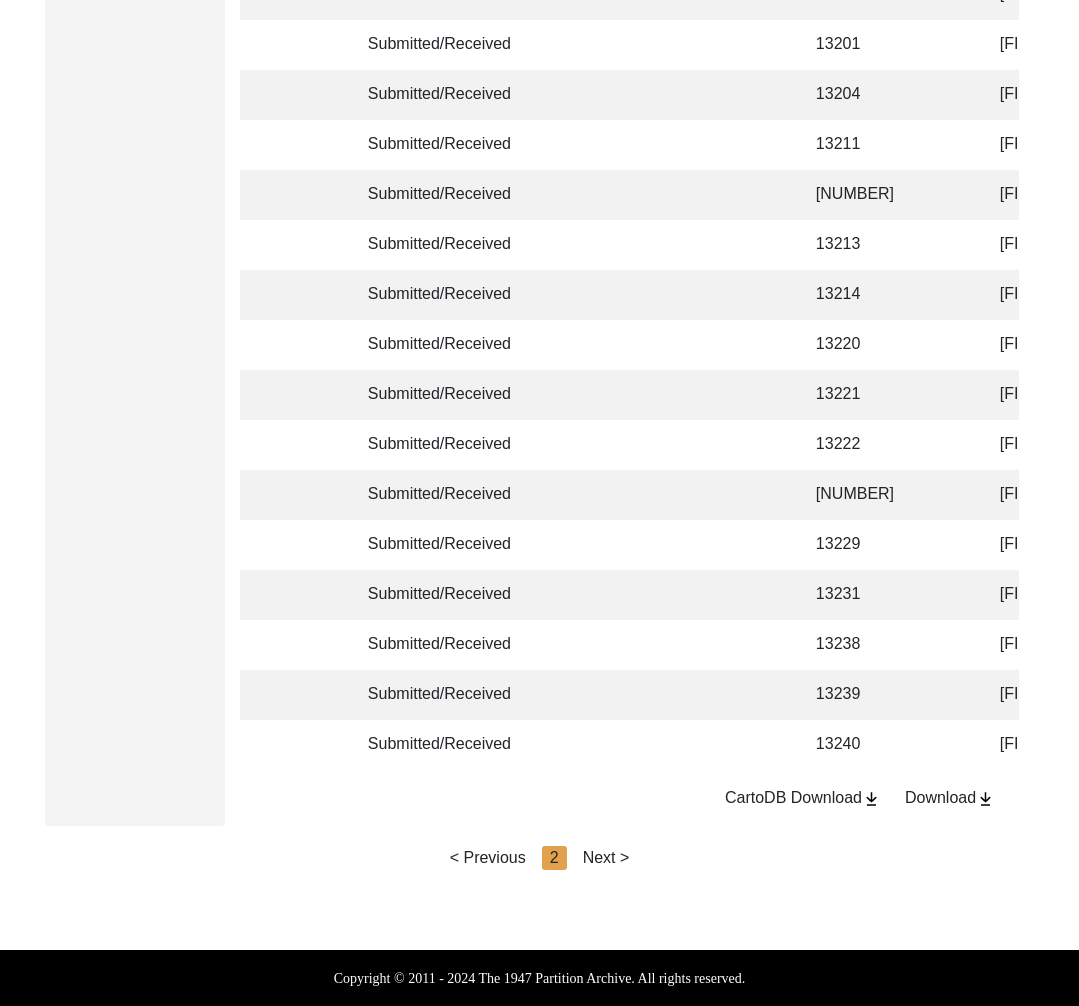 click on "Next >" 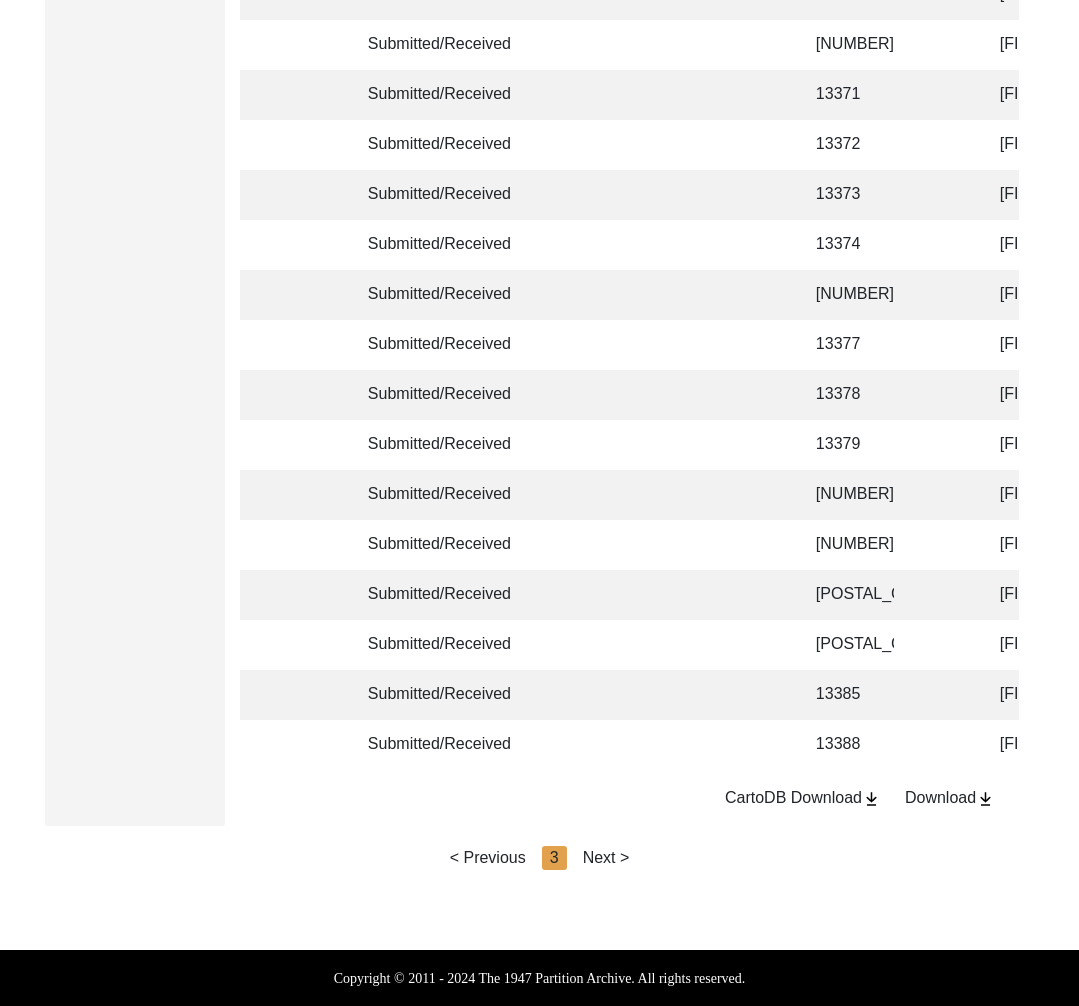 click on "Next >" 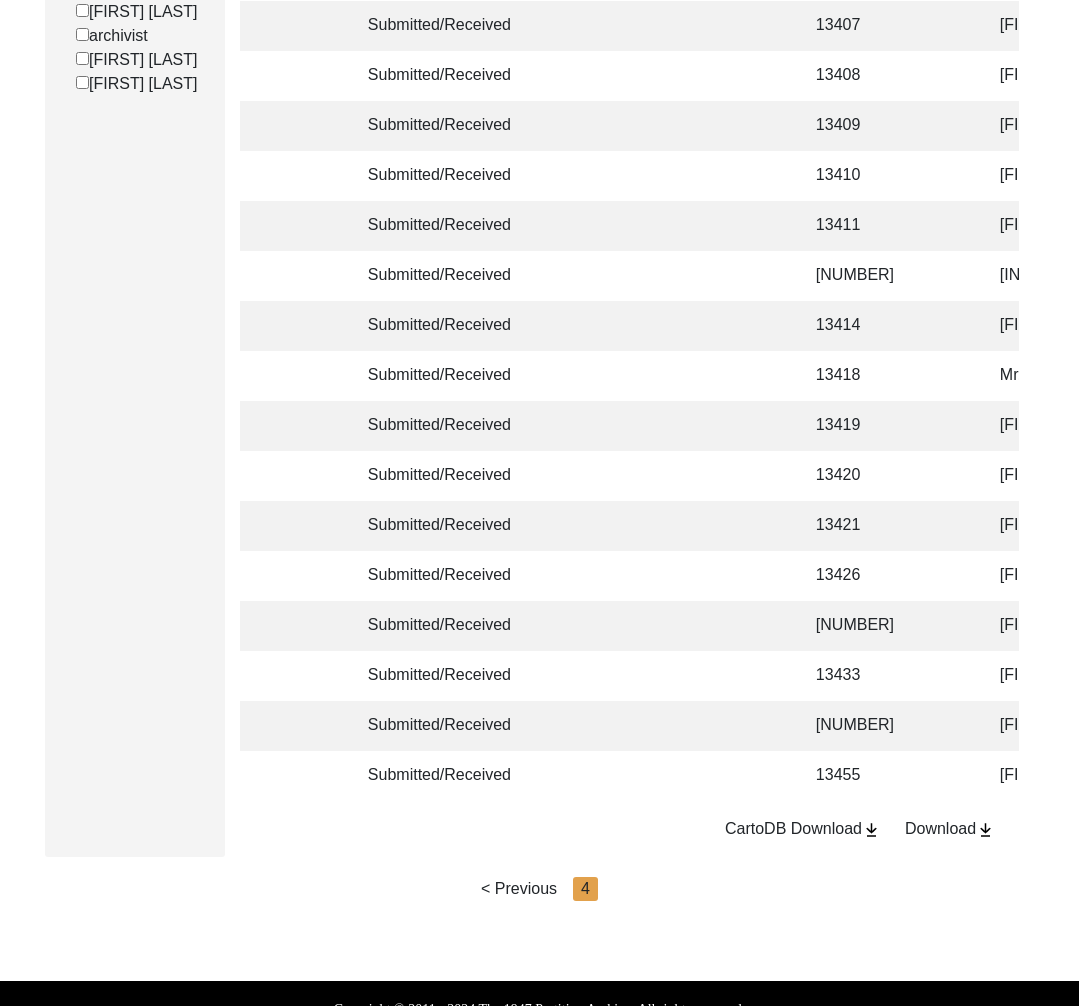 scroll, scrollTop: 800, scrollLeft: 0, axis: vertical 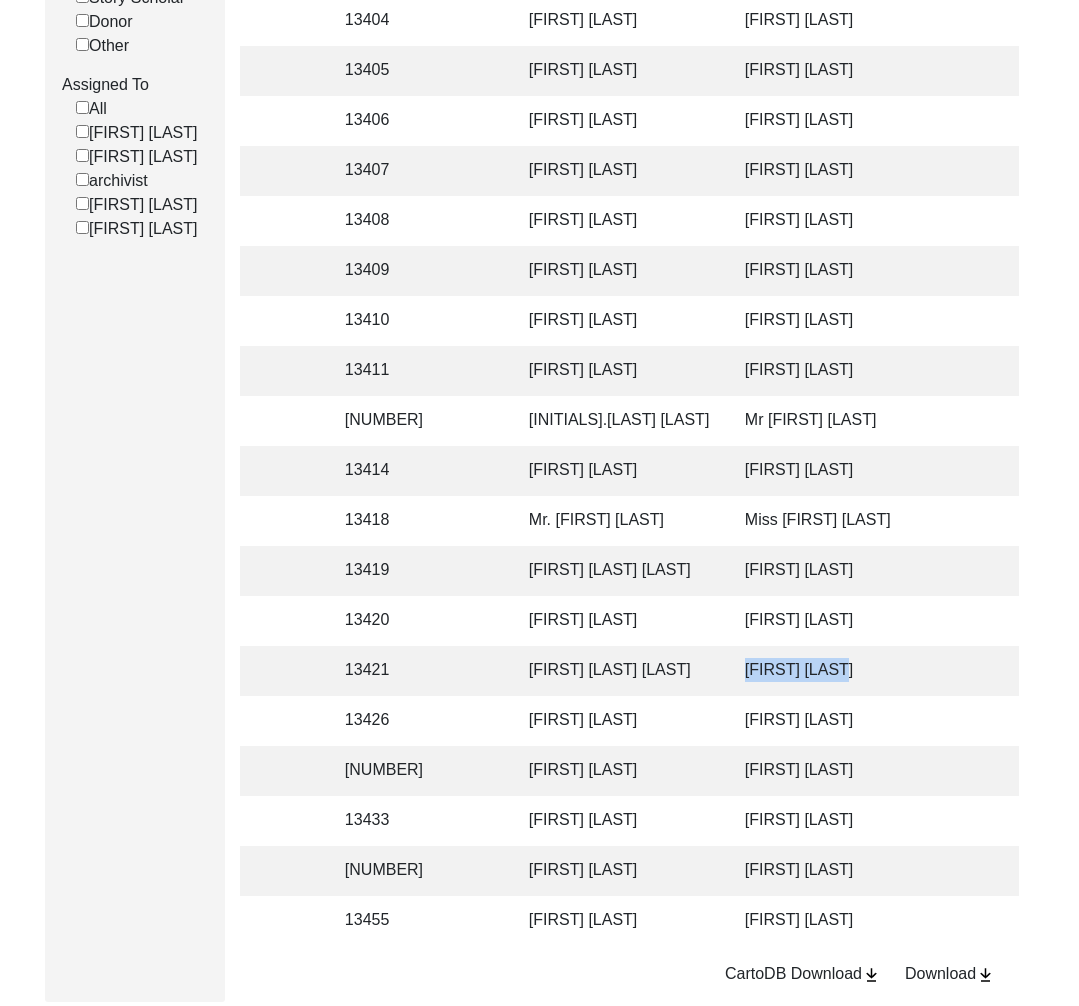 drag, startPoint x: 869, startPoint y: 674, endPoint x: 726, endPoint y: 679, distance: 143.08739 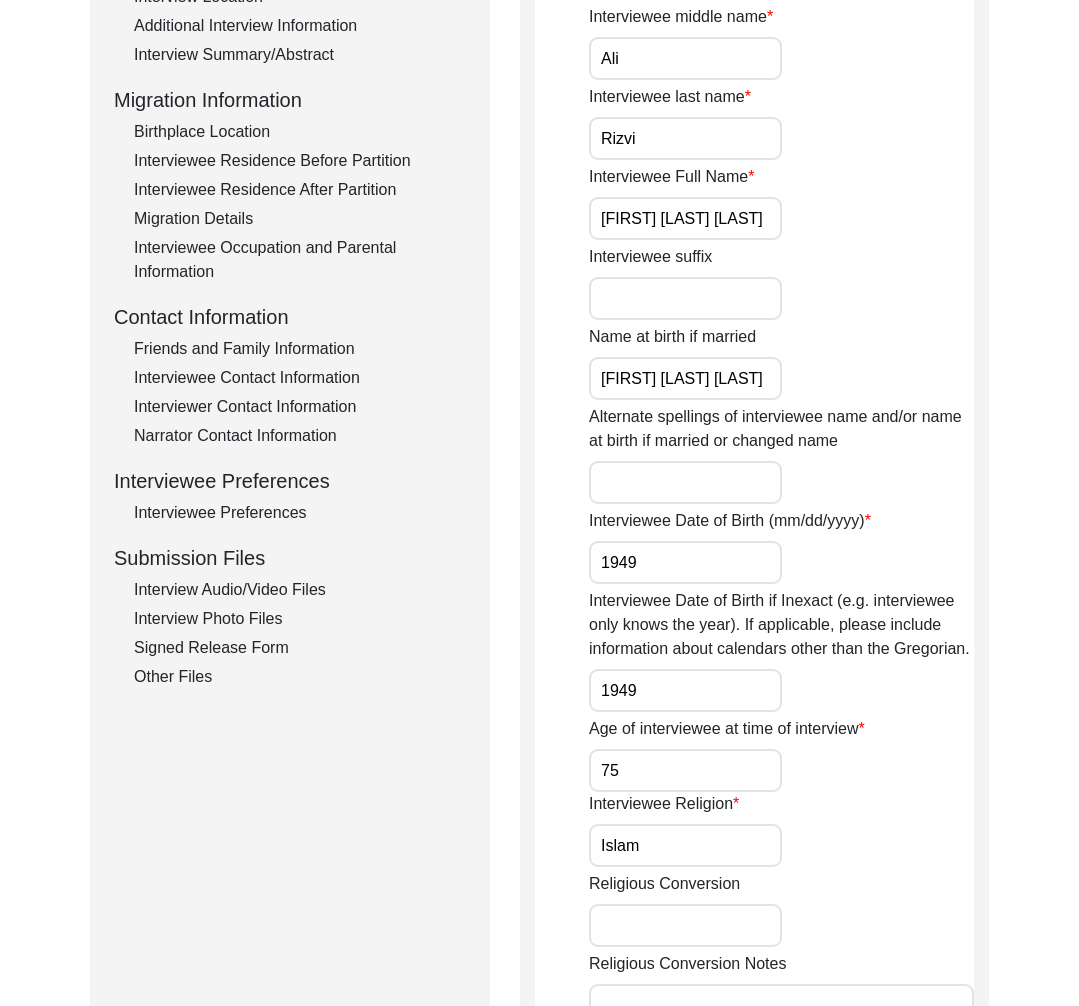 scroll, scrollTop: 0, scrollLeft: 0, axis: both 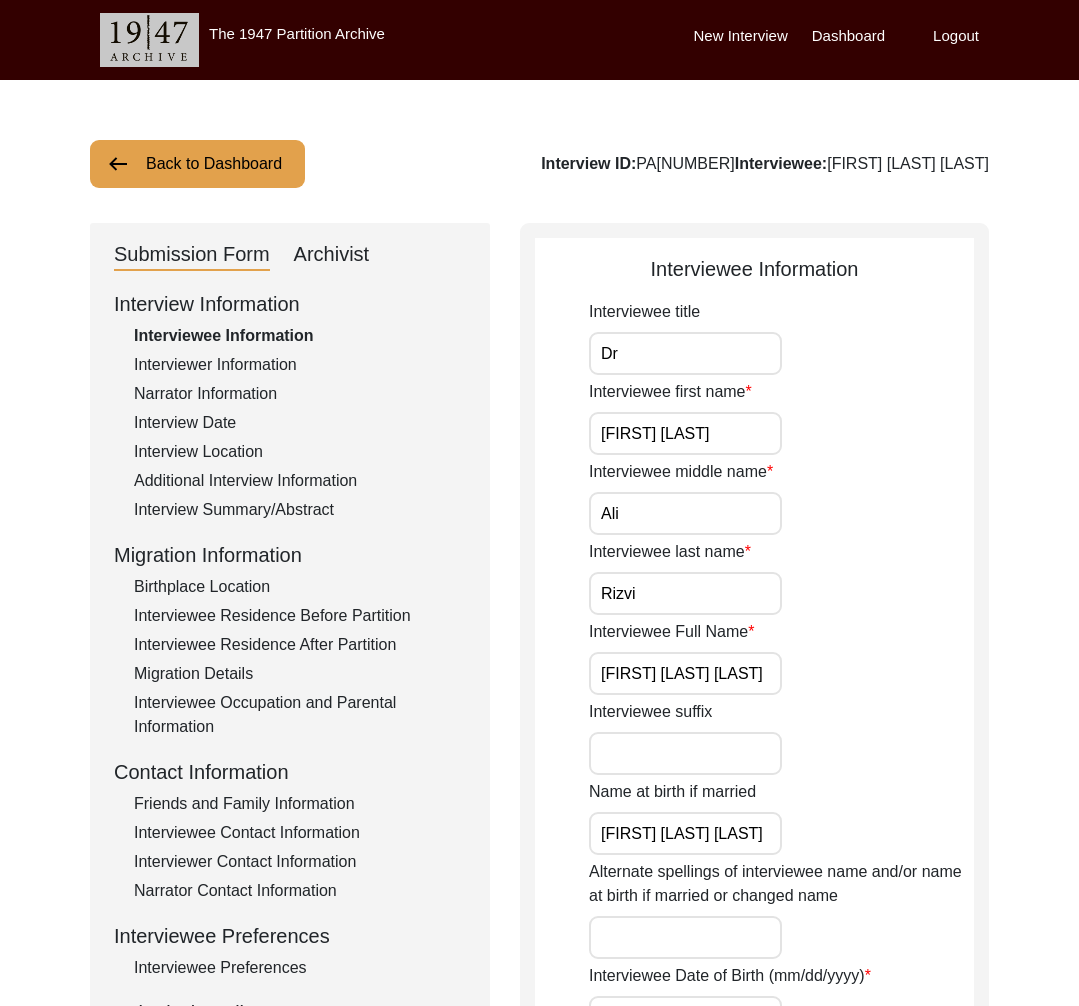 click on "Interview Information   Interviewee Information   Interviewer Information   Narrator Information   Interview Date   Interview Location   Additional Interview Information   Interview Summary/Abstract   Migration Information   Birthplace Location   Interviewee Residence Before Partition   Interviewee Residence After Partition   Migration Details   Interviewee Occupation and Parental Information   Contact Information   Friends and Family Information   Interviewee Contact Information   Interviewer Contact Information   Narrator Contact Information   Interviewee Preferences   Interviewee Preferences   Submission Files   Interview Audio/Video Files   Interview Photo Files   Signed Release Form   Other Files" 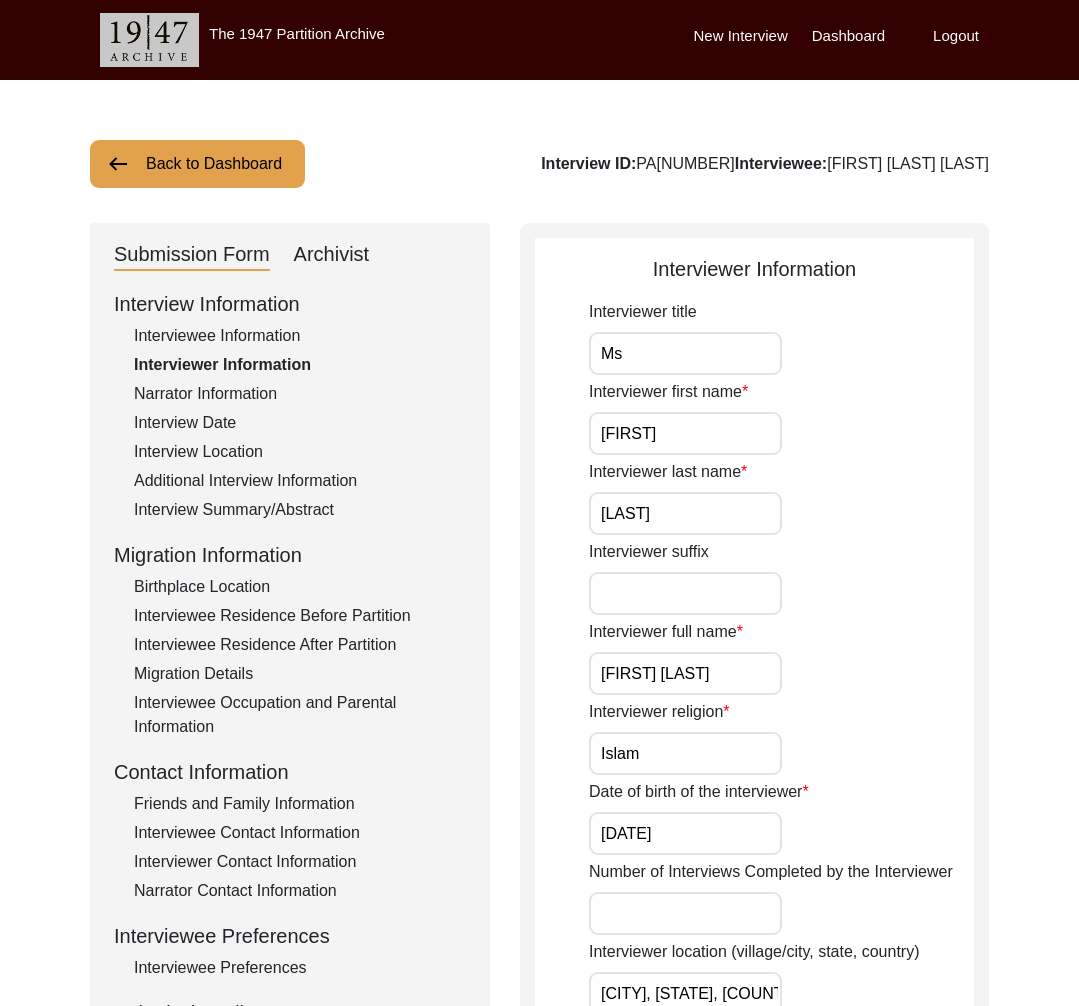 click on "[FIRST] [LAST]" at bounding box center [685, 673] 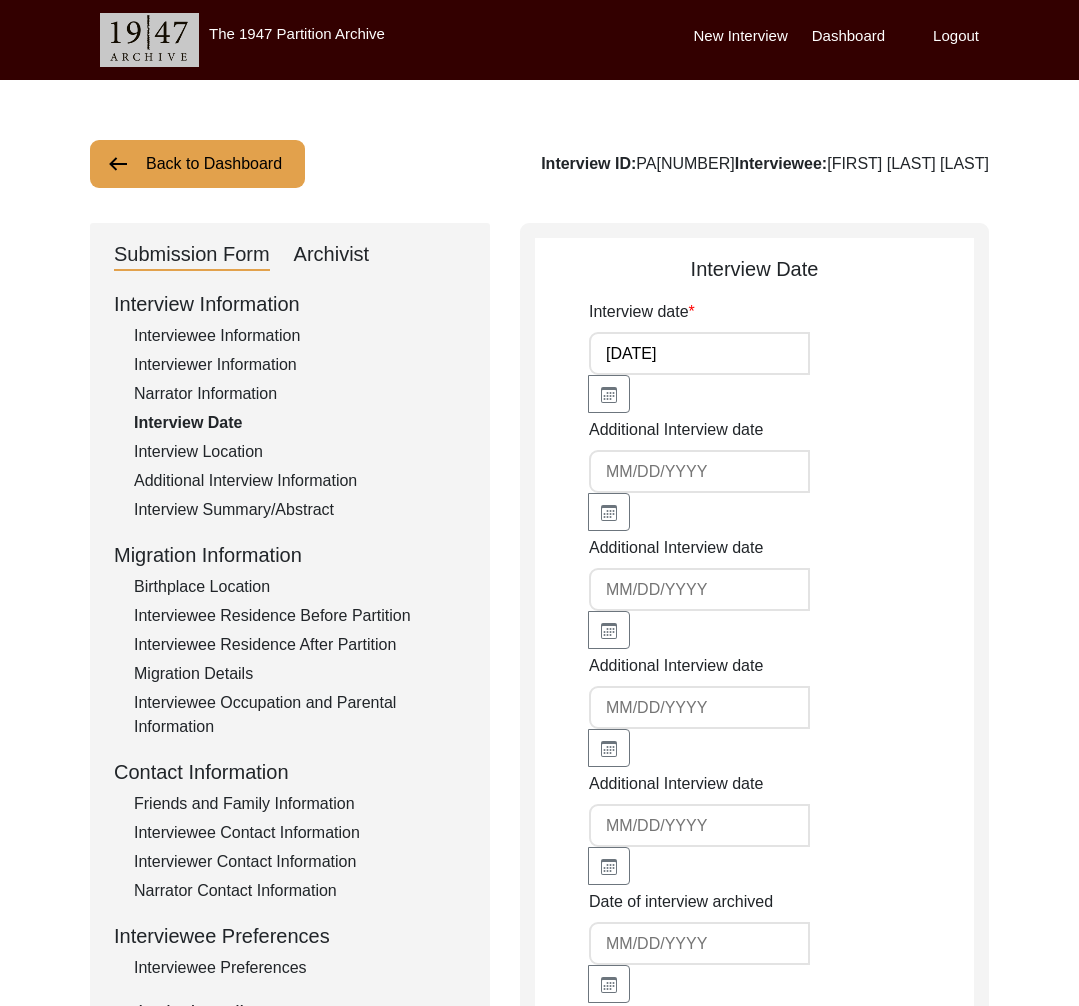 click on "Interview ID:  PA[NUMBER]  Interviewee:  [FIRST] [LAST] [LAST]" 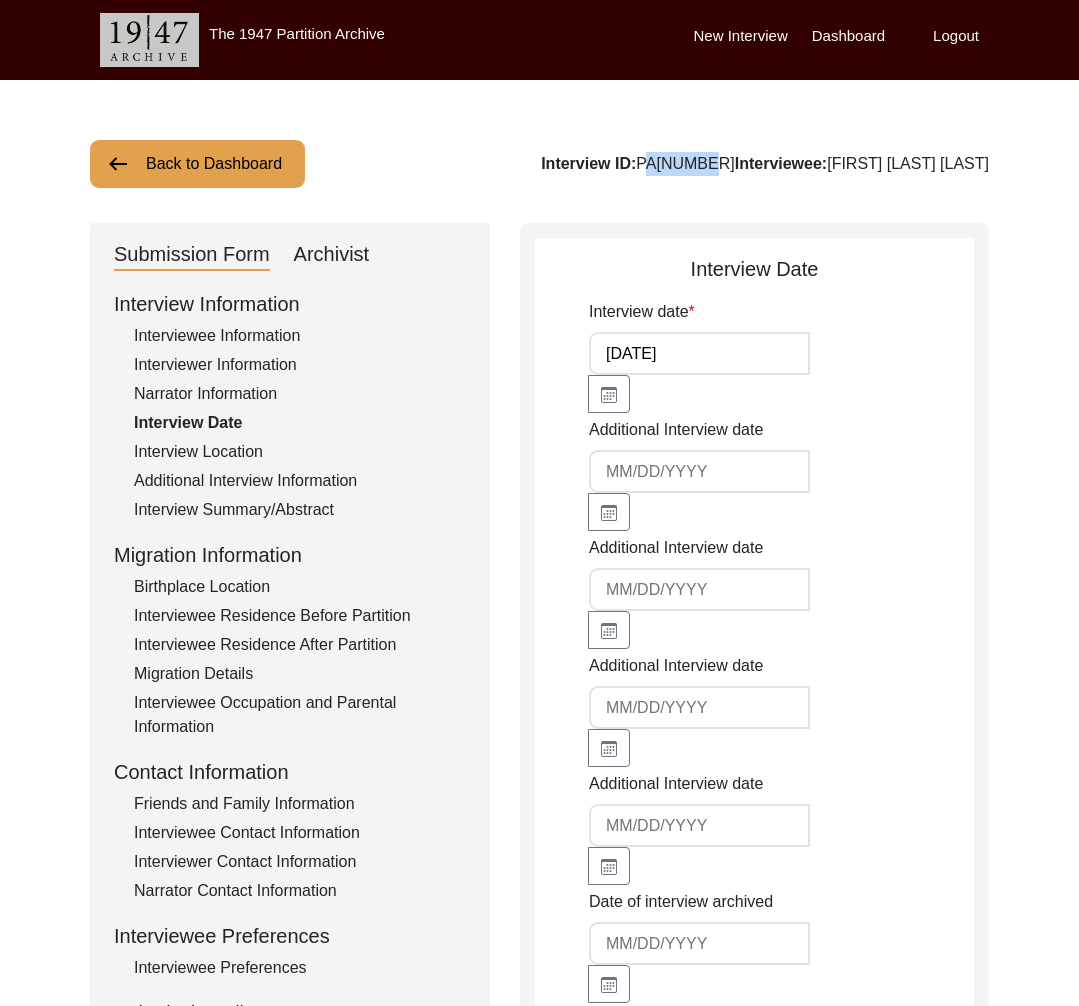 click on "Interview ID:  PA[NUMBER]  Interviewee:  [FIRST] [LAST] [LAST]" 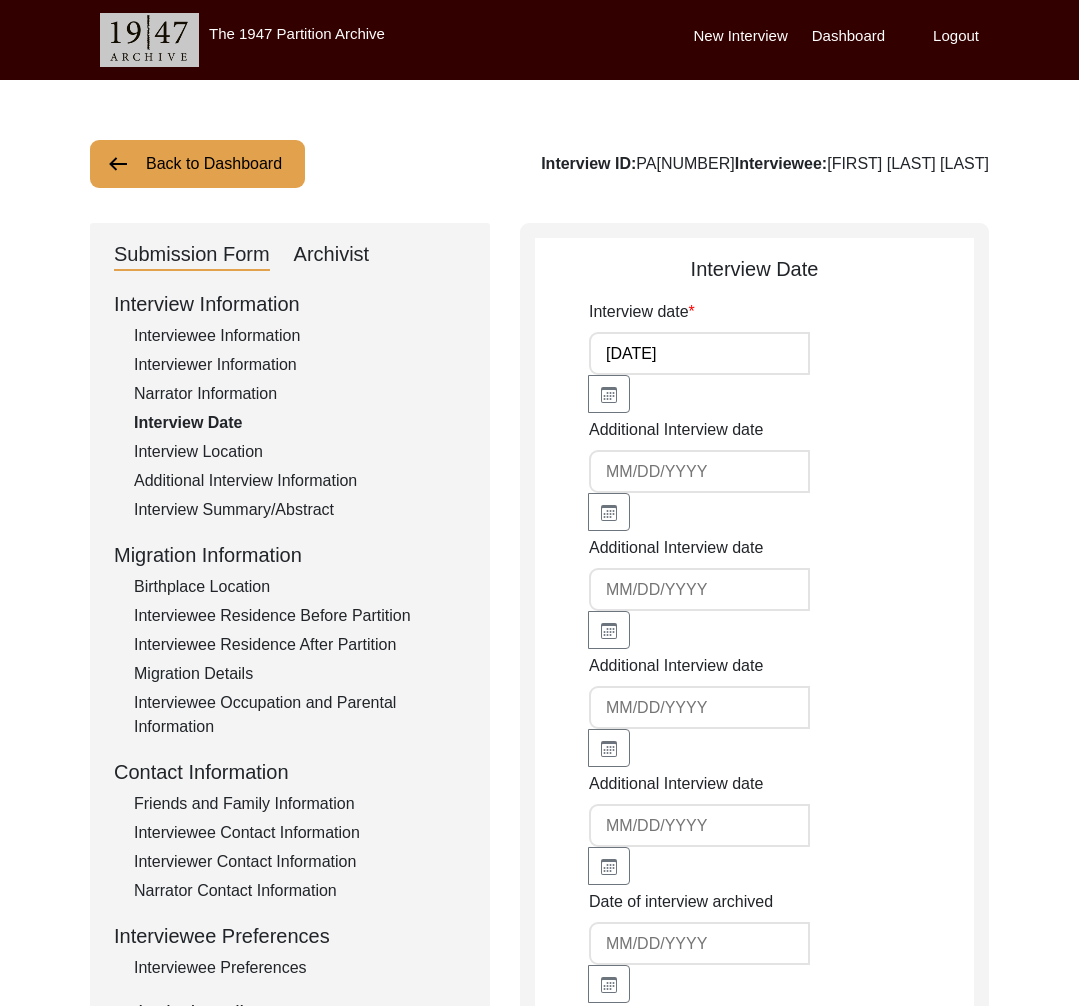 click on "Interviewee Information" 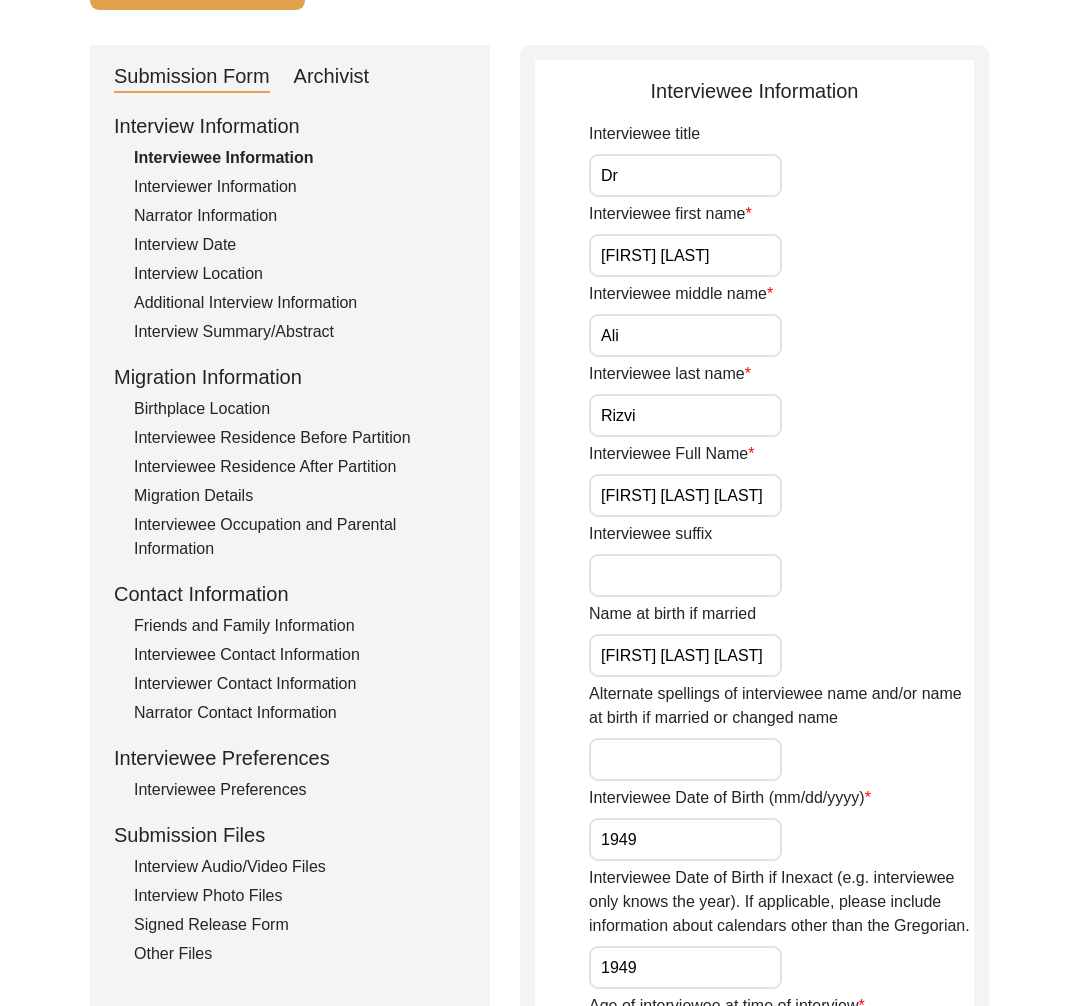 scroll, scrollTop: 0, scrollLeft: 0, axis: both 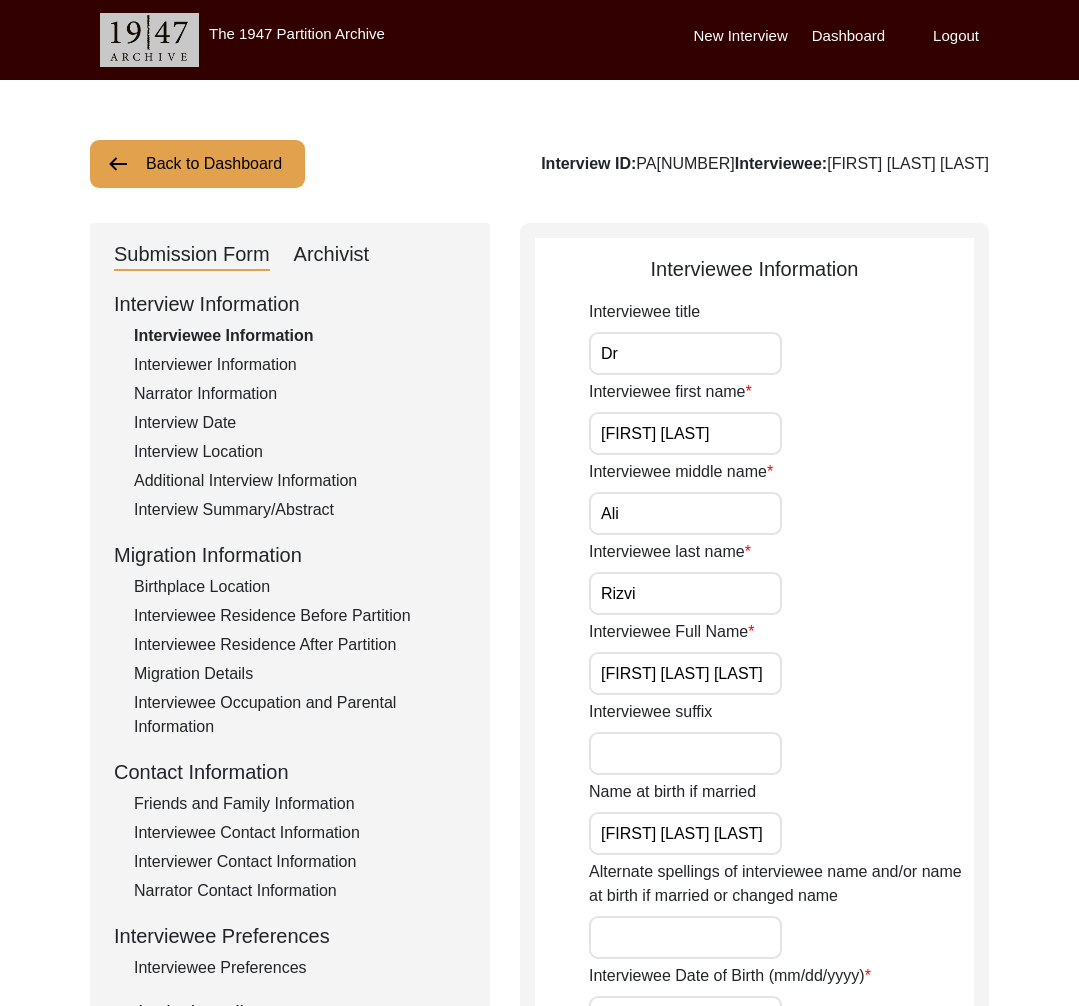 click on "Narrator Information" 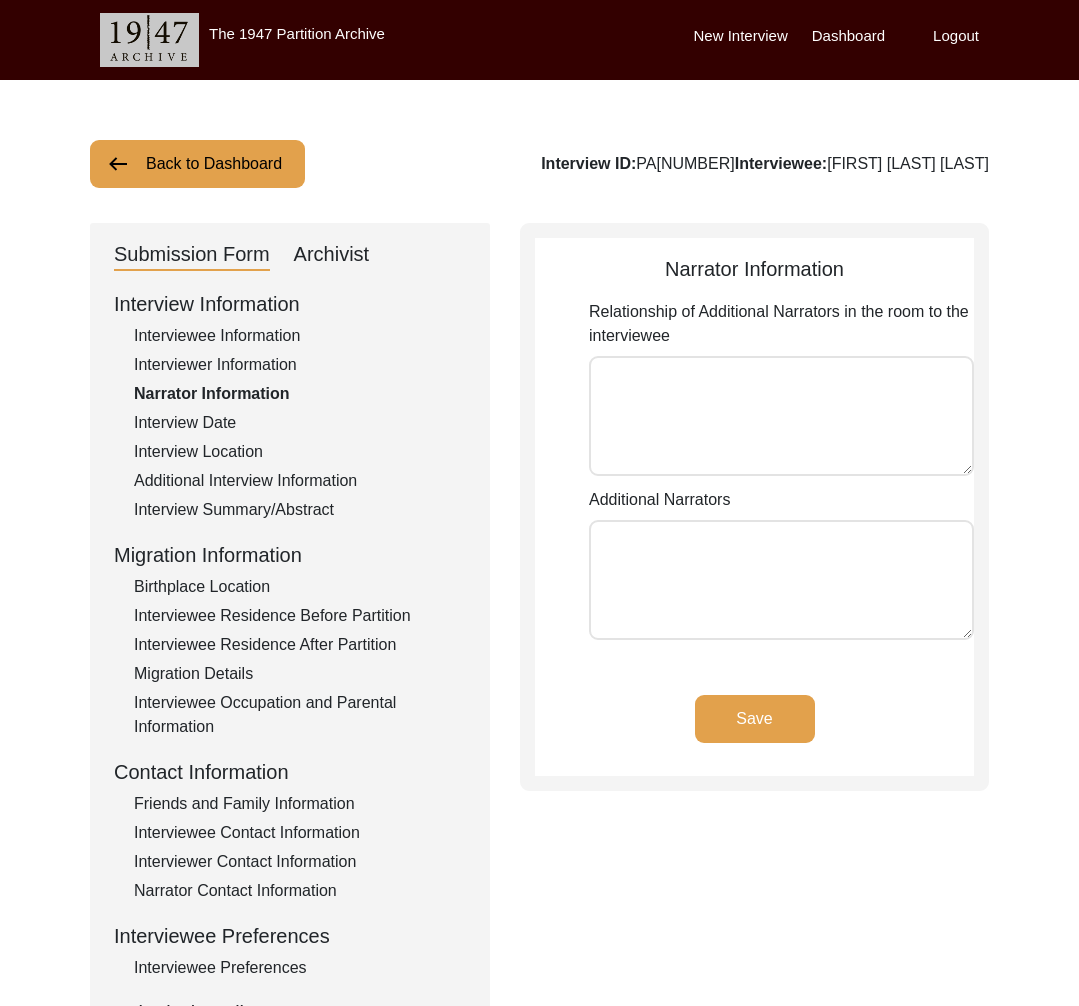 click on "Interviewer Information" 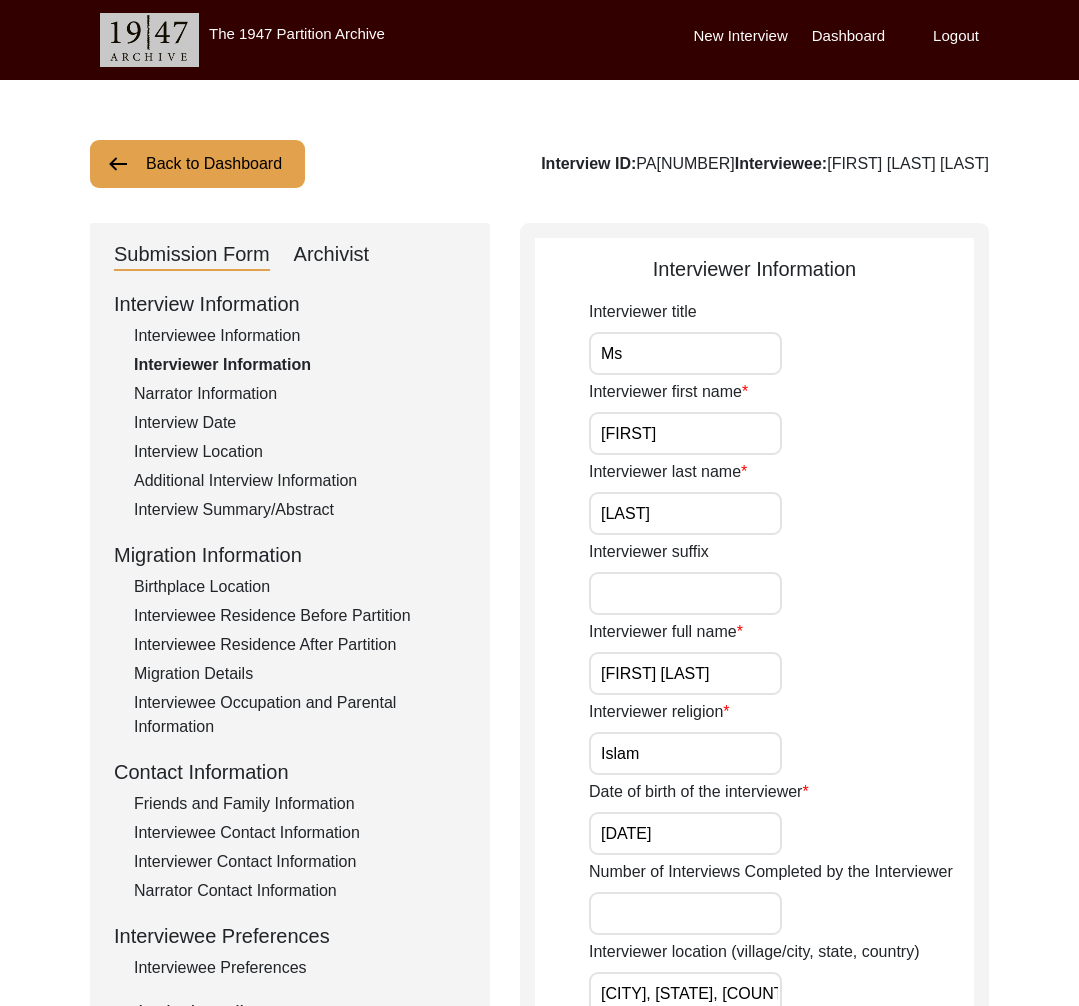 click on "Interview Location" 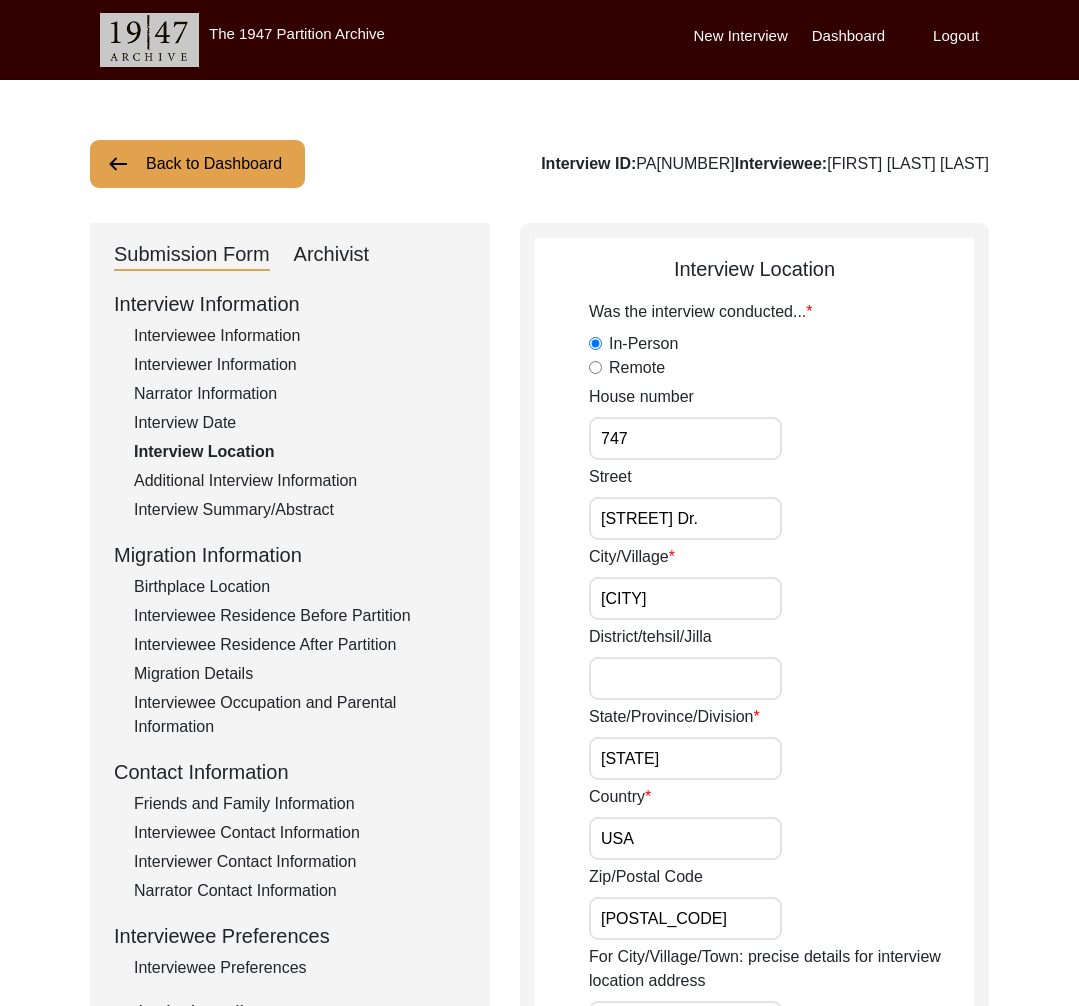 click on "Interview Information   Interviewee Information   Interviewer Information   Narrator Information   Interview Date   Interview Location   Additional Interview Information   Interview Summary/Abstract   Migration Information   Birthplace Location   Interviewee Residence Before Partition   Interviewee Residence After Partition   Migration Details   Interviewee Occupation and Parental Information   Contact Information   Friends and Family Information   Interviewee Contact Information   Interviewer Contact Information   Narrator Contact Information   Interviewee Preferences   Interviewee Preferences   Submission Files   Interview Audio/Video Files   Interview Photo Files   Signed Release Form   Other Files" 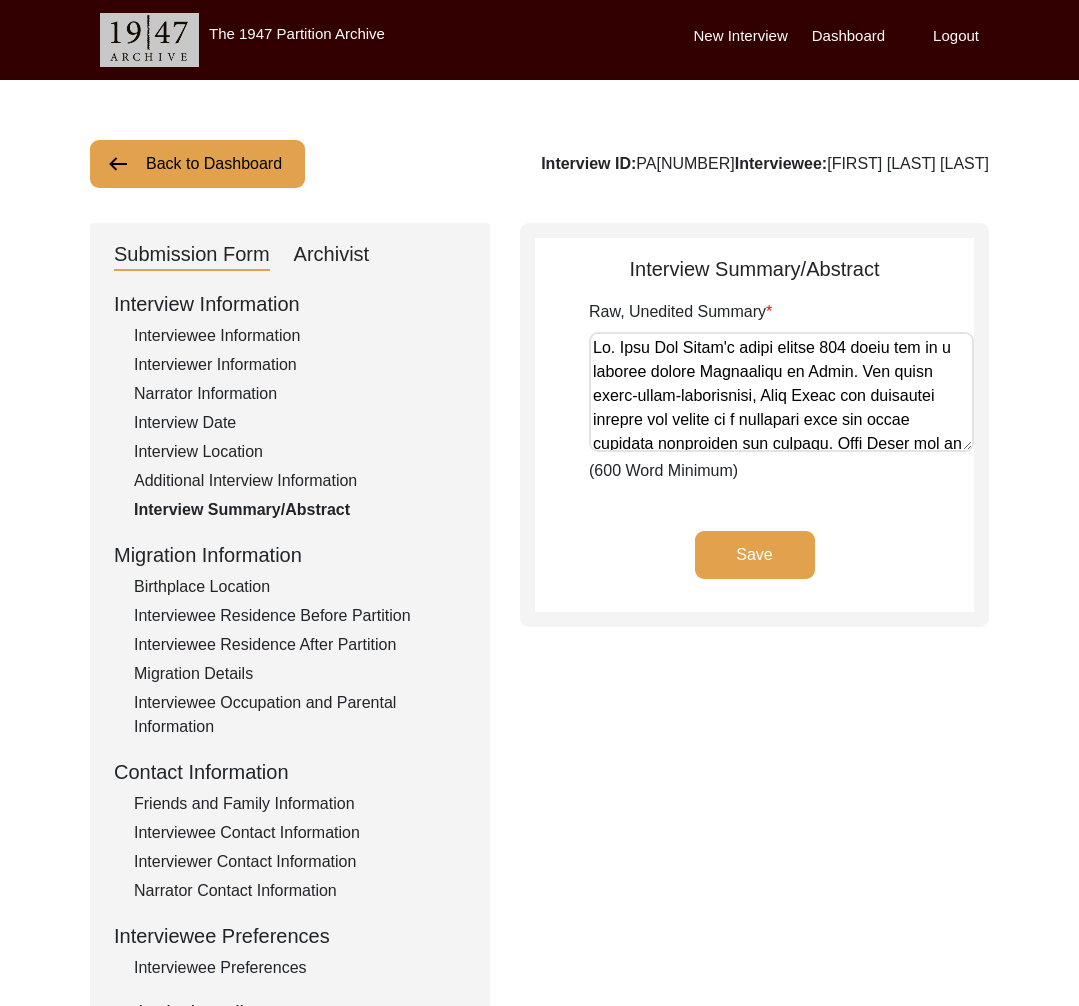click on "Additional Interview Information" 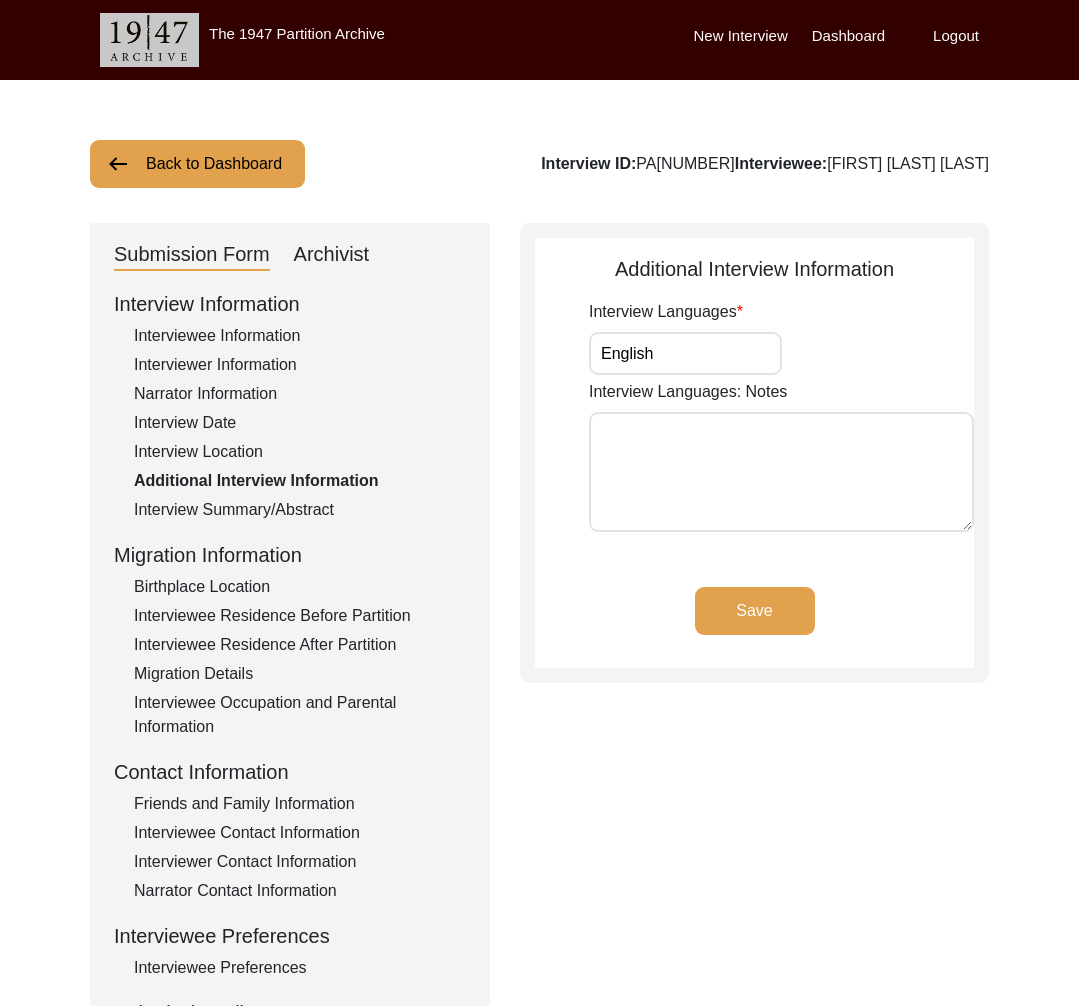 click on "Interview Information   Interviewee Information   Interviewer Information   Narrator Information   Interview Date   Interview Location   Additional Interview Information   Interview Summary/Abstract   Migration Information   Birthplace Location   Interviewee Residence Before Partition   Interviewee Residence After Partition   Migration Details   Interviewee Occupation and Parental Information   Contact Information   Friends and Family Information   Interviewee Contact Information   Interviewer Contact Information   Narrator Contact Information   Interviewee Preferences   Interviewee Preferences   Submission Files   Interview Audio/Video Files   Interview Photo Files   Signed Release Form   Other Files" 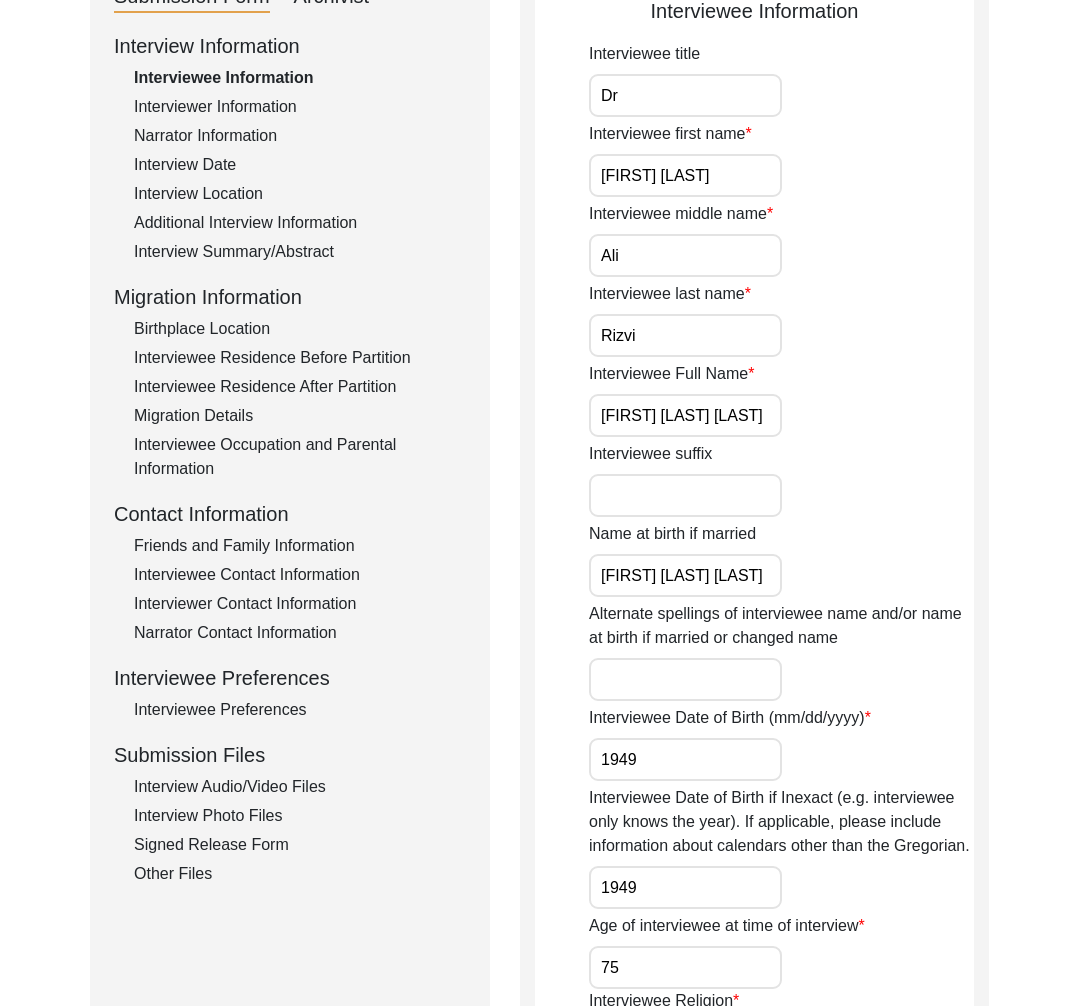 scroll, scrollTop: 243, scrollLeft: 0, axis: vertical 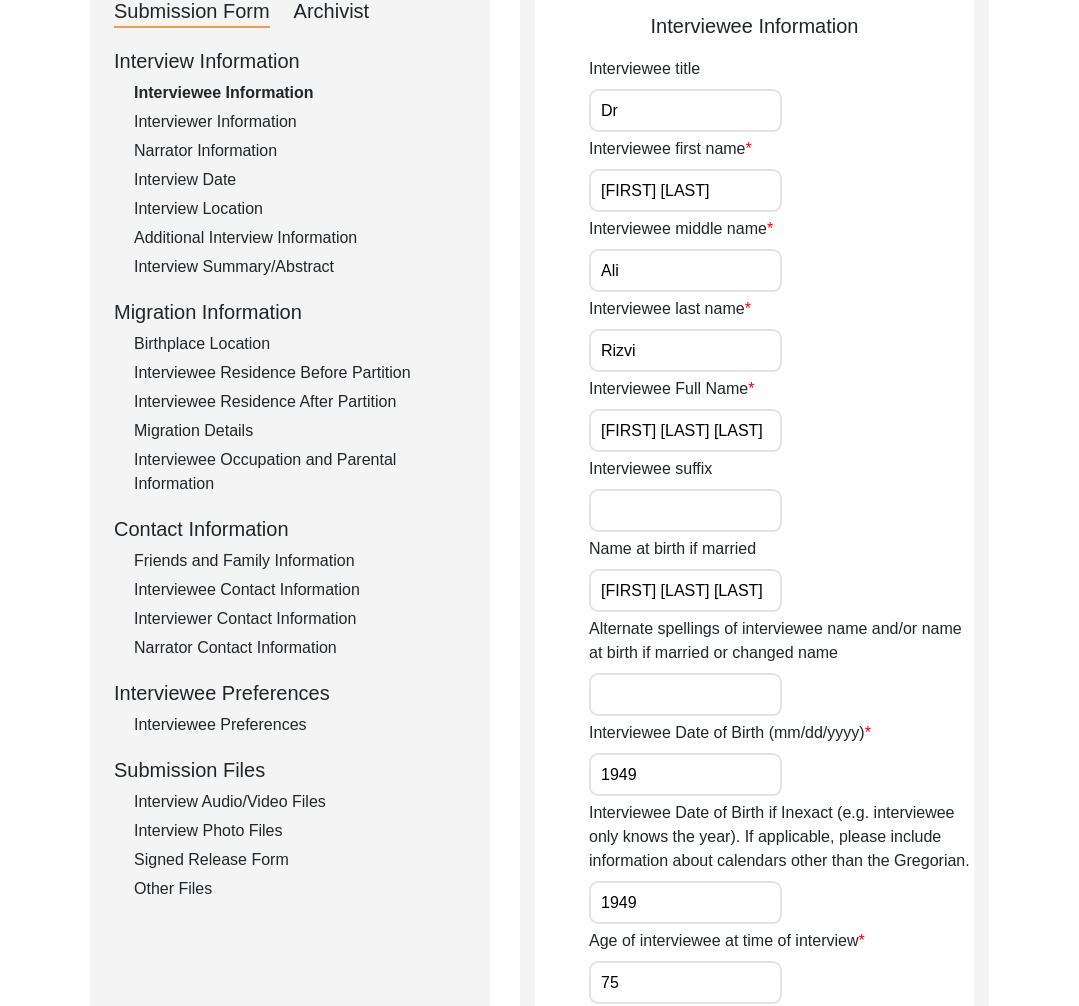 click on "Interviewee Residence Before Partition" 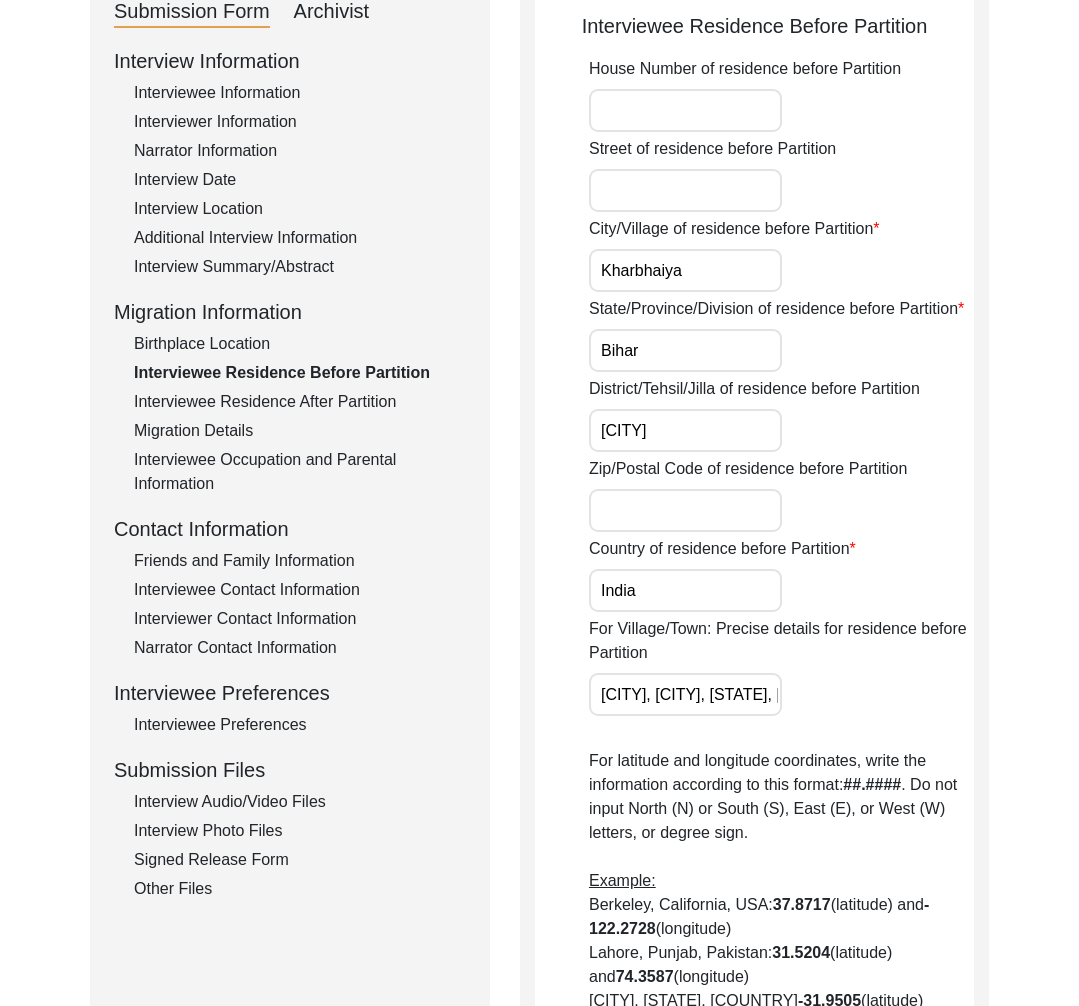 click on "Interviewee Residence After Partition" 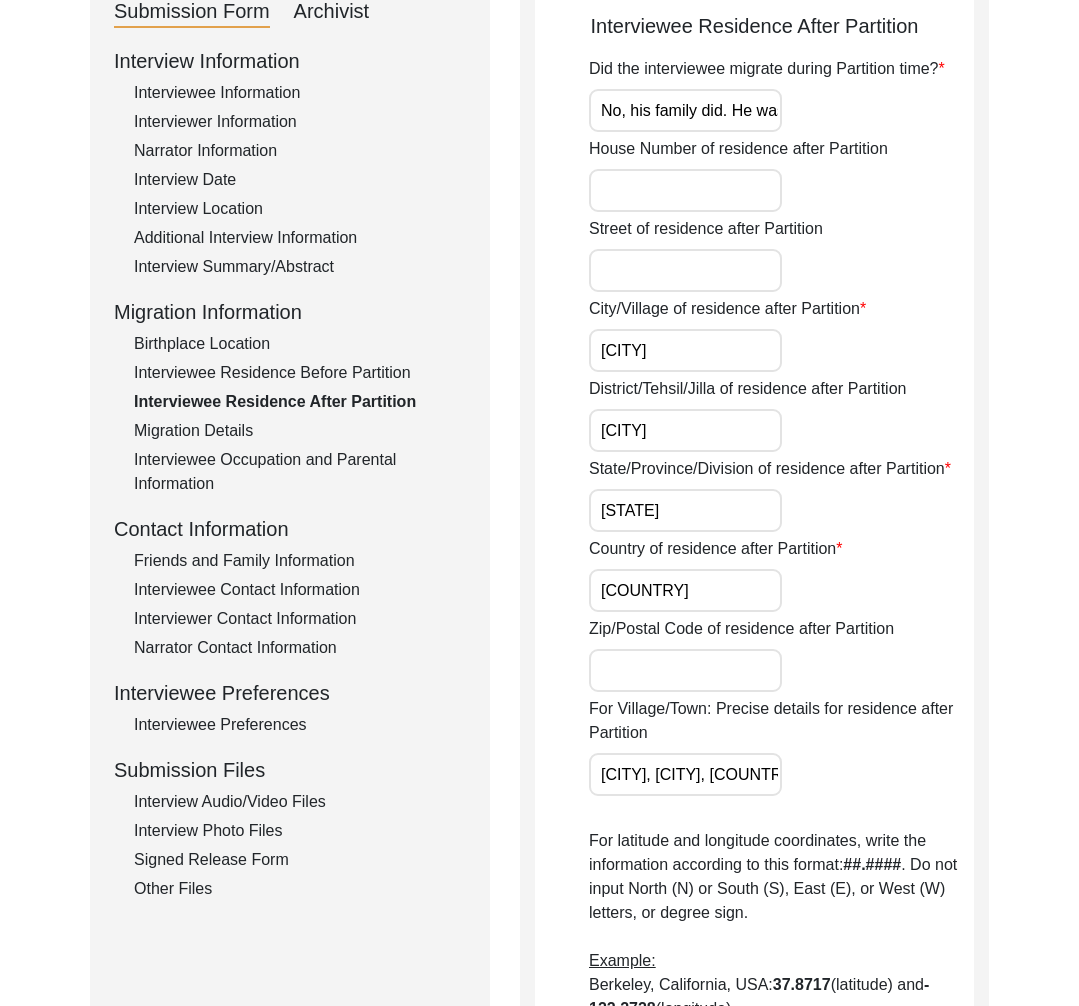 click on "Migration Details" 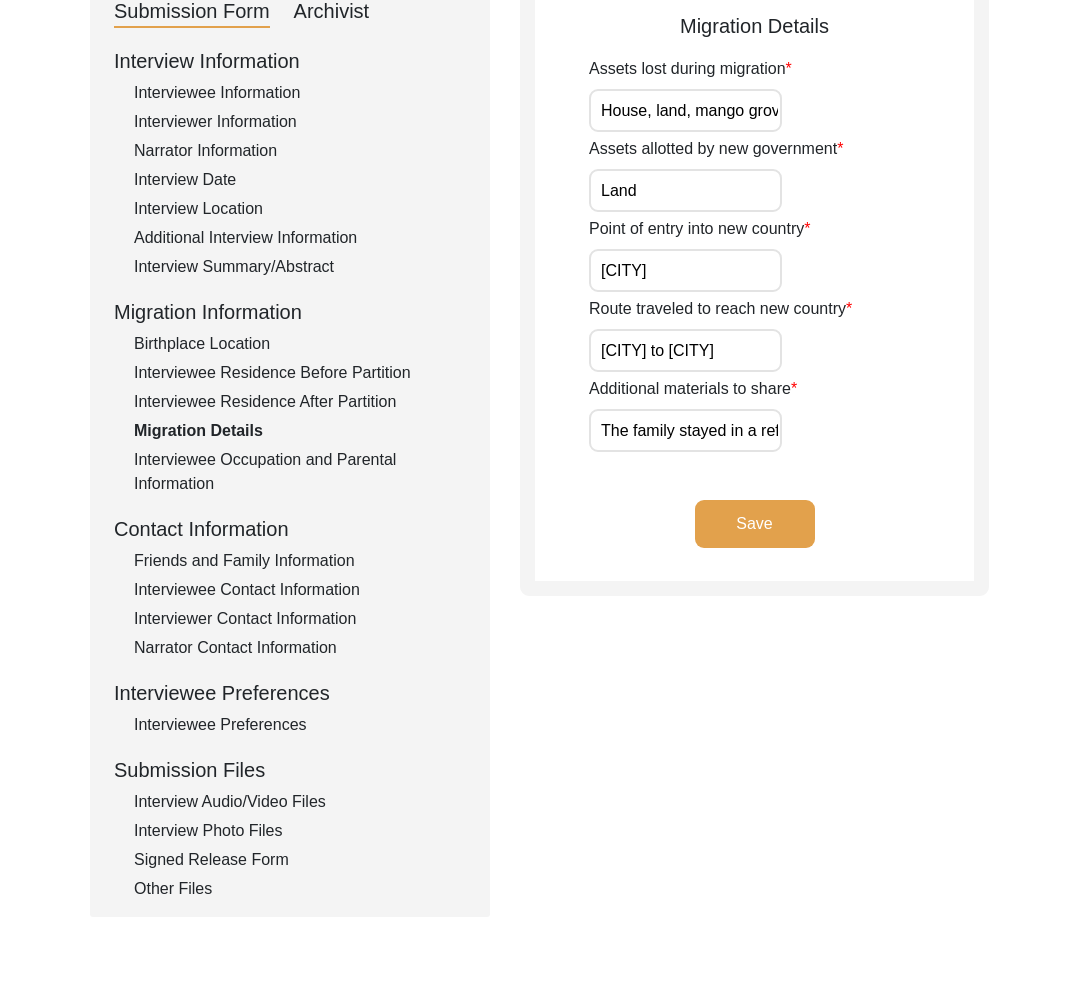 click on "Interviewee Occupation and Parental Information" 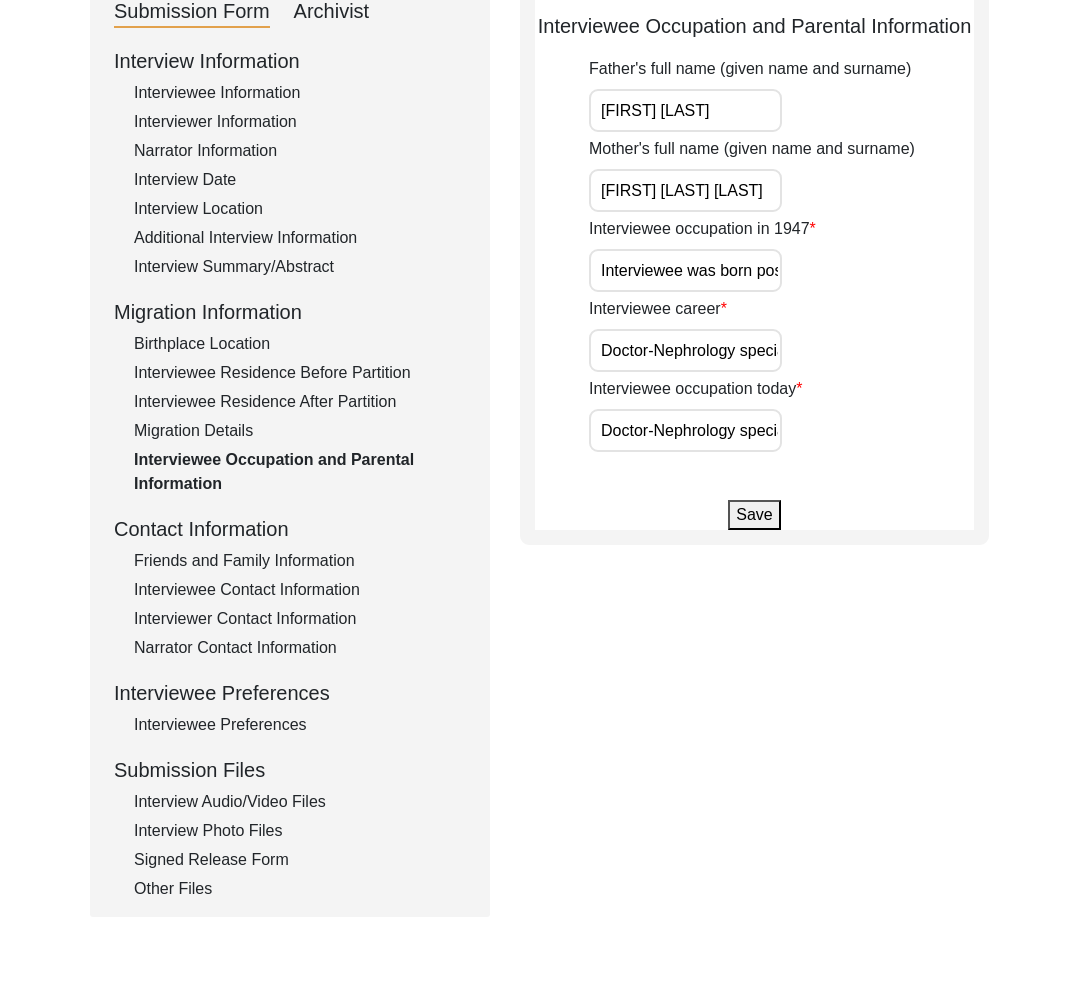 click on "Friends and Family Information" 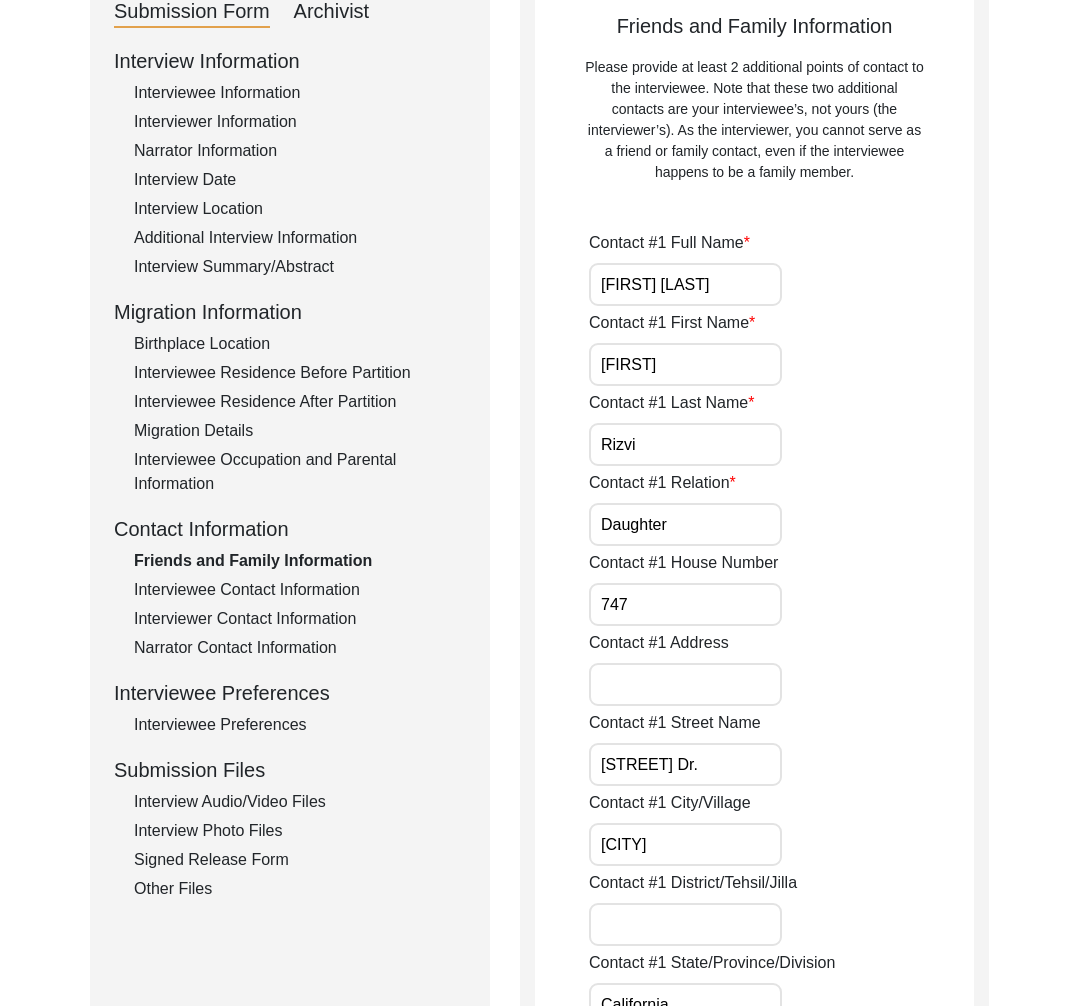 click on "Interviewee Contact Information" 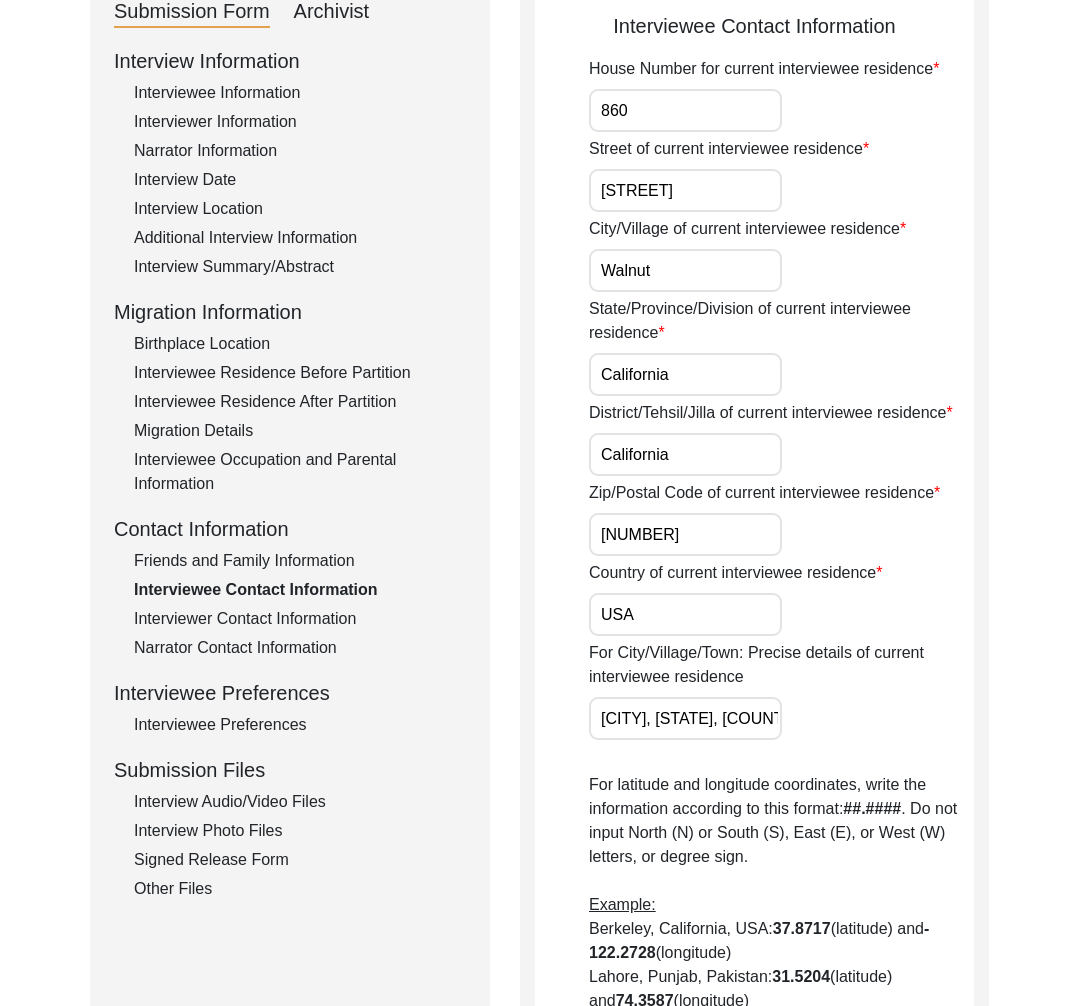 click on "Friends and Family Information" 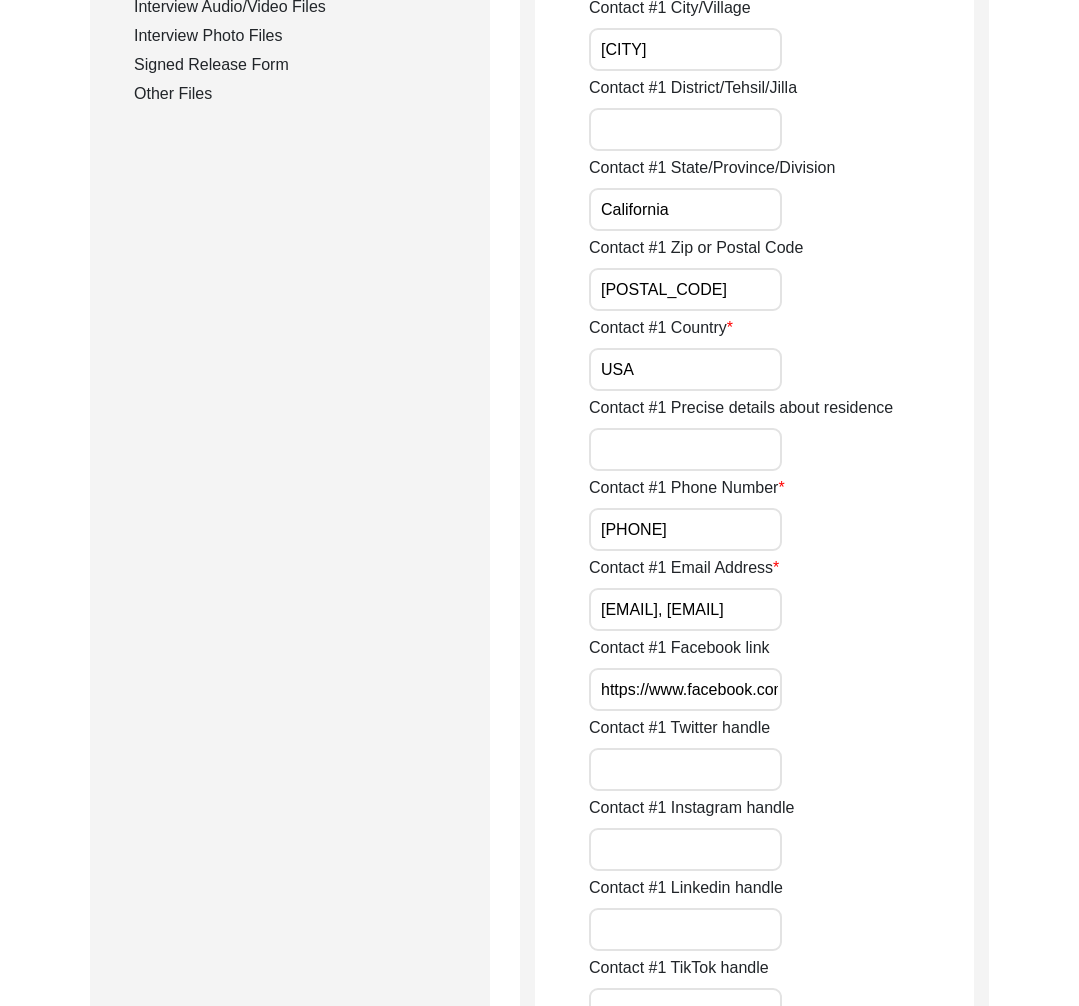 scroll, scrollTop: 1141, scrollLeft: 0, axis: vertical 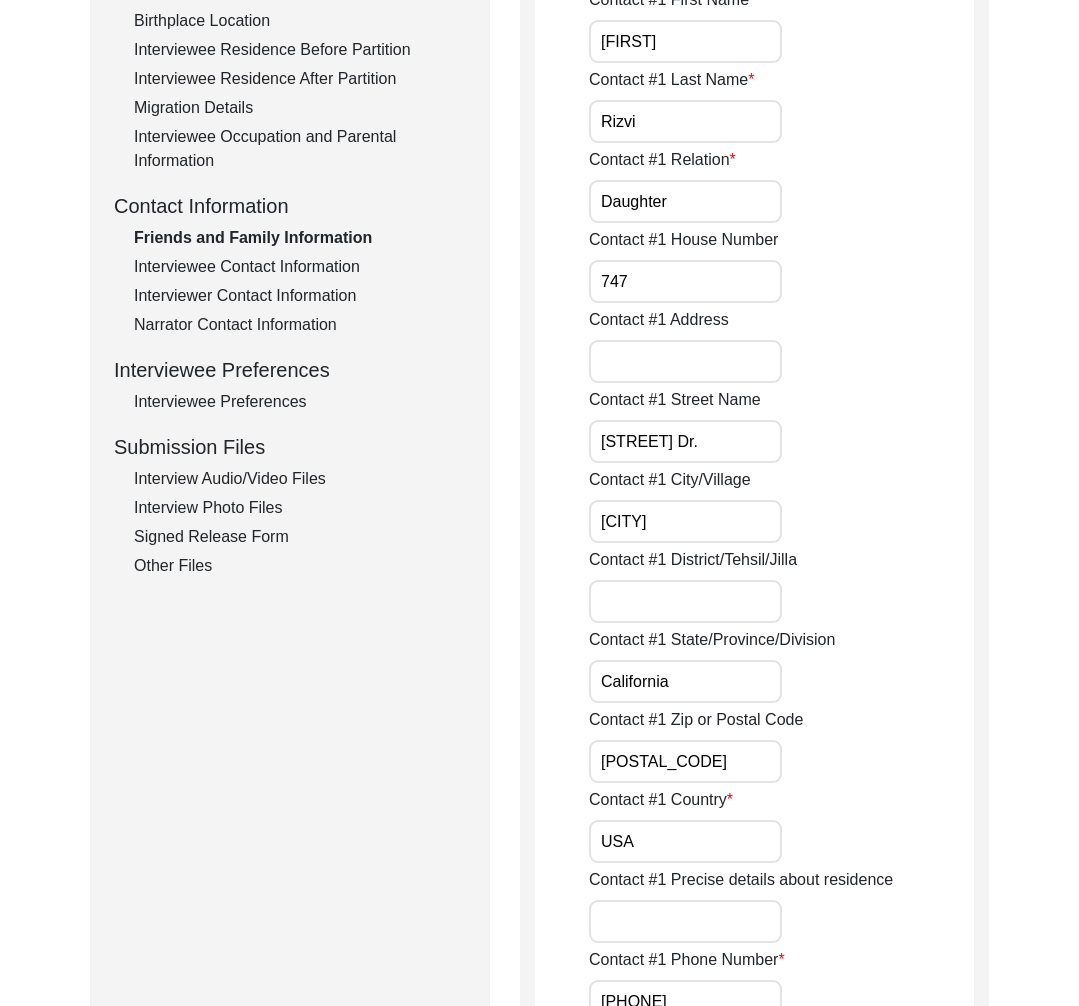 click on "Interviewee Contact Information" 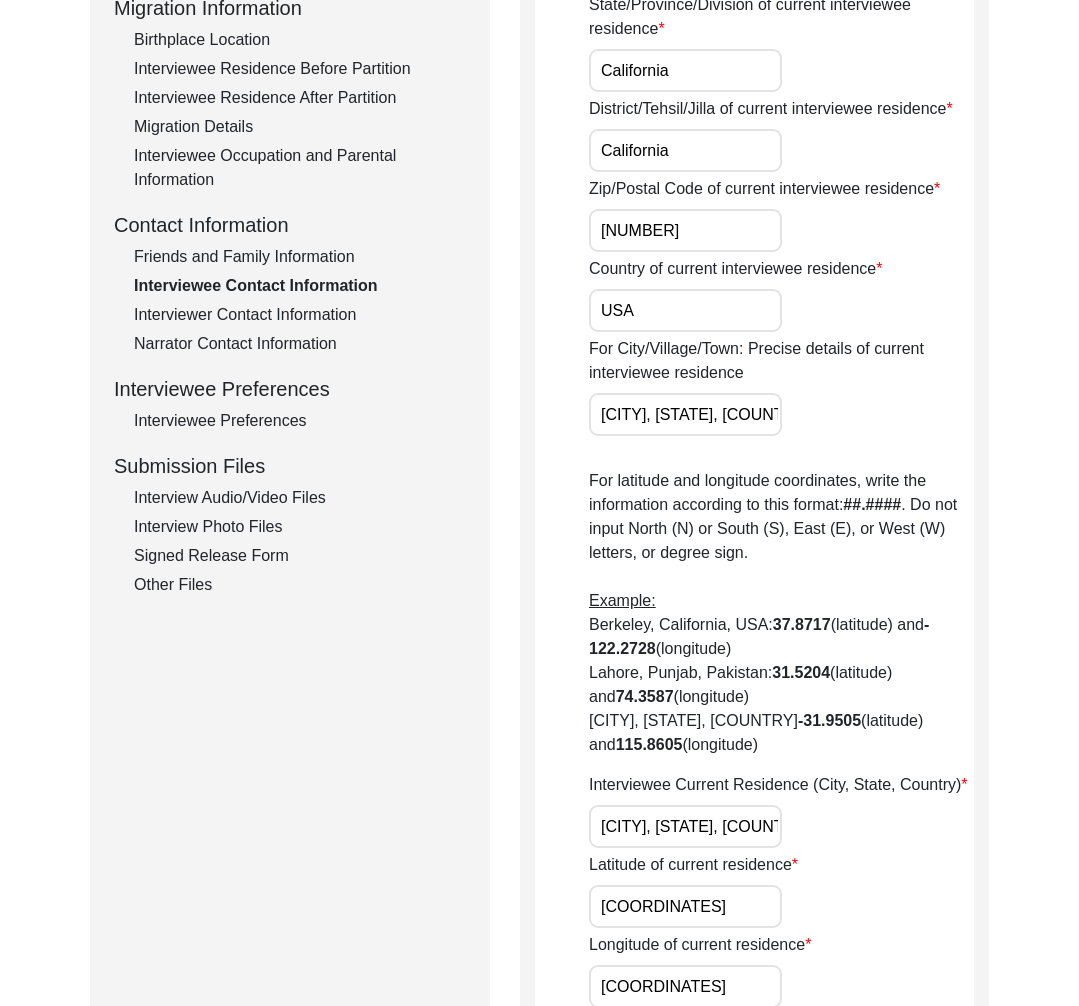 scroll, scrollTop: 478, scrollLeft: 0, axis: vertical 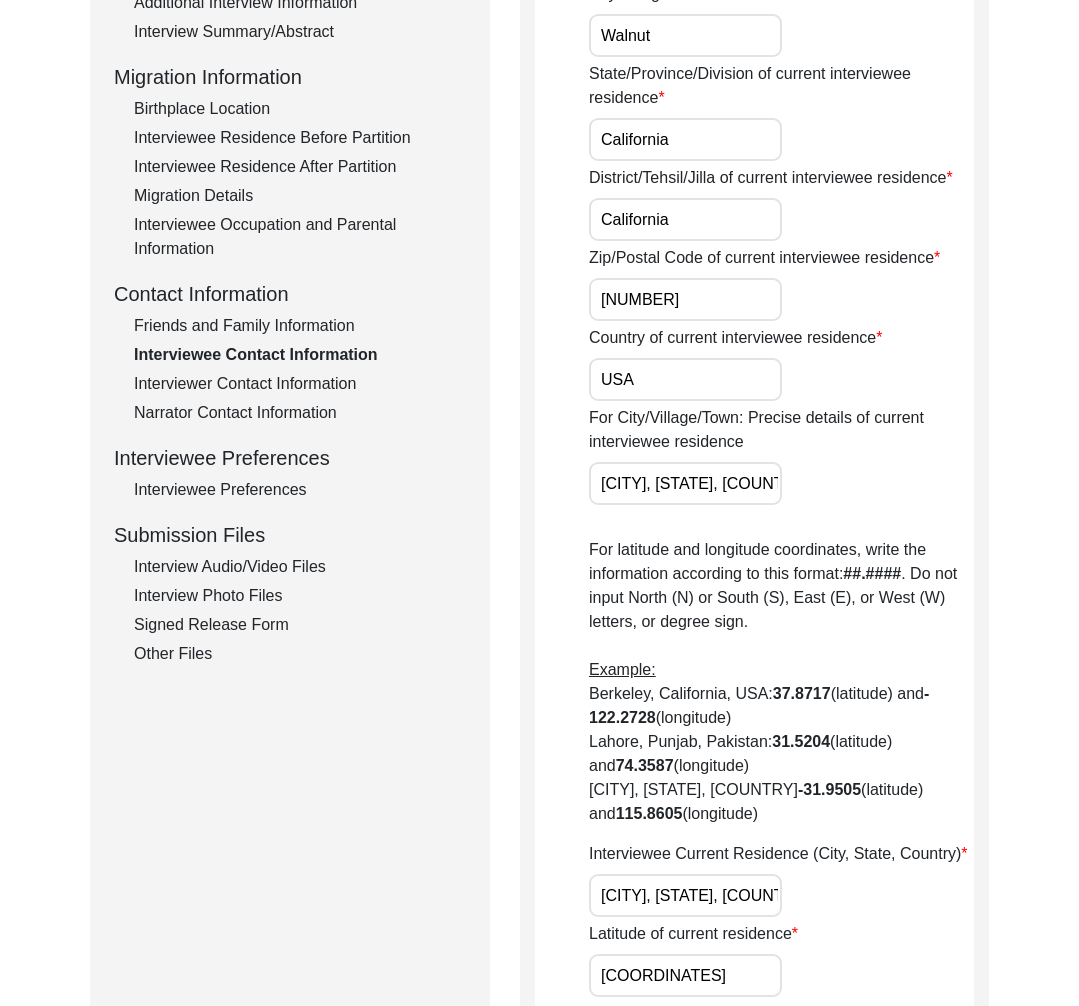 click on "Interviewer Contact Information" 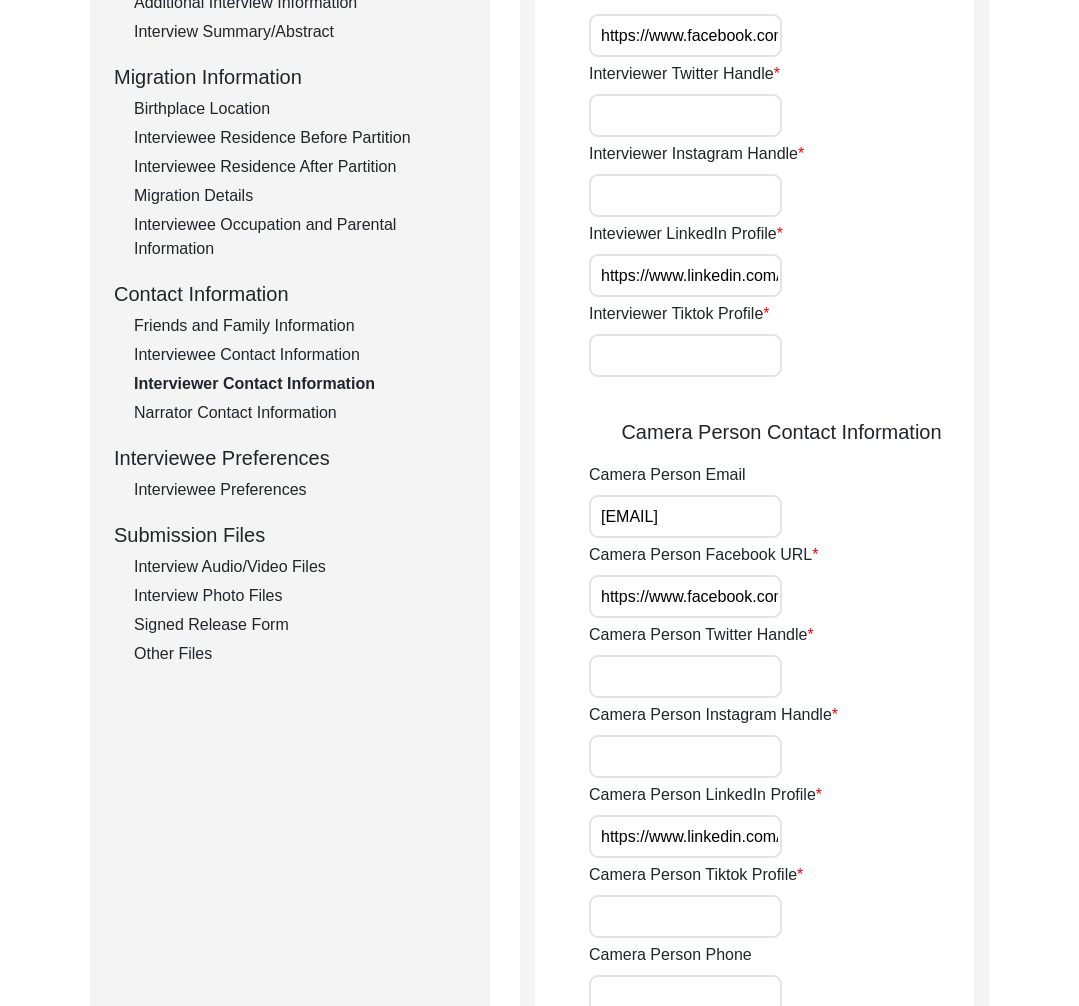 click on "Narrator Contact Information" 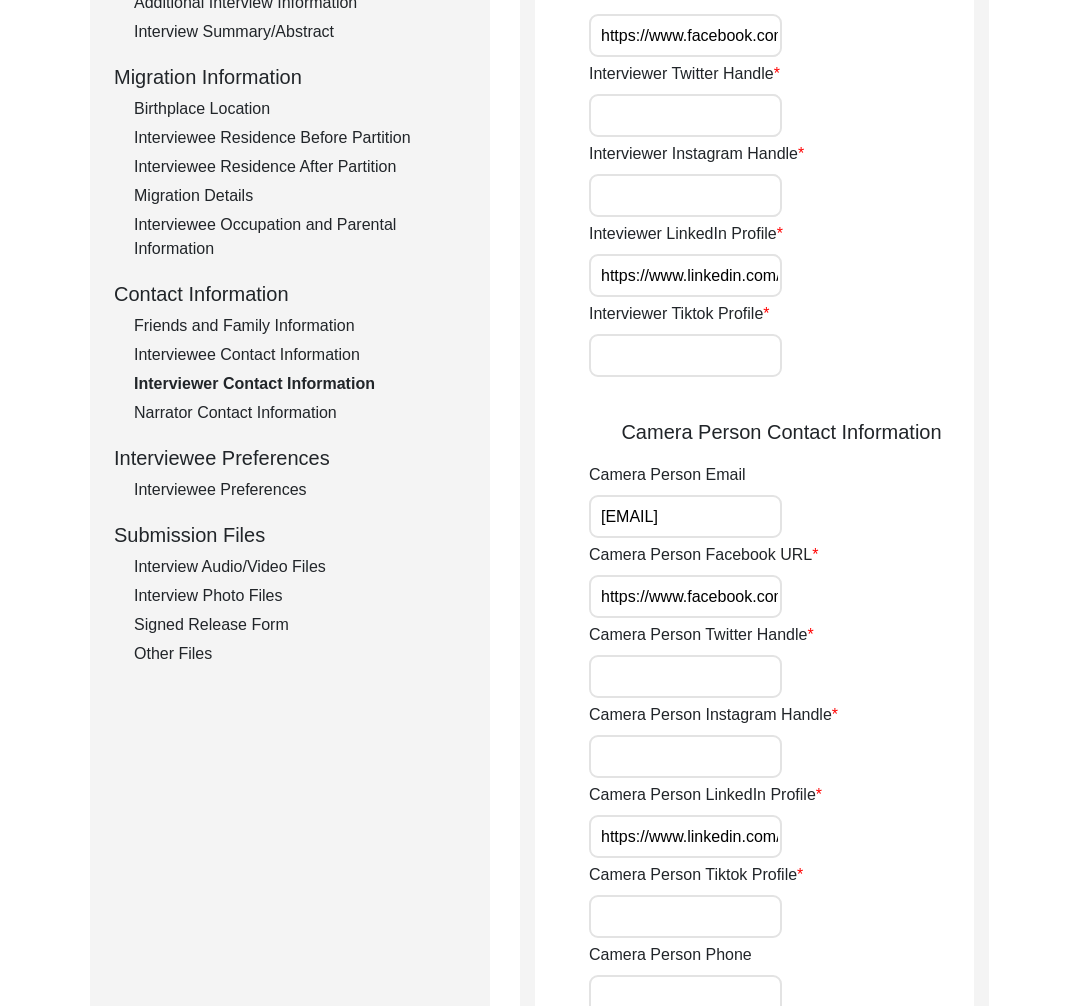 scroll, scrollTop: 440, scrollLeft: 0, axis: vertical 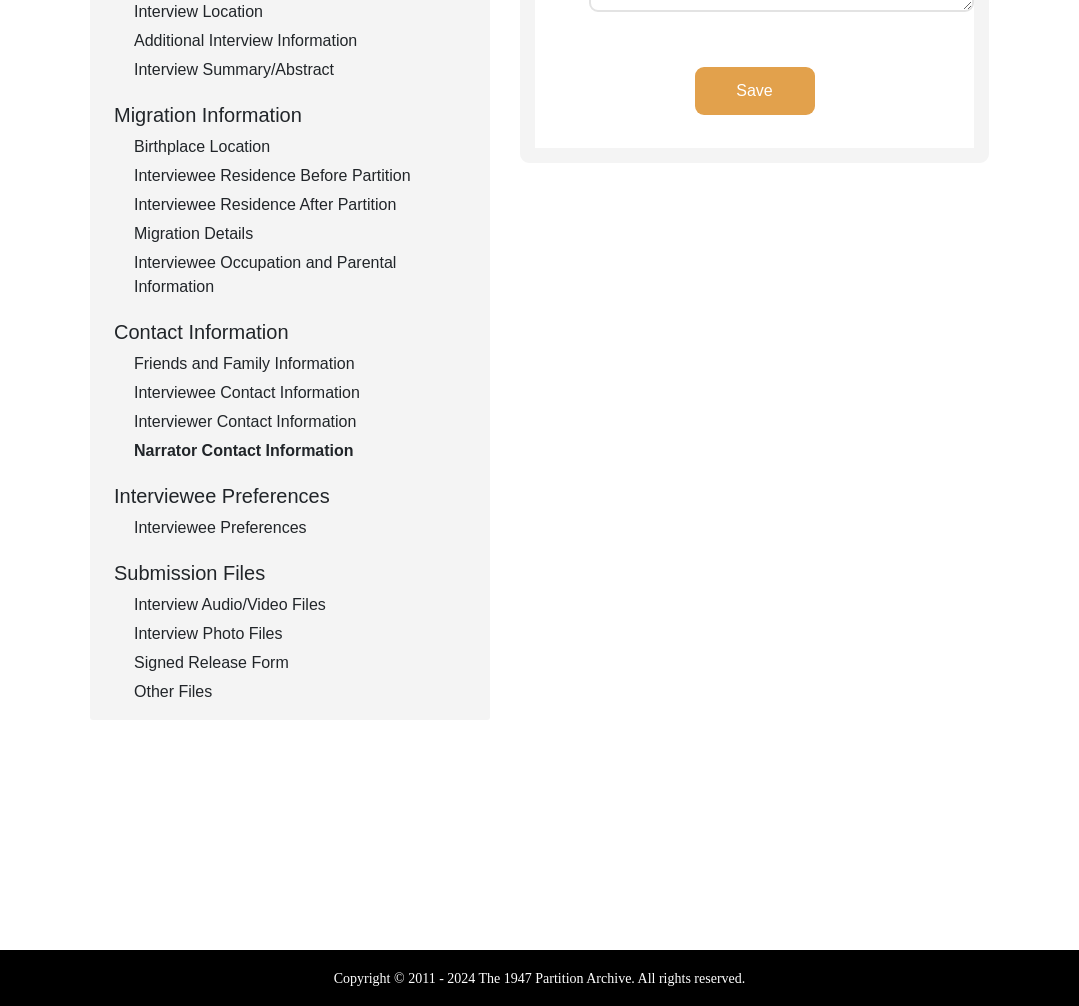 click on "Interviewee Preferences" 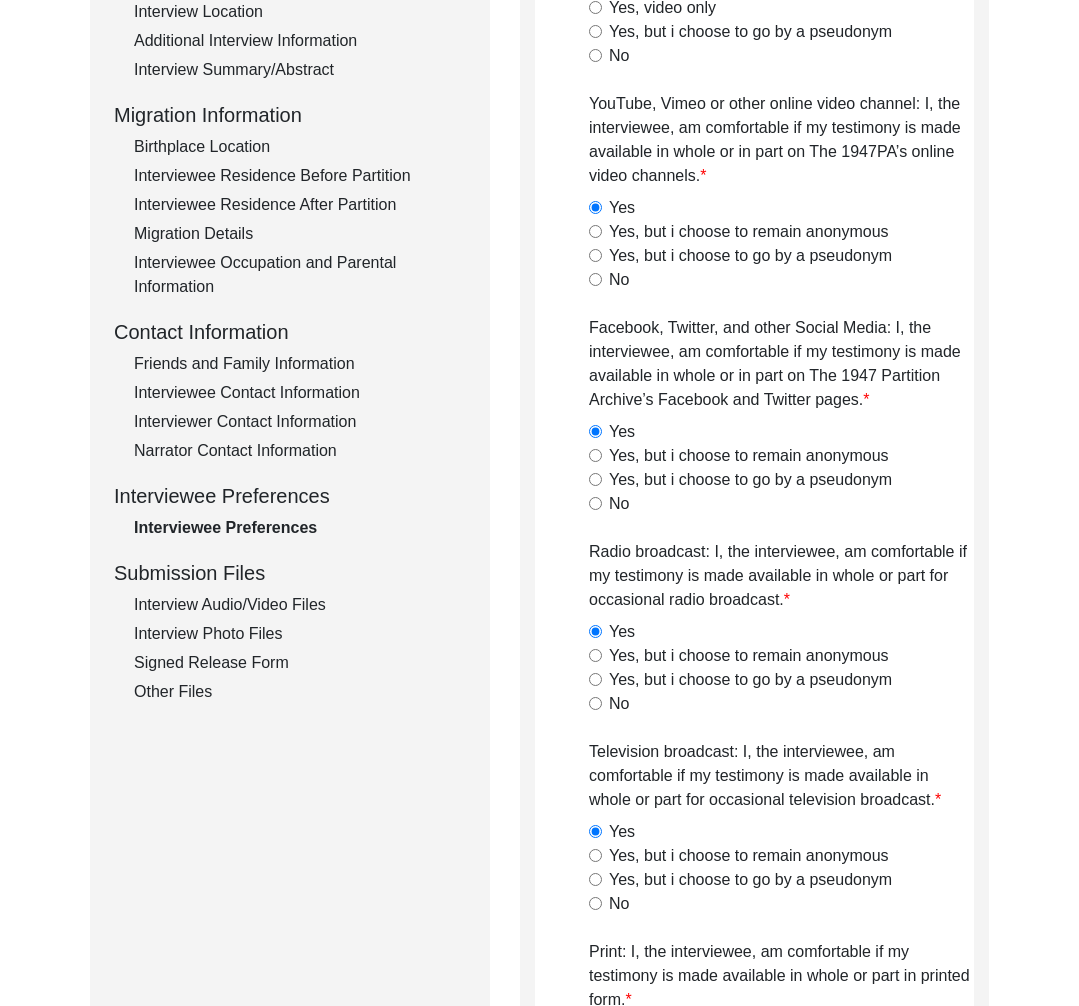 scroll, scrollTop: 478, scrollLeft: 0, axis: vertical 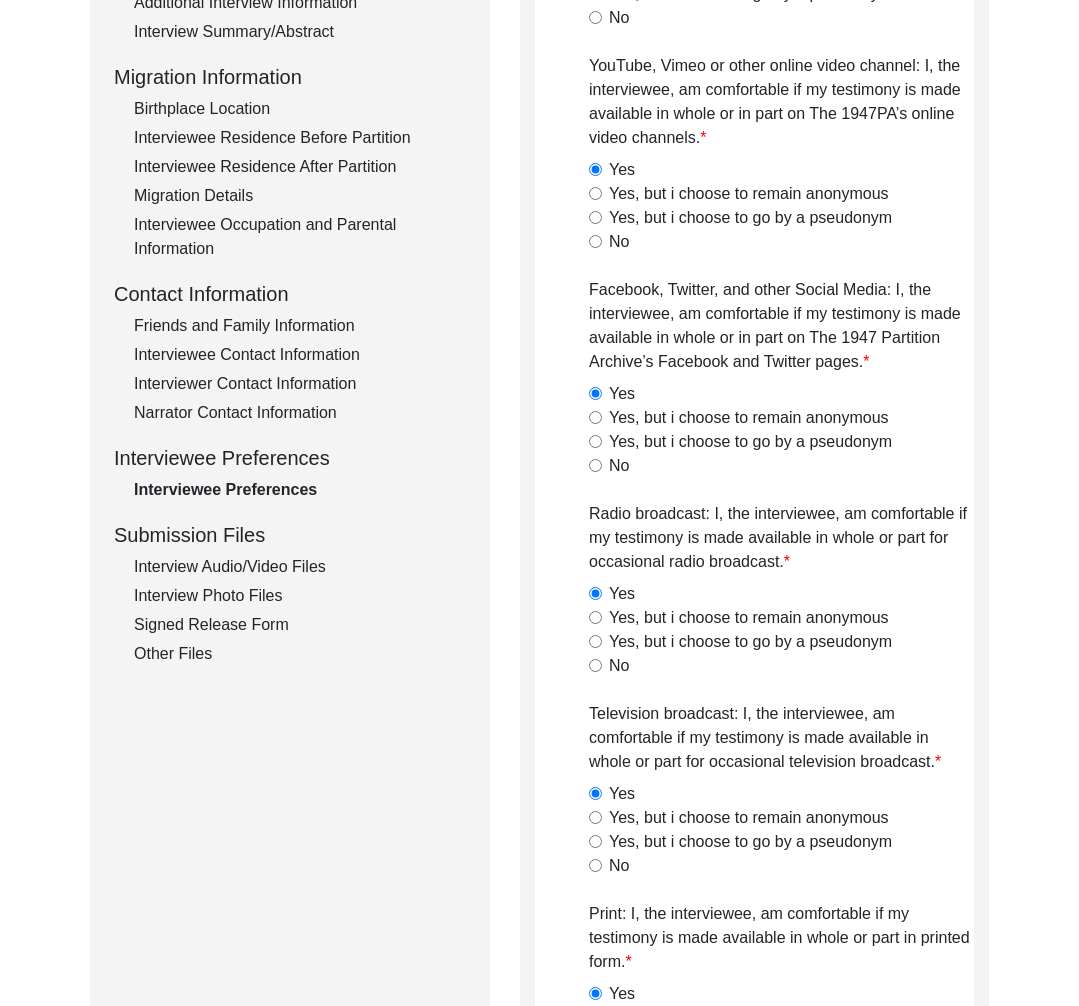 click on "Interview Audio/Video Files" 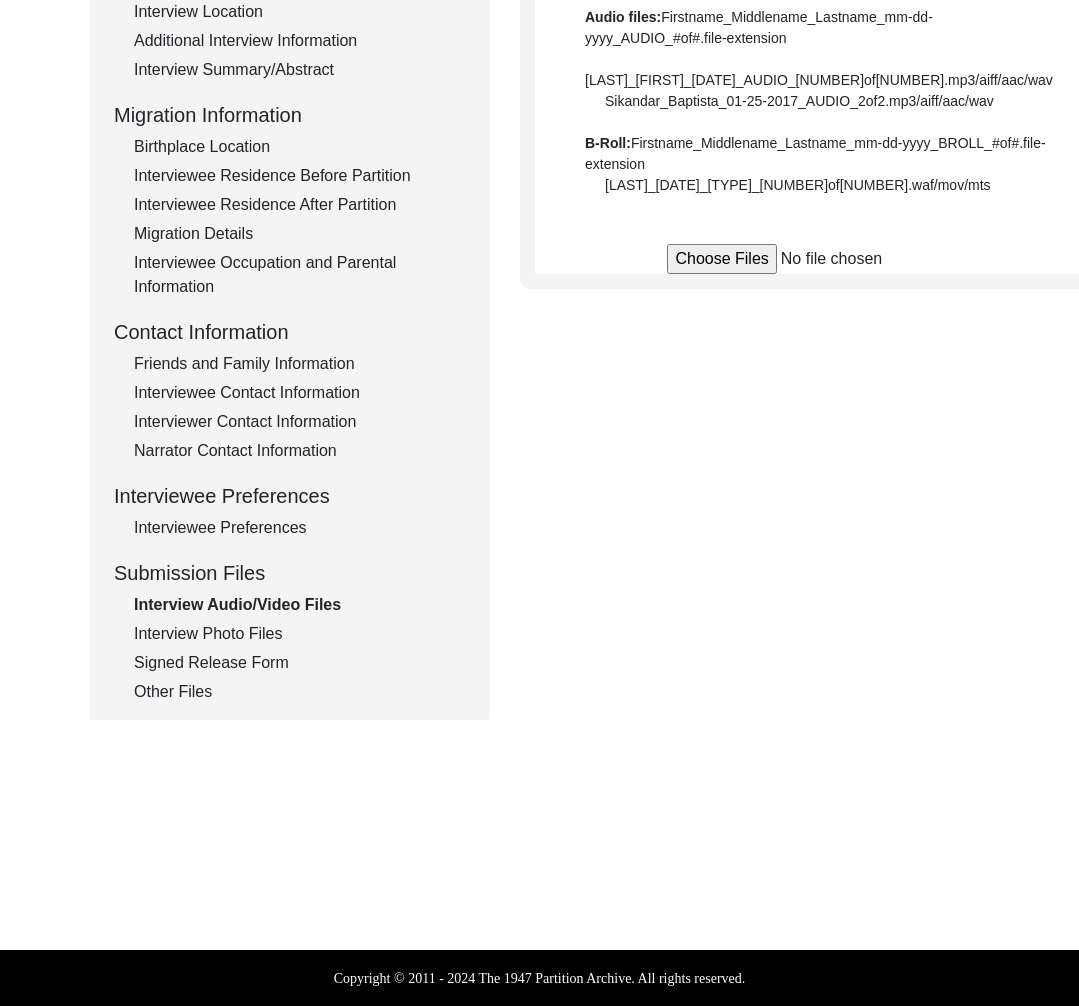scroll, scrollTop: 478, scrollLeft: 0, axis: vertical 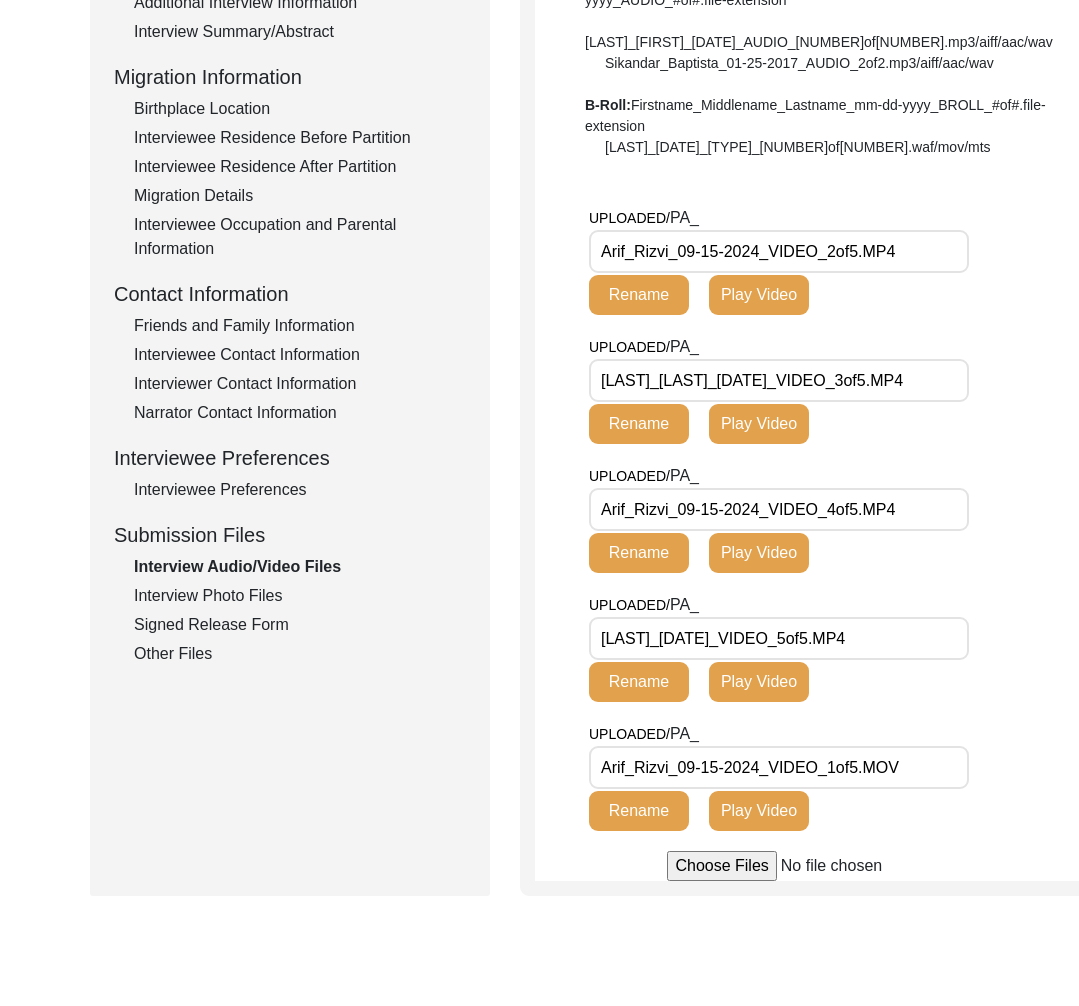 click on "Interview Photo Files" 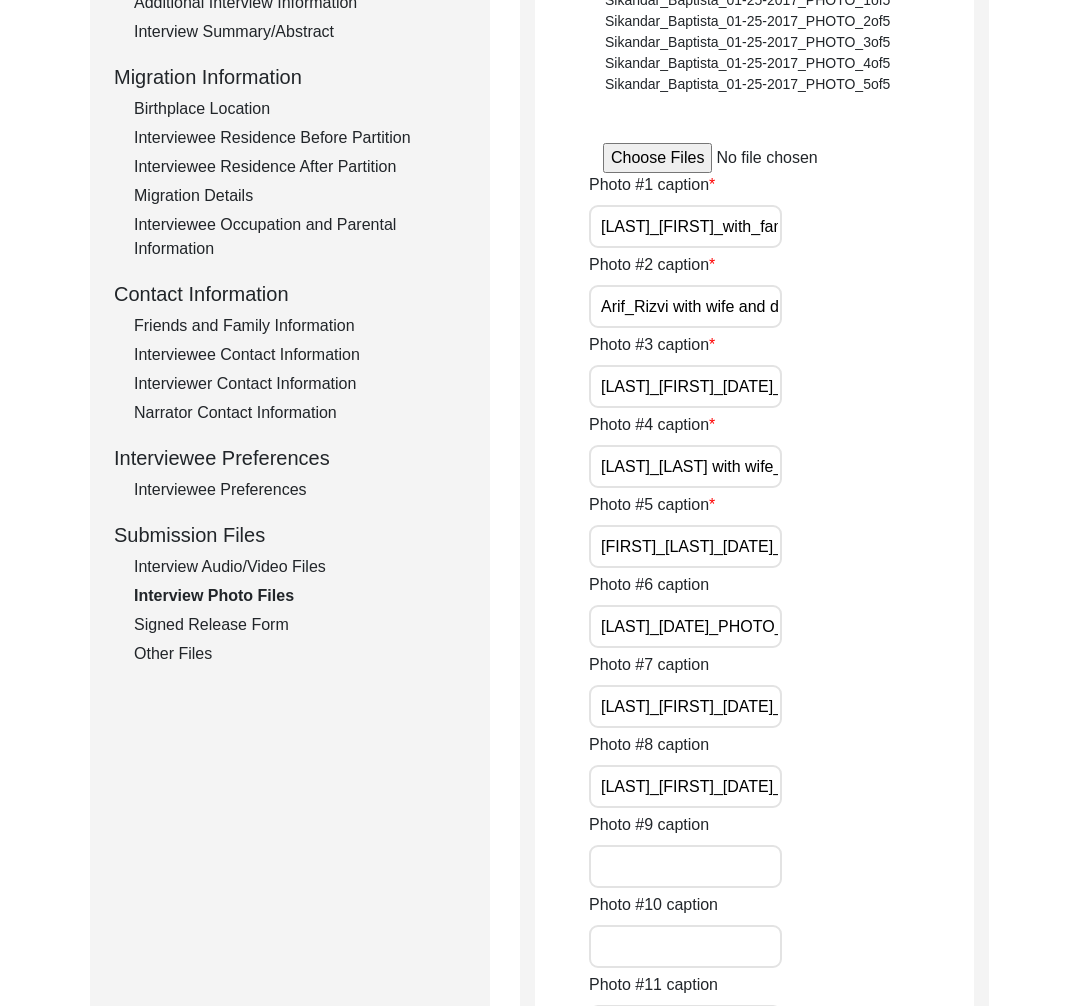 click on "Signed Release Form" 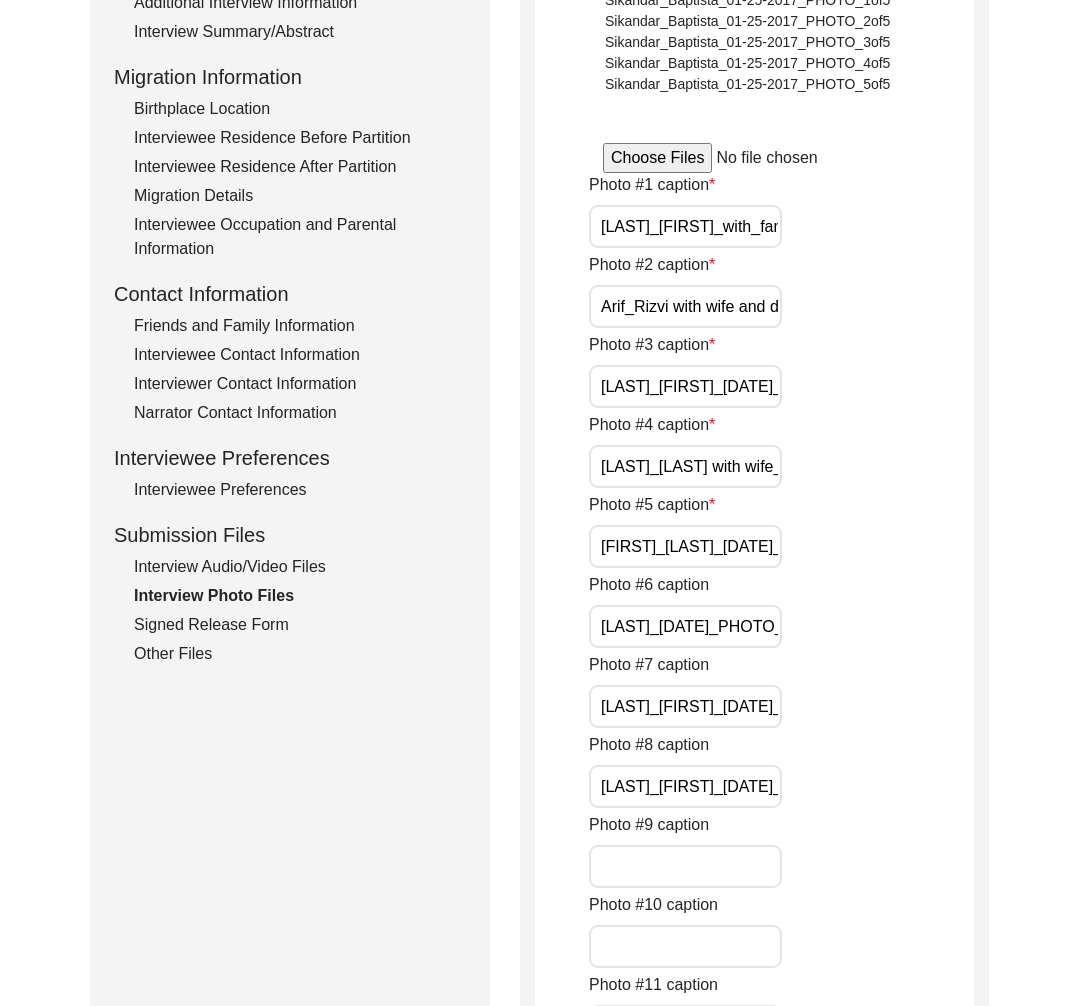 scroll, scrollTop: 440, scrollLeft: 0, axis: vertical 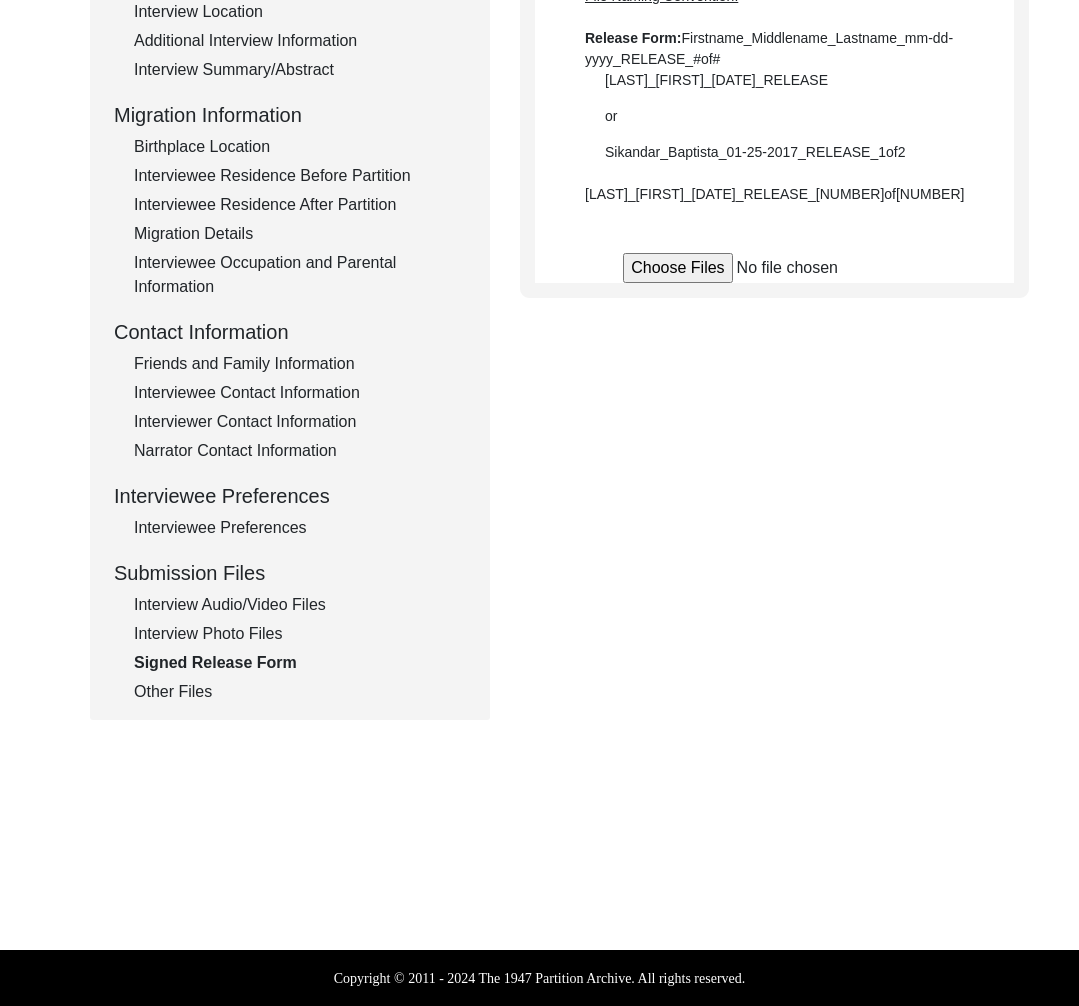 click on "Other Files" 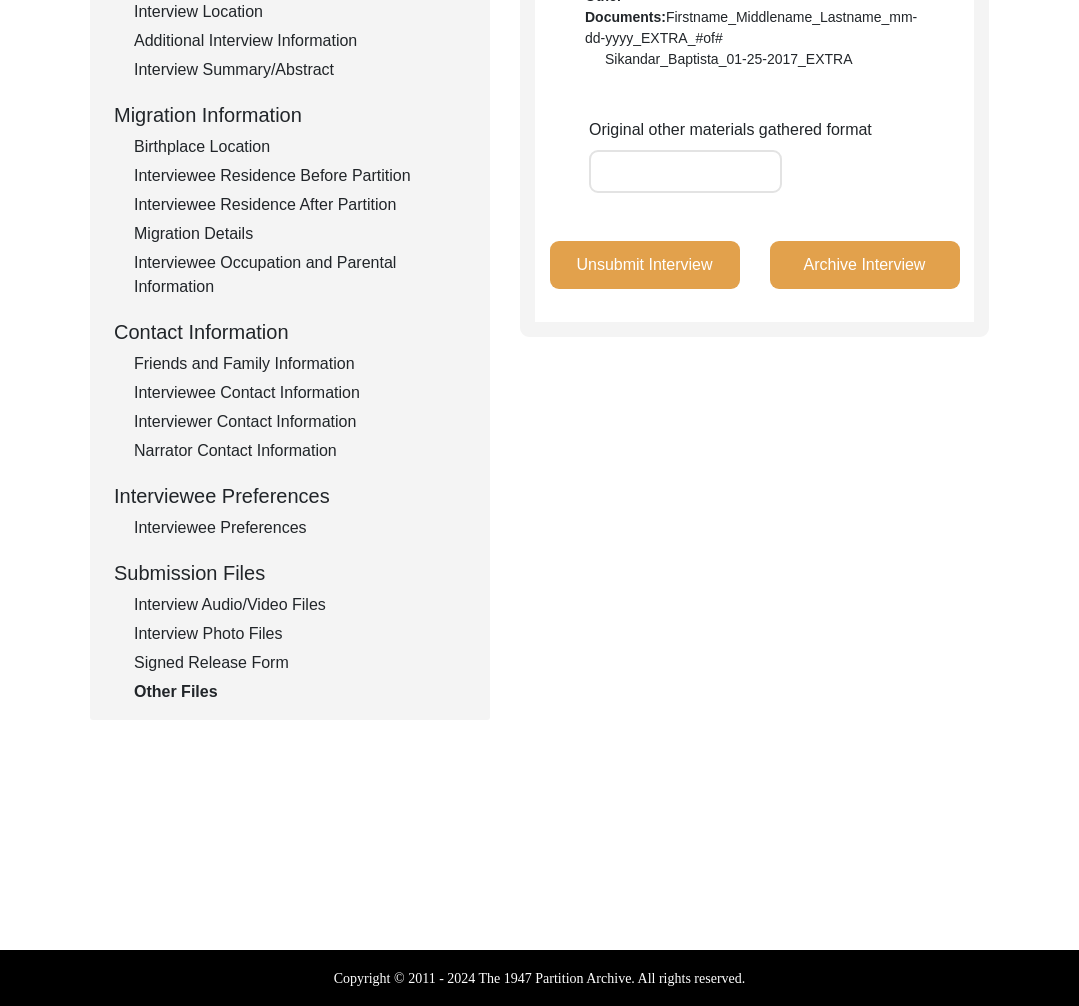 click on "Interview Information   Interviewee Information   Interviewer Information   Narrator Information   Interview Date   Interview Location   Additional Interview Information   Interview Summary/Abstract   Migration Information   Birthplace Location   Interviewee Residence Before Partition   Interviewee Residence After Partition   Migration Details   Interviewee Occupation and Parental Information   Contact Information   Friends and Family Information   Interviewee Contact Information   Interviewer Contact Information   Narrator Contact Information   Interviewee Preferences   Interviewee Preferences   Submission Files   Interview Audio/Video Files   Interview Photo Files   Signed Release Form   Other Files" 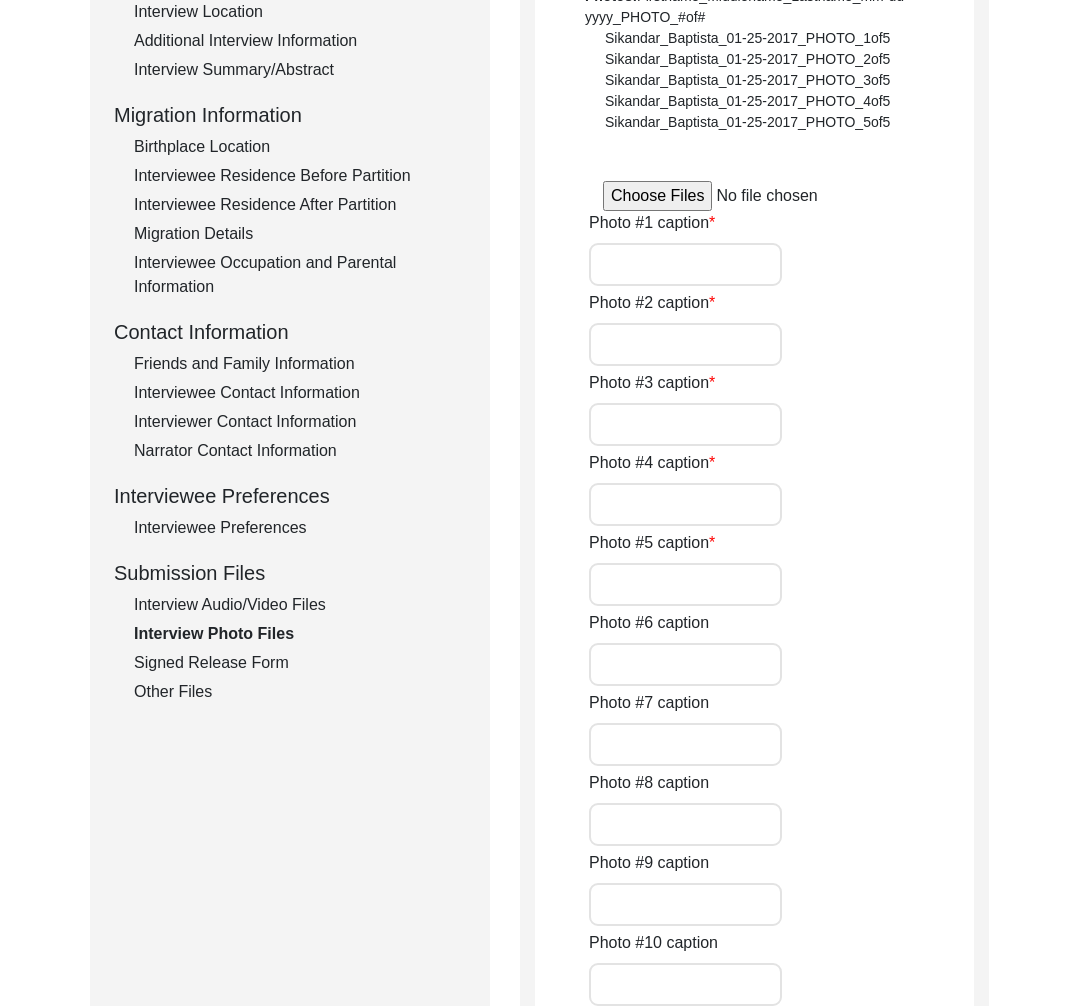 scroll, scrollTop: 478, scrollLeft: 0, axis: vertical 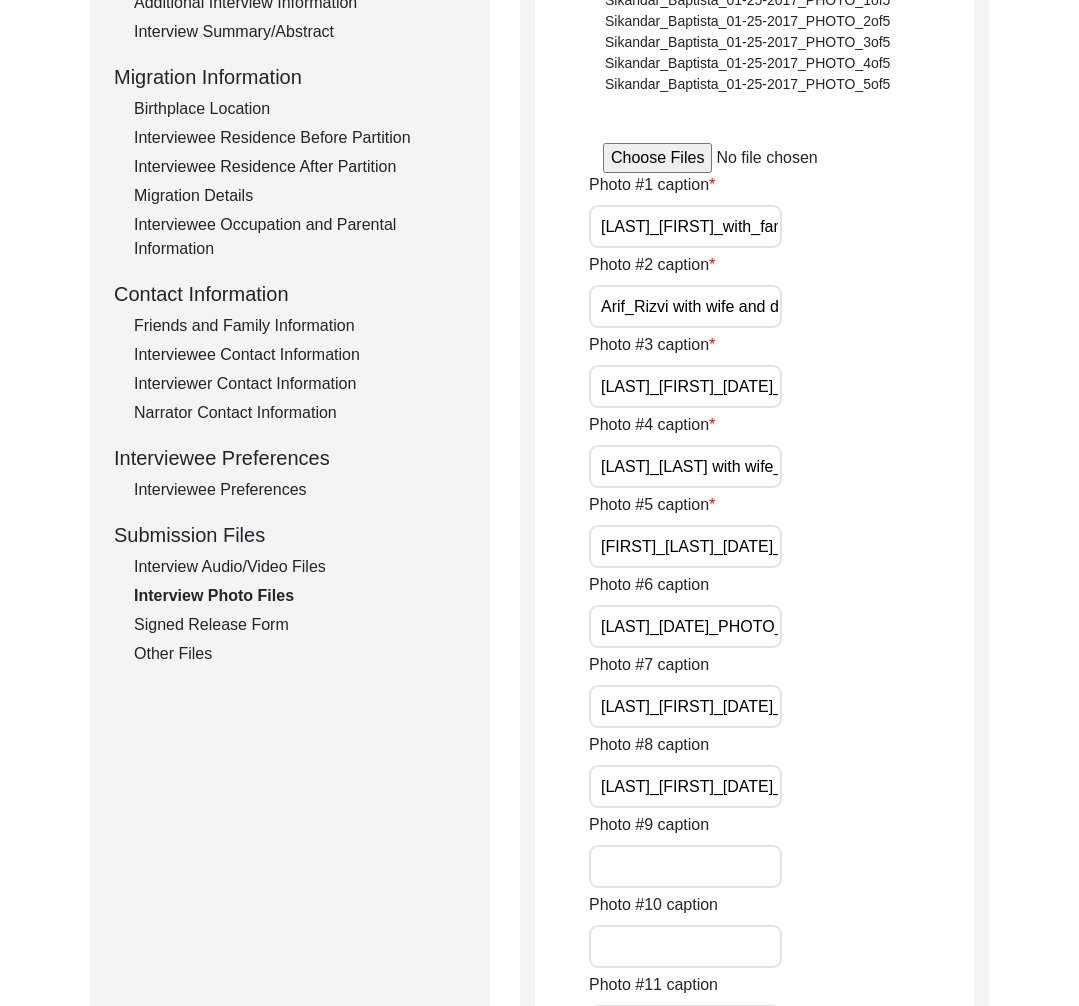click on "Submission Form   Archivist   Interview Information   Interviewee Information   Interviewer Information   Narrator Information   Interview Date   Interview Location   Additional Interview Information   Interview Summary/Abstract   Migration Information   Birthplace Location   Interviewee Residence Before Partition   Interviewee Residence After Partition   Migration Details   Interviewee Occupation and Parental Information   Contact Information   Friends and Family Information   Interviewee Contact Information   Interviewer Contact Information   Narrator Contact Information   Interviewee Preferences   Interviewee Preferences   Submission Files   Interview Audio/Video Files   Interview Photo Files   Signed Release Form   Other Files" 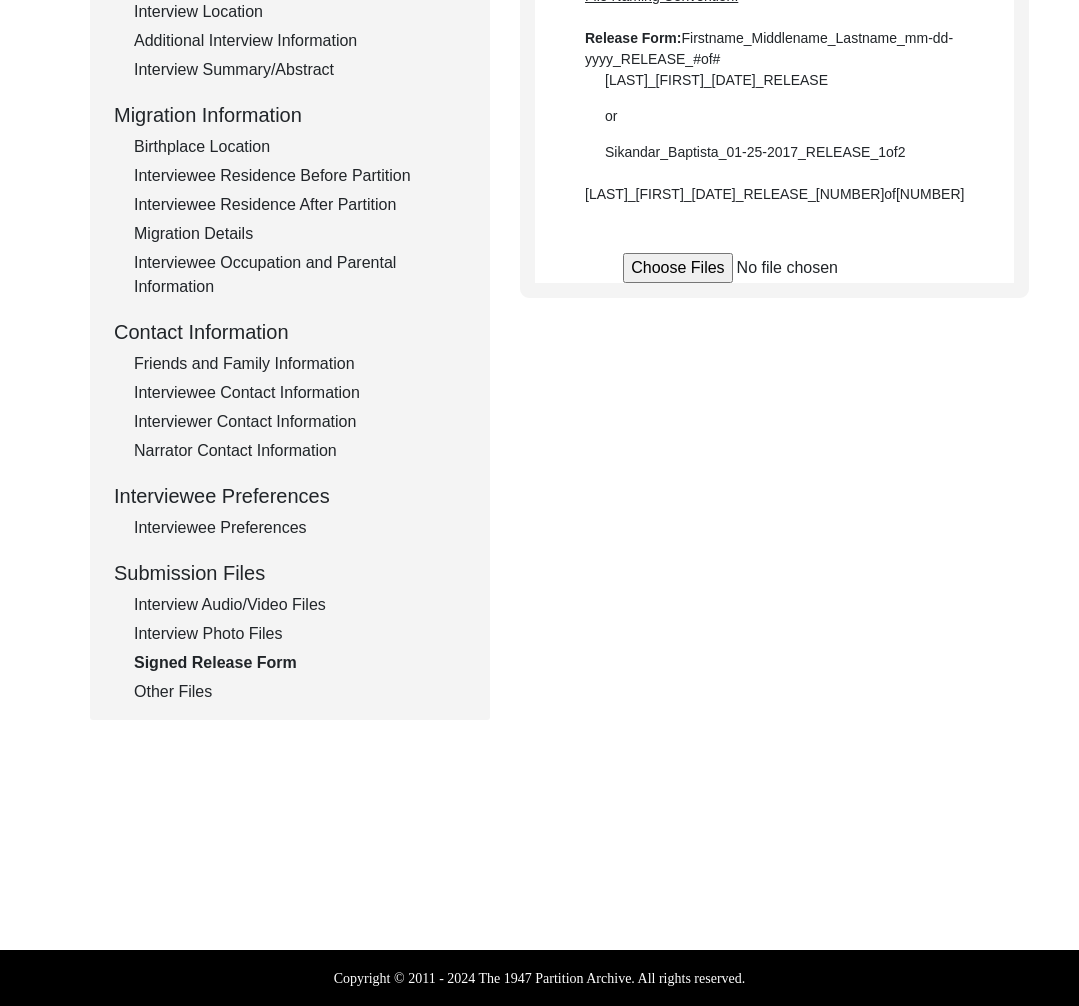 scroll, scrollTop: 440, scrollLeft: 0, axis: vertical 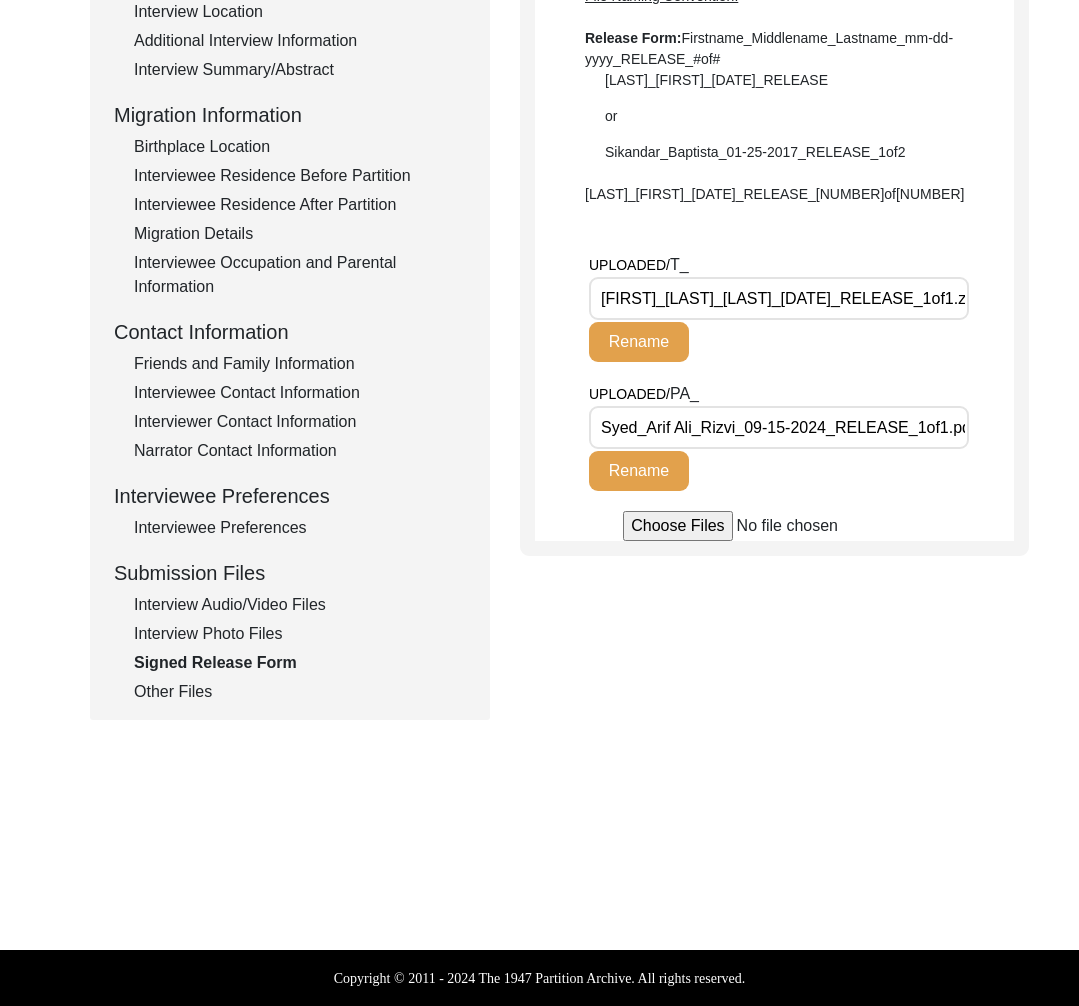 click on "Interview Photo Files" 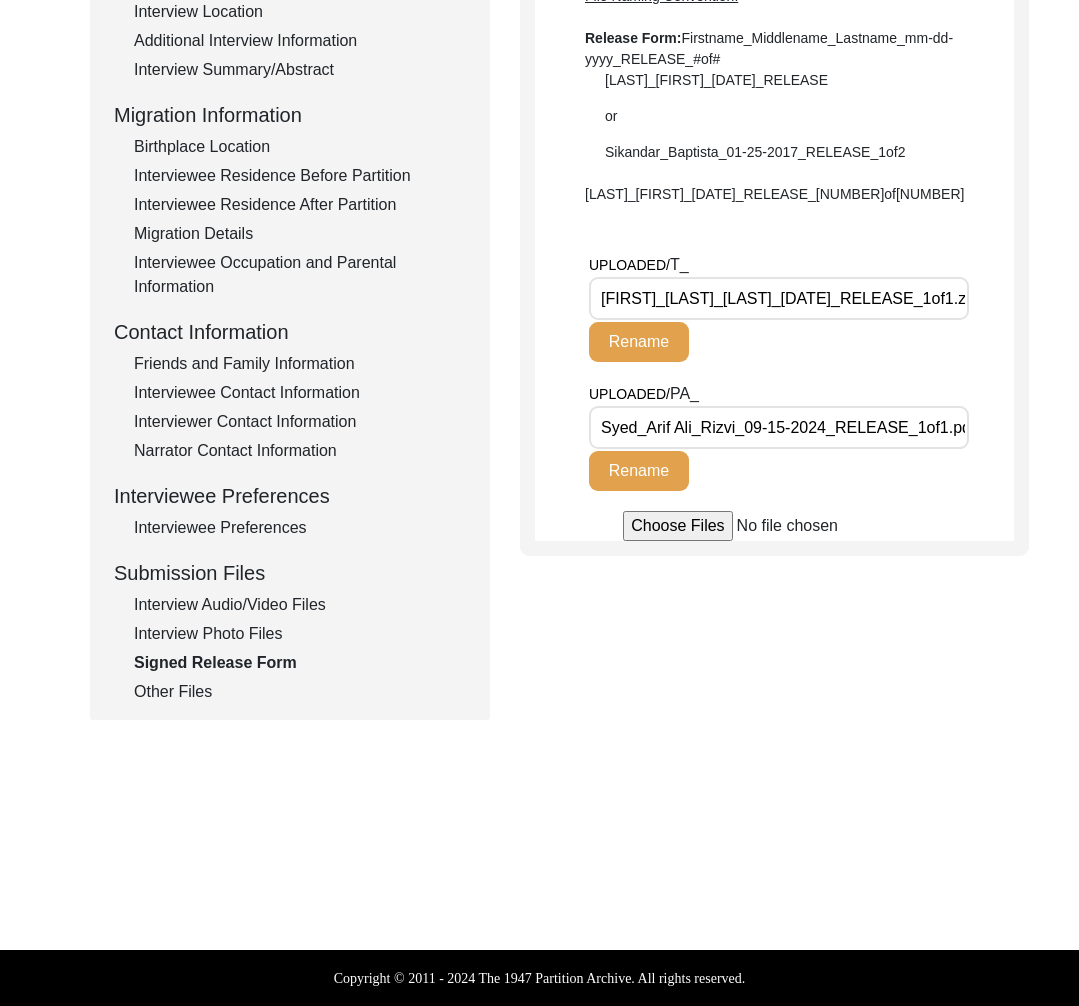 scroll, scrollTop: 478, scrollLeft: 0, axis: vertical 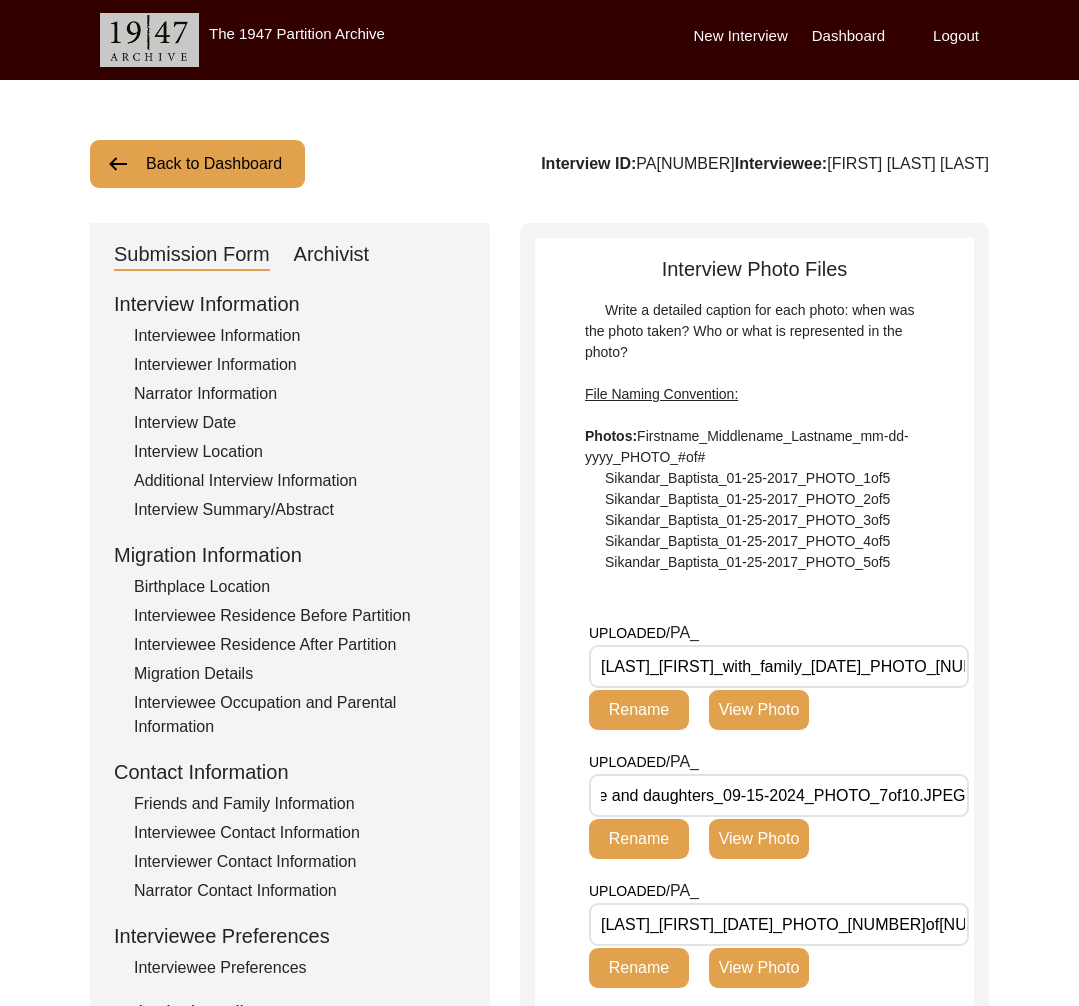 click on "Back to Dashboard  Interview ID:  PA[NUMBER]  Interviewee:  [FIRST] [LAST] [LAST]   Submission Form   Archivist   Interview Information   Interviewee Information   Interviewer Information   Narrator Information   Interview Date   Interview Location   Additional Interview Information   Interview Summary/Abstract   Migration Information   Birthplace Location   Interviewee Residence Before Partition   Interviewee Residence After Partition   Migration Details   Interviewee Occupation and Parental Information   Contact Information   Friends and Family Information   Interviewee Contact Information   Interviewer Contact Information   Narrator Contact Information   Interviewee Preferences   Interviewee Preferences   Submission Files   Interview Audio/Video Files   Interview Photo Files   Signed Release Form   Other Files   Interview Photo Files  Write a detailed caption for each photo: when was the photo taken? Who or what is represented in the photo?  File Naming Convention: Photos: UPLOADED/ PA_ Rename View Photo PA_" 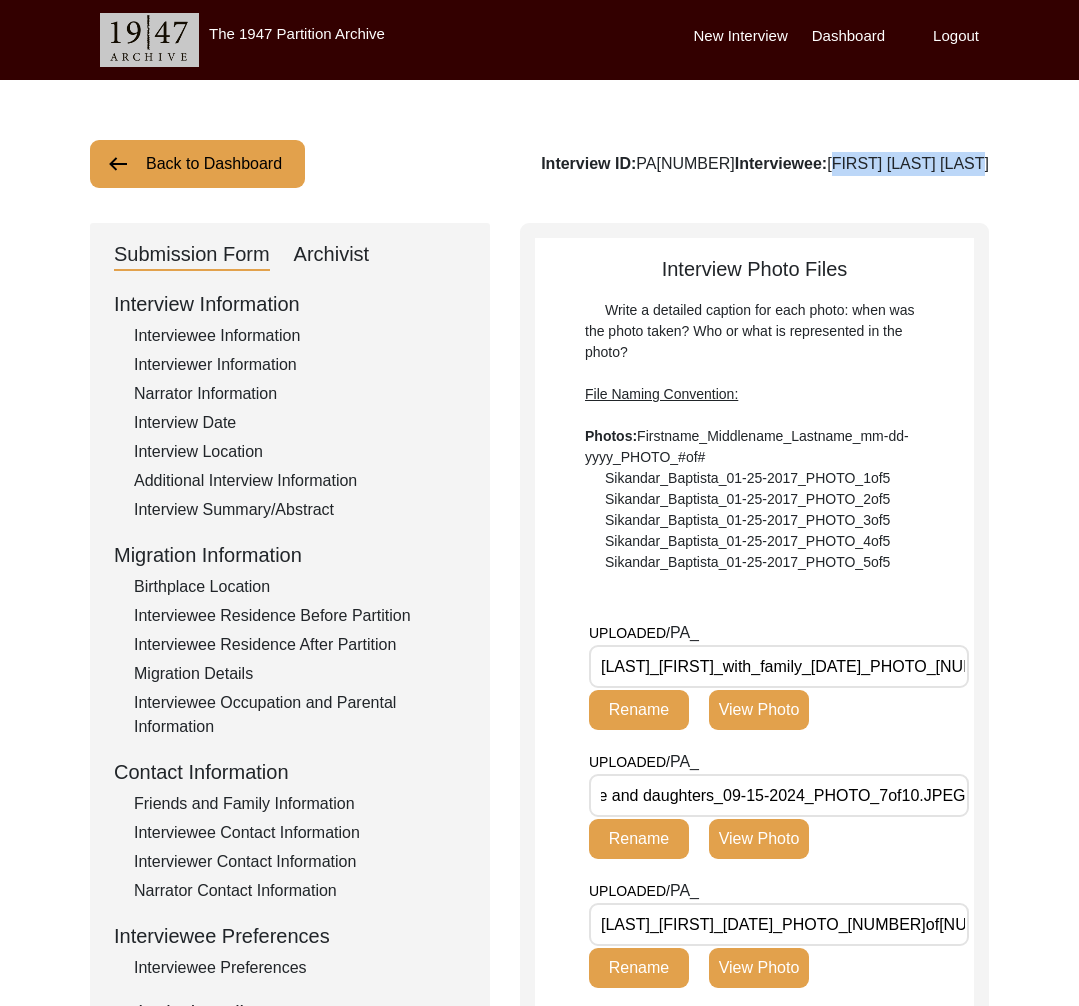 drag, startPoint x: 1002, startPoint y: 167, endPoint x: 866, endPoint y: 155, distance: 136.52838 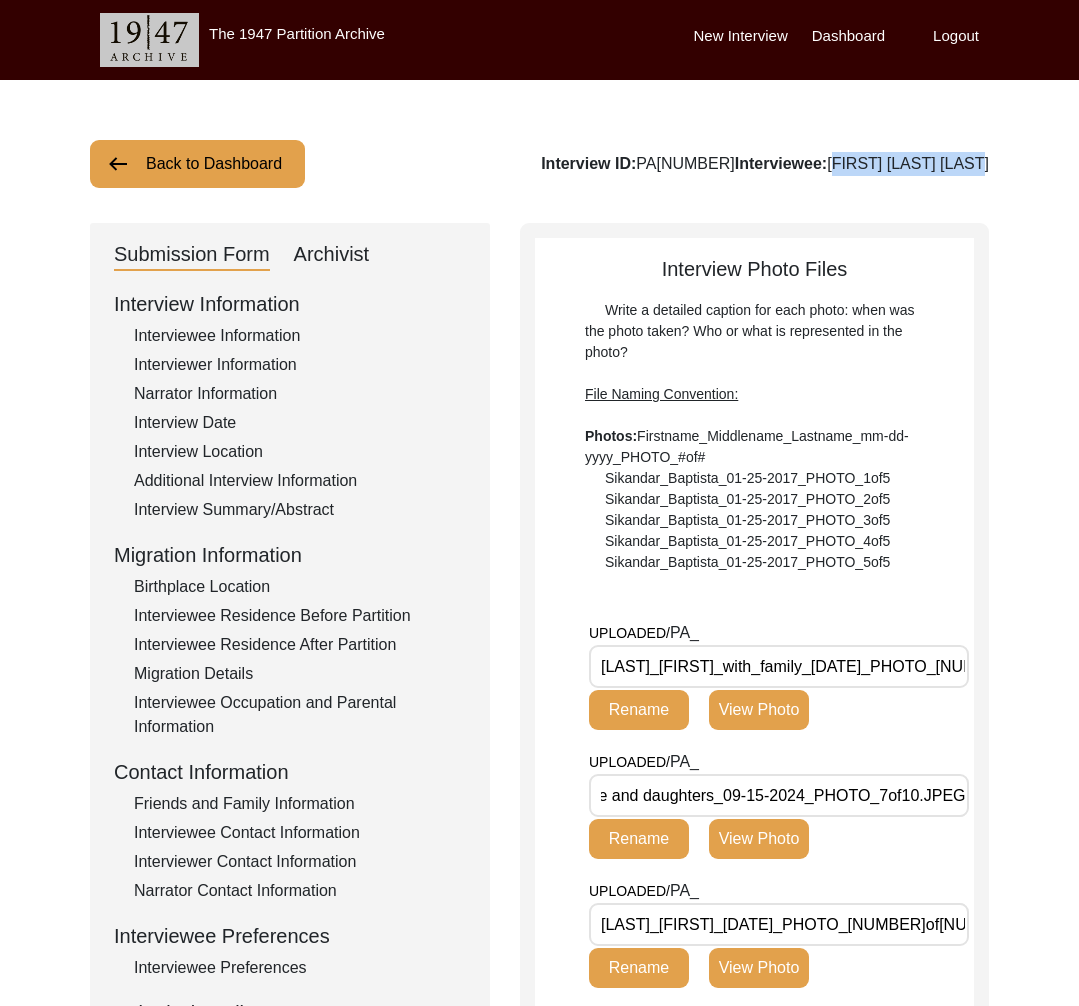 click on "Back to Dashboard  Interview ID:  PA[NUMBER]  Interviewee:  [FIRST] [LAST] [LAST]   Submission Form   Archivist   Interview Information   Interviewee Information   Interviewer Information   Narrator Information   Interview Date   Interview Location   Additional Interview Information   Interview Summary/Abstract   Migration Information   Birthplace Location   Interviewee Residence Before Partition   Interviewee Residence After Partition   Migration Details   Interviewee Occupation and Parental Information   Contact Information   Friends and Family Information   Interviewee Contact Information   Interviewer Contact Information   Narrator Contact Information   Interviewee Preferences   Interviewee Preferences   Submission Files   Interview Audio/Video Files   Interview Photo Files   Signed Release Form   Other Files   Interview Photo Files  Write a detailed caption for each photo: when was the photo taken? Who or what is represented in the photo?  File Naming Convention: Photos: UPLOADED/ PA_ Rename View Photo PA_" 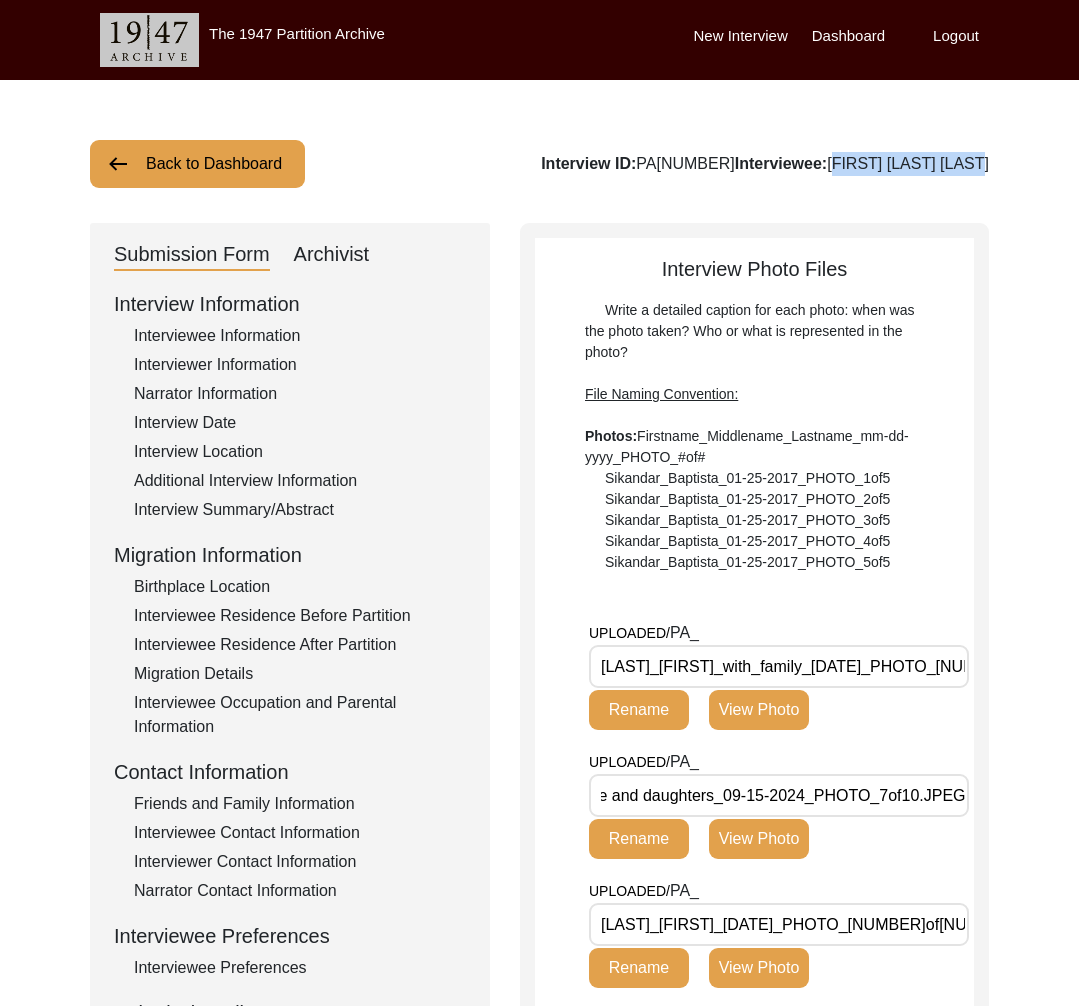 copy on "[FIRST] [LAST] [LAST]" 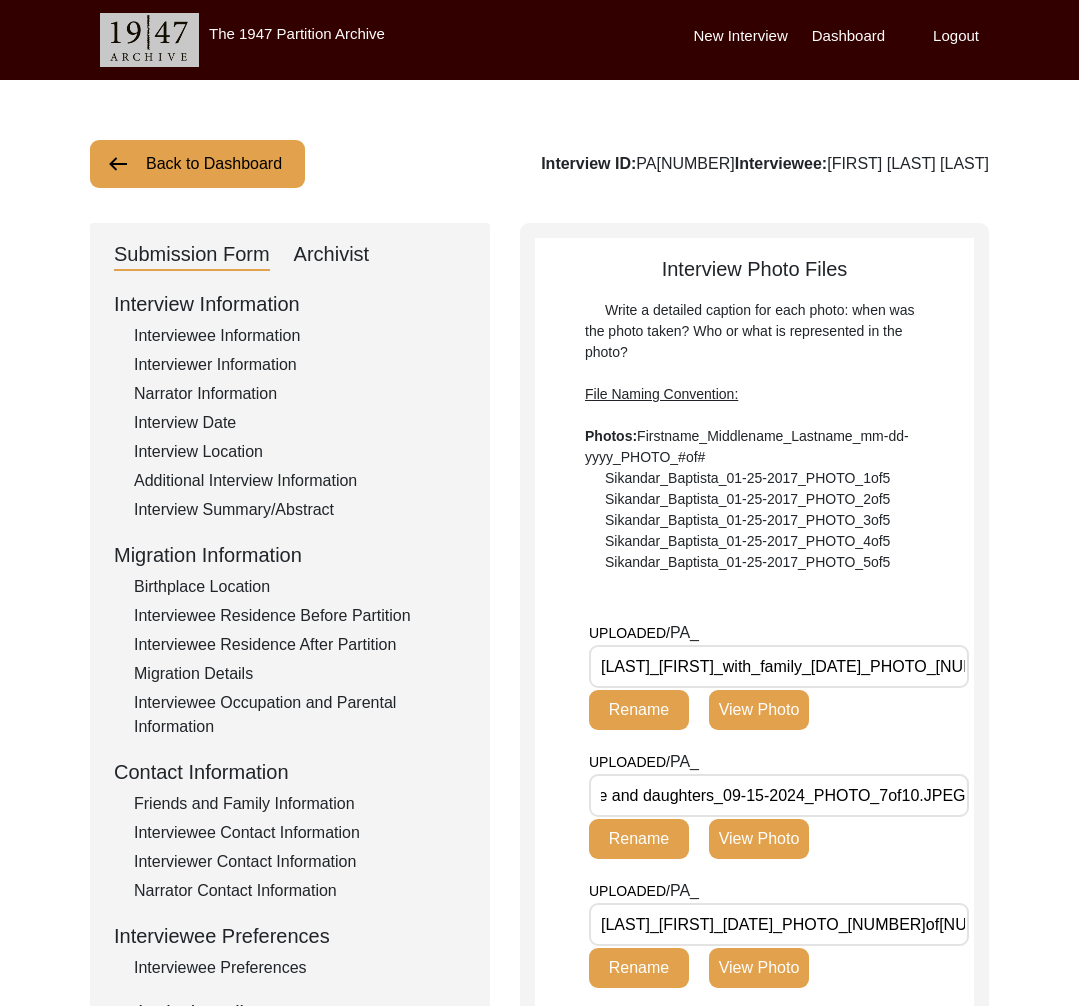 click on "Interviewer Information" 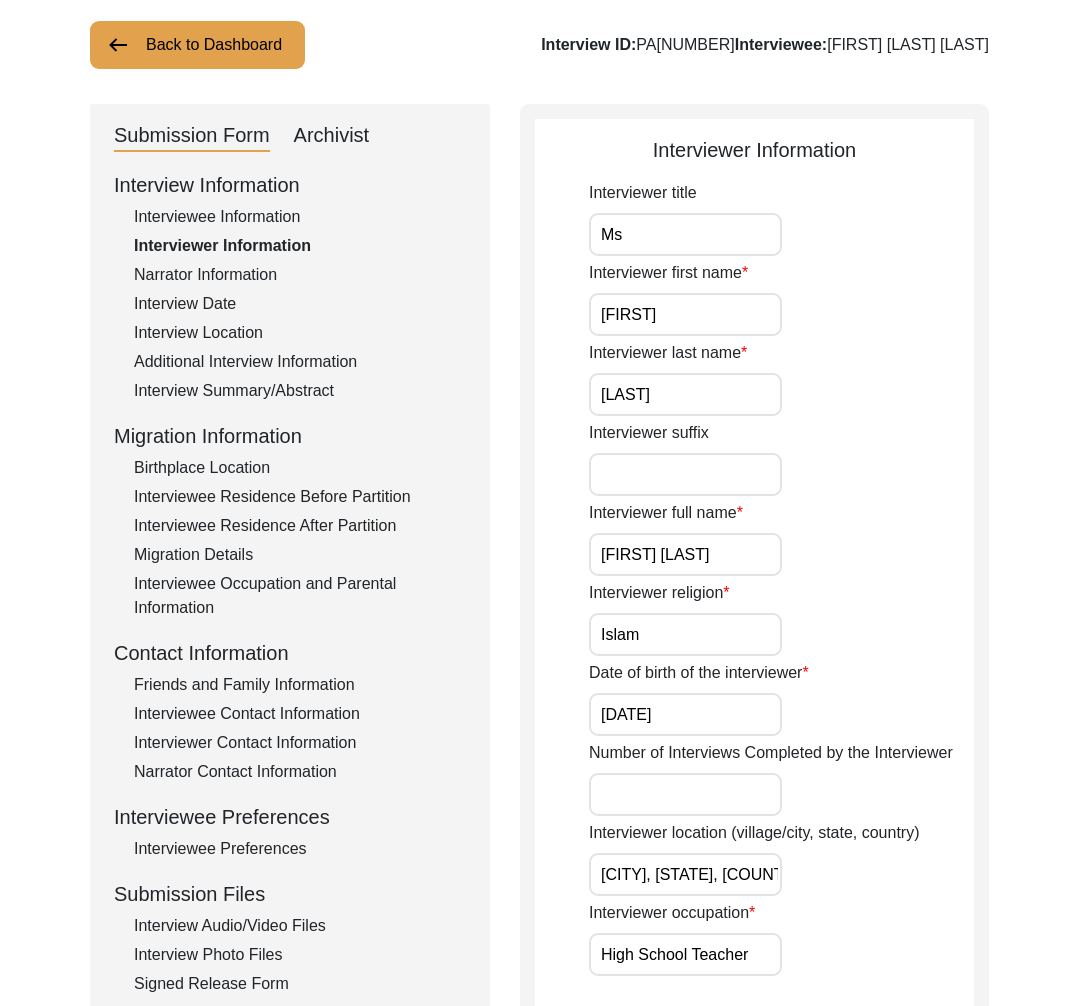 scroll, scrollTop: 185, scrollLeft: 0, axis: vertical 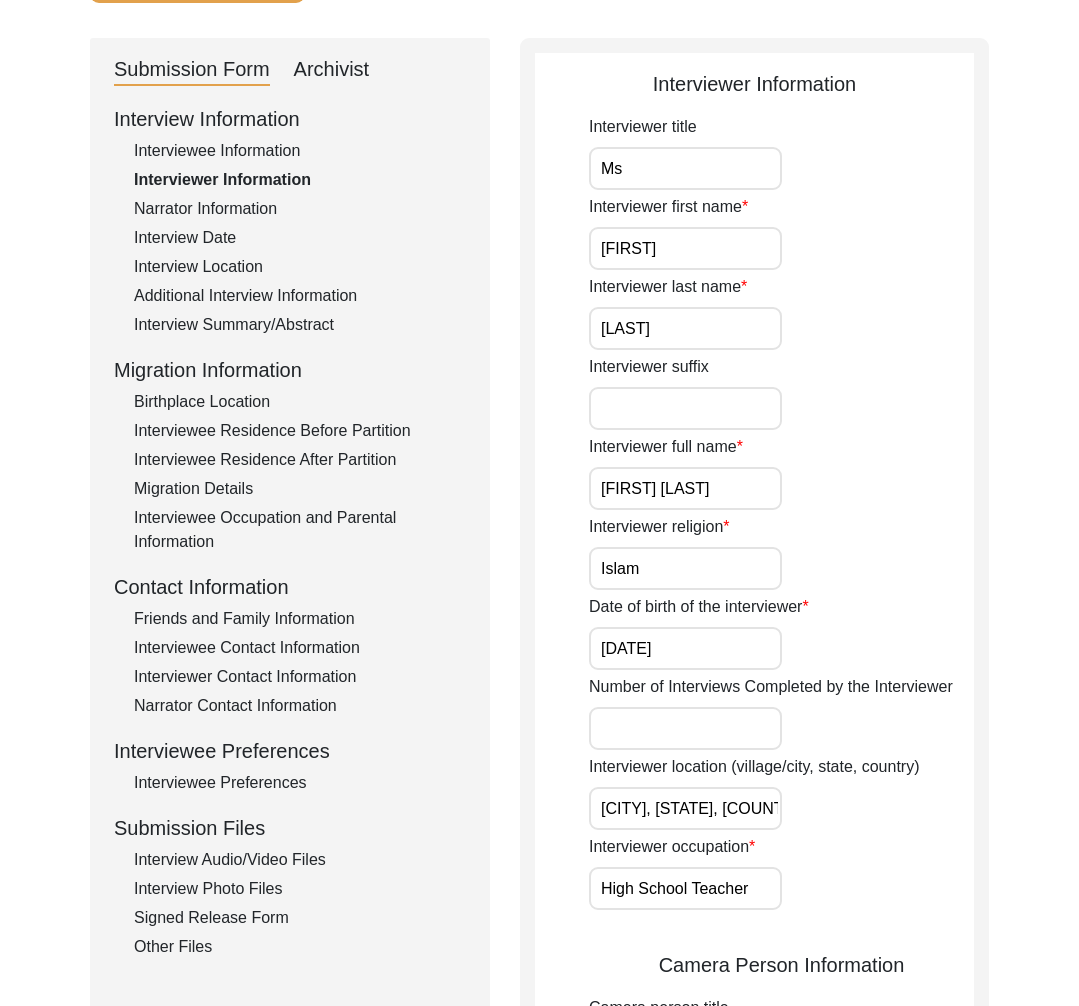 click on "Interviewer Contact Information" 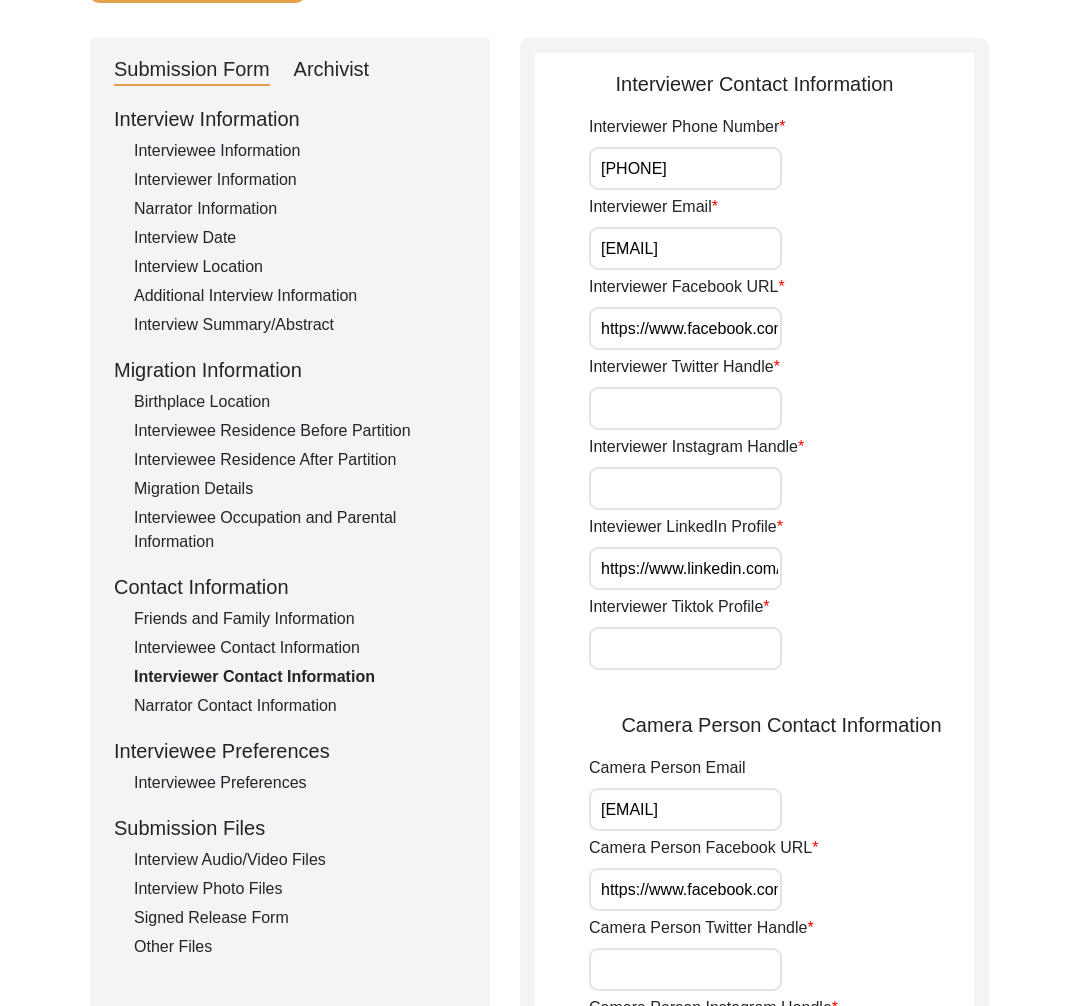 click on "[EMAIL]" at bounding box center (685, 248) 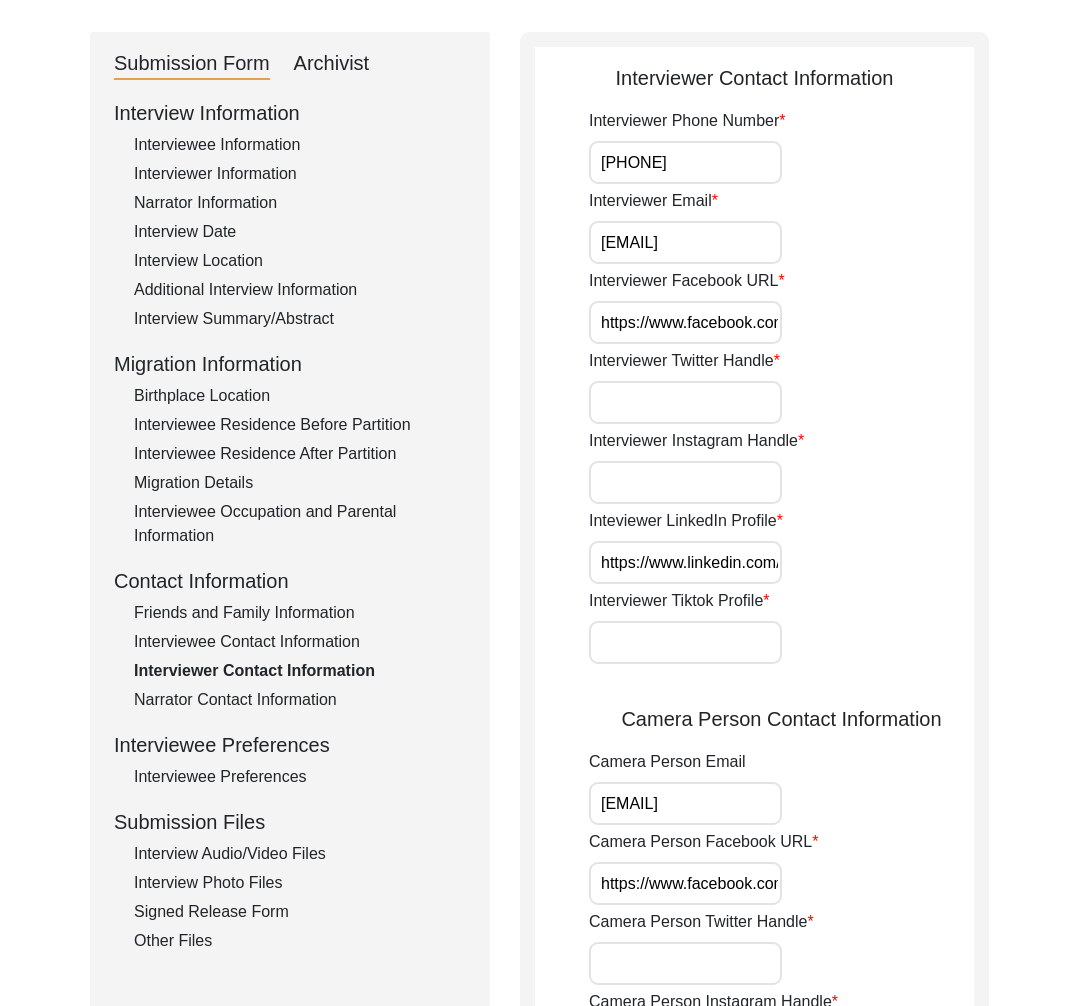 scroll, scrollTop: 0, scrollLeft: 0, axis: both 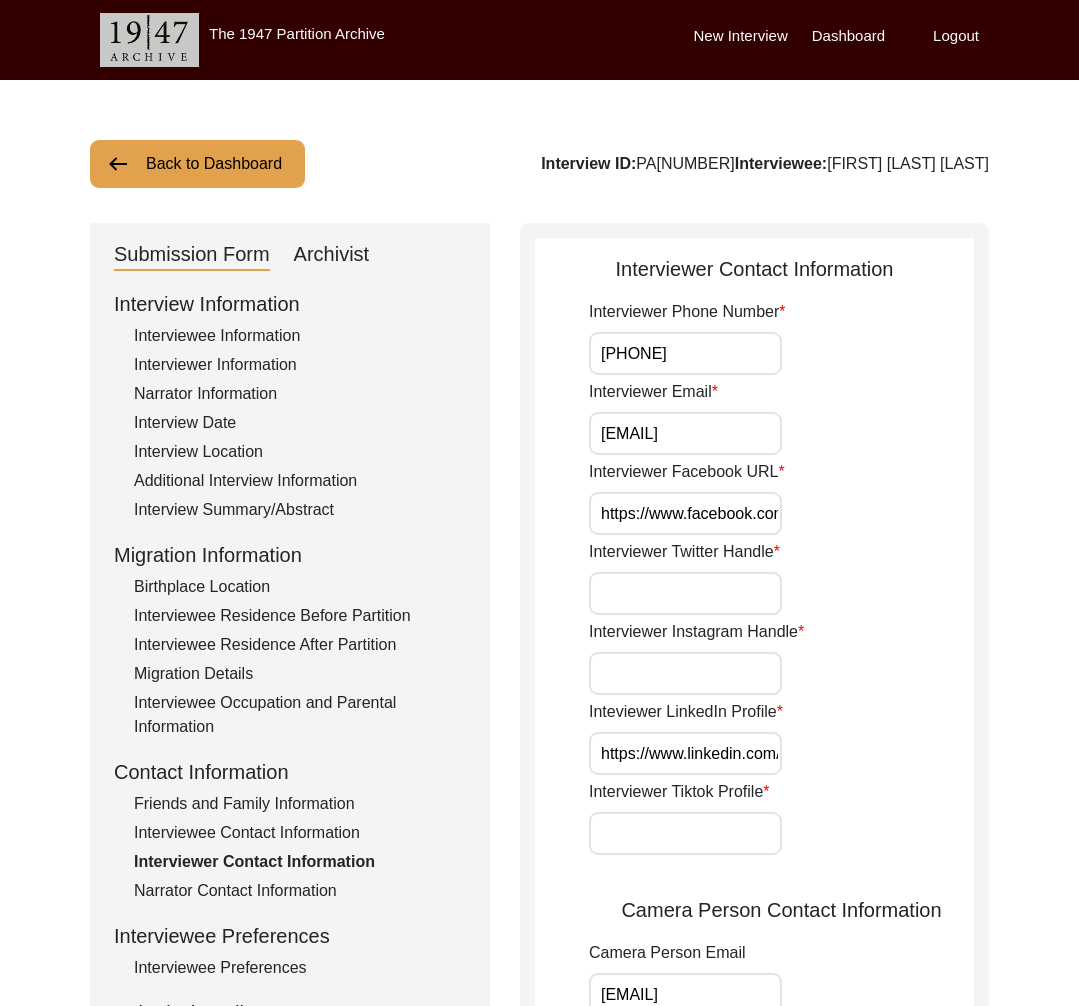 click on "Back to Dashboard" 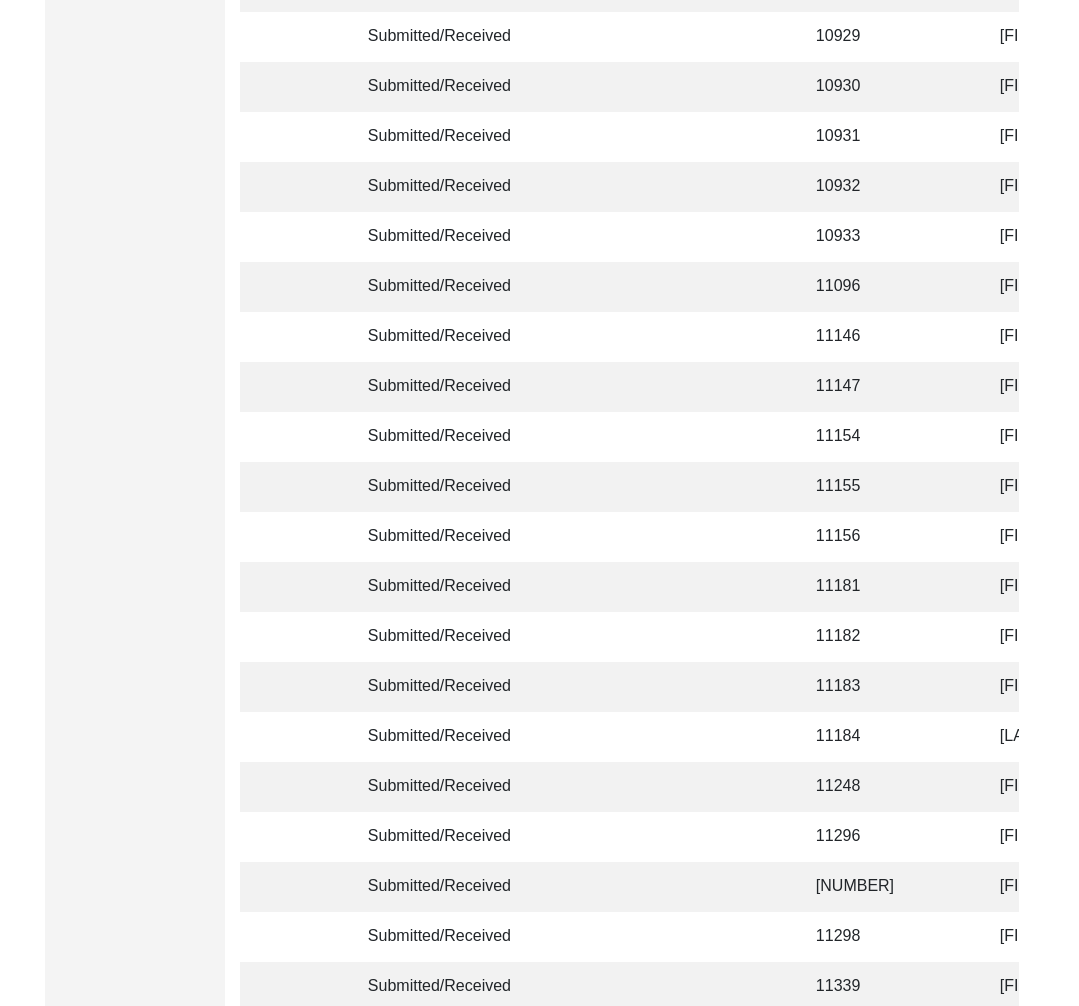 scroll, scrollTop: 4591, scrollLeft: 0, axis: vertical 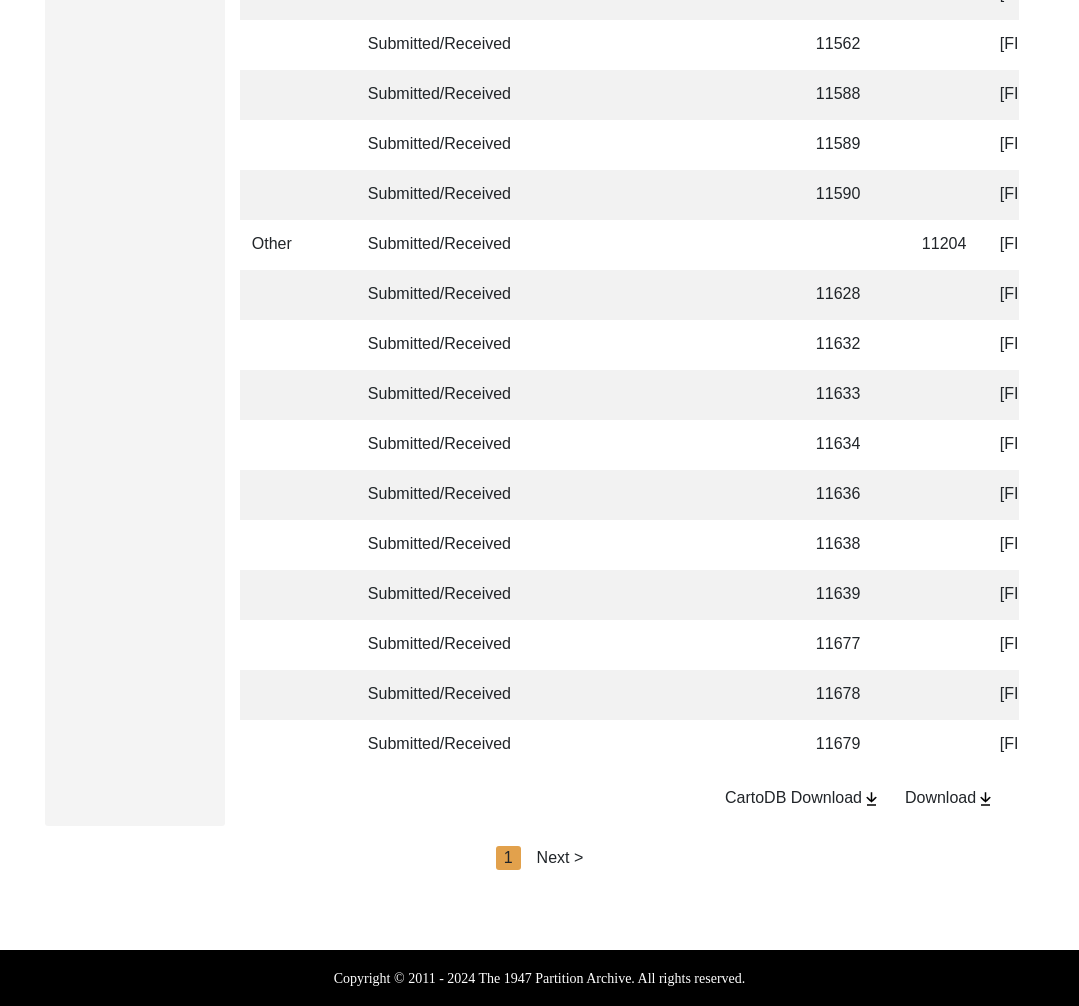click on "Next >" 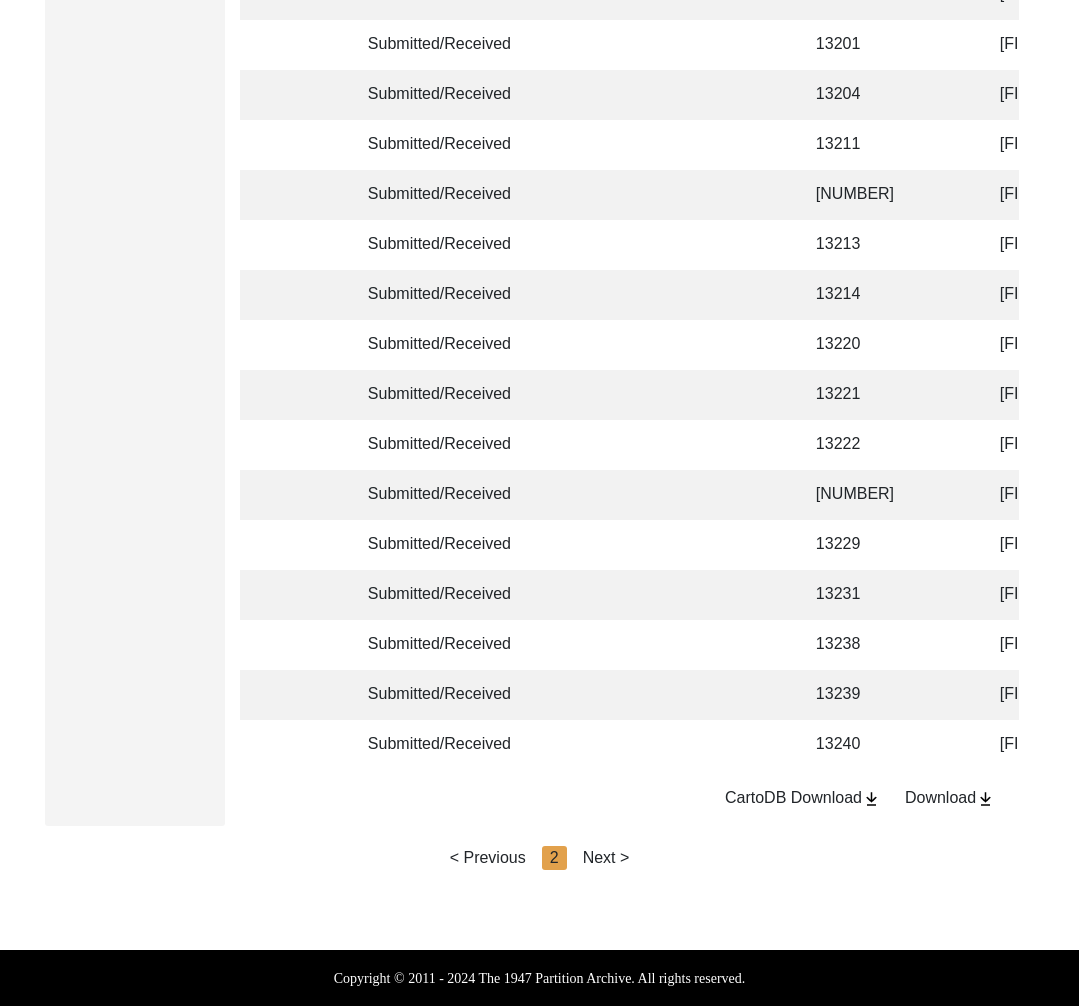 click on "Next >" 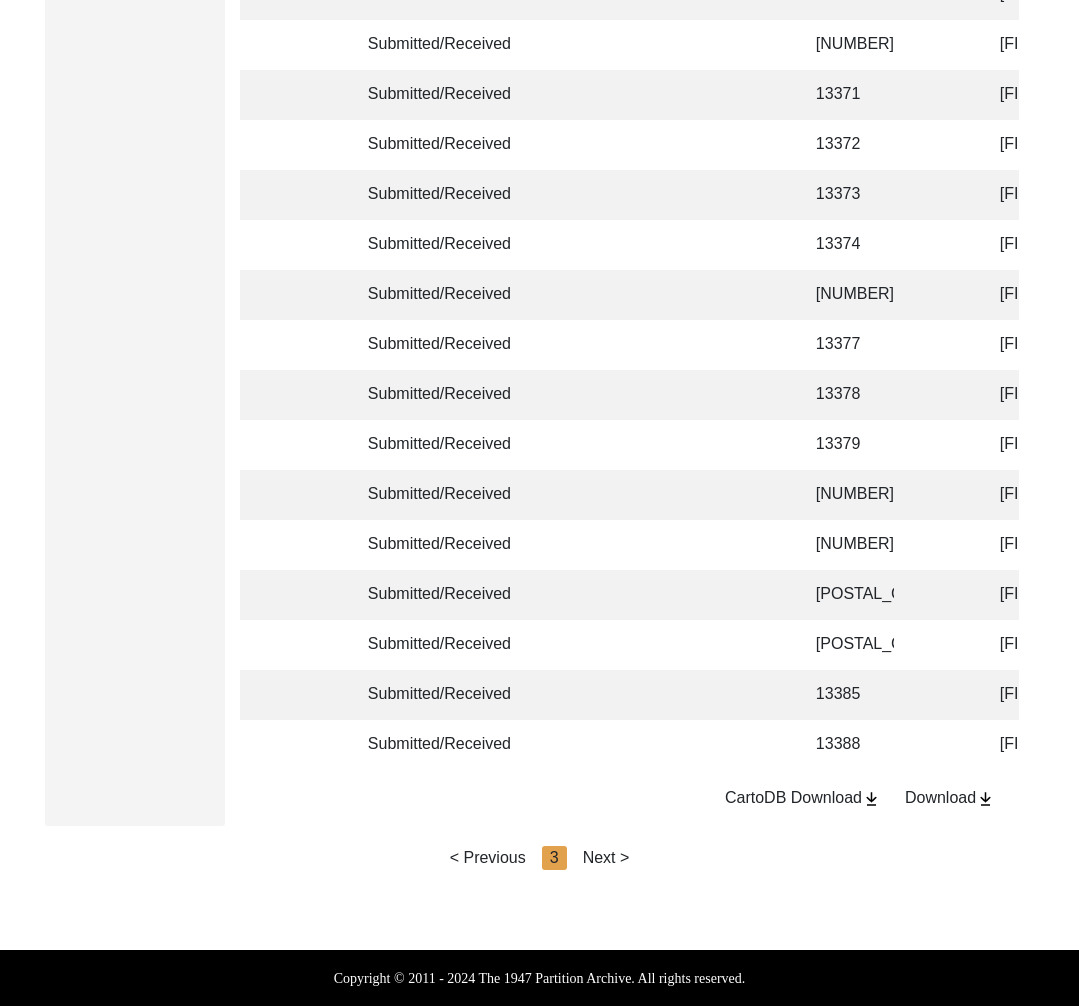 click on "Next >" 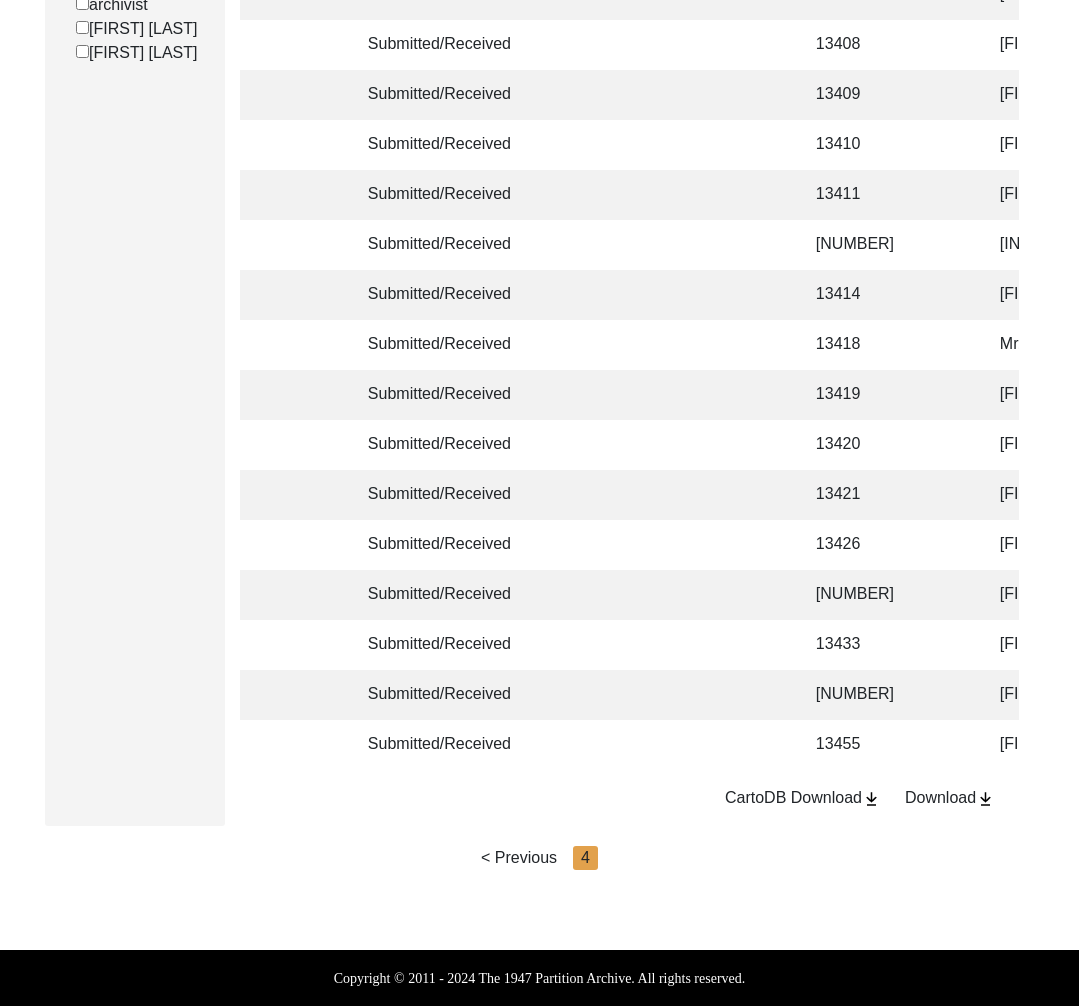 scroll, scrollTop: 991, scrollLeft: 0, axis: vertical 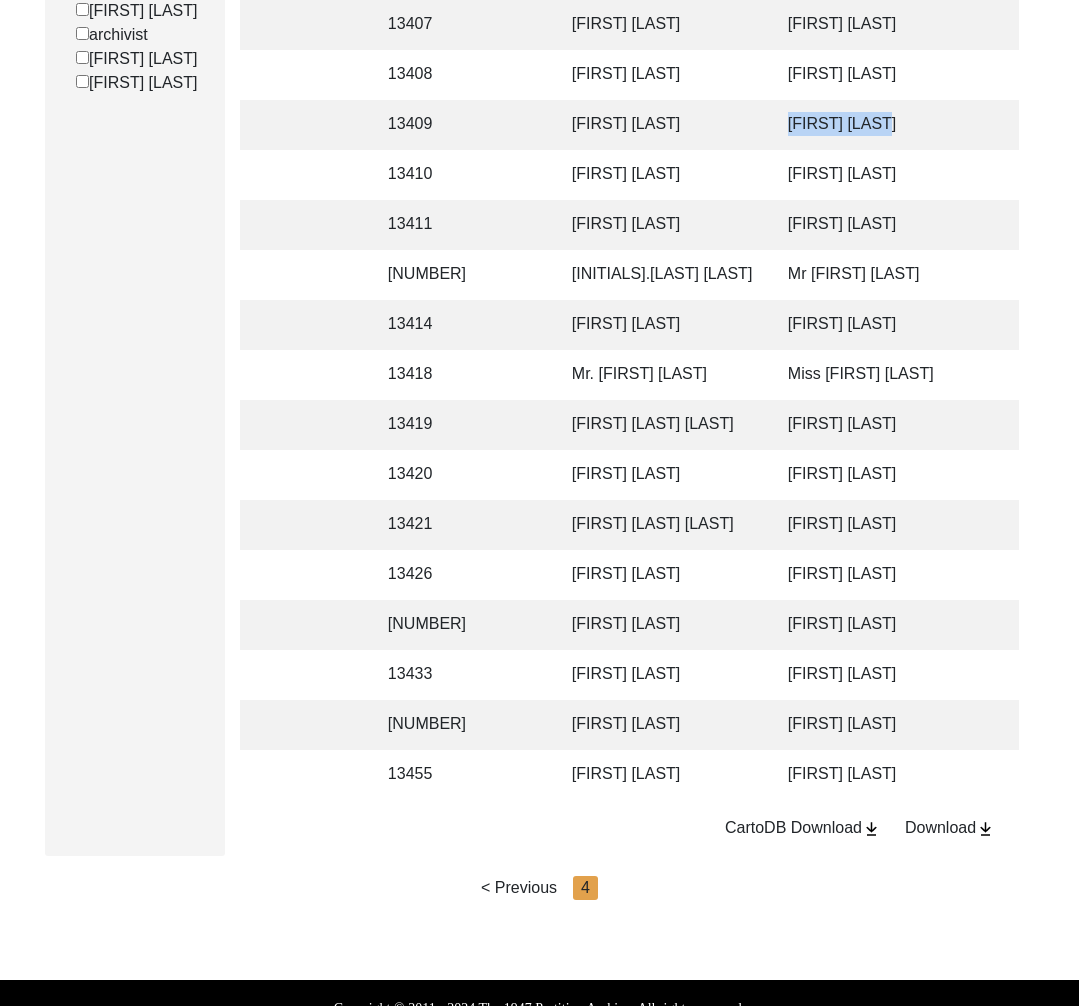 drag, startPoint x: 780, startPoint y: 123, endPoint x: 908, endPoint y: 125, distance: 128.01562 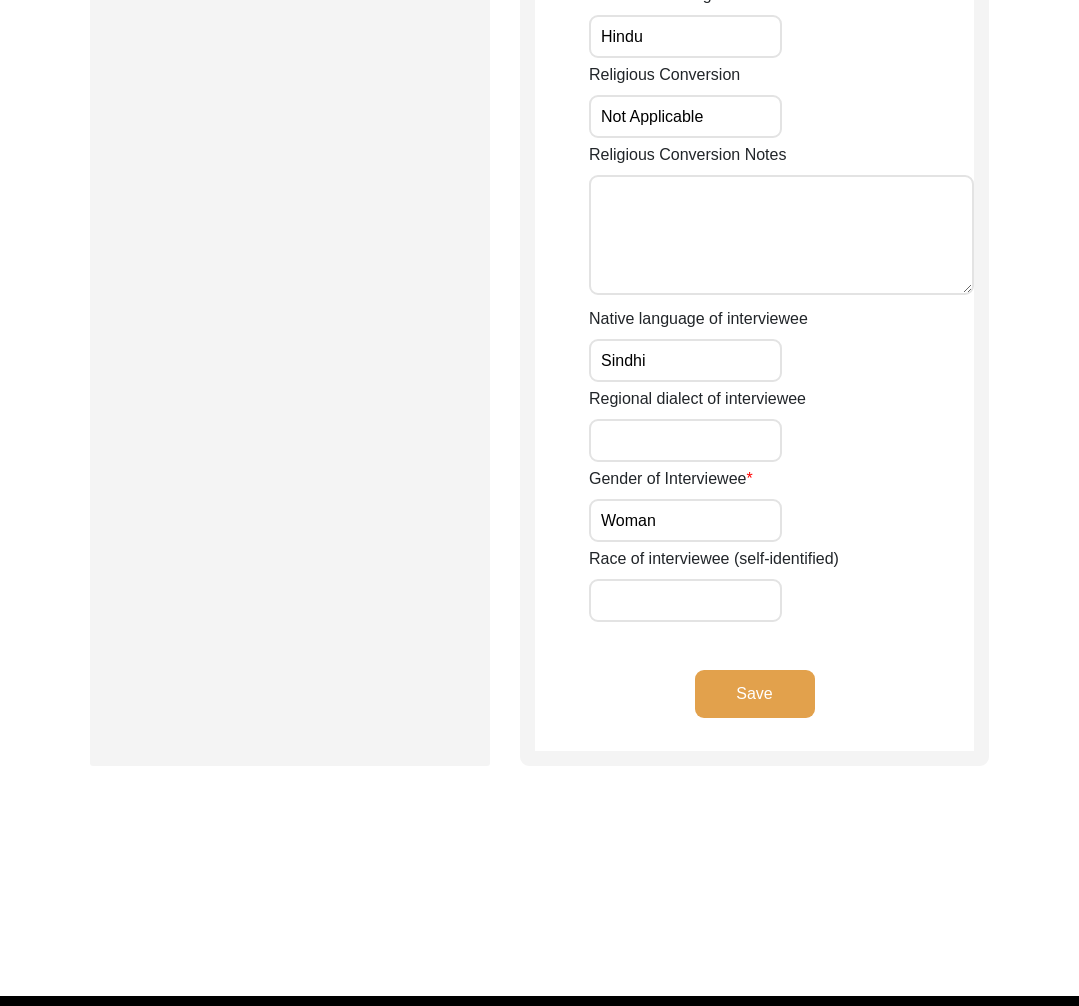scroll, scrollTop: 0, scrollLeft: 0, axis: both 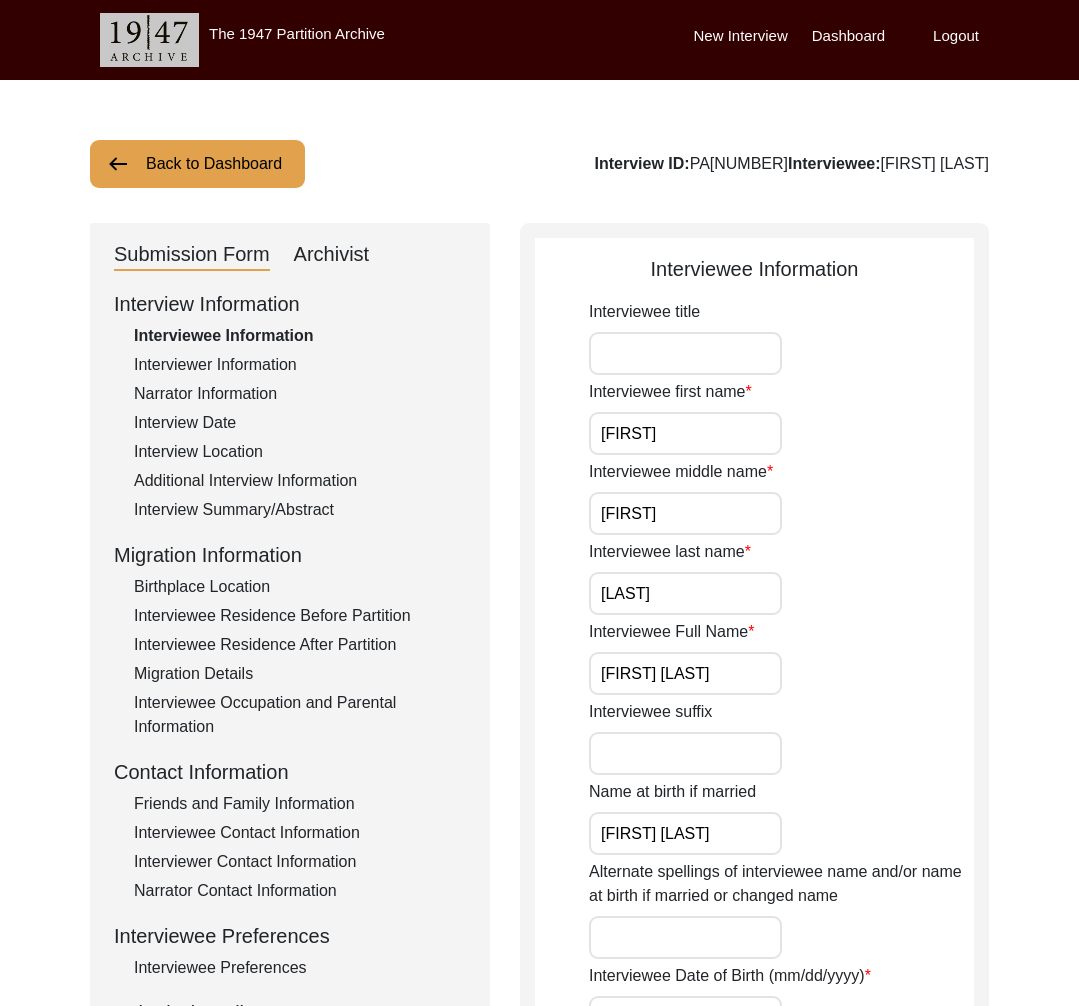 click on "Interviewer Information" 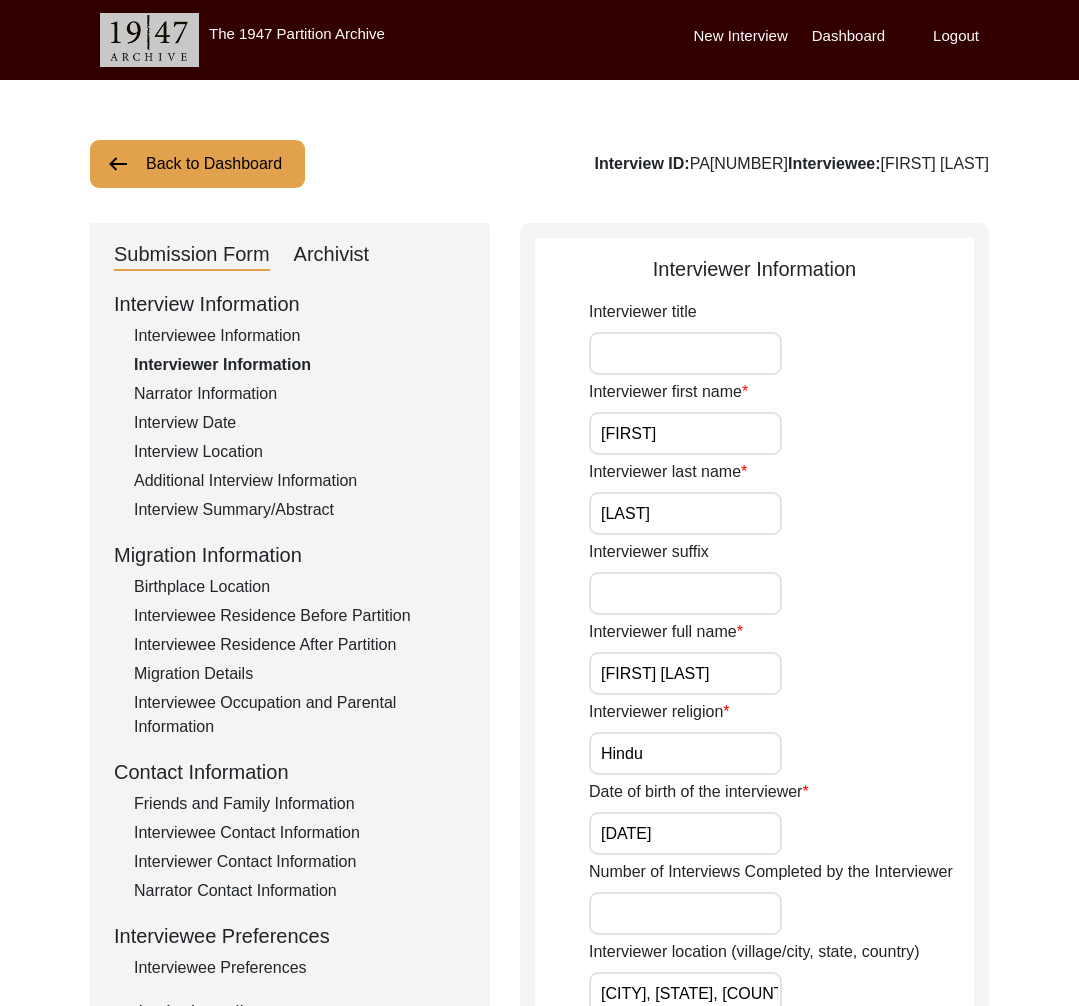 click on "[FIRST] [LAST]" at bounding box center (685, 673) 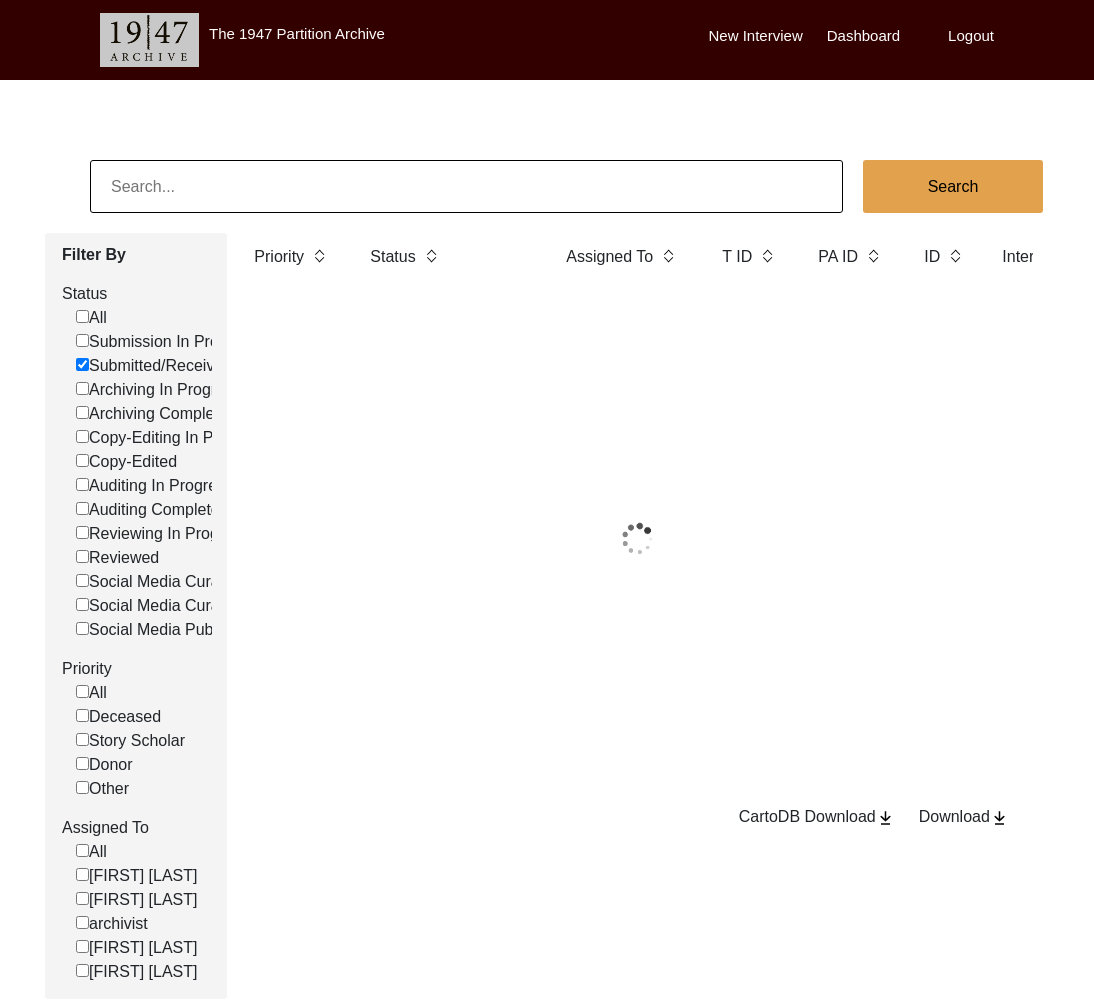 click 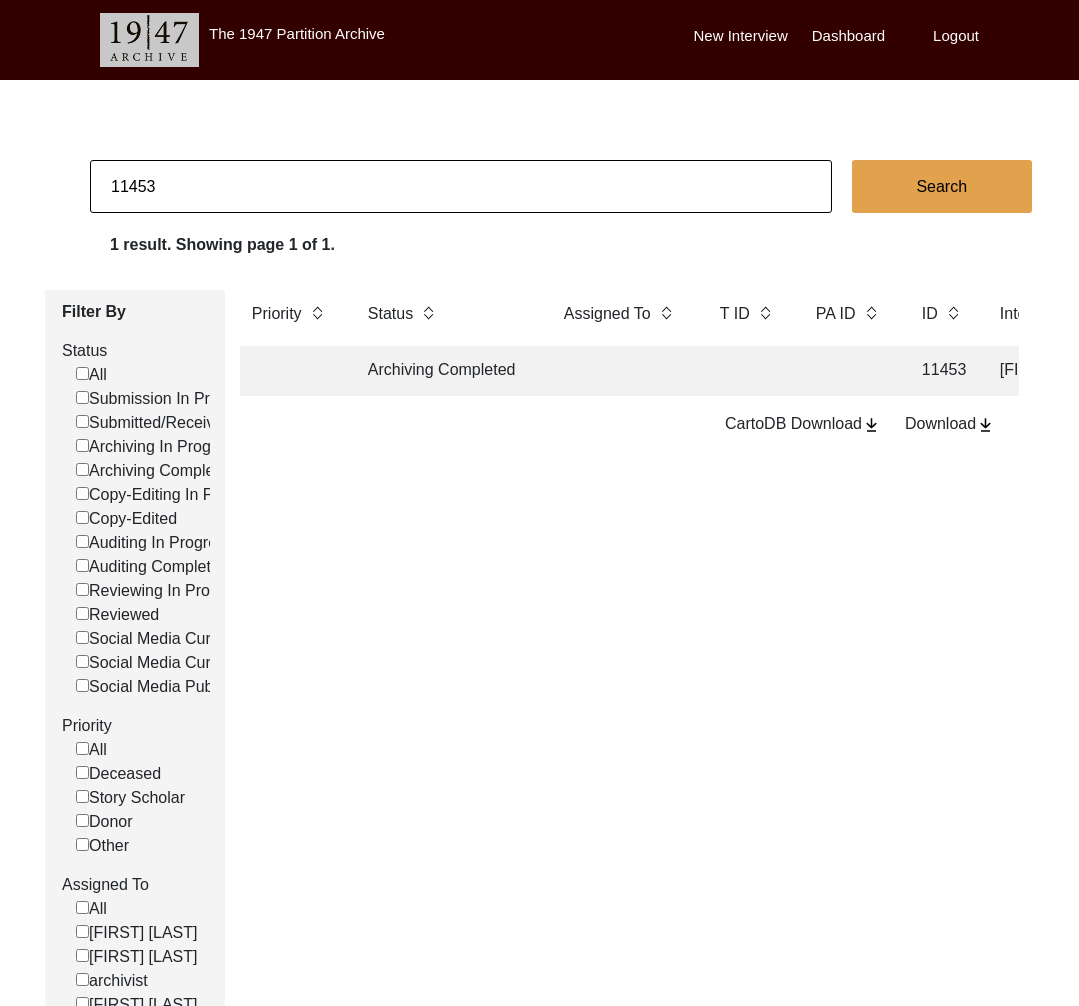 click on "Archiving Completed" 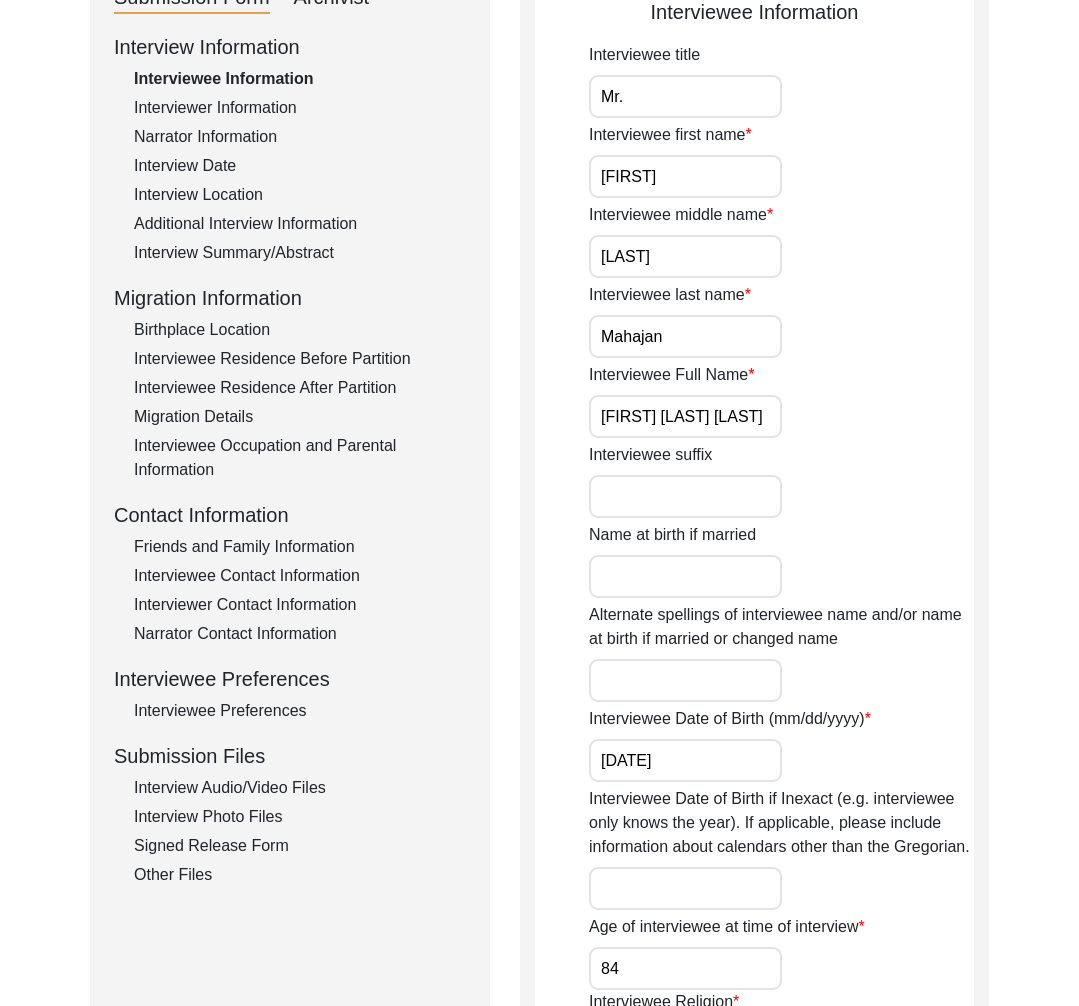 scroll, scrollTop: 420, scrollLeft: 0, axis: vertical 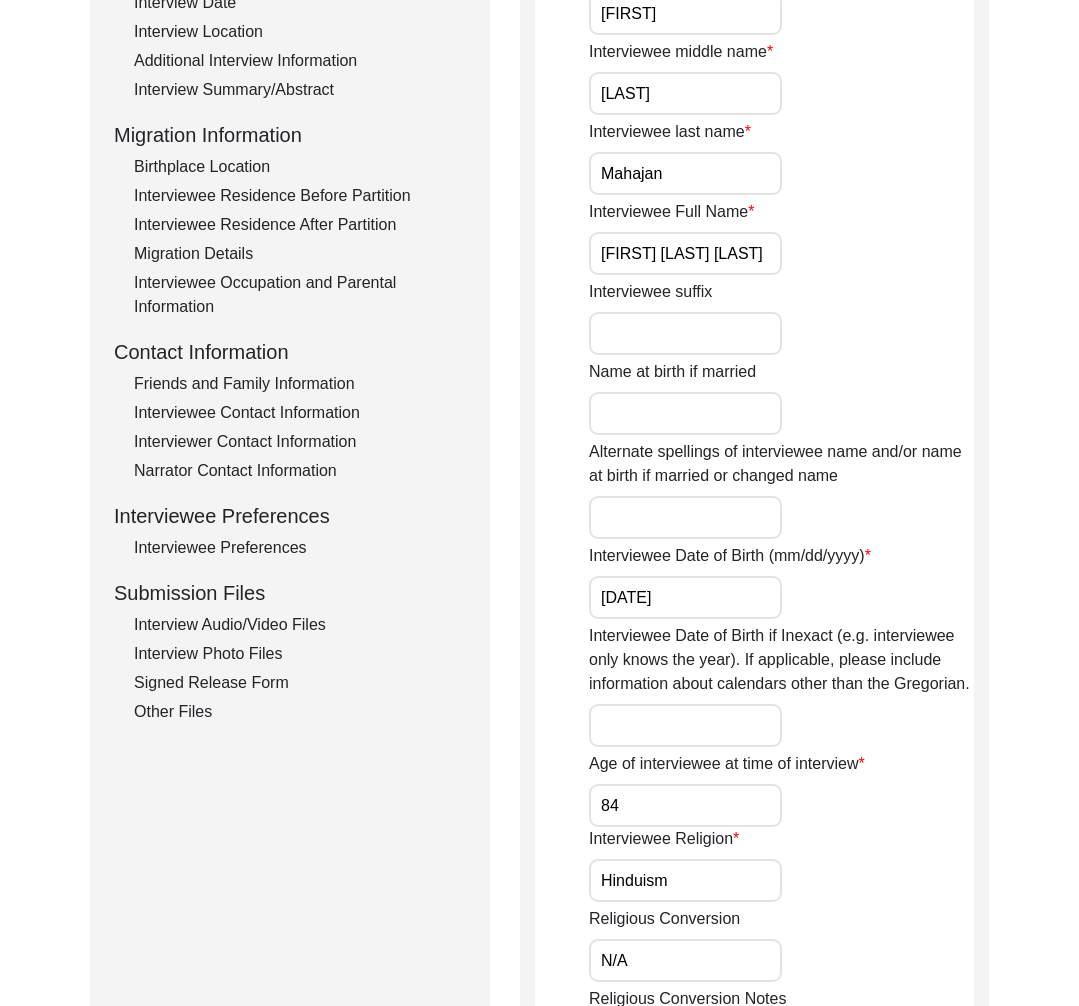 click on "Interview Audio/Video Files" 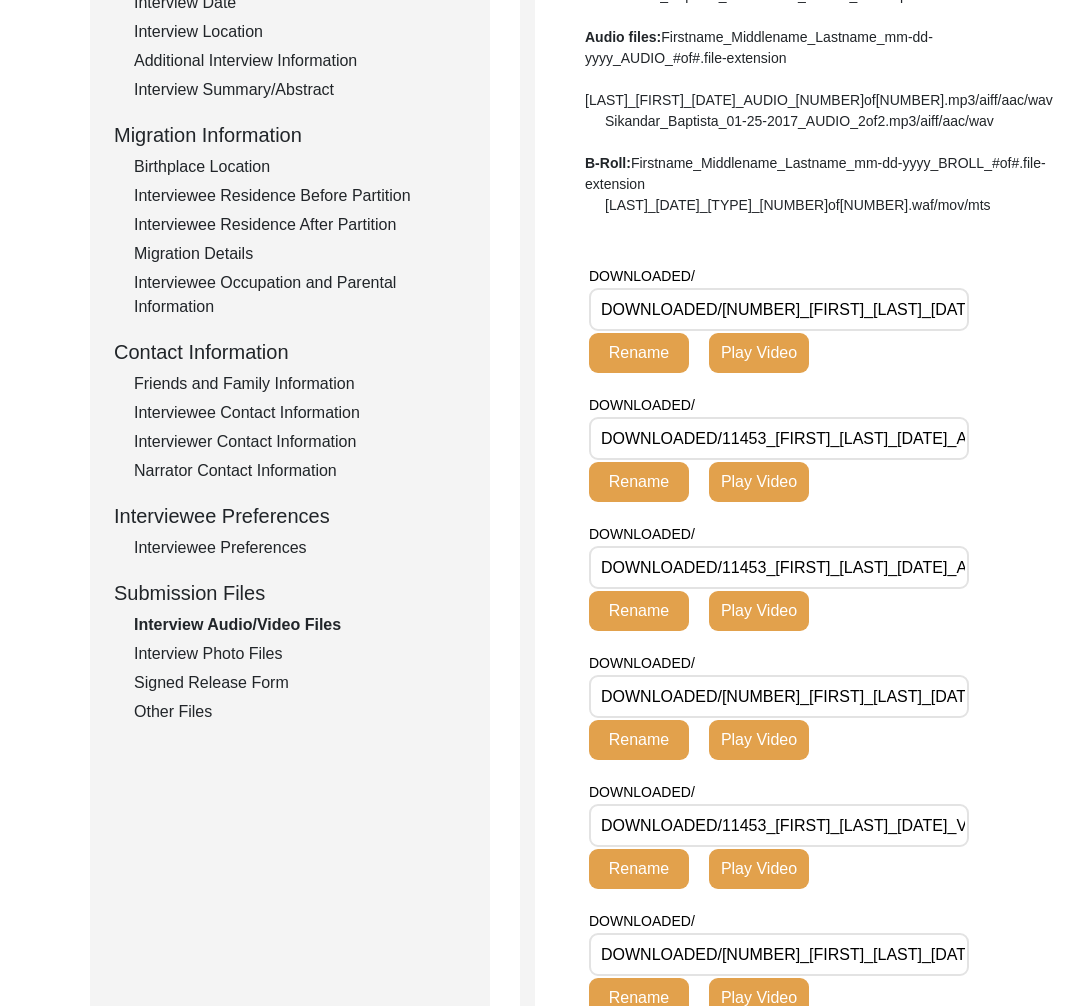 scroll, scrollTop: 0, scrollLeft: 0, axis: both 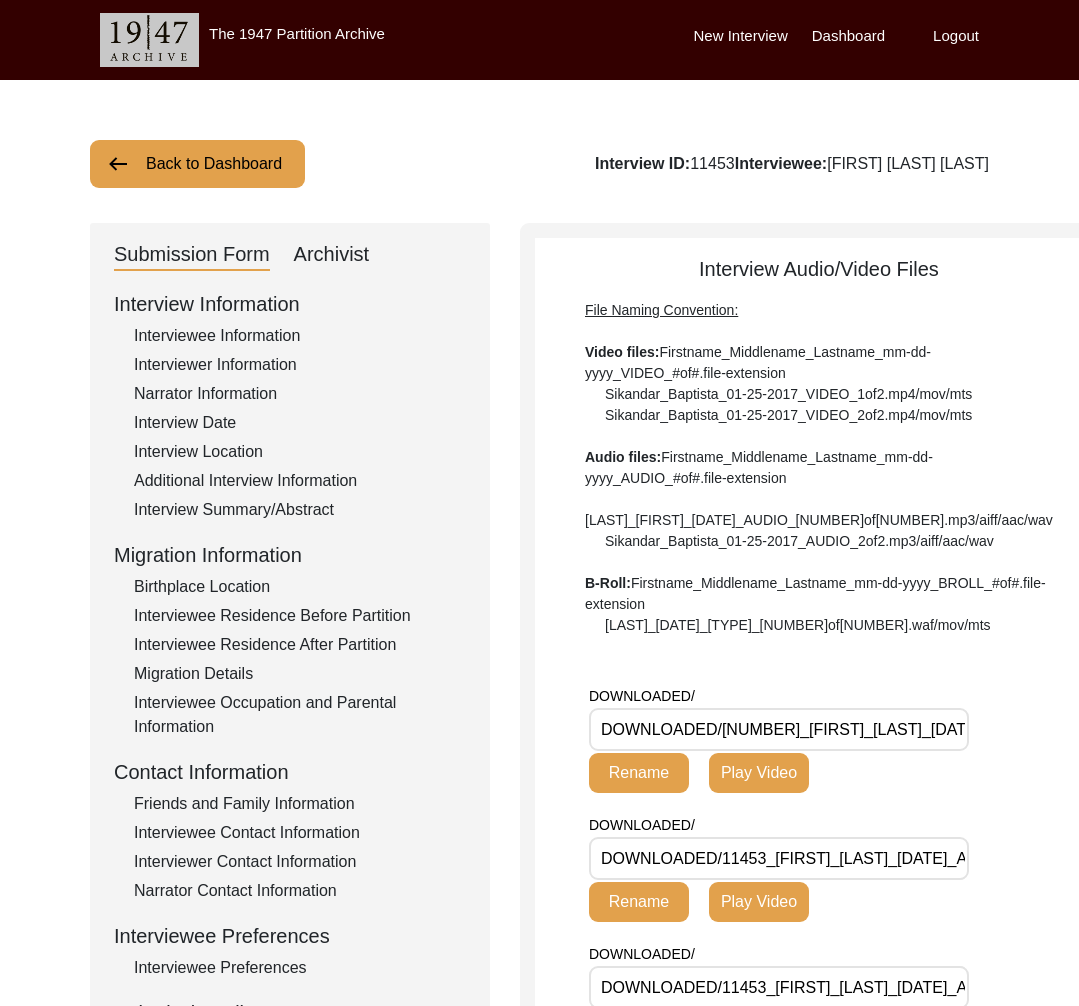 click on "Interview ID: [NUMBER] Interviewee: [FIRST] [LAST]" 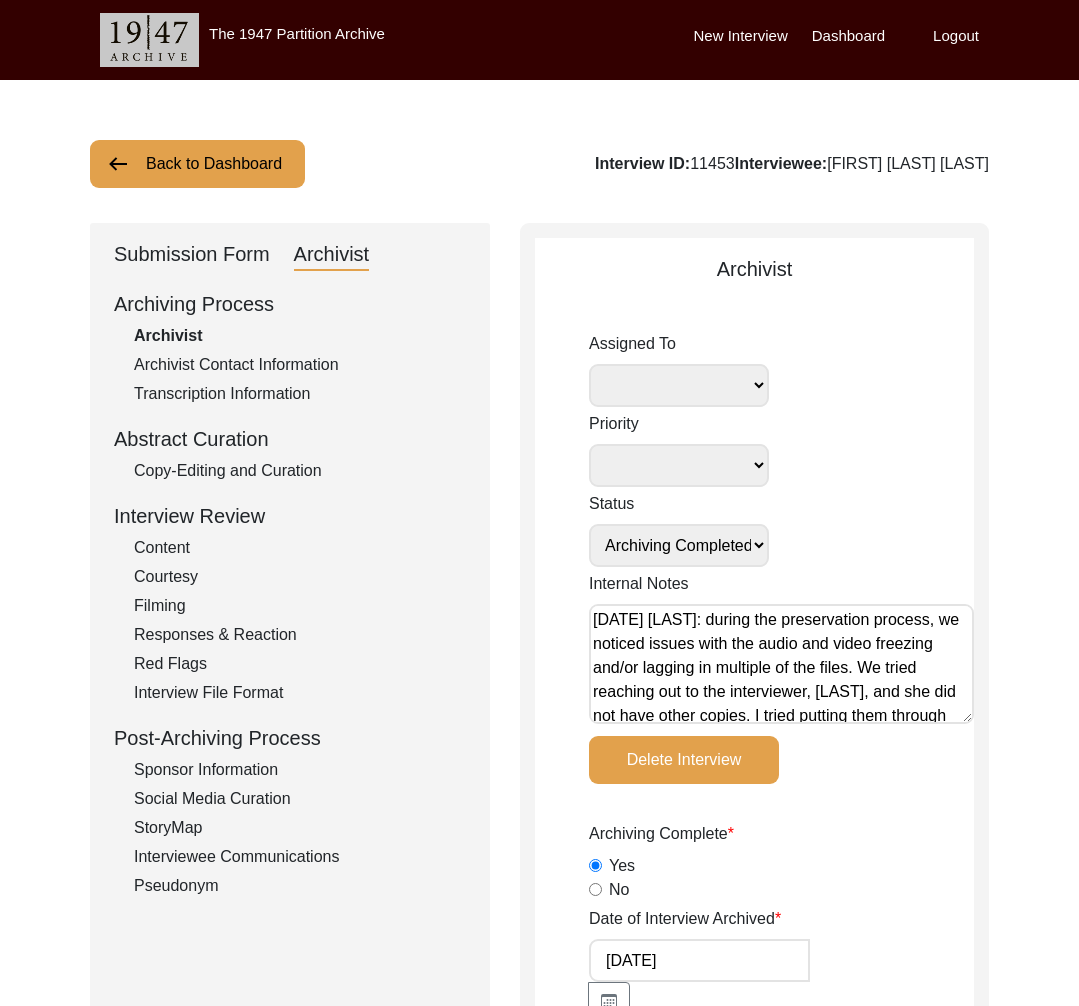 click on "Interviewee Communications" 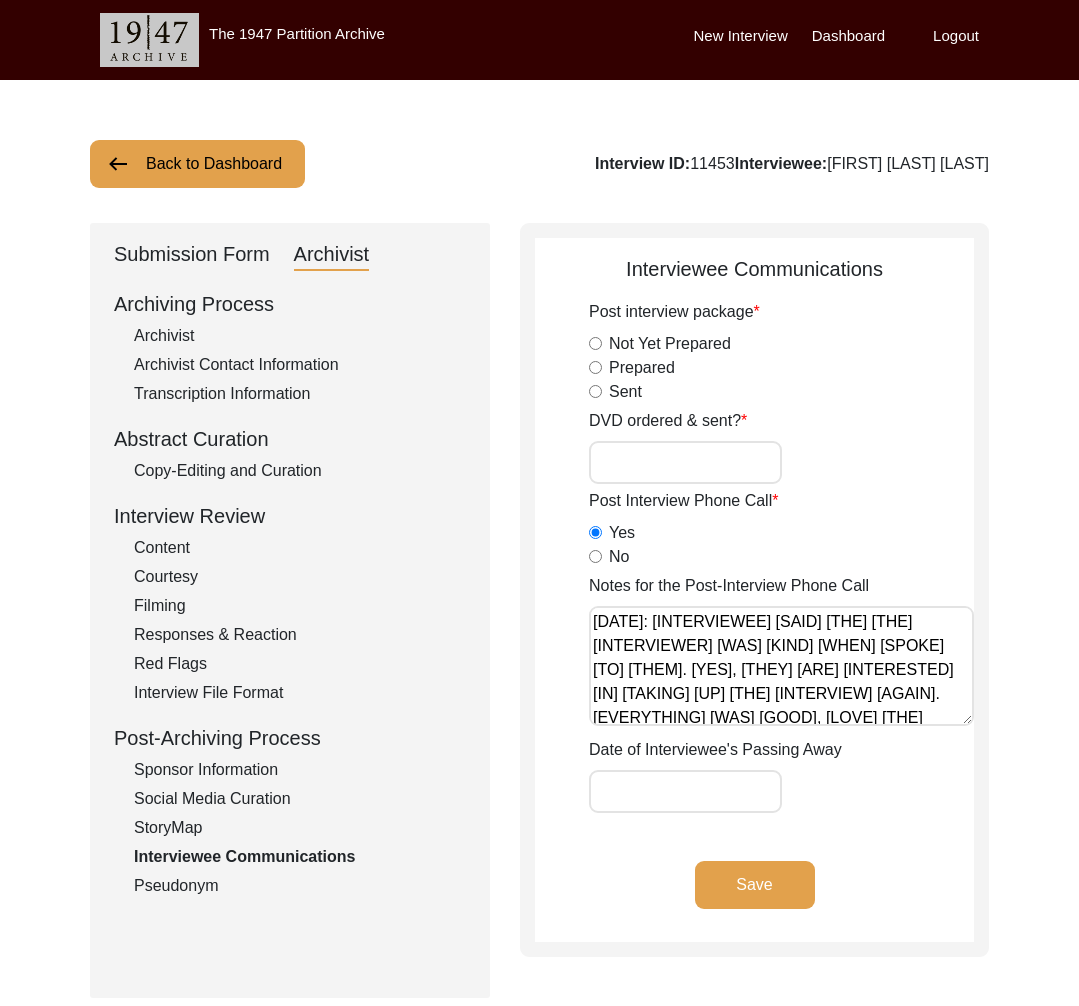 scroll, scrollTop: 8, scrollLeft: 0, axis: vertical 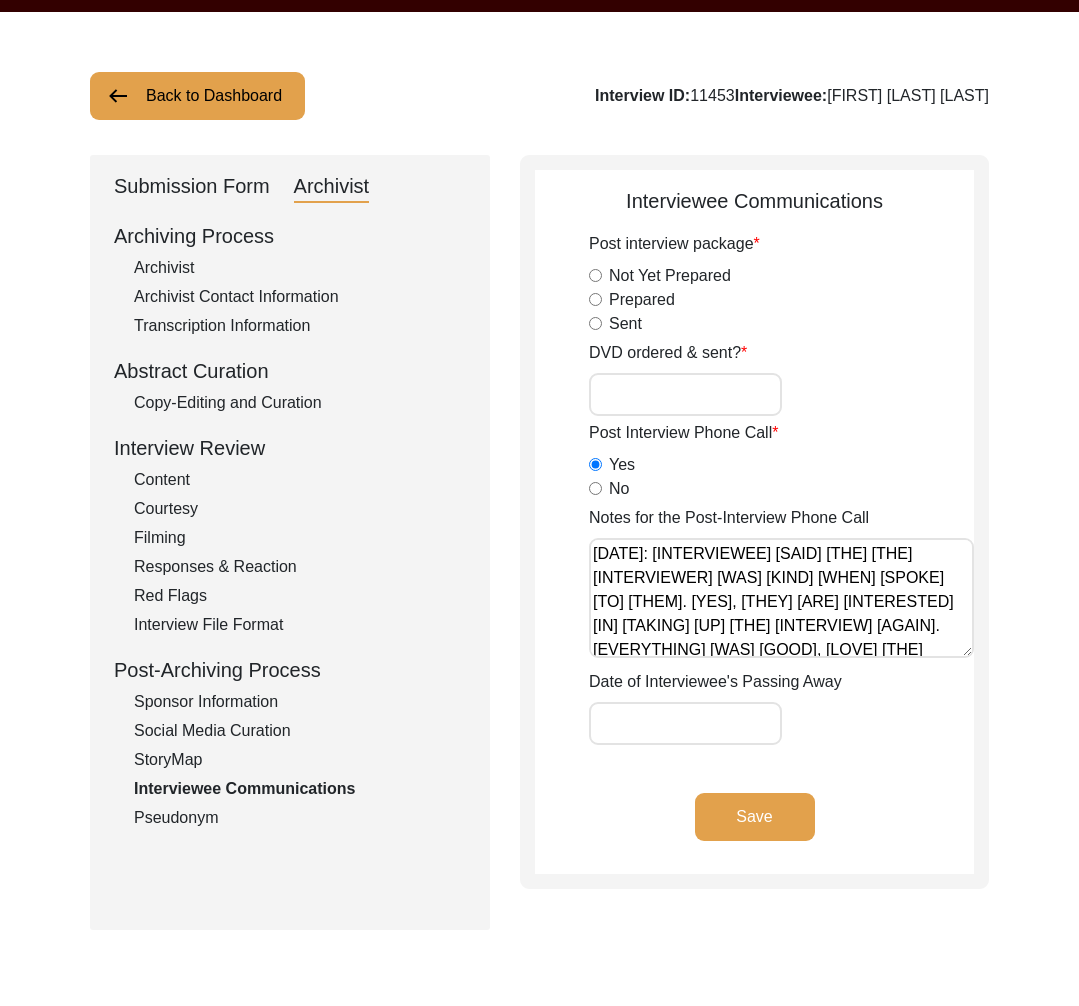drag, startPoint x: 737, startPoint y: 639, endPoint x: 699, endPoint y: 620, distance: 42.48529 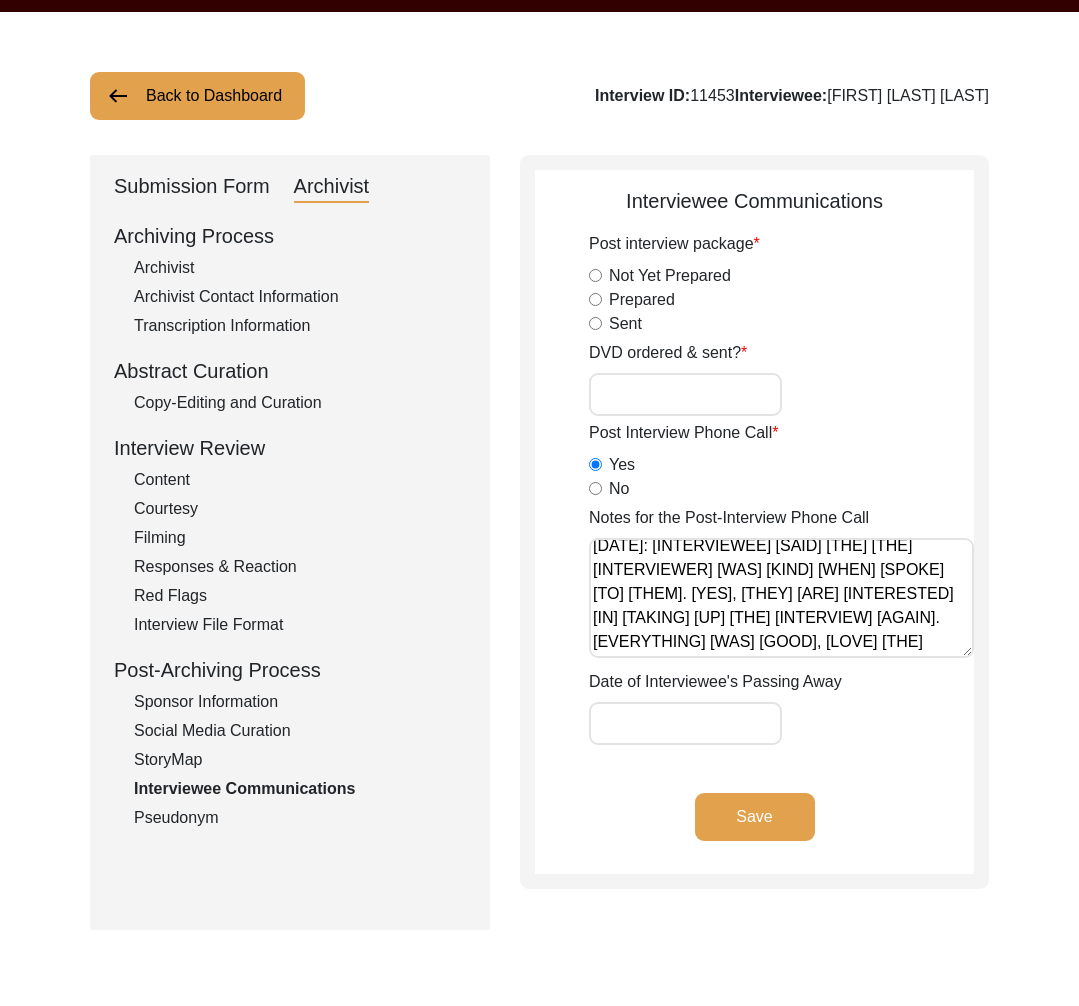 click on "DVD ordered & sent?" at bounding box center (685, 394) 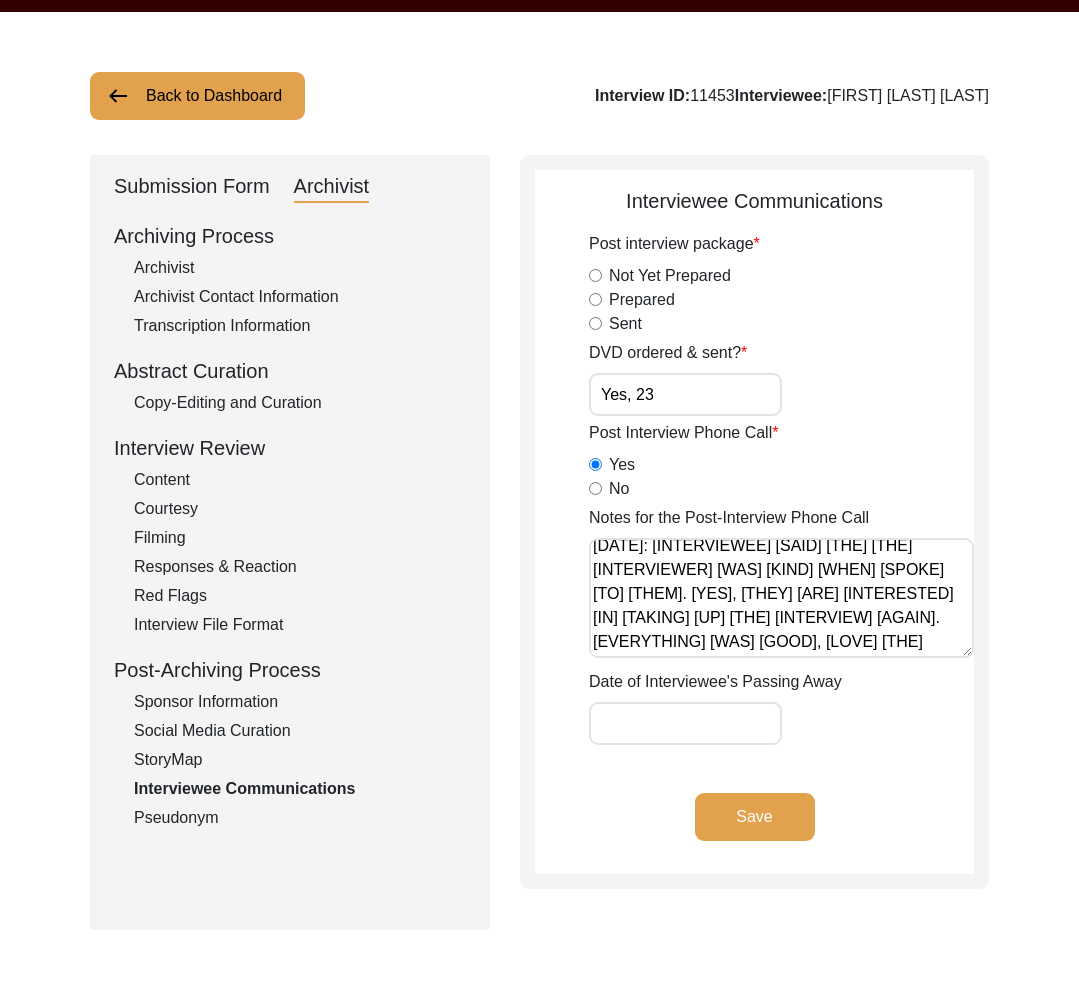 click on "Save" 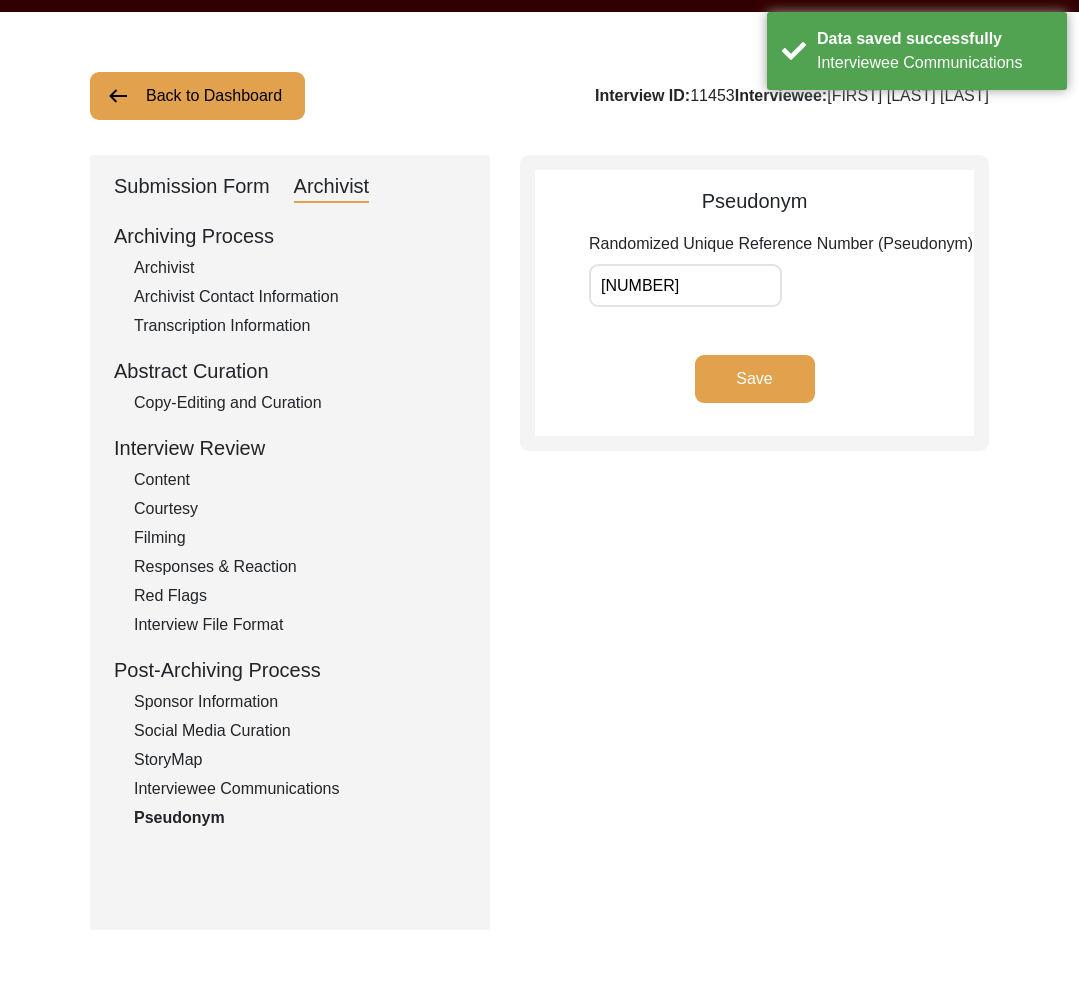 click on "Interviewee Communications" 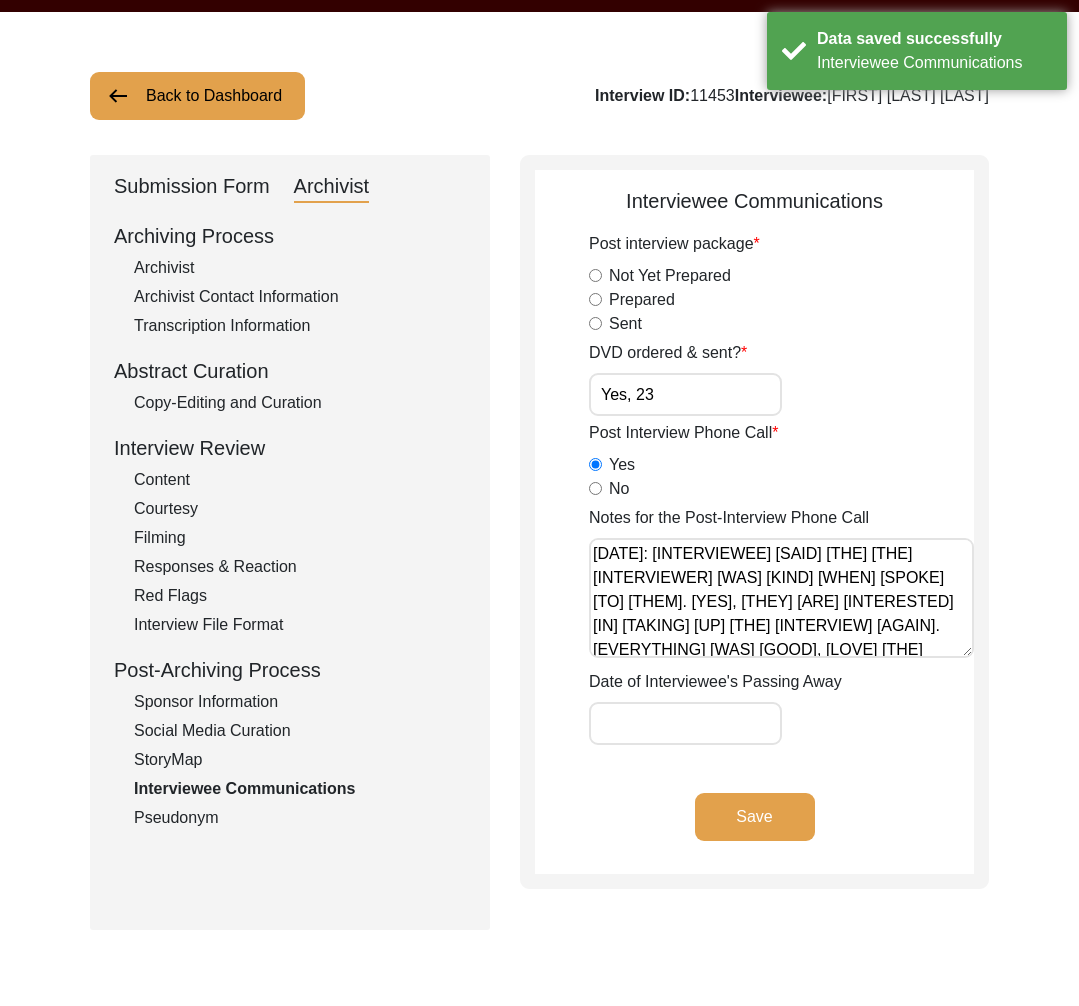 click on "Back to Dashboard" 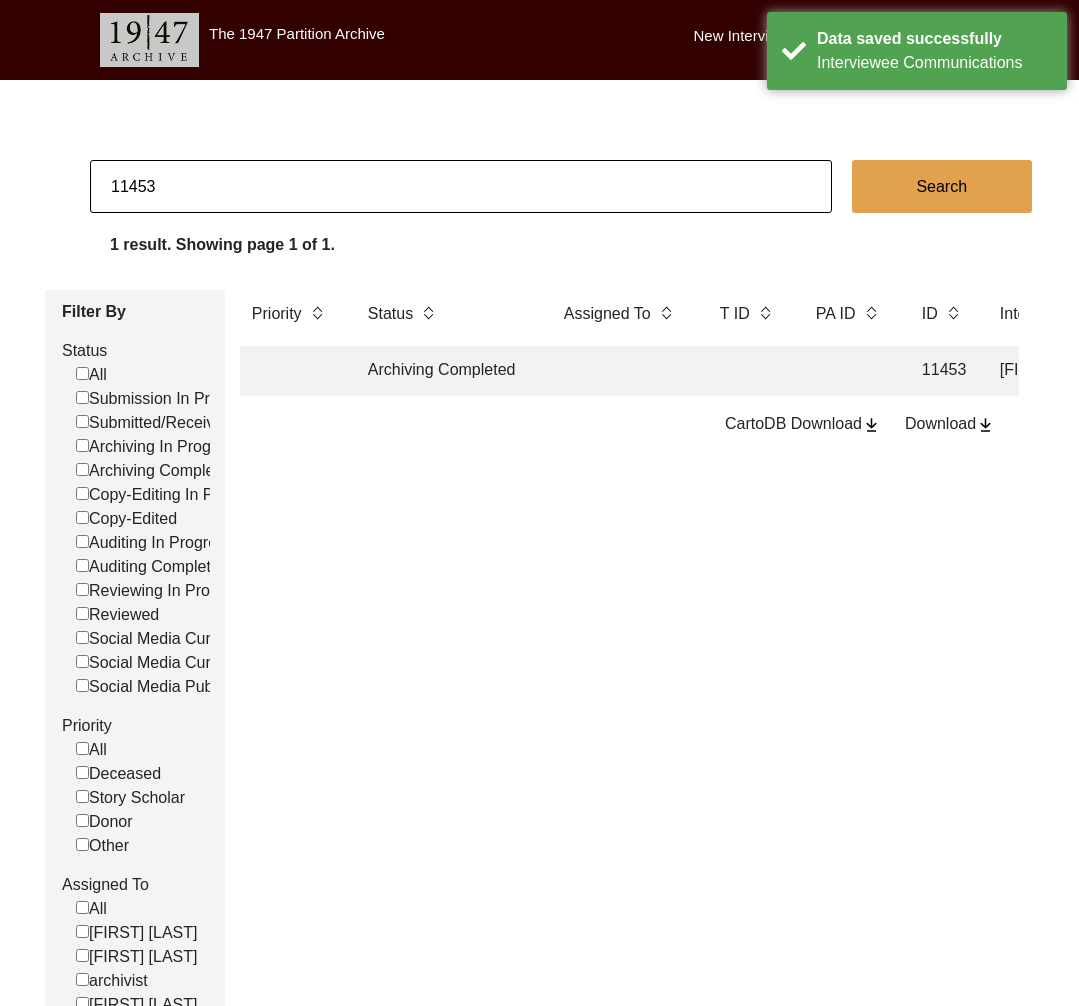 click on "11453" 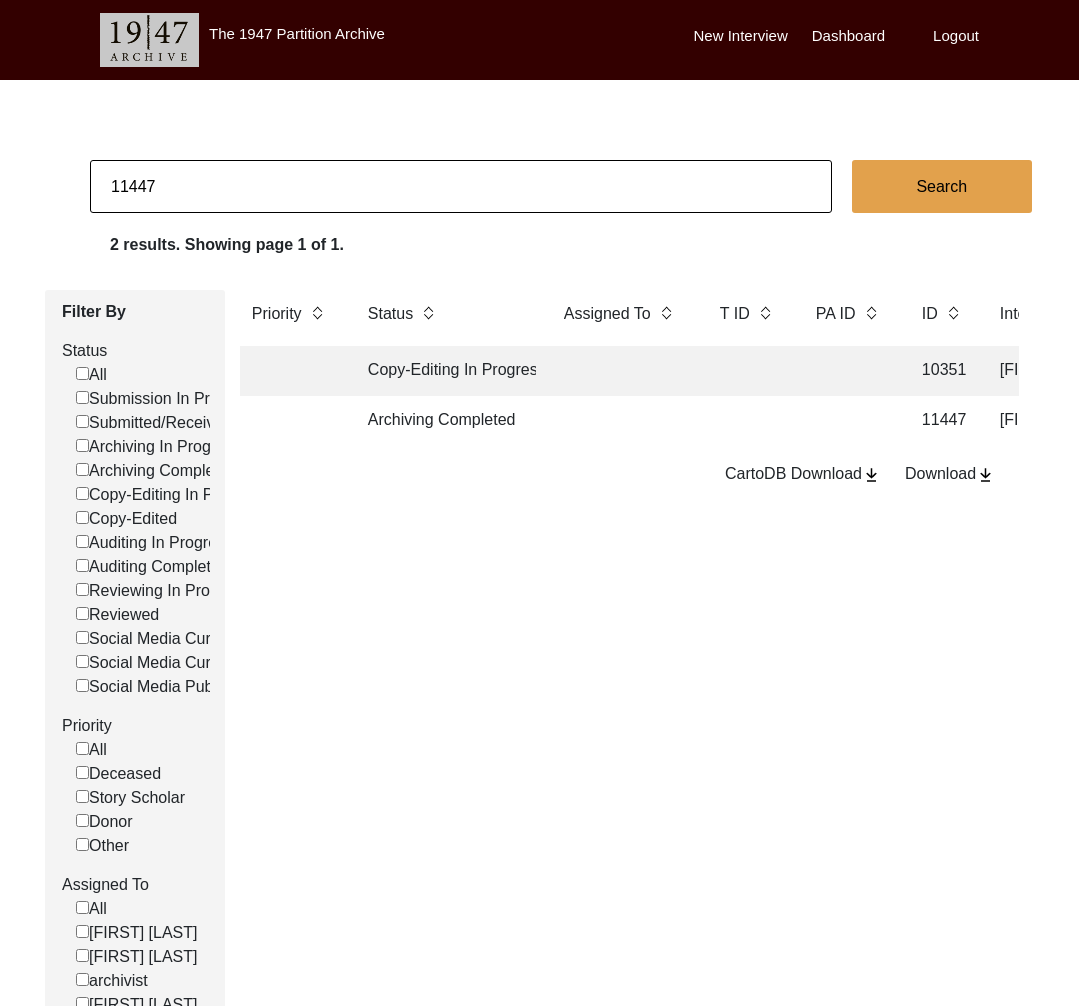 click on "Archiving Completed" 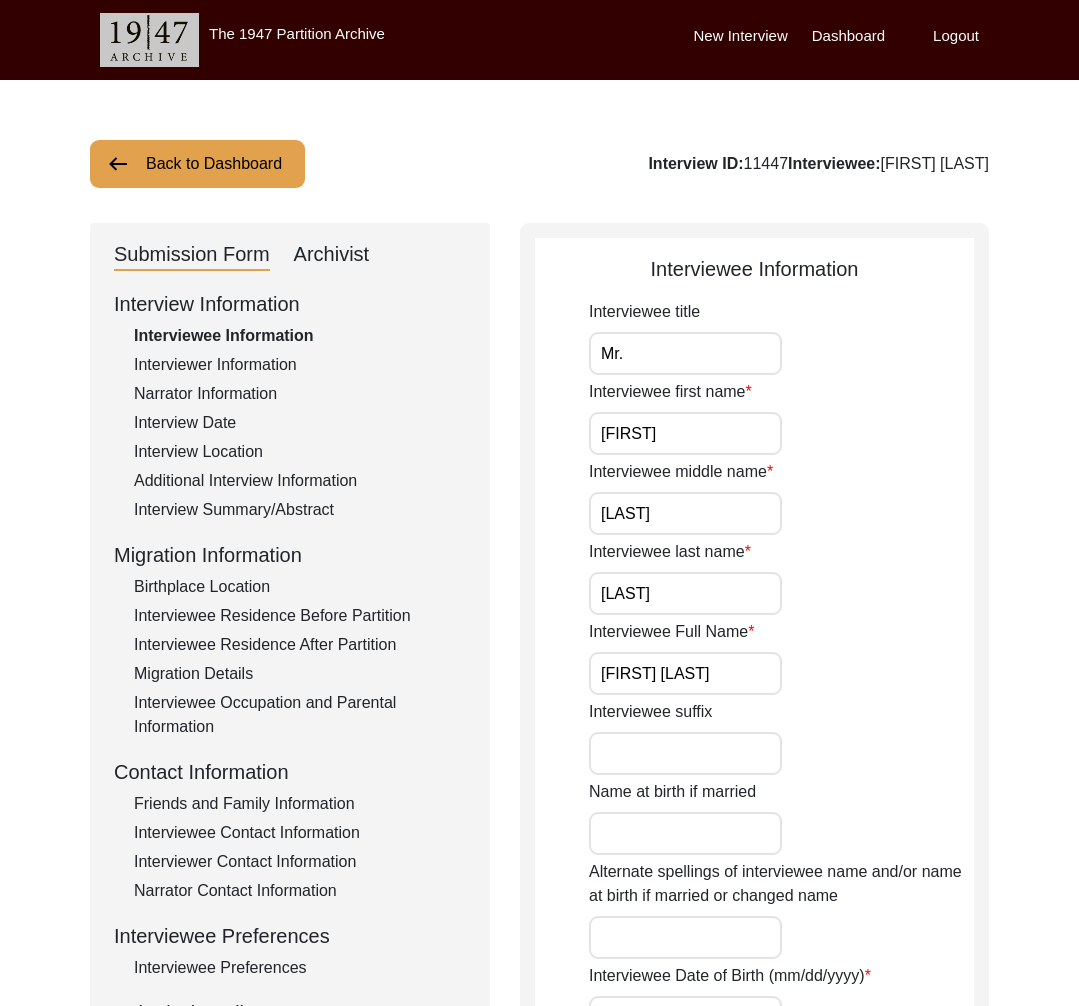 click on "Archivist" 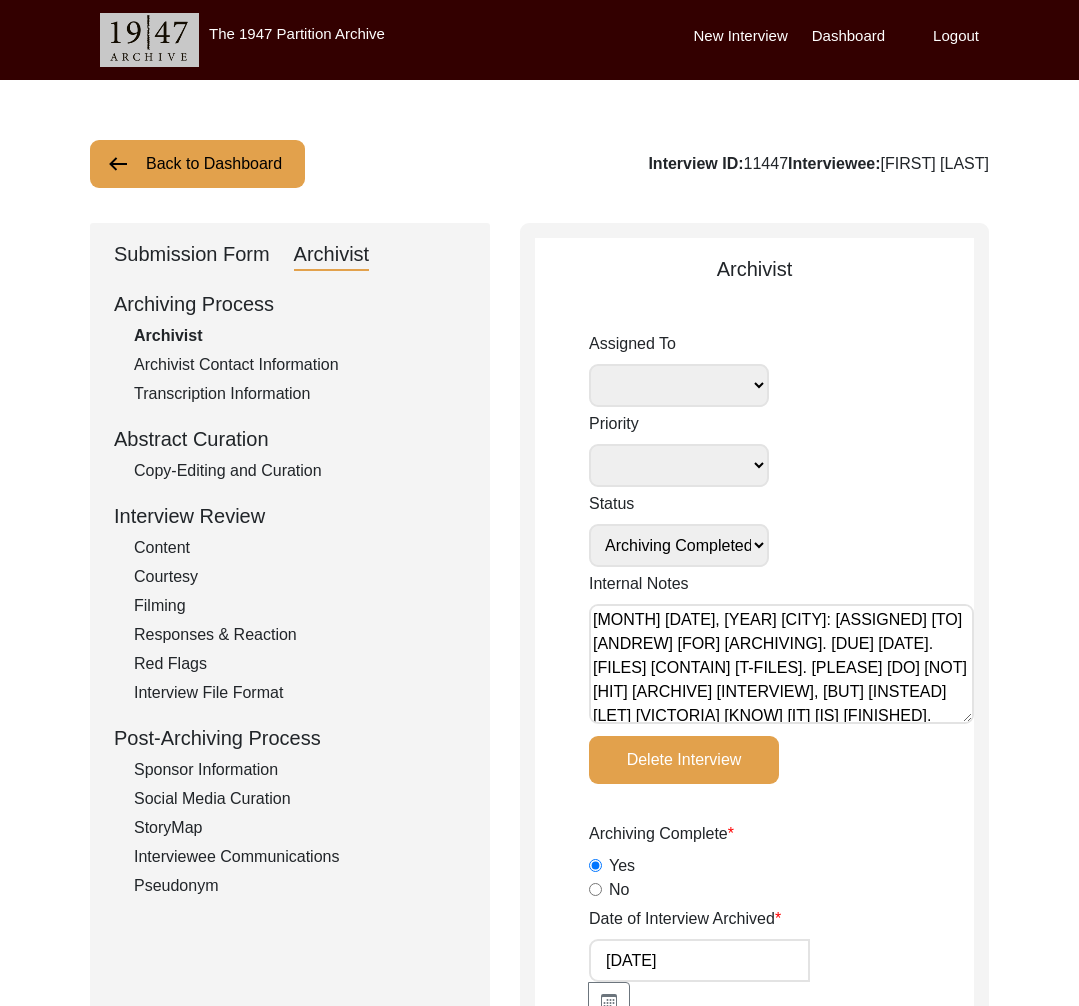 click on "Interviewee Communications" 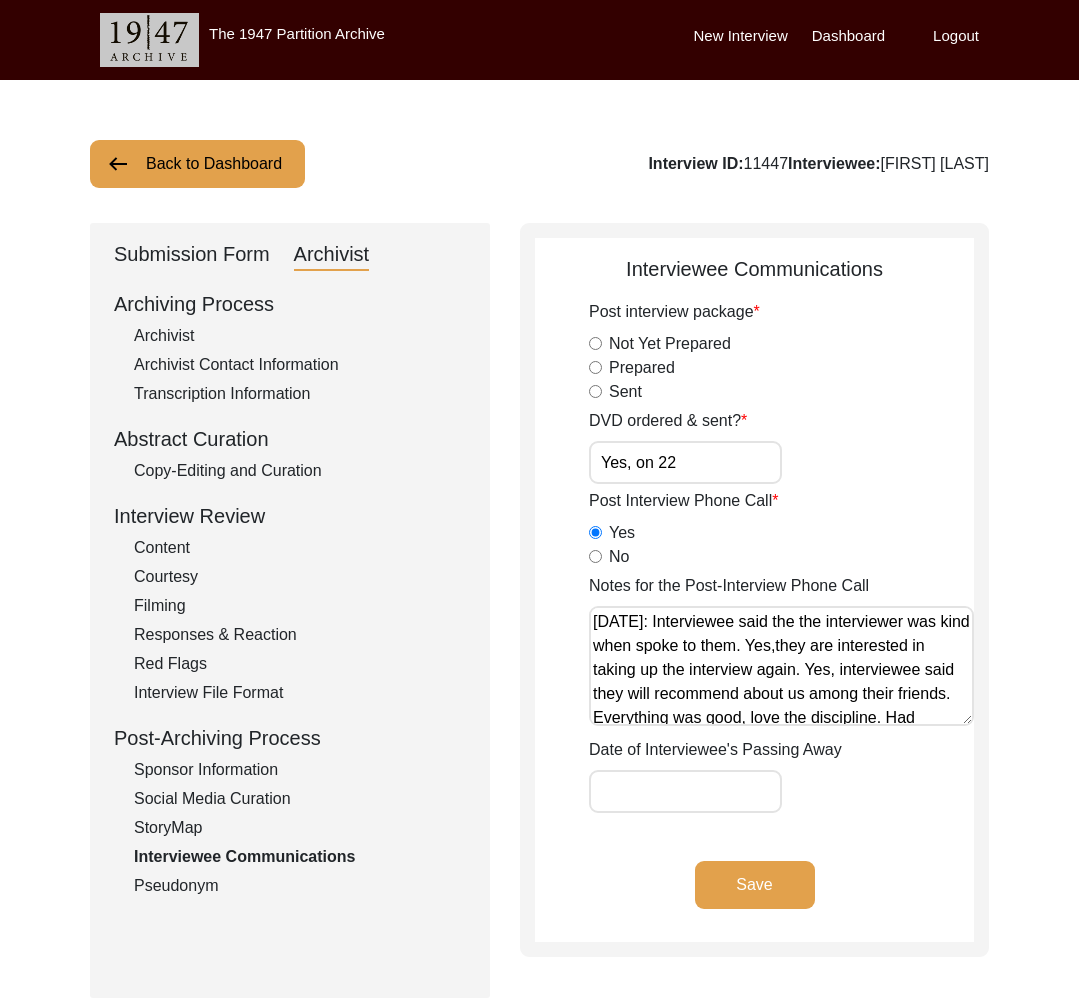 scroll, scrollTop: 56, scrollLeft: 0, axis: vertical 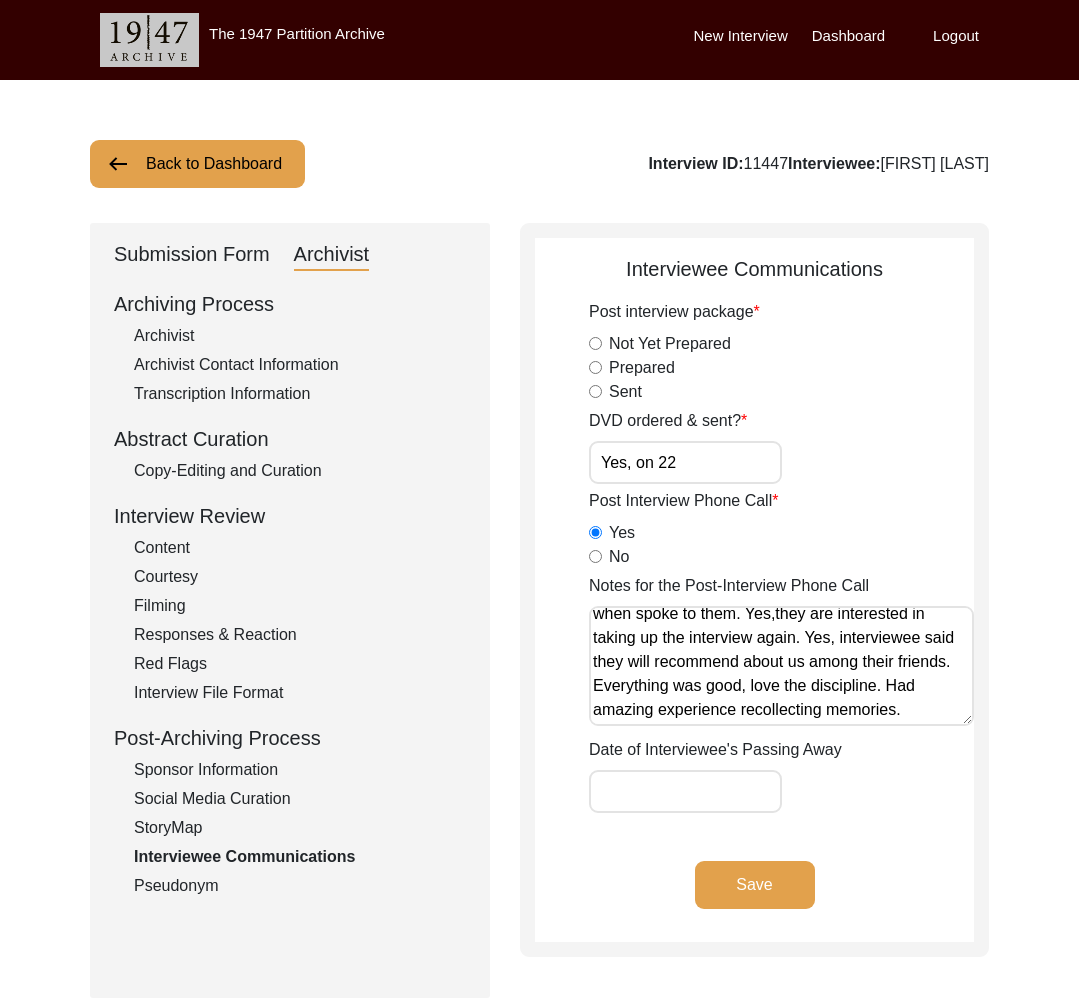 drag, startPoint x: 202, startPoint y: 169, endPoint x: 217, endPoint y: 156, distance: 19.849434 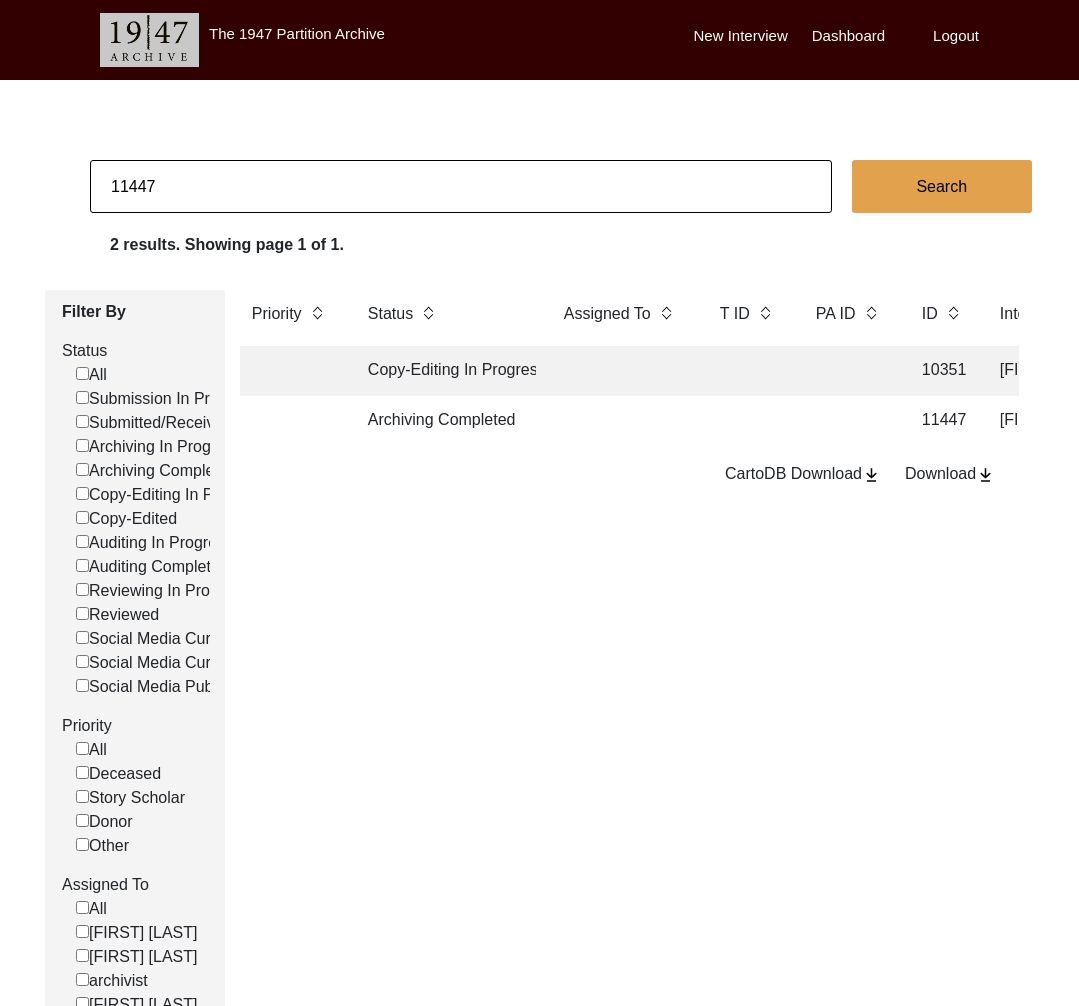 drag, startPoint x: 142, startPoint y: 188, endPoint x: 193, endPoint y: 183, distance: 51.24451 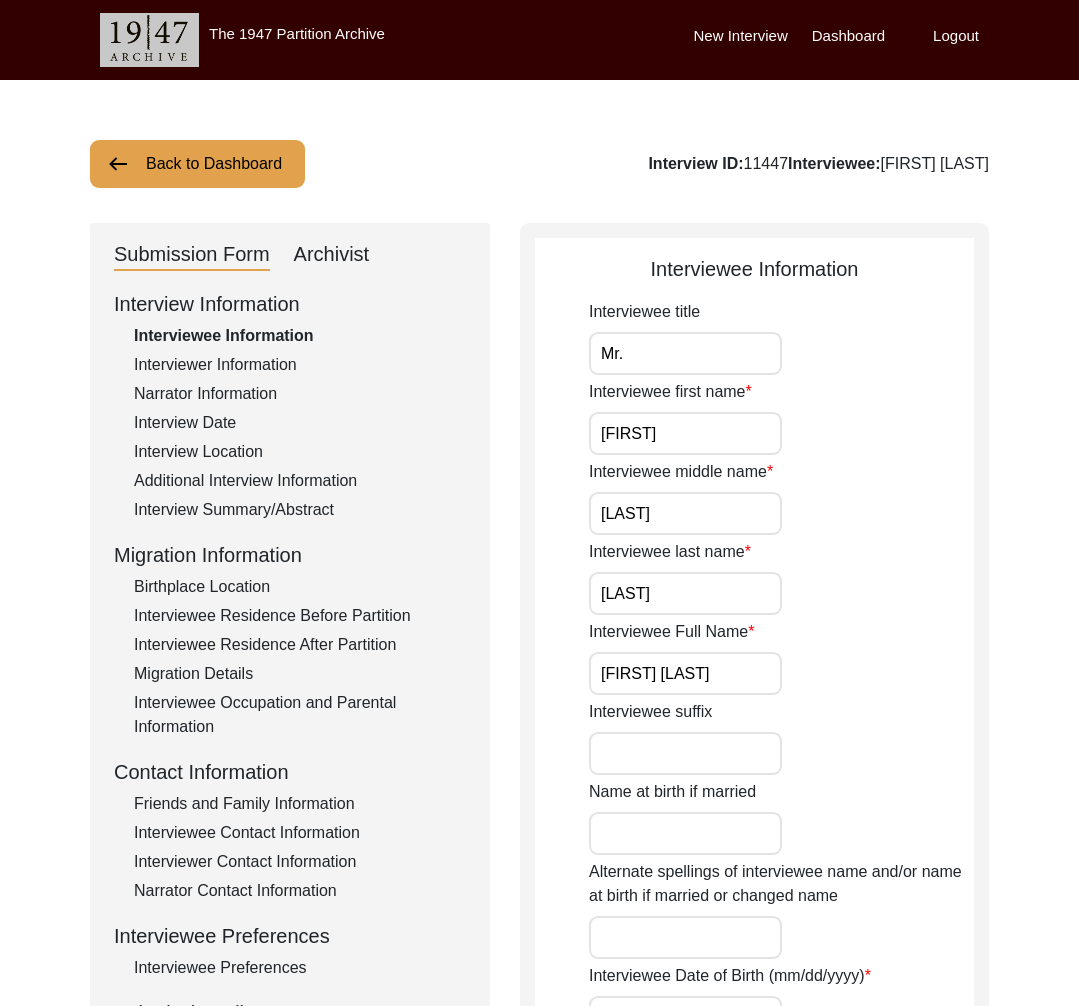 click on "Archivist" 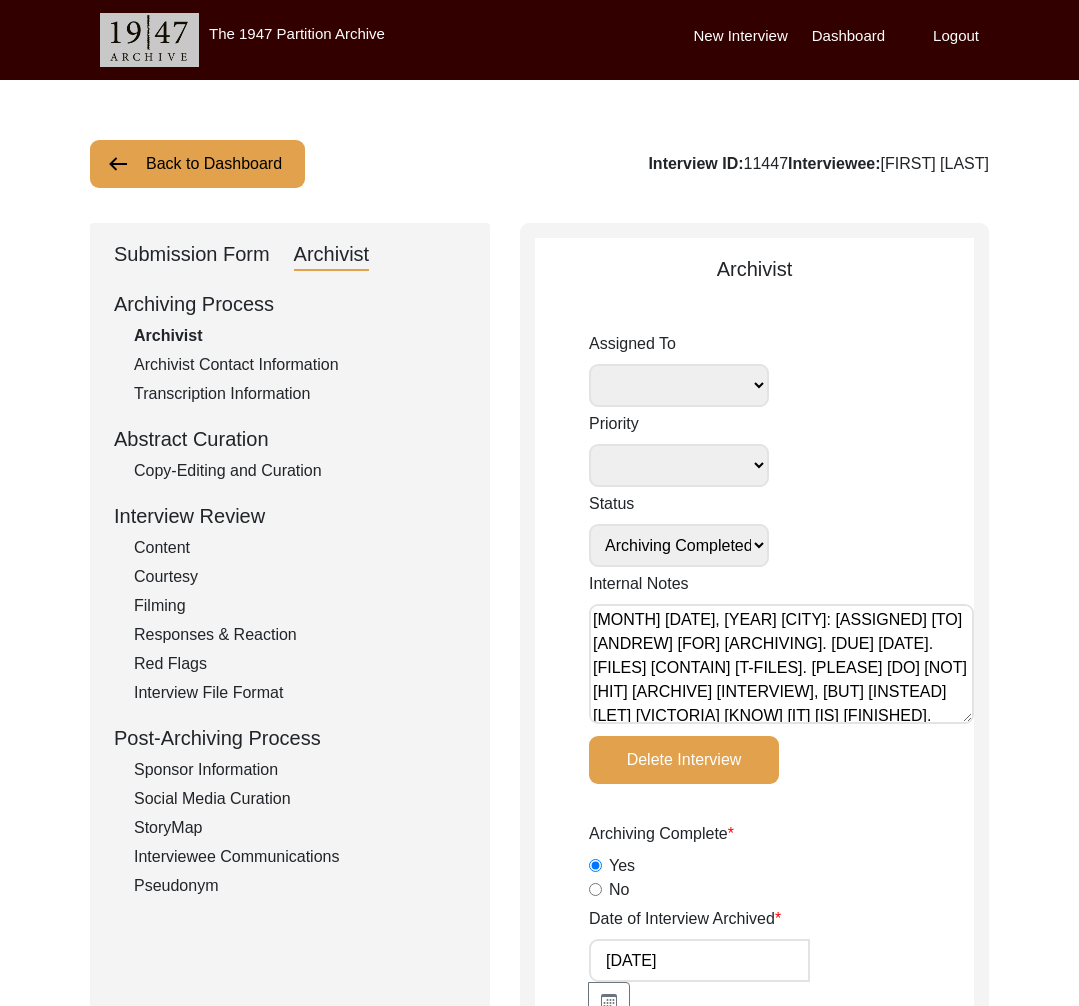 click on "Copy-Editing and Curation" 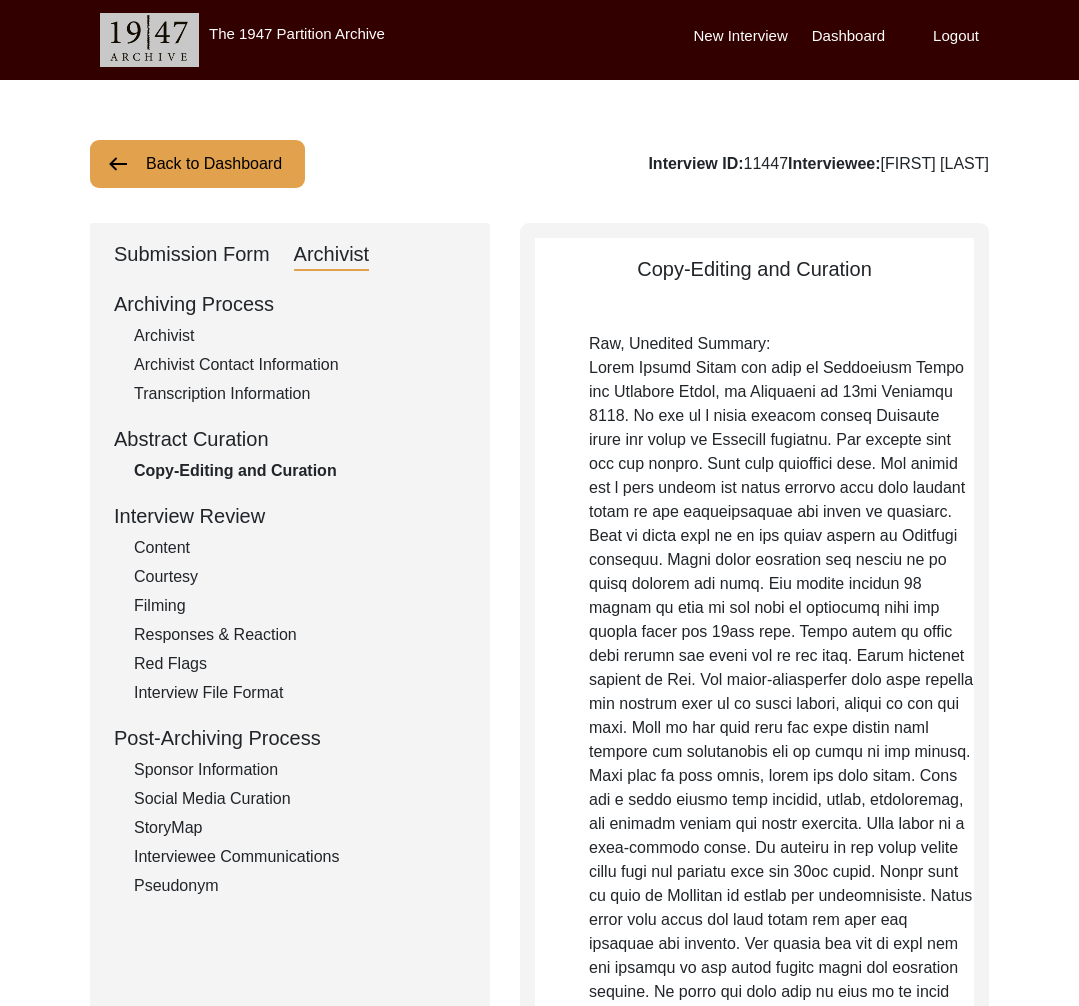 click on "Interviewee Communications" 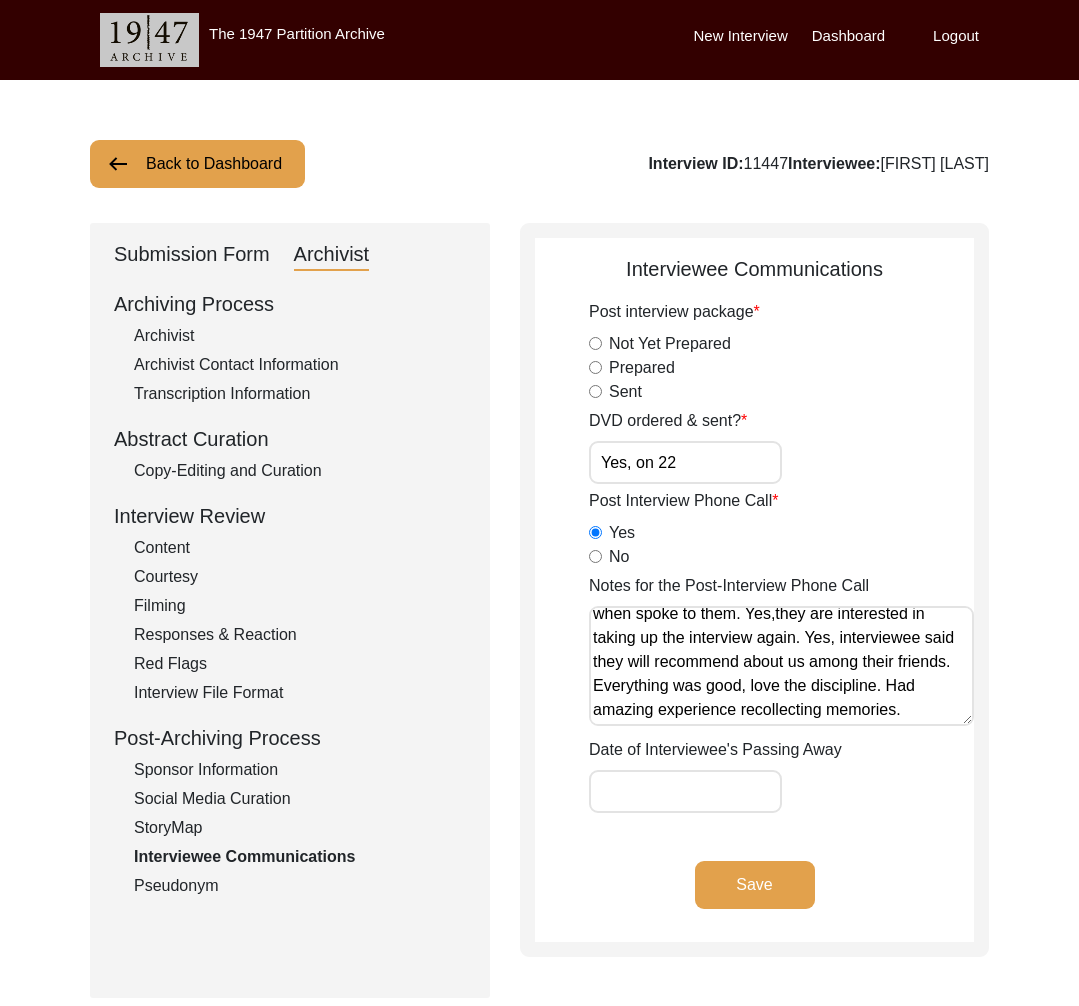 scroll, scrollTop: 0, scrollLeft: 0, axis: both 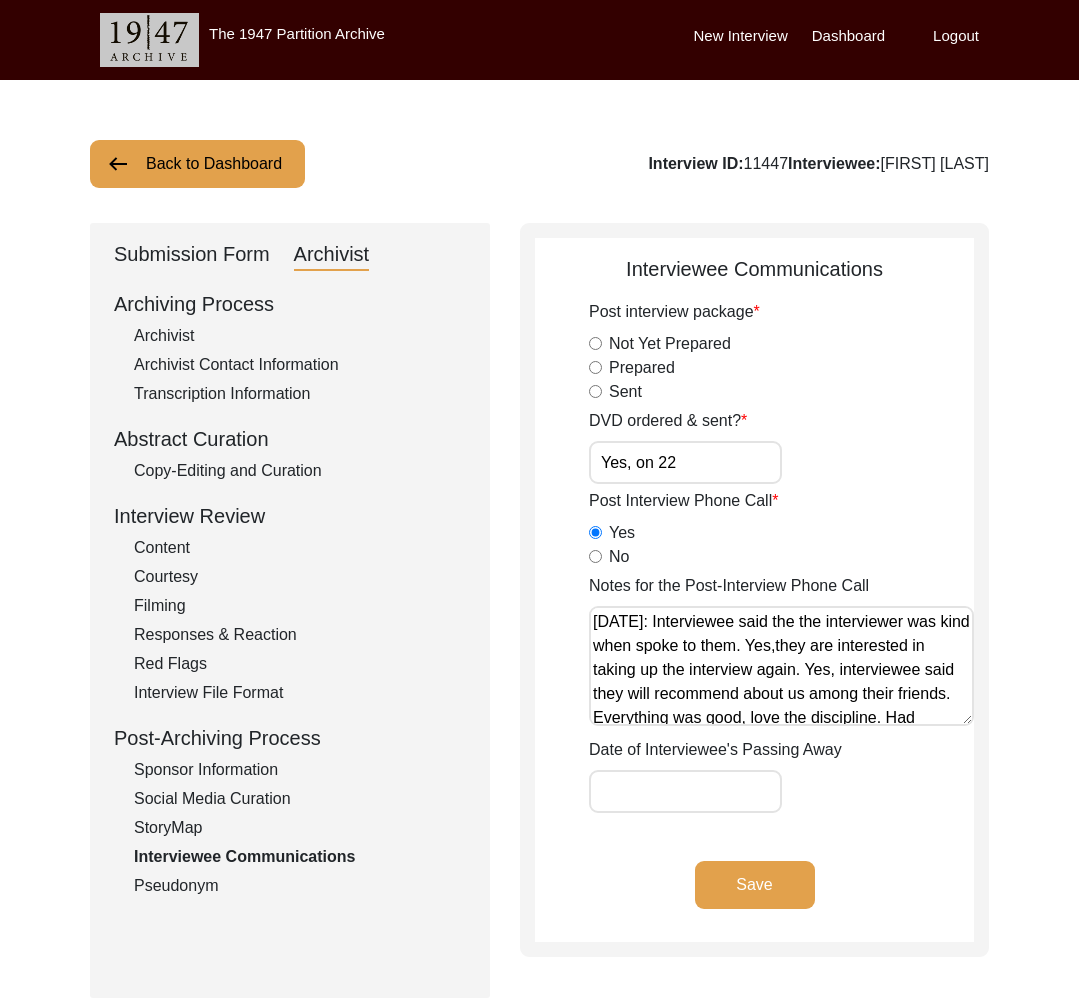click on "Interviewee:  [FIRST] [LAST]   Submission Form   Archivist   Archiving Process   Archivist   Archivist Contact Information   Transcription Information   Abstract Curation   Copy-Editing and Curation   Interview Review   Content   Courtesy   Filming   Responses & Reaction   Red Flags   Interview File Format   Post-Archiving Process   Sponsor Information   Social Media Curation   StoryMap   Interviewee Communications   Pseudonym   Interviewee Communications
Post interview package  Not Yet Prepared   Prepared   Sent  DVD ordered & sent? Yes, on 22 Post Interview Phone Call  Yes   No  Notes for the Post-Interview Phone Call      Date of Interviewee's Passing Away Save" 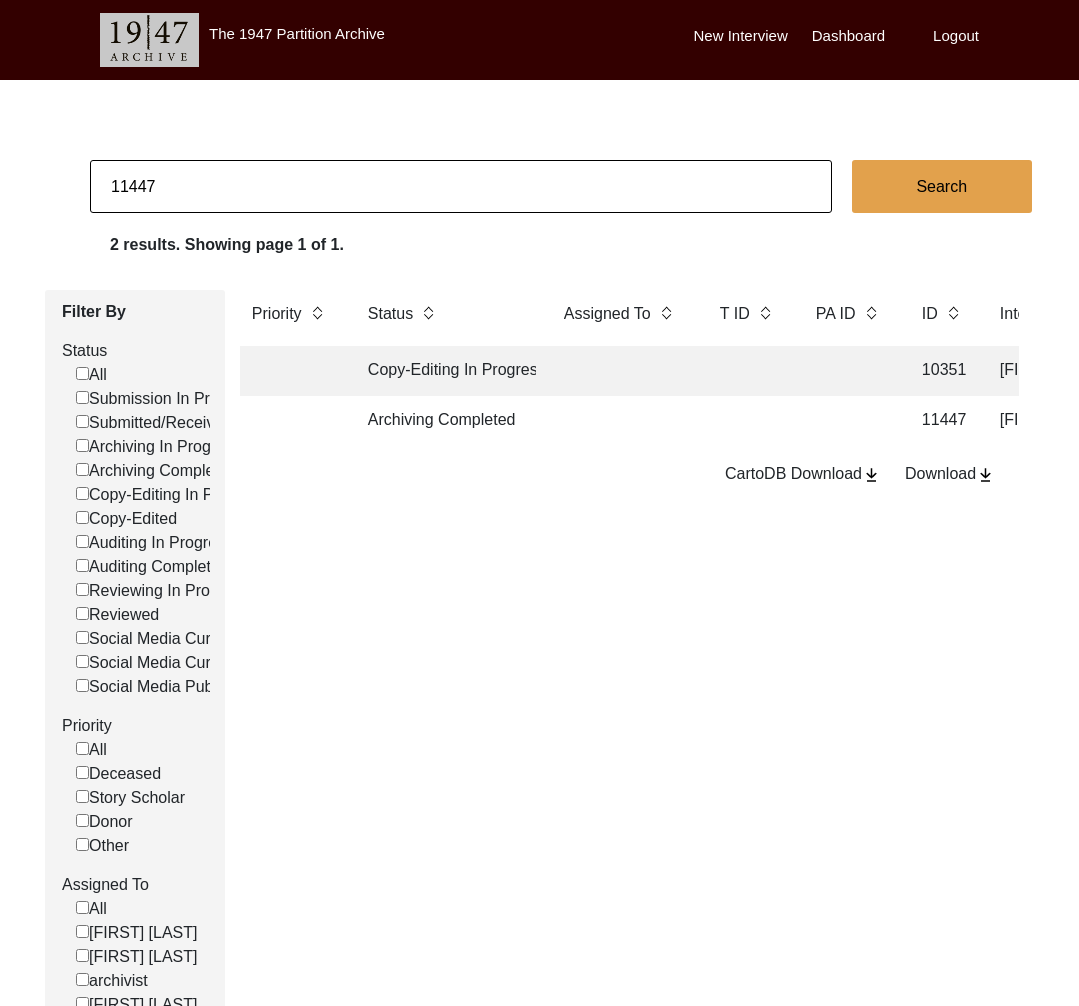 drag, startPoint x: 138, startPoint y: 193, endPoint x: 234, endPoint y: 197, distance: 96.0833 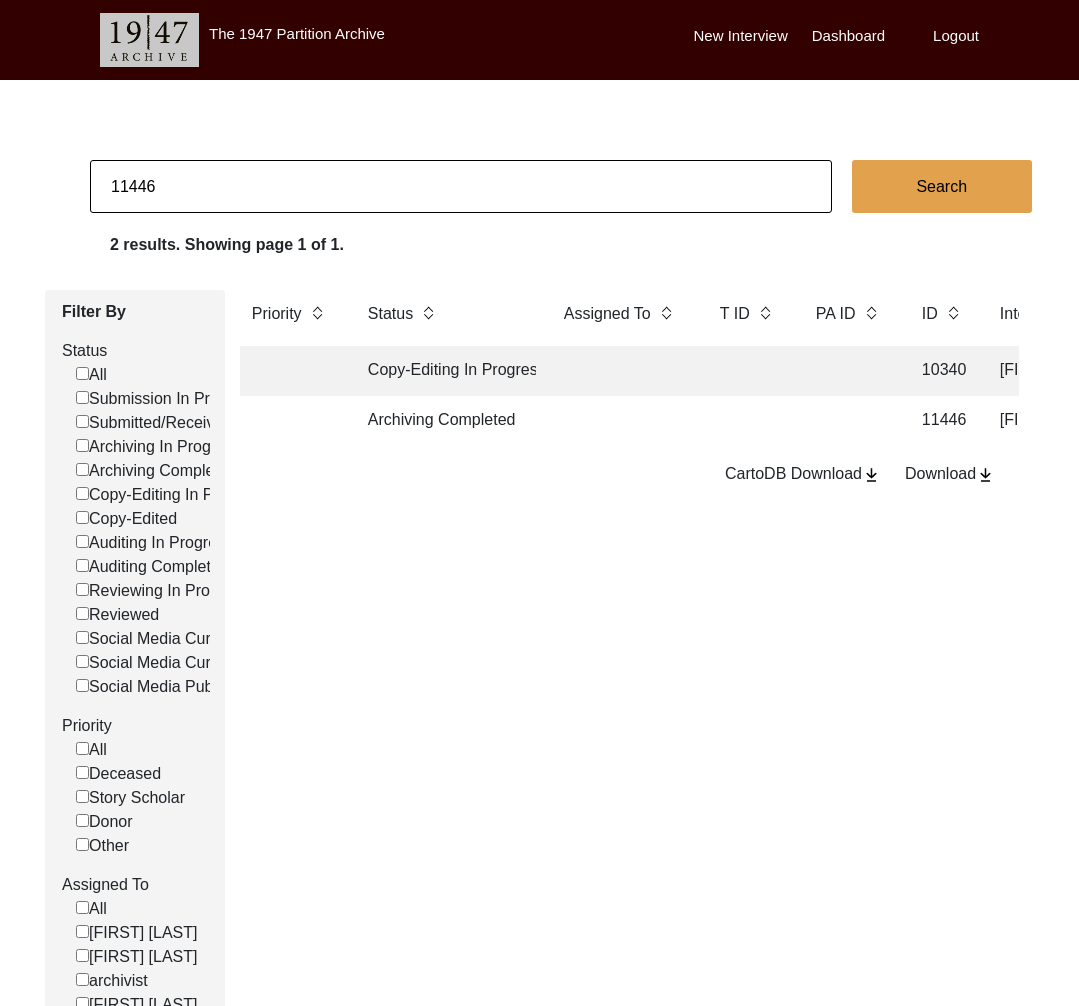 click on "Archiving Completed" 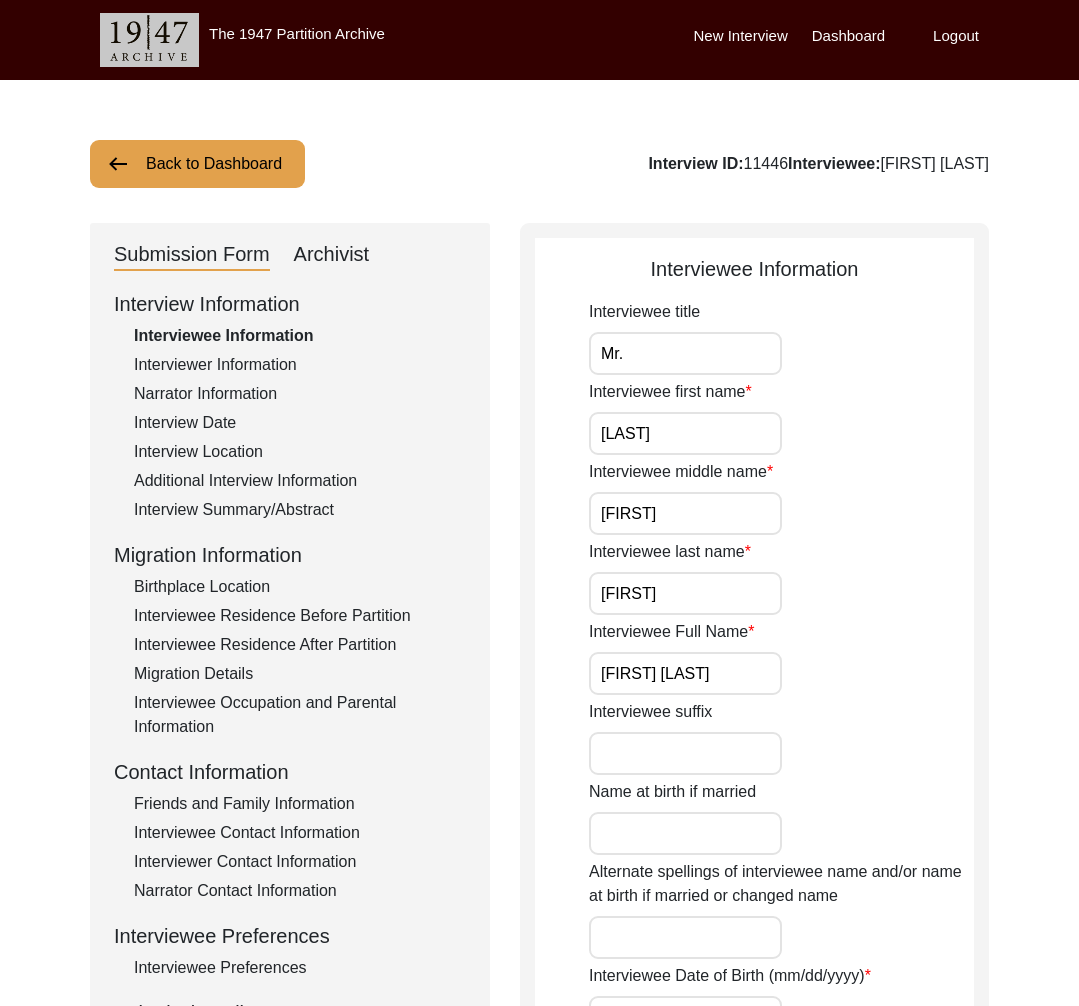 drag, startPoint x: 331, startPoint y: 253, endPoint x: 329, endPoint y: 274, distance: 21.095022 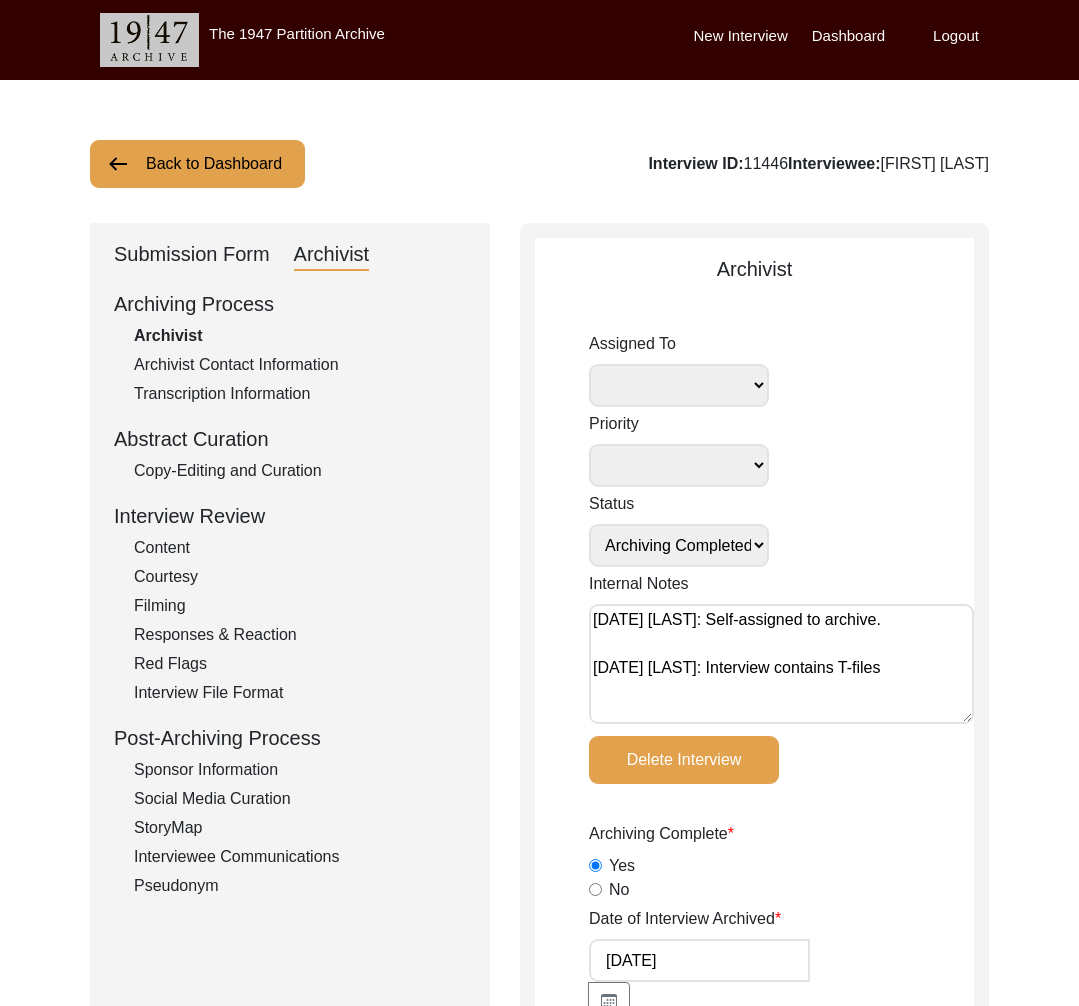 click on "Interviewee Communications" 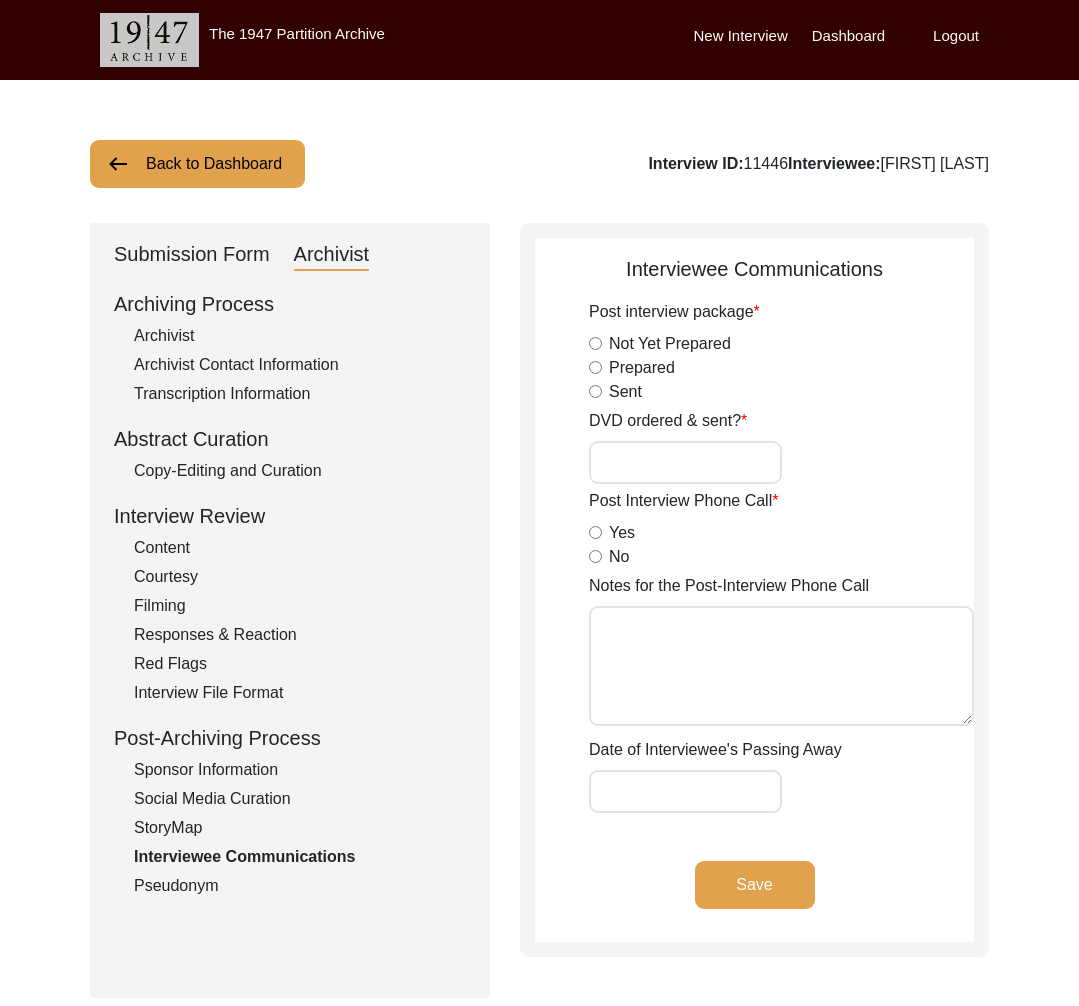 click on "DVD ordered & sent?" at bounding box center [685, 462] 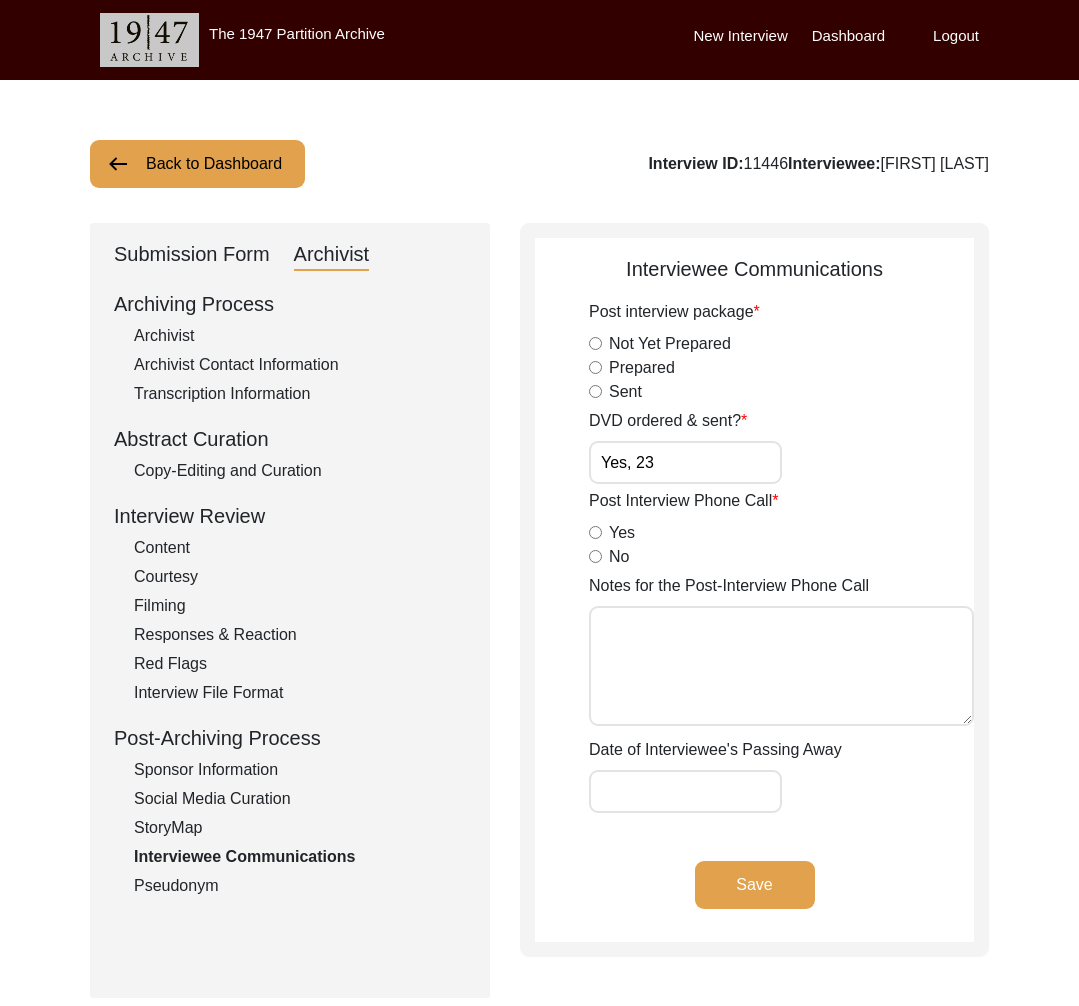 scroll, scrollTop: 1, scrollLeft: 0, axis: vertical 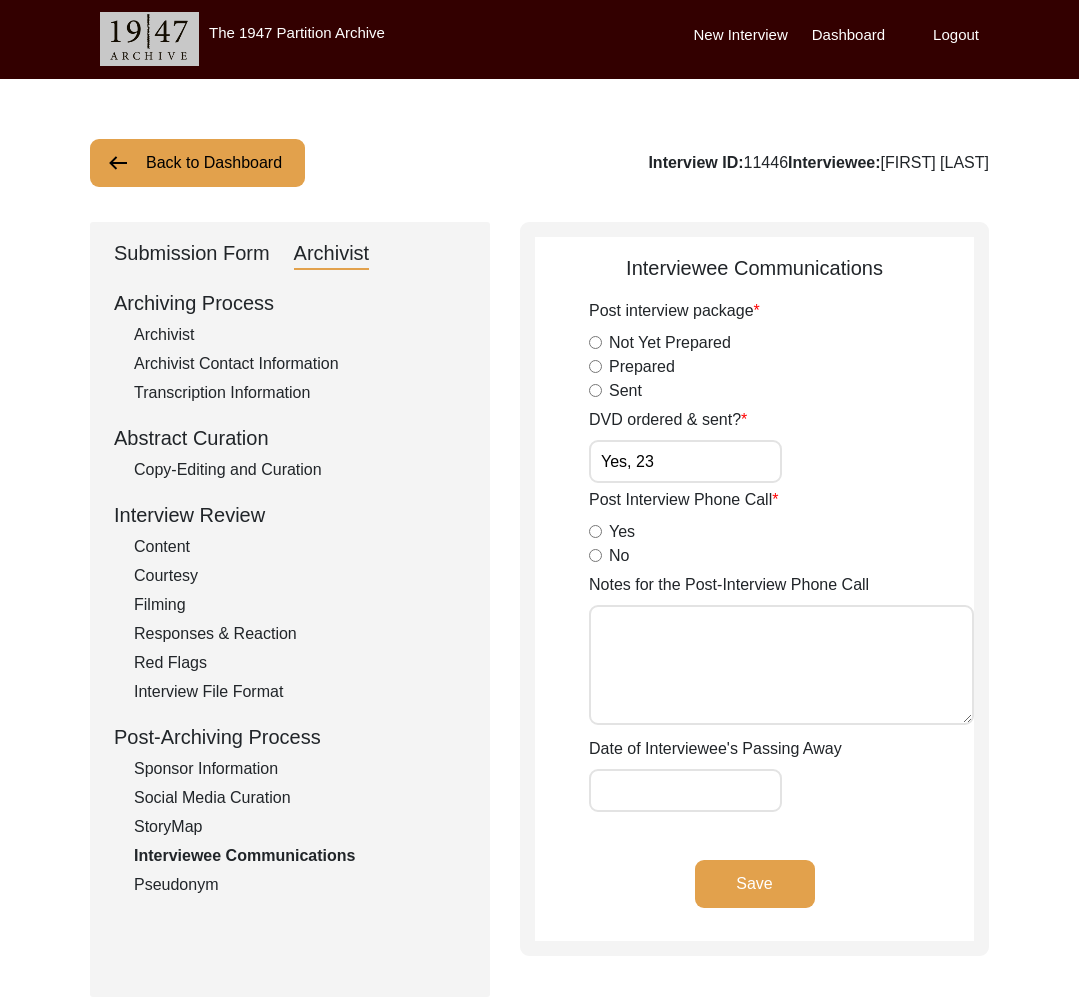 click on "Save" 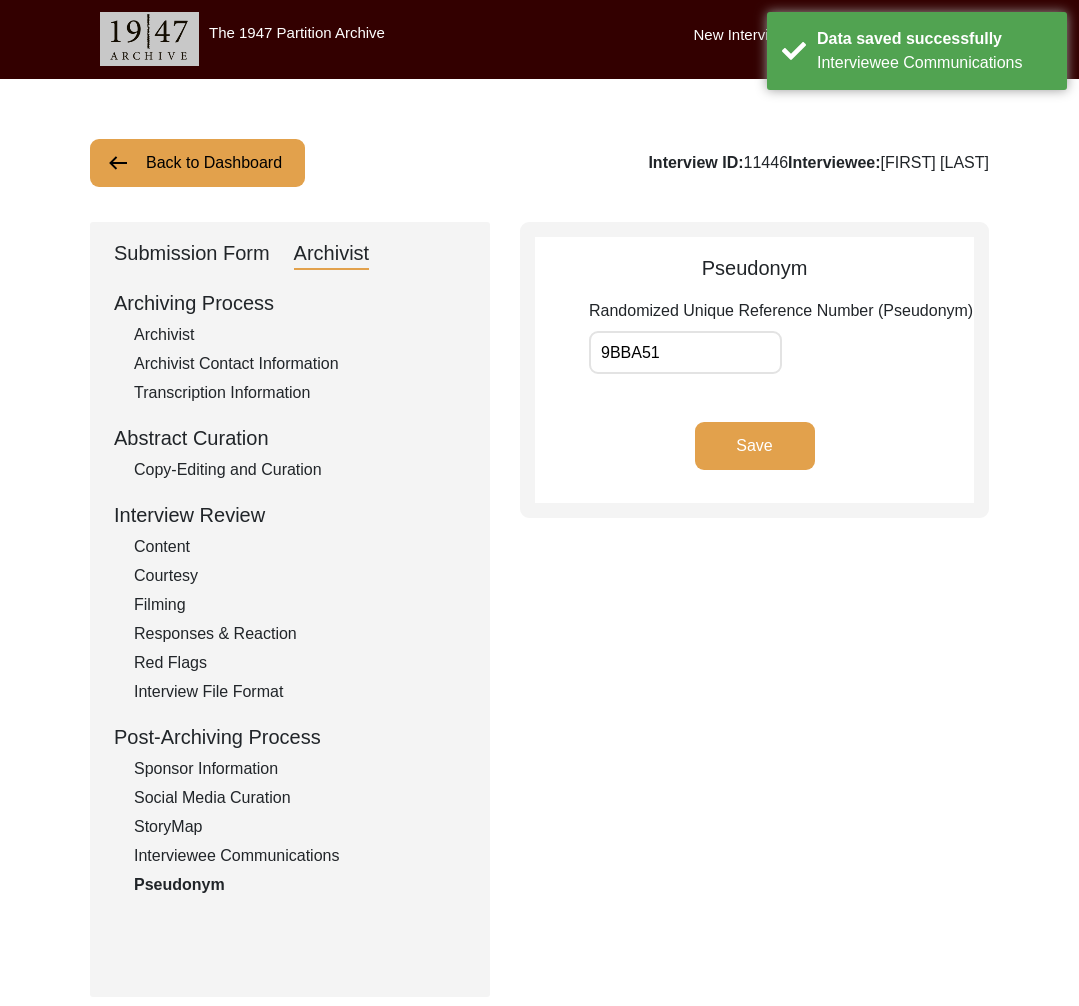 click on "Interviewee Communications" 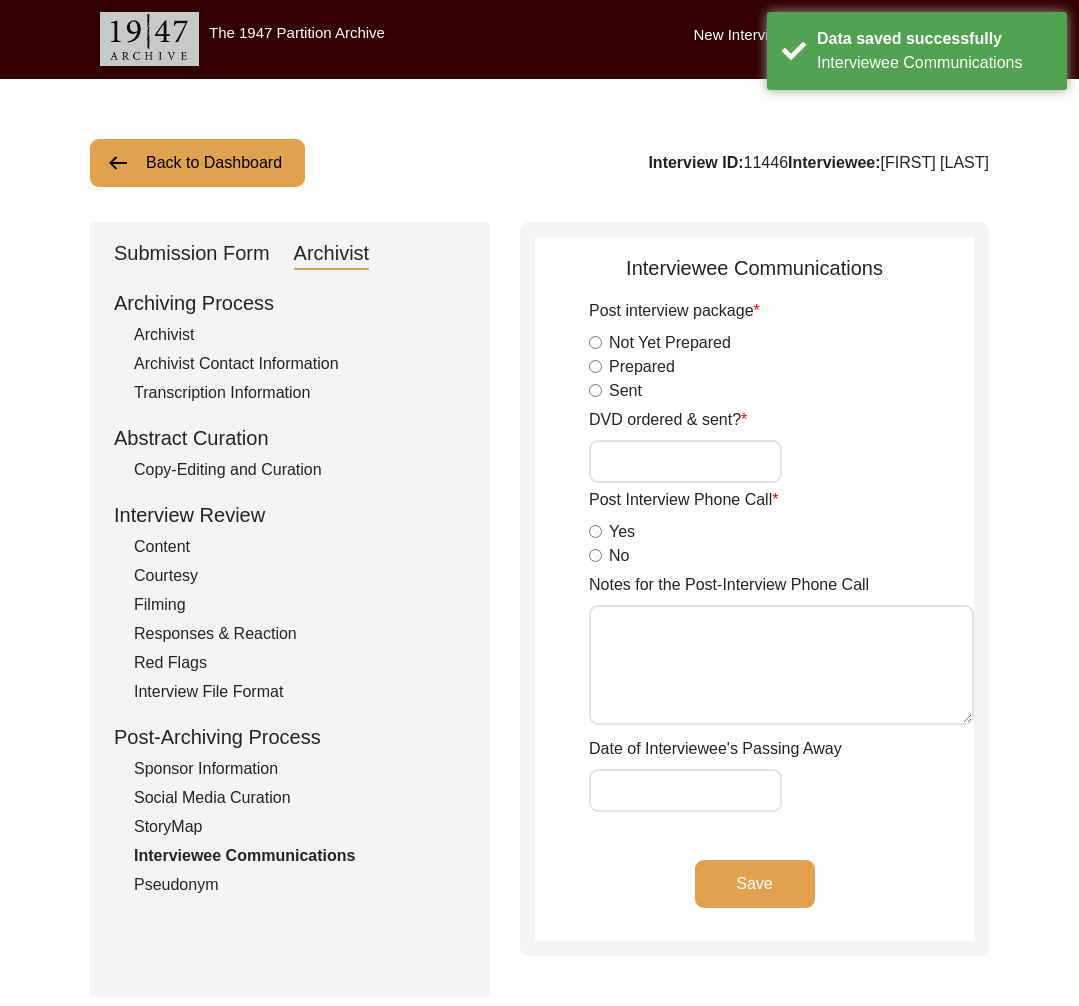 click on "DVD ordered & sent?" at bounding box center (685, 461) 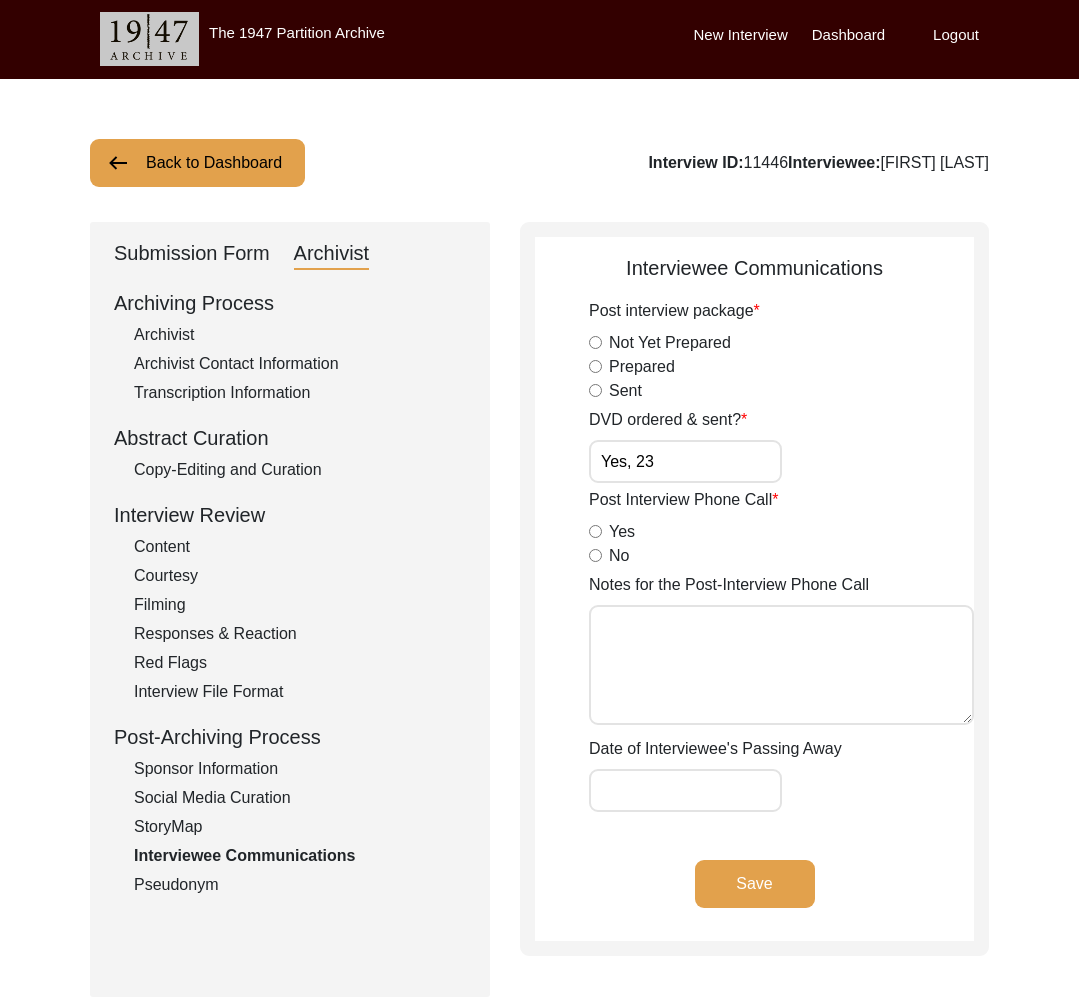 click on "Save" 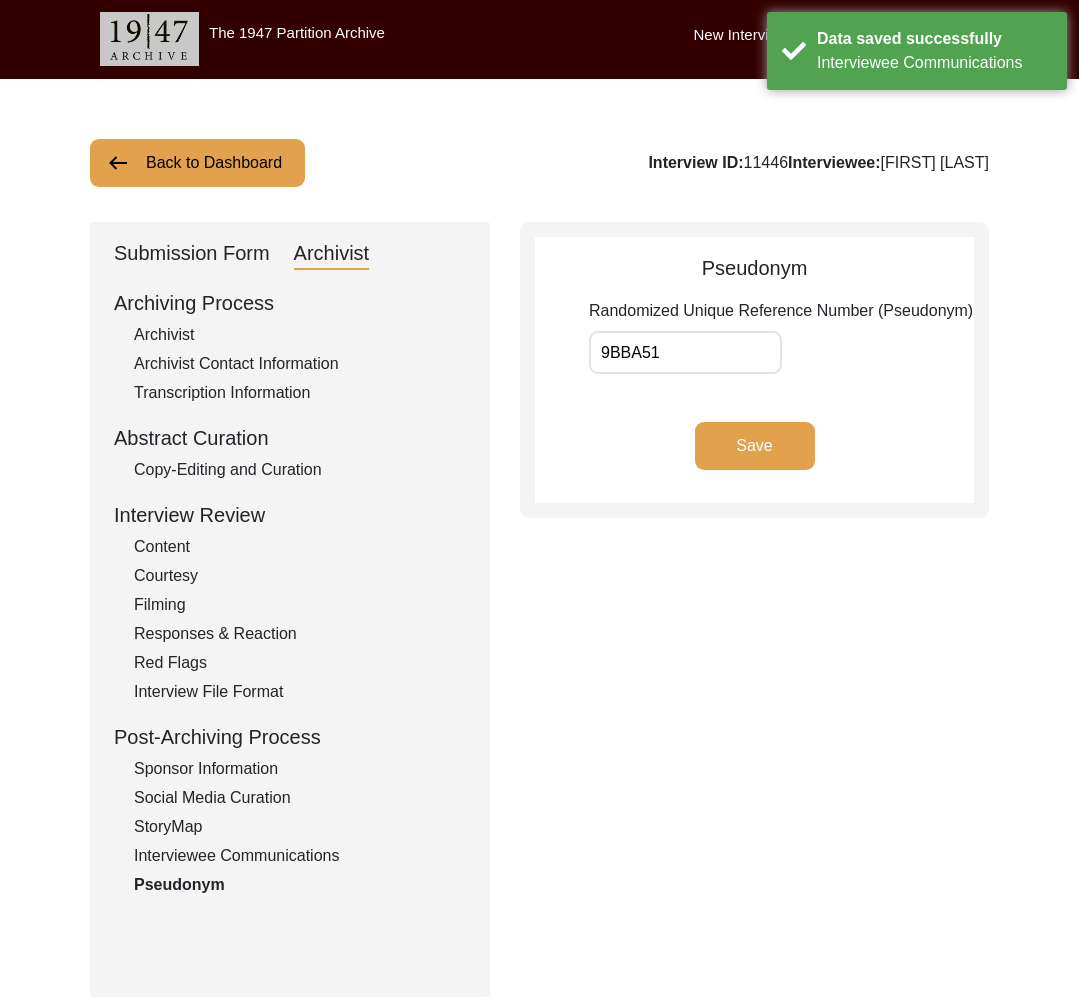click on "Interviewee Communications" 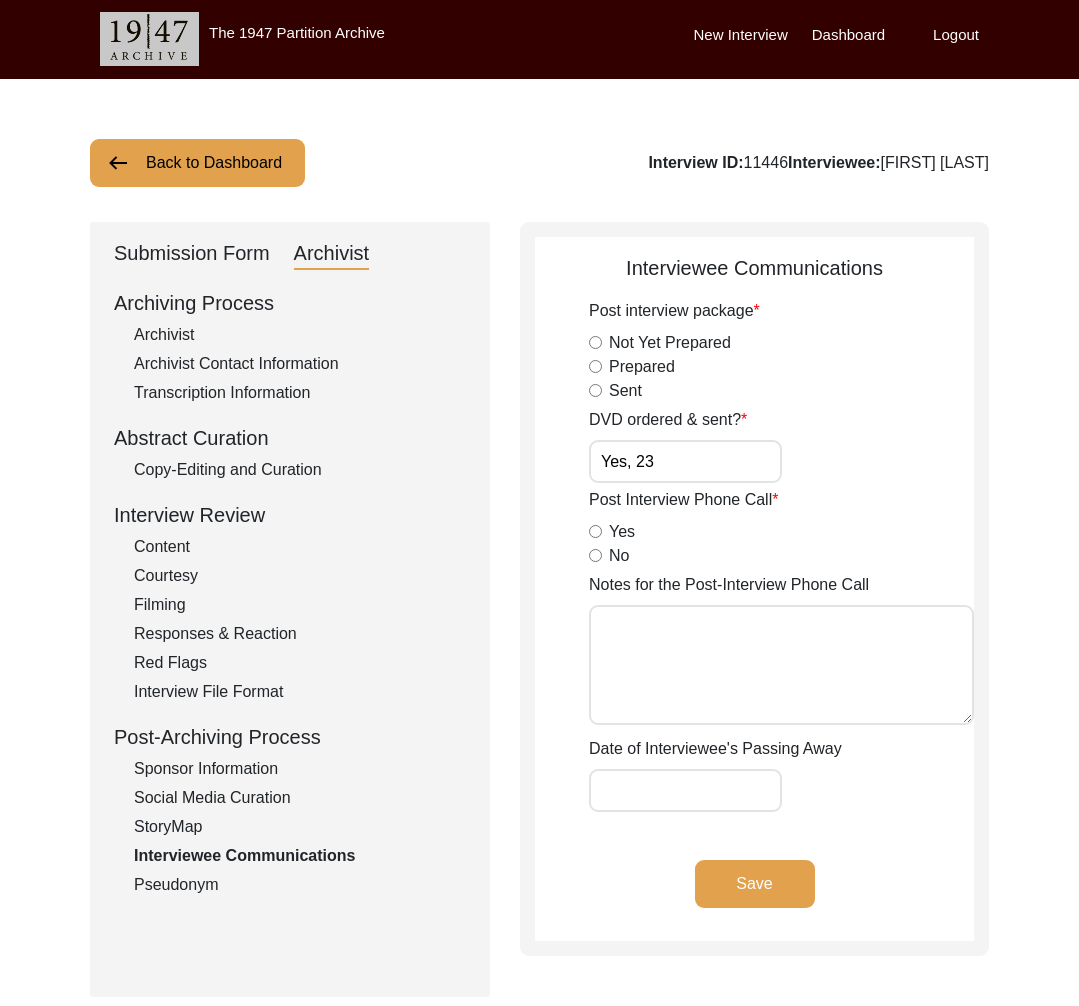 drag, startPoint x: 192, startPoint y: 891, endPoint x: 216, endPoint y: 862, distance: 37.64306 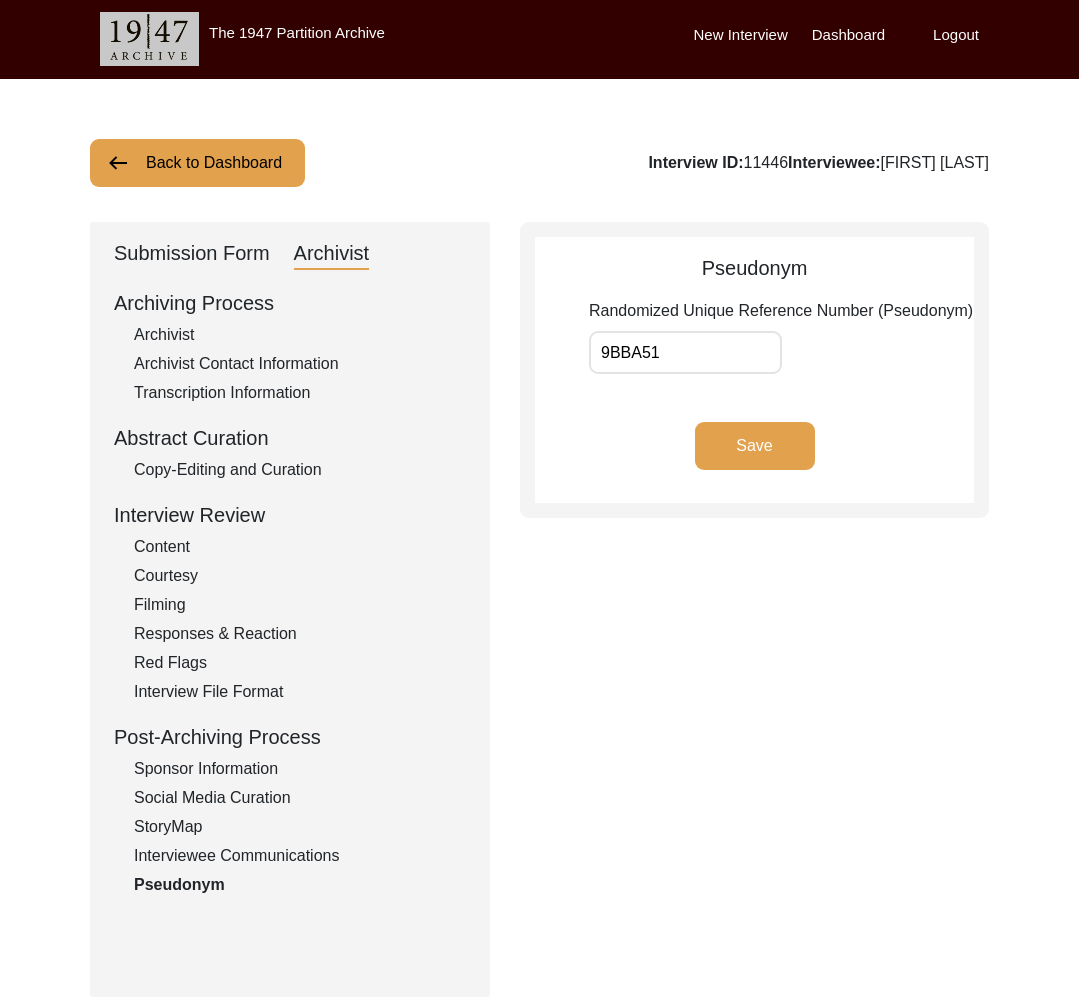 click on "Interviewee Communications" 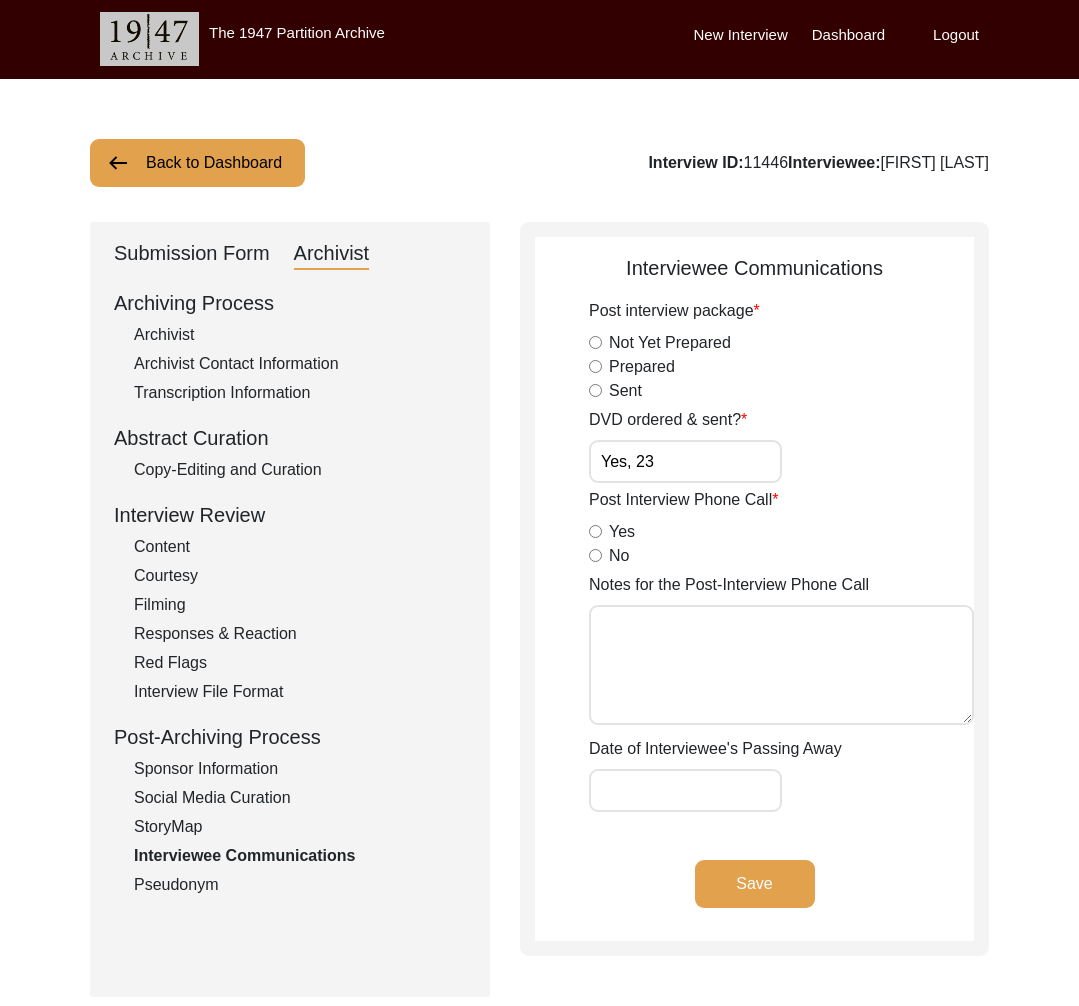 click on "Back to Dashboard" 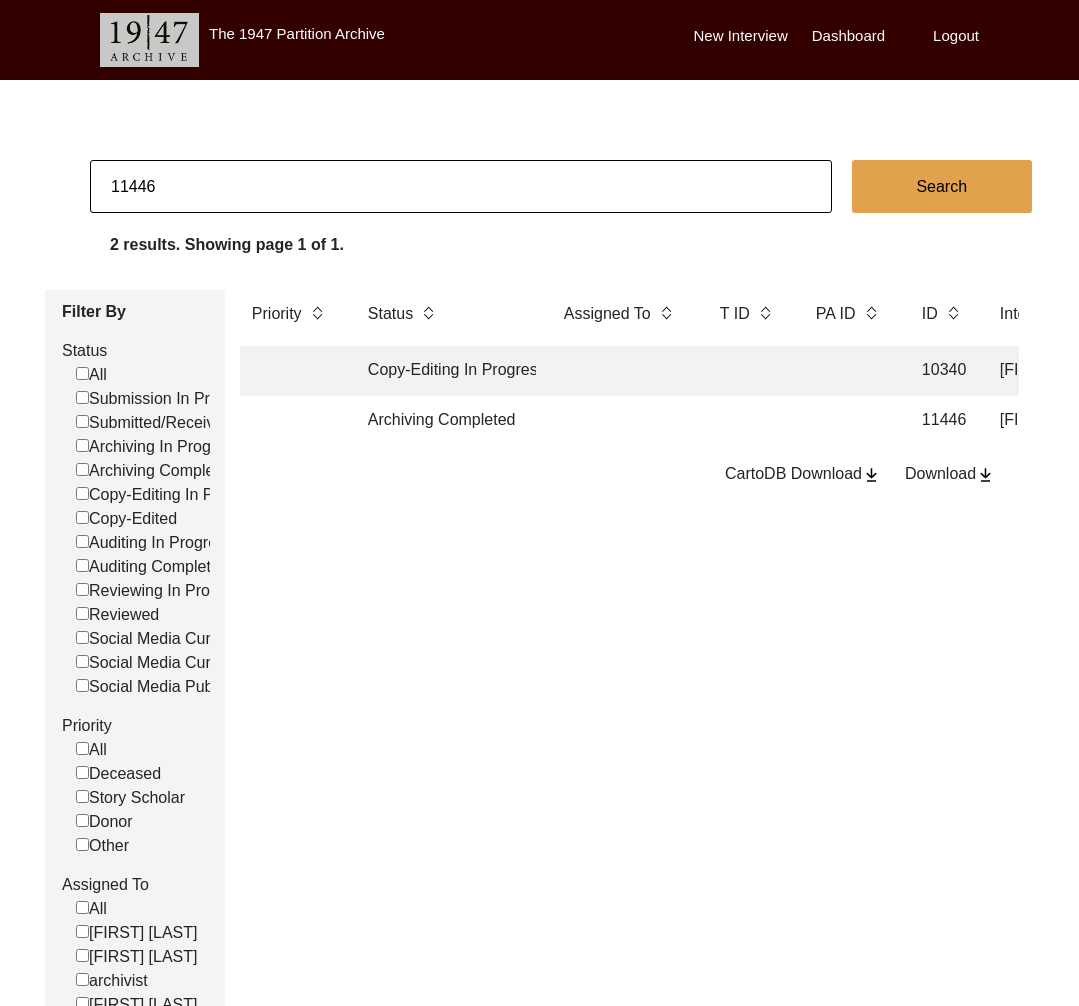 drag, startPoint x: 150, startPoint y: 186, endPoint x: 203, endPoint y: 188, distance: 53.037724 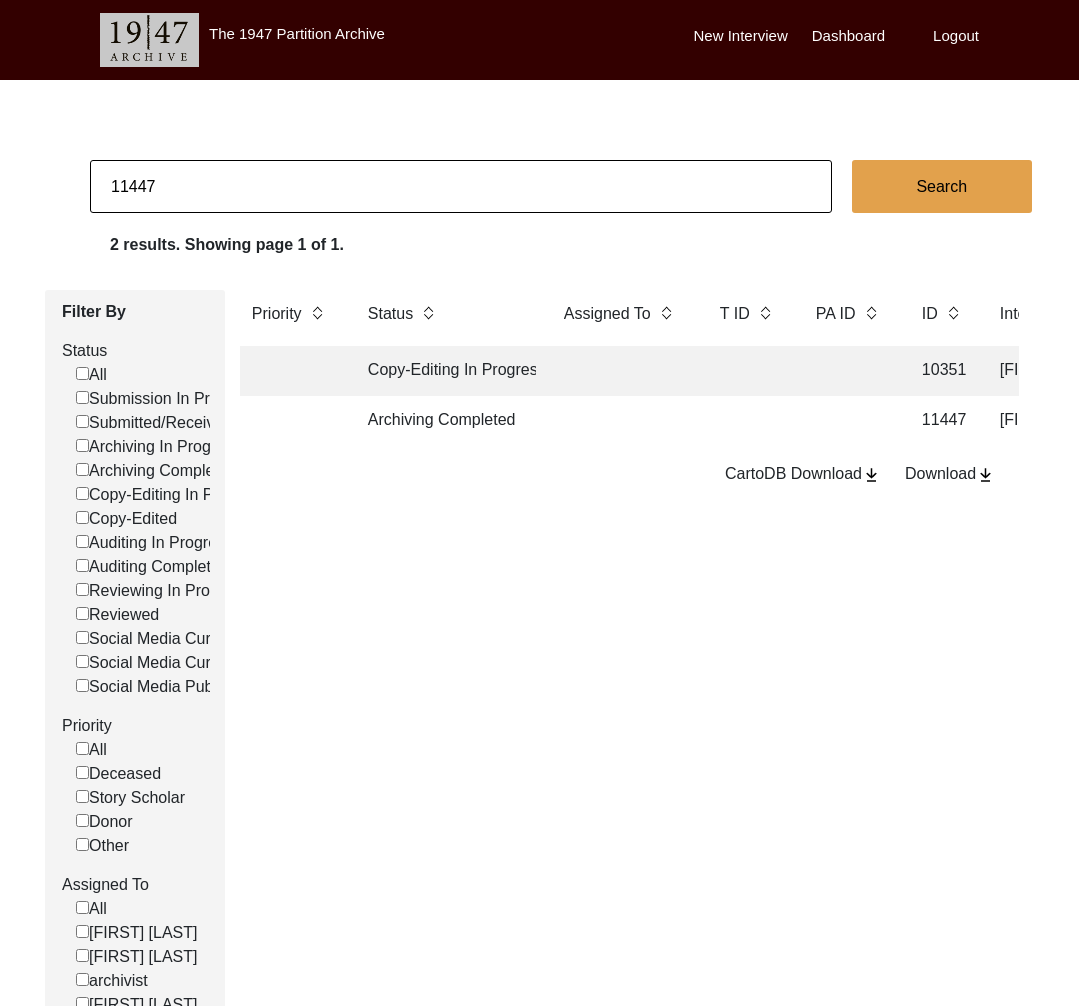 click 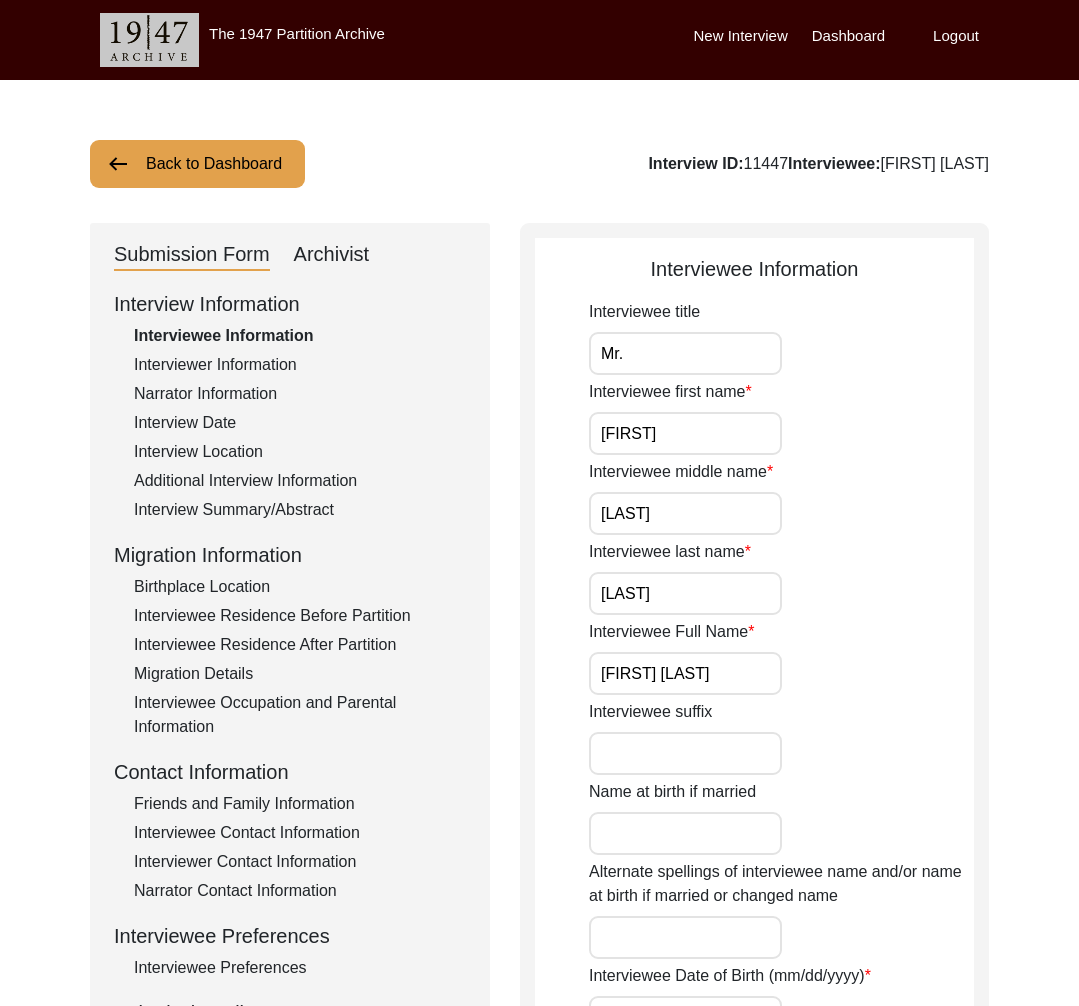 click on "Submission Form   Archivist   Interview Information   Interviewee Information   Interviewer Information   Narrator Information   Interview Date   Interview Location   Additional Interview Information   Interview Summary/Abstract   Migration Information   Birthplace Location   Interviewee Residence Before Partition   Interviewee Residence After Partition   Migration Details   Interviewee Occupation and Parental Information   Contact Information   Friends and Family Information   Interviewee Contact Information   Interviewer Contact Information   Narrator Contact Information   Interviewee Preferences   Interviewee Preferences   Submission Files   Interview Audio/Video Files   Interview Photo Files   Signed Release Form   Other Files" 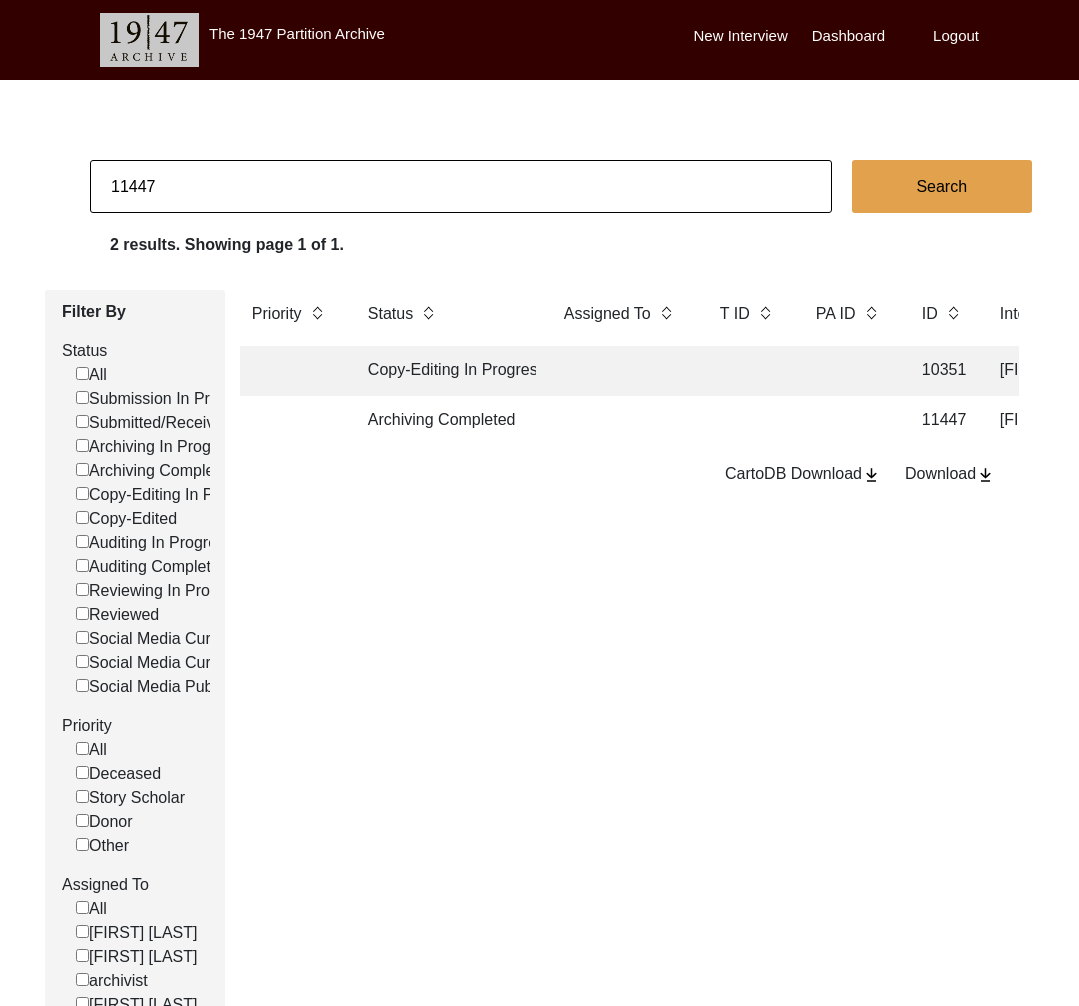 drag, startPoint x: 134, startPoint y: 187, endPoint x: 247, endPoint y: 195, distance: 113.28283 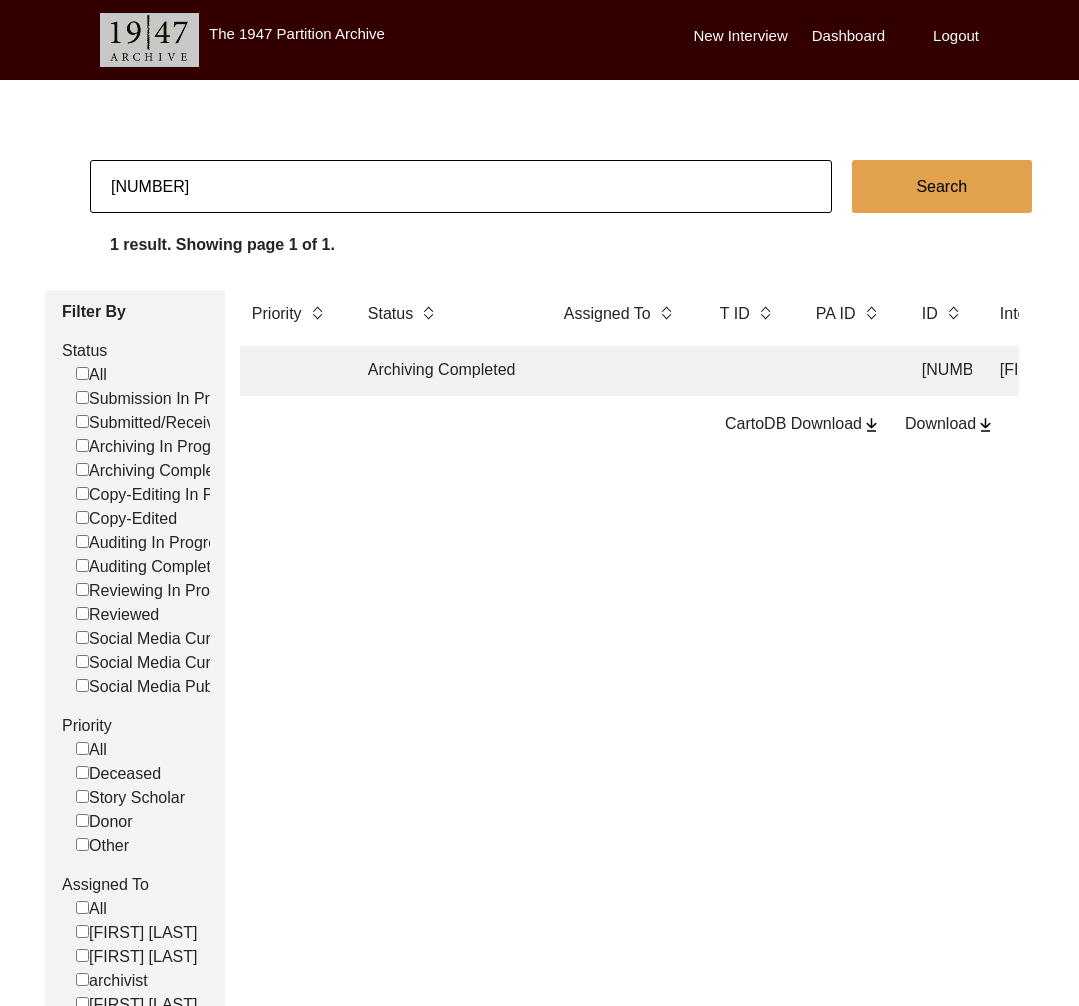 click on "Archiving Completed" 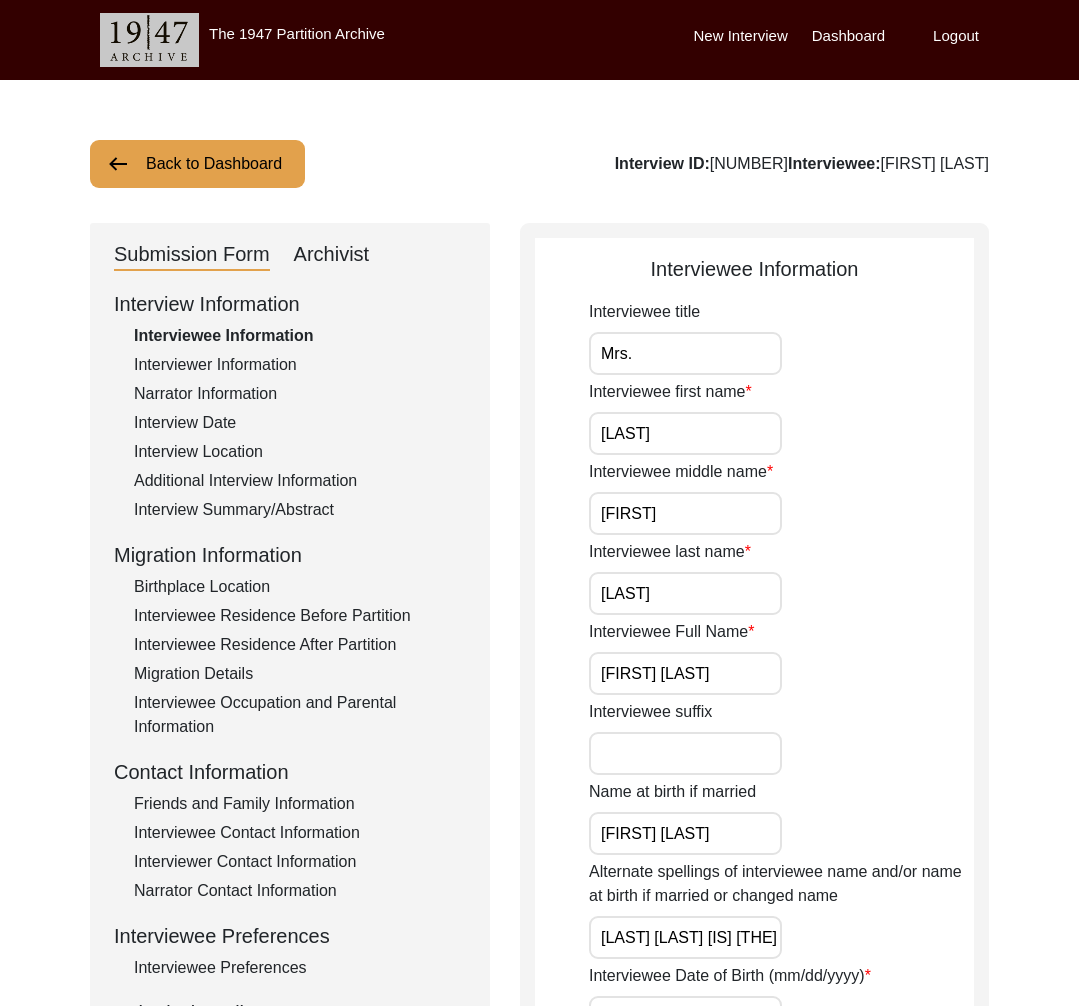 click on "Archivist" 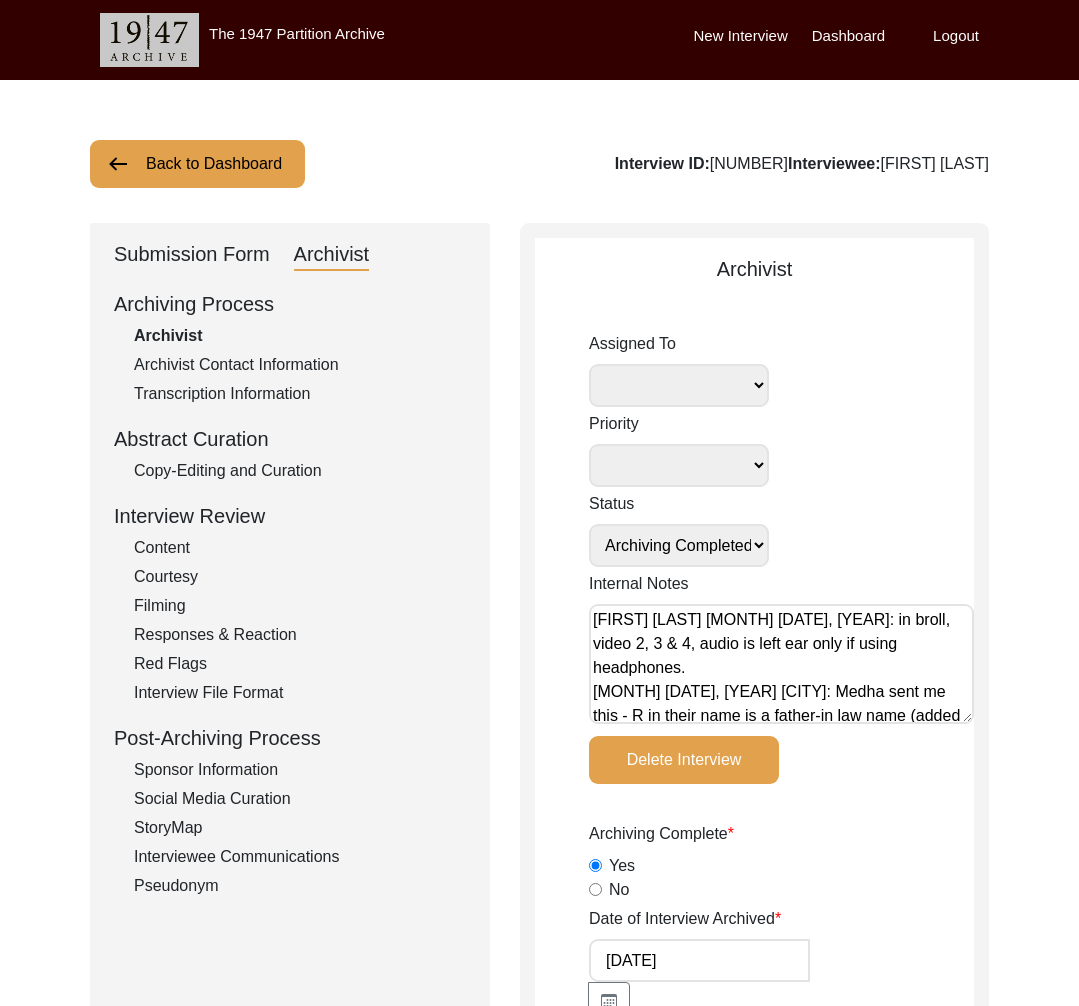 click on "Interviewee Communications" 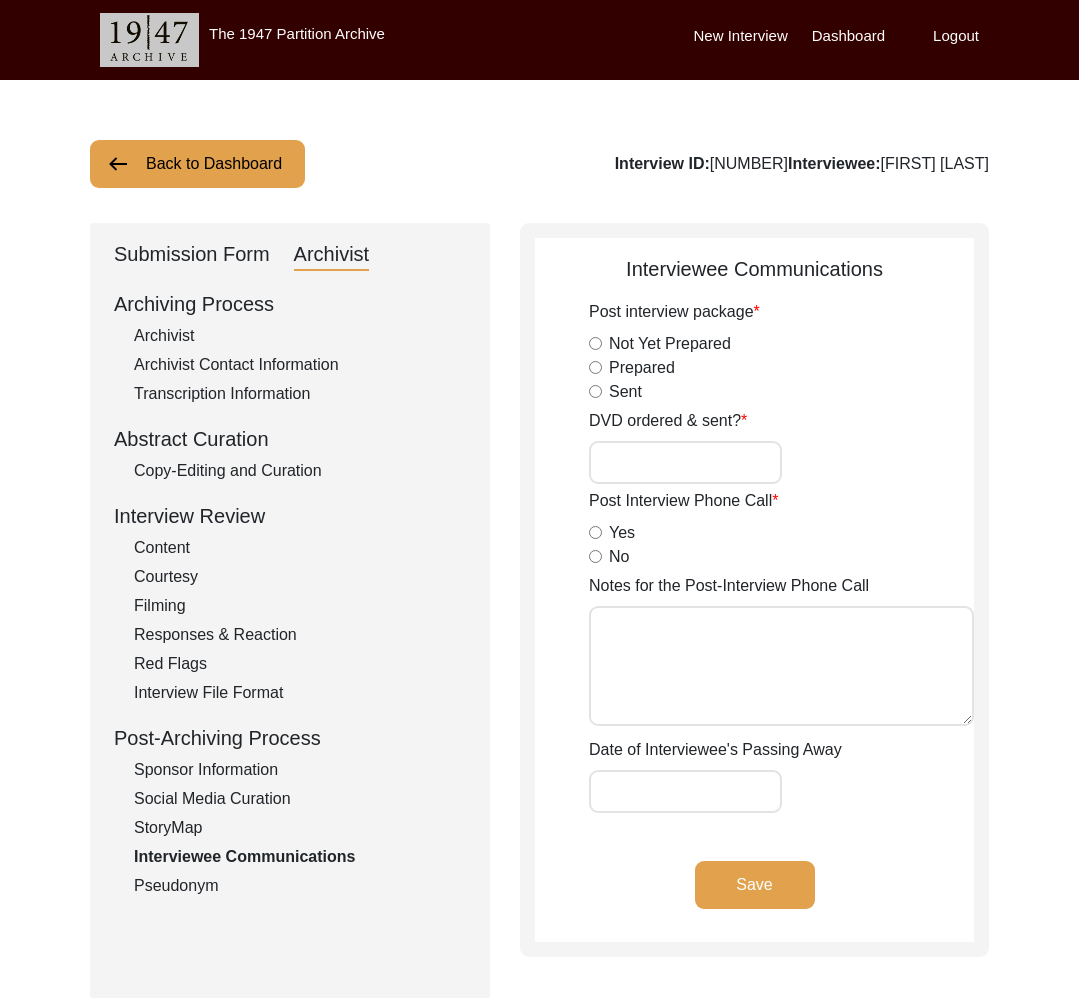 click on "DVD ordered & sent?" at bounding box center (685, 462) 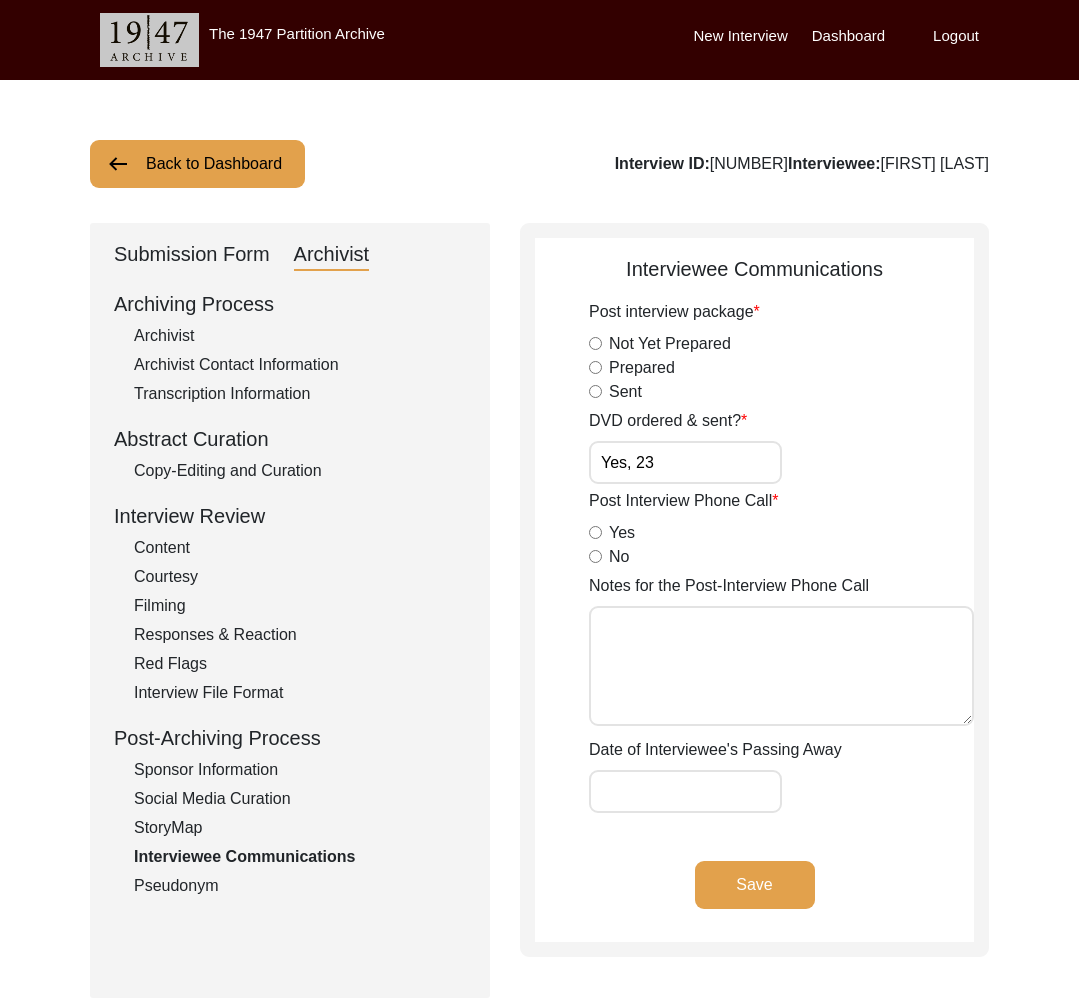 drag, startPoint x: 739, startPoint y: 892, endPoint x: 351, endPoint y: 864, distance: 389.009 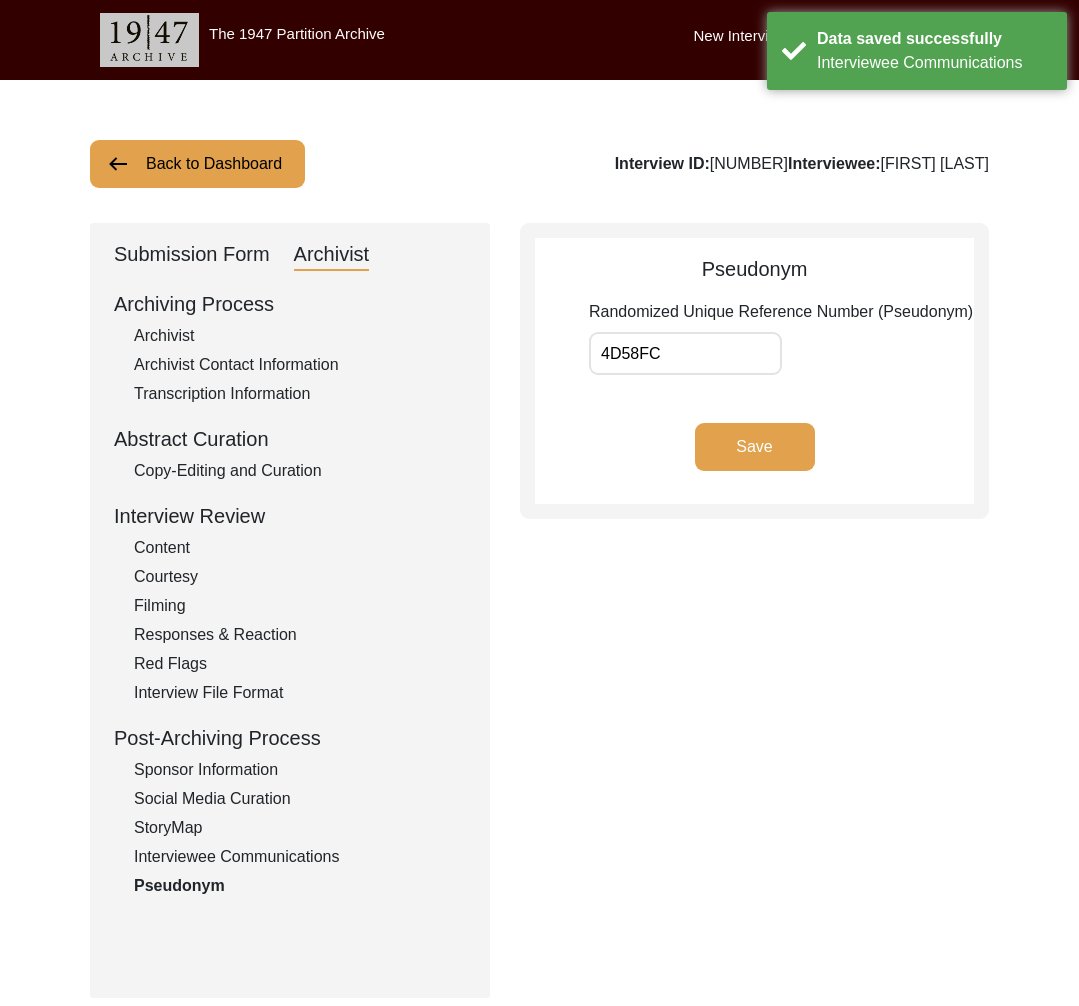 click on "Interviewee Communications" 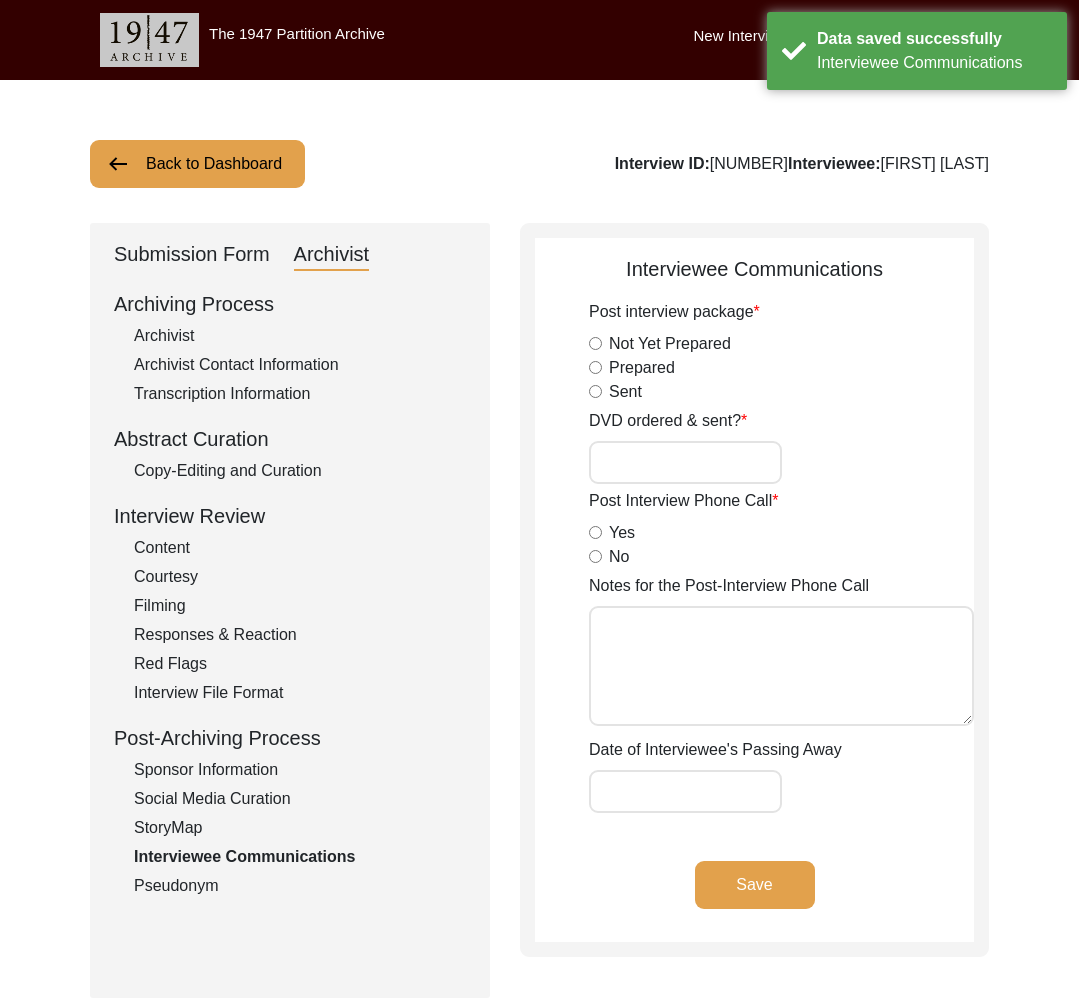 click on "DVD ordered & sent?" at bounding box center [685, 462] 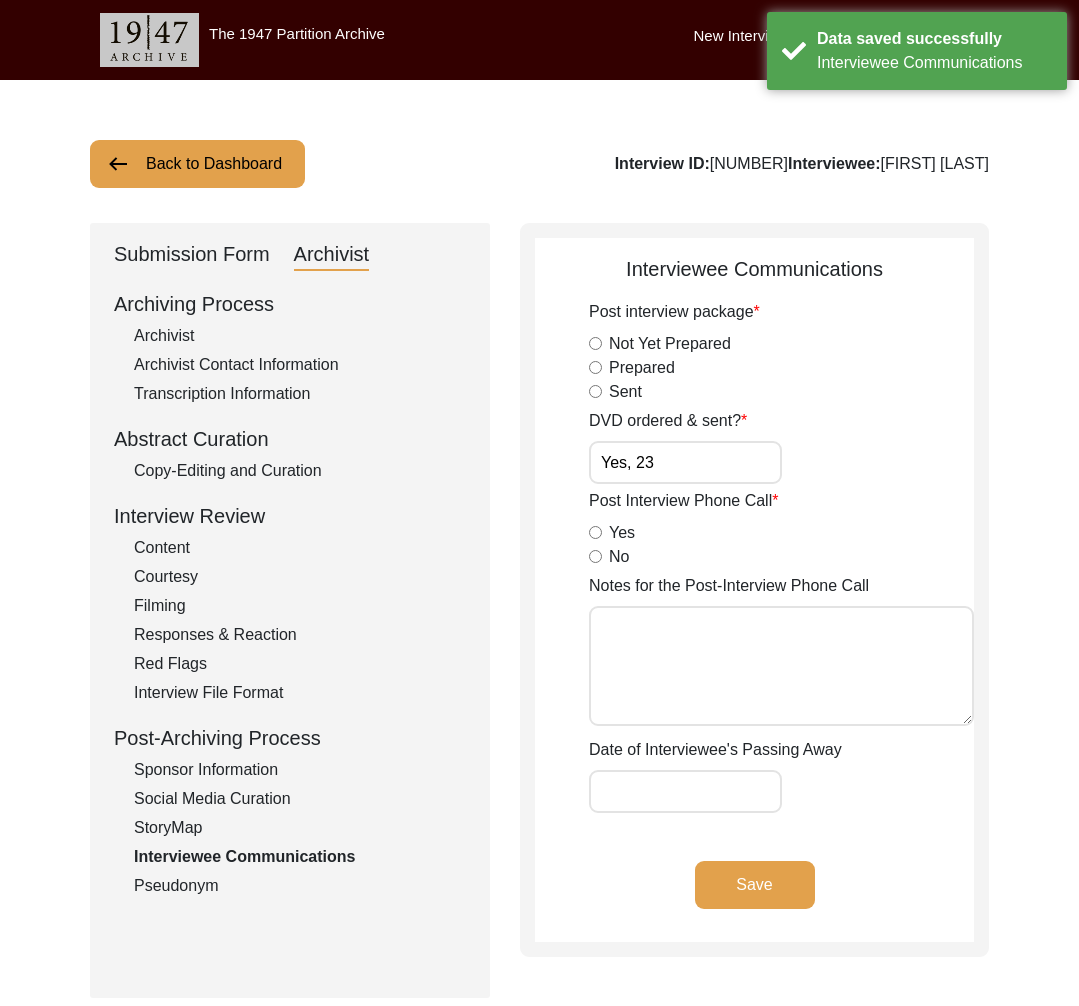 drag, startPoint x: 761, startPoint y: 901, endPoint x: 738, endPoint y: 901, distance: 23 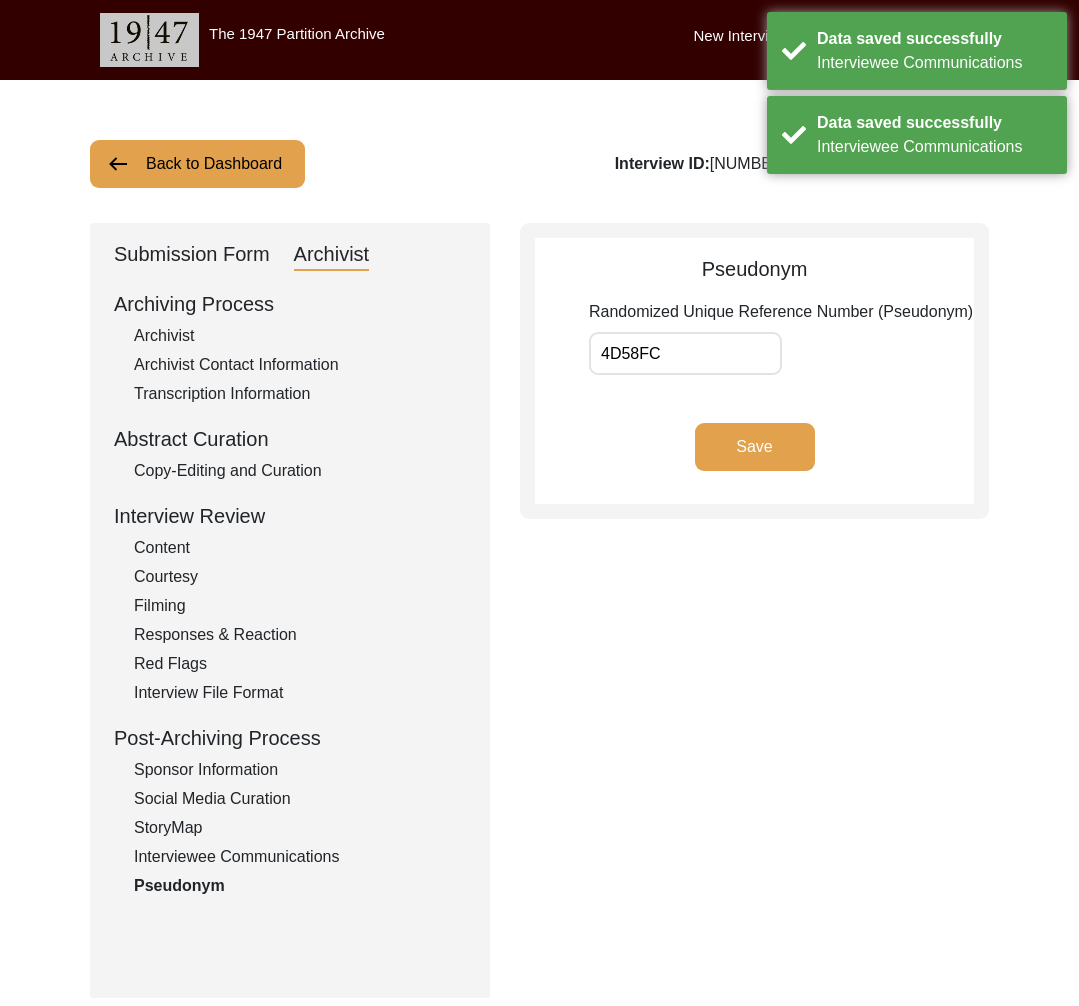 click on "Interviewee Communications" 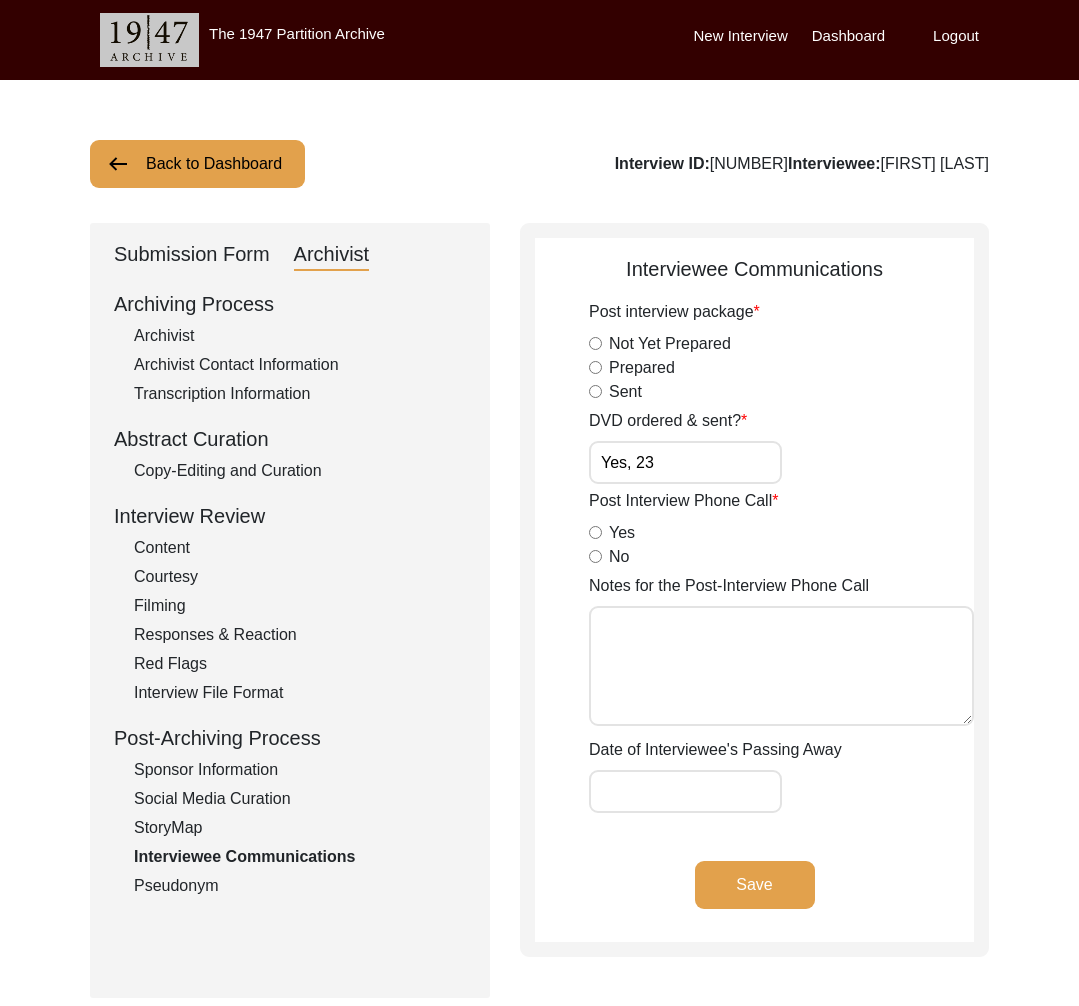 click on "Back to Dashboard  Interview ID:  [ID]  Interviewee:  [FIRST] [LAST]   Submission Form   Archivist   Archiving Process   Archivist   Archivist Contact Information   Transcription Information   Abstract Curation   Copy-Editing and Curation   Interview Review   Content   Courtesy   Filming   Responses & Reaction   Red Flags   Interview File Format   Post-Archiving Process   Sponsor Information   Social Media Curation   StoryMap   Interviewee Communications   Pseudonym   Interviewee Communications
Post interview package  Not Yet Prepared   Prepared   Sent  DVD ordered & sent? Yes, 23 Post Interview Phone Call  Yes   No  Notes for the Post-Interview Phone Call      Date of Interviewee's Passing Away Save" 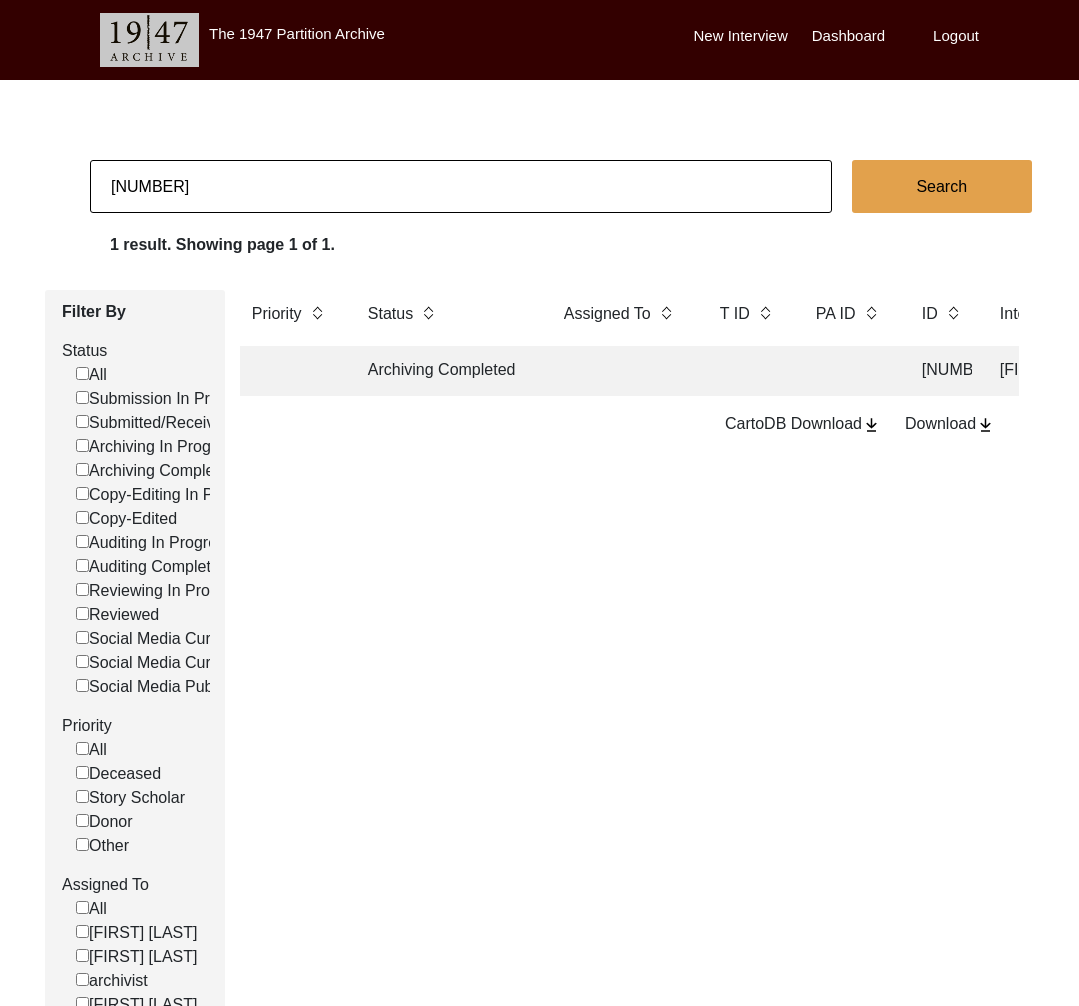 drag, startPoint x: 133, startPoint y: 183, endPoint x: 251, endPoint y: 185, distance: 118.016945 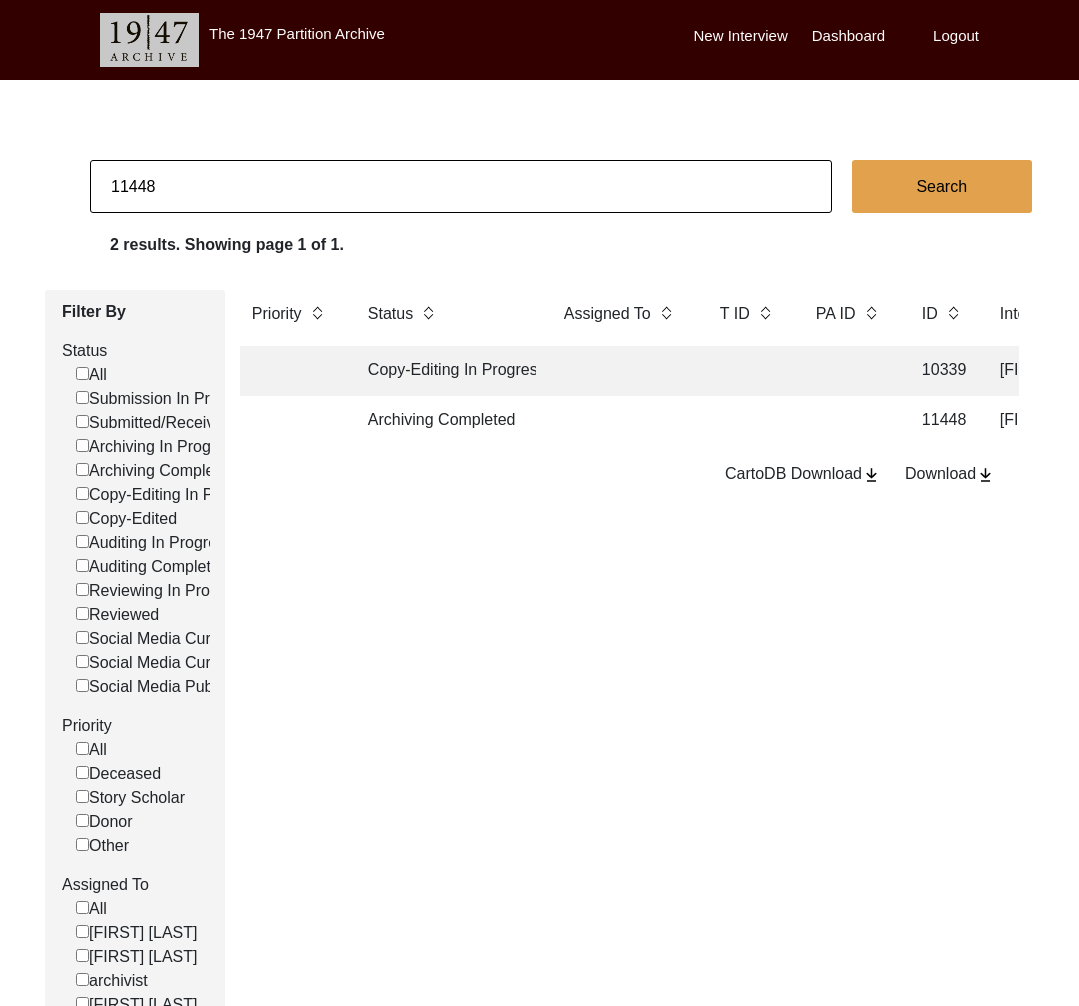 click on "Archiving Completed" 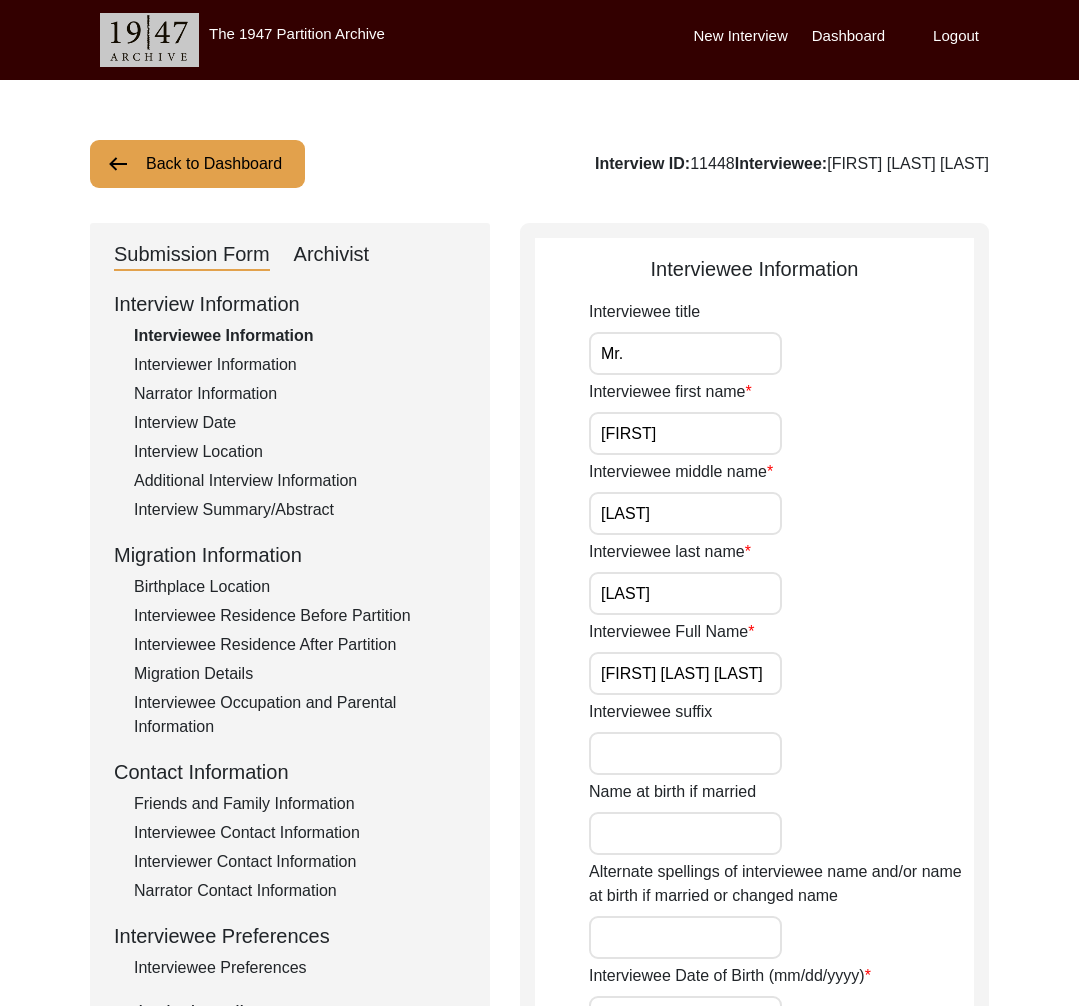 click on "Archivist" 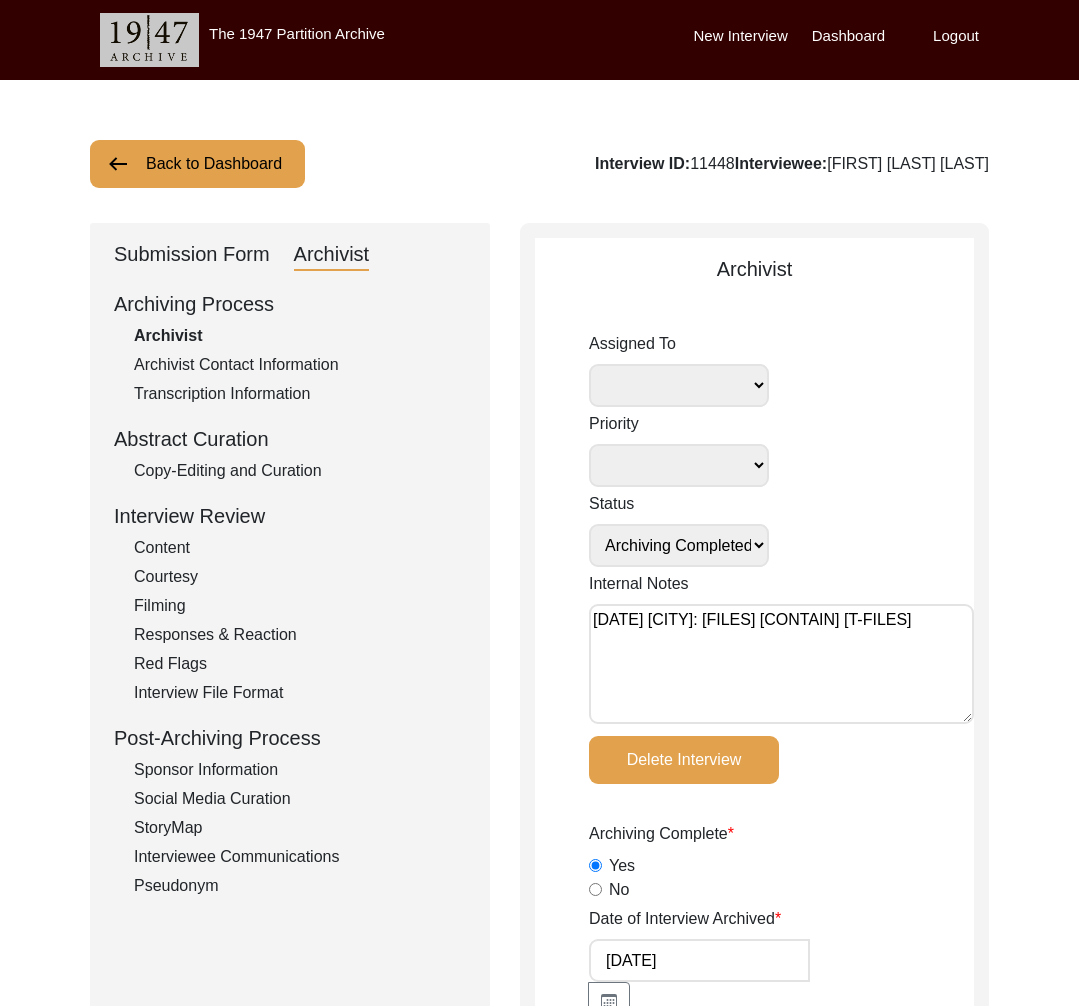 click on "Interviewee Communications" 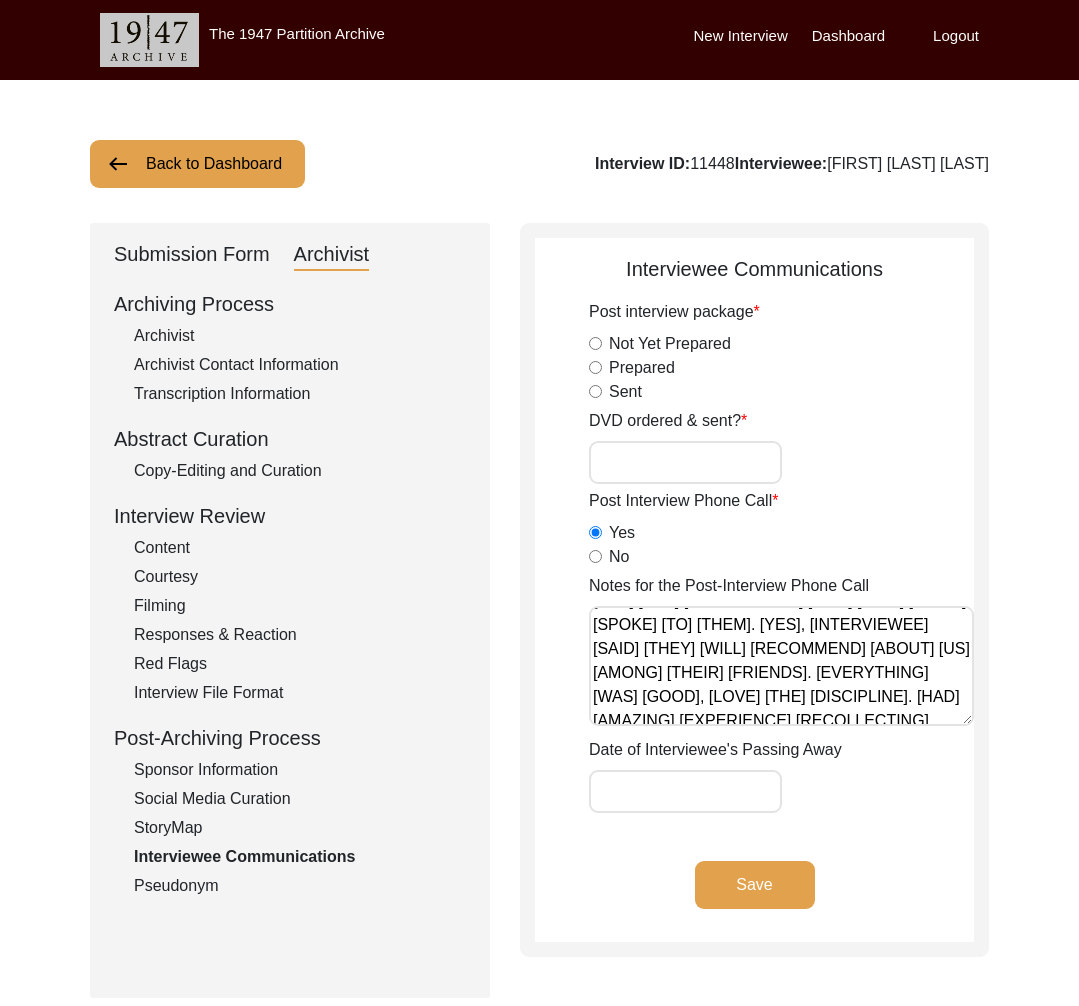scroll, scrollTop: 56, scrollLeft: 0, axis: vertical 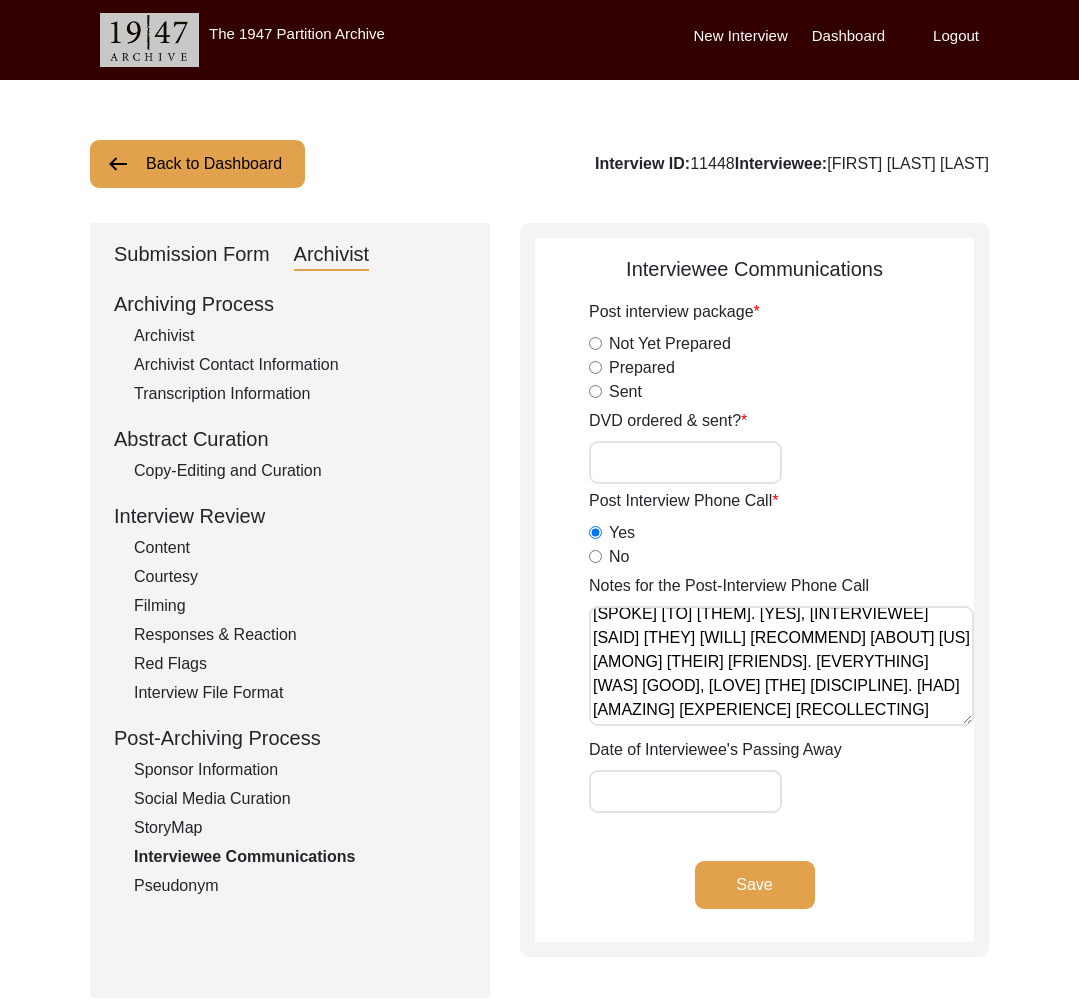 click on "DVD ordered & sent?" at bounding box center (685, 462) 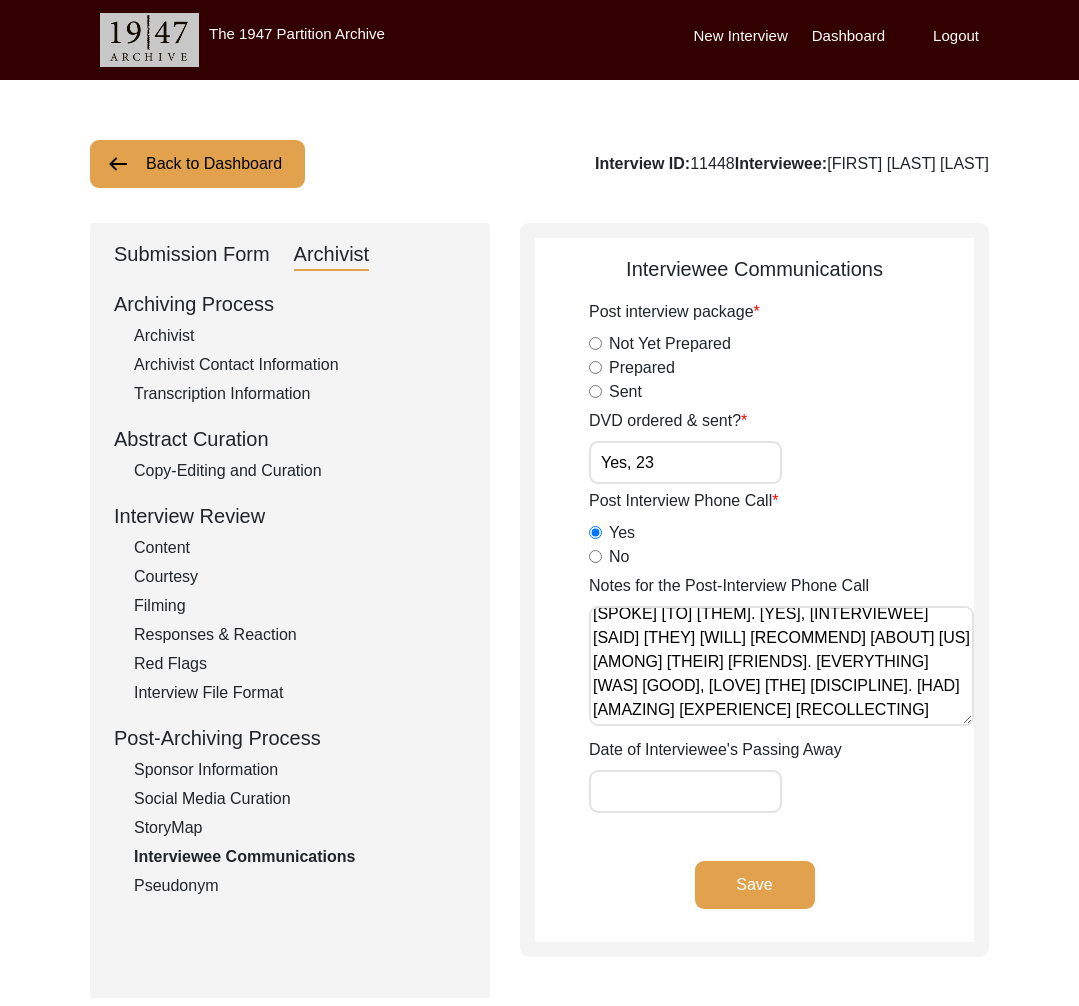 click on "Save" 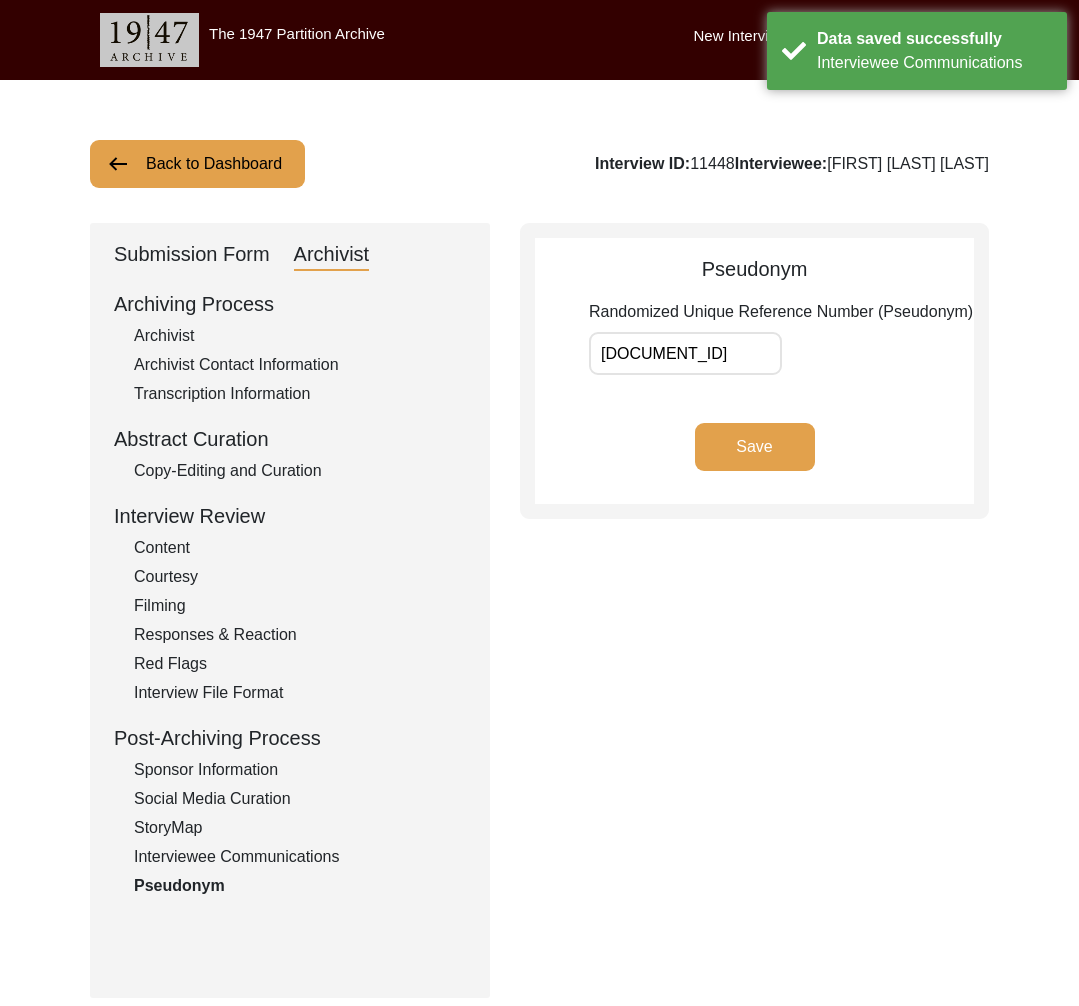 click on "Interviewee Communications" 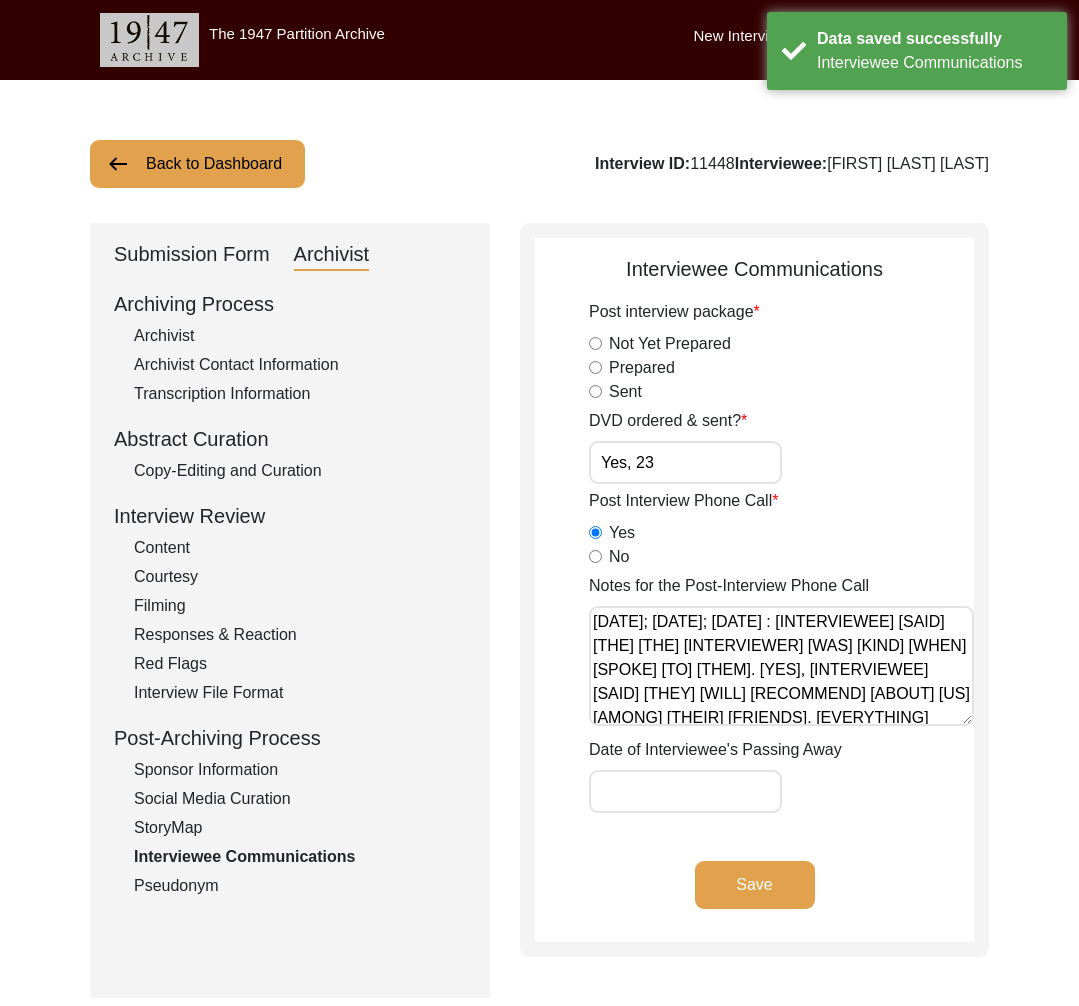 click on "Back to Dashboard" 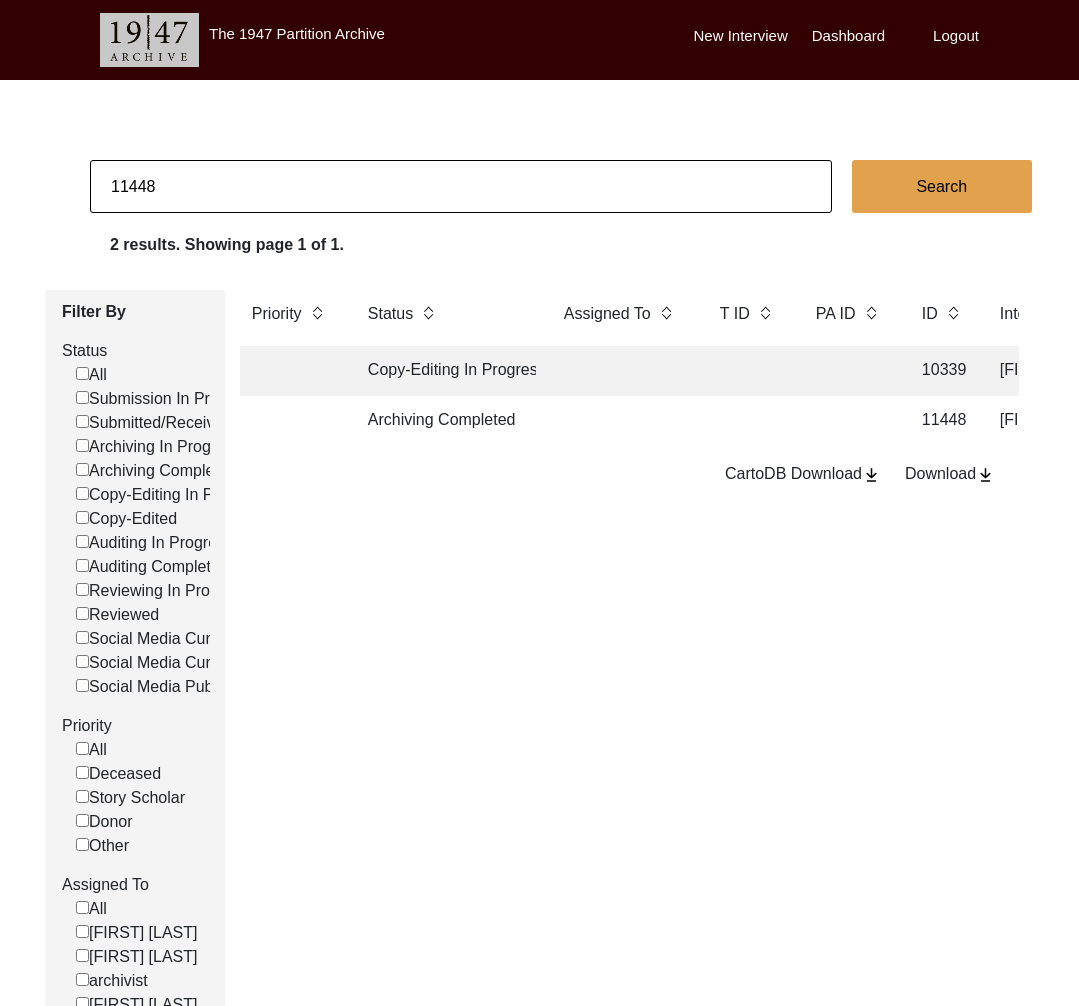 drag, startPoint x: 137, startPoint y: 187, endPoint x: 240, endPoint y: 195, distance: 103.31021 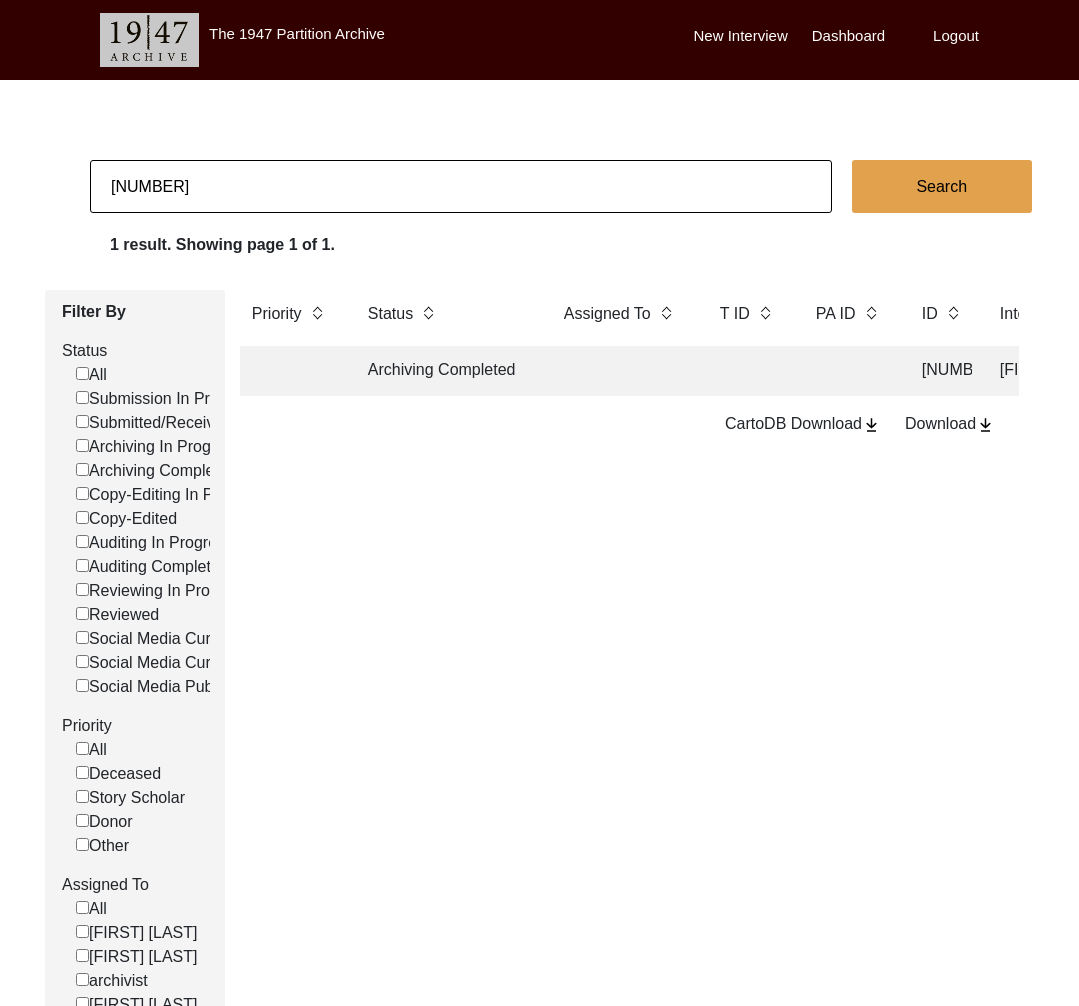 click on "Archiving Completed" 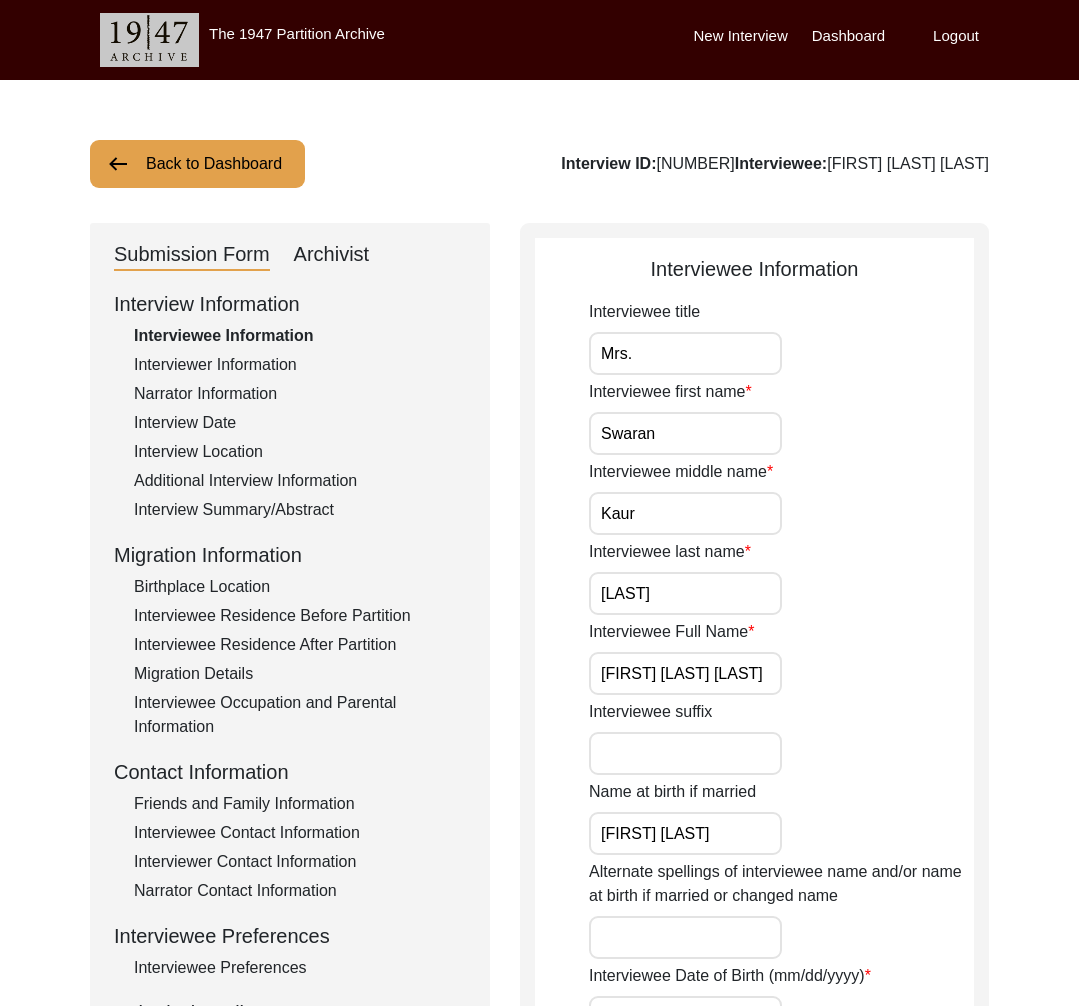 click on "Archivist" 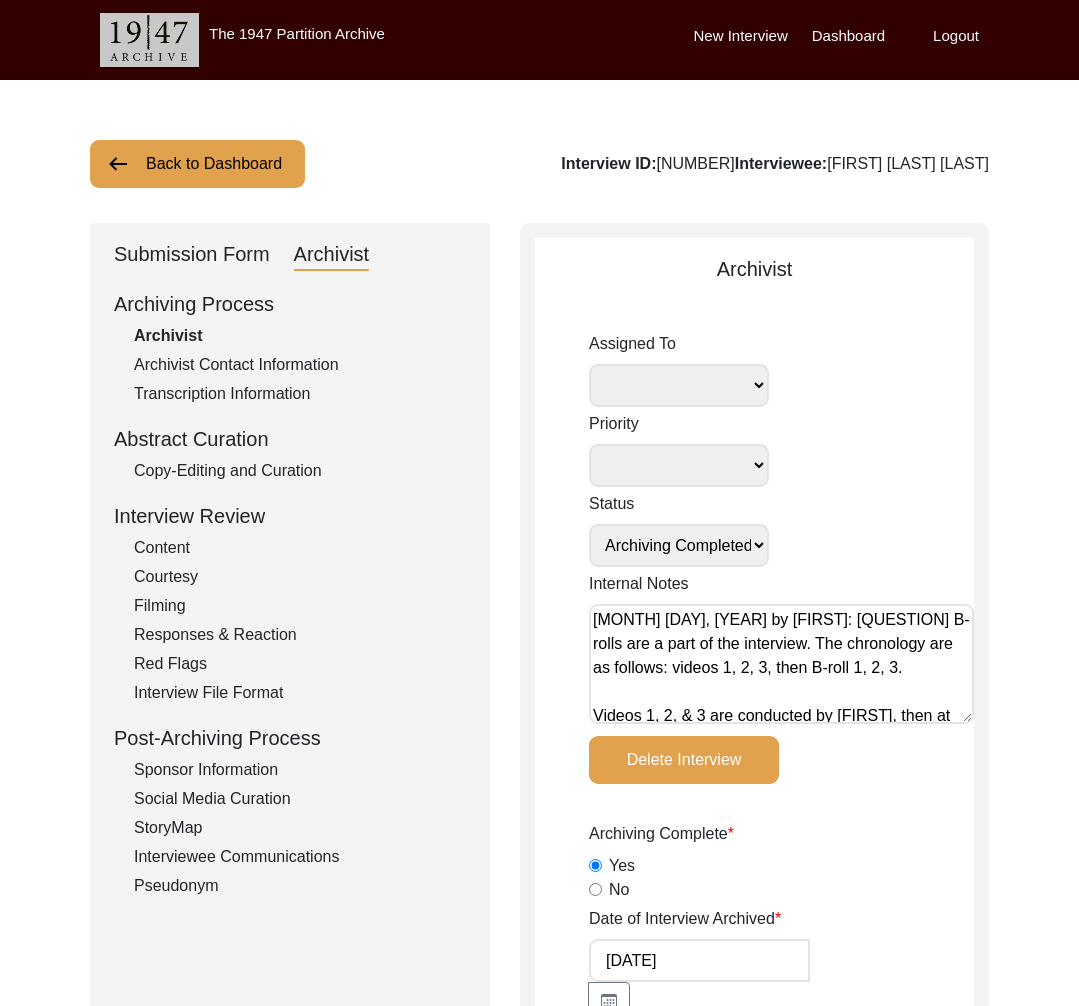 click on "Interviewee Communications" 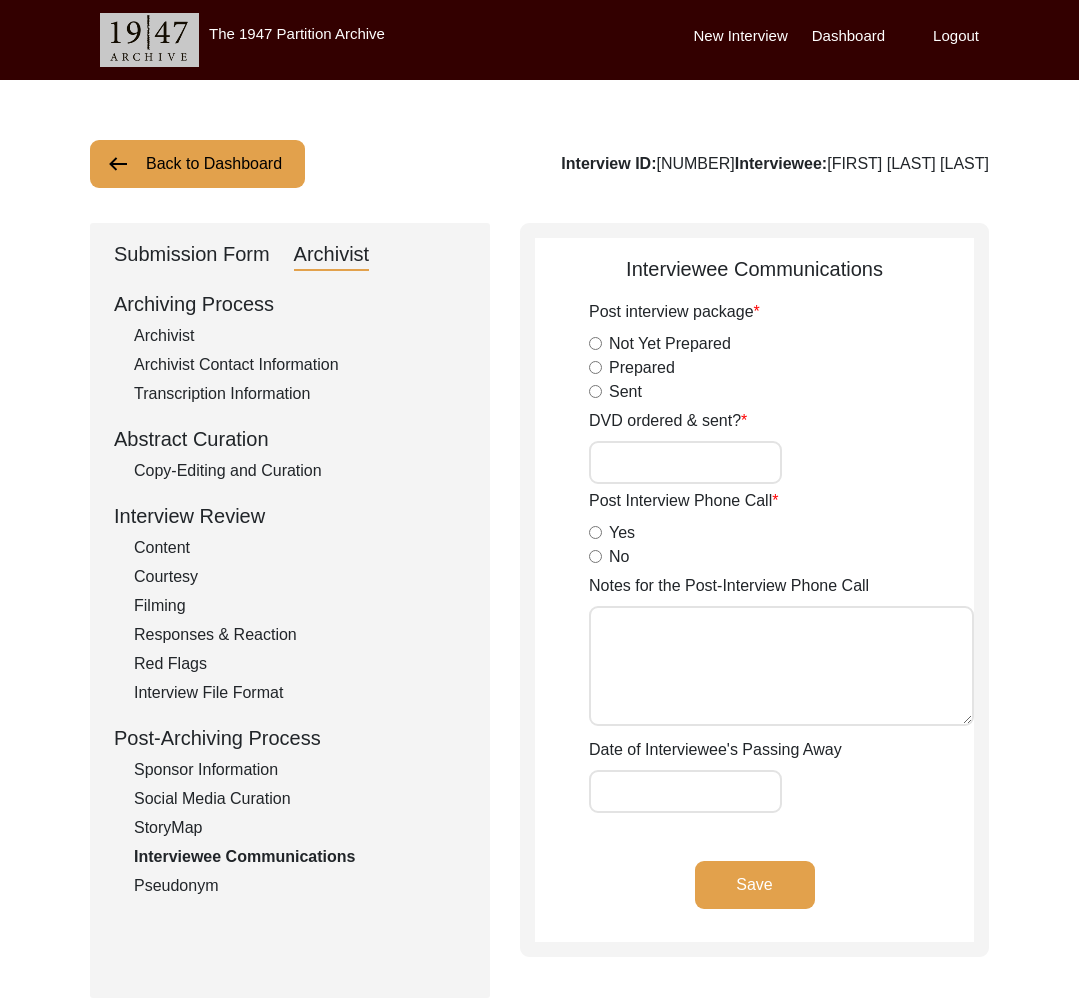 click on "DVD ordered & sent?" at bounding box center (685, 462) 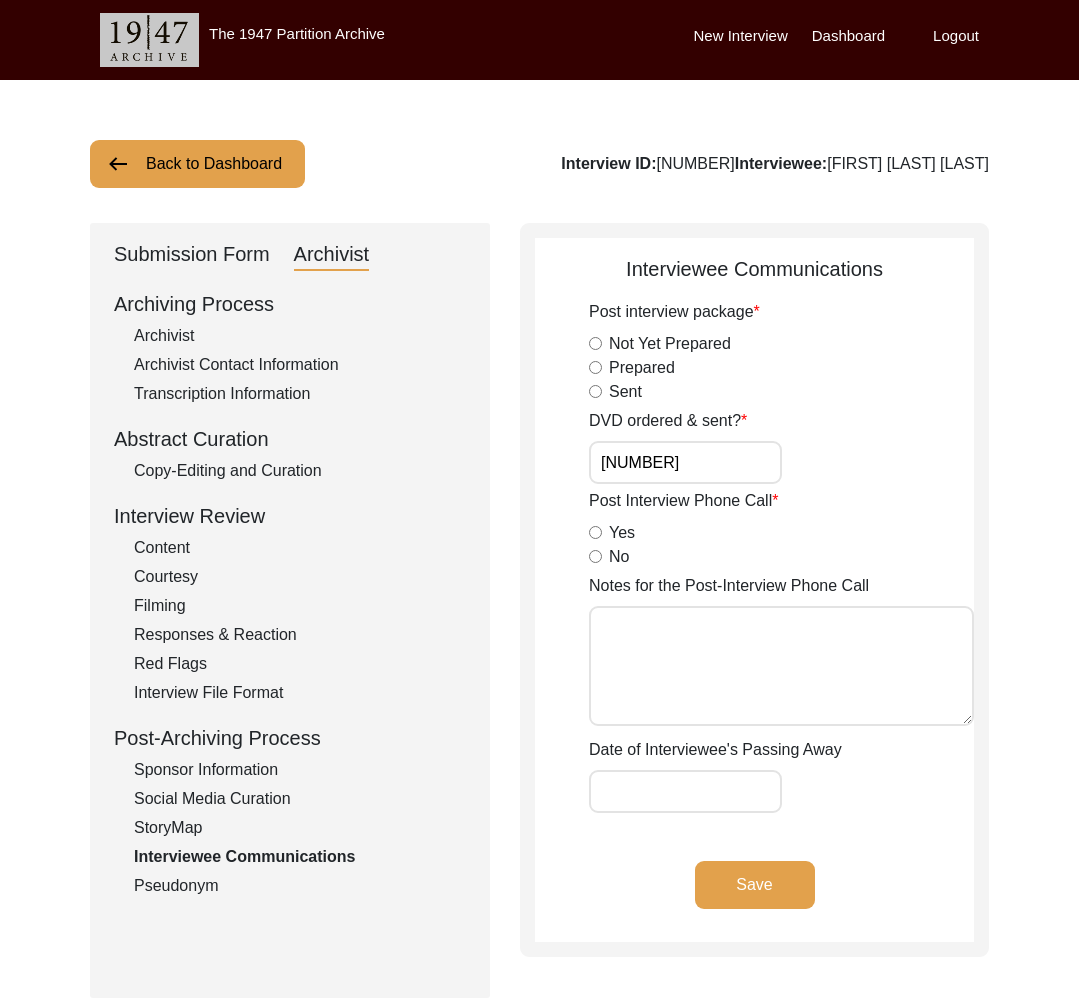 click on "[NUMBER]" at bounding box center (685, 462) 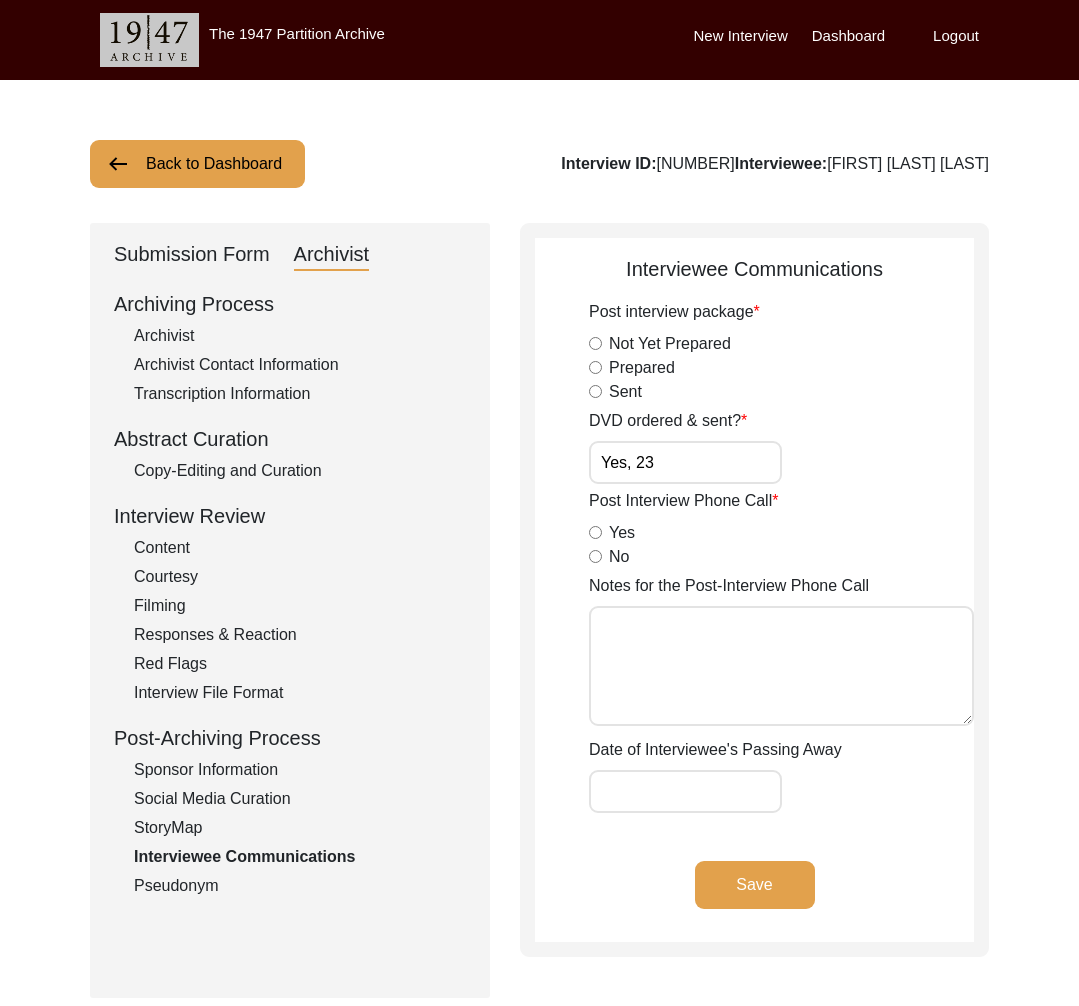 drag, startPoint x: 771, startPoint y: 893, endPoint x: 369, endPoint y: 886, distance: 402.06094 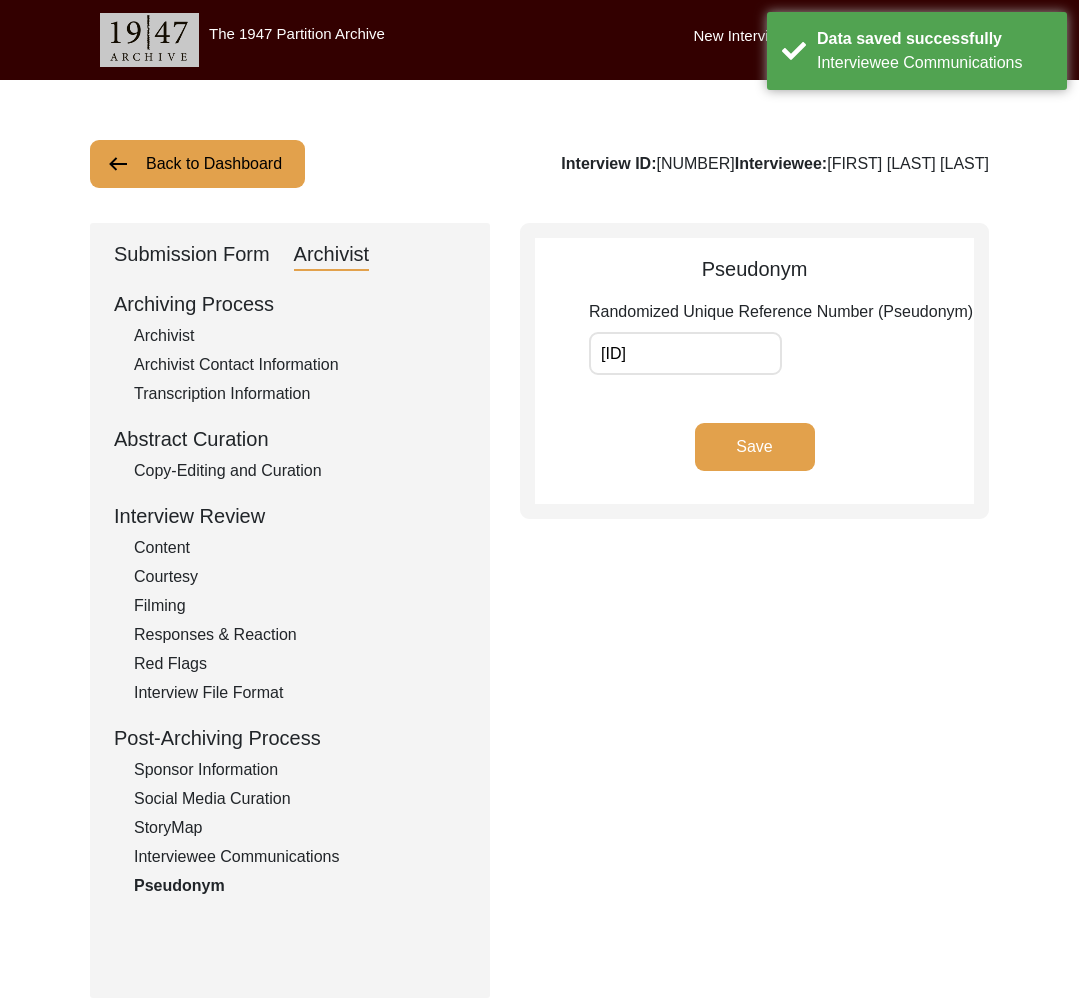 click on "Interviewee Communications" 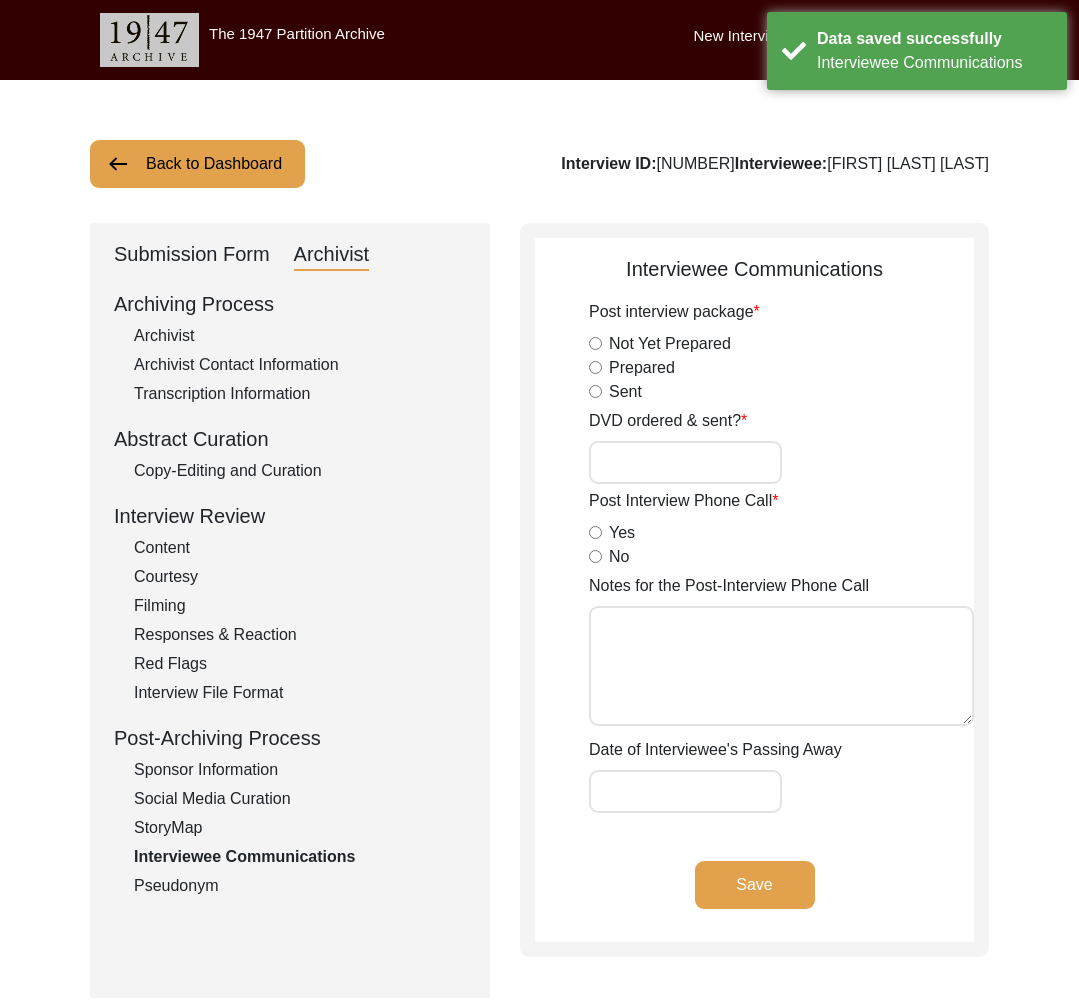 click on "DVD ordered & sent?" at bounding box center [685, 462] 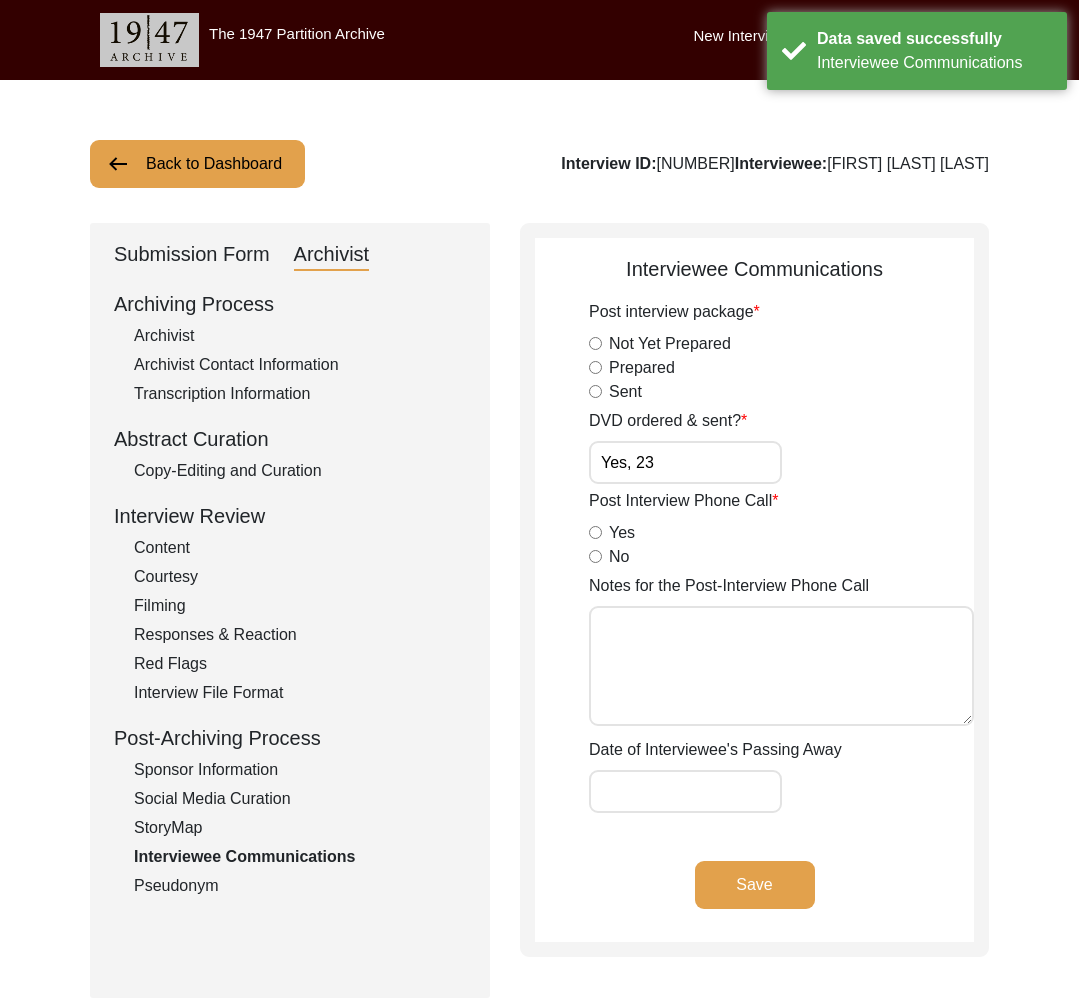 drag, startPoint x: 742, startPoint y: 884, endPoint x: 604, endPoint y: 891, distance: 138.17743 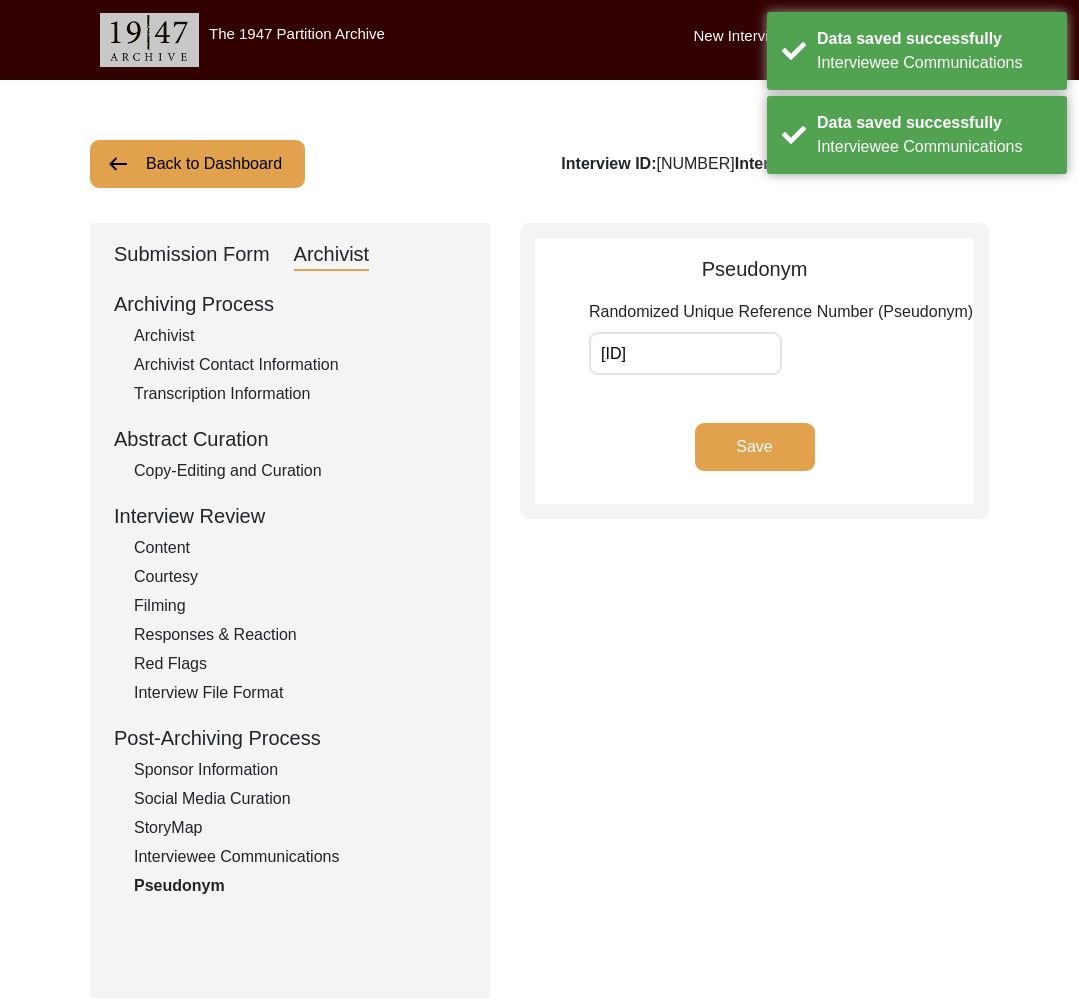 click on "Interviewee Communications" 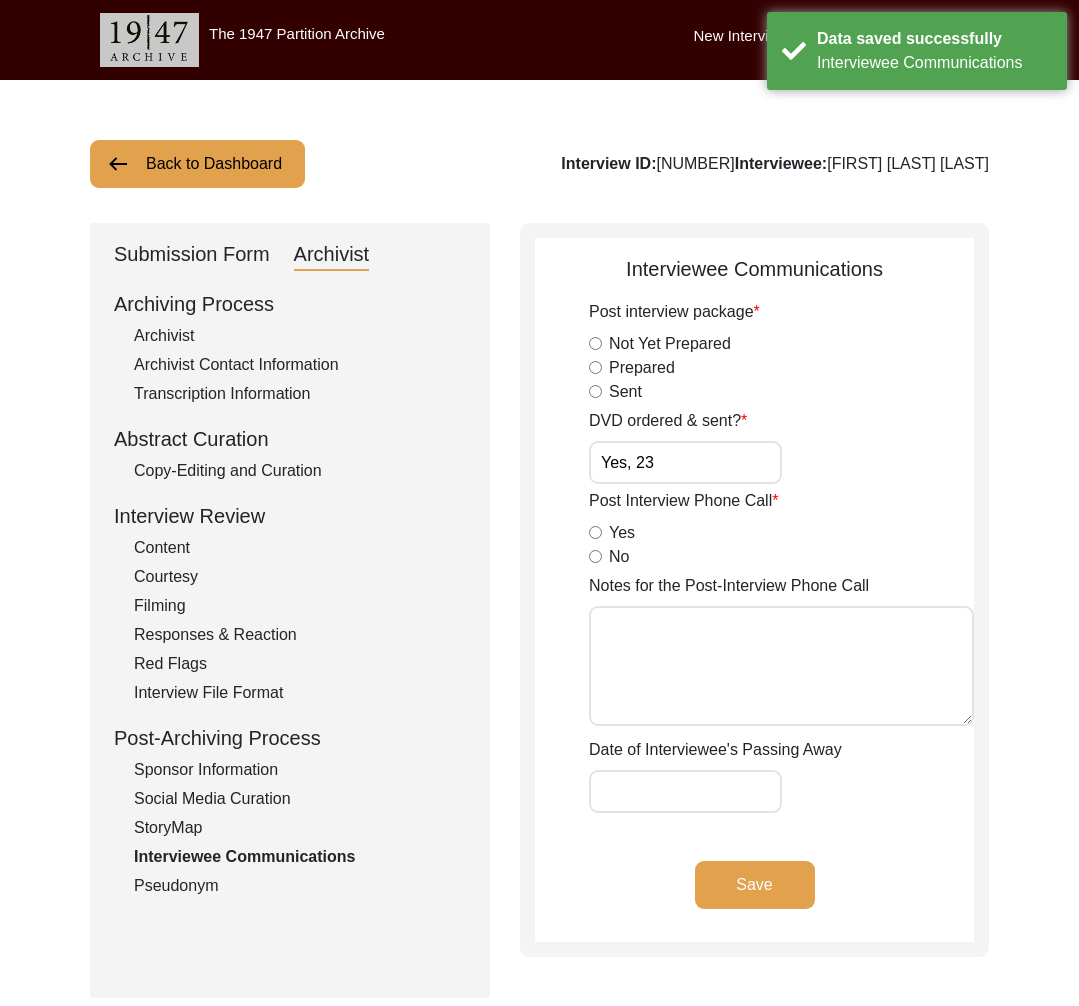 click on "Back to Dashboard" 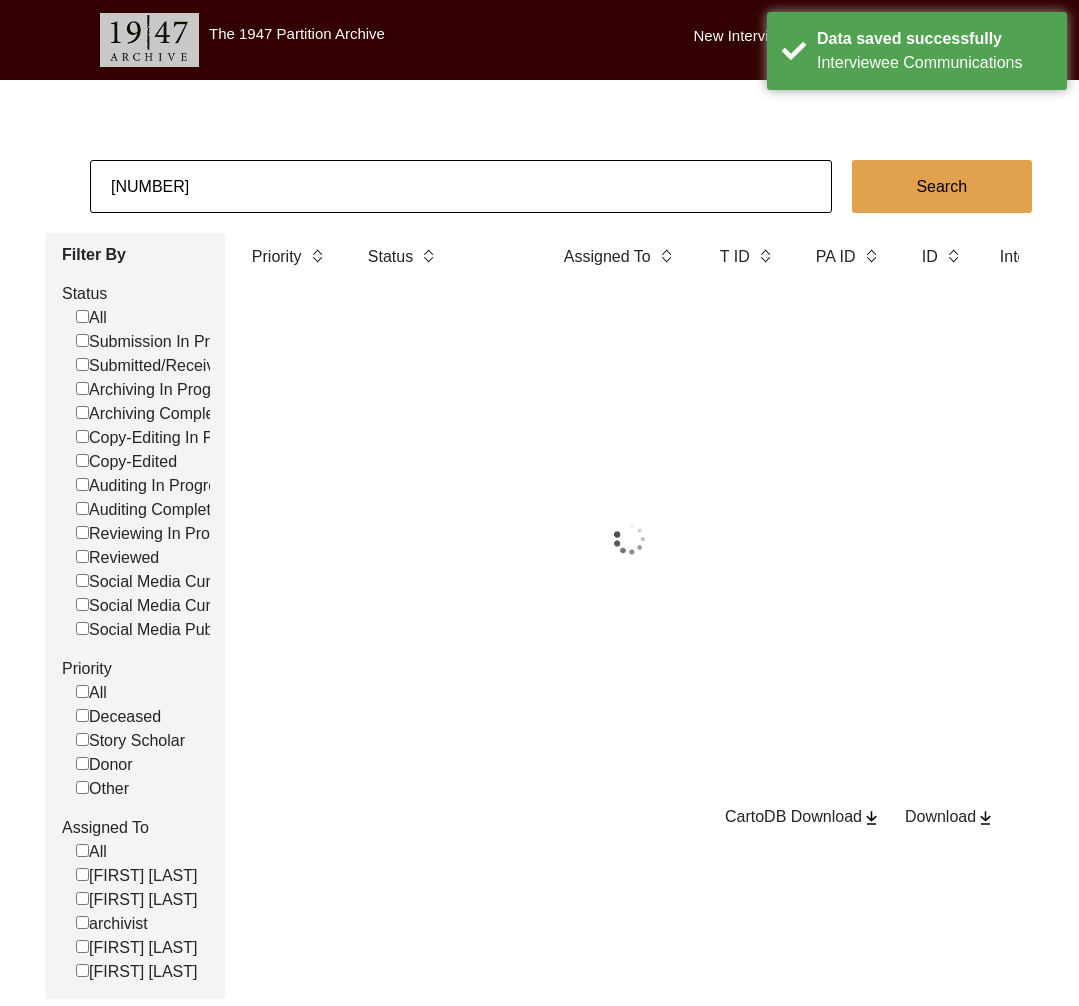 click on "[CITY], [STATE], [COUNTRY] Interviewer Interview location (City, State/Province, Country) Interview Date Gender of interviewee Interviewee Date of Birth Interviewee Religion Interview Languages "Migrated From (Village/City, State, Country)" "Migrated To (Village/City, State, Country)" POST Form Summary RELEASE Form # Photos of interview Video/Audio Received B-Roll Received Doc & Video confirm email sent CartoDB Download Download" 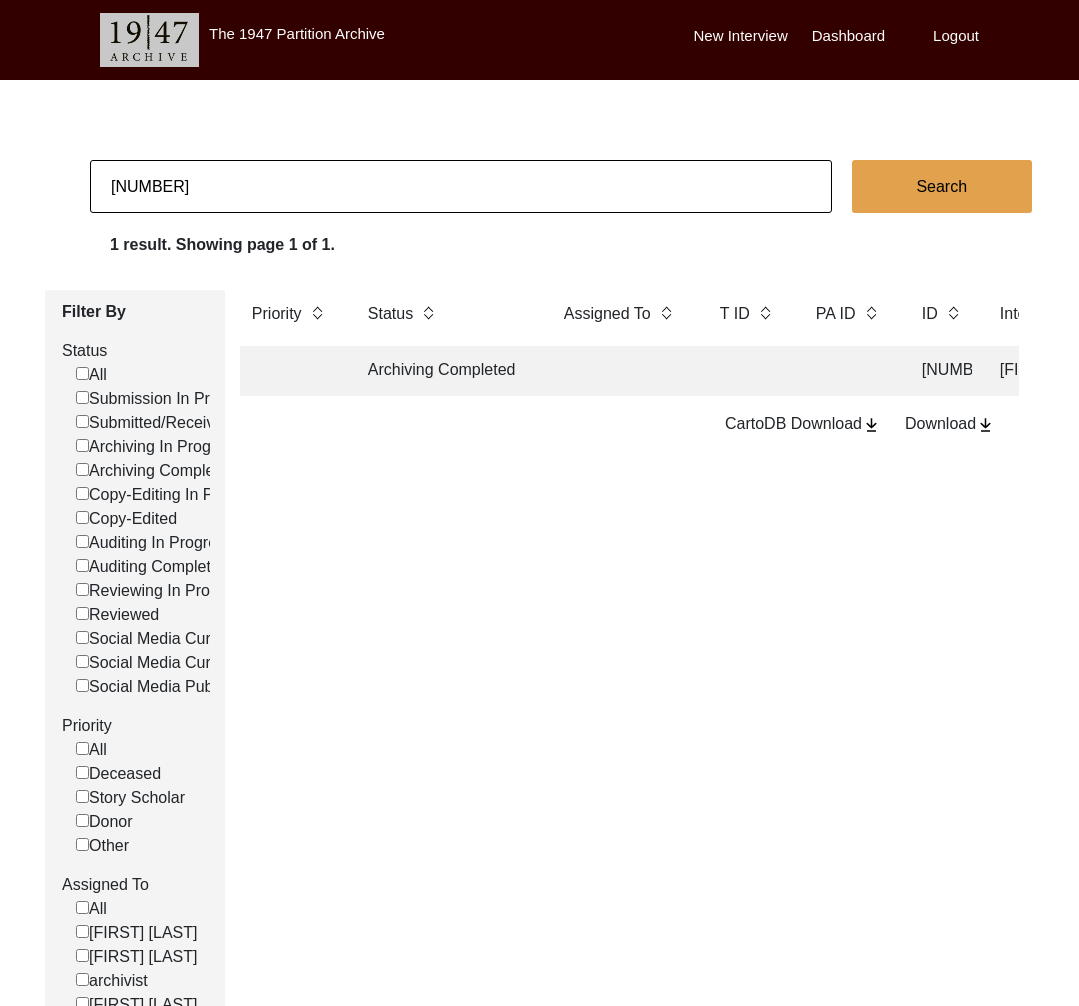 click on "[NUMBER]" 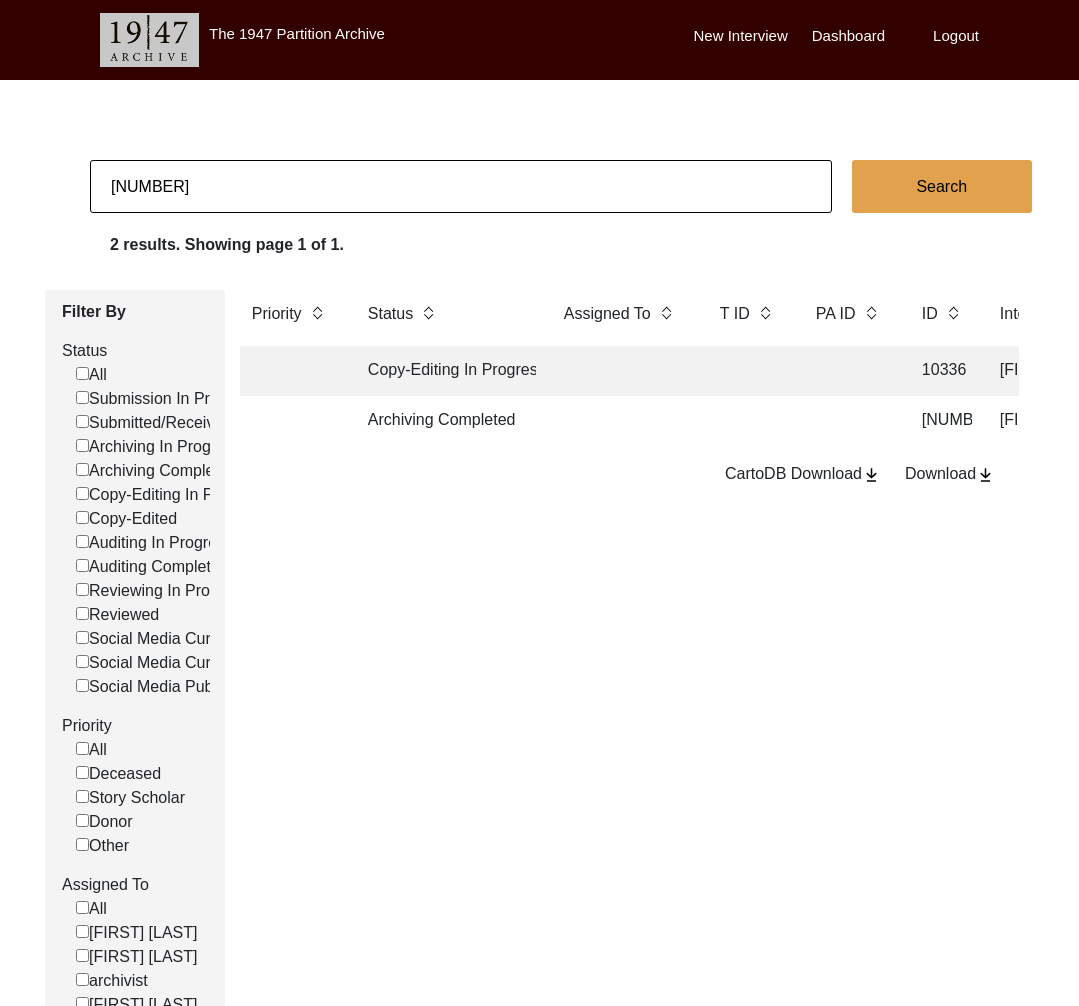 click on "Archiving Completed" 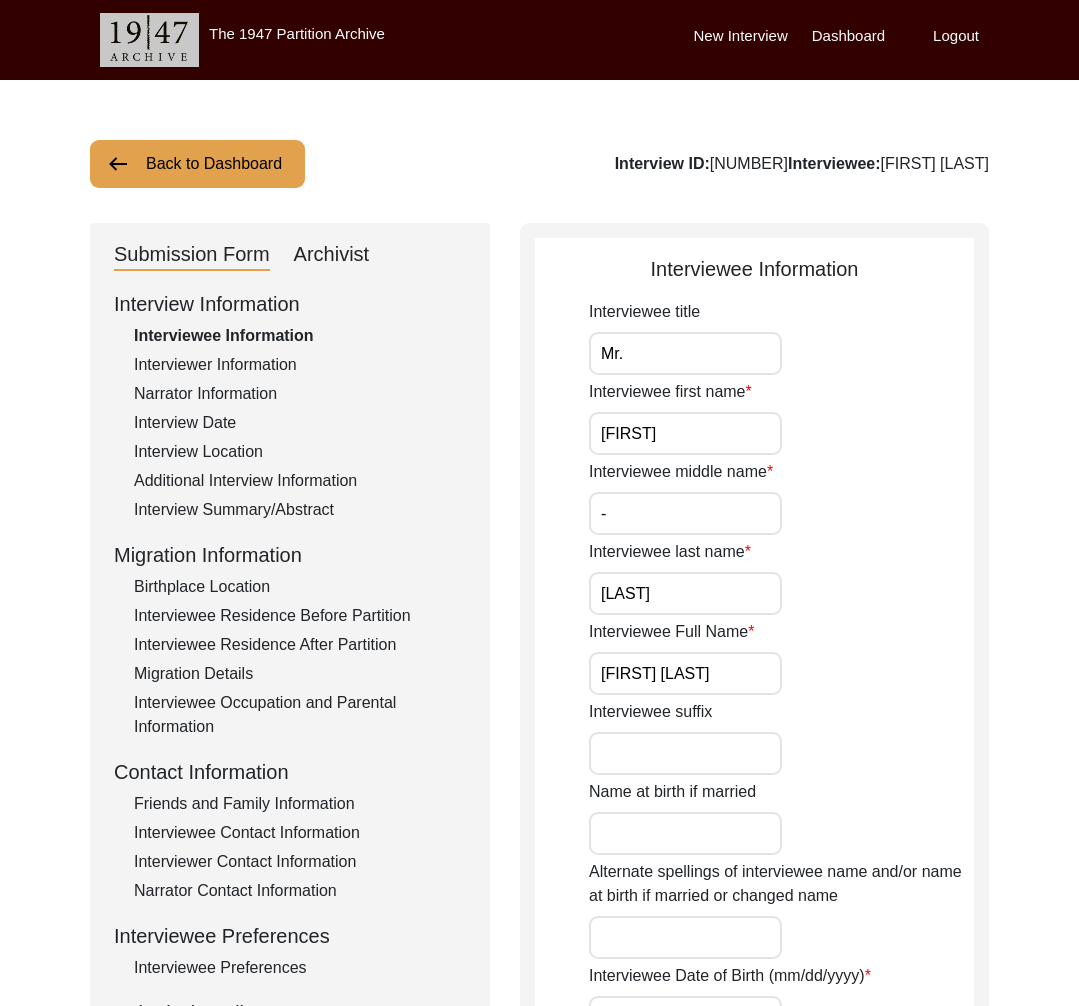 click on "Archivist" 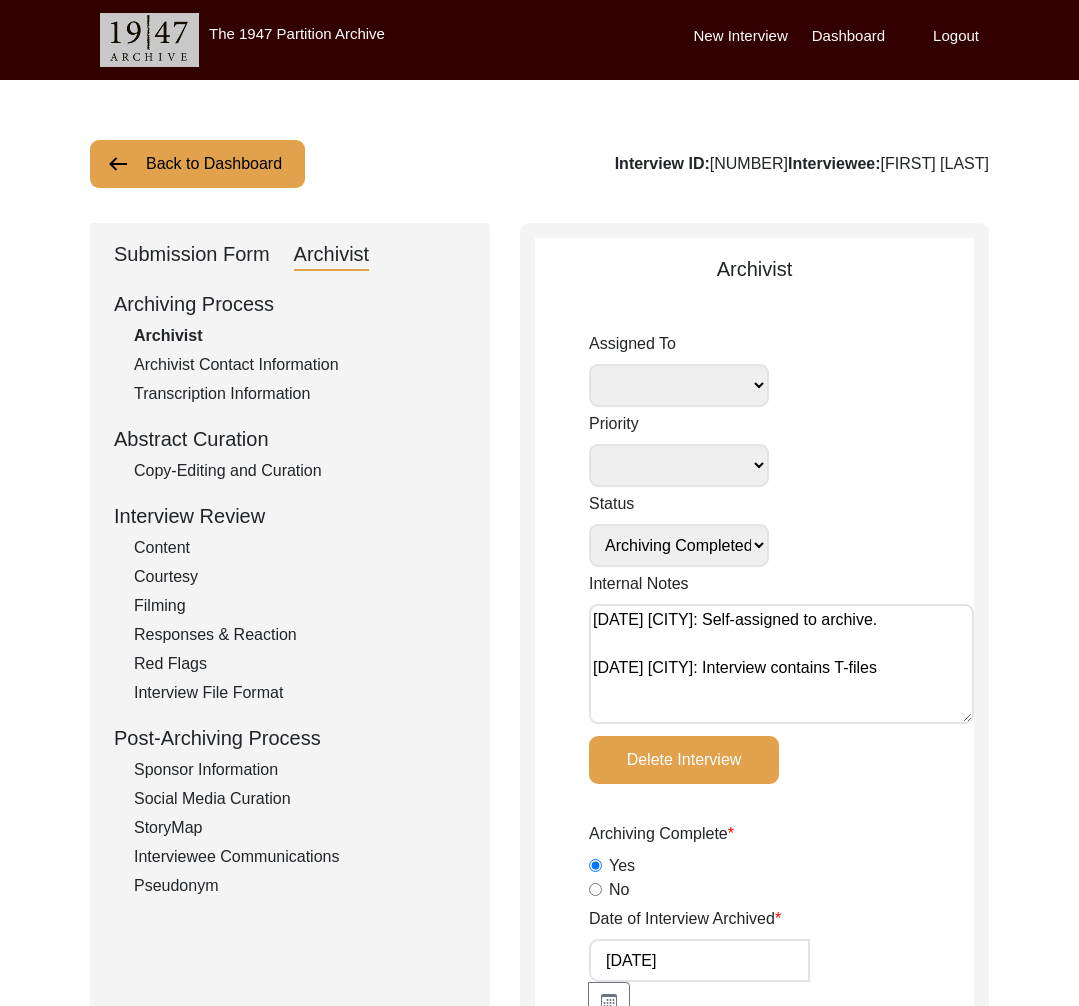 click on "Interviewee Communications" 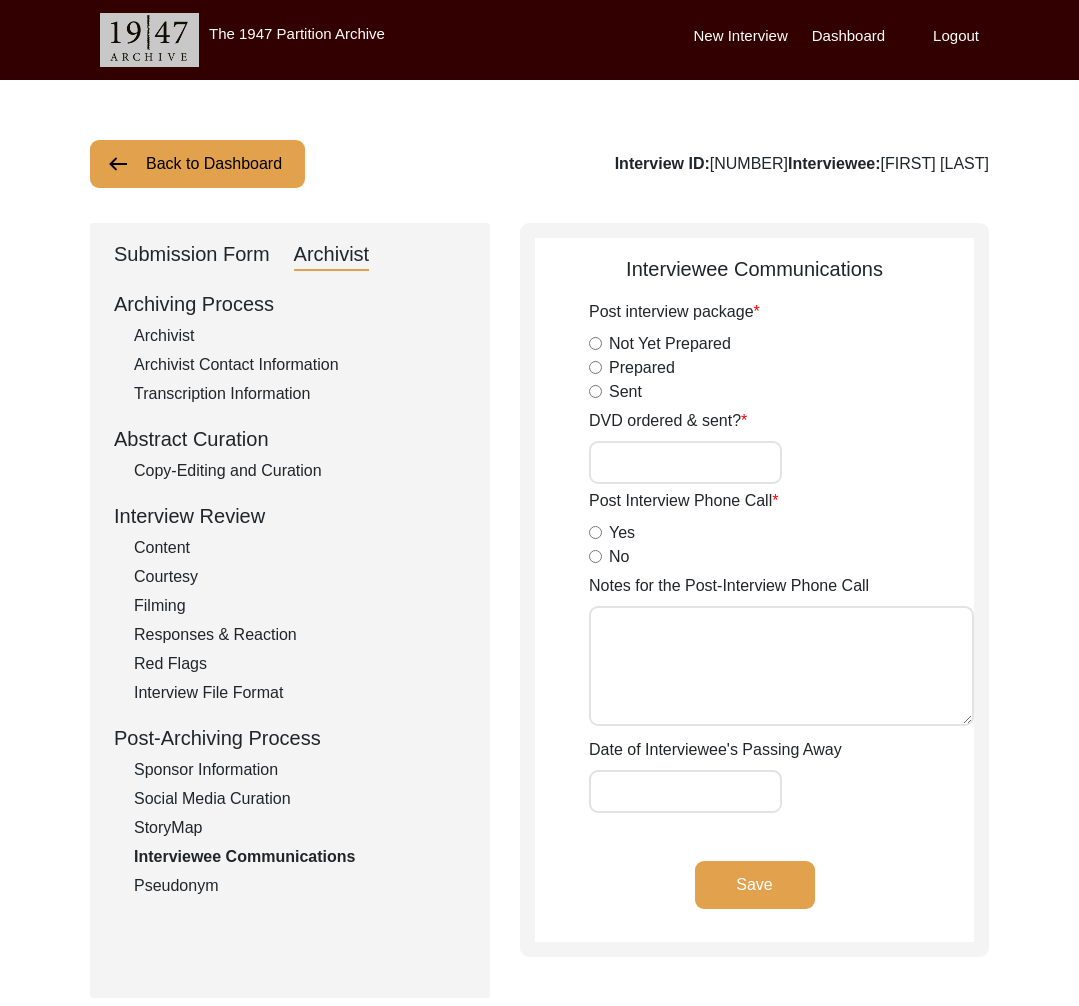 click on "DVD ordered & sent?" at bounding box center [685, 462] 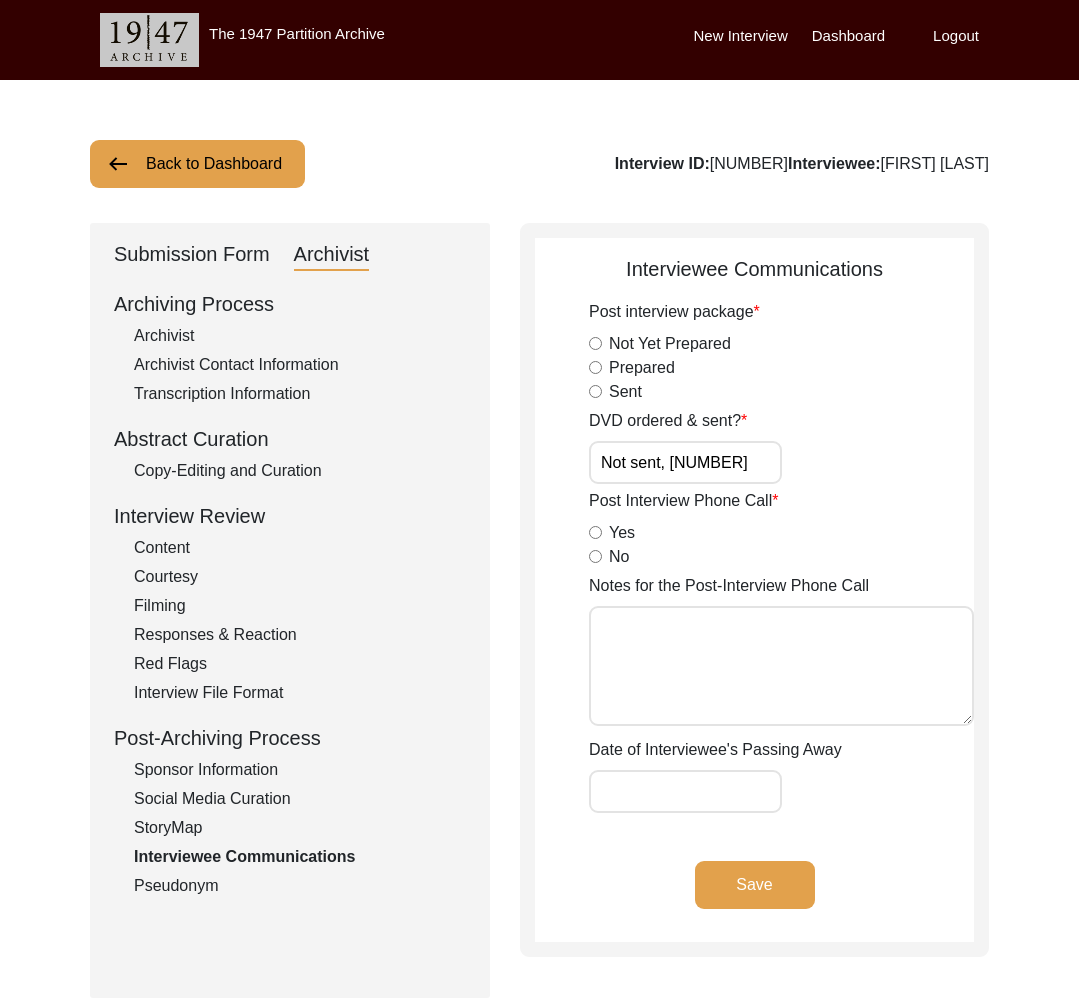 drag, startPoint x: 758, startPoint y: 879, endPoint x: 543, endPoint y: 863, distance: 215.59453 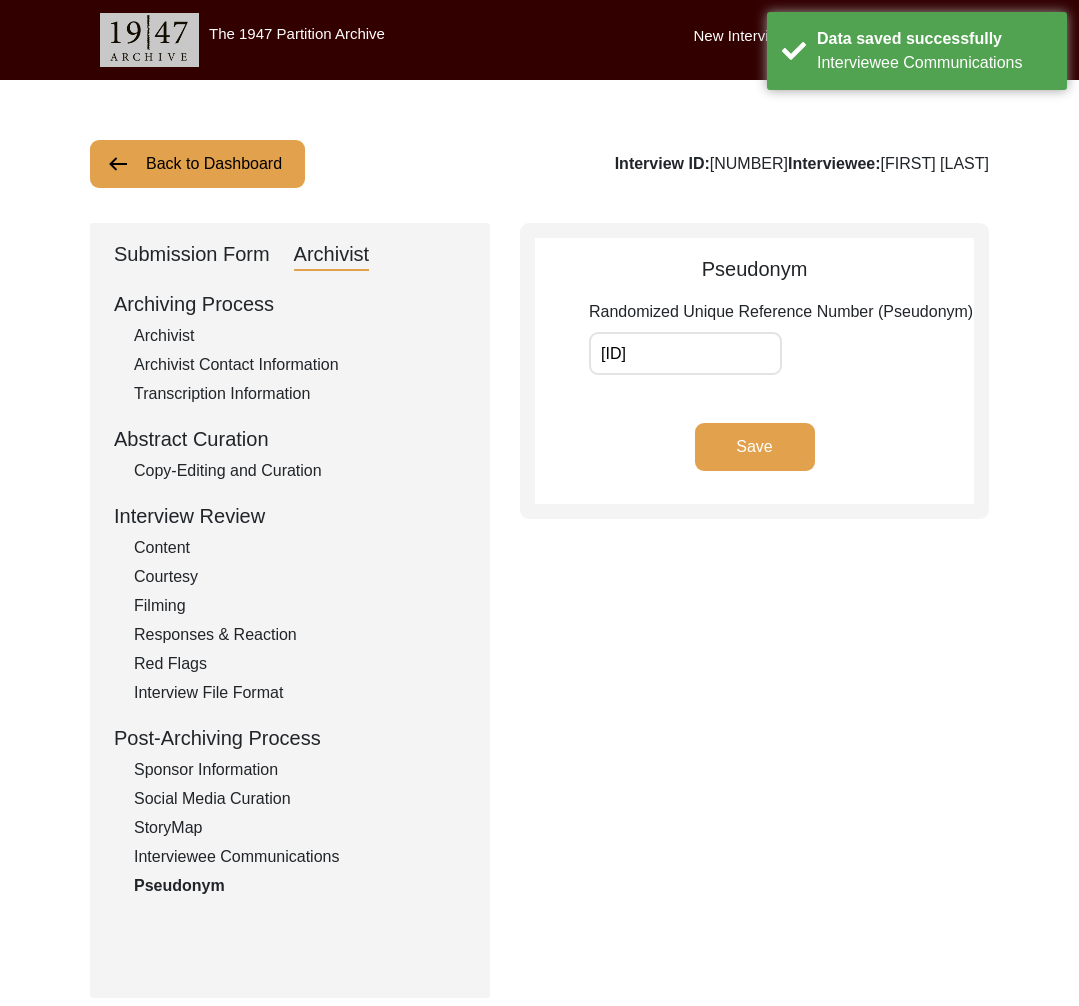click on "Interviewee Communications" 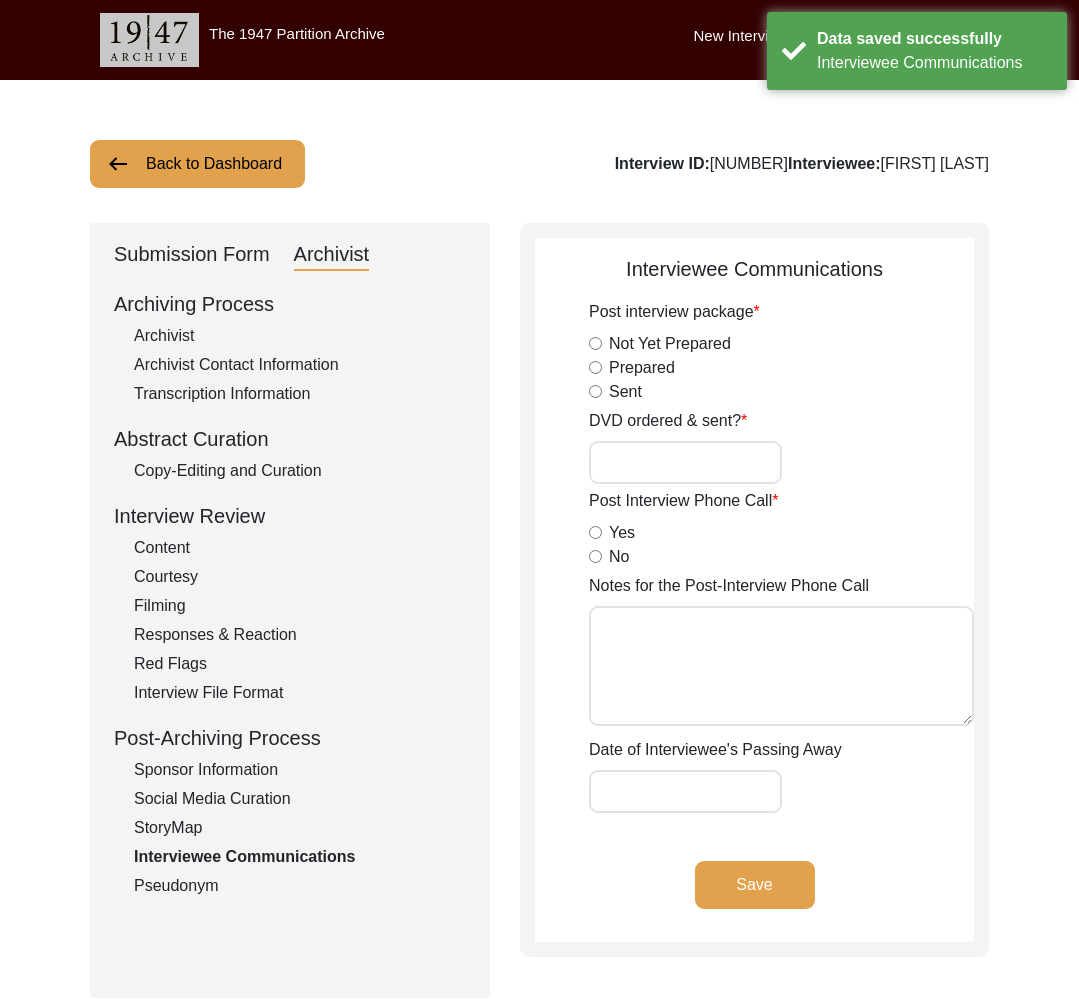 click on "DVD ordered & sent?" at bounding box center [685, 462] 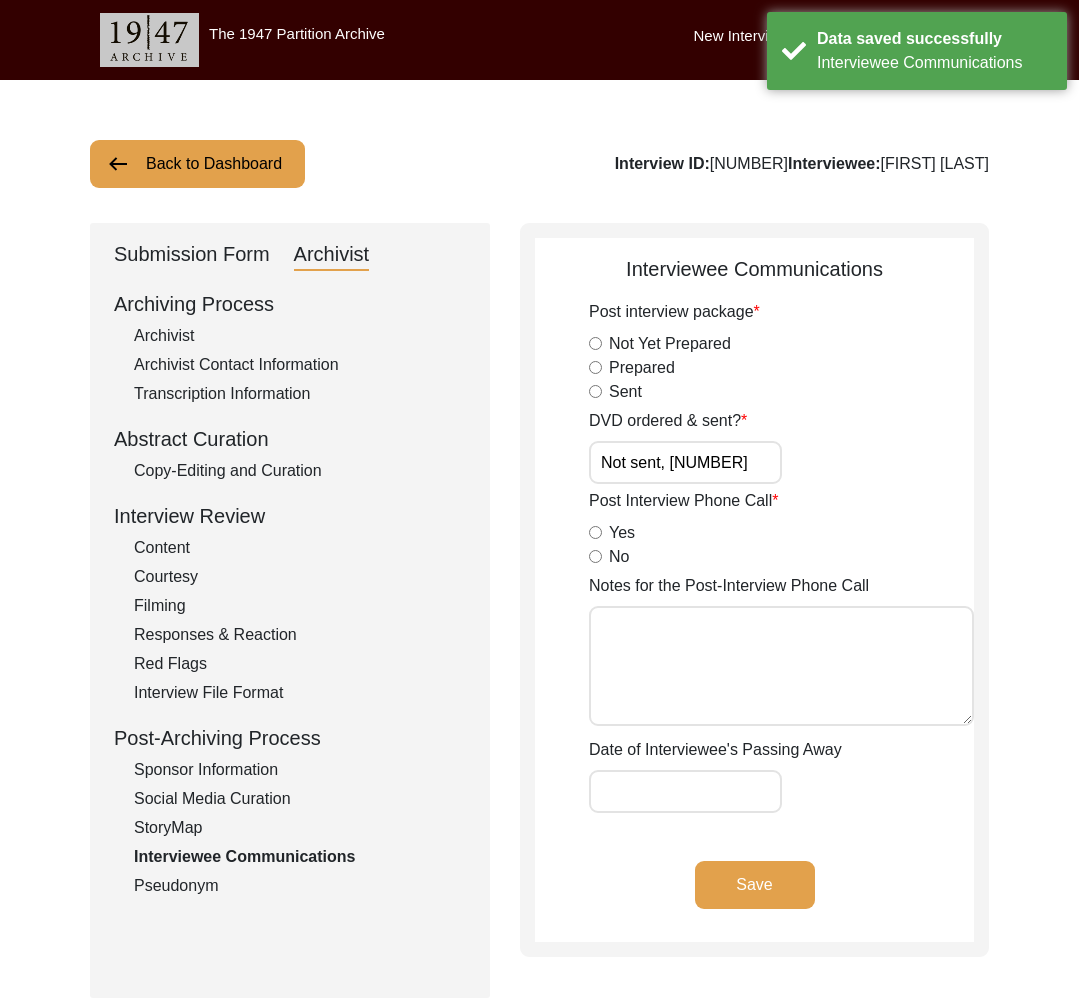 drag, startPoint x: 724, startPoint y: 892, endPoint x: 654, endPoint y: 889, distance: 70.064255 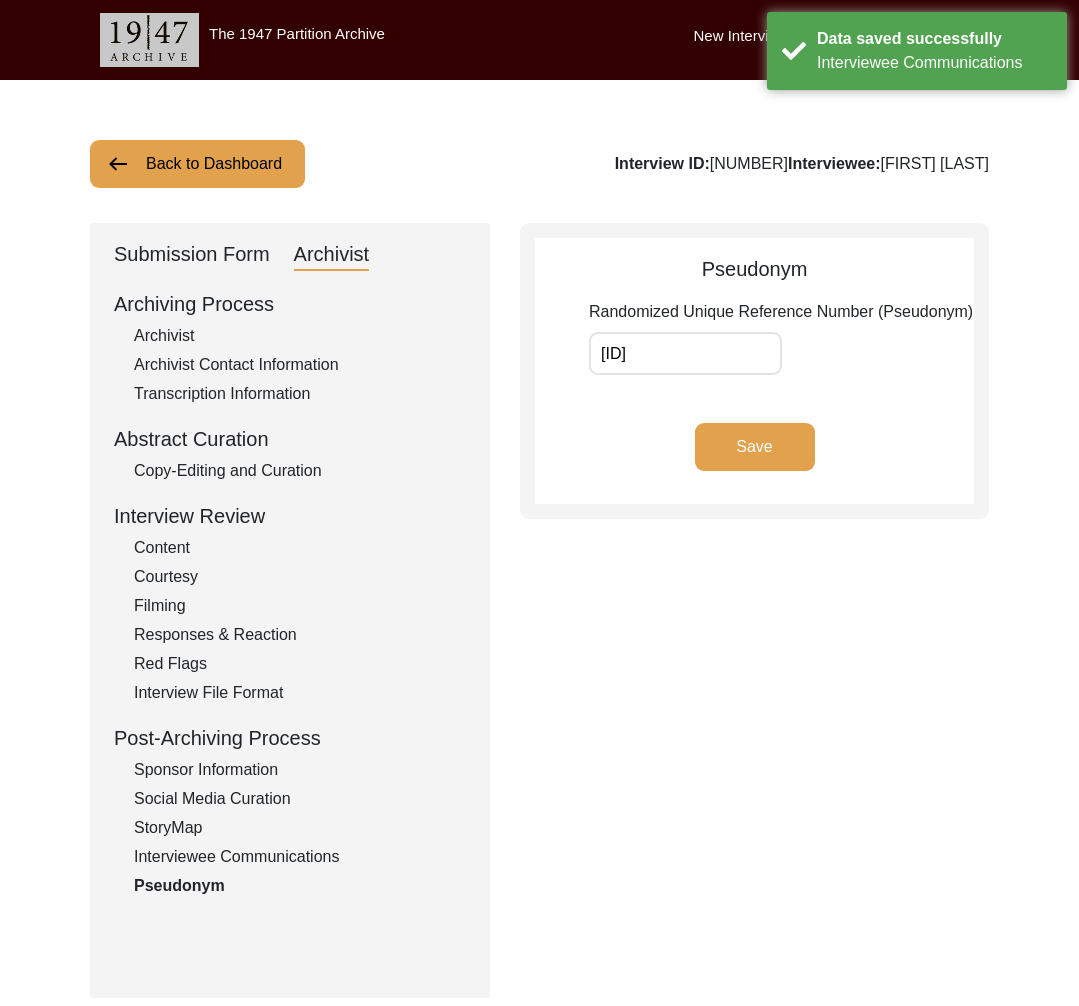 click on "Interviewee Communications" 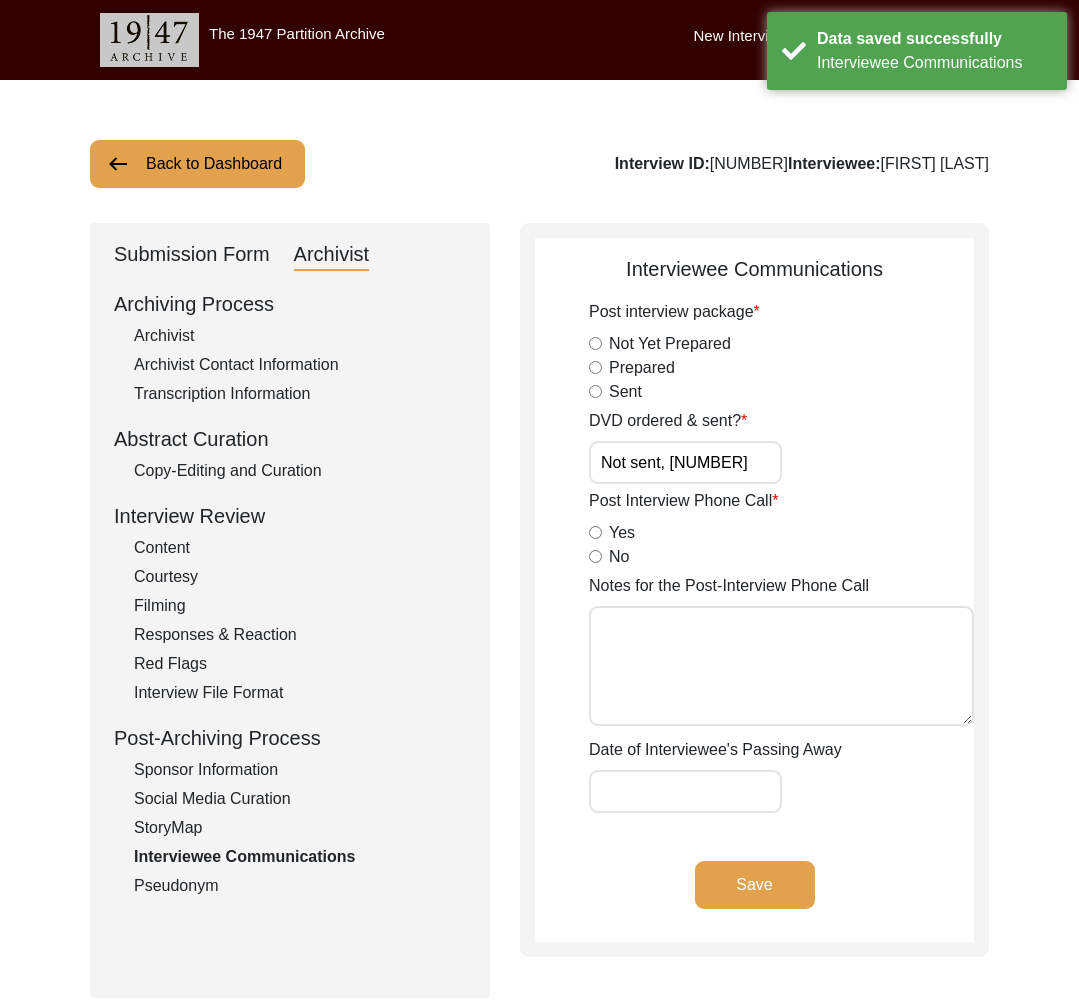 click on "Back to Dashboard" 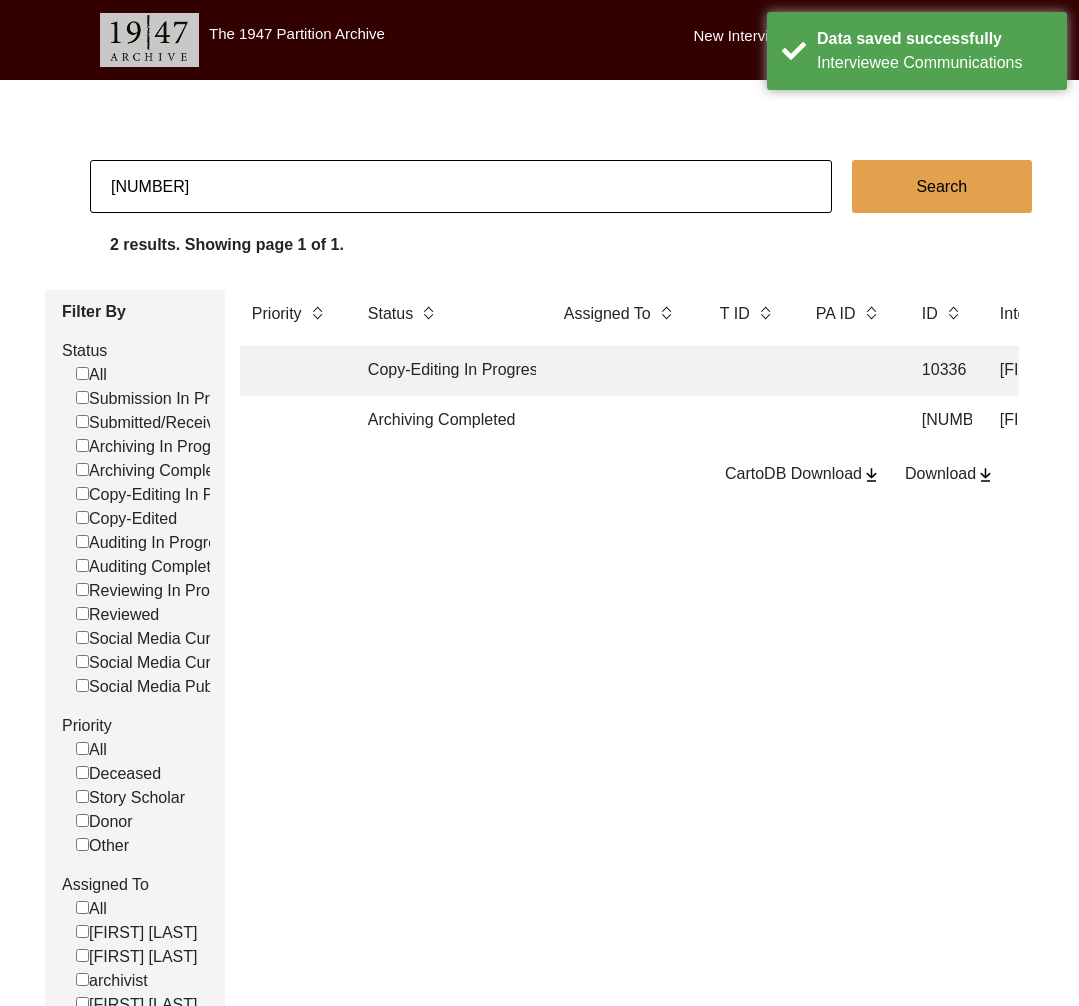 drag, startPoint x: 137, startPoint y: 188, endPoint x: 216, endPoint y: 190, distance: 79.025314 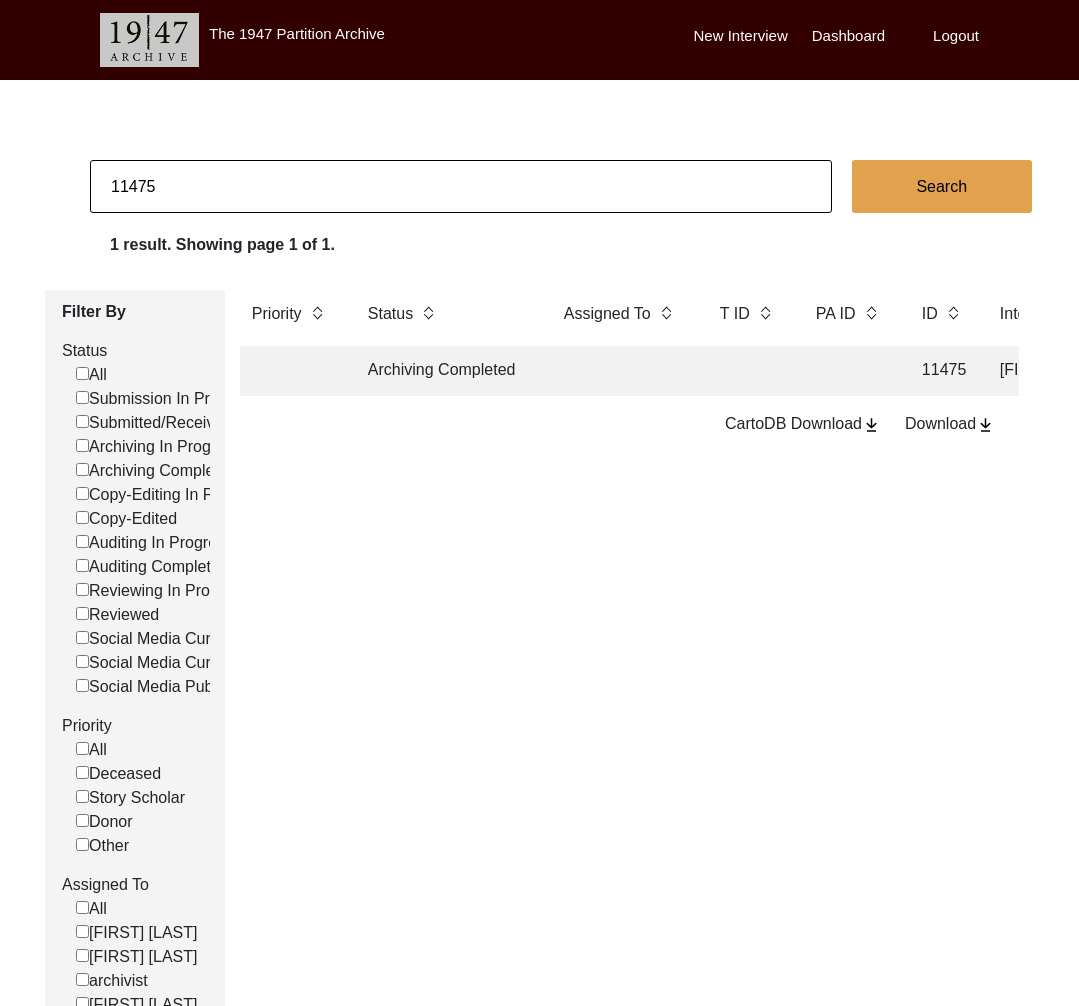 click on "Archiving Completed" 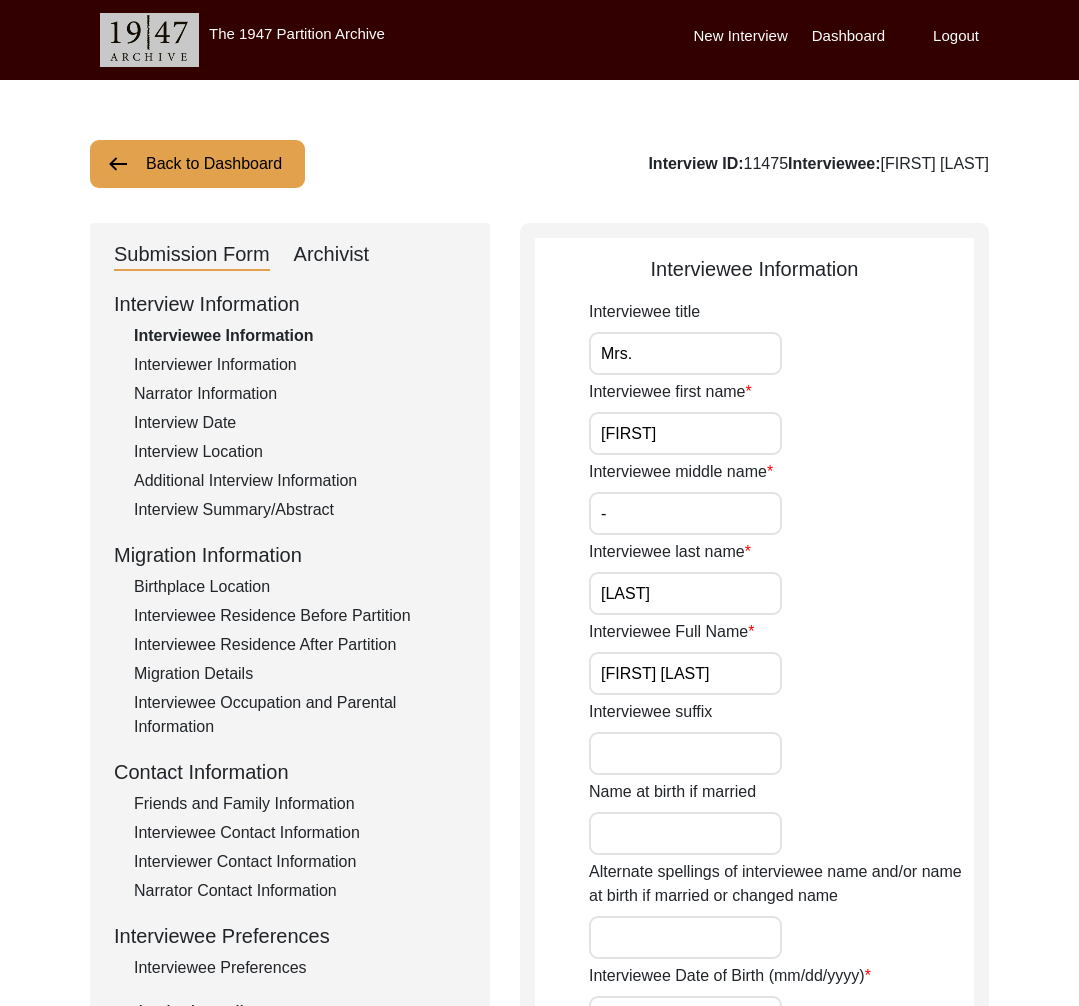 drag, startPoint x: 338, startPoint y: 254, endPoint x: 339, endPoint y: 279, distance: 25.019993 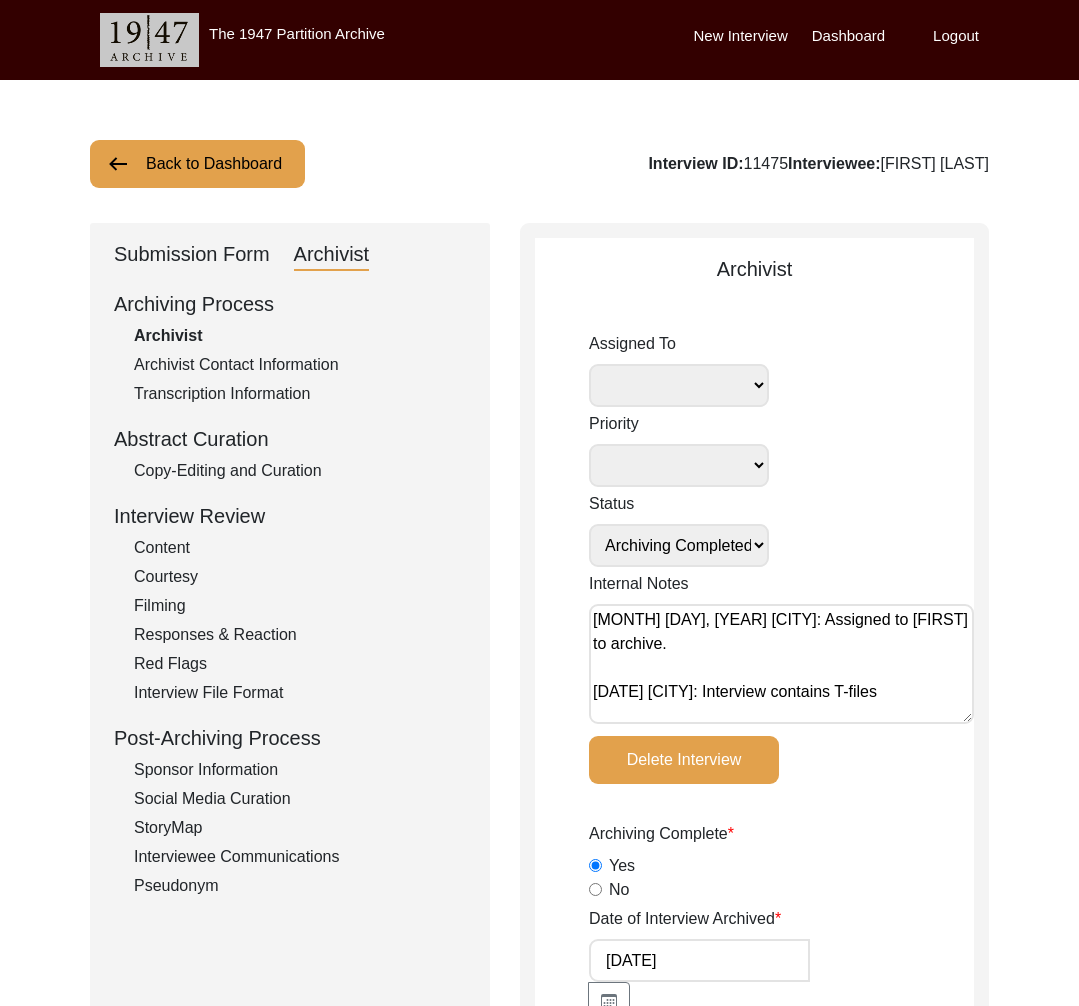 click on "Interviewee Communications" 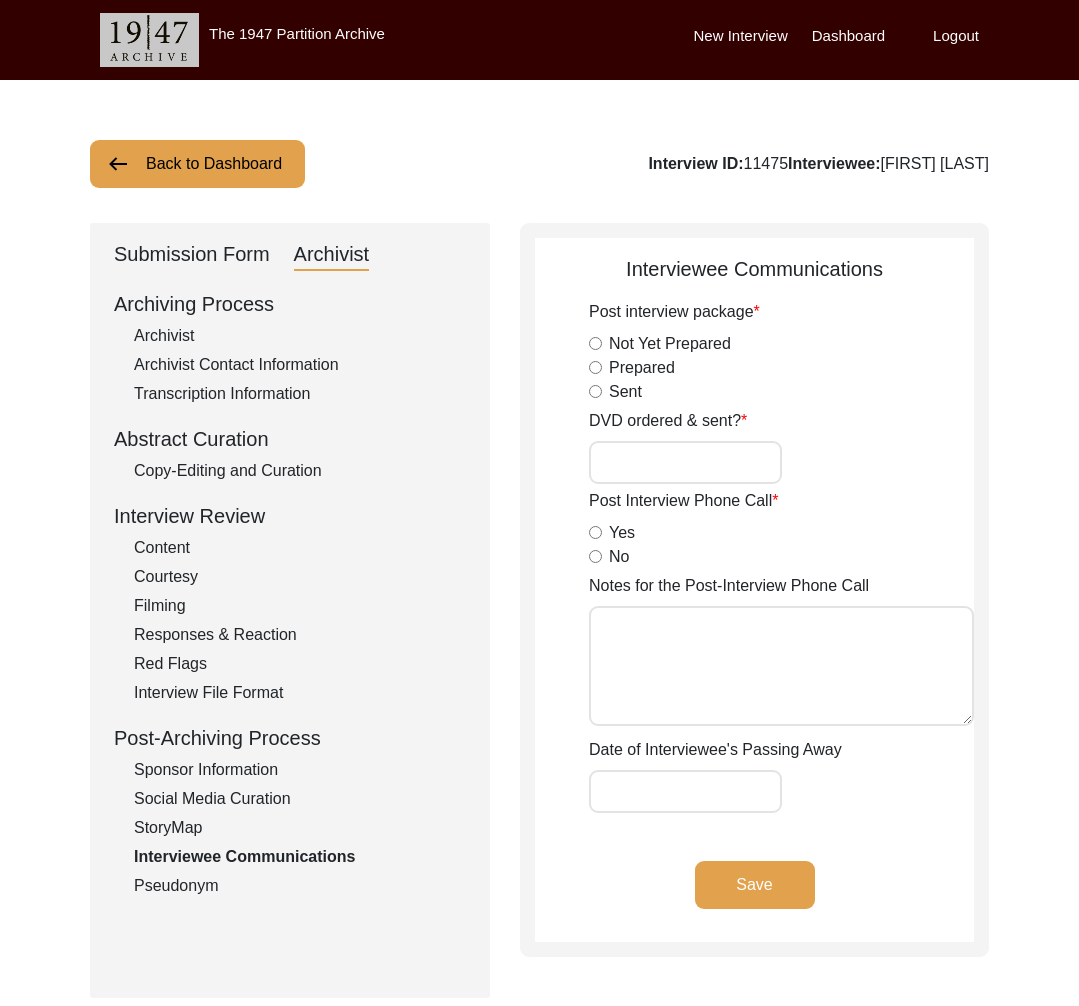 click on "Post Interview Phone Call" 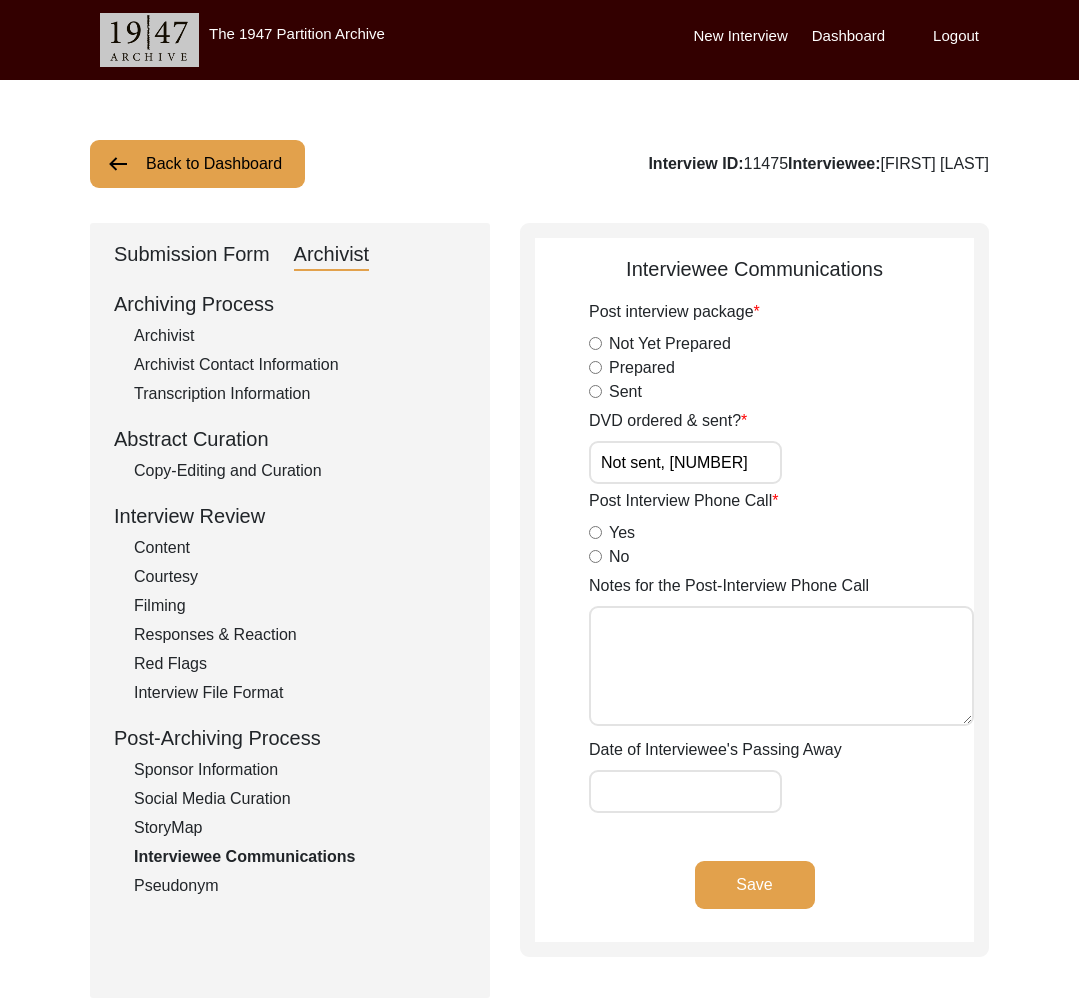 click on "Save" 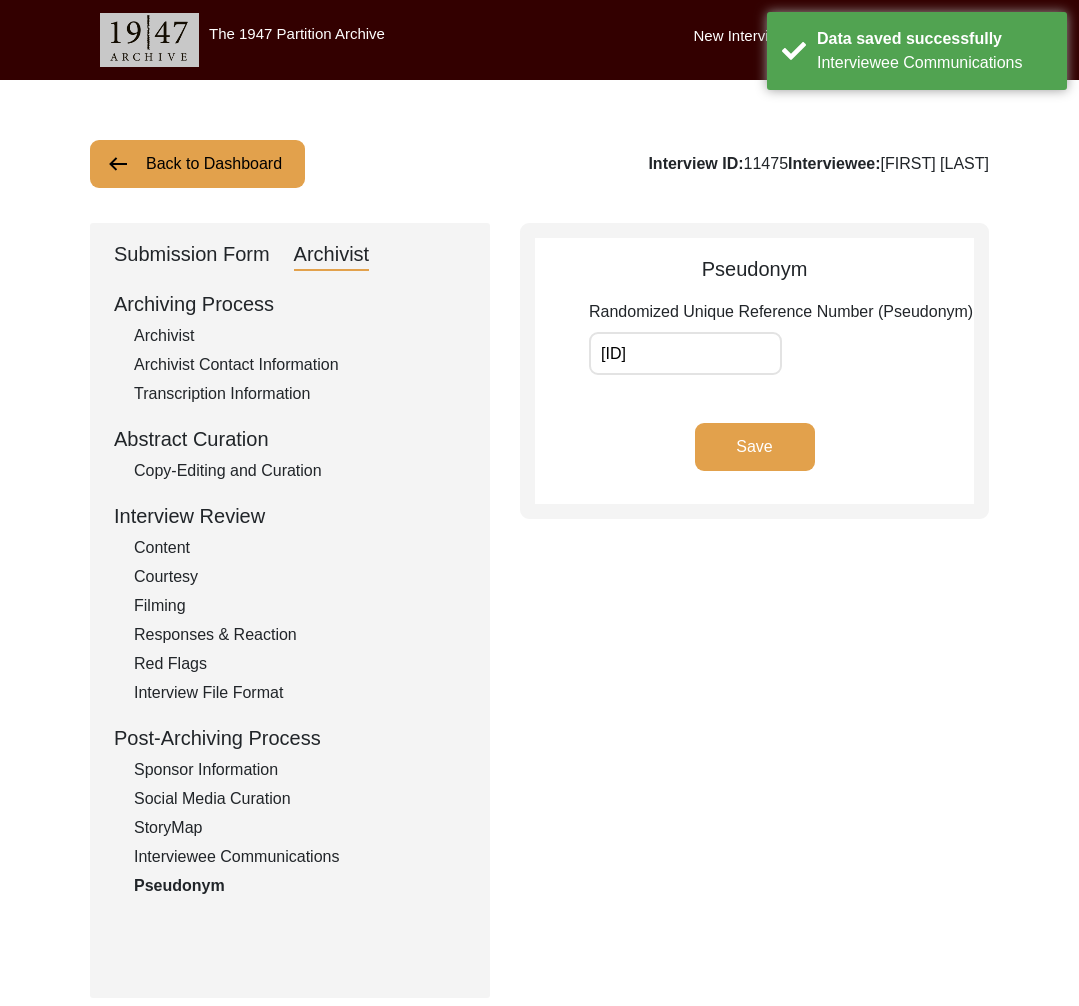 click on "StoryMap" 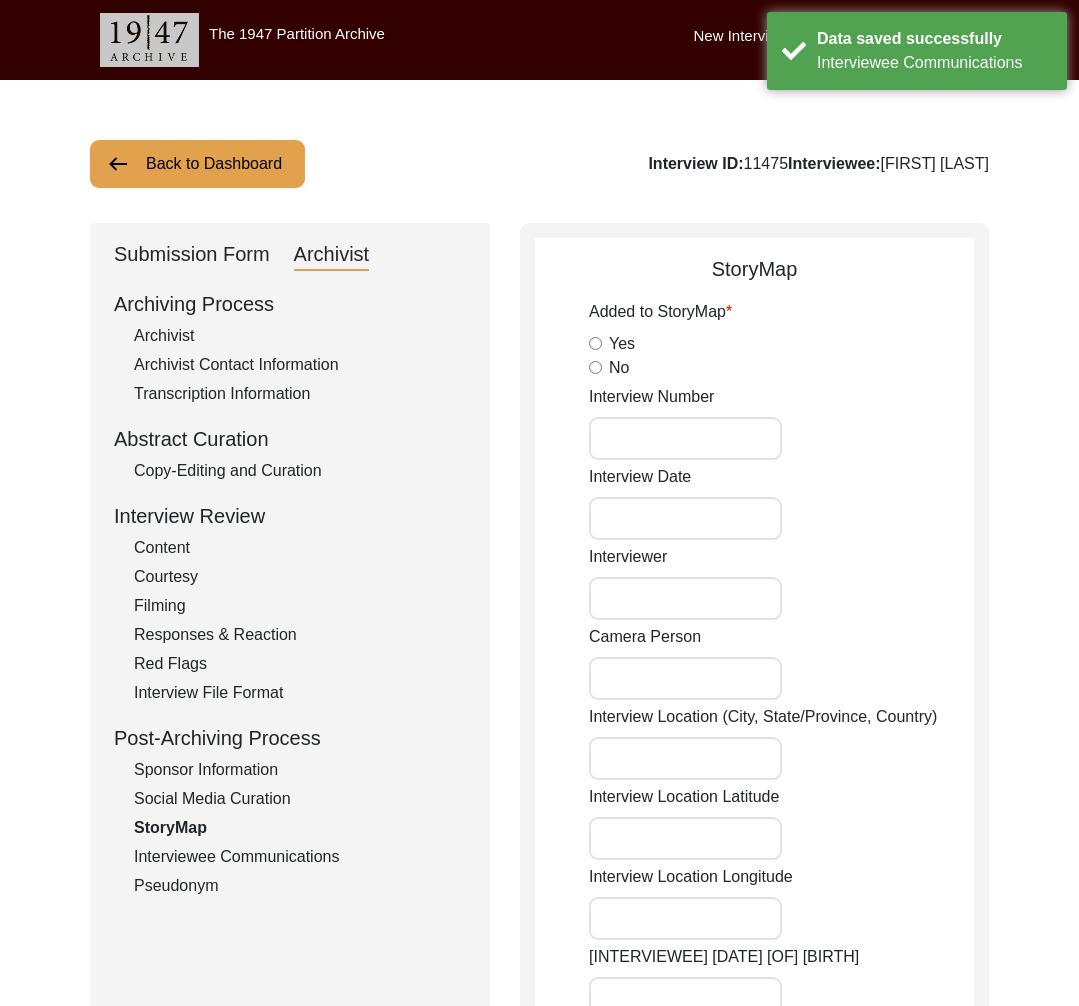 drag, startPoint x: 294, startPoint y: 859, endPoint x: 297, endPoint y: 844, distance: 15.297058 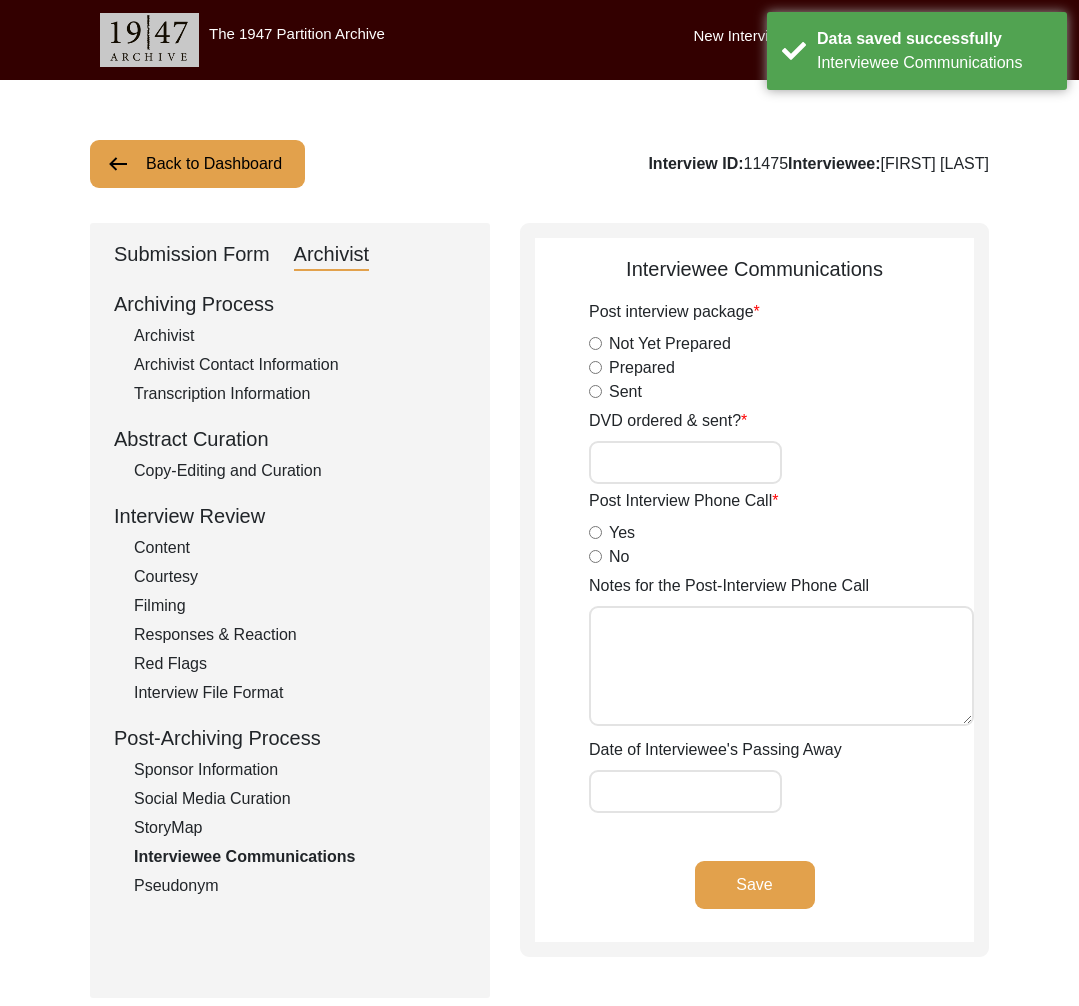click on "DVD ordered & sent?" at bounding box center (685, 462) 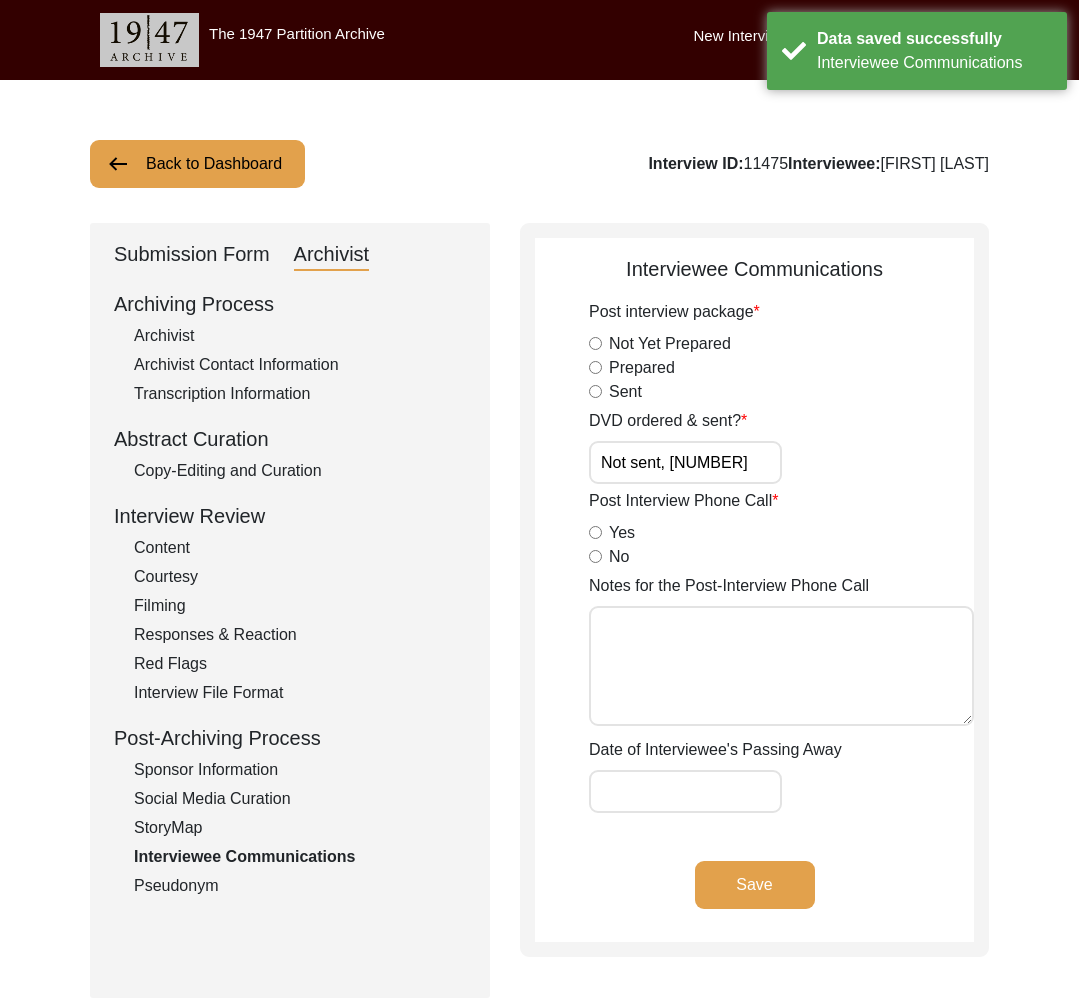 drag, startPoint x: 776, startPoint y: 898, endPoint x: 337, endPoint y: 881, distance: 439.32904 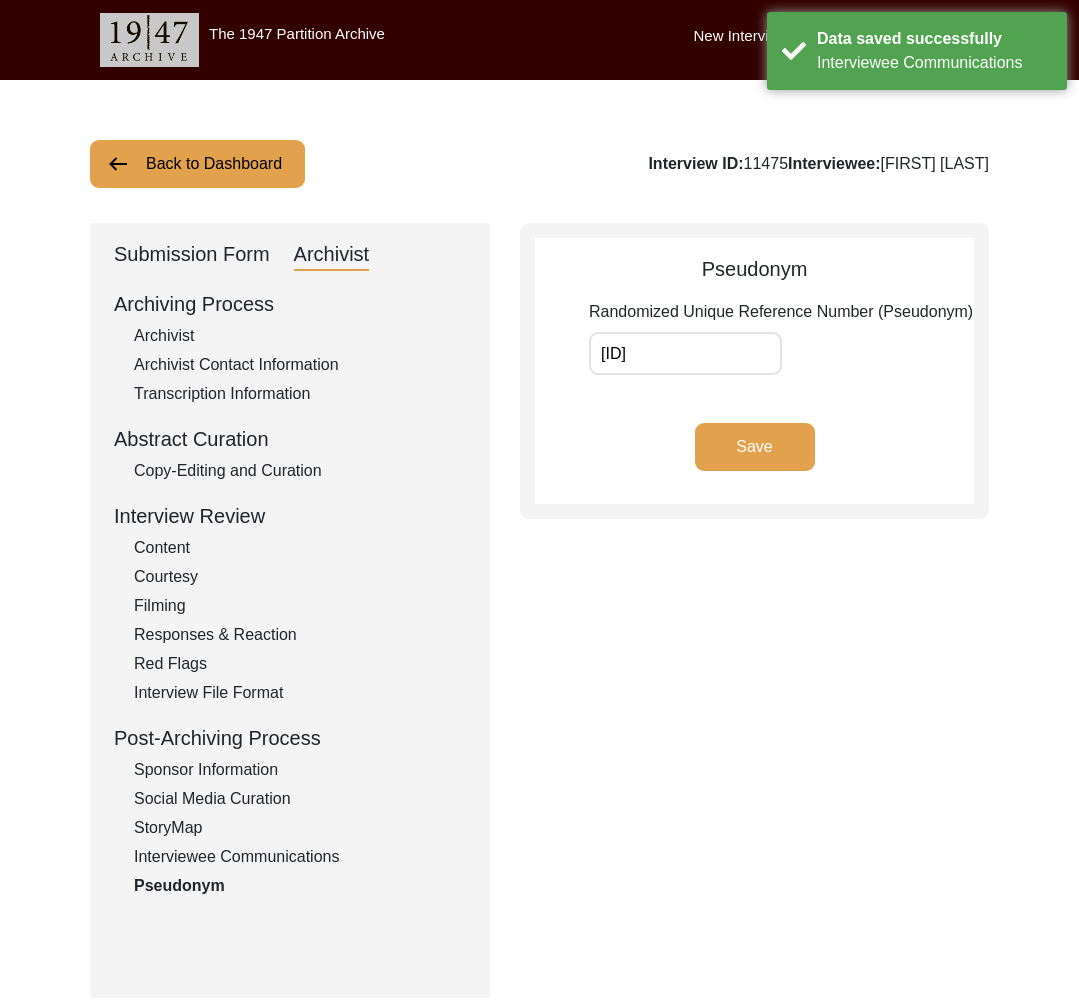 click on "Interviewee Communications" 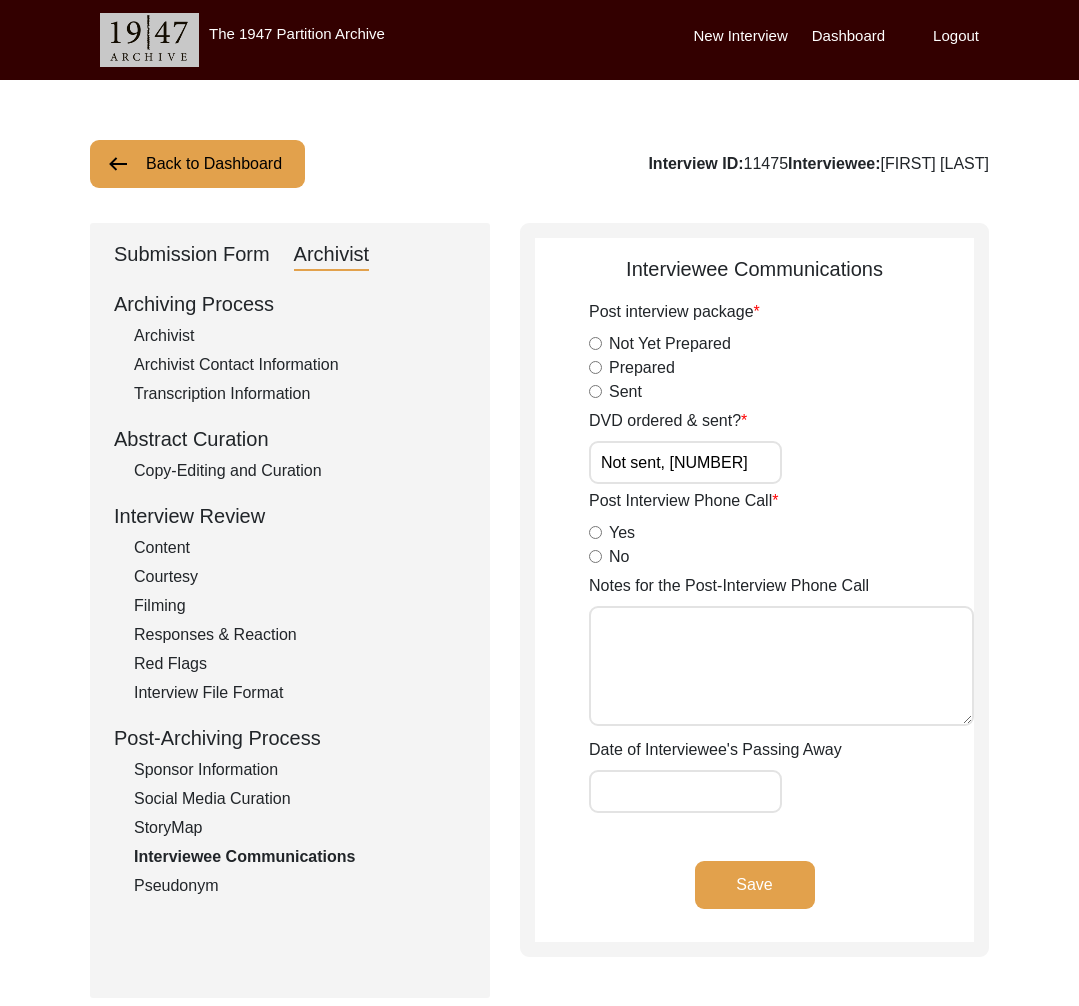 drag, startPoint x: 206, startPoint y: 141, endPoint x: 214, endPoint y: 154, distance: 15.264338 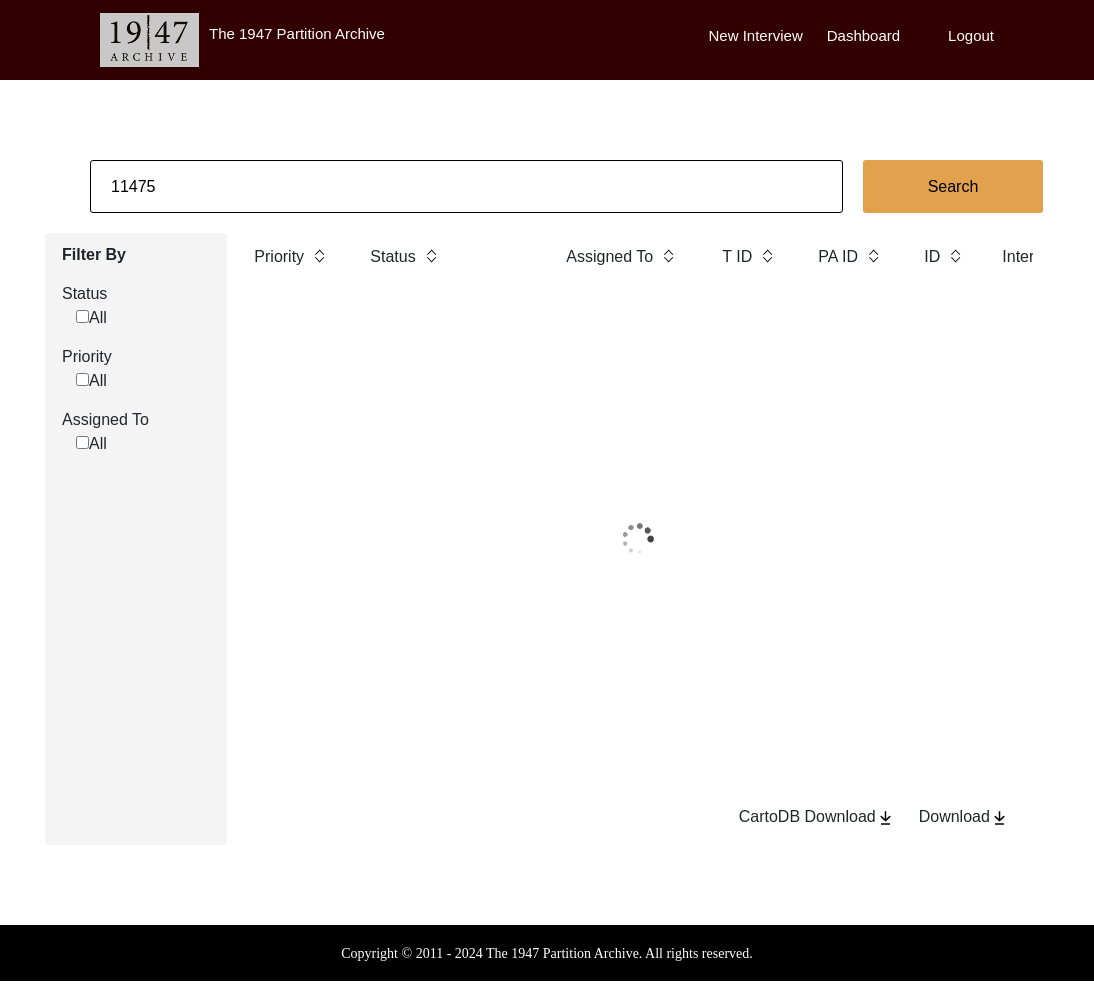 click on "11475" 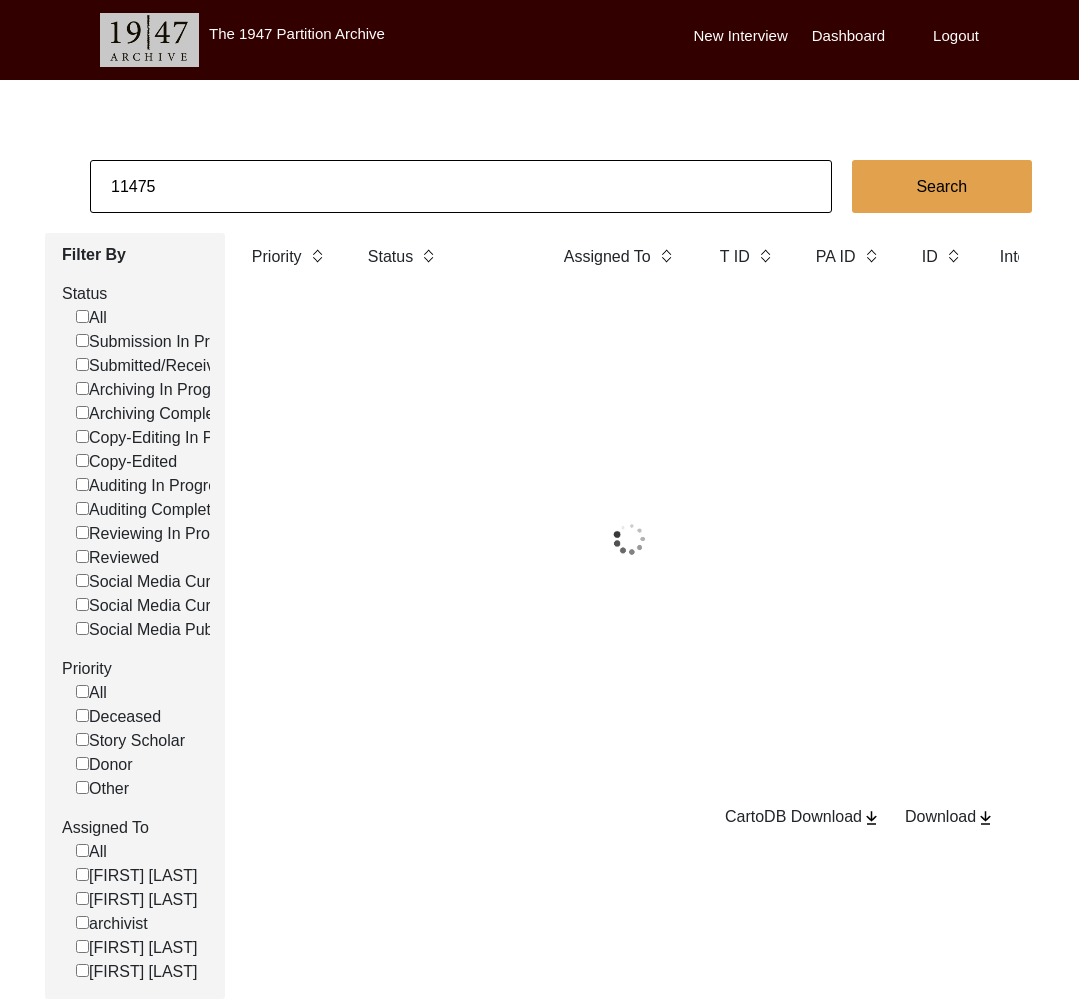 drag, startPoint x: 137, startPoint y: 187, endPoint x: 320, endPoint y: 201, distance: 183.53474 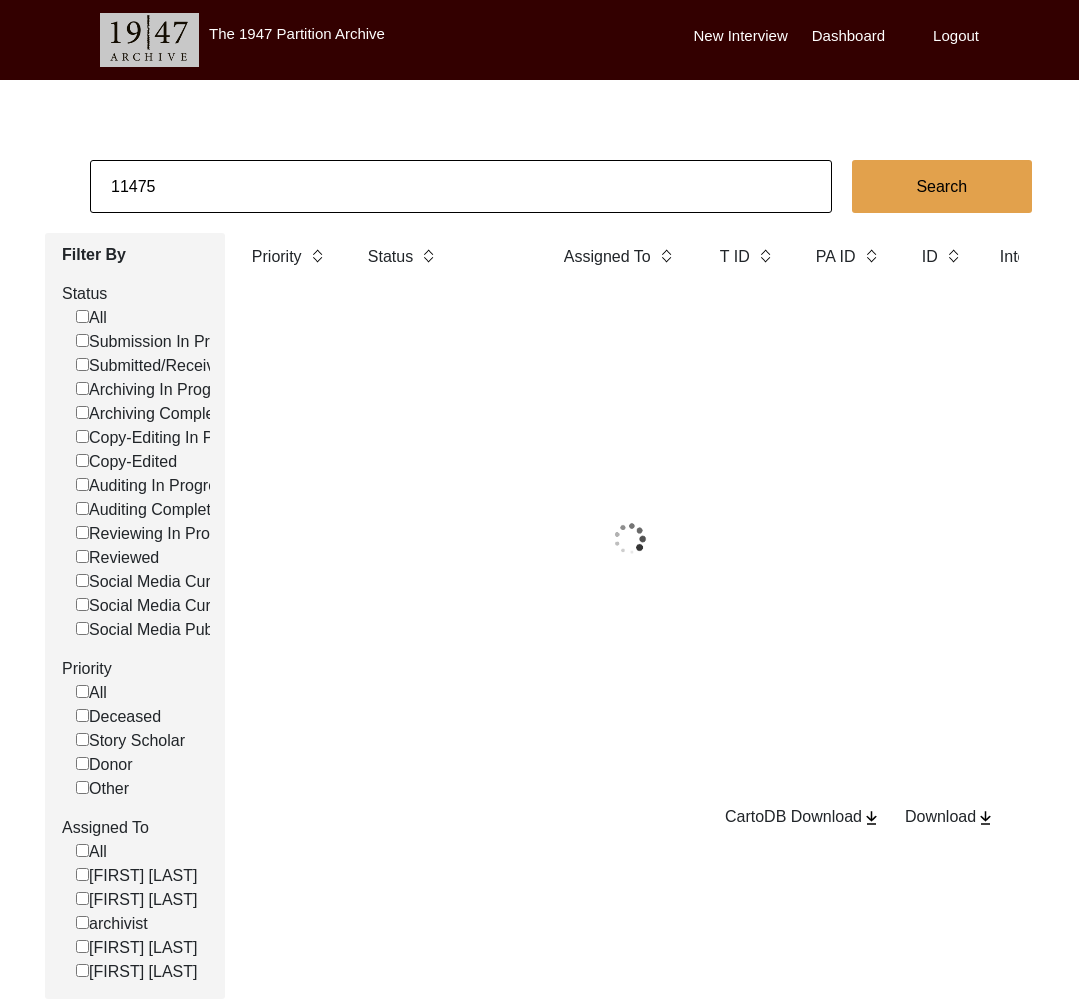 click on "11475" 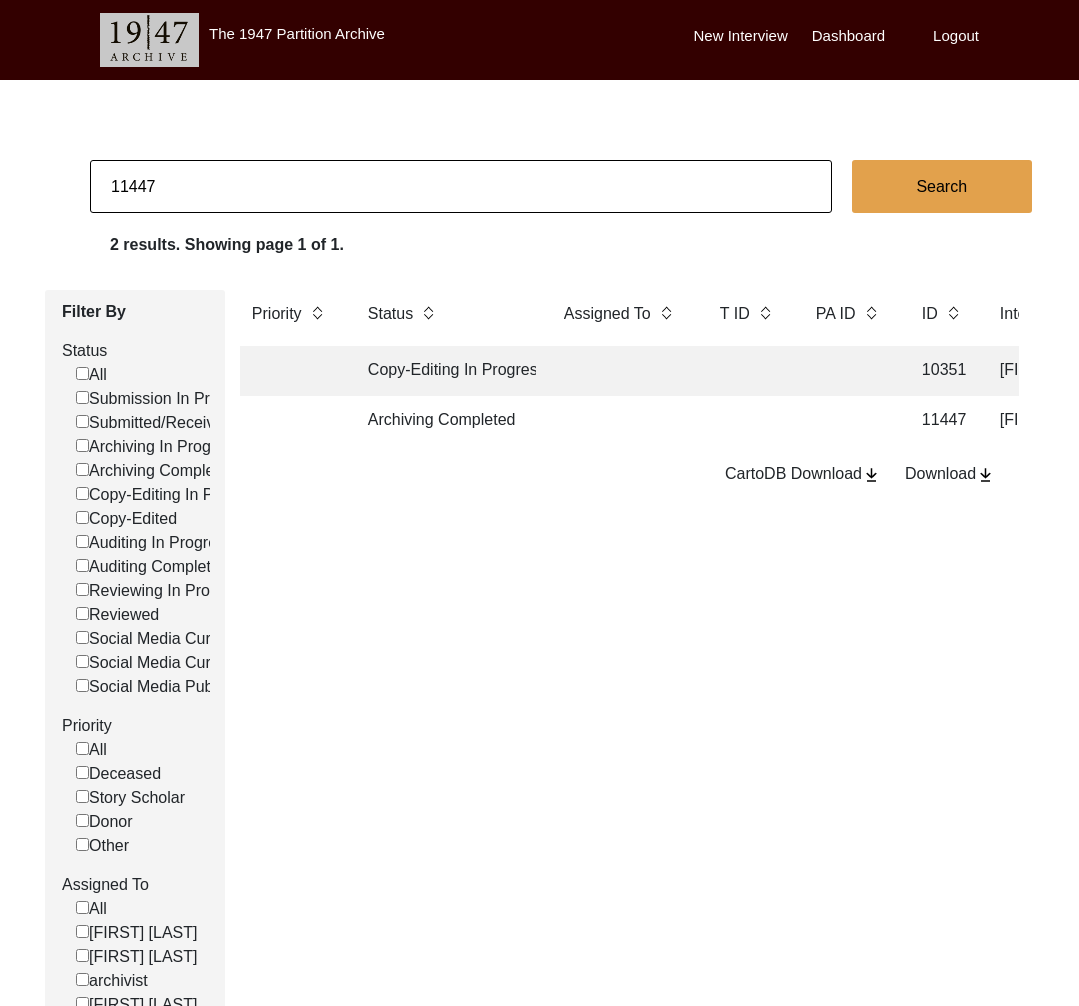 click 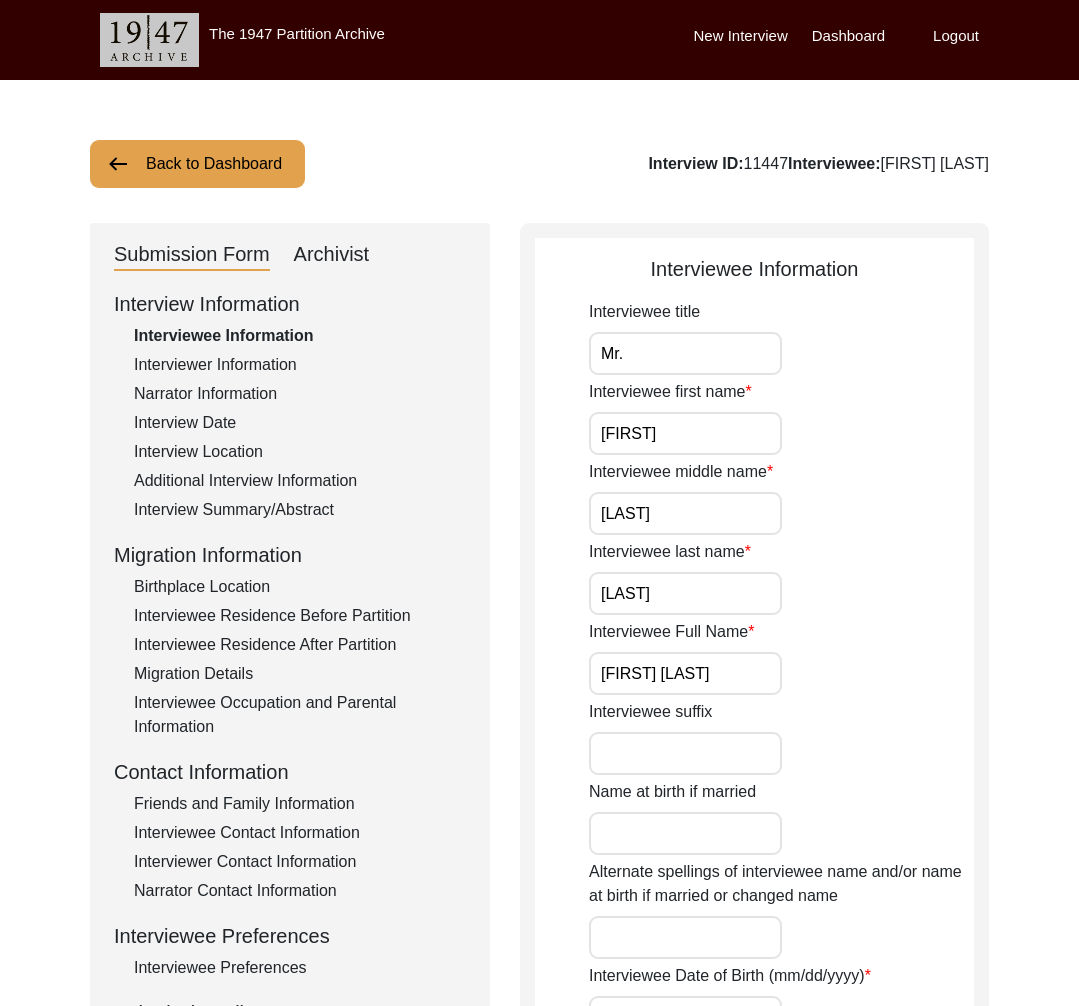 click on "Archivist" 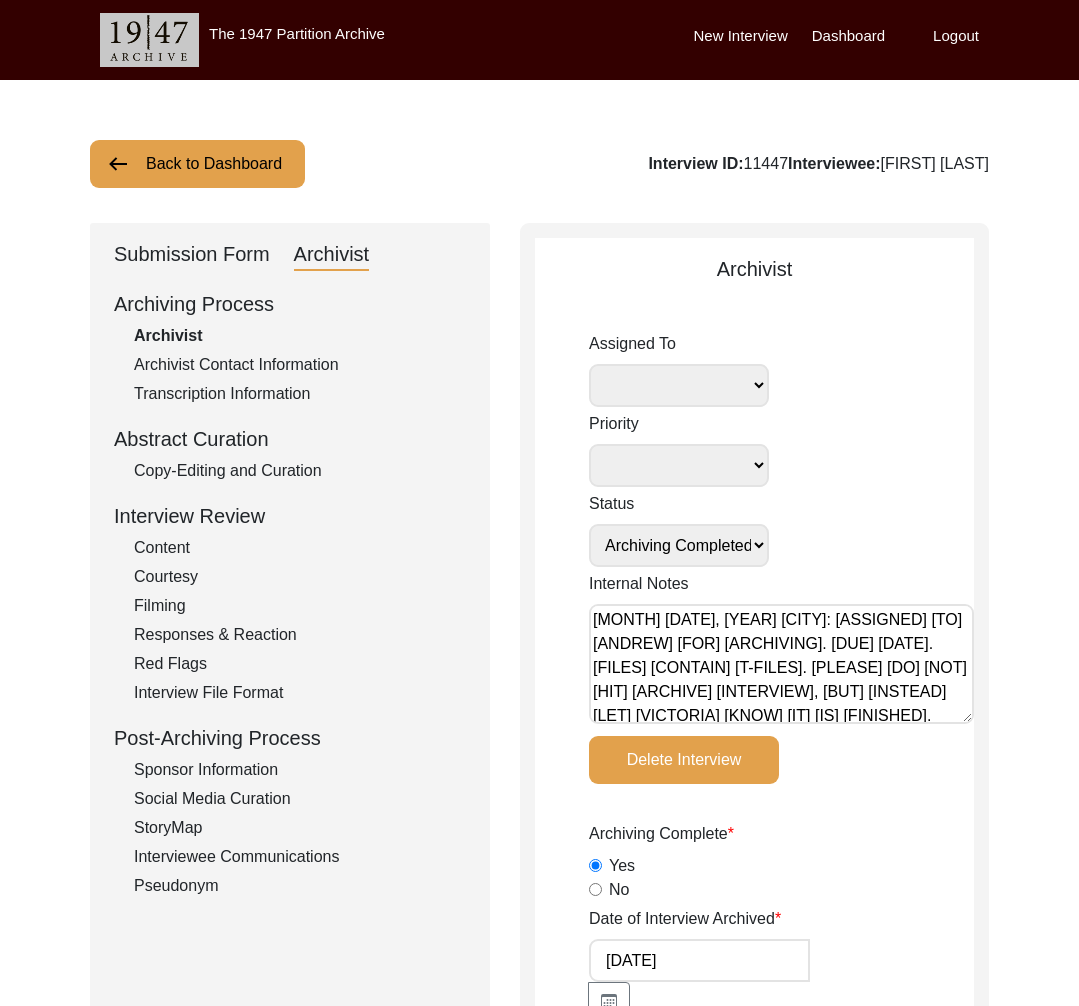 click on "Interviewee Communications" 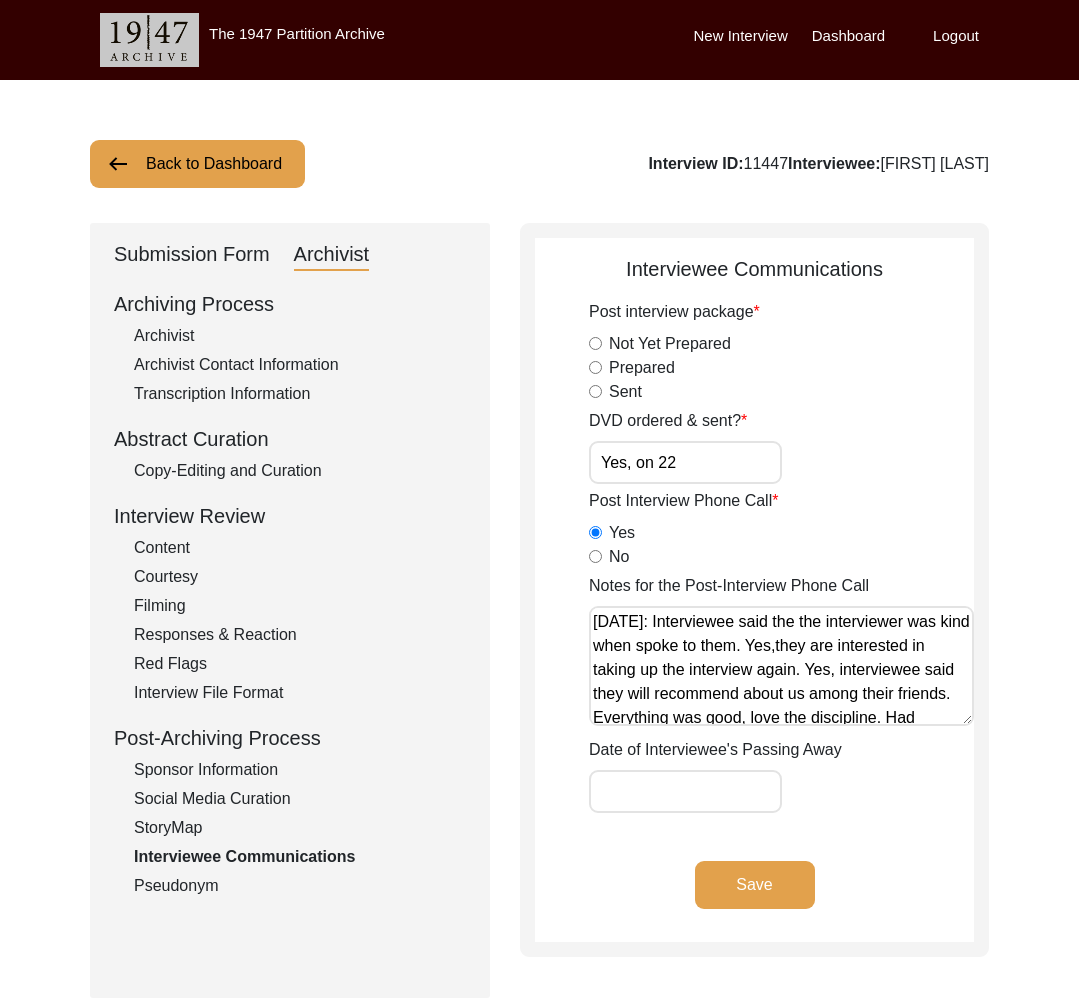 drag, startPoint x: 671, startPoint y: 470, endPoint x: 688, endPoint y: 468, distance: 17.117243 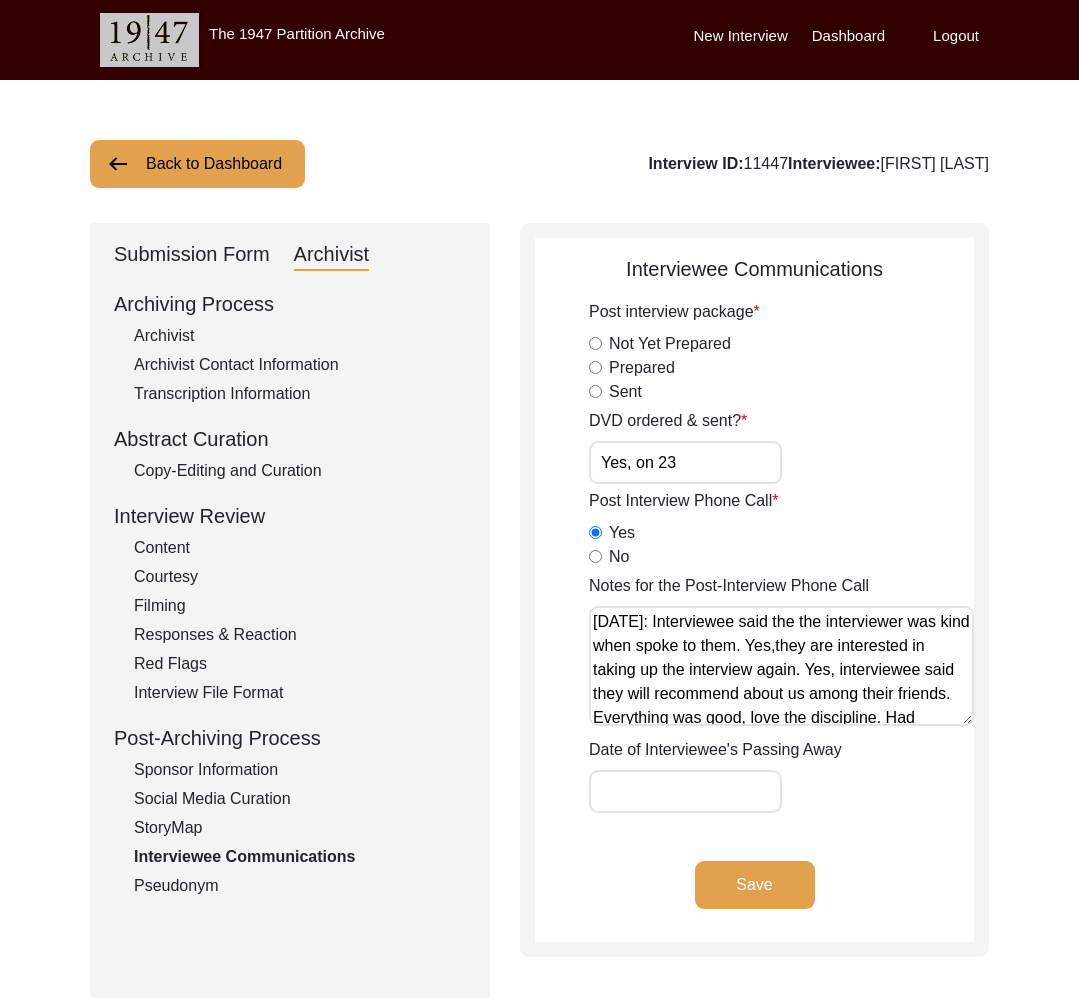 click on "Save" 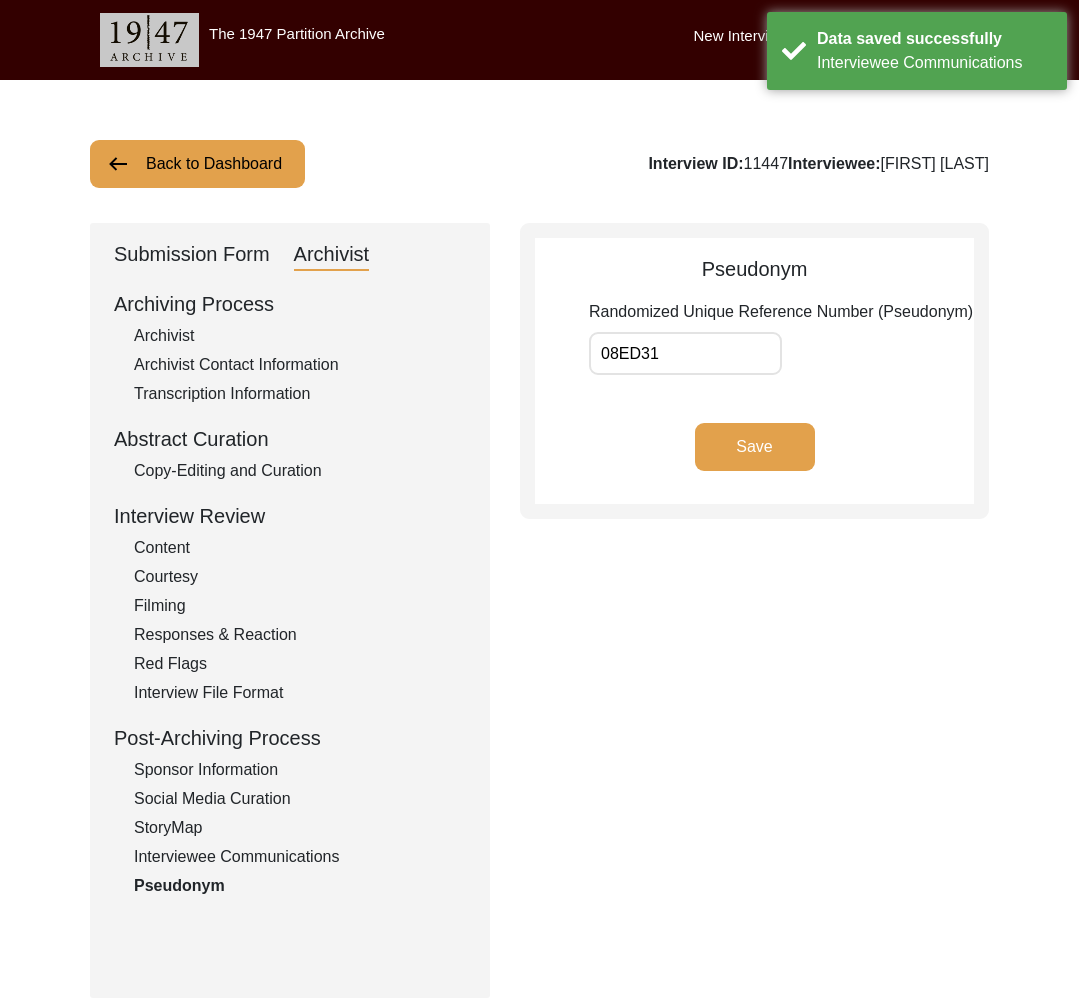 click on "Interviewee Communications" 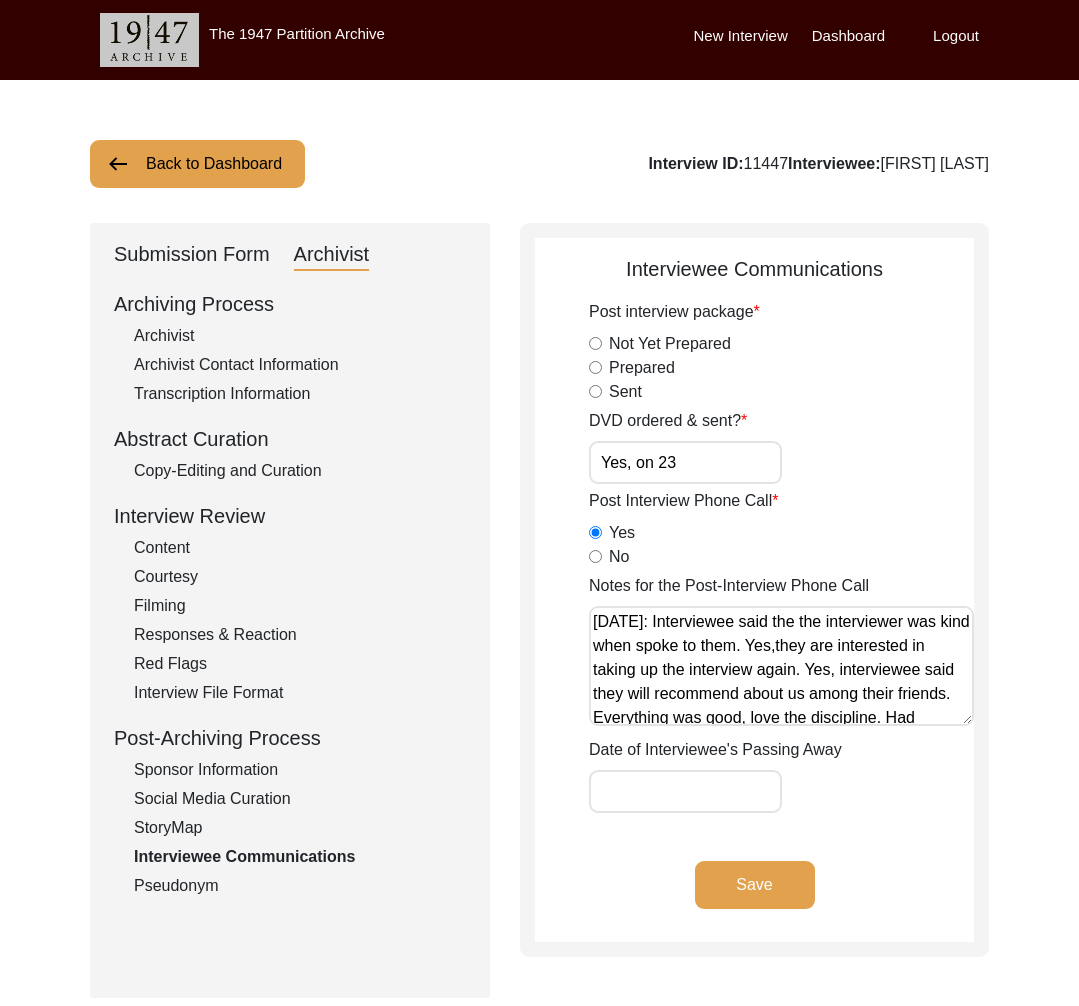click on "Submission Form" 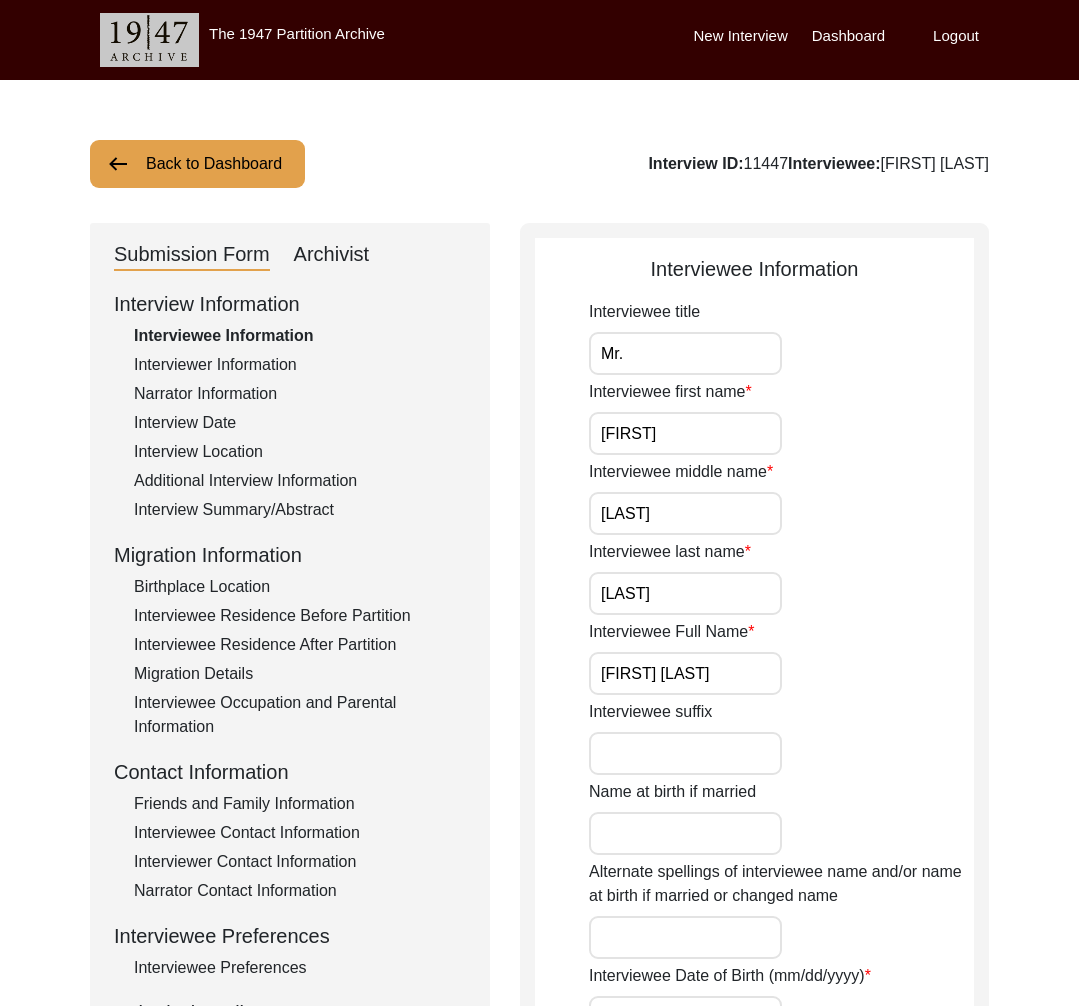scroll, scrollTop: 180, scrollLeft: 0, axis: vertical 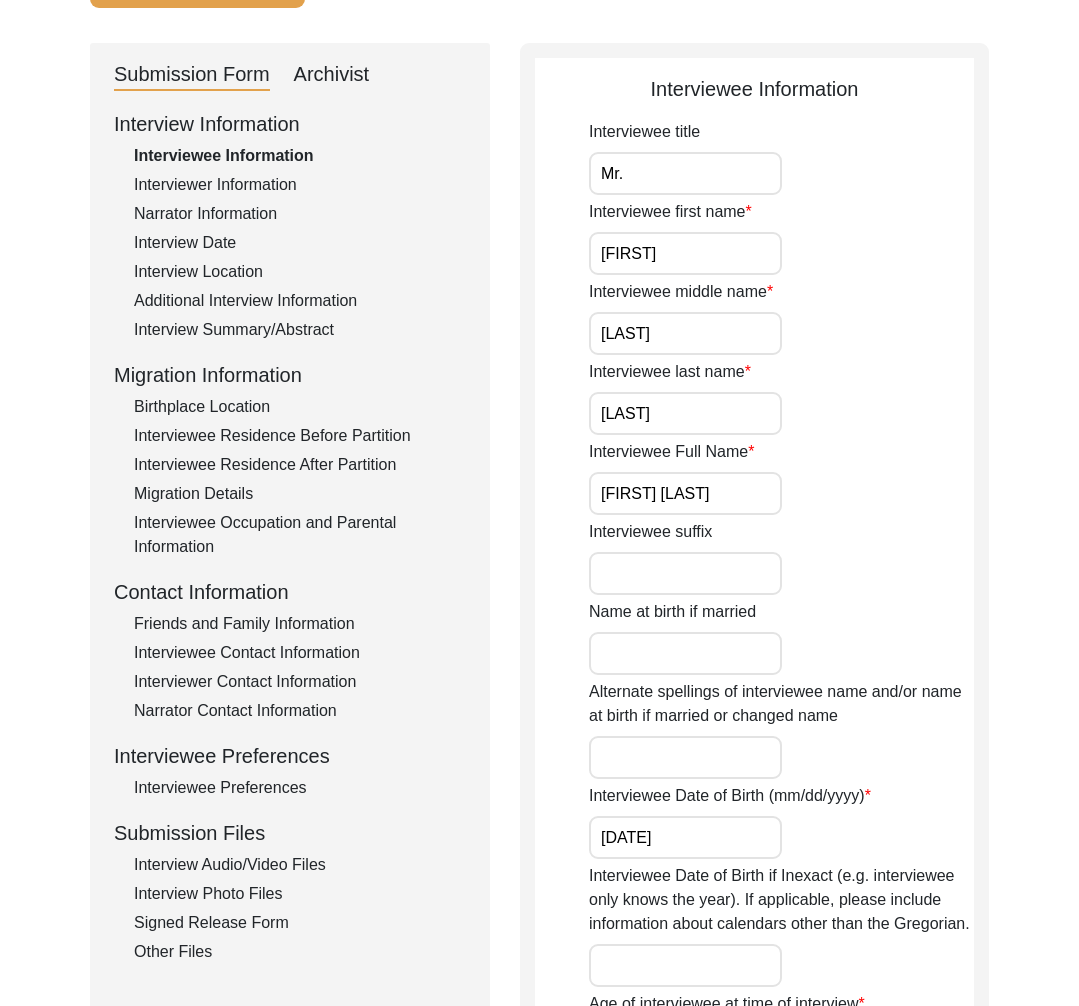 click on "Interview Audio/Video Files" 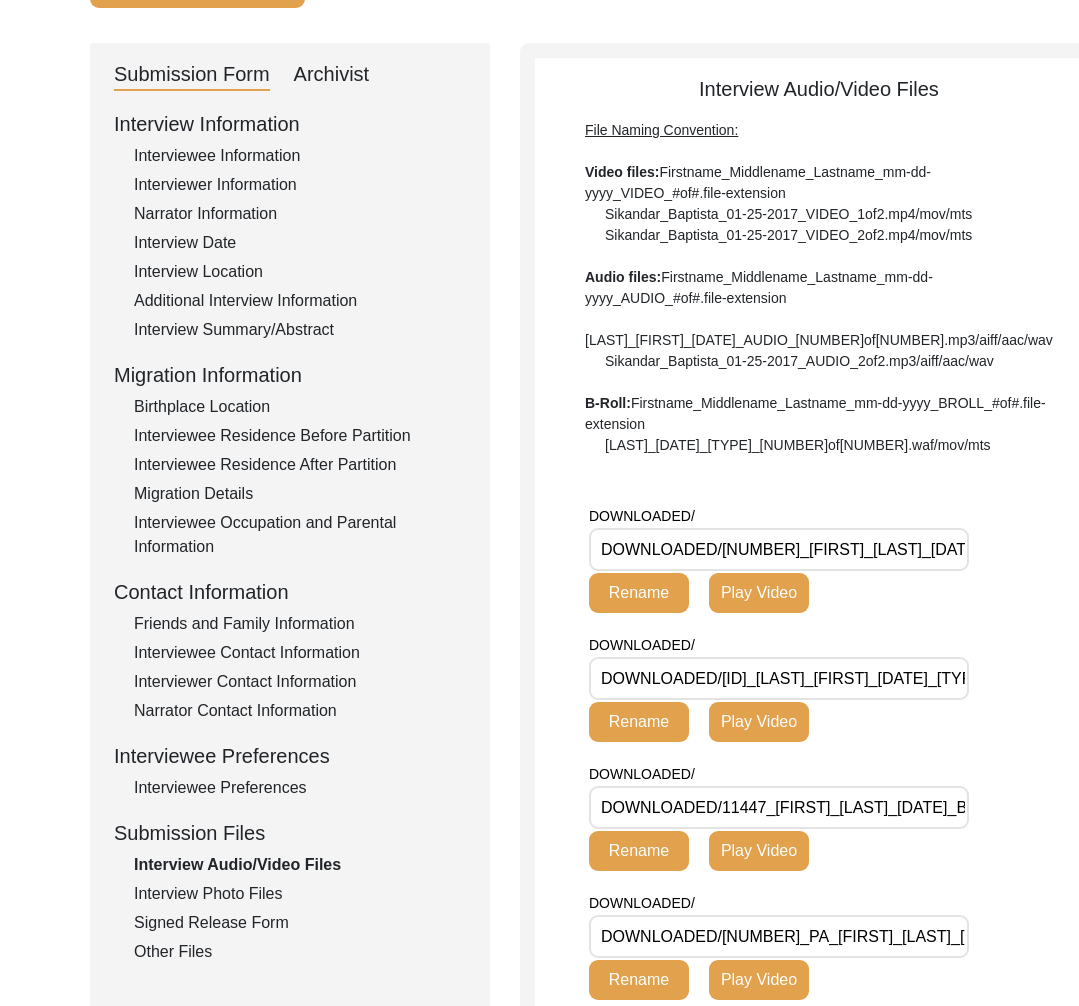 scroll, scrollTop: 225, scrollLeft: 0, axis: vertical 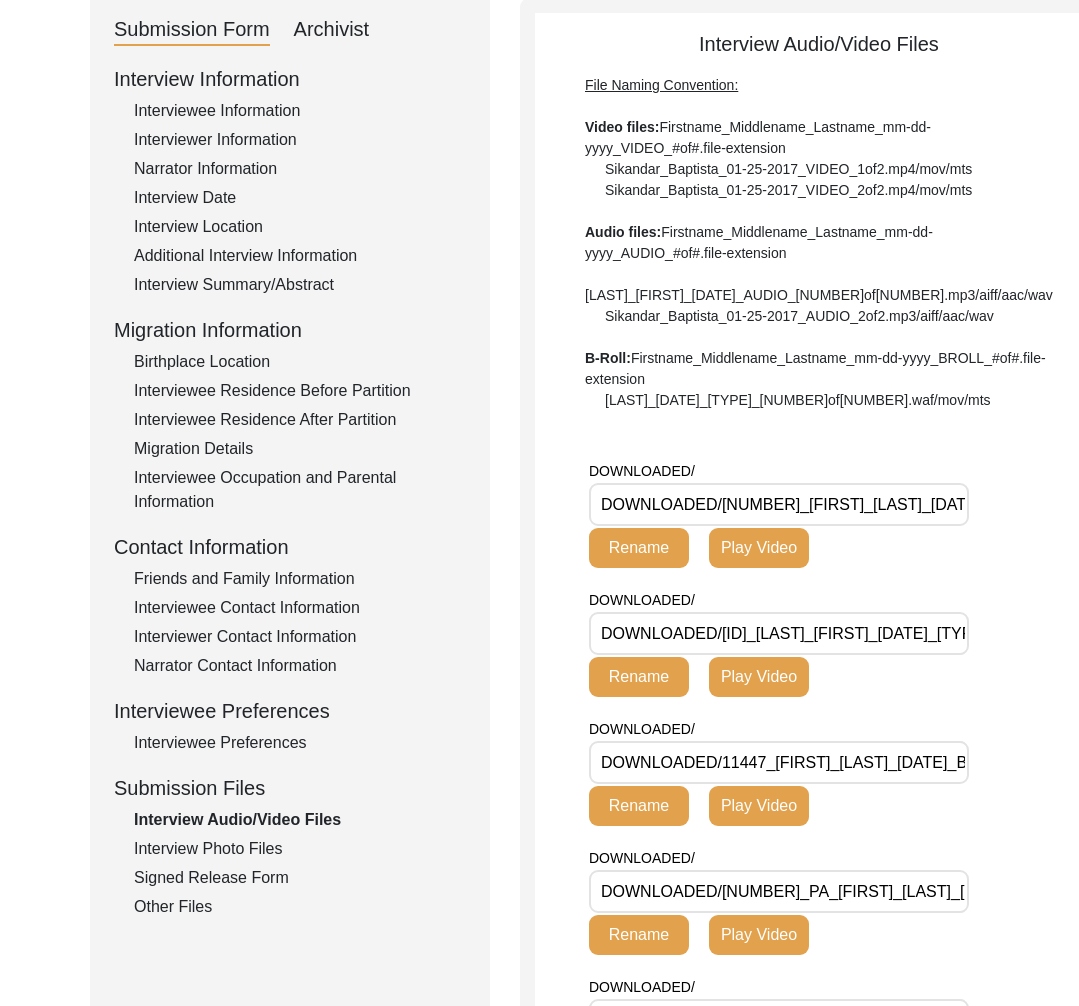 click on "Other Files" 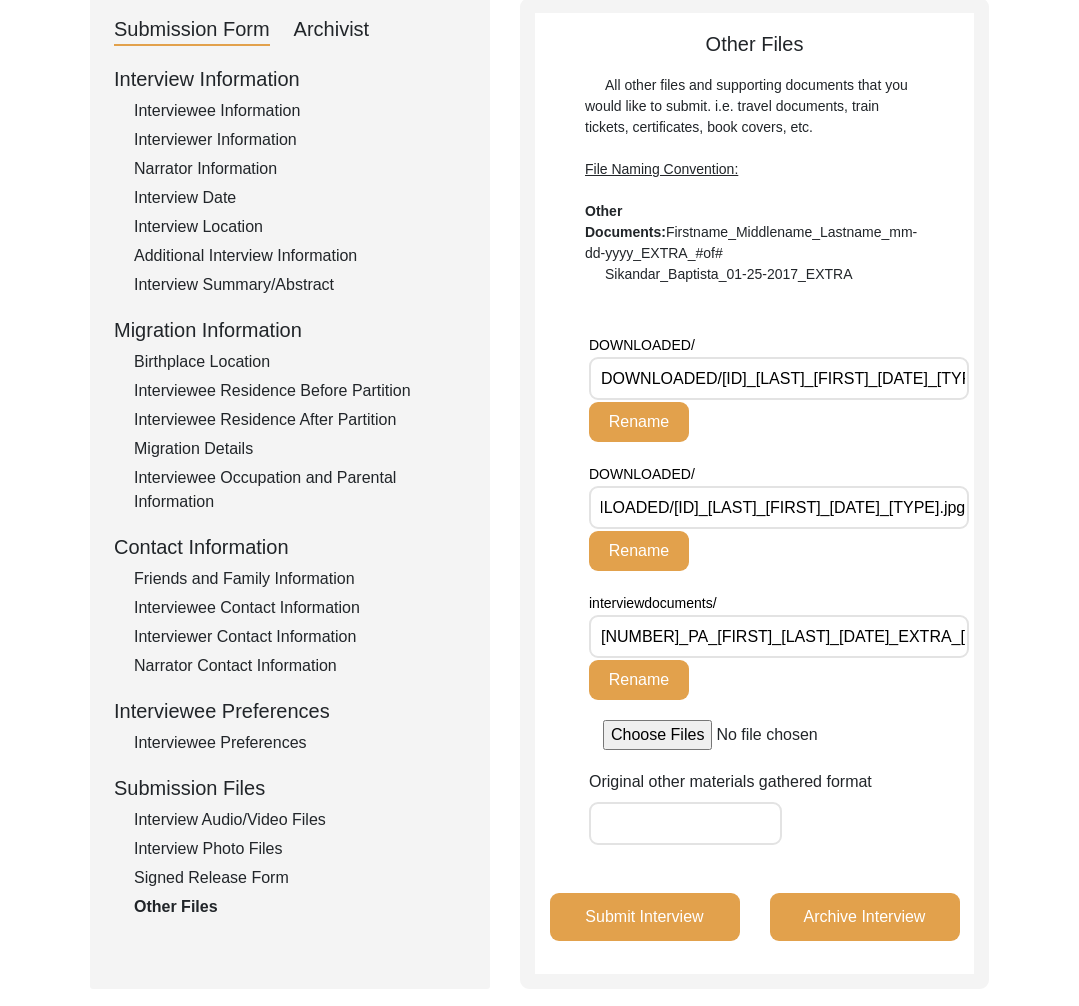 scroll, scrollTop: 0, scrollLeft: 207, axis: horizontal 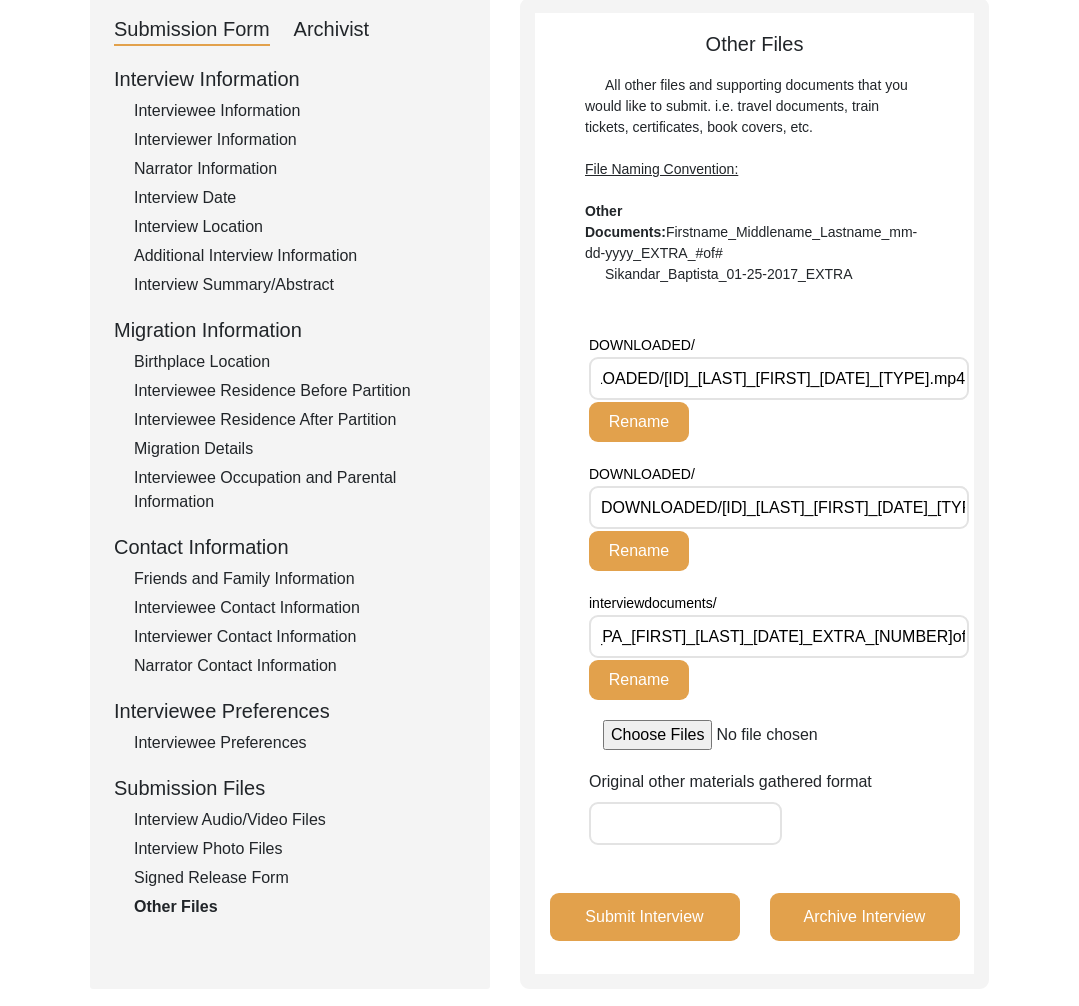 click on "DOWNLOADED/[ID]_[LAST]_[FIRST]_[DATE]_[TYPE].jpg" at bounding box center (779, 507) 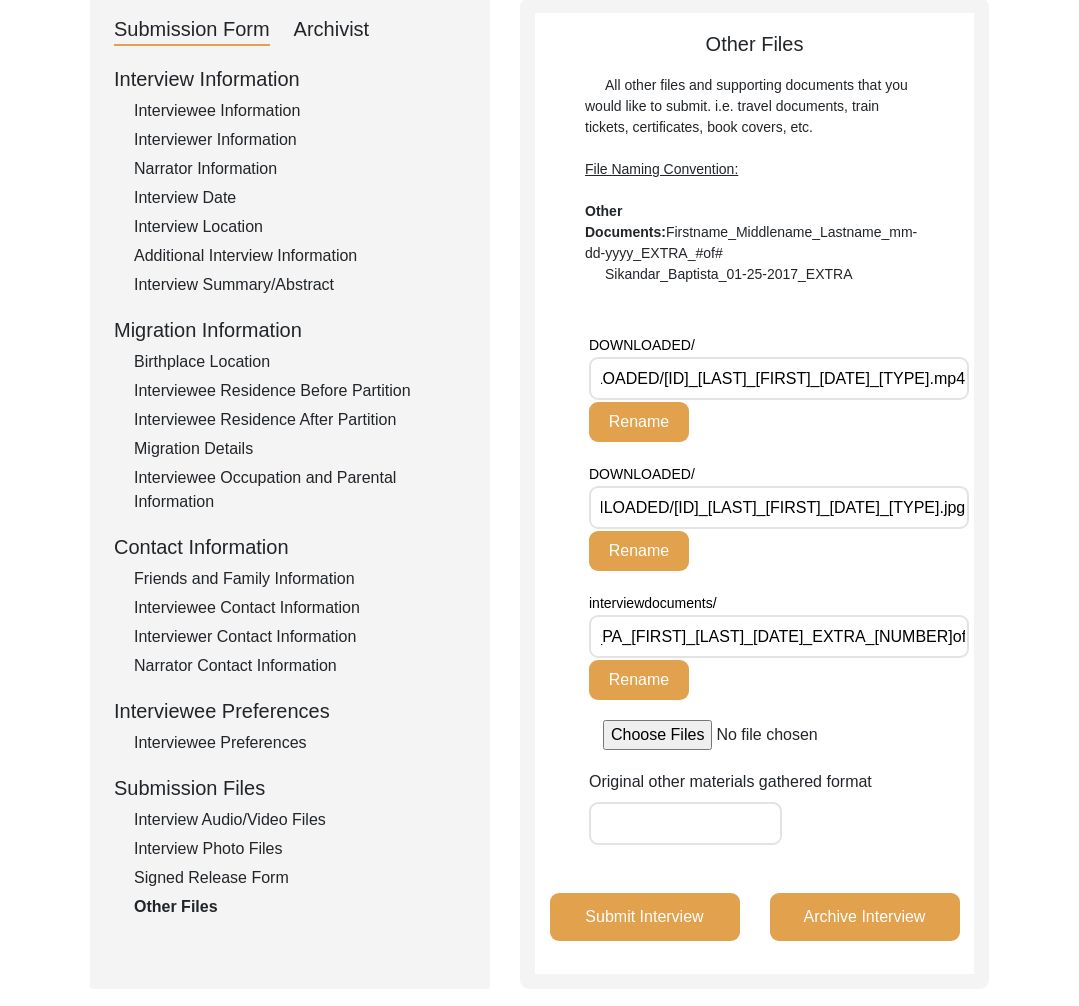 scroll, scrollTop: 0, scrollLeft: 207, axis: horizontal 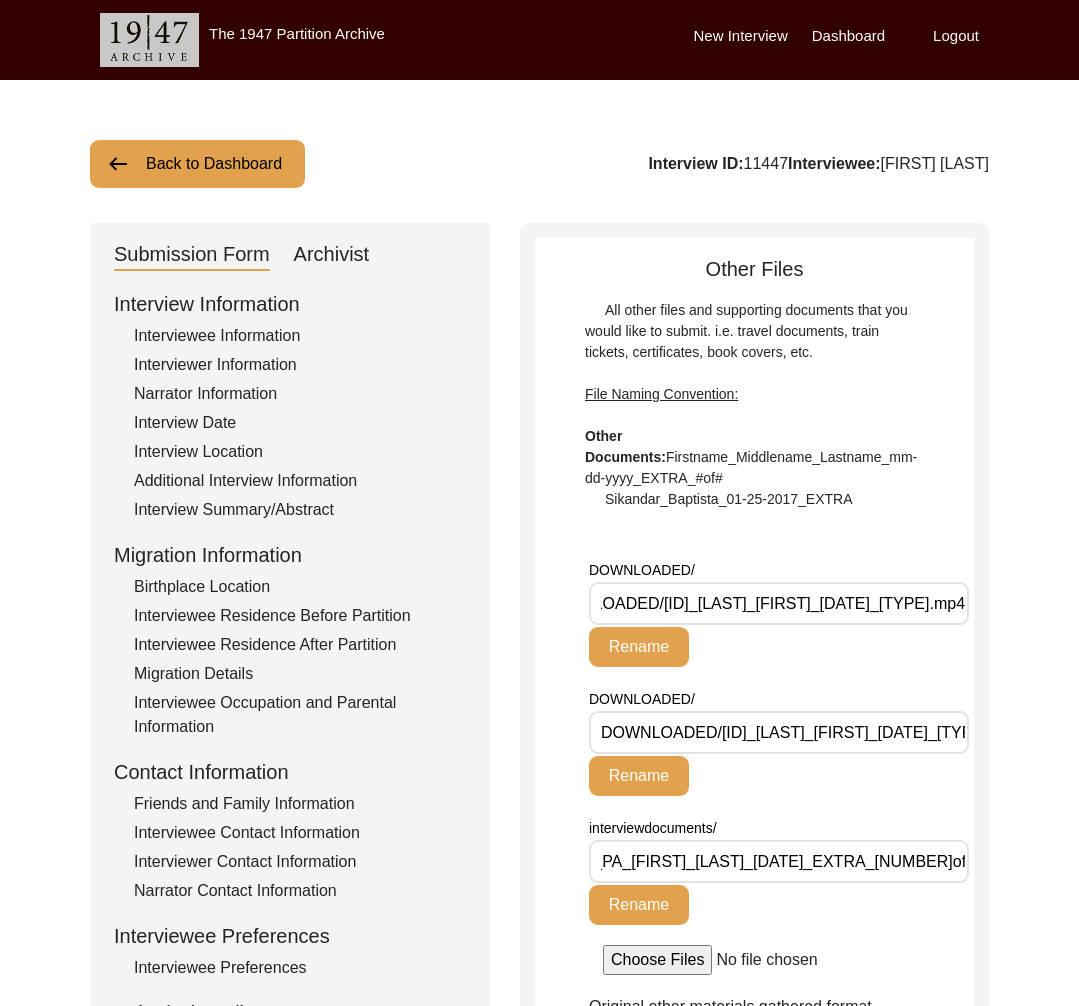 click on "Back to Dashboard" 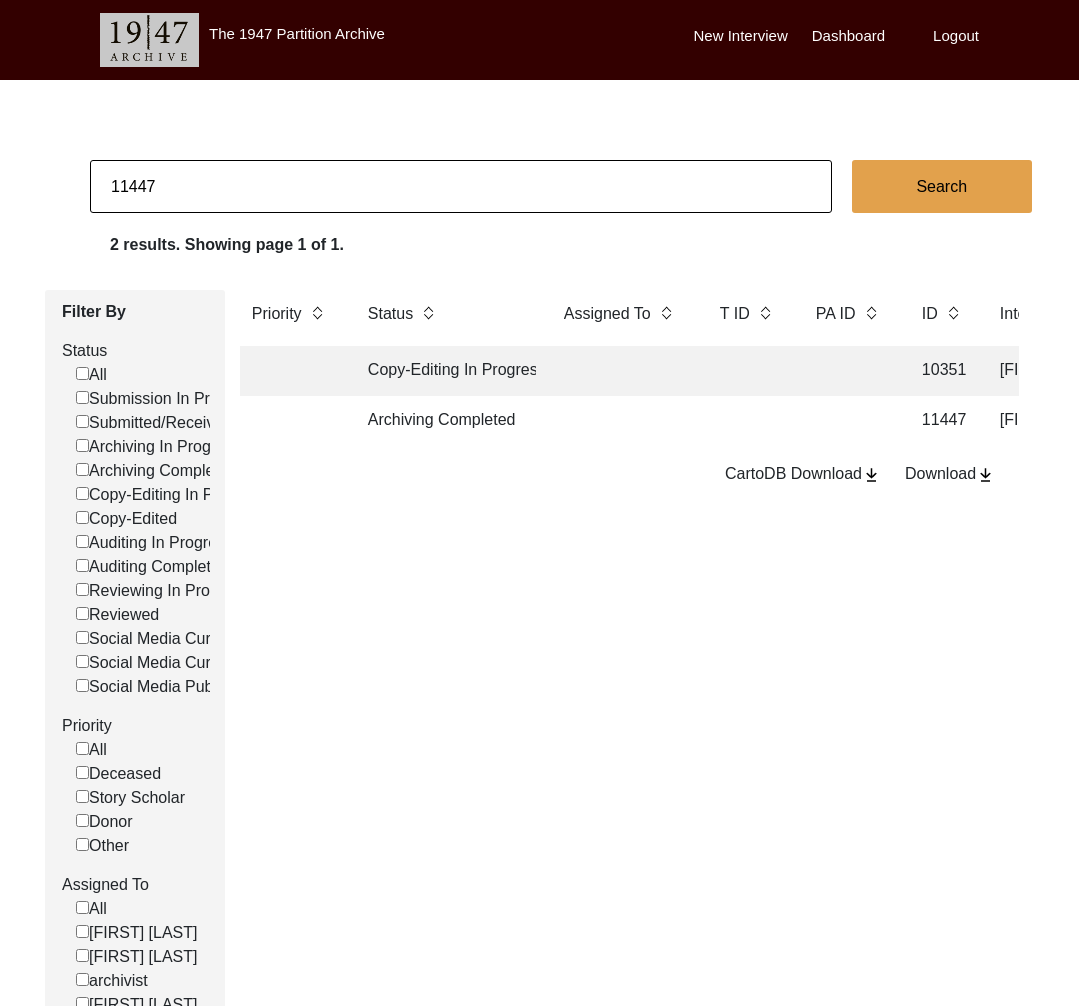 drag, startPoint x: 133, startPoint y: 185, endPoint x: 211, endPoint y: 188, distance: 78.05767 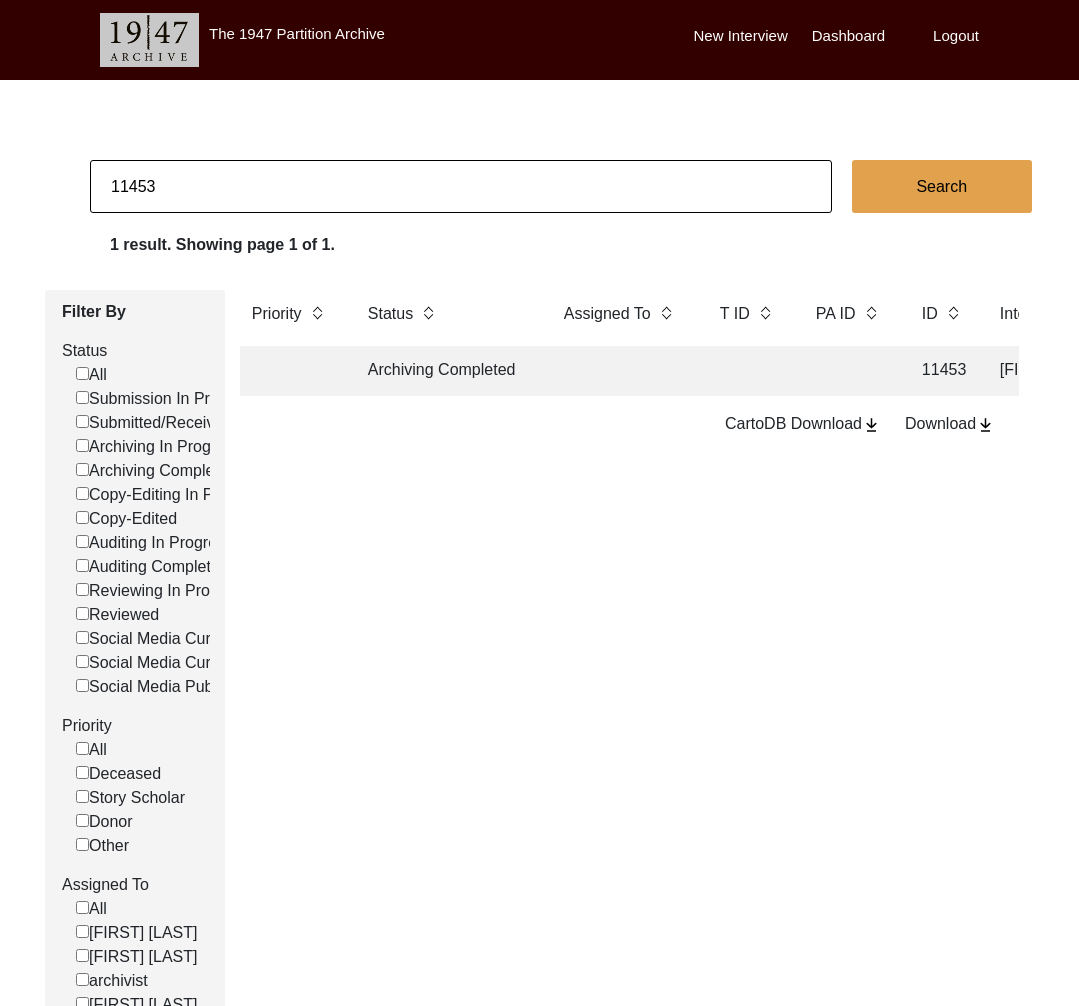 click on "Archiving Completed" 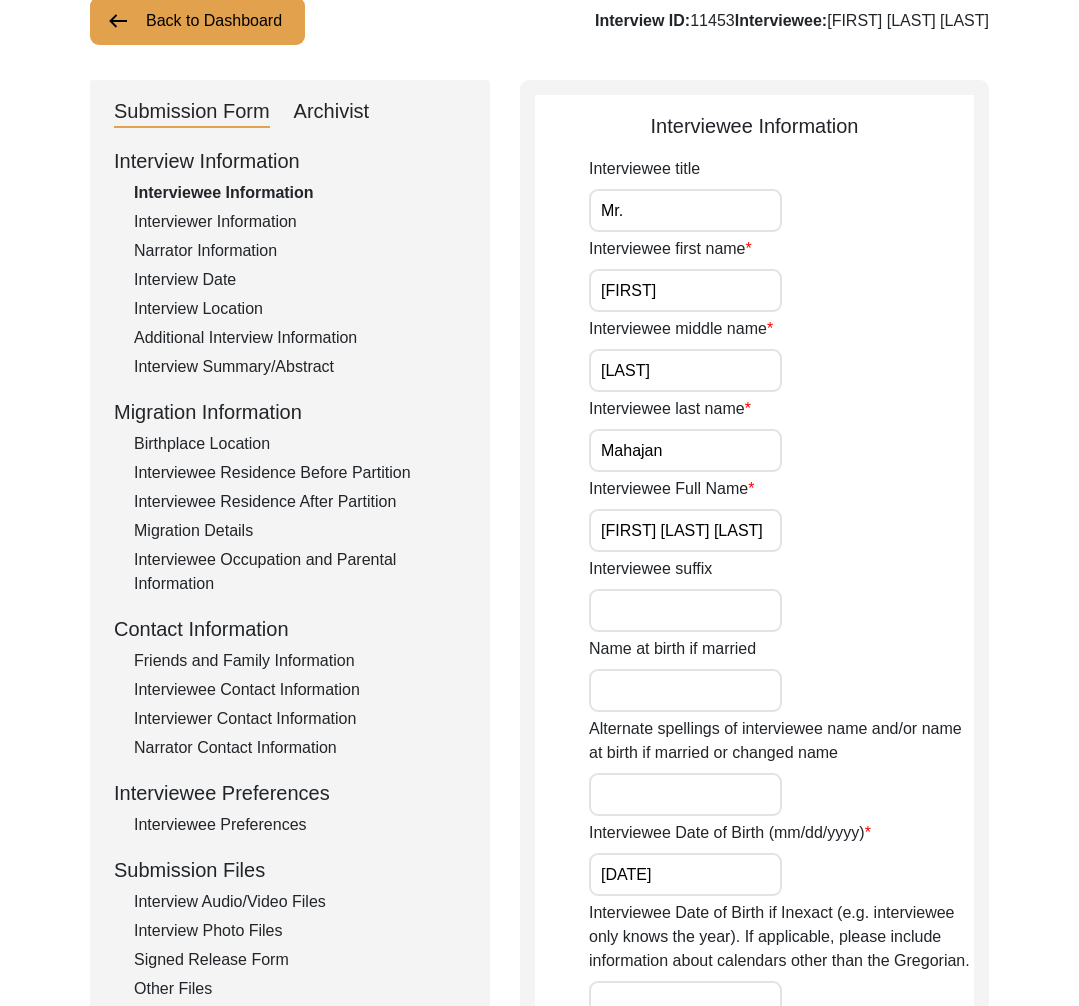 scroll, scrollTop: 186, scrollLeft: 0, axis: vertical 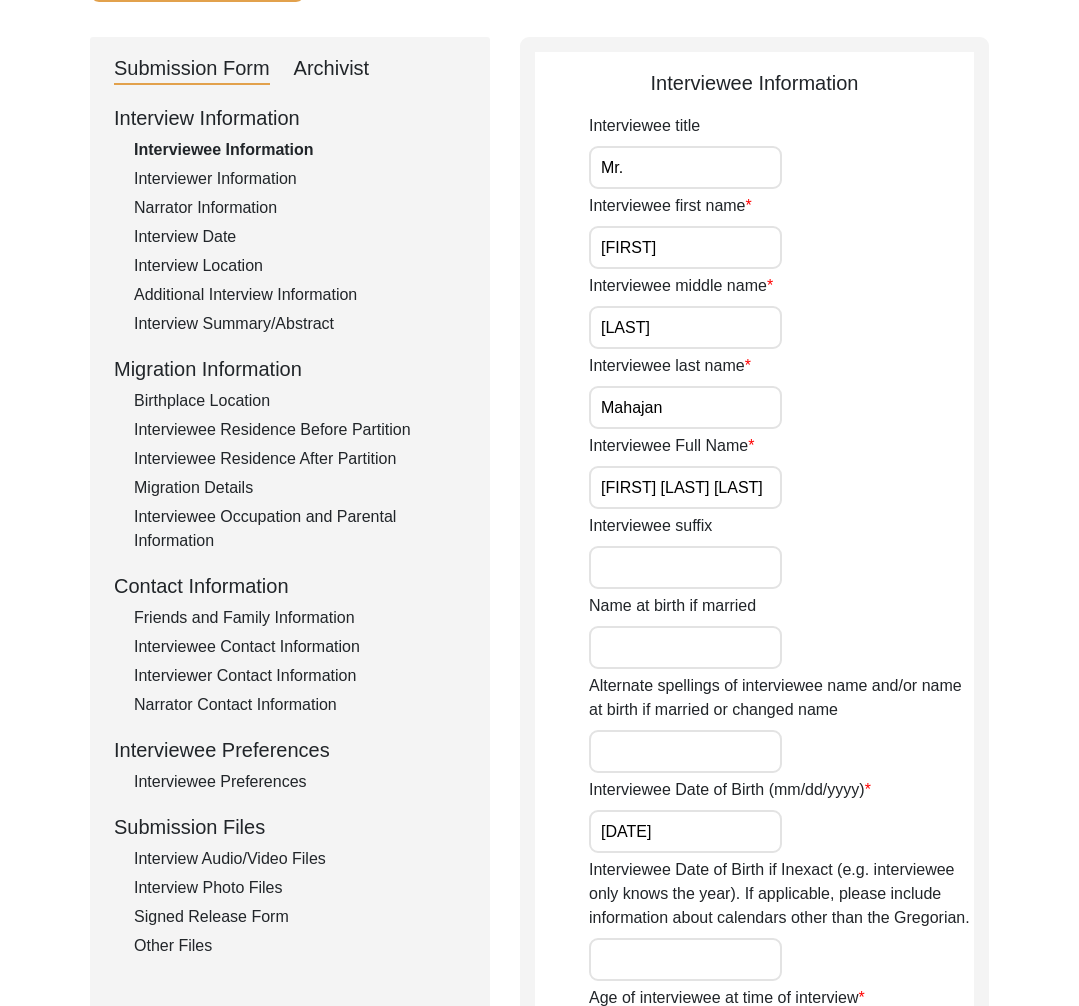 drag, startPoint x: 192, startPoint y: 944, endPoint x: 200, endPoint y: 933, distance: 13.601471 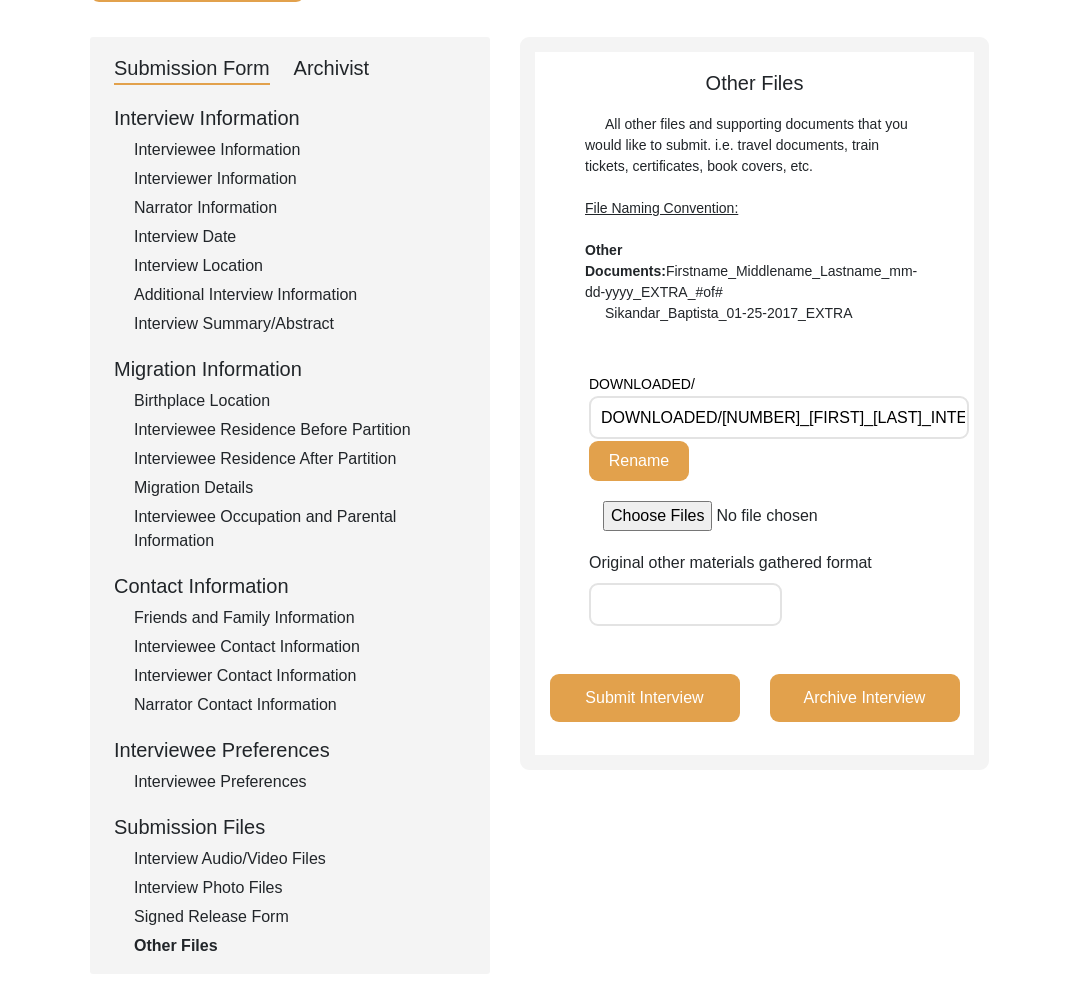 scroll, scrollTop: 0, scrollLeft: 0, axis: both 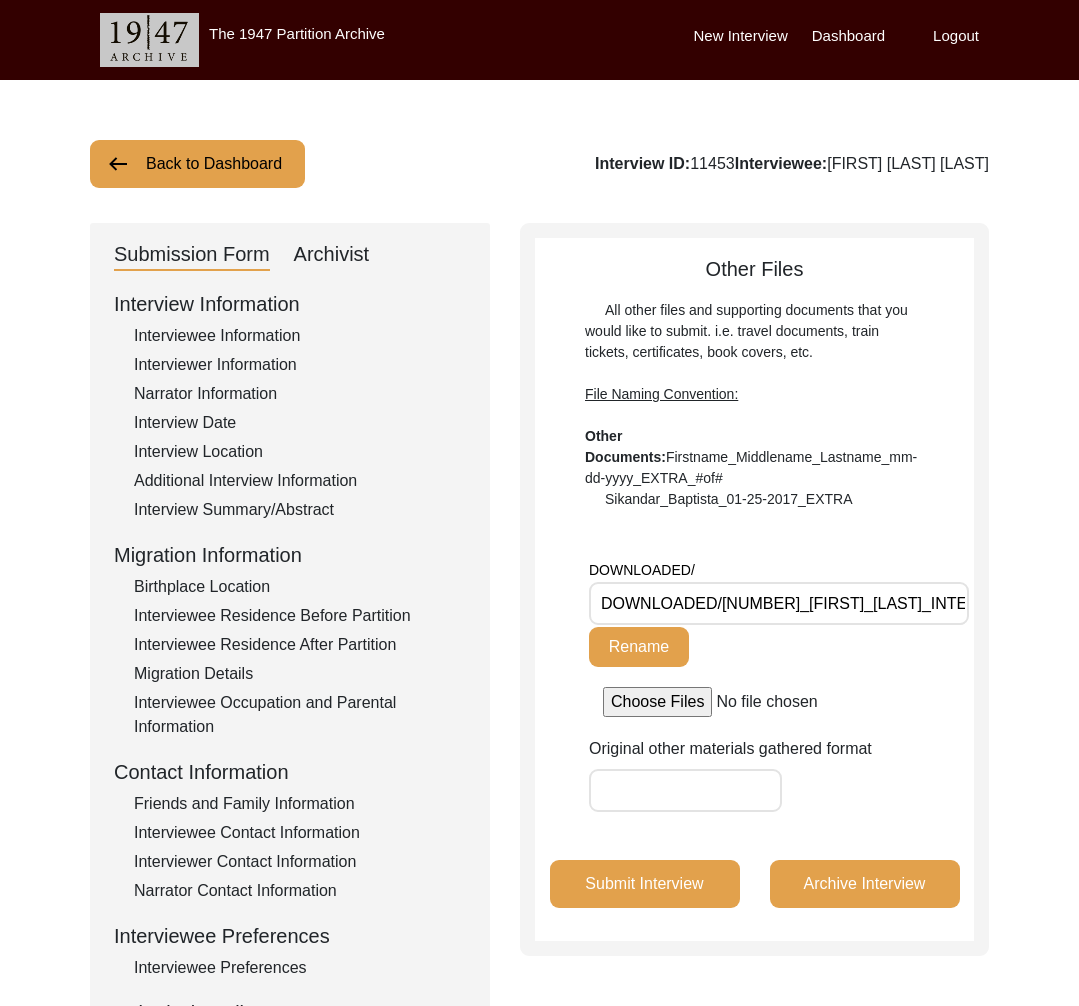 click on "Back to Dashboard" 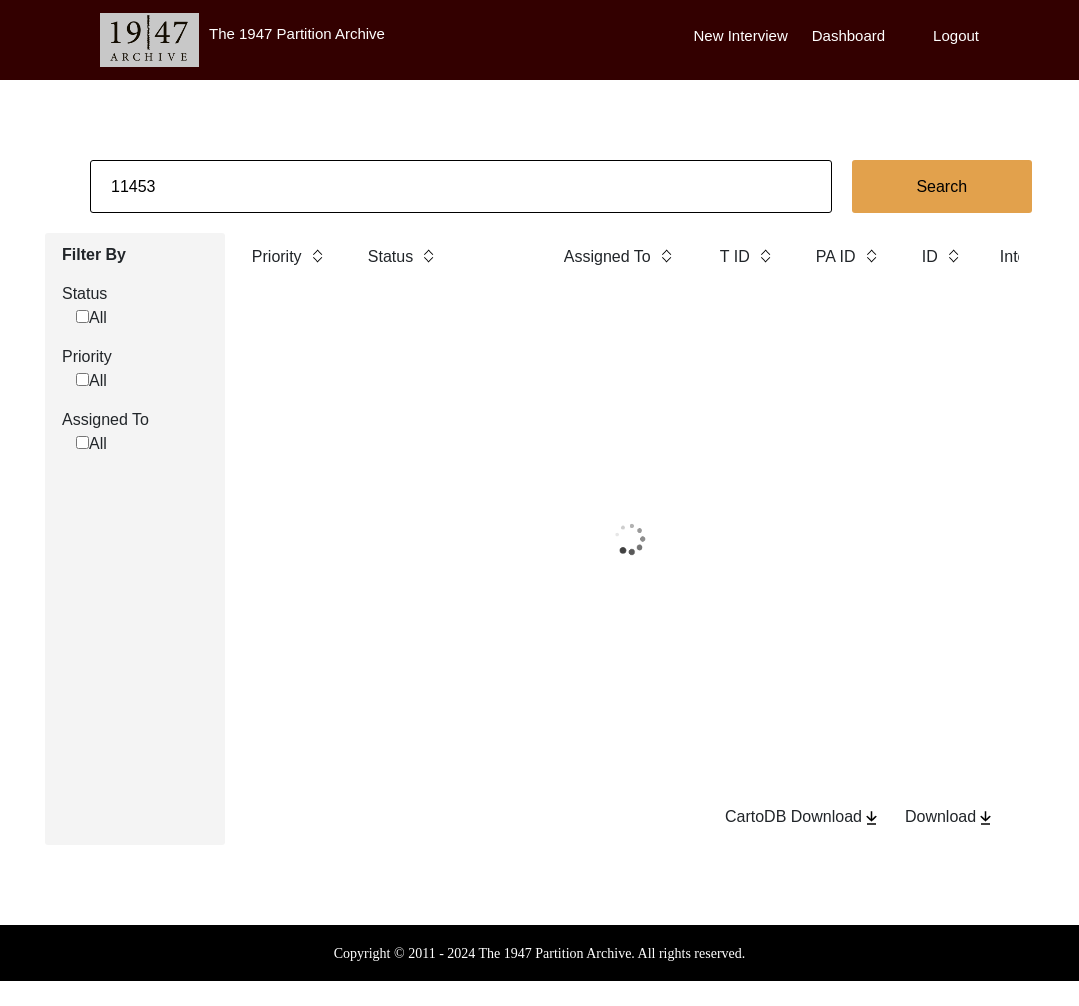 click on "11453" 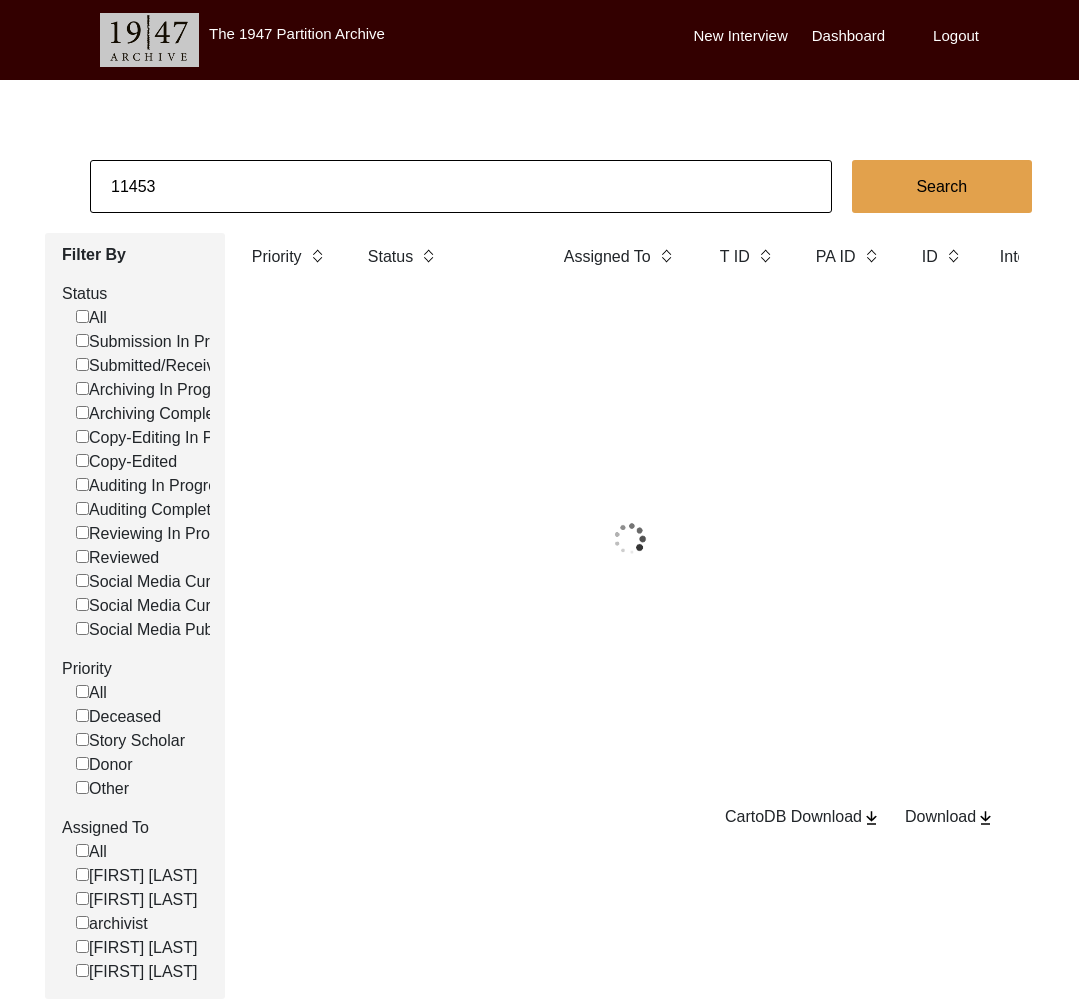 click on "11453" 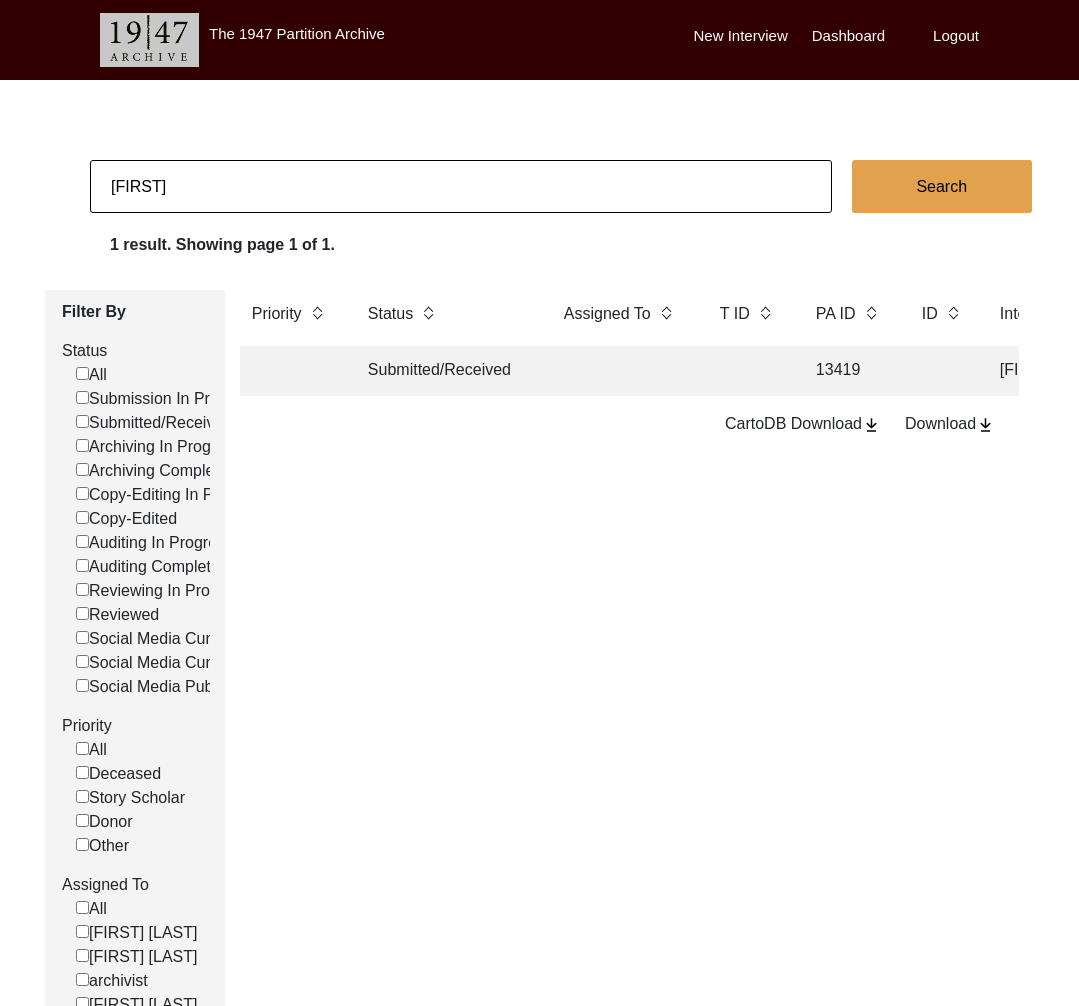 click on "Submitted/Received" 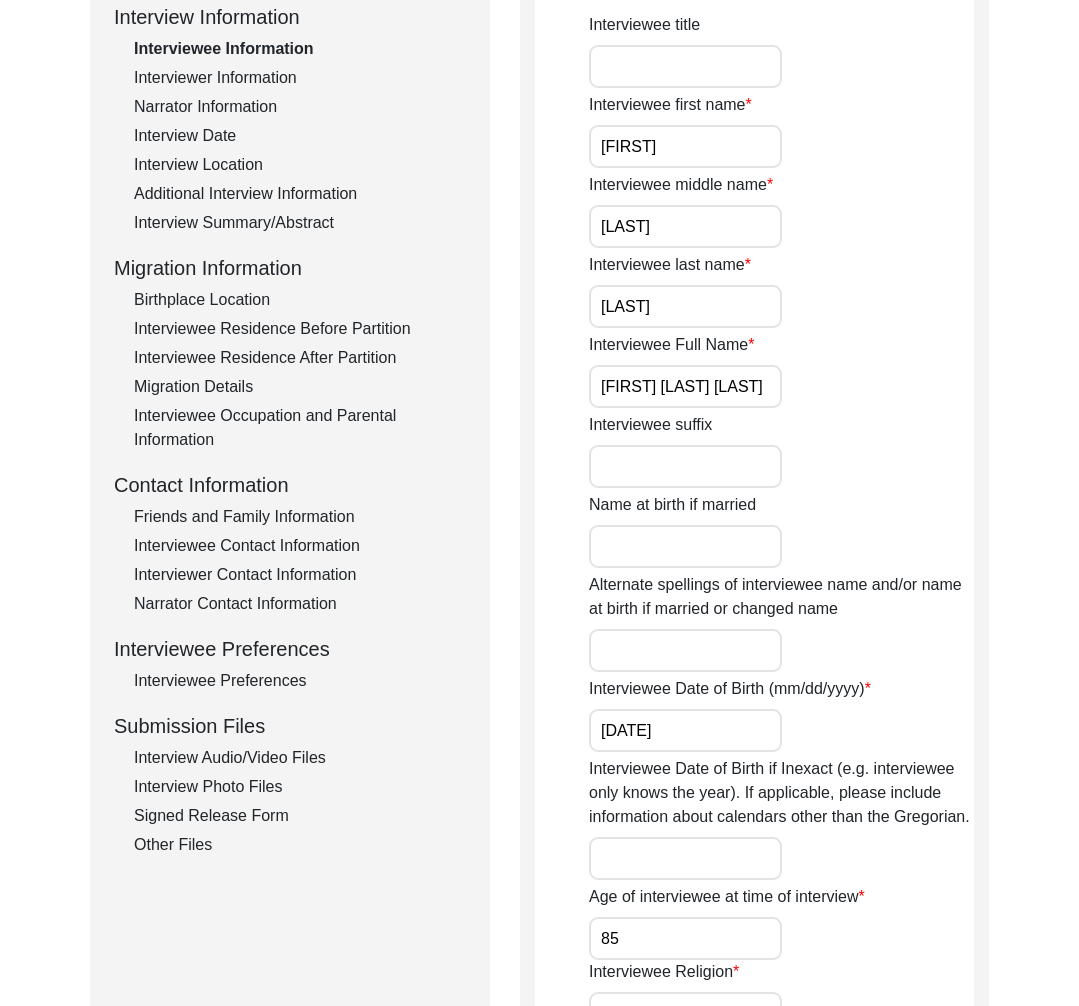 scroll, scrollTop: 295, scrollLeft: 0, axis: vertical 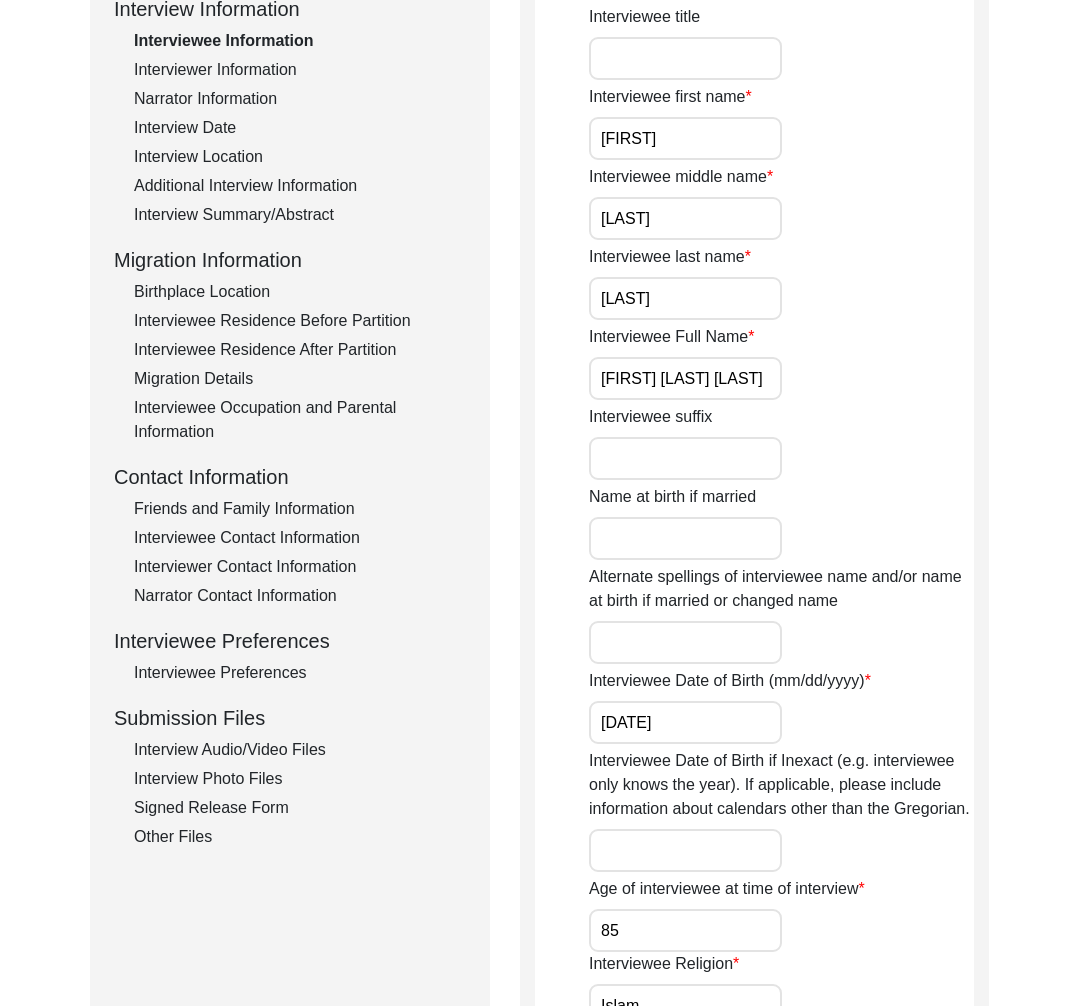 click on "Interview Audio/Video Files" 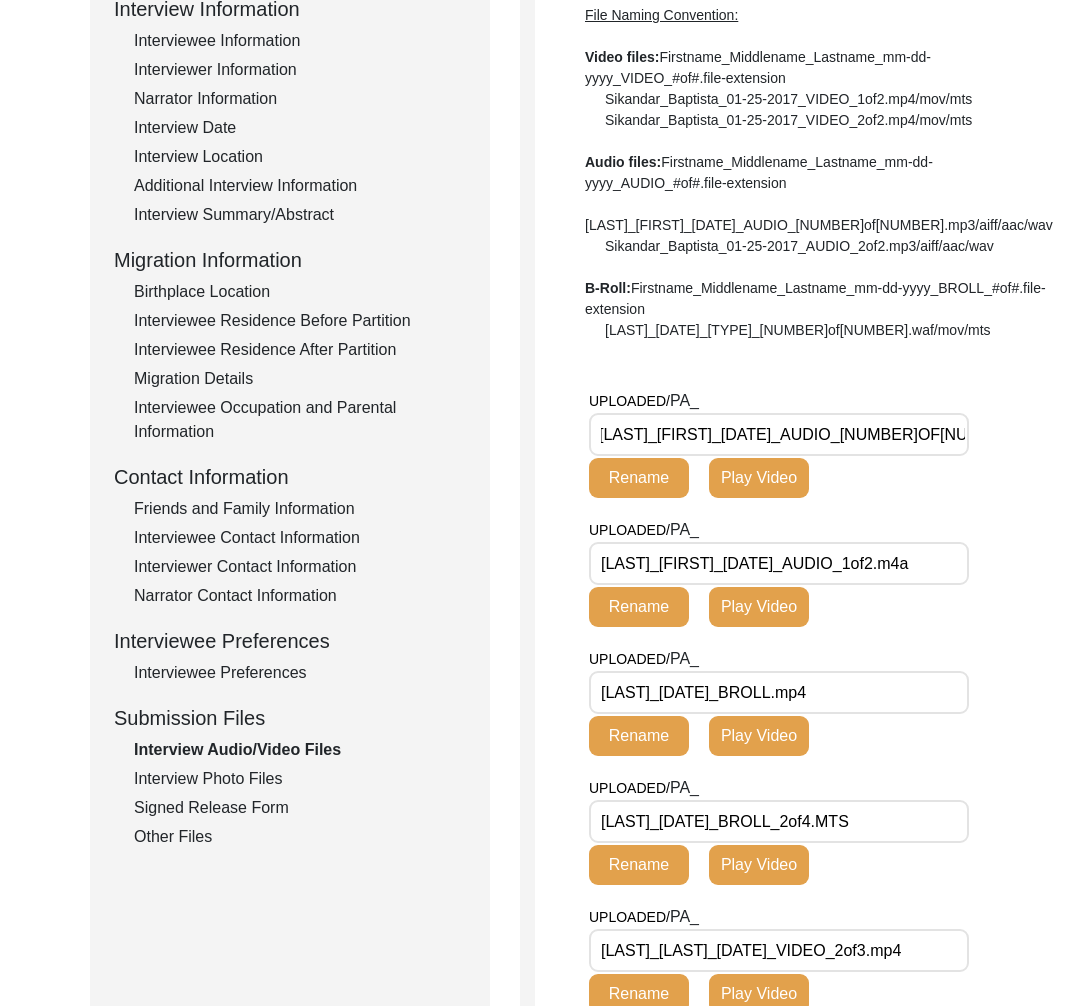 scroll, scrollTop: 0, scrollLeft: 0, axis: both 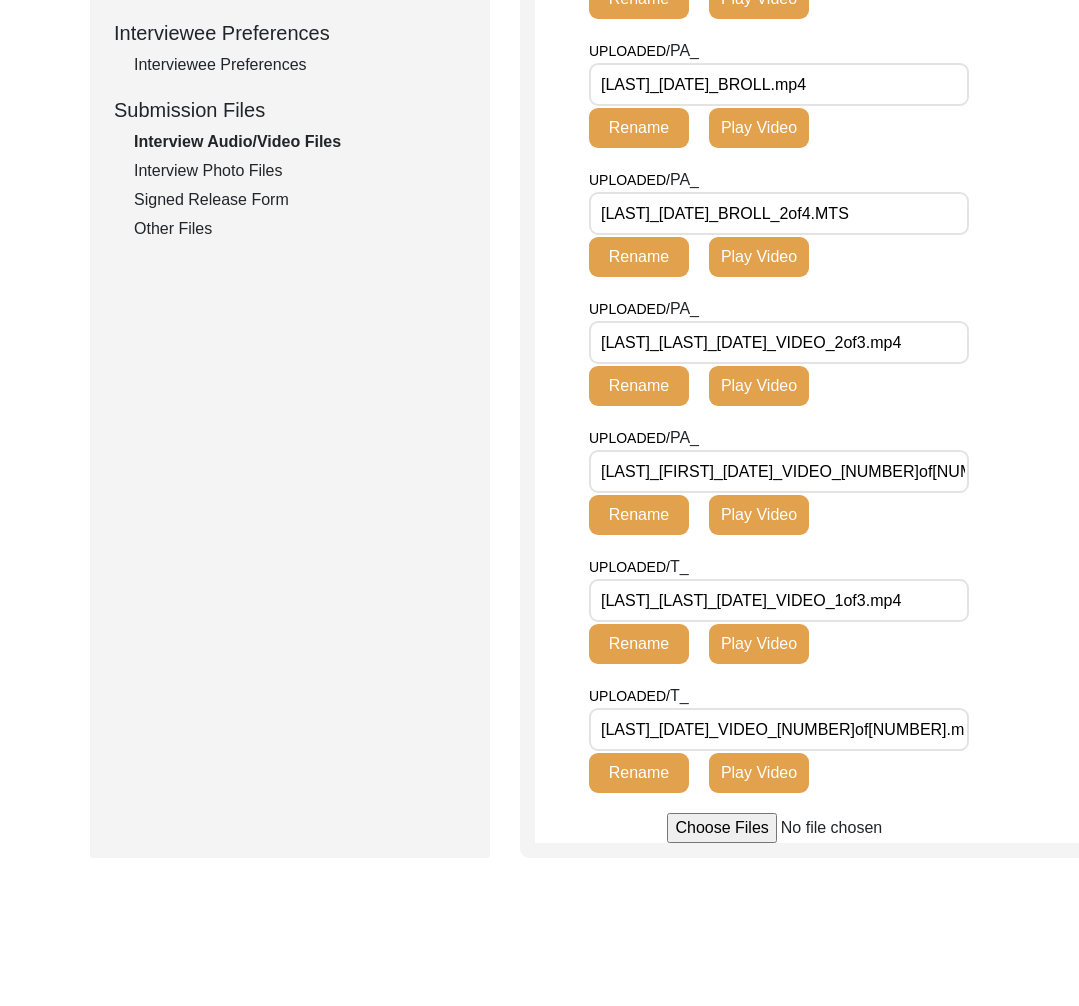 click on "Other Files" 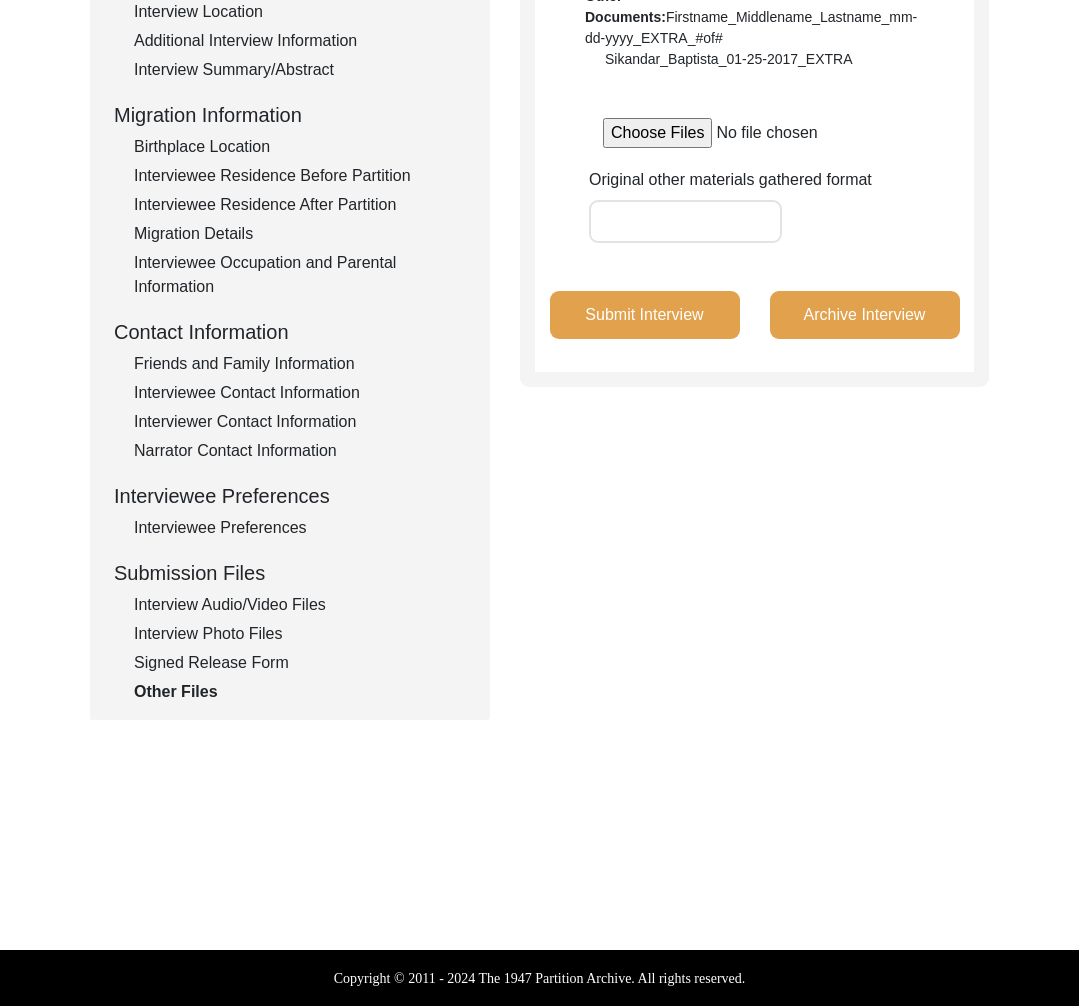 scroll, scrollTop: 440, scrollLeft: 0, axis: vertical 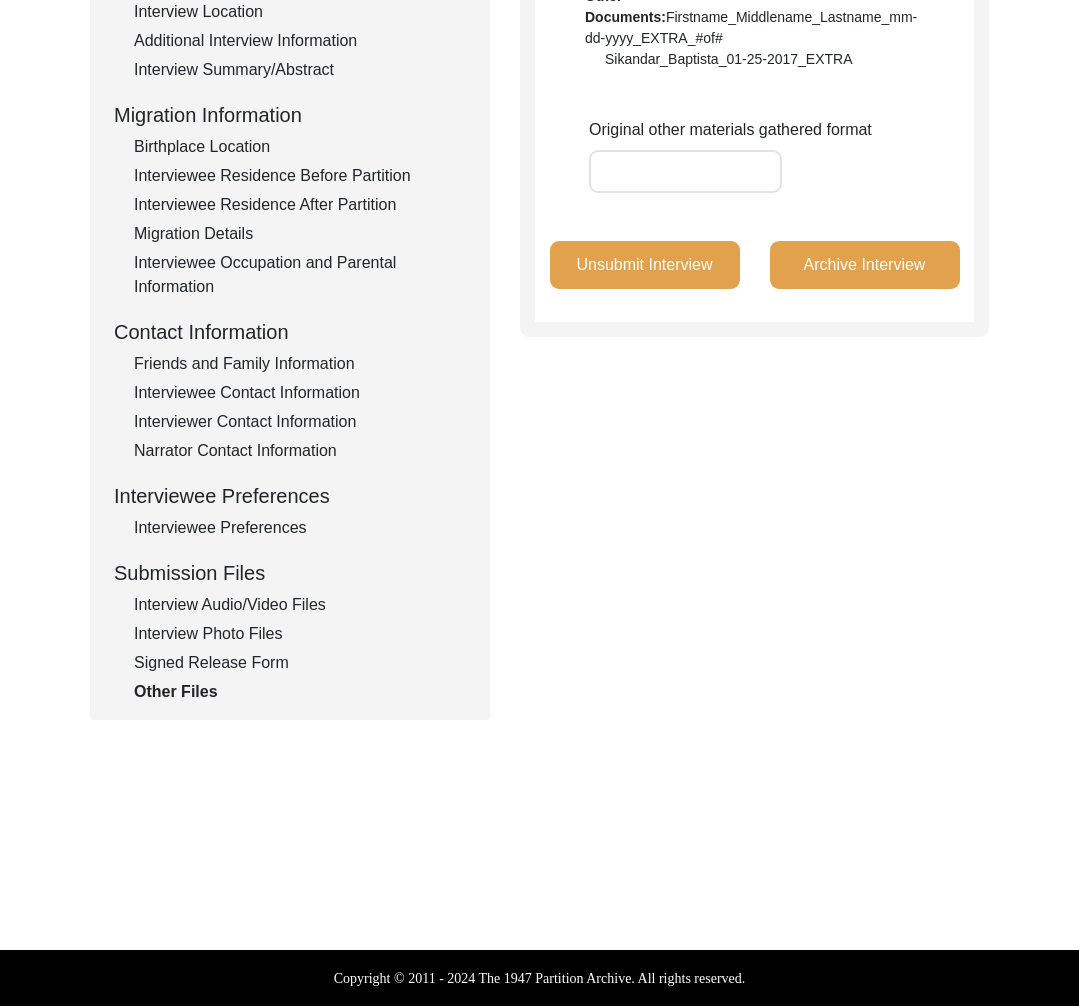 click on "Interview Photo Files" 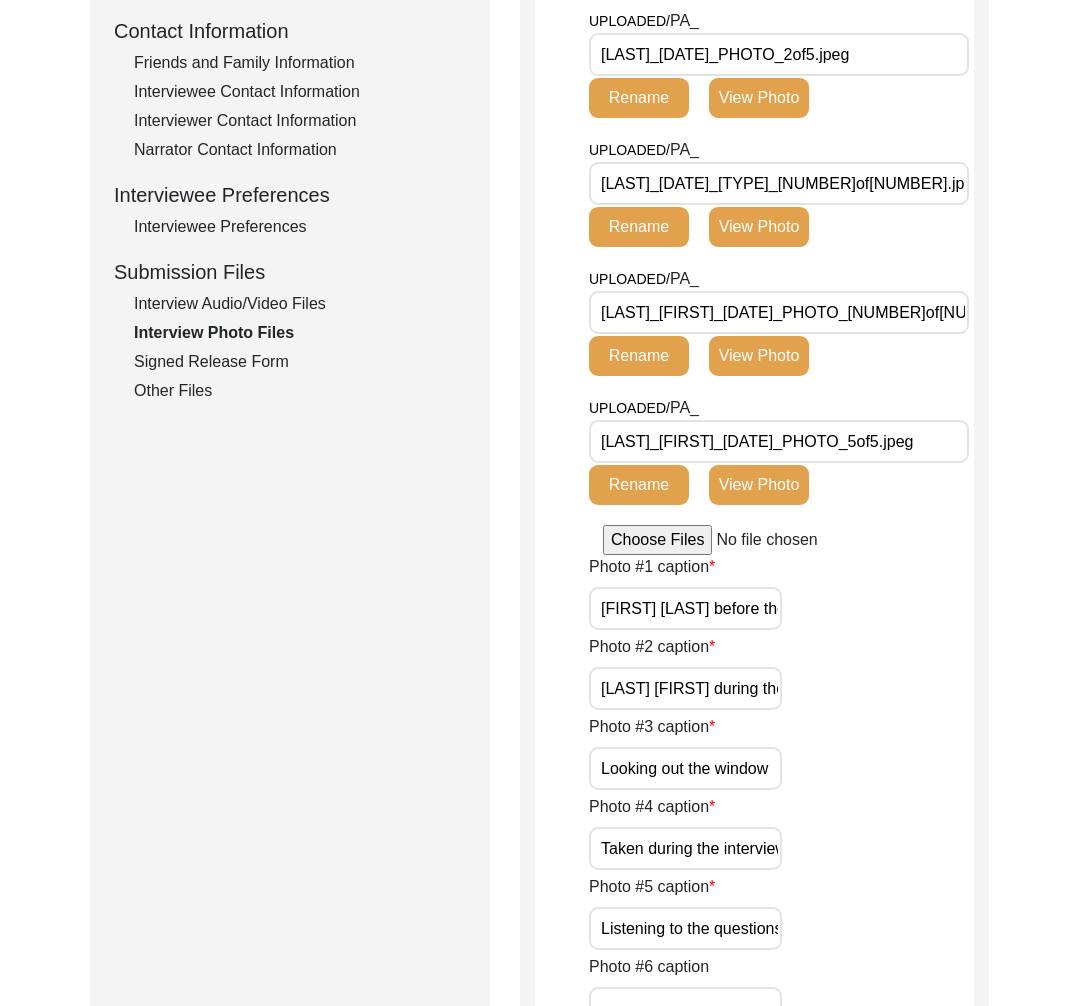 scroll, scrollTop: 685, scrollLeft: 0, axis: vertical 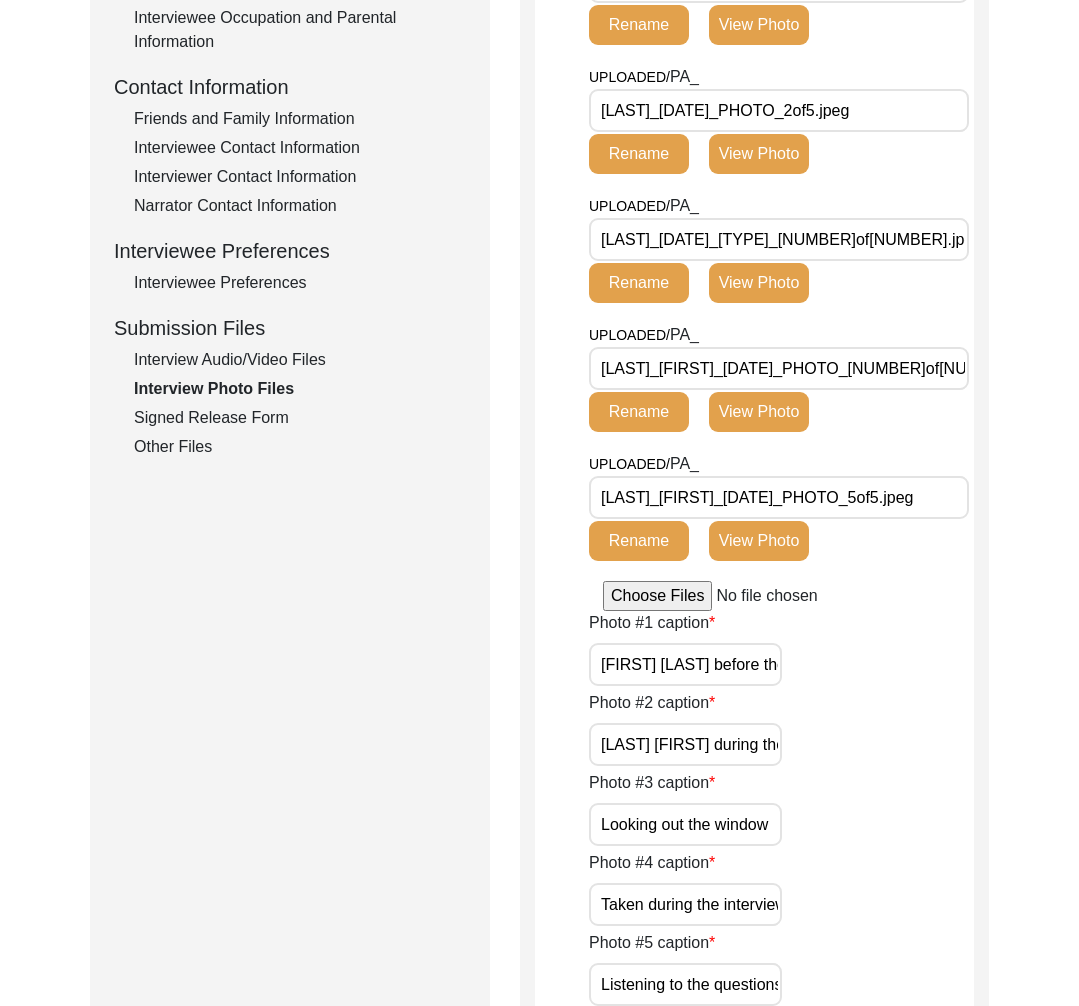 click on "Signed Release Form" 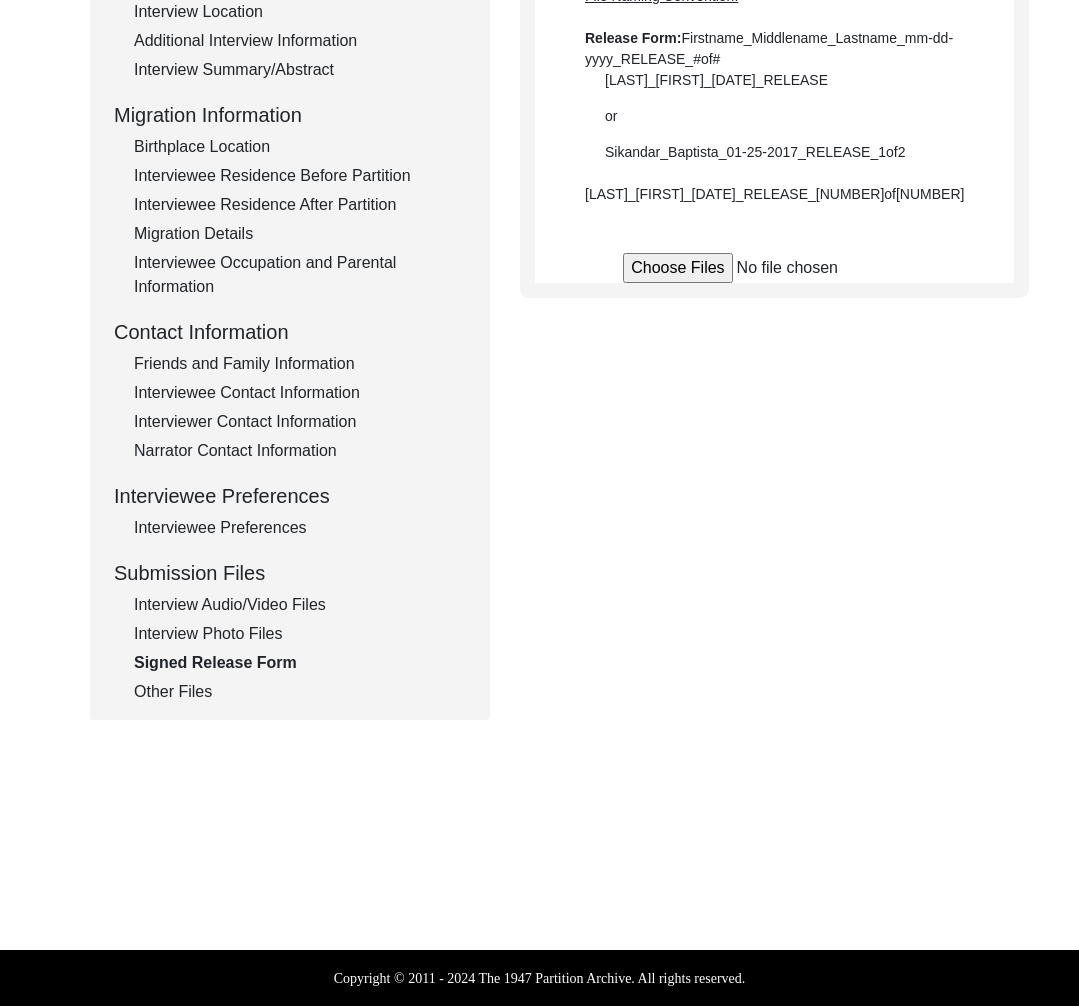scroll, scrollTop: 440, scrollLeft: 0, axis: vertical 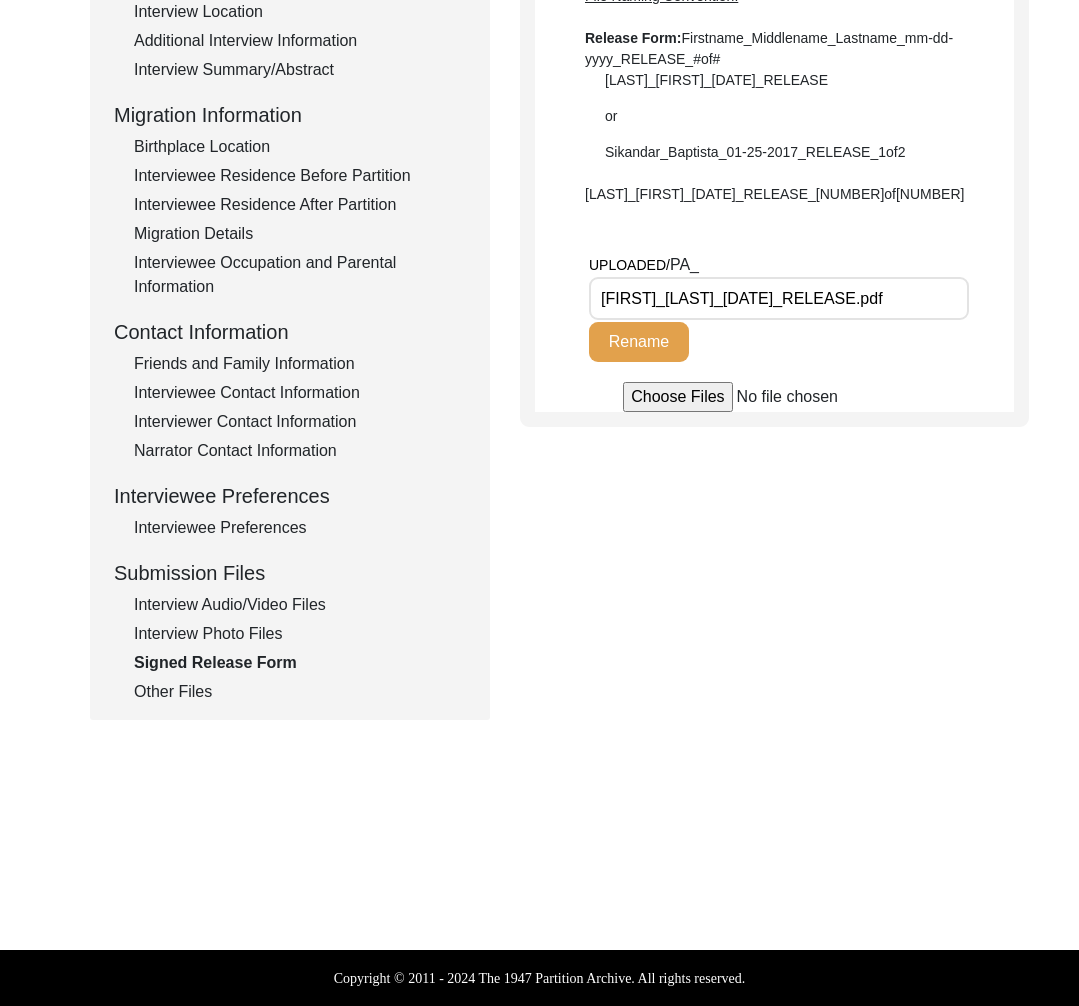 click on "Interview Audio/Video Files" 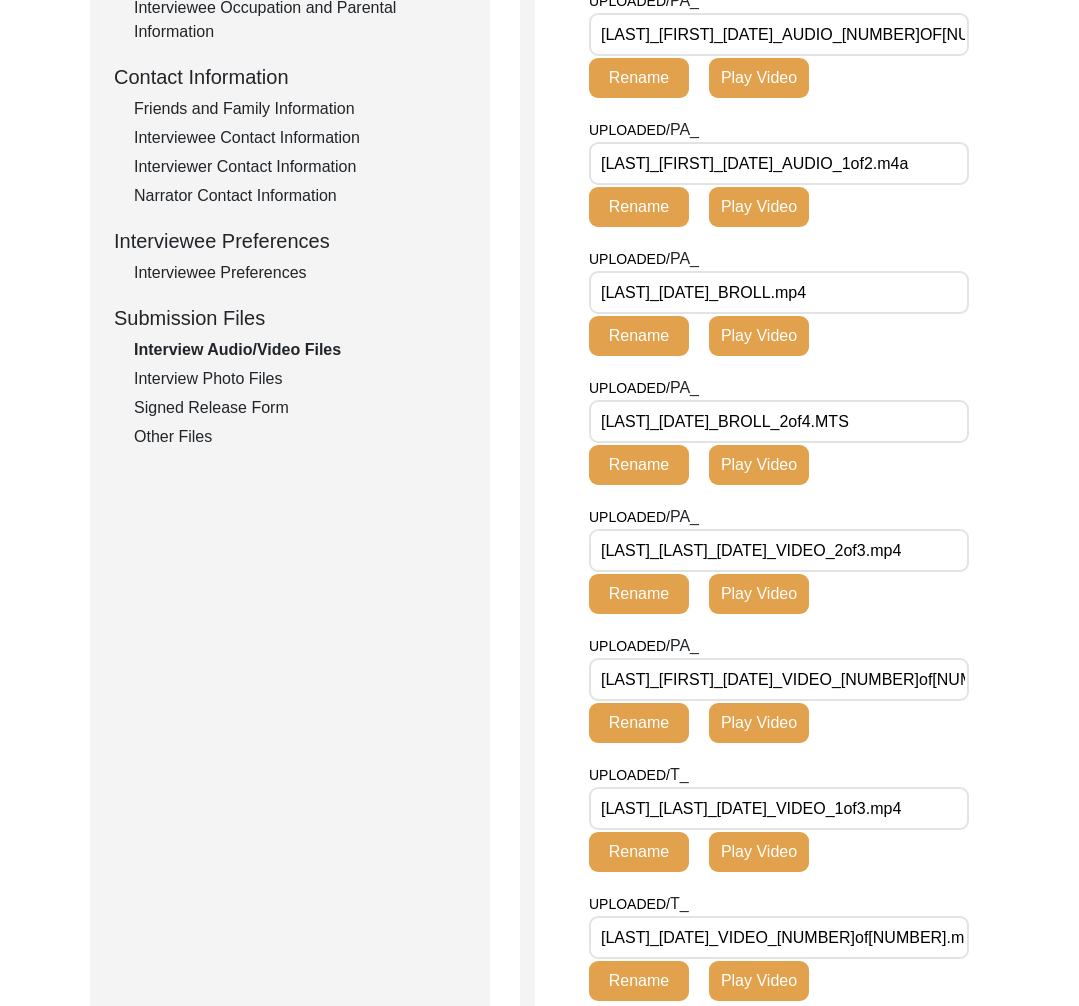 scroll, scrollTop: 634, scrollLeft: 0, axis: vertical 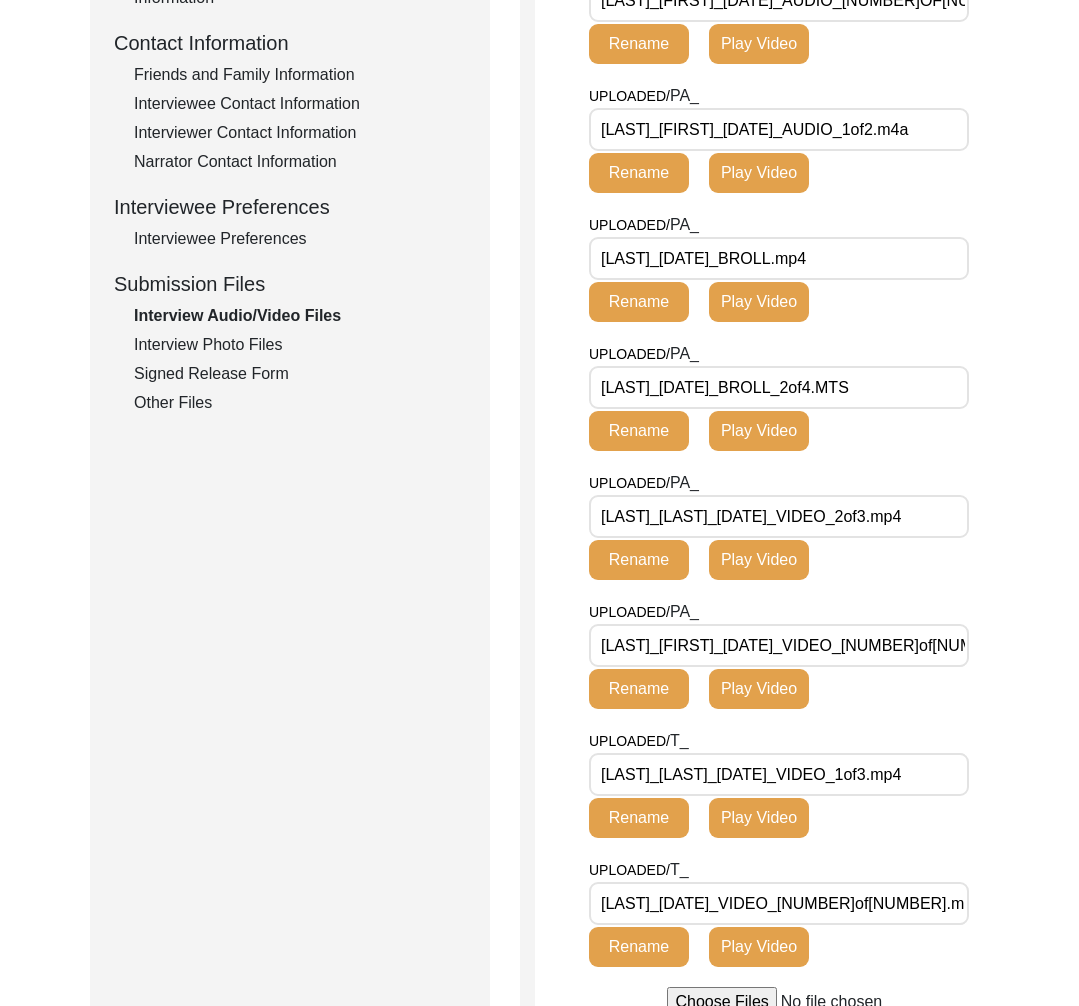 click on "Play Video" 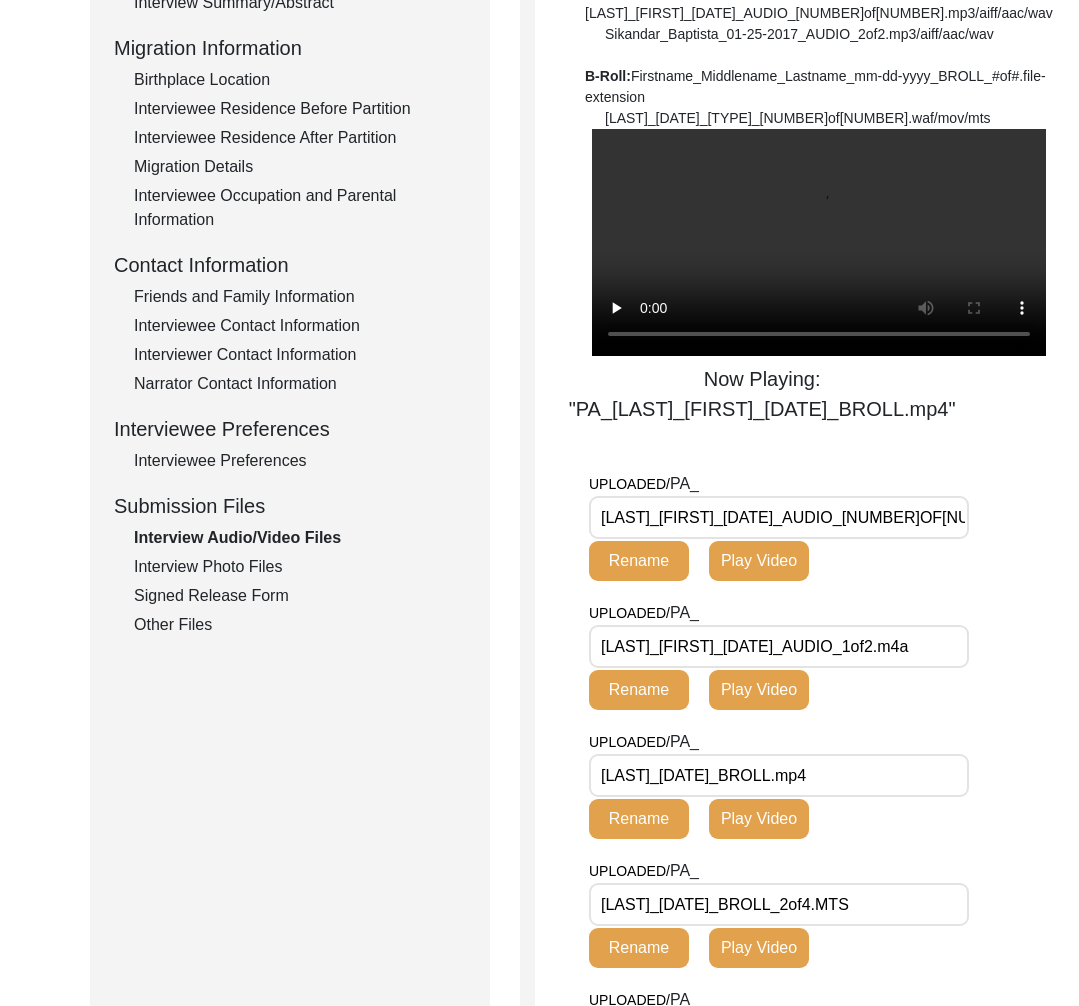 scroll, scrollTop: 472, scrollLeft: 0, axis: vertical 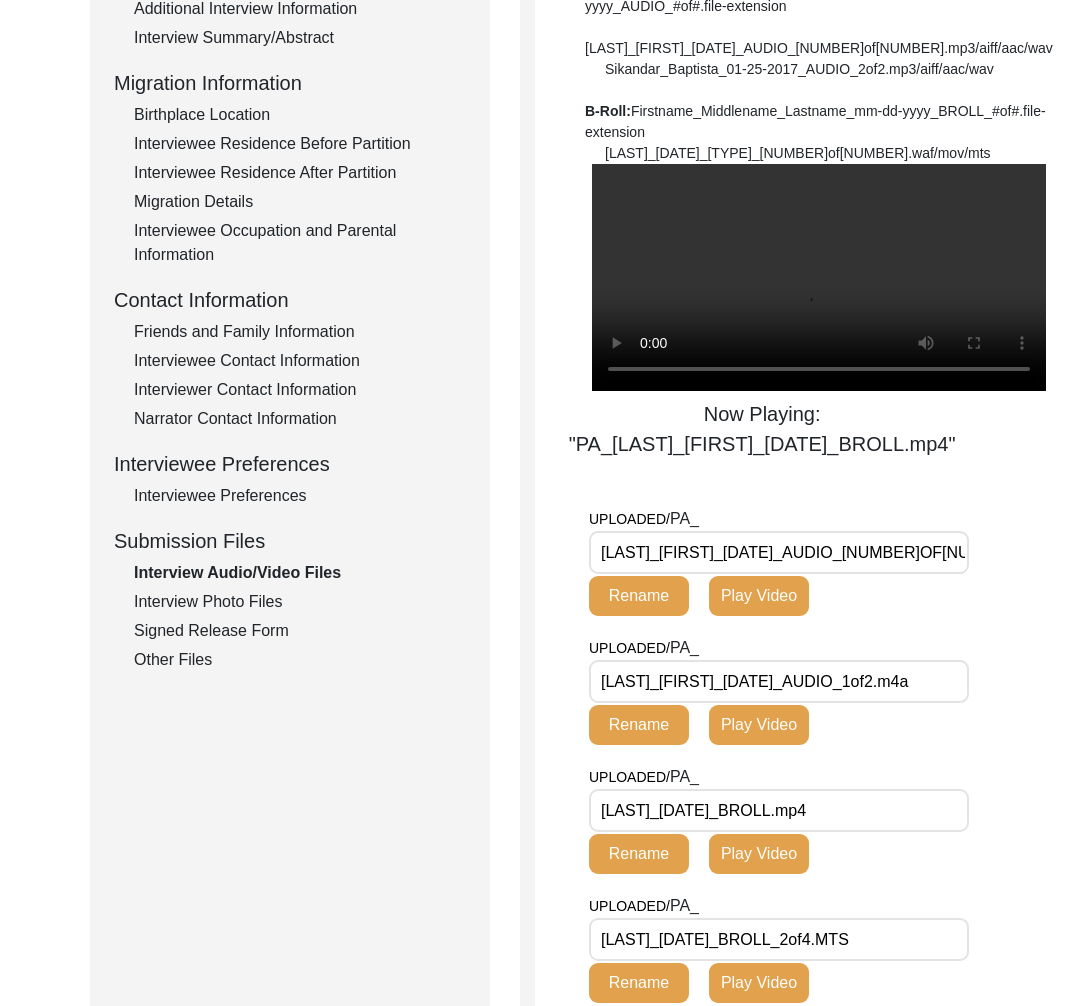 click on "Play Video" 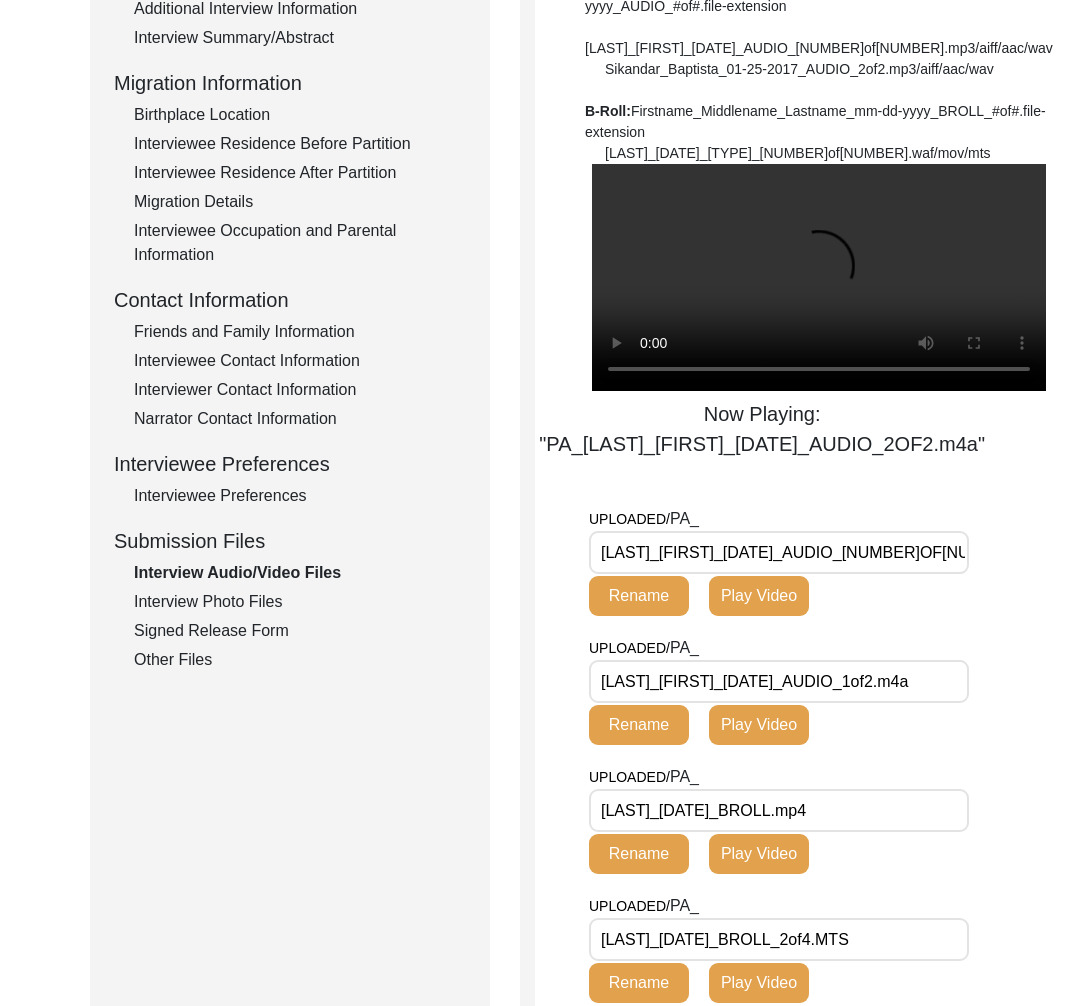 click on "Play Video" 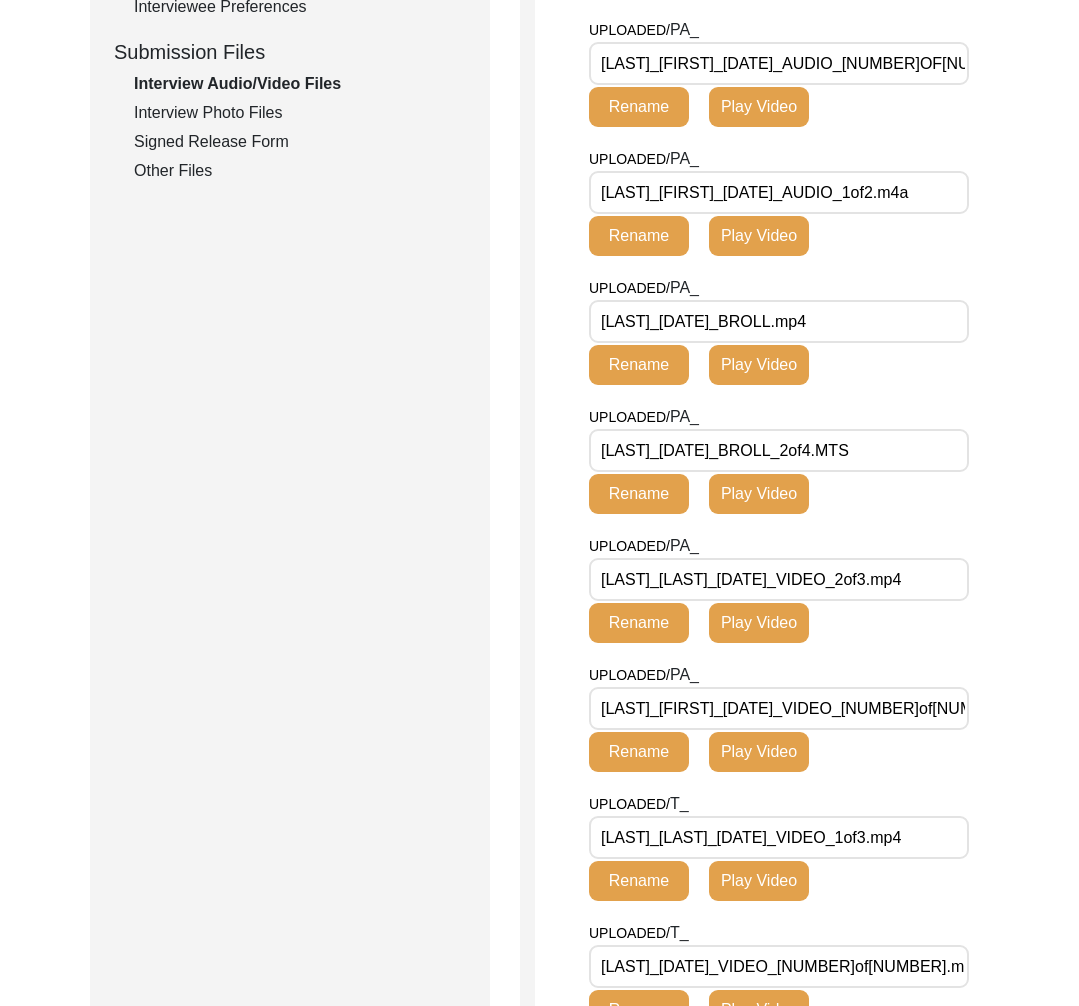 scroll, scrollTop: 1075, scrollLeft: 0, axis: vertical 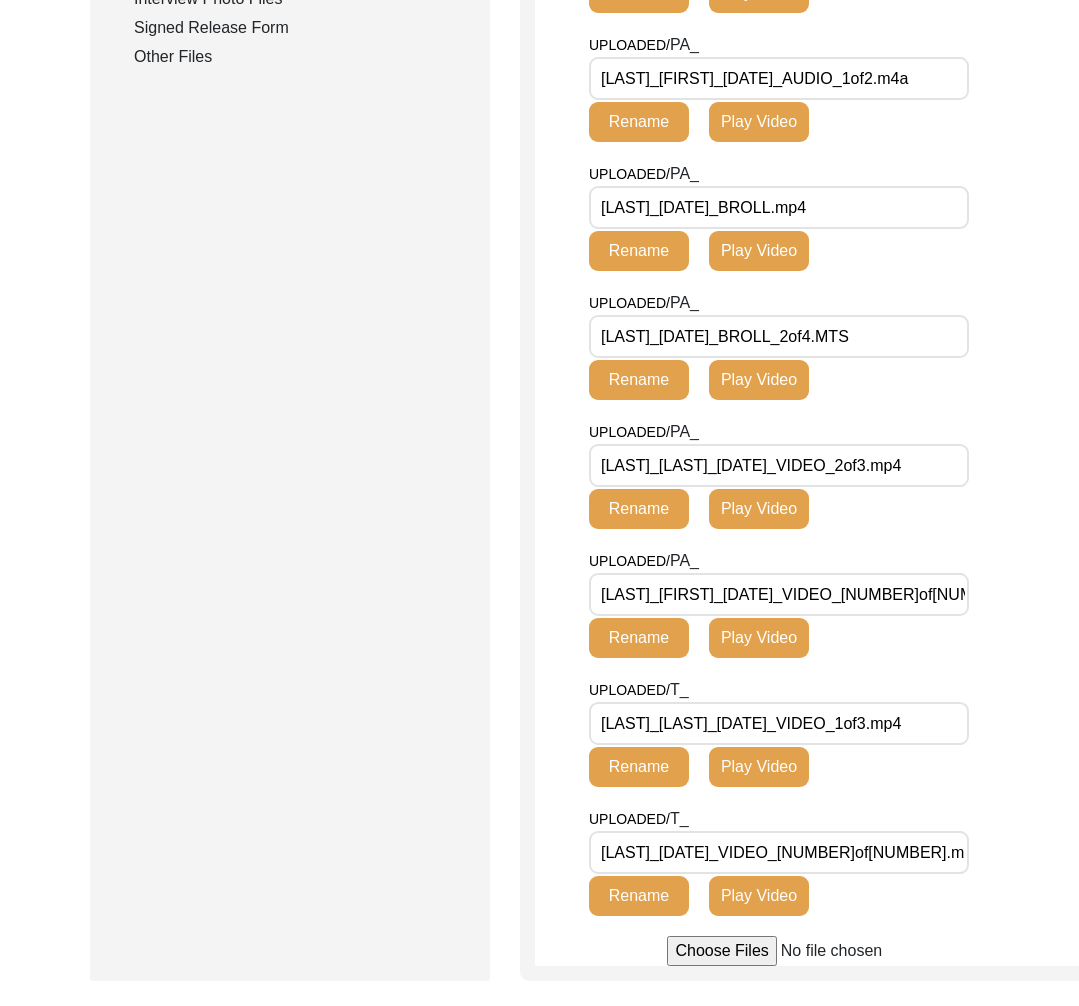 click on "Play Video" 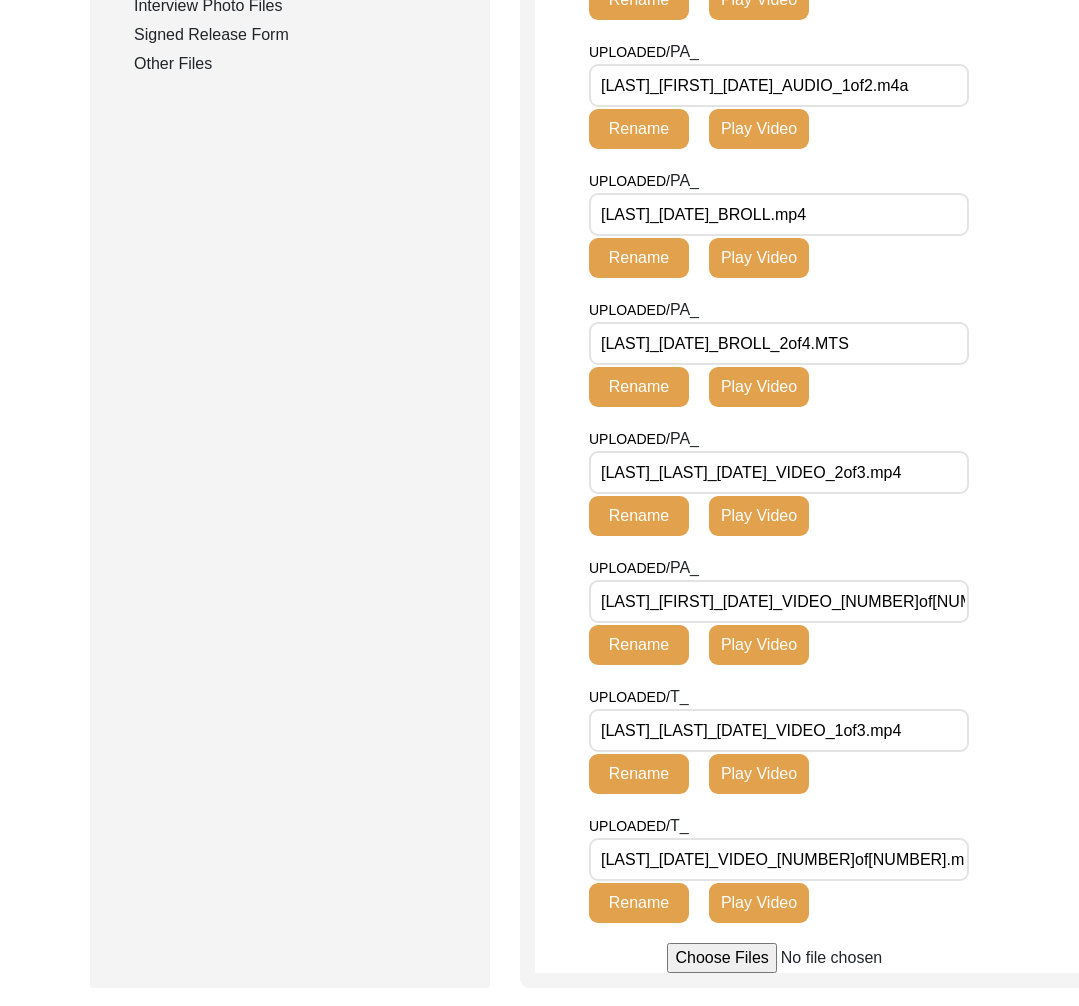 scroll, scrollTop: 1175, scrollLeft: 0, axis: vertical 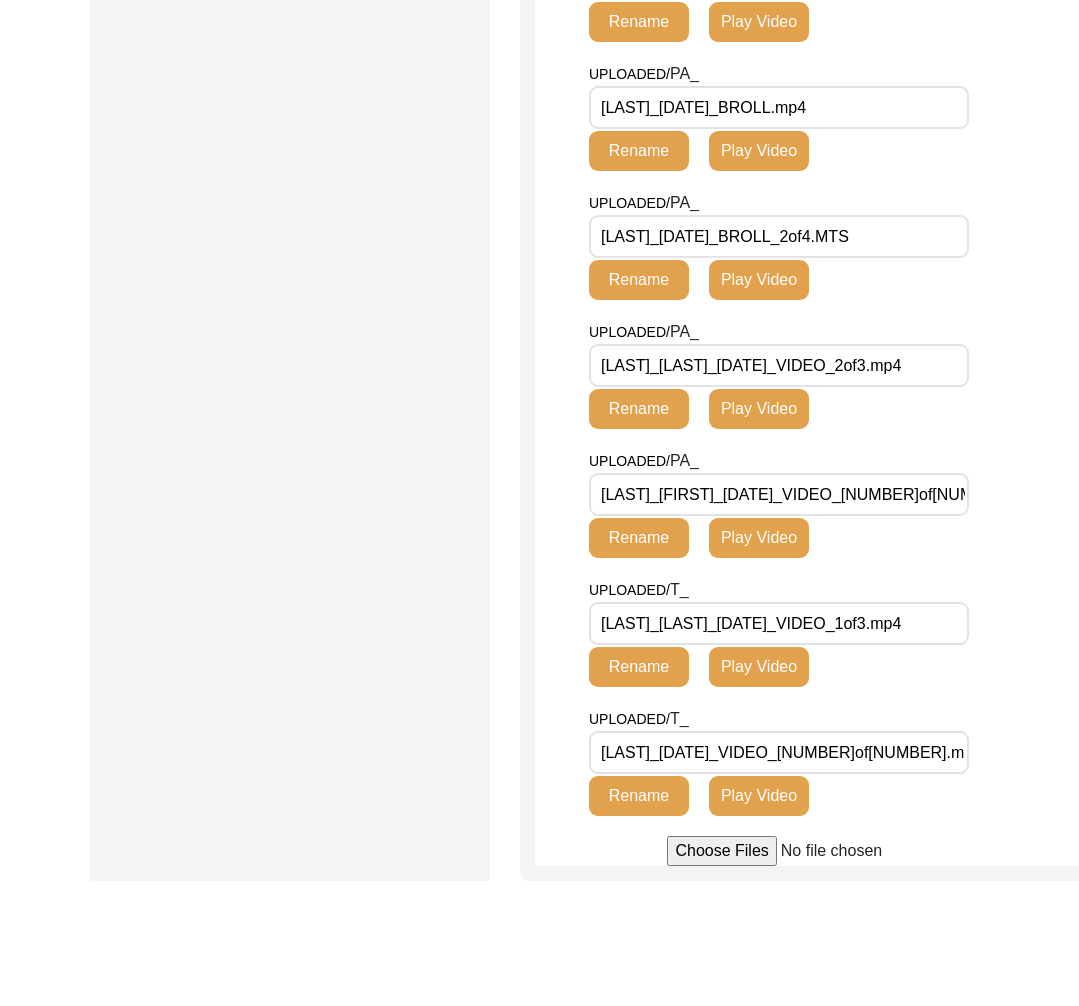 drag, startPoint x: 777, startPoint y: 818, endPoint x: 791, endPoint y: 817, distance: 14.035668 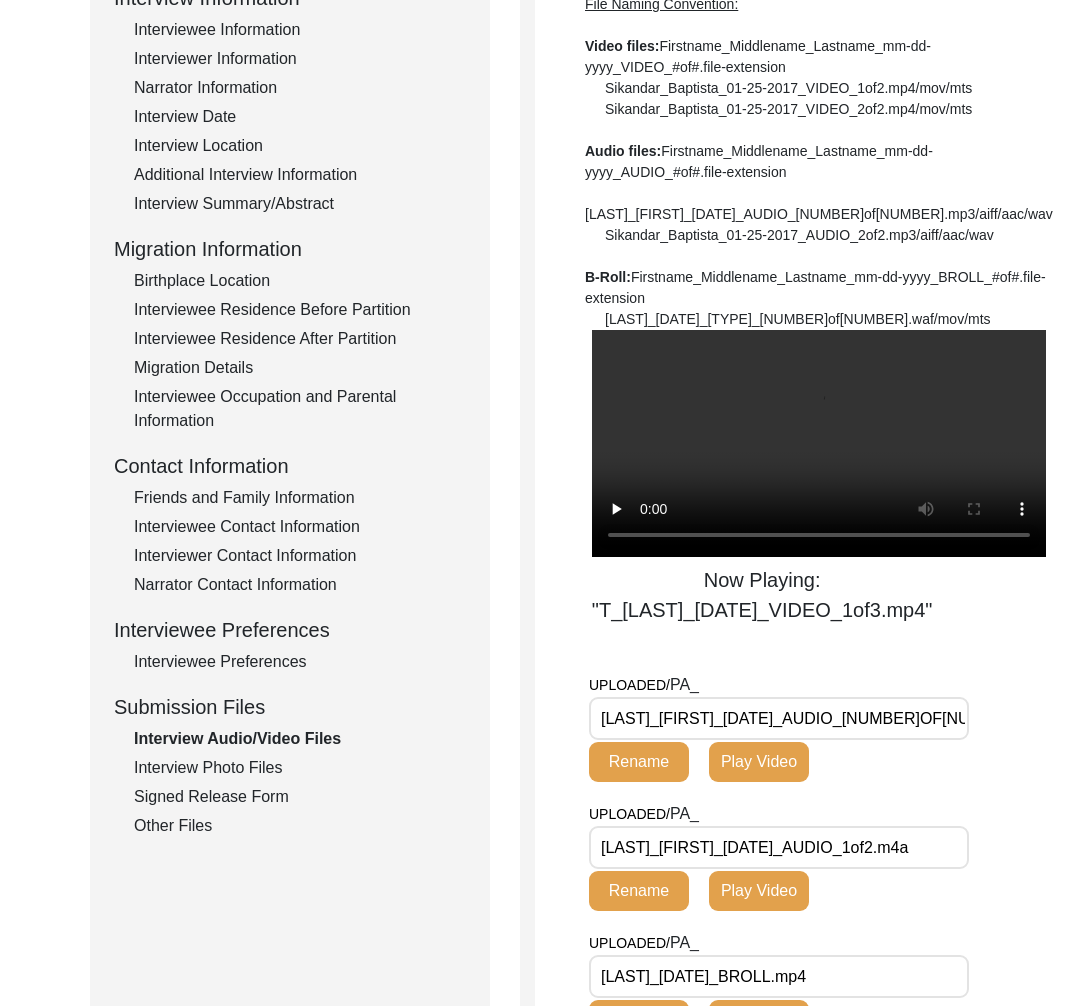 scroll, scrollTop: 309, scrollLeft: 0, axis: vertical 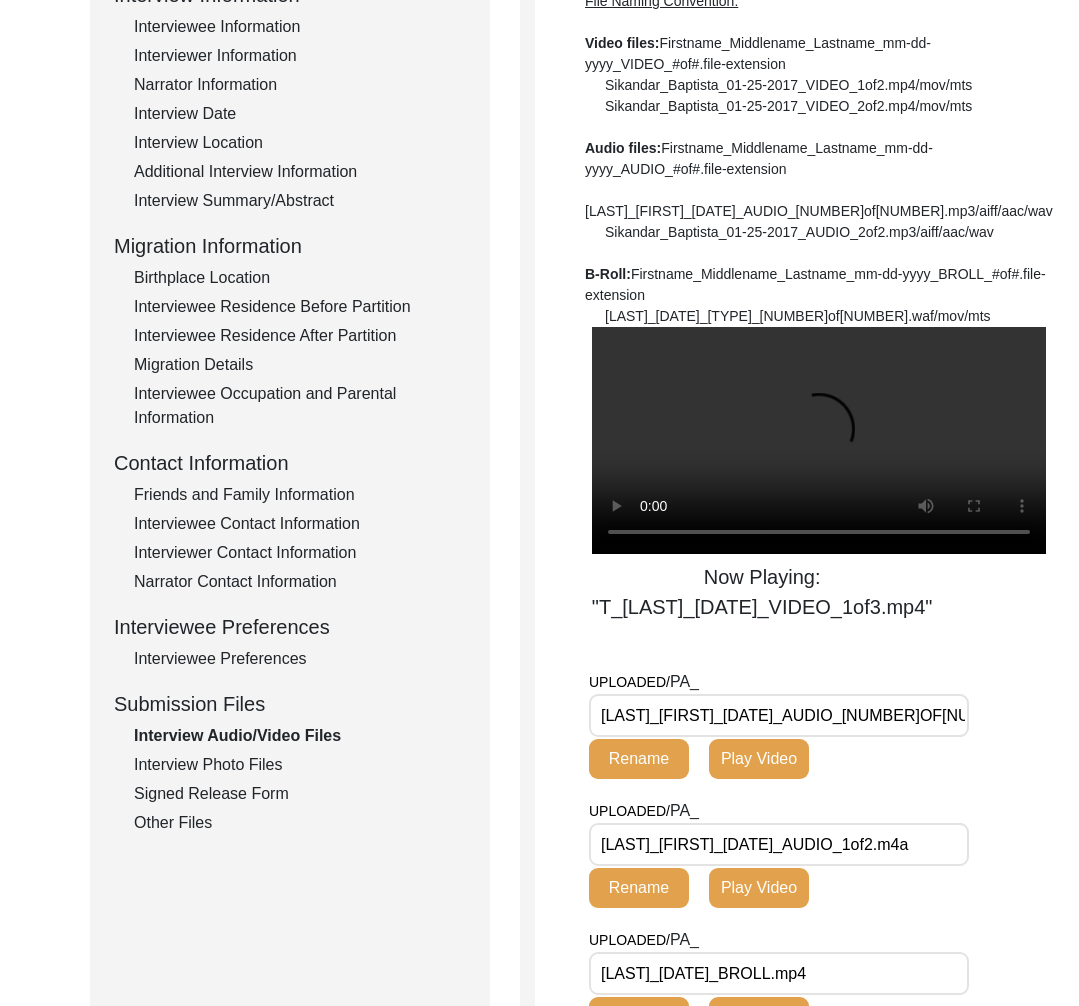 click on "Interview Information   Interviewee Information   Interviewer Information   Narrator Information   Interview Date   Interview Location   Additional Interview Information   Interview Summary/Abstract   Migration Information   Birthplace Location   Interviewee Residence Before Partition   Interviewee Residence After Partition   Migration Details   Interviewee Occupation and Parental Information   Contact Information   Friends and Family Information   Interviewee Contact Information   Interviewer Contact Information   Narrator Contact Information   Interviewee Preferences   Interviewee Preferences   Submission Files   Interview Audio/Video Files   Interview Photo Files   Signed Release Form   Other Files" 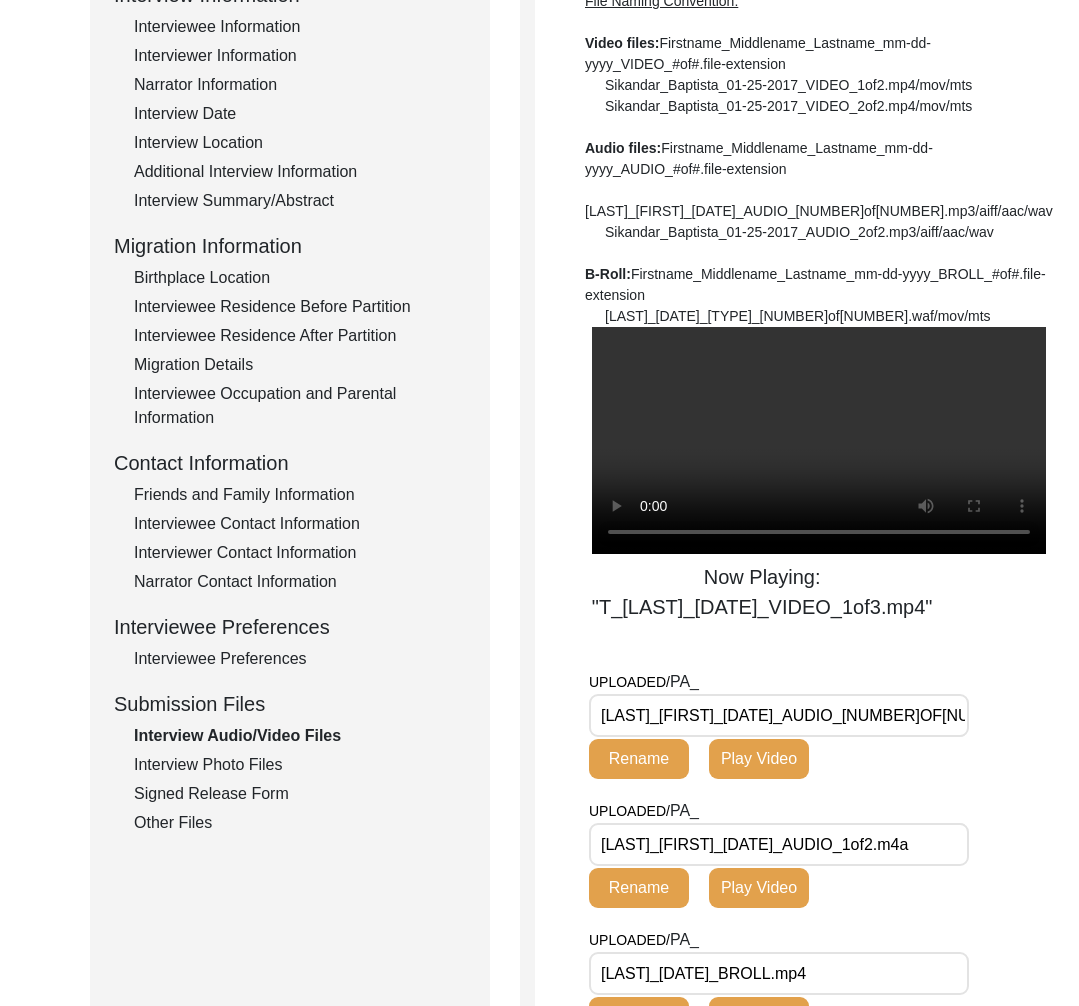 click on "Interview Photo Files" 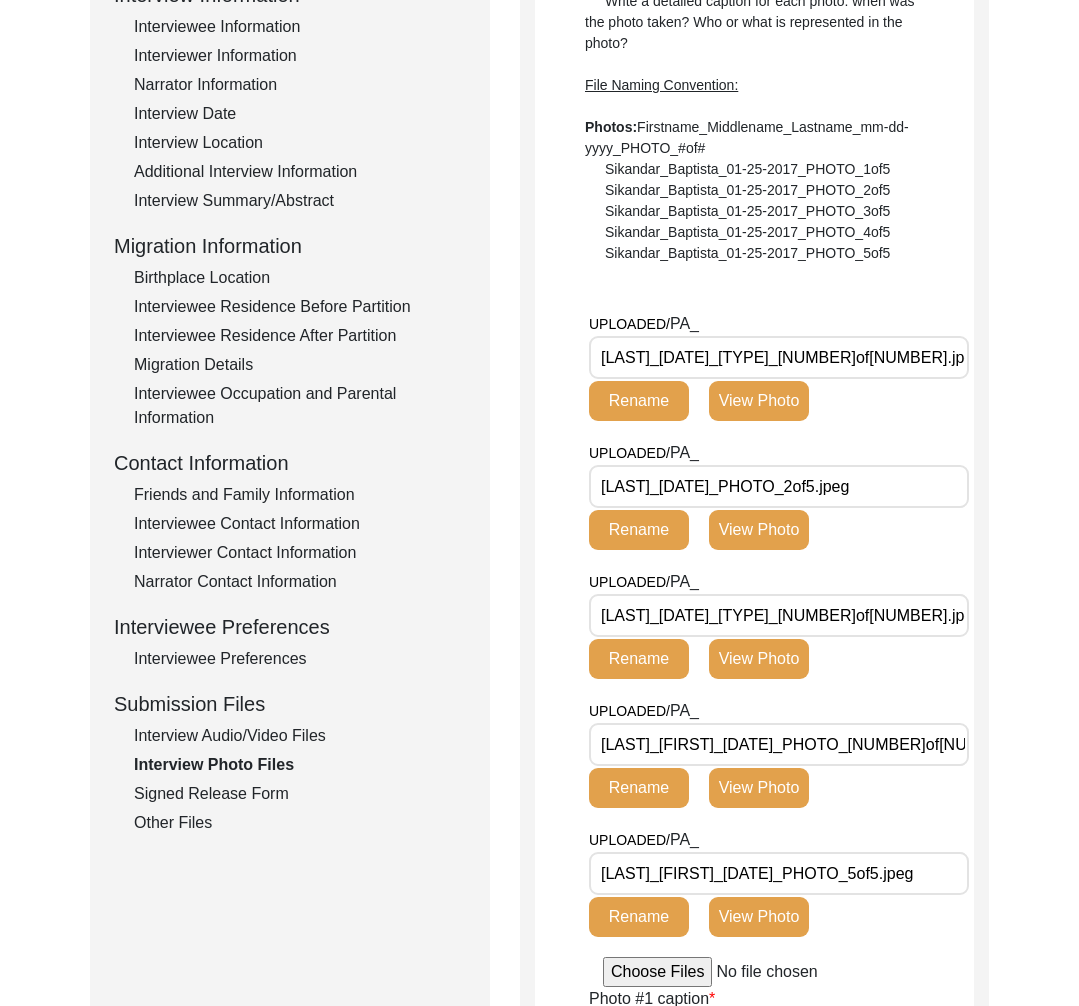 click on "Interview Audio/Video Files" 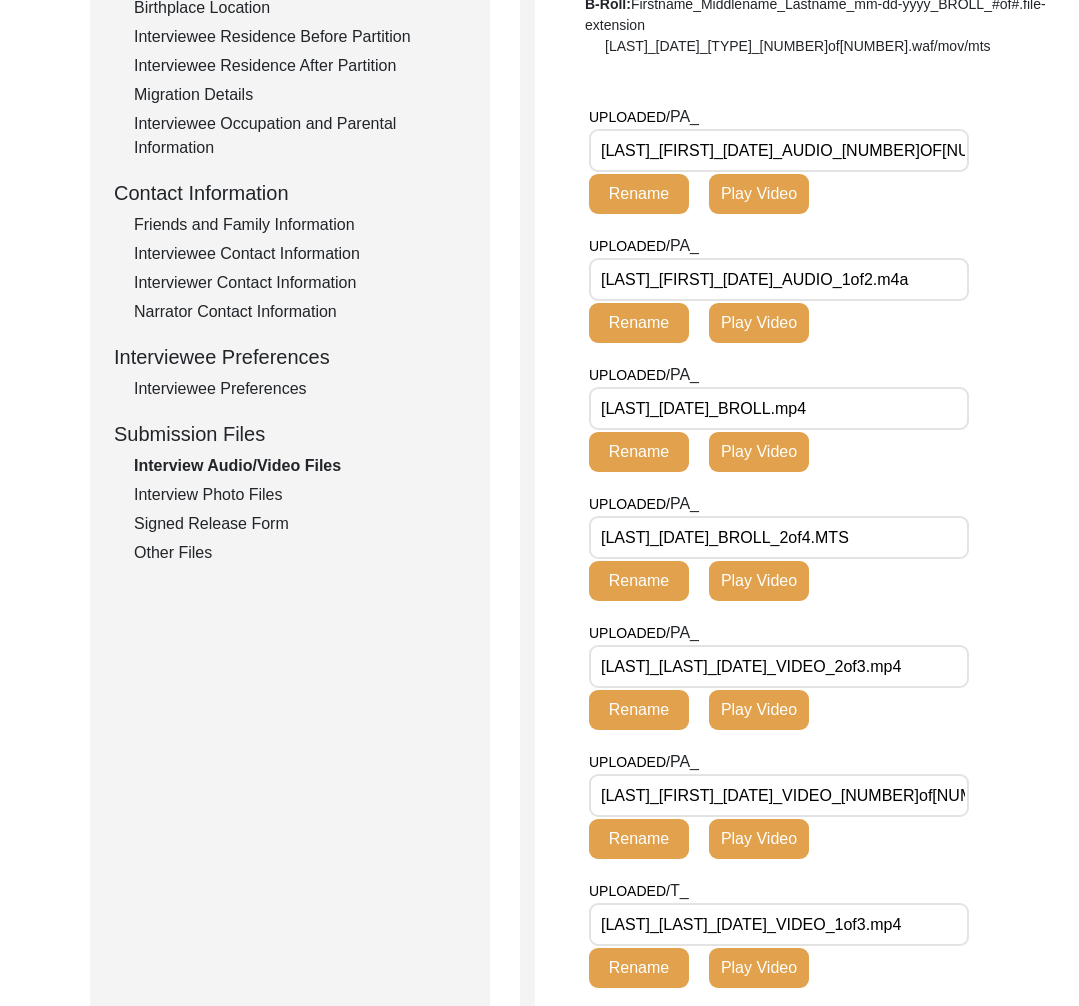 scroll, scrollTop: 844, scrollLeft: 0, axis: vertical 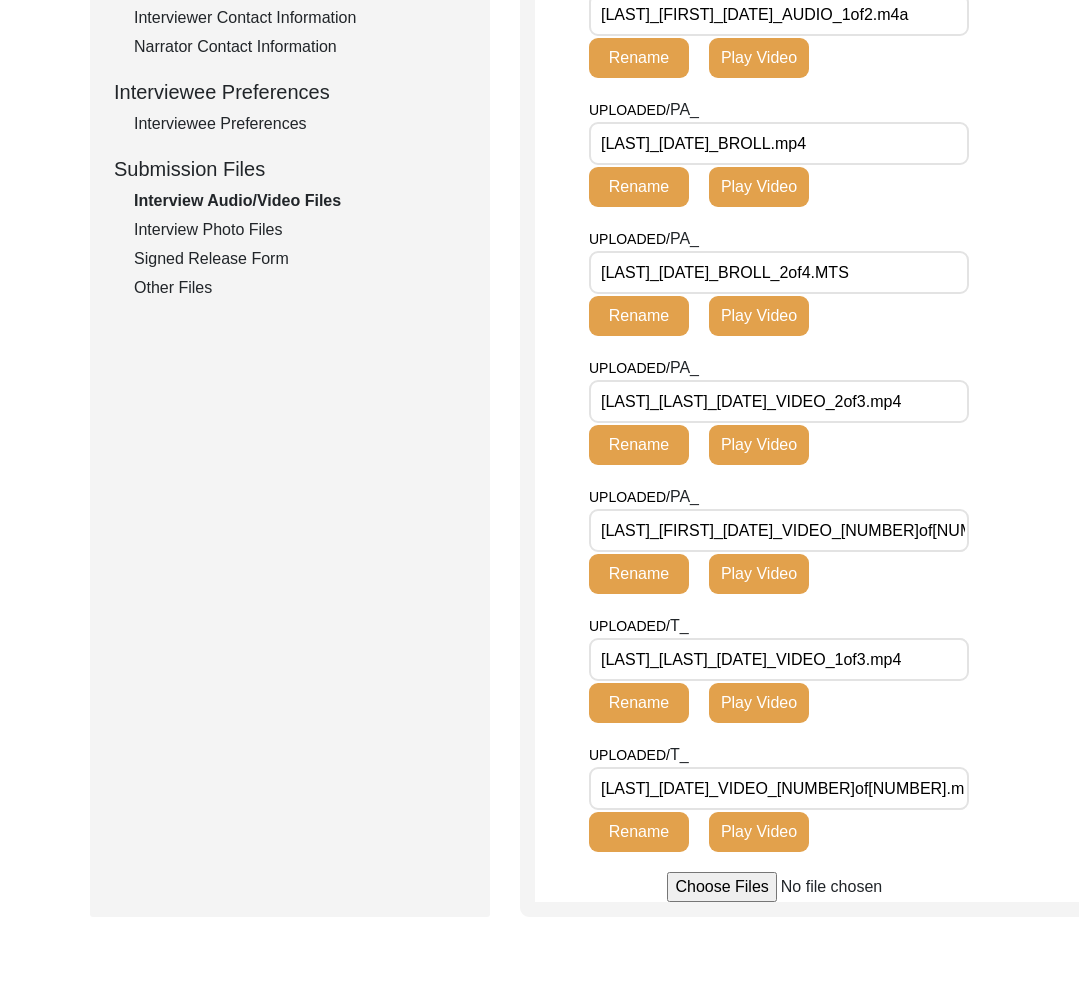 click on "Interview Photo Files" 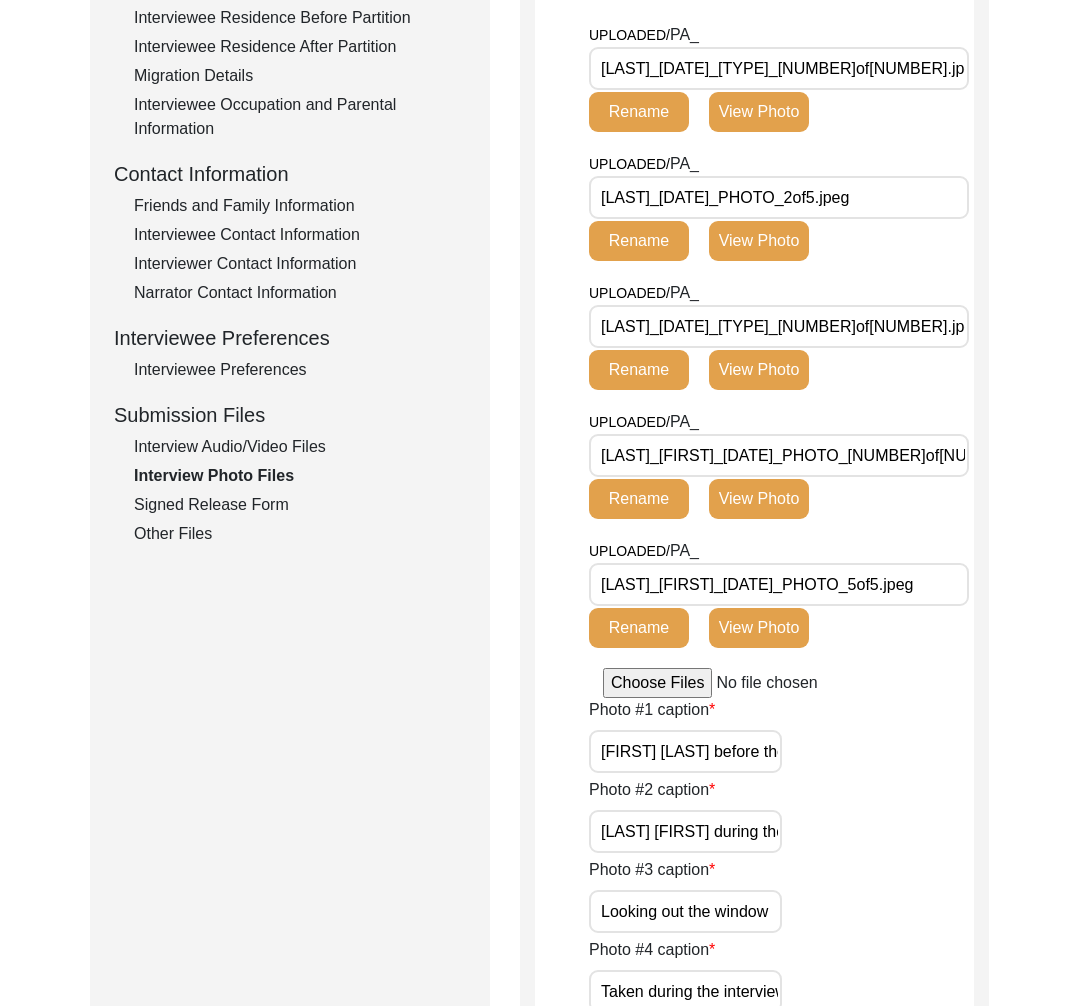 scroll, scrollTop: 522, scrollLeft: 0, axis: vertical 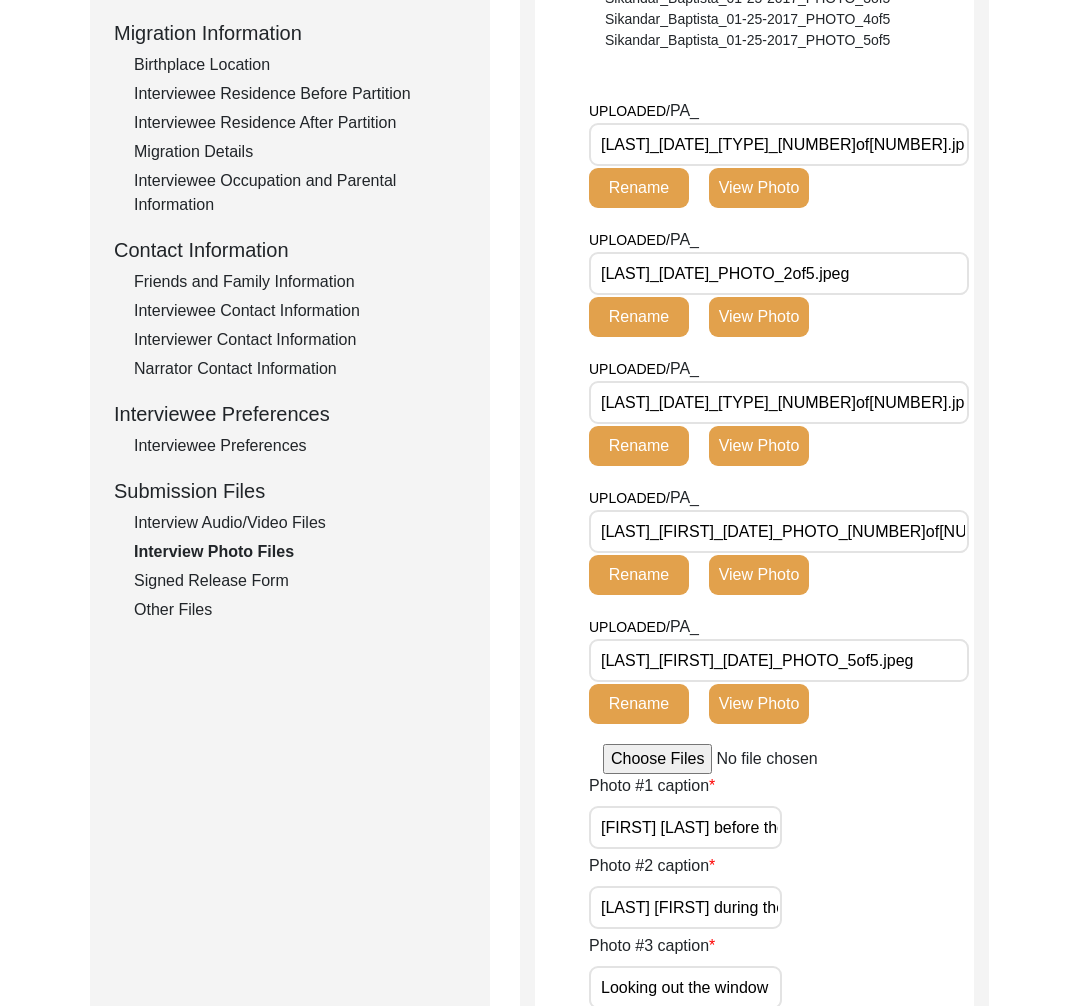 click on "Signed Release Form" 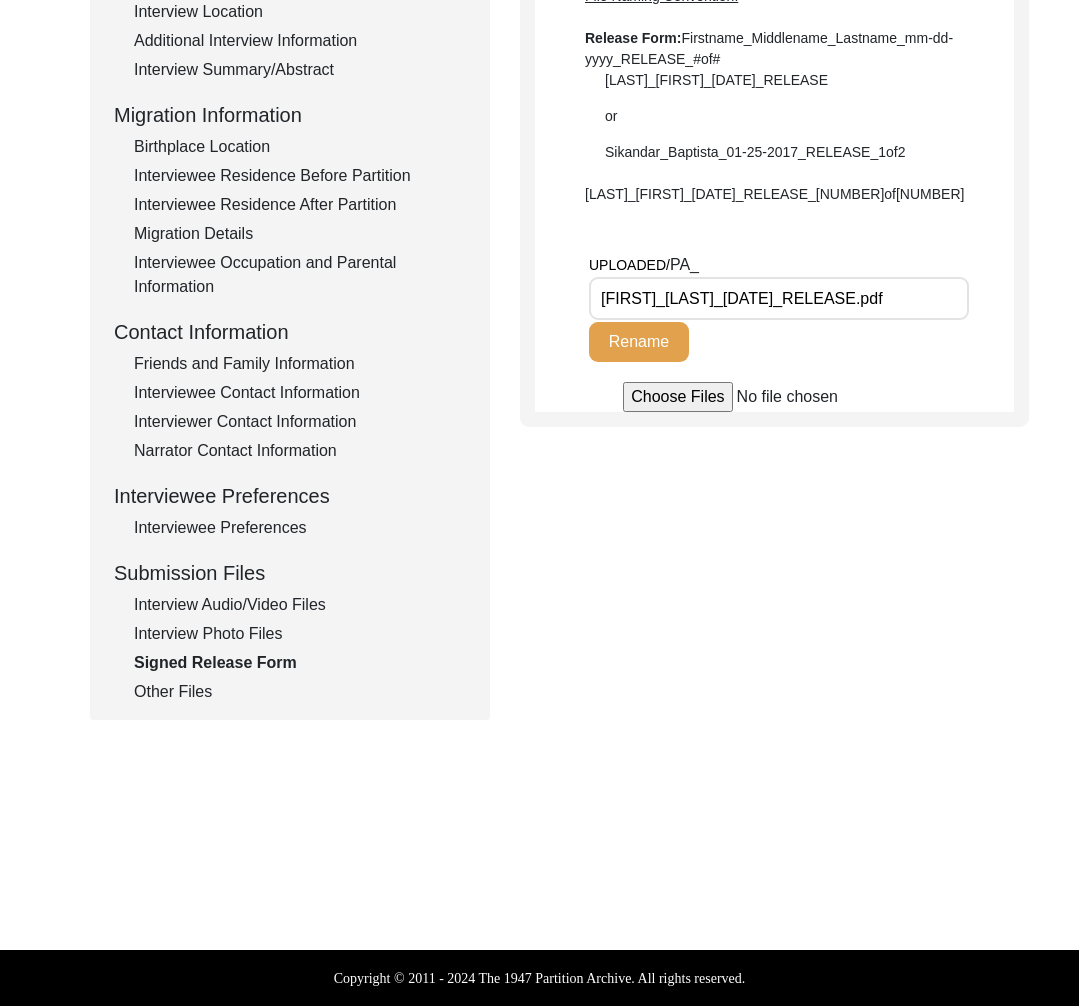 click on "Interview Audio/Video Files" 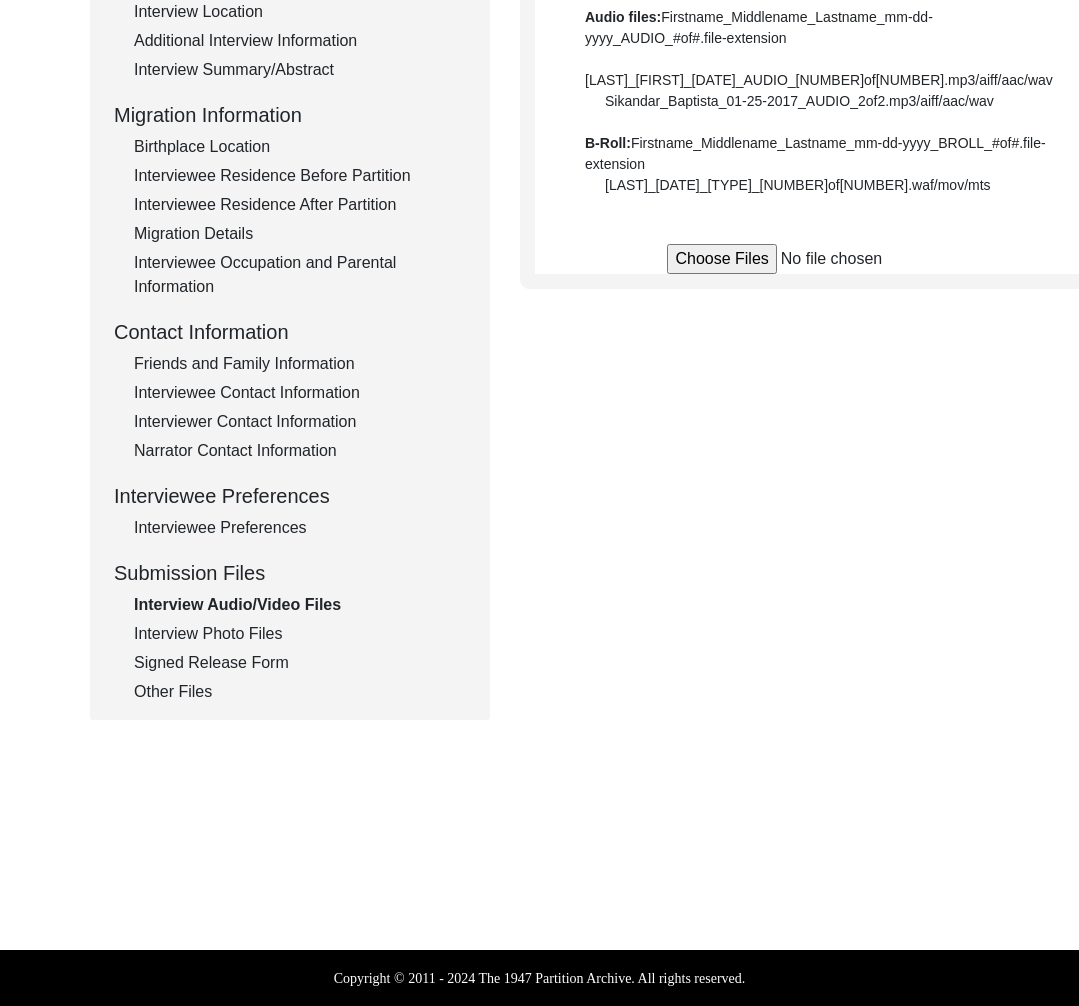 scroll, scrollTop: 522, scrollLeft: 0, axis: vertical 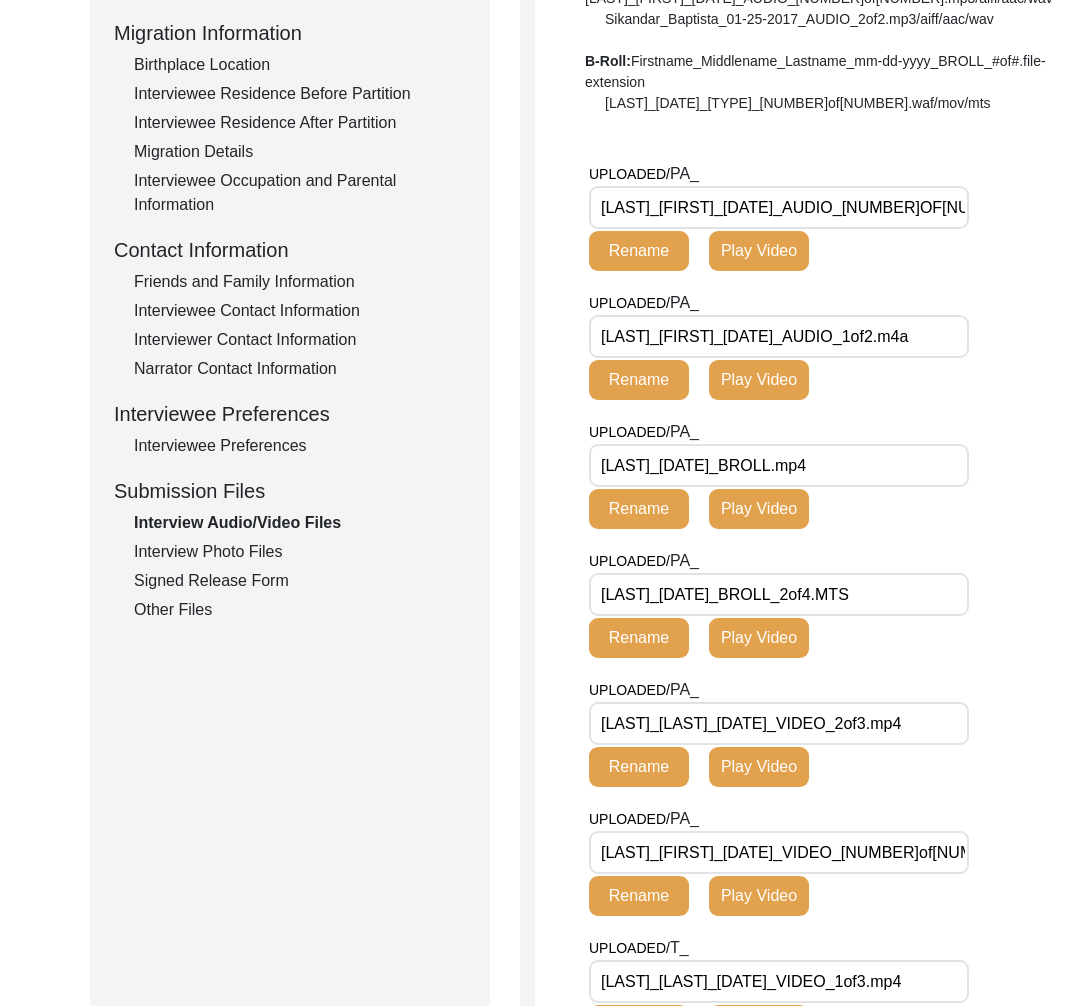 click on "Play Video" 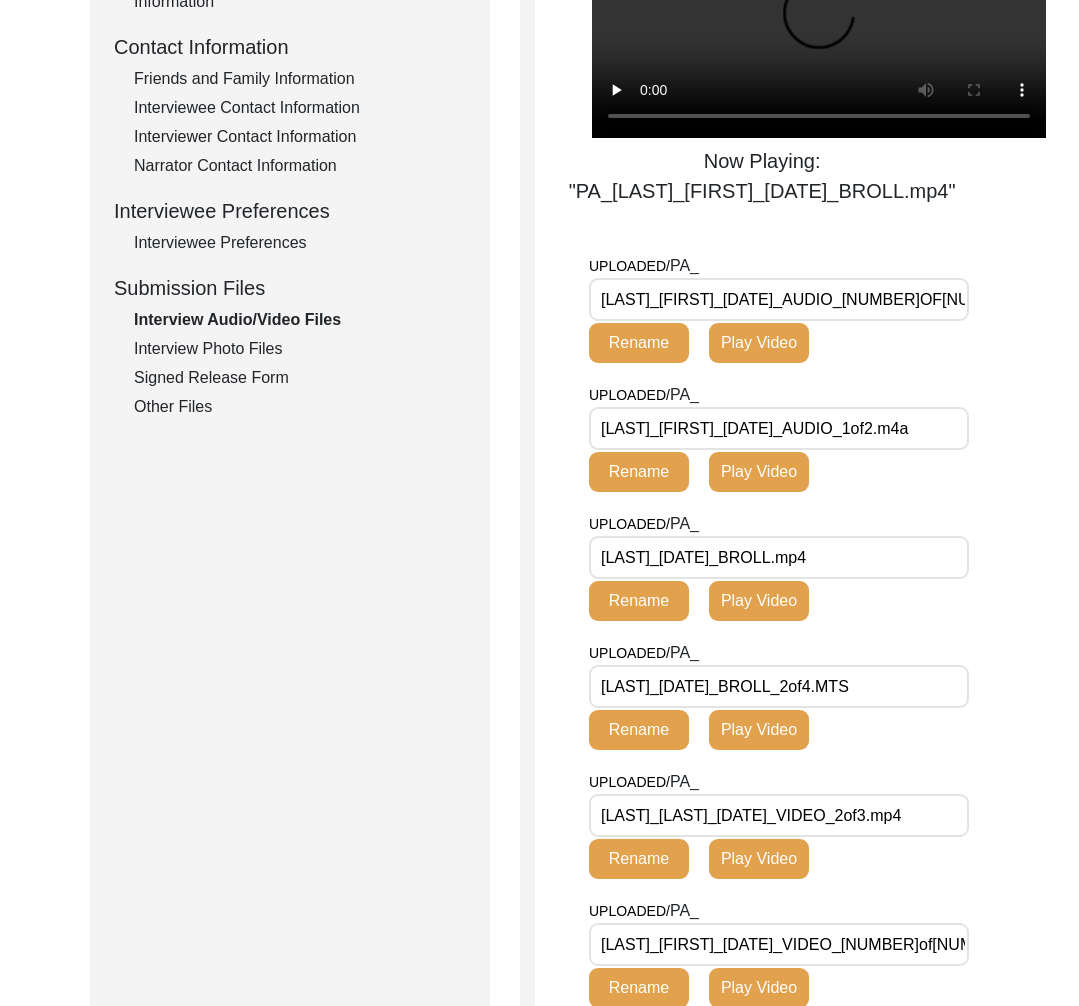 scroll, scrollTop: 813, scrollLeft: 0, axis: vertical 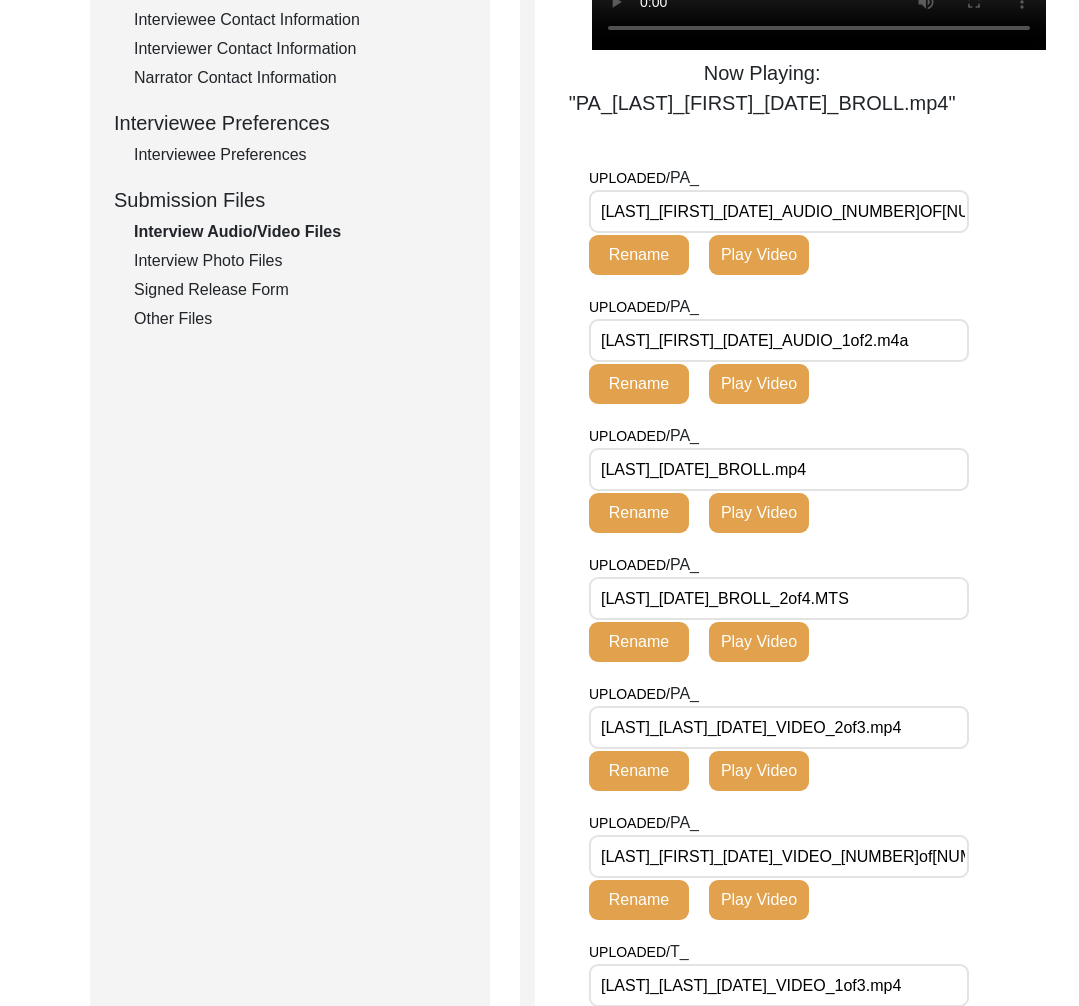 click on "Play Video" 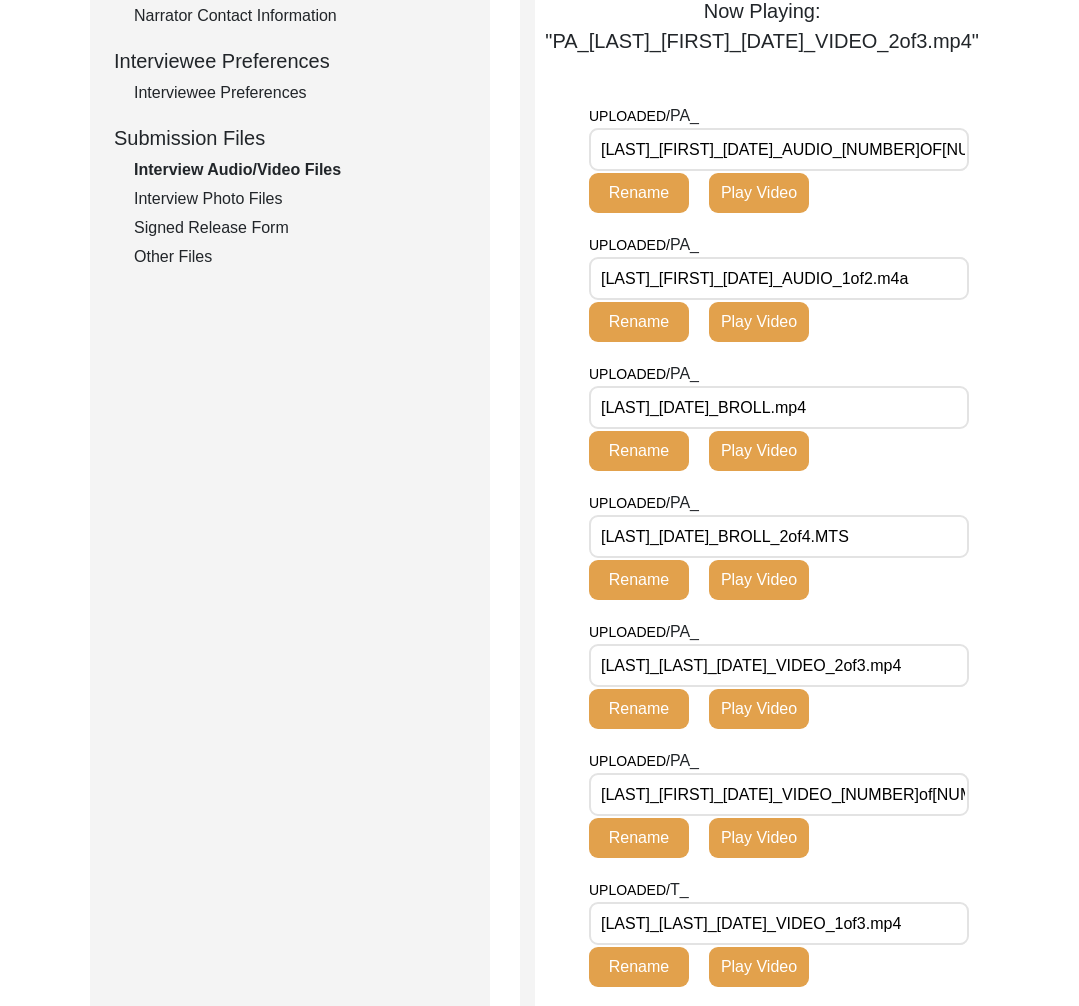 click on "Play Video" 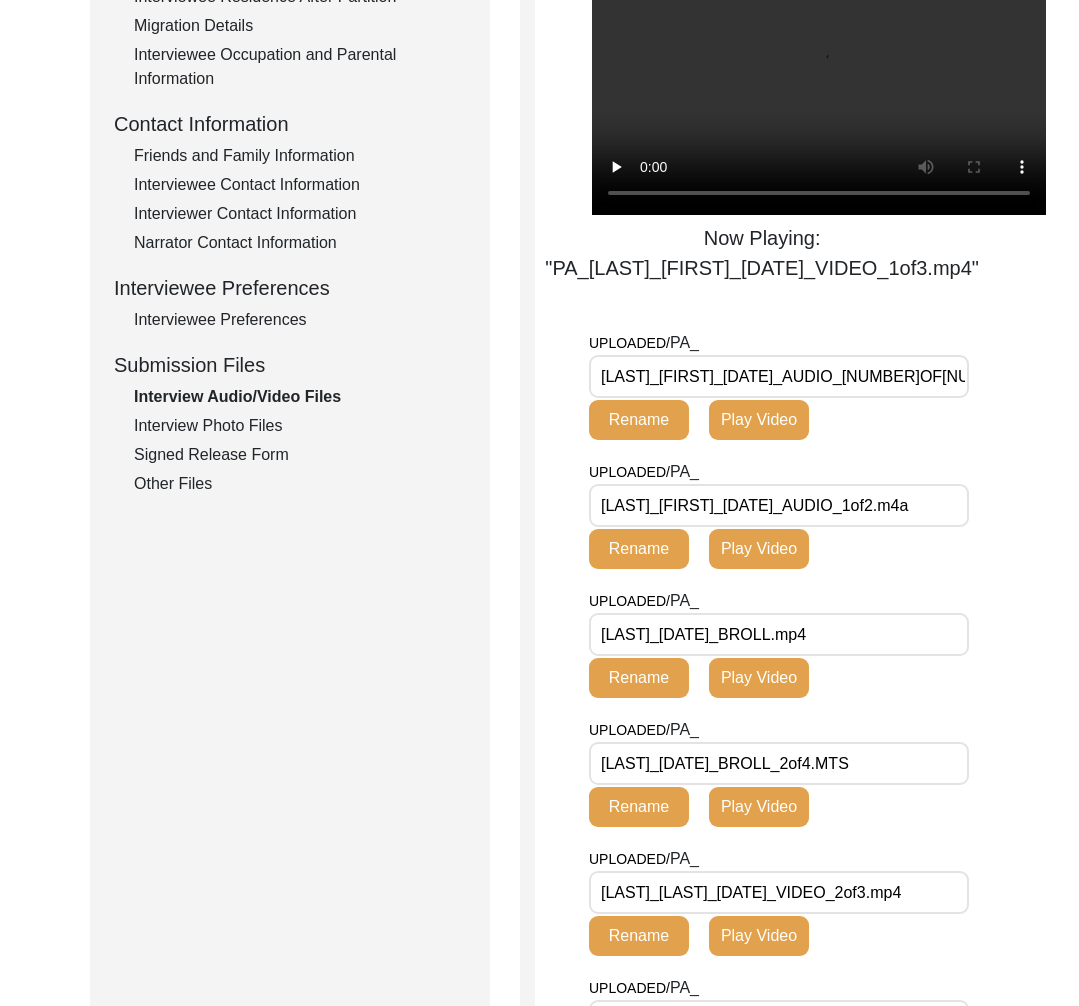 scroll, scrollTop: 511, scrollLeft: 0, axis: vertical 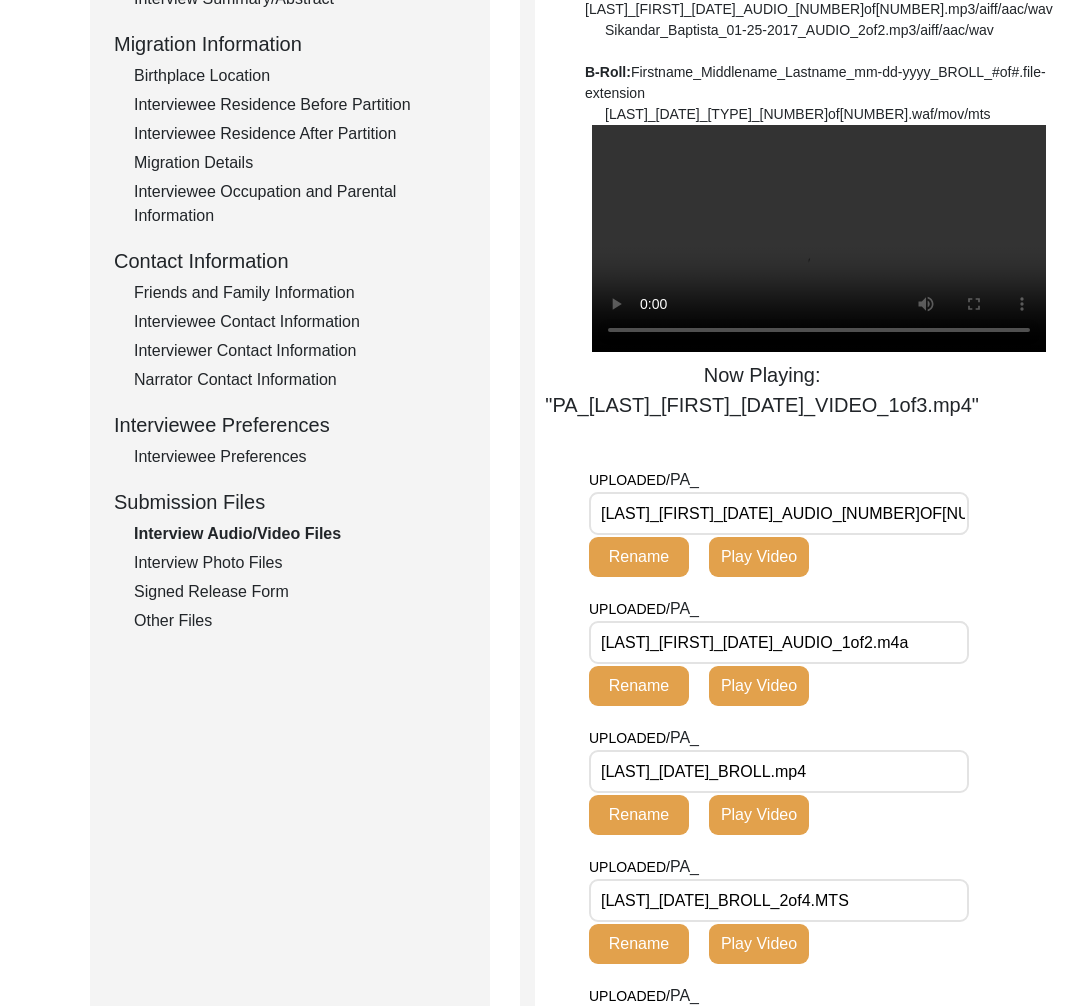 click on "Signed Release Form" 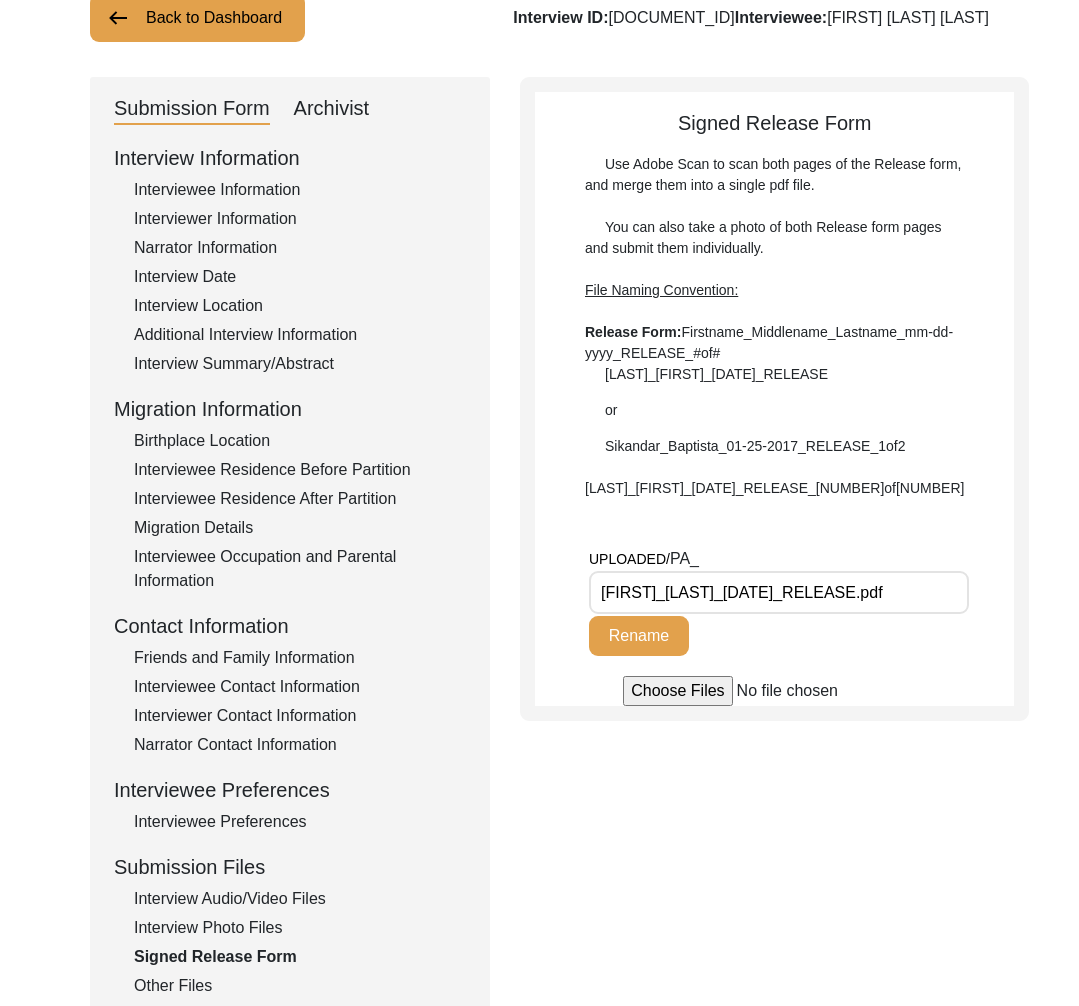 scroll, scrollTop: 320, scrollLeft: 0, axis: vertical 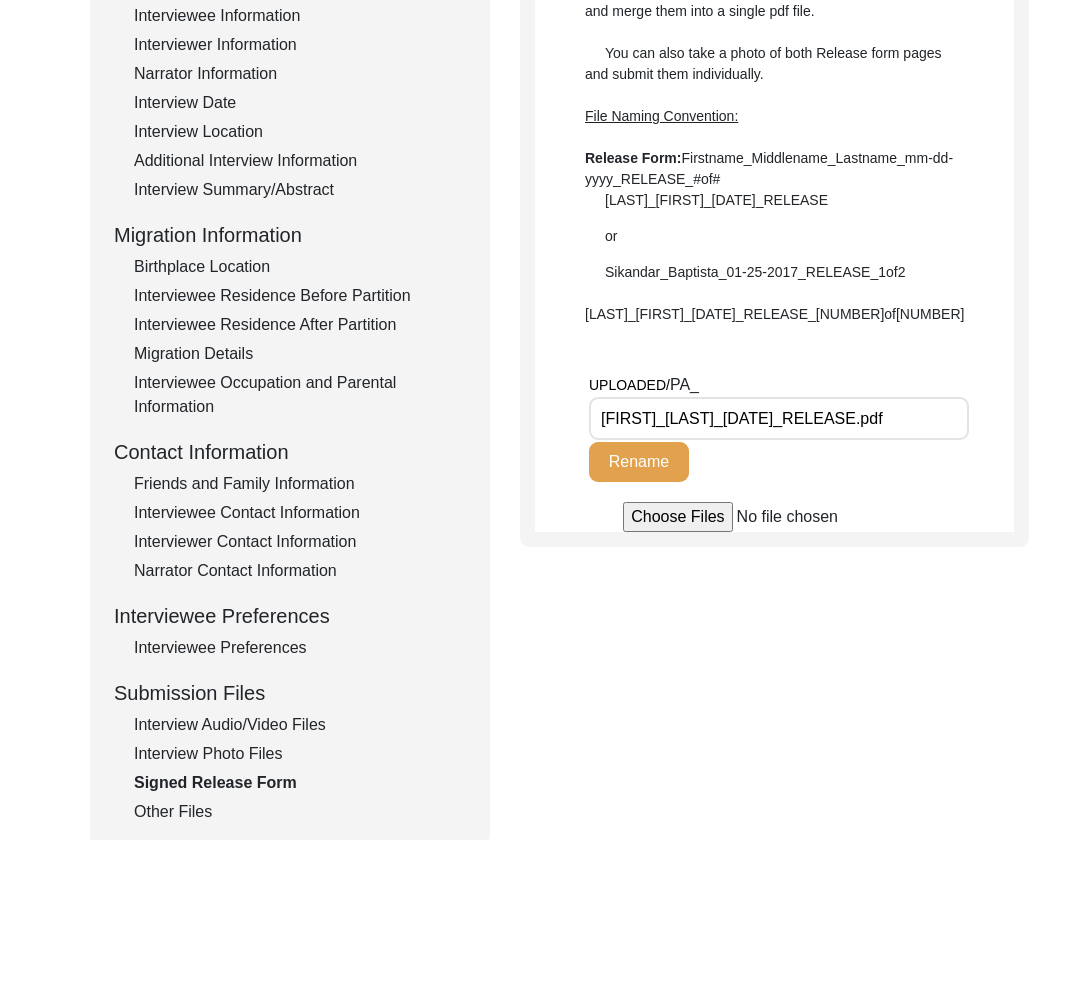 click on "Interview Photo Files" 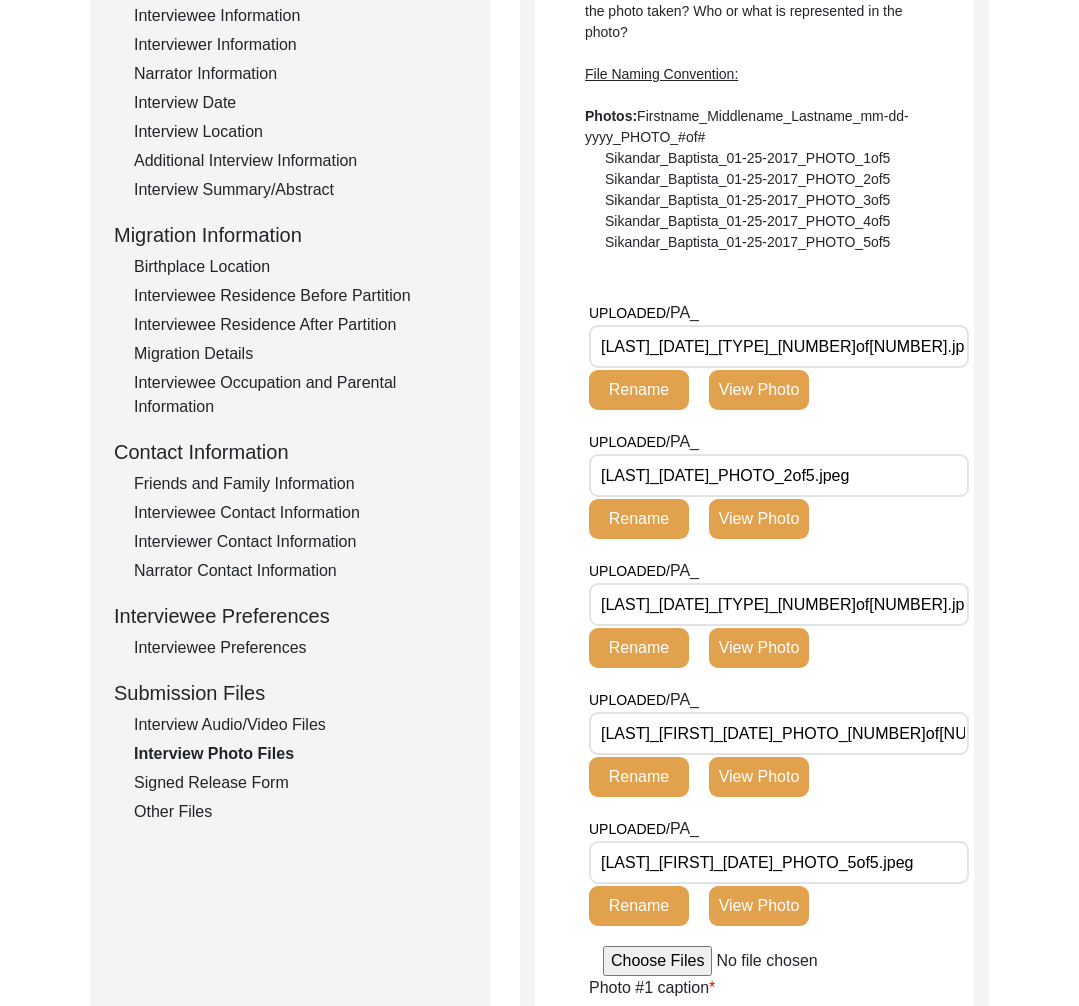 click on "Interview Audio/Video Files" 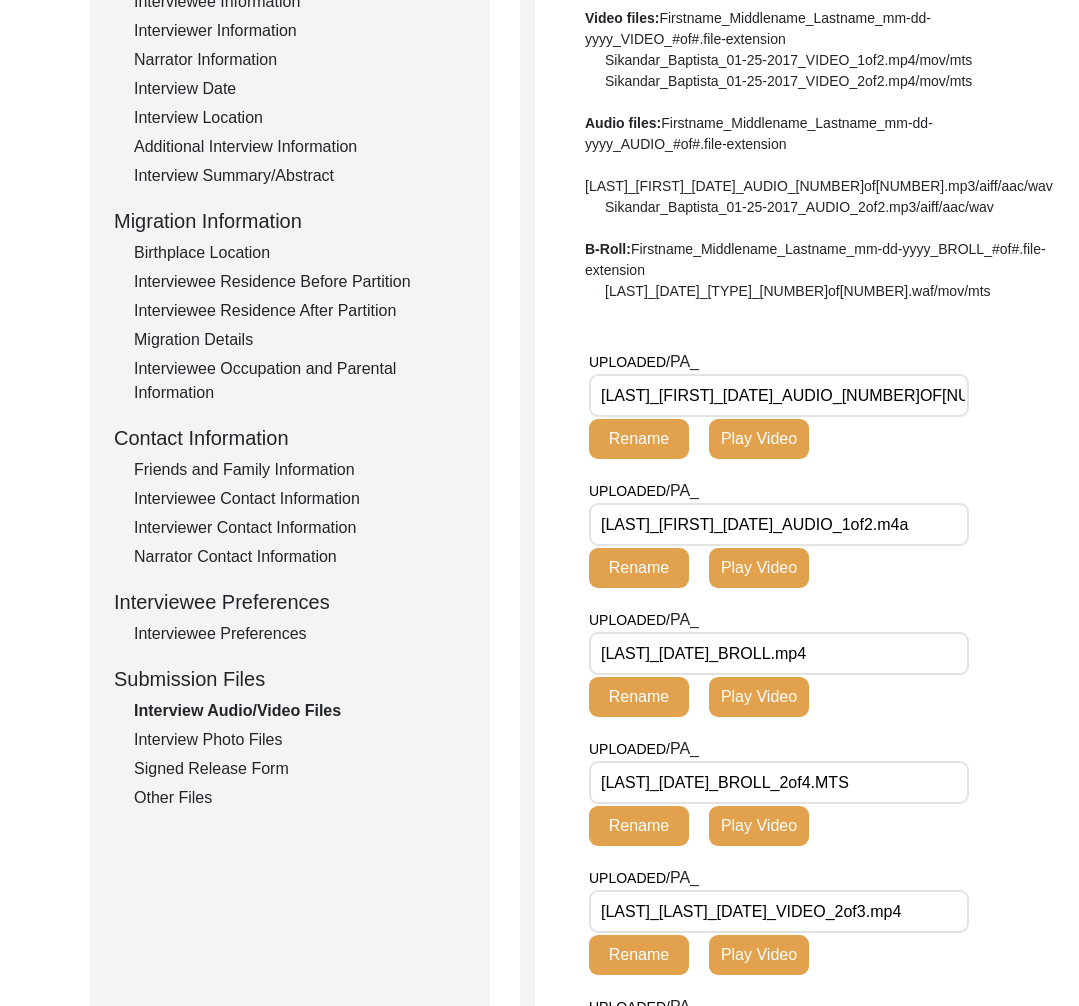 click on "[LAST]_[DATE]_BROLL.mp4" at bounding box center [779, 653] 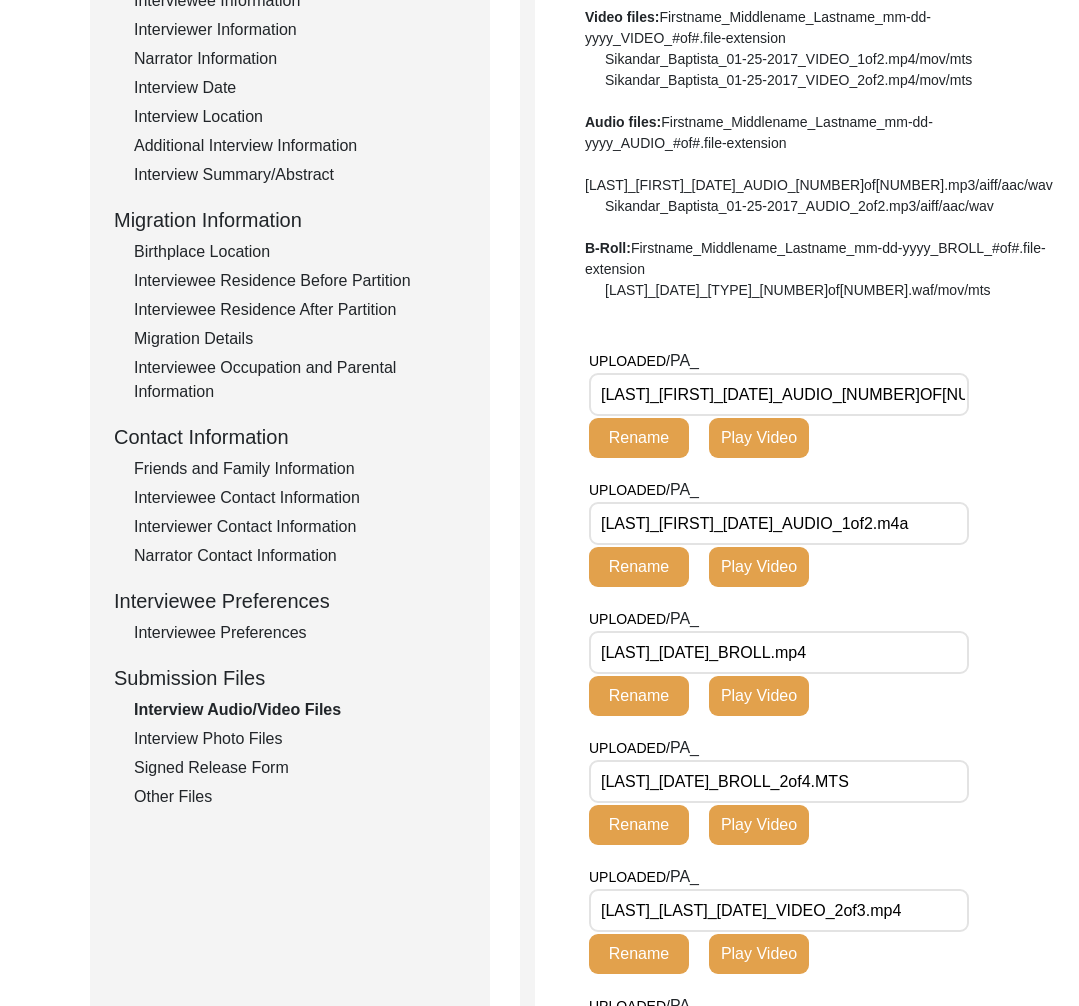 click on "[LAST]_[DATE]_BROLL.mp4" at bounding box center [779, 652] 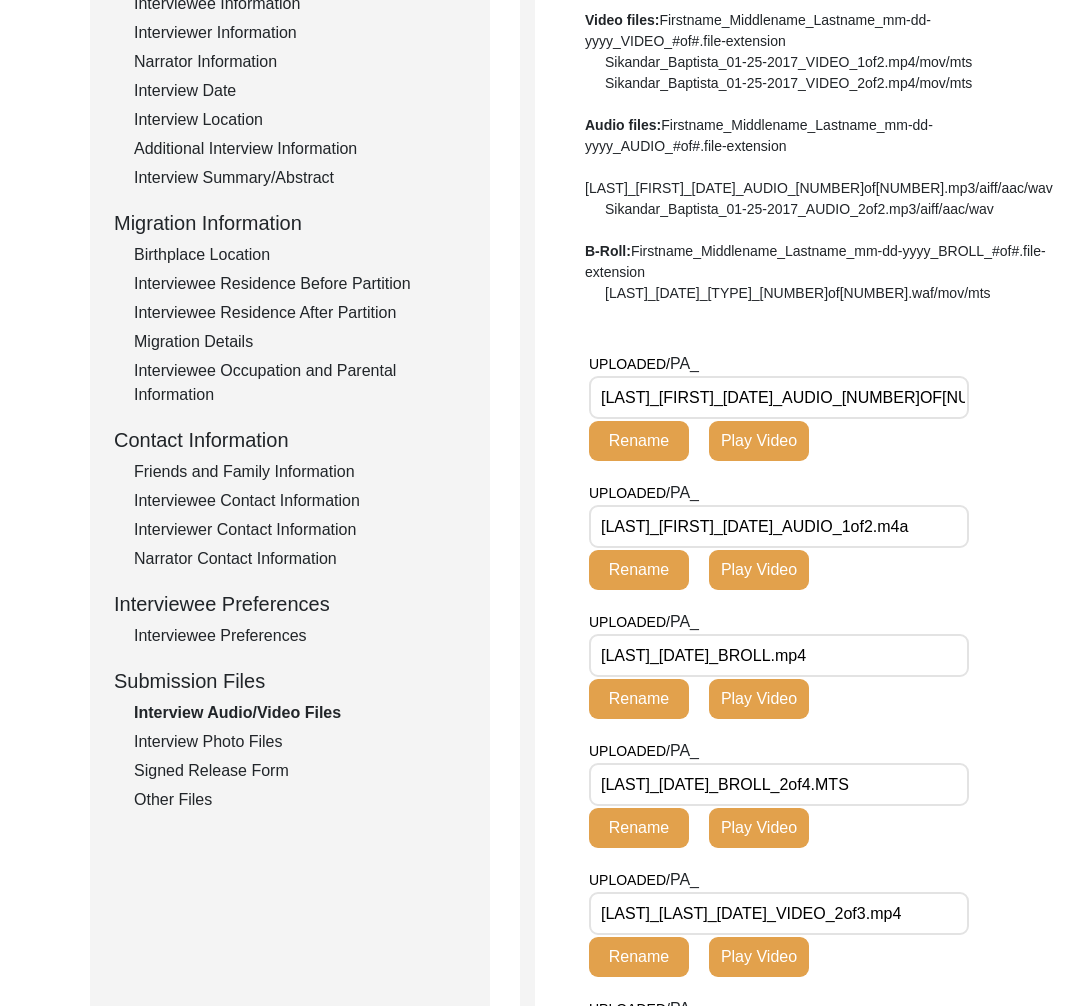drag, startPoint x: 736, startPoint y: 738, endPoint x: 571, endPoint y: 735, distance: 165.02727 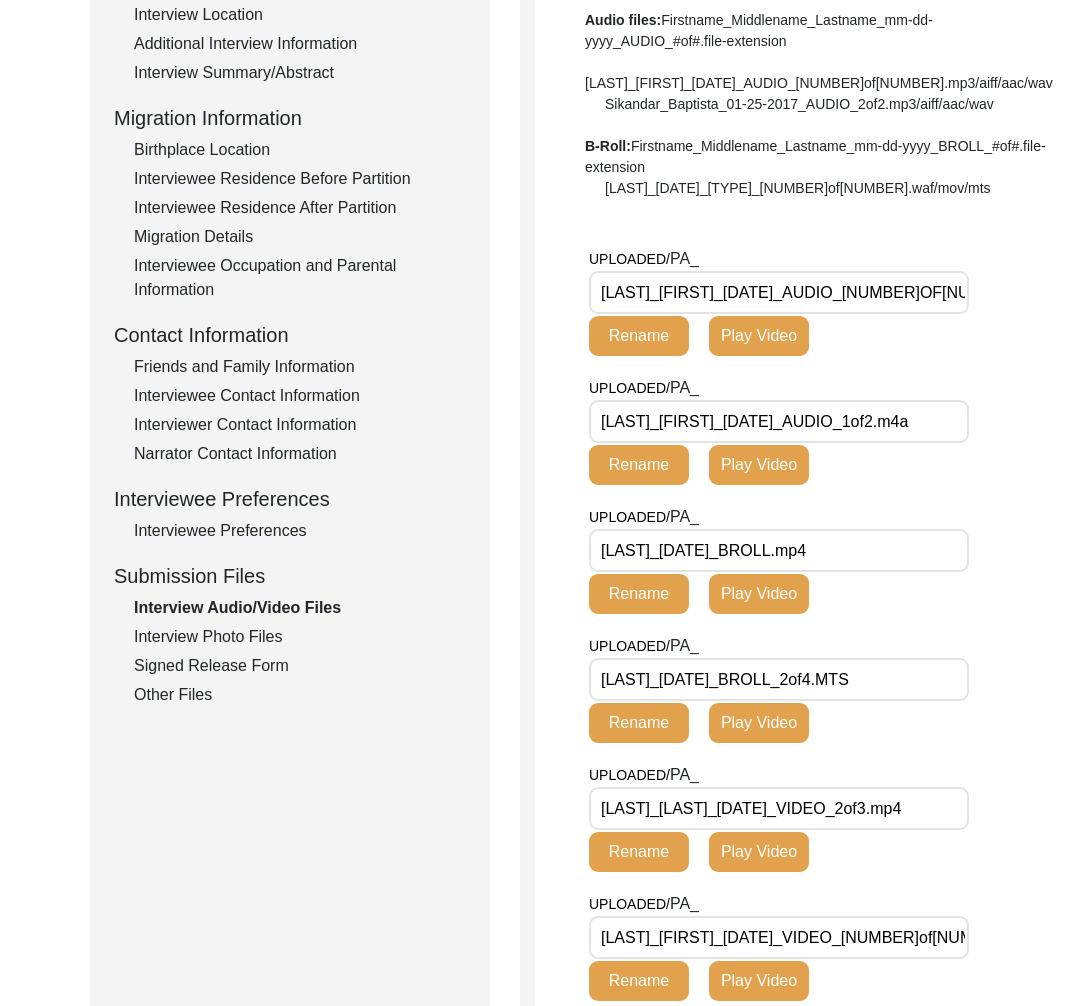 scroll, scrollTop: 559, scrollLeft: 0, axis: vertical 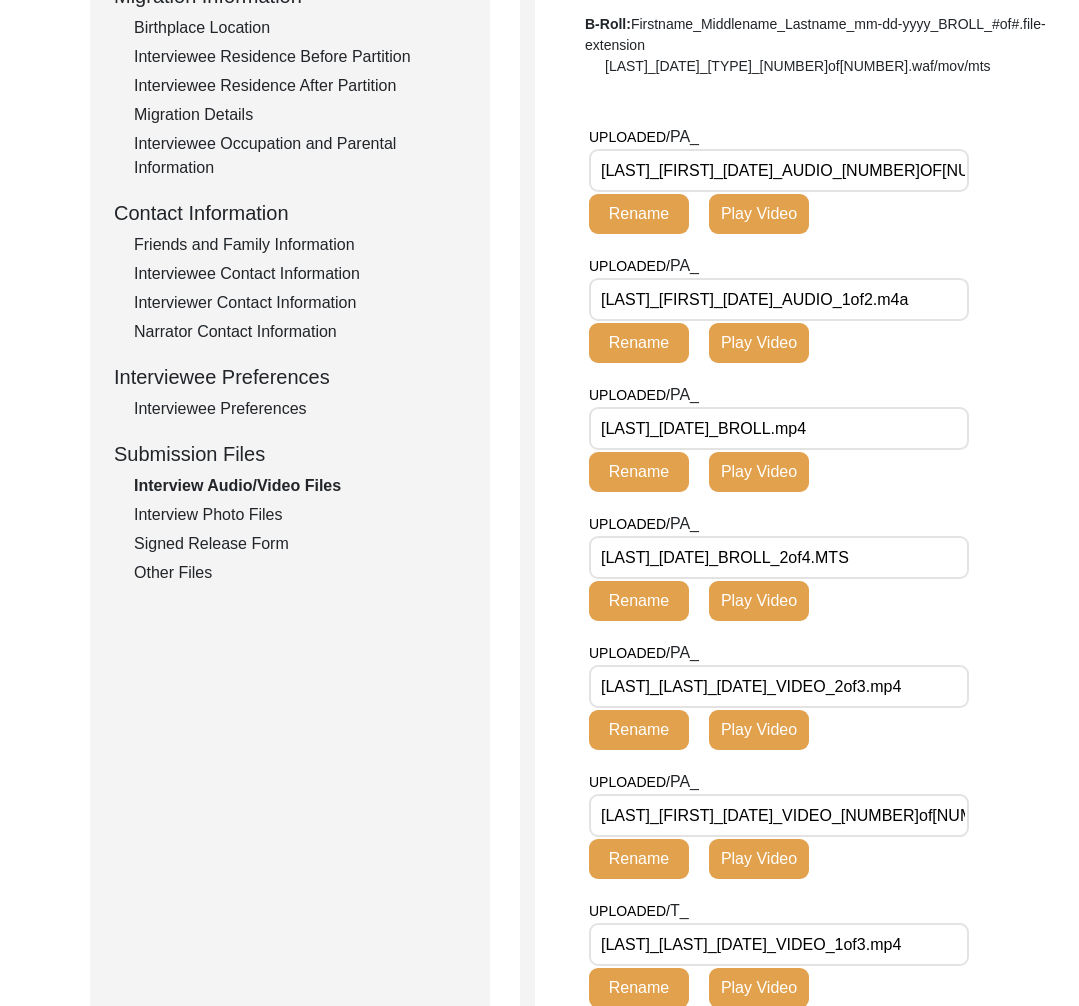click on "[LAST]_[LAST]_[DATE]_VIDEO_2of3.mp4" at bounding box center (779, 686) 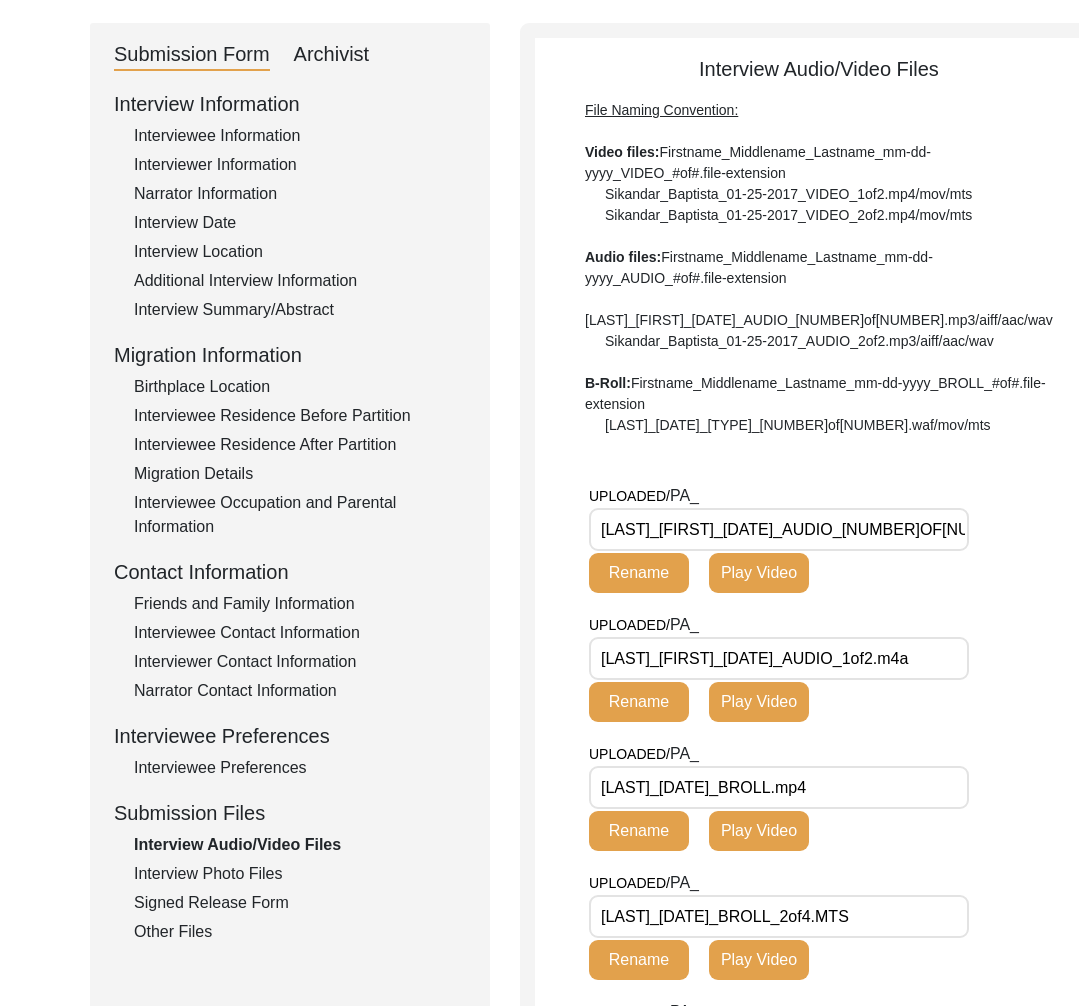 scroll, scrollTop: 0, scrollLeft: 0, axis: both 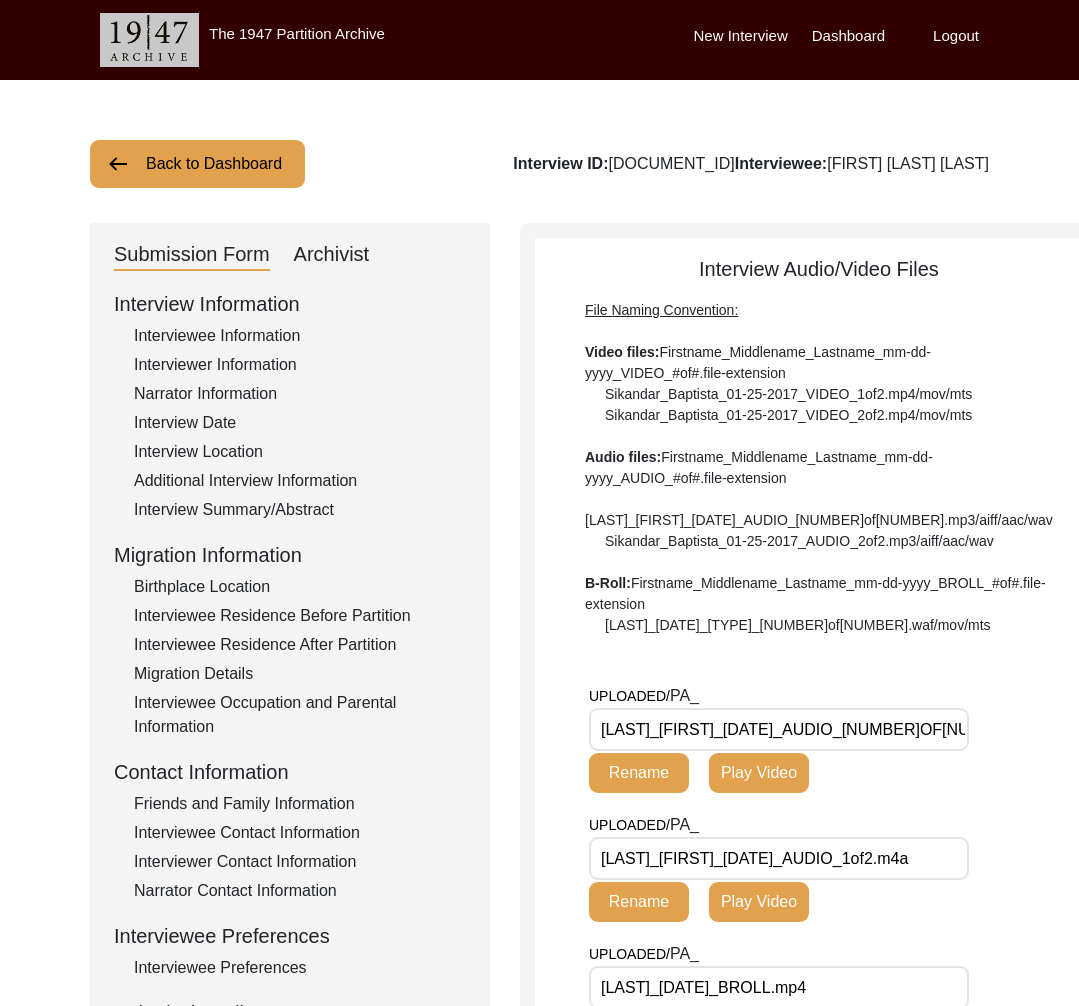 click on "Interviewee Information" 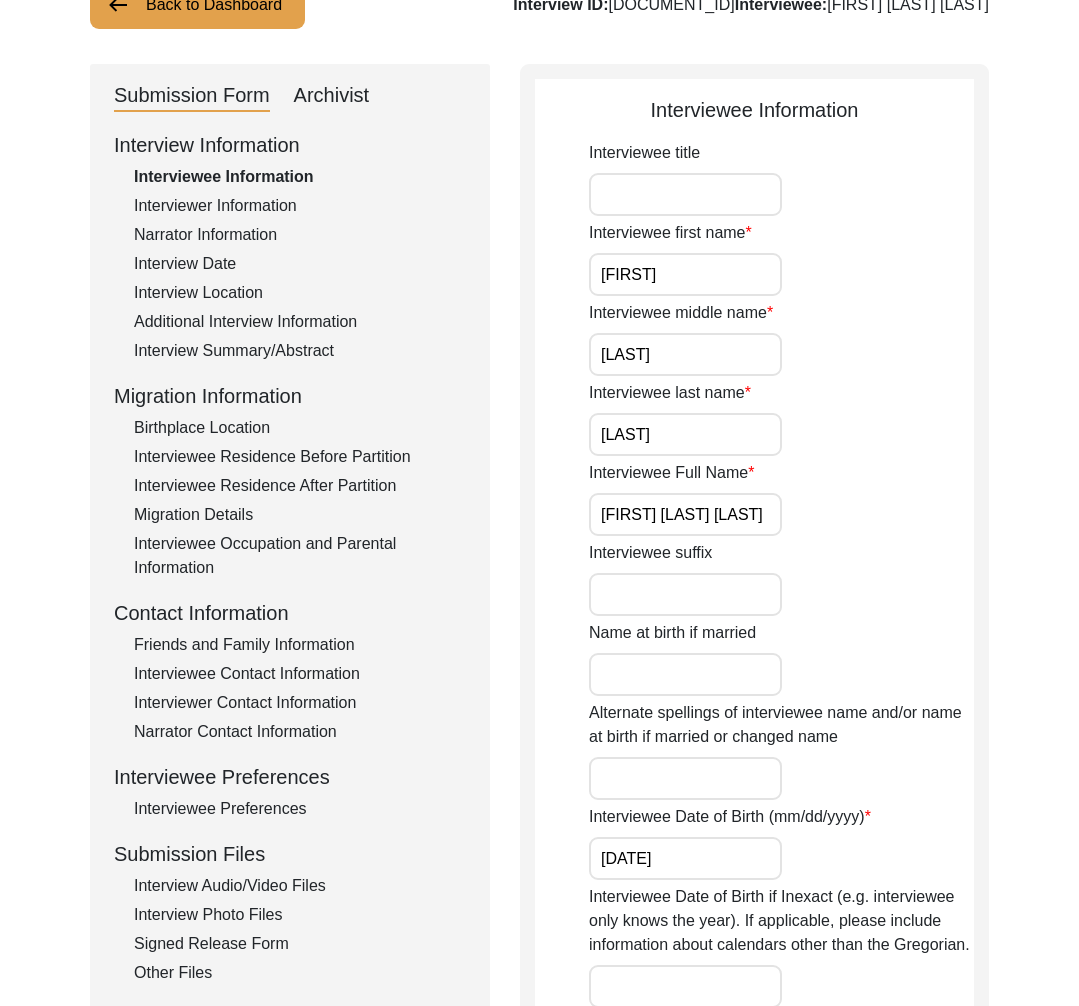 scroll, scrollTop: 426, scrollLeft: 0, axis: vertical 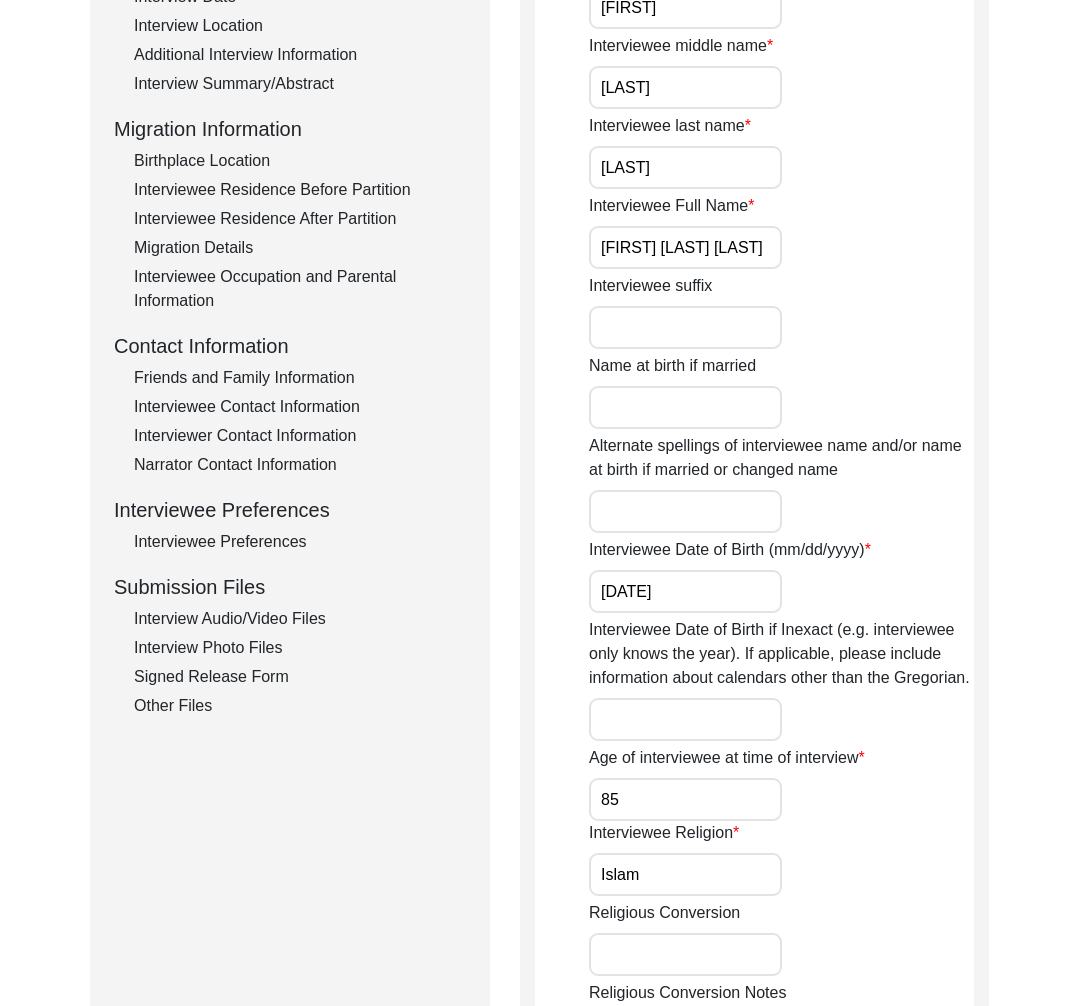drag, startPoint x: 230, startPoint y: 652, endPoint x: 245, endPoint y: 628, distance: 28.301943 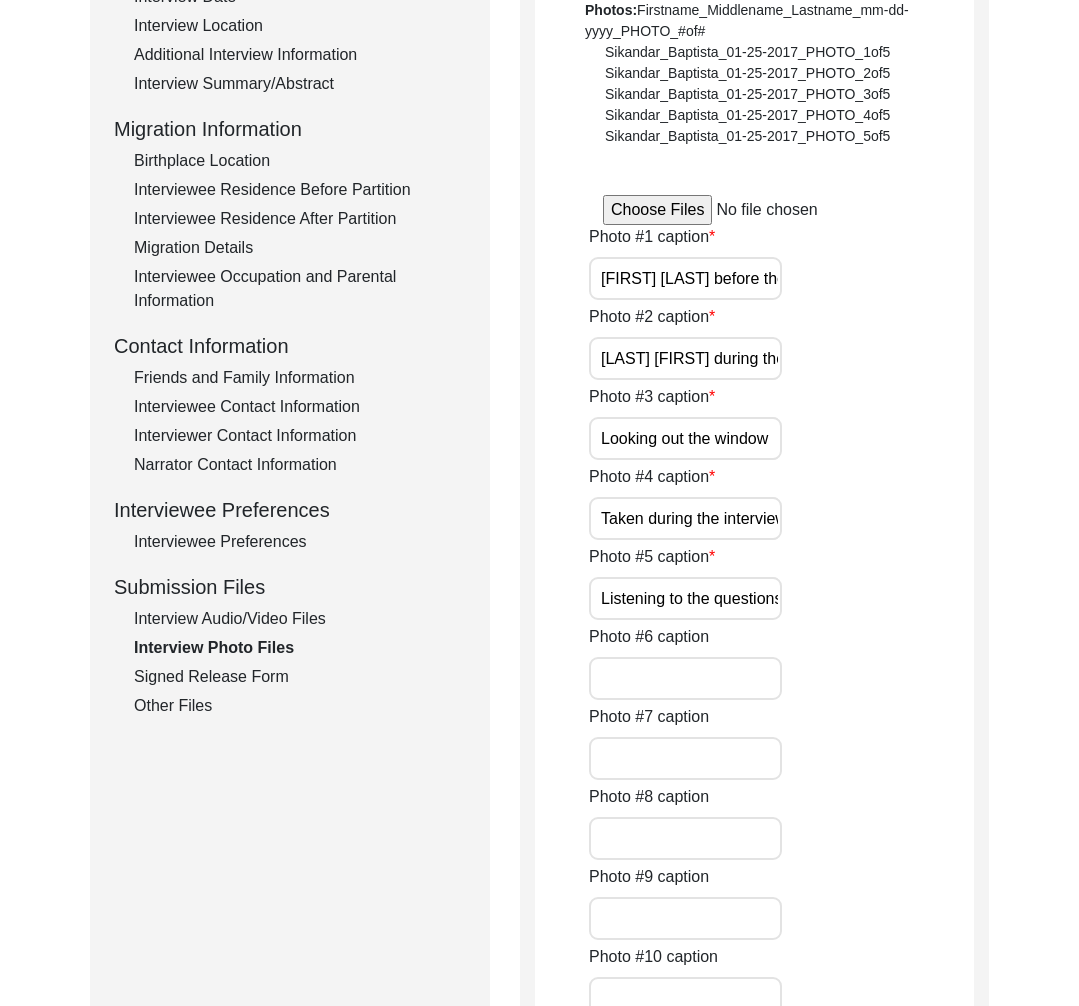 click on "Interview Audio/Video Files" 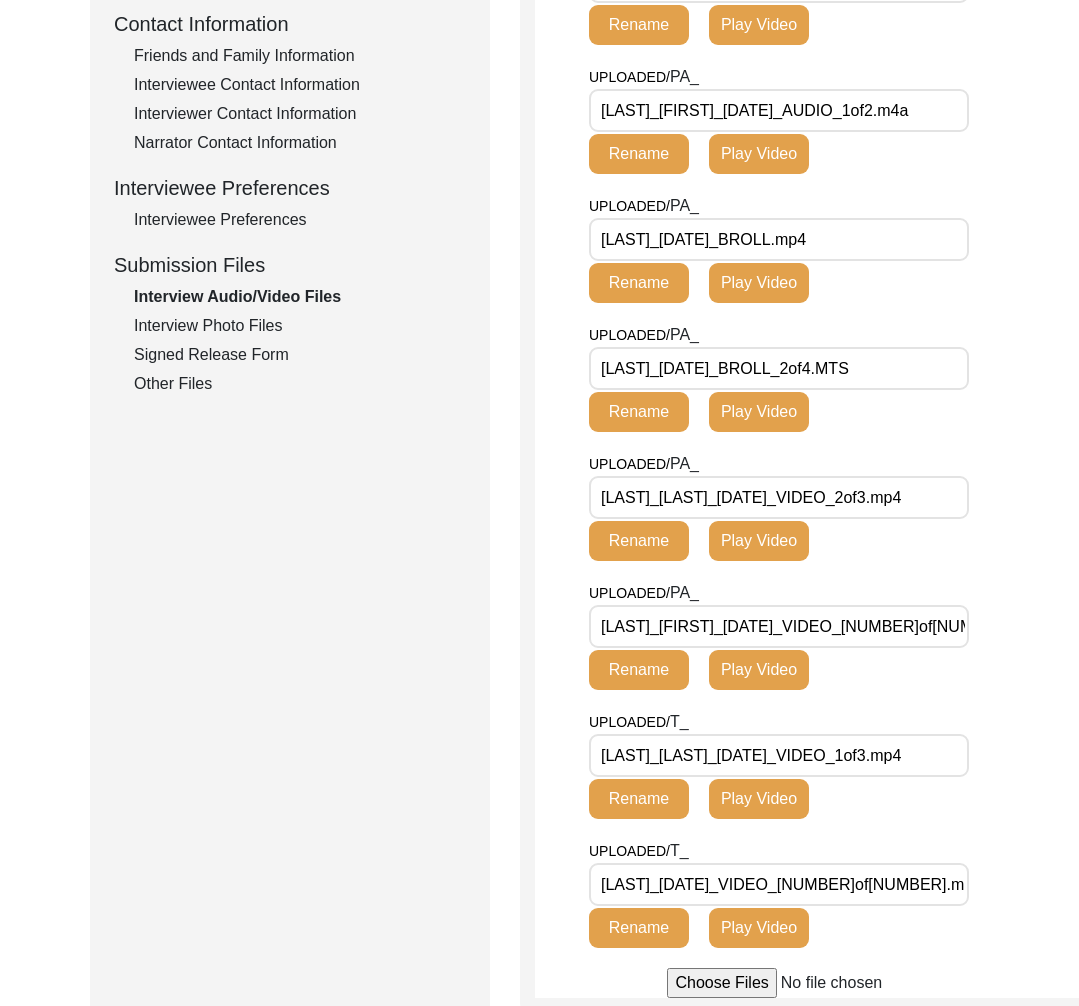 scroll, scrollTop: 881, scrollLeft: 0, axis: vertical 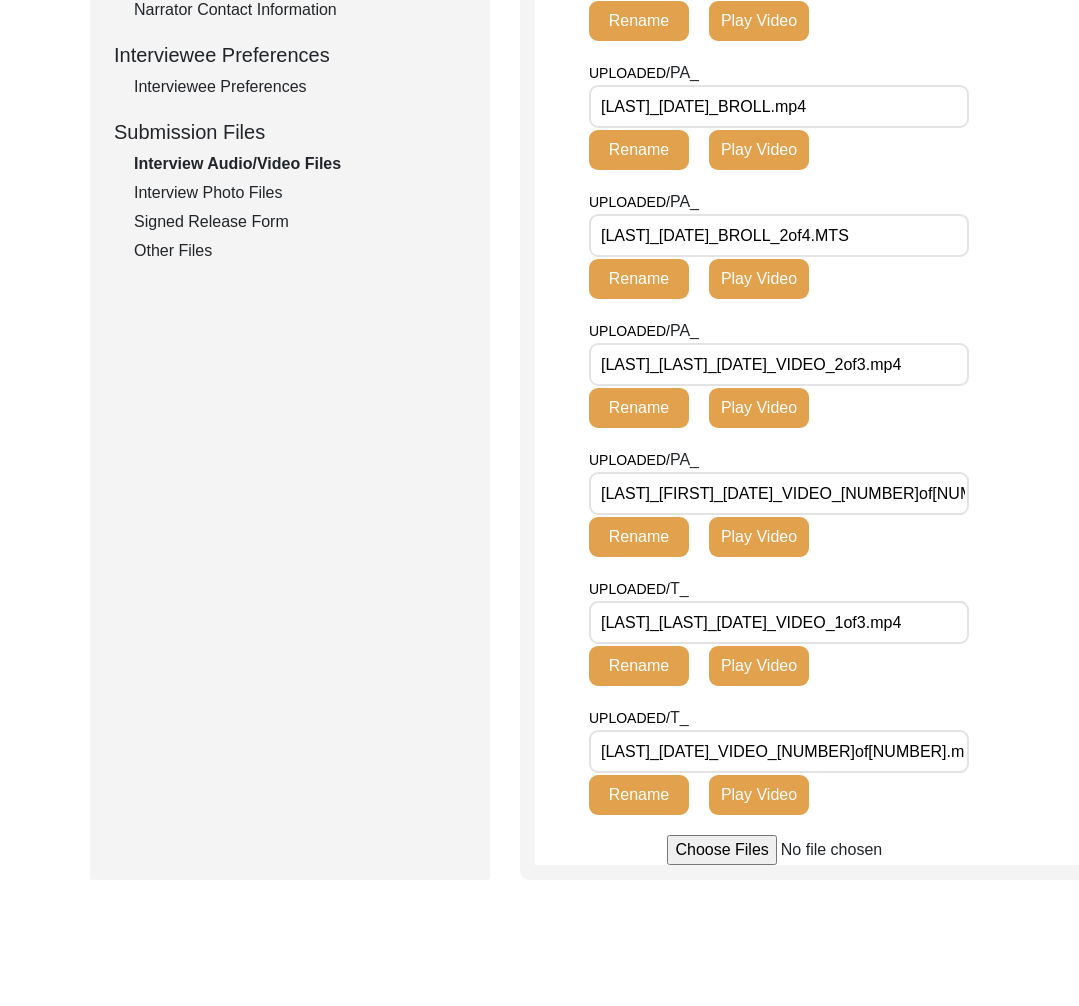 click on "[LAST]_[FIRST]_[DATE]_VIDEO_[NUMBER]of[NUMBER].mp4" at bounding box center (779, 493) 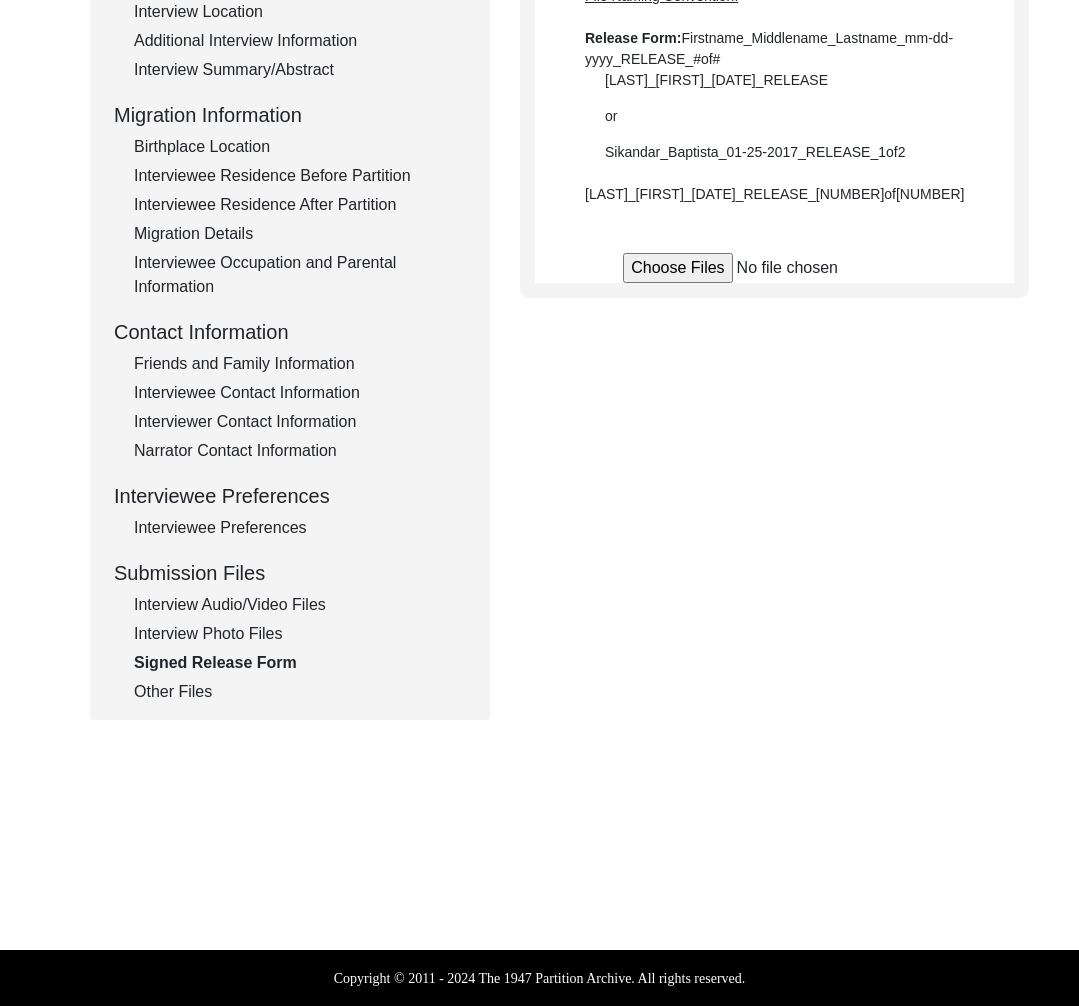 click on "Interviewee Residence After Partition" 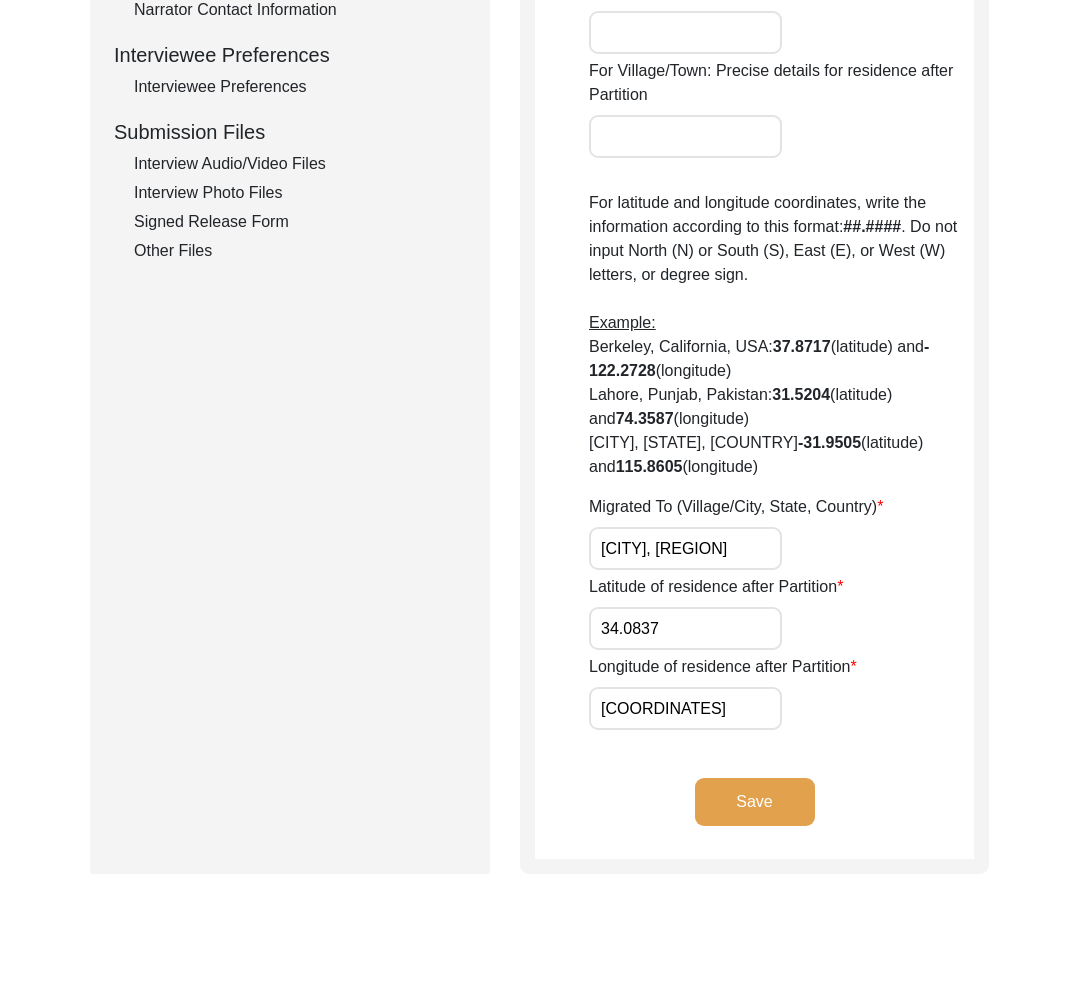 click on "Interview Photo Files" 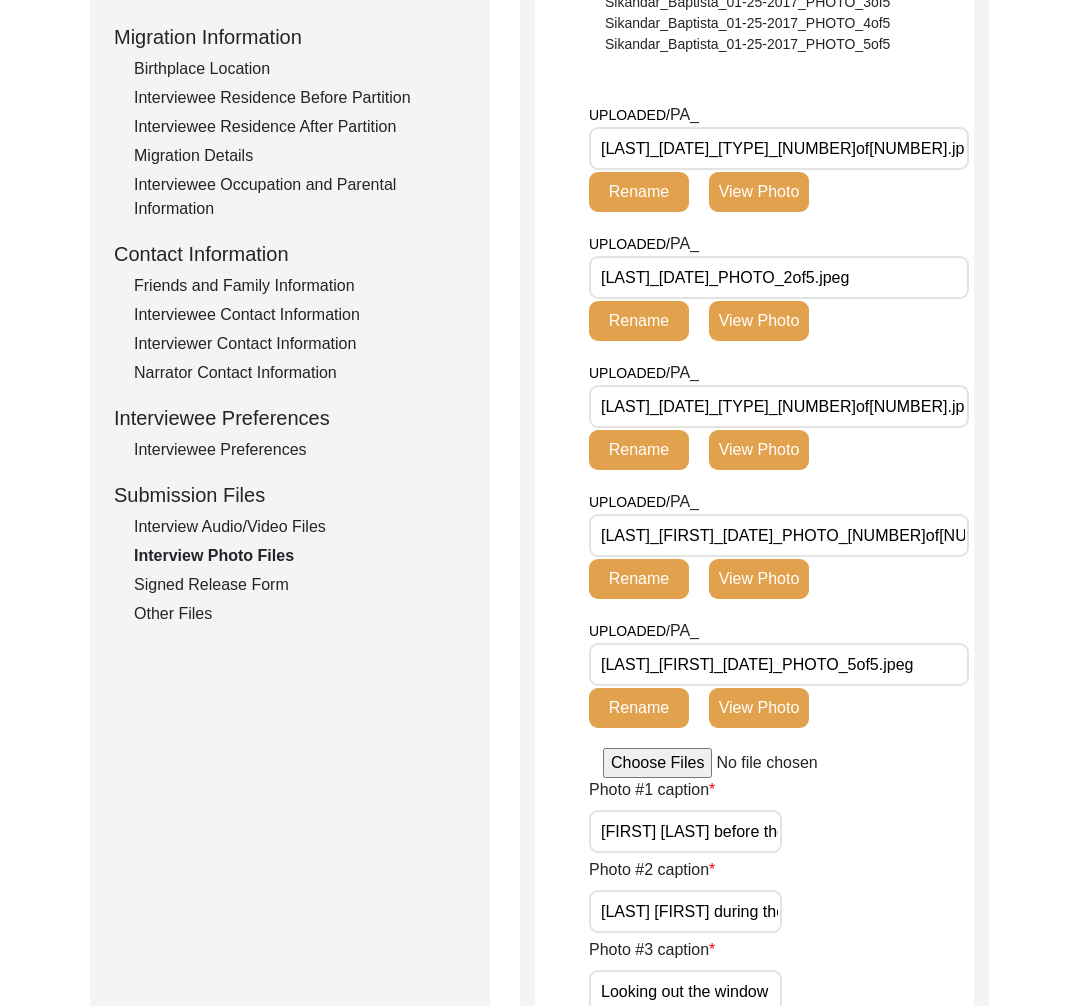 scroll, scrollTop: 517, scrollLeft: 0, axis: vertical 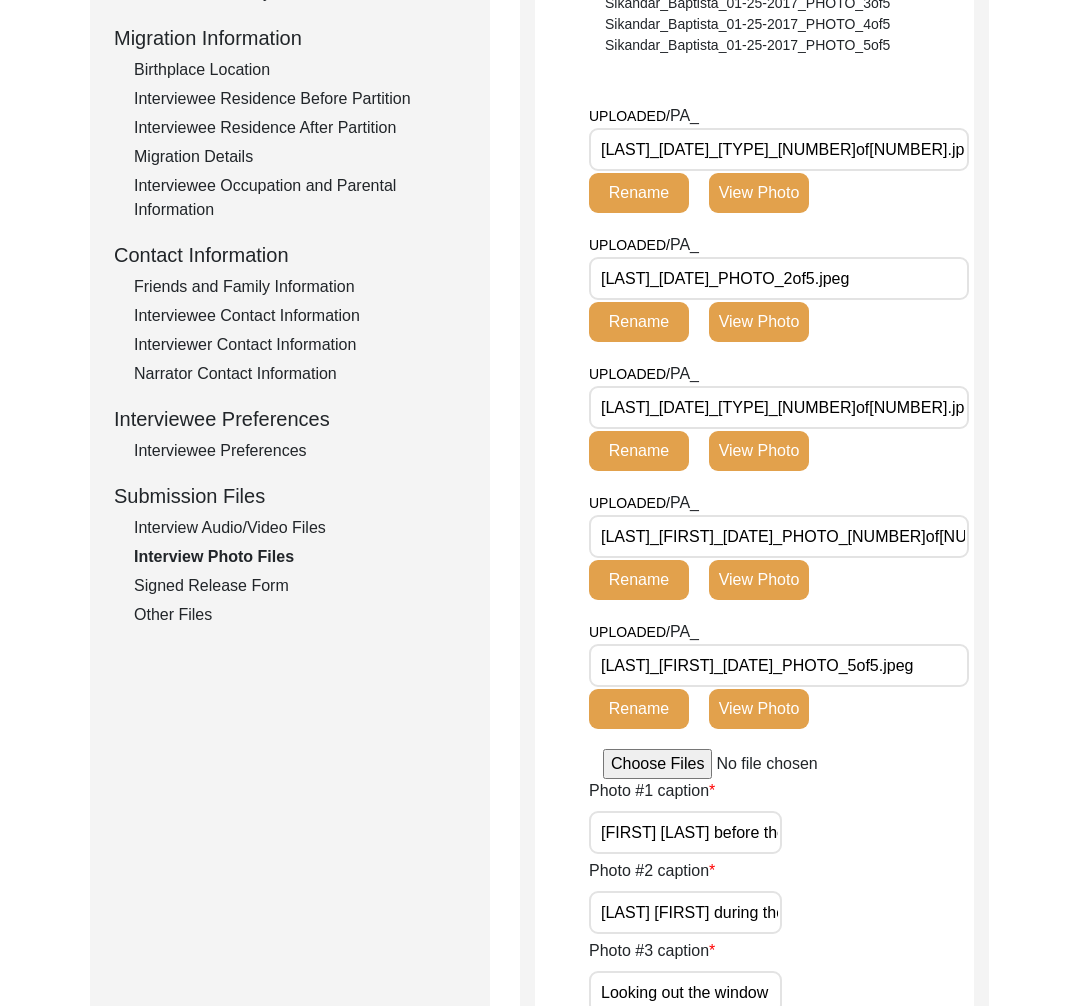 click on "Signed Release Form" 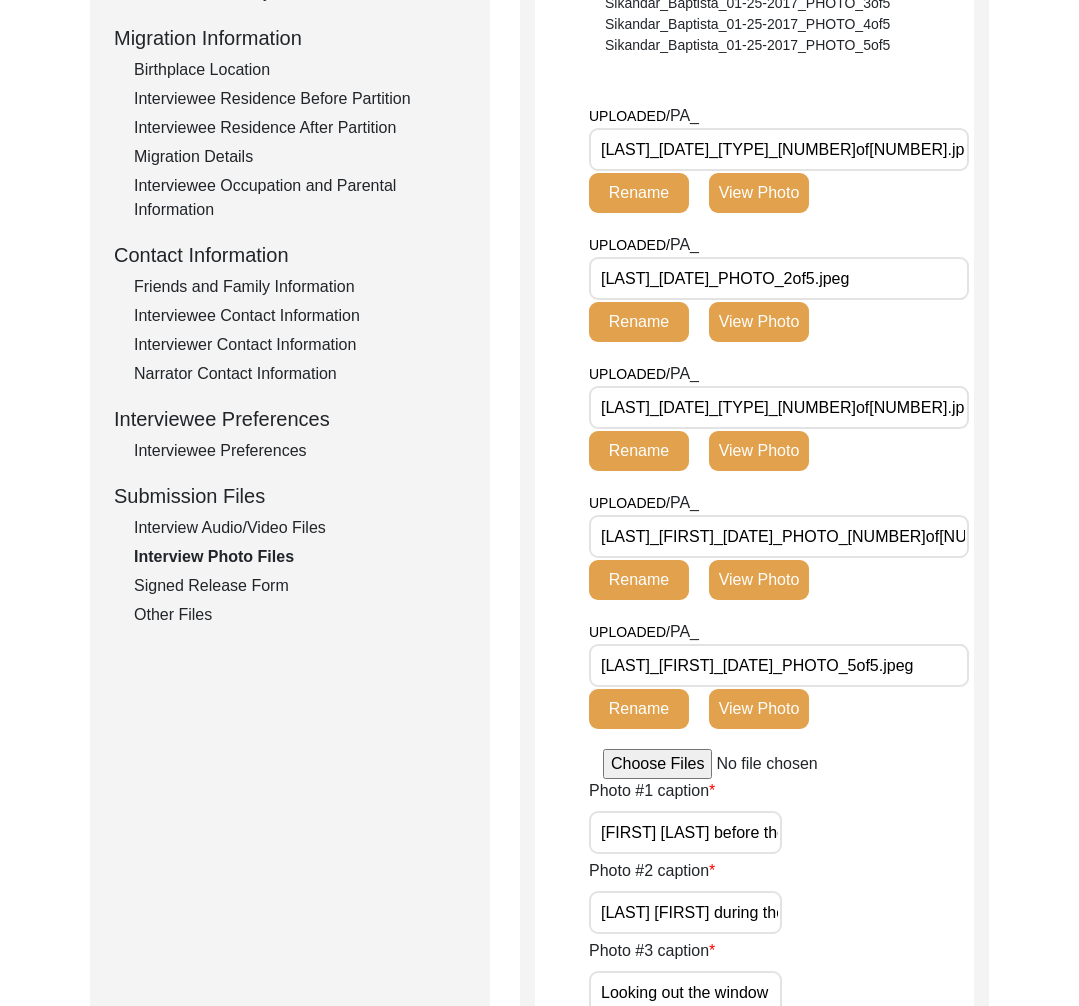 scroll, scrollTop: 440, scrollLeft: 0, axis: vertical 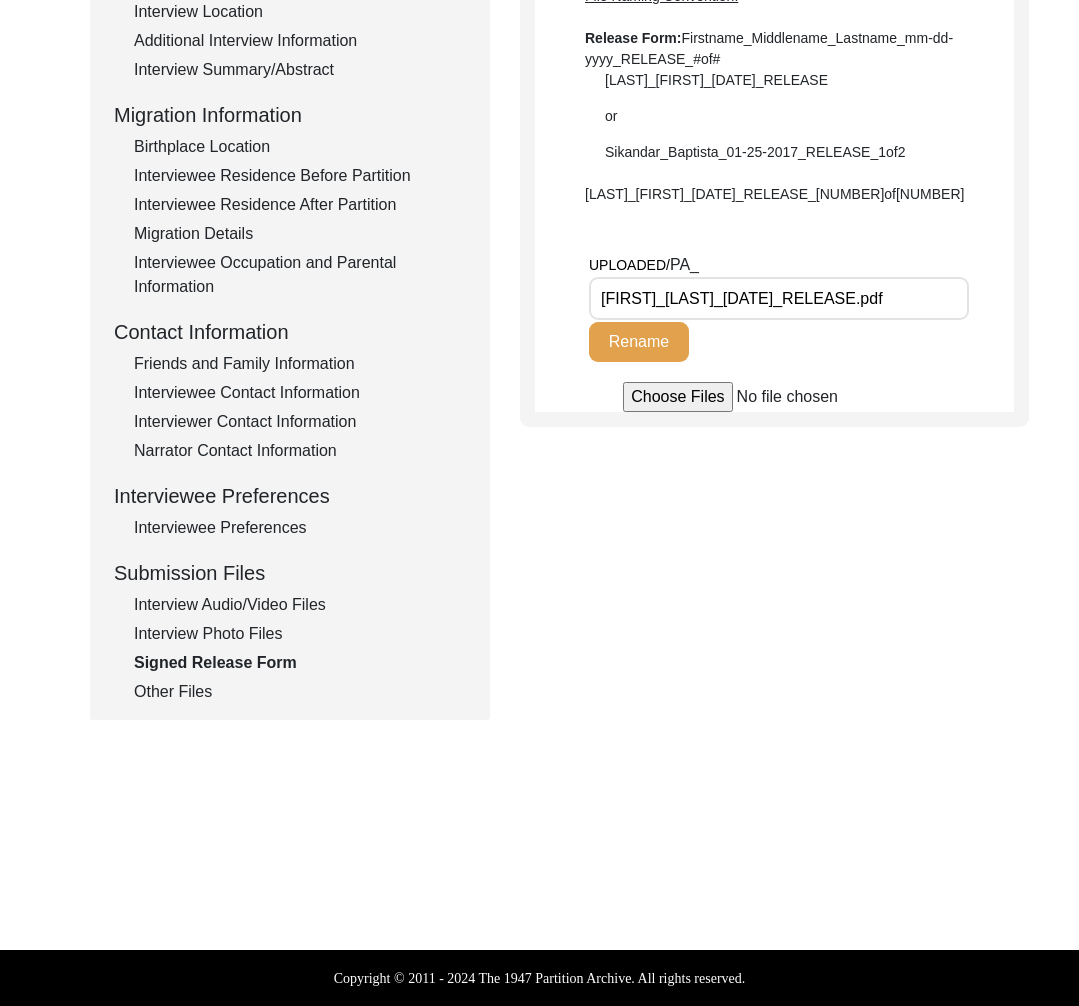 click on "[FIRST]_[LAST]_[DATE]_RELEASE.pdf" at bounding box center [779, 298] 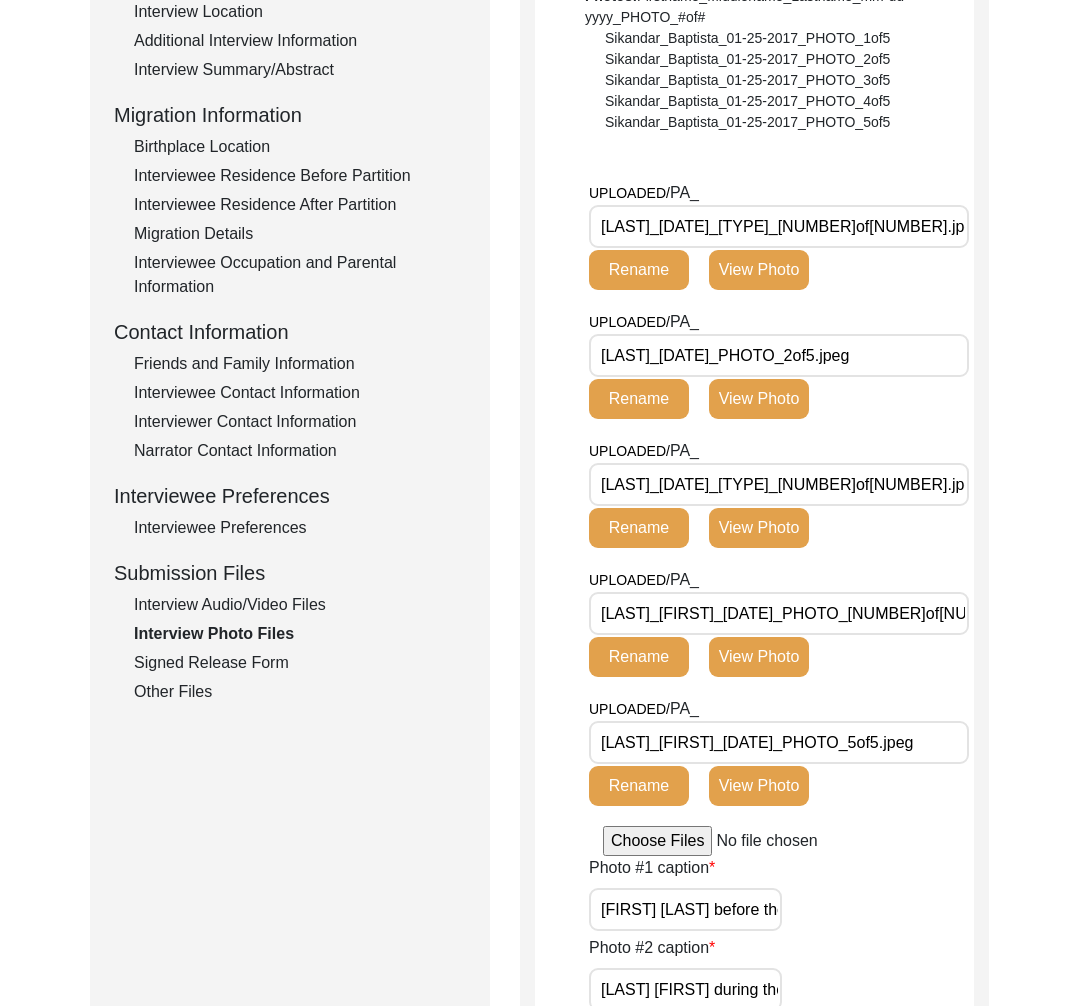 click on "Interview Audio/Video Files" 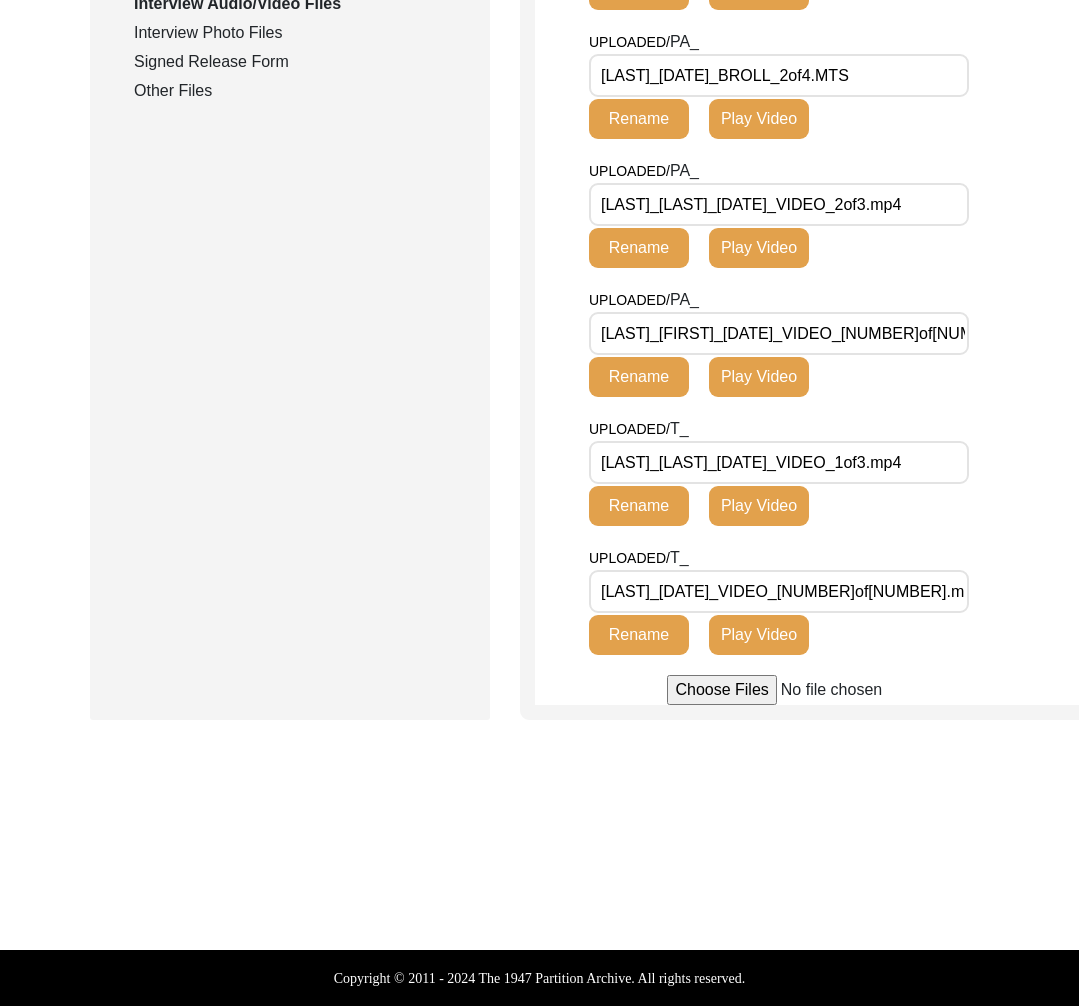 scroll, scrollTop: 1054, scrollLeft: 0, axis: vertical 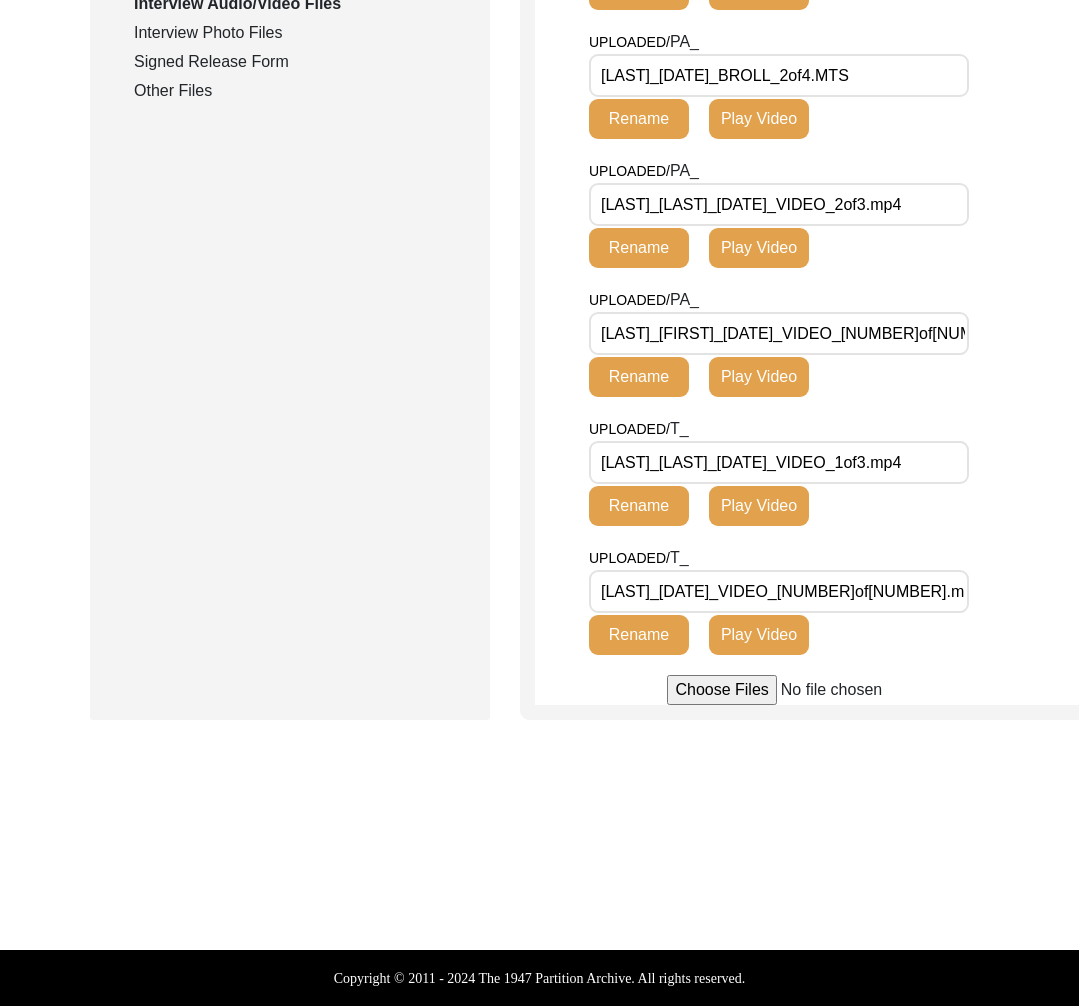 click on "Play Video" 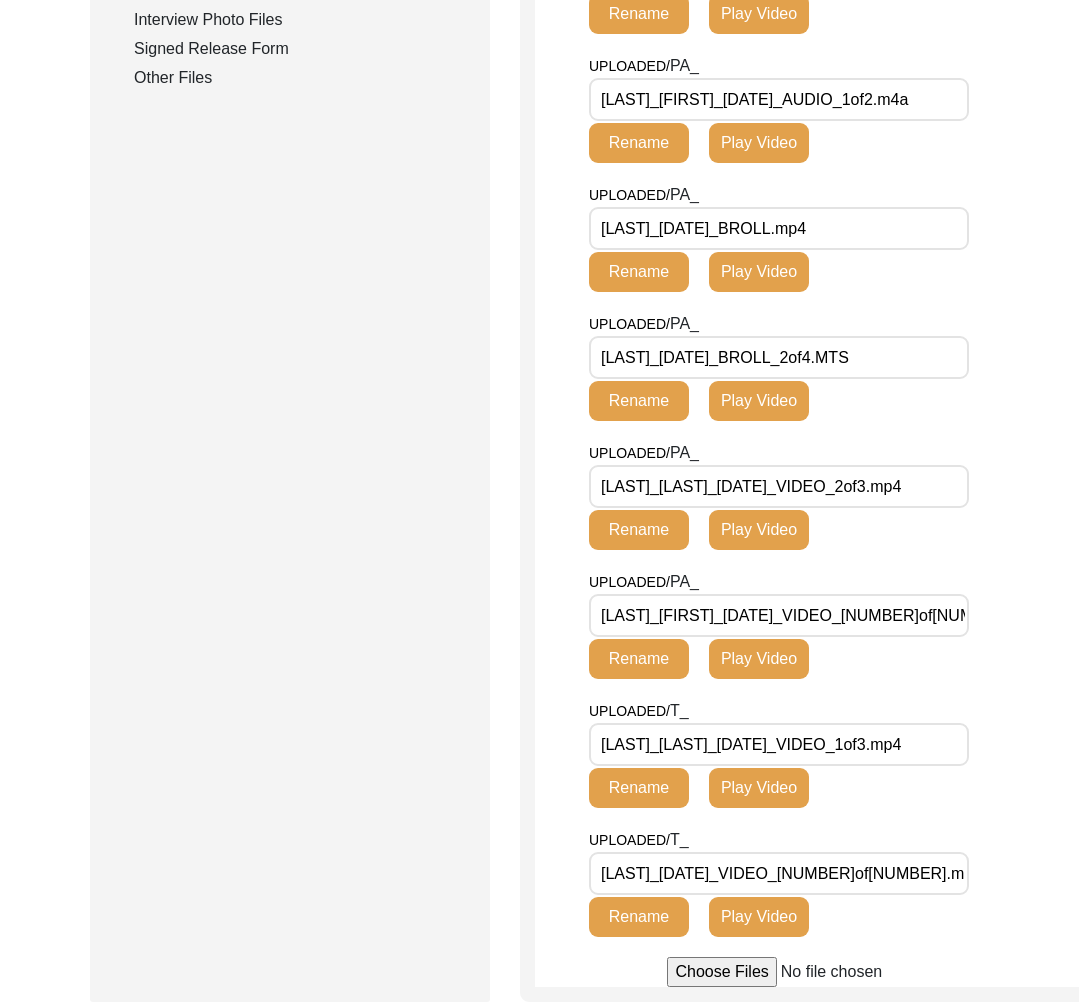 scroll, scrollTop: 300, scrollLeft: 0, axis: vertical 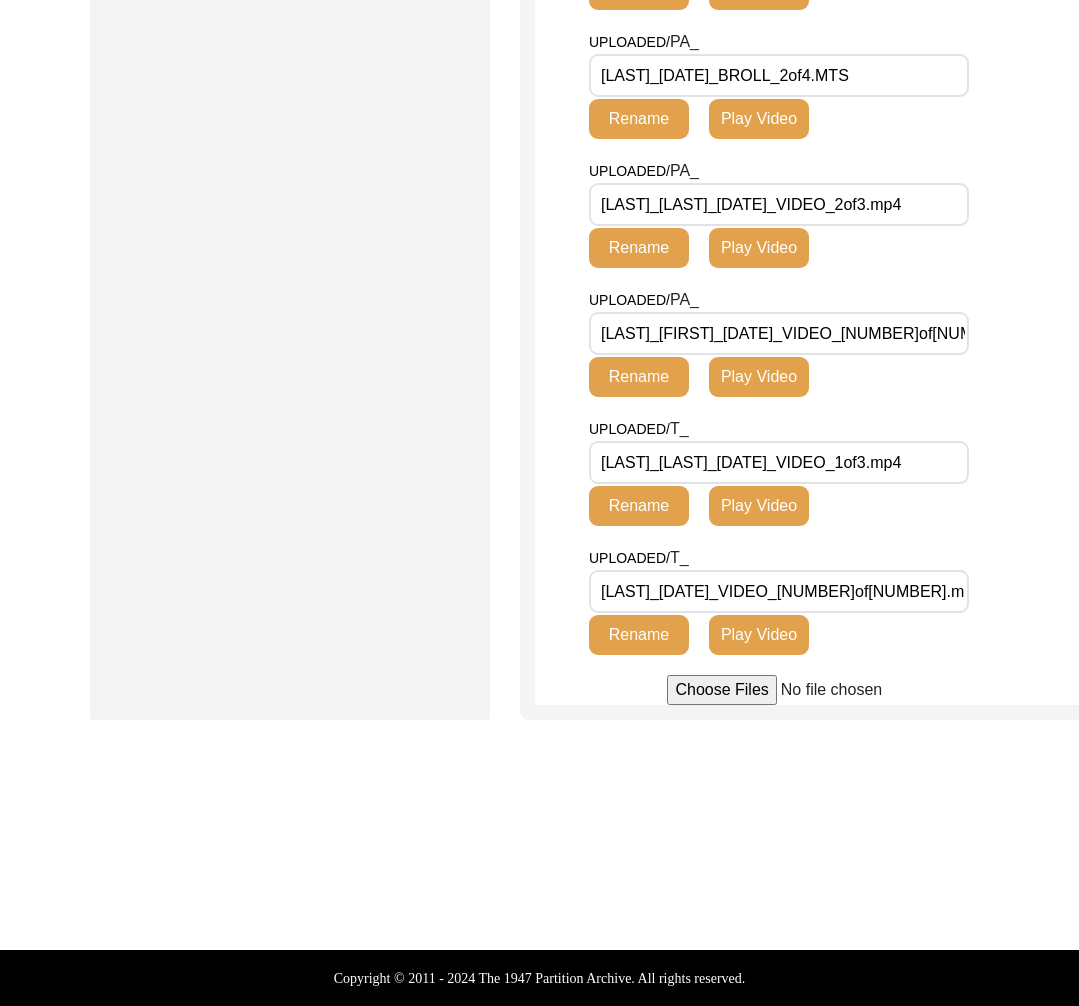 click on "Play Video" 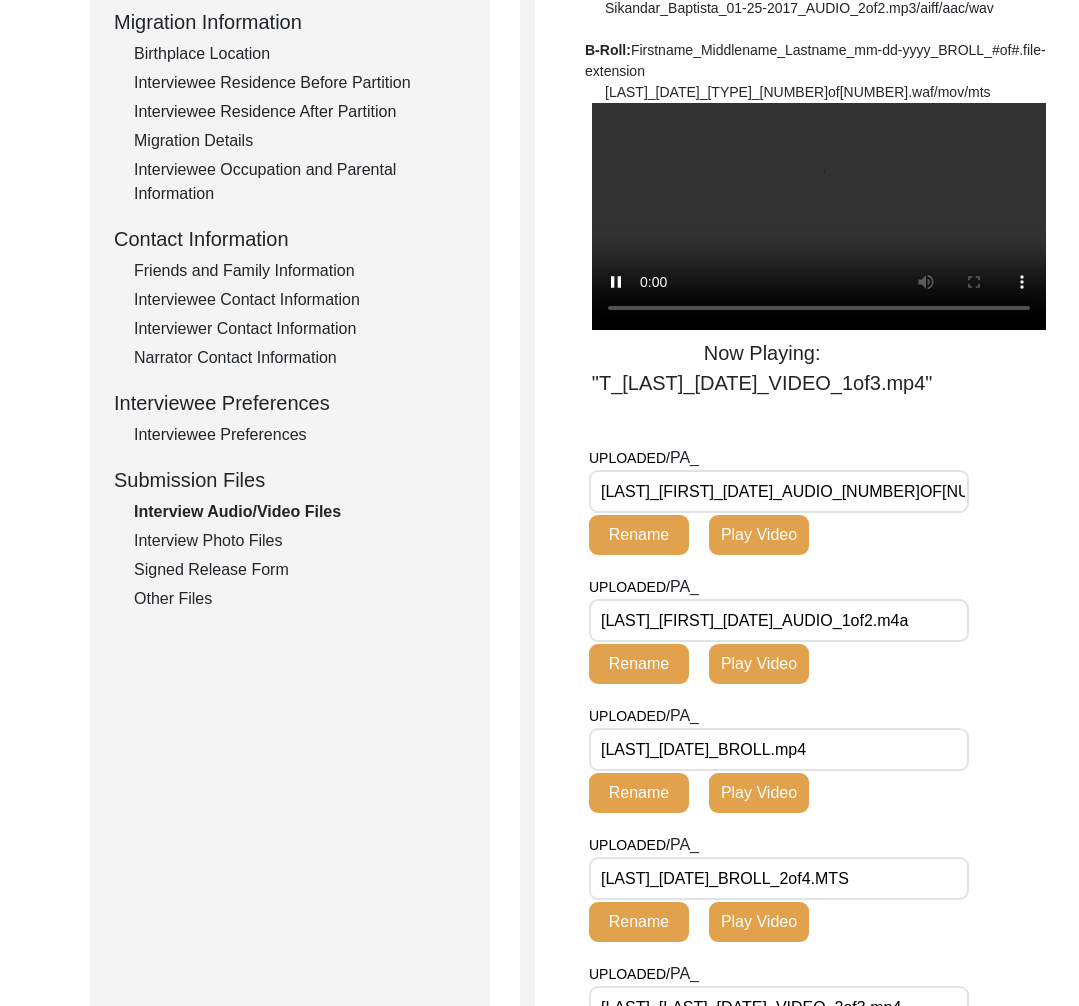 scroll, scrollTop: 530, scrollLeft: 0, axis: vertical 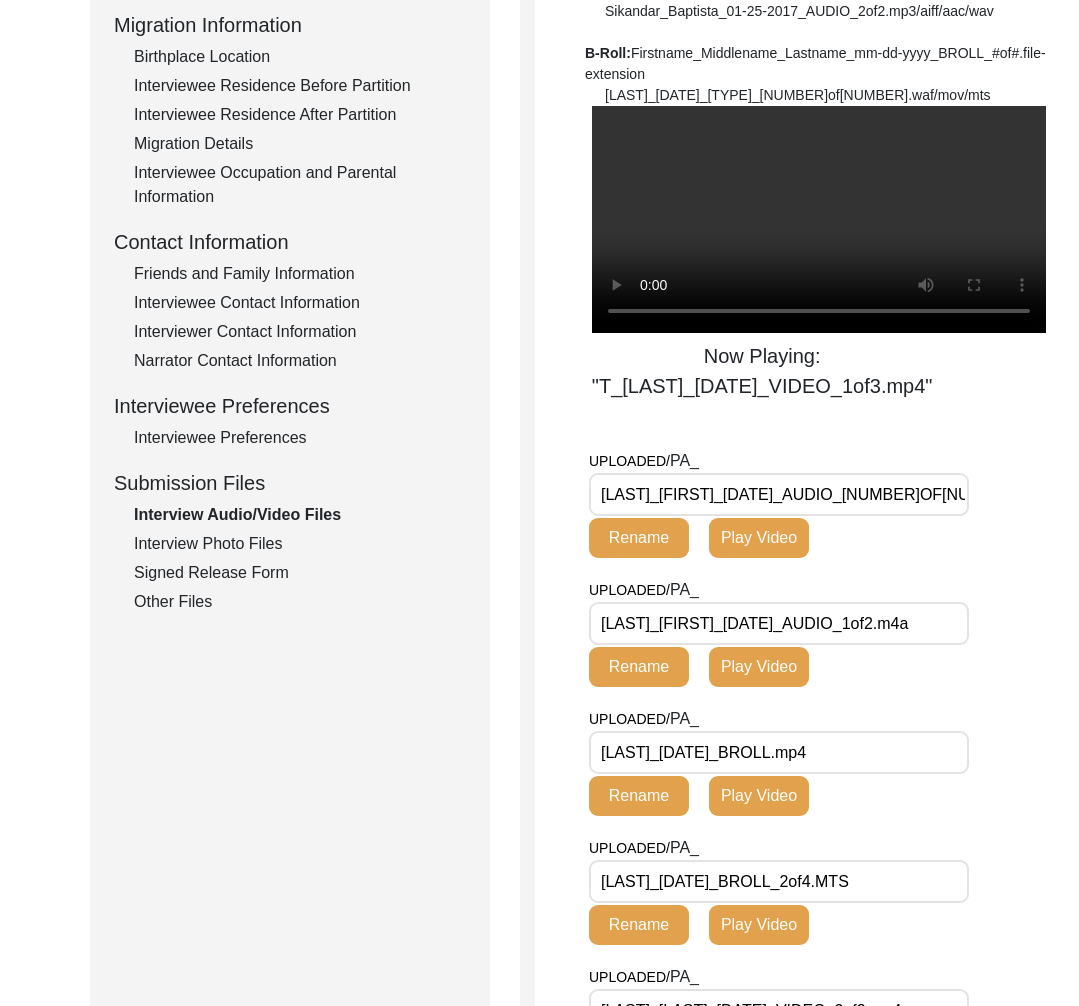 click on "Play Video" 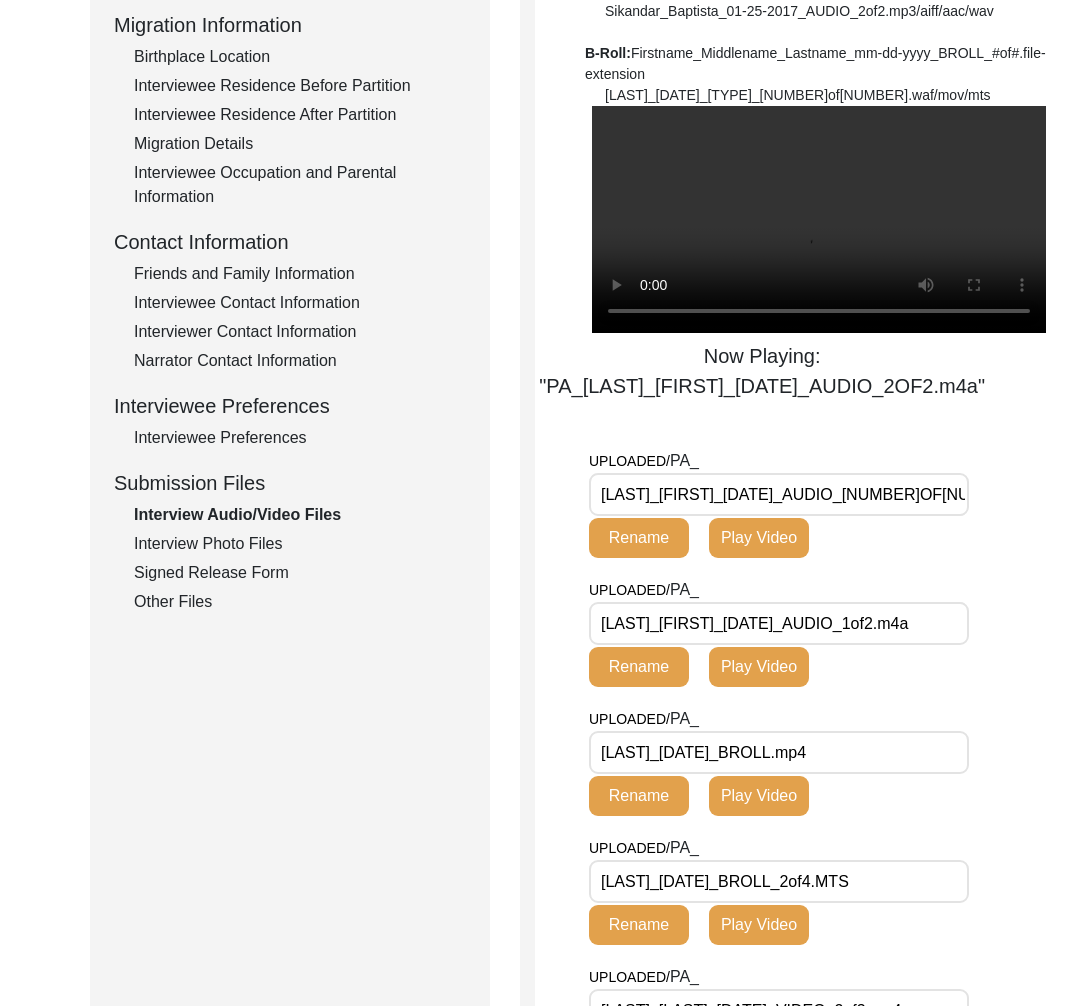 scroll, scrollTop: 0, scrollLeft: 0, axis: both 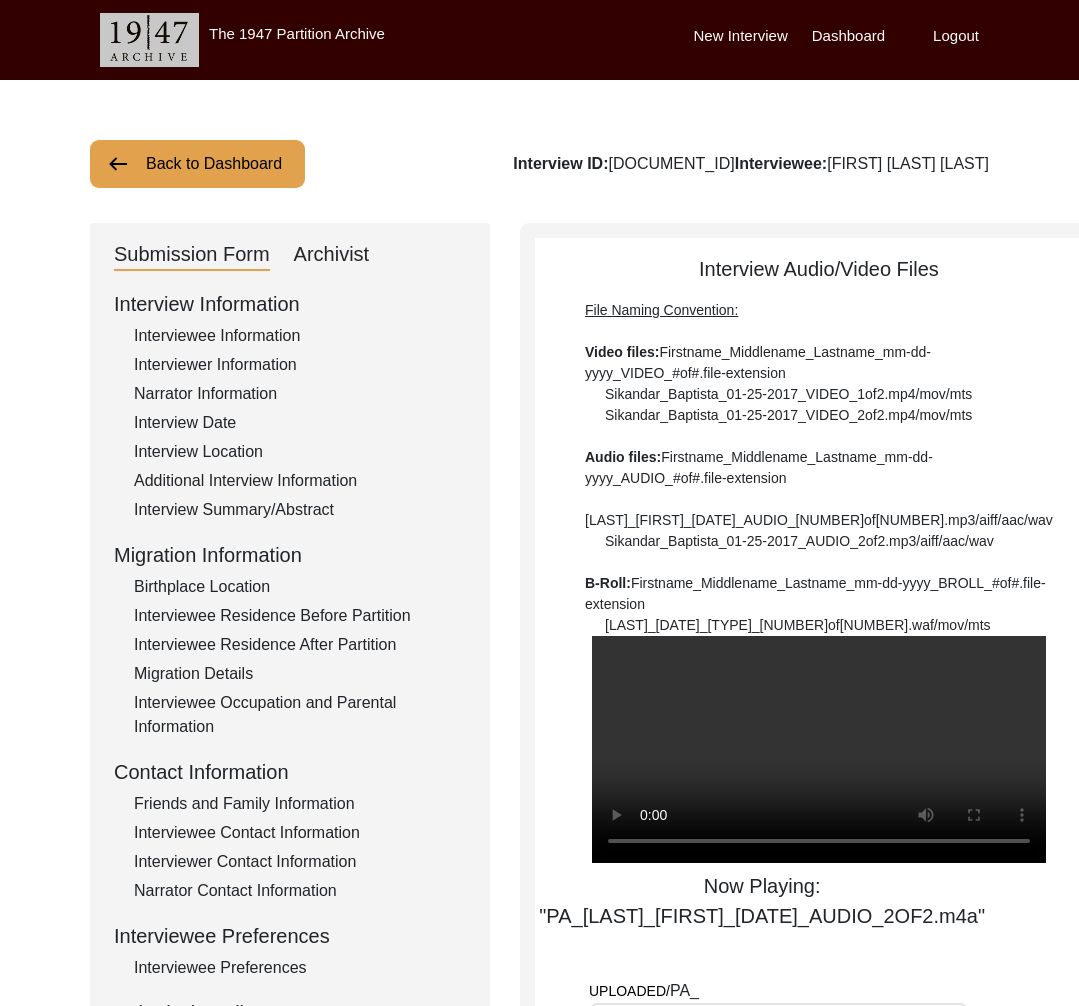 drag, startPoint x: 239, startPoint y: 164, endPoint x: 213, endPoint y: 157, distance: 26.925823 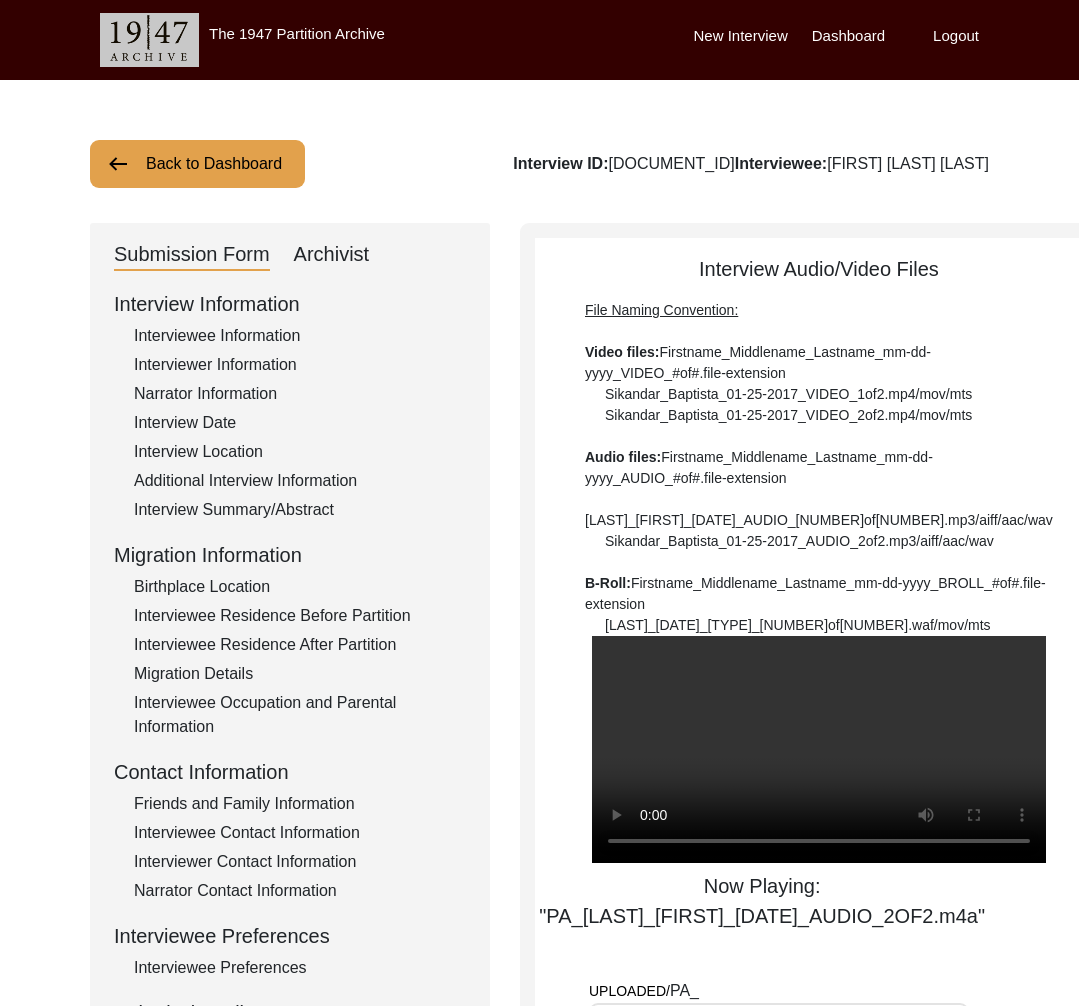 click on "Back to Dashboard  Interview ID:  PA[NUMBER]  Interviewee:  [FIRST] [LAST]    Submission Form   Archivist   Interview Information   Interviewee Information   Interviewer Information   Narrator Information   Interview Date   Interview Location   Additional Interview Information   Interview Summary/Abstract   Migration Information   Birthplace Location   Interviewee Residence Before Partition   Interviewee Residence After Partition   Migration Details   Interviewee Occupation and Parental Information   Contact Information   Friends and Family Information   Interviewee Contact Information   Interviewer Contact Information   Narrator Contact Information   Interviewee Preferences   Interviewee Preferences   Submission Files   Interview Audio/Video Files   Interview Photo Files   Signed Release Form   Other Files   Interview Audio/Video Files  File Naming Convention: Video files:  Firstname_Middlename_Lastname_mm-dd-yyyy_VIDEO_#of#.file-extension  [FIRST]_[LAST]_[DATE]_VIDEO_1of2.mp4/mov/mts  Audio files: T_" 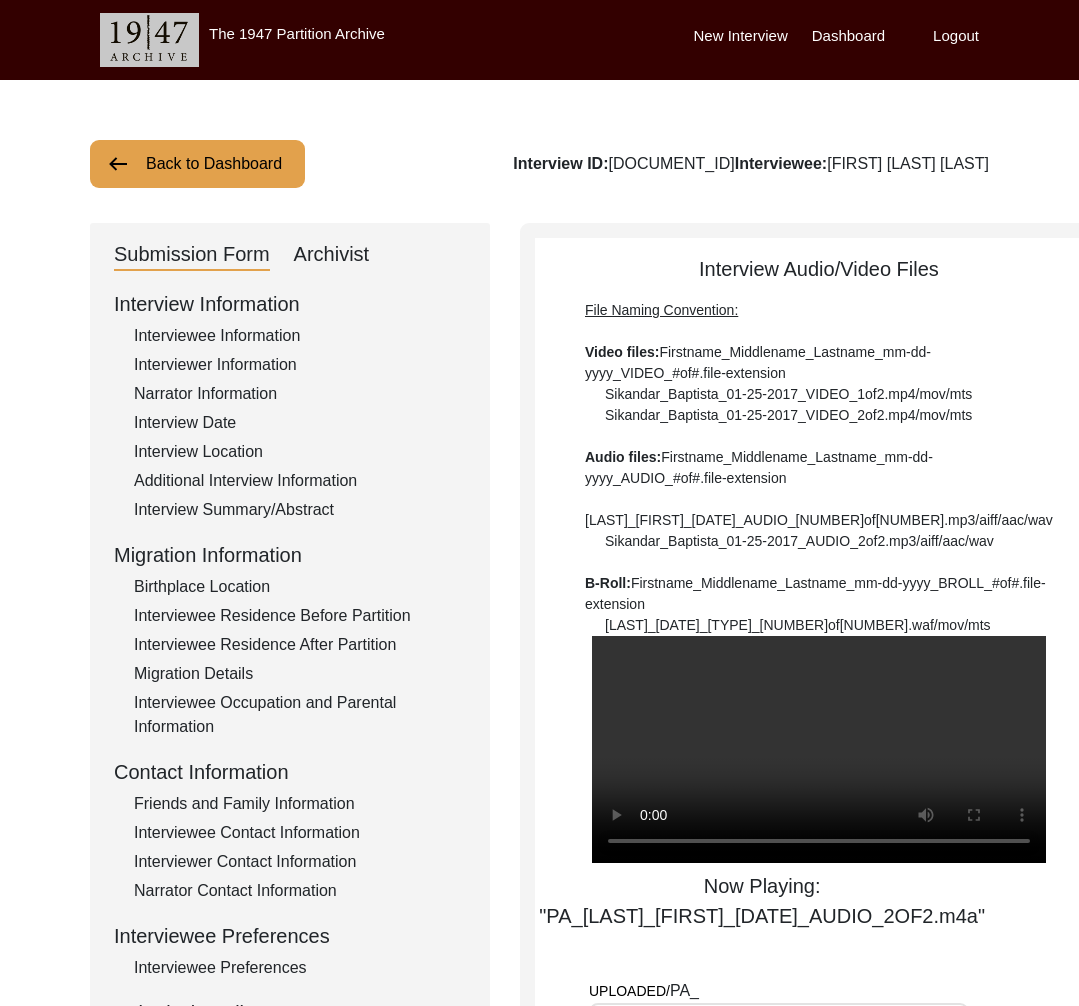 click on "Back to Dashboard" 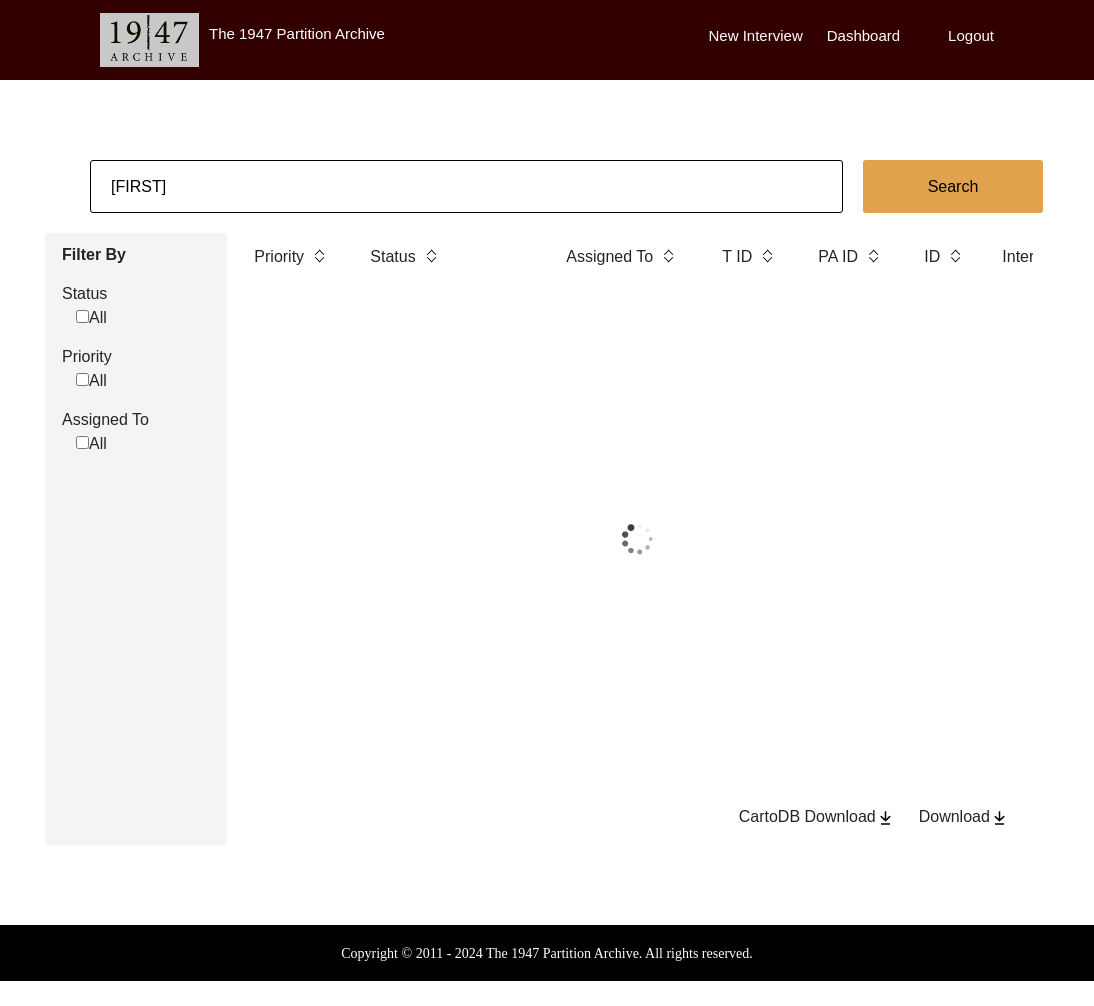 click on "[FIRST]" 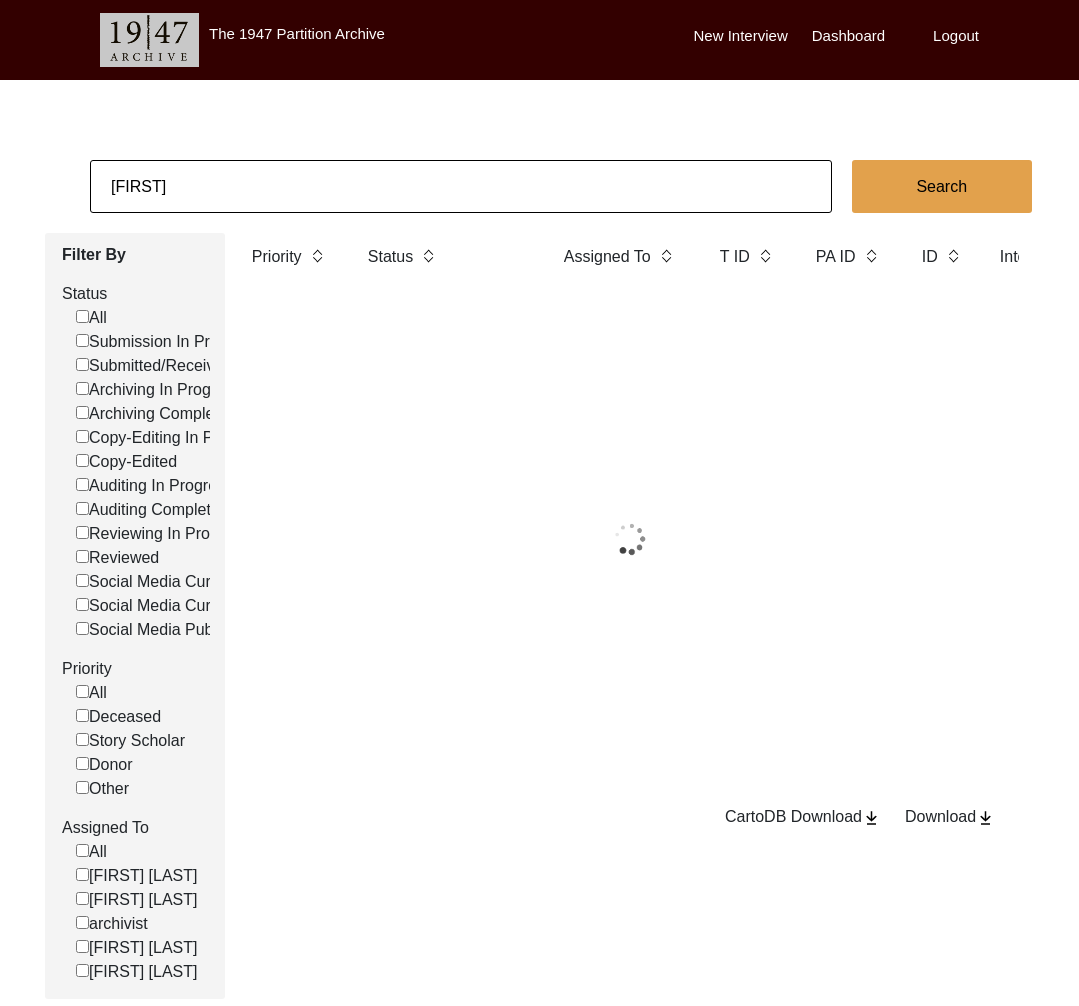 click on "[FIRST]" 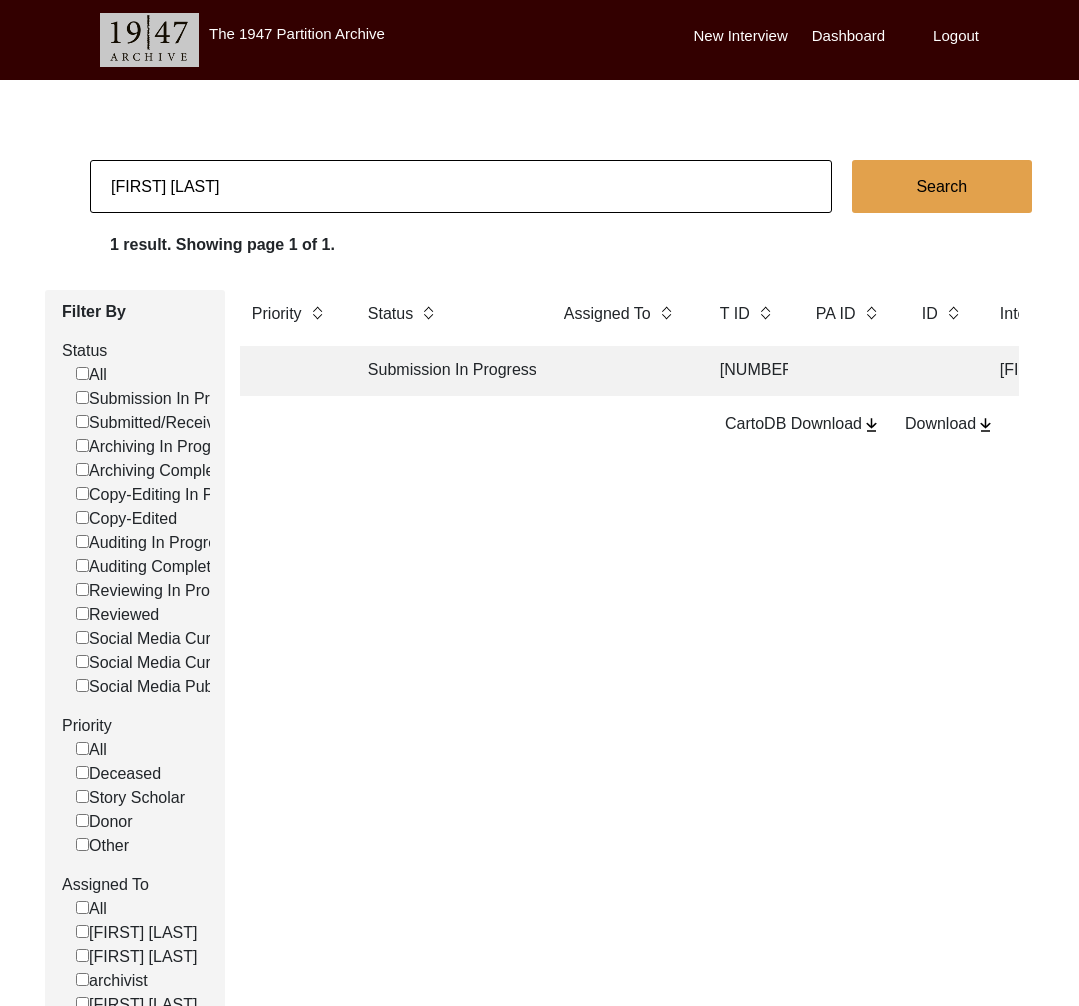 click on "[FIRST] [LAST]" 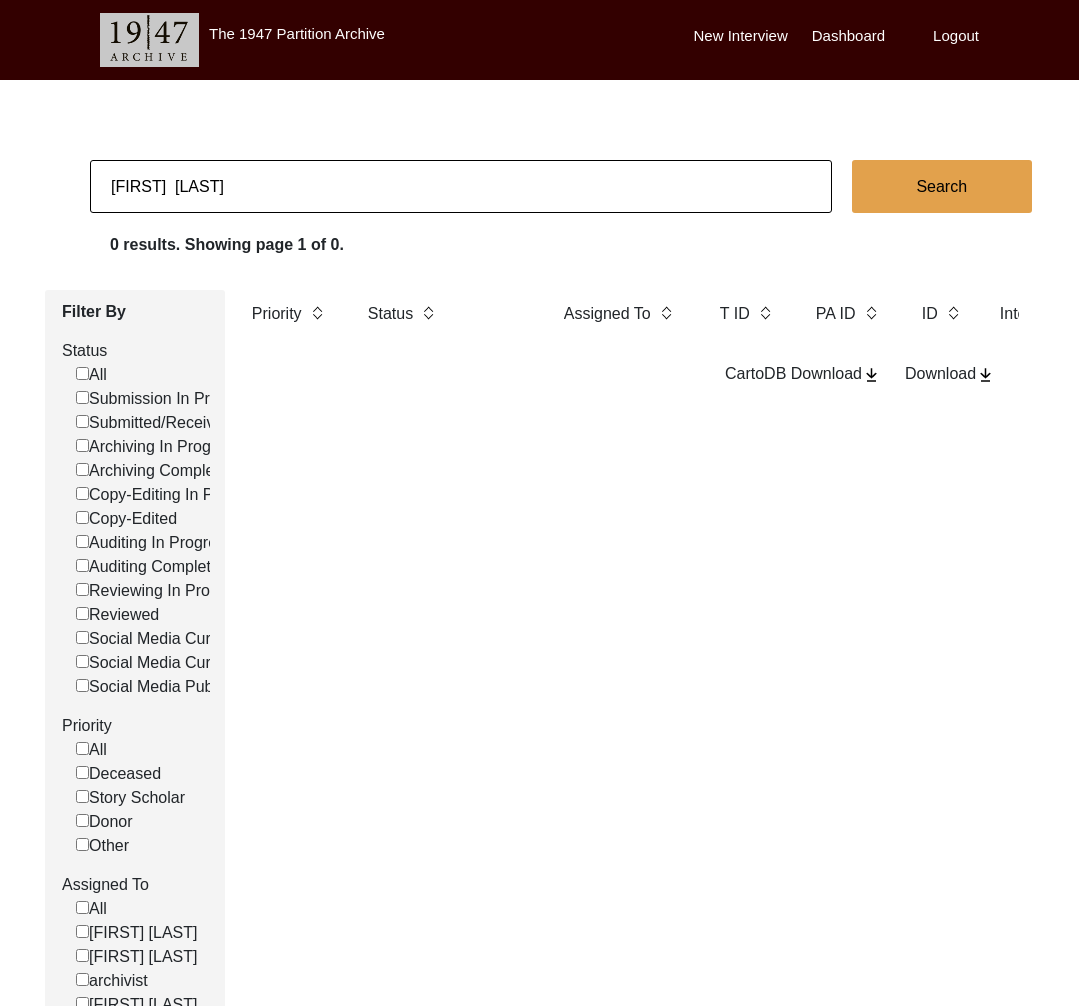 click on "[FIRST]  [LAST]" 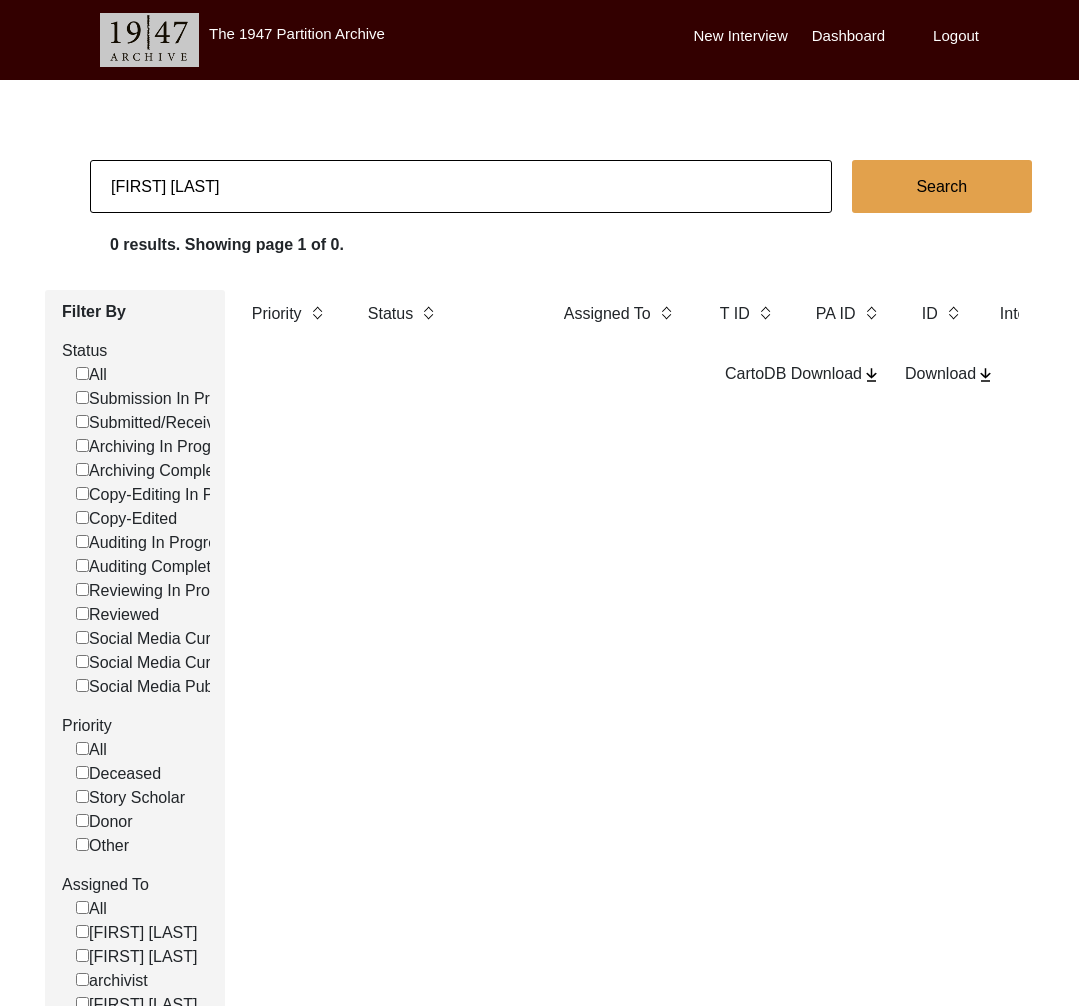 drag, startPoint x: 176, startPoint y: 185, endPoint x: -7, endPoint y: 187, distance: 183.01093 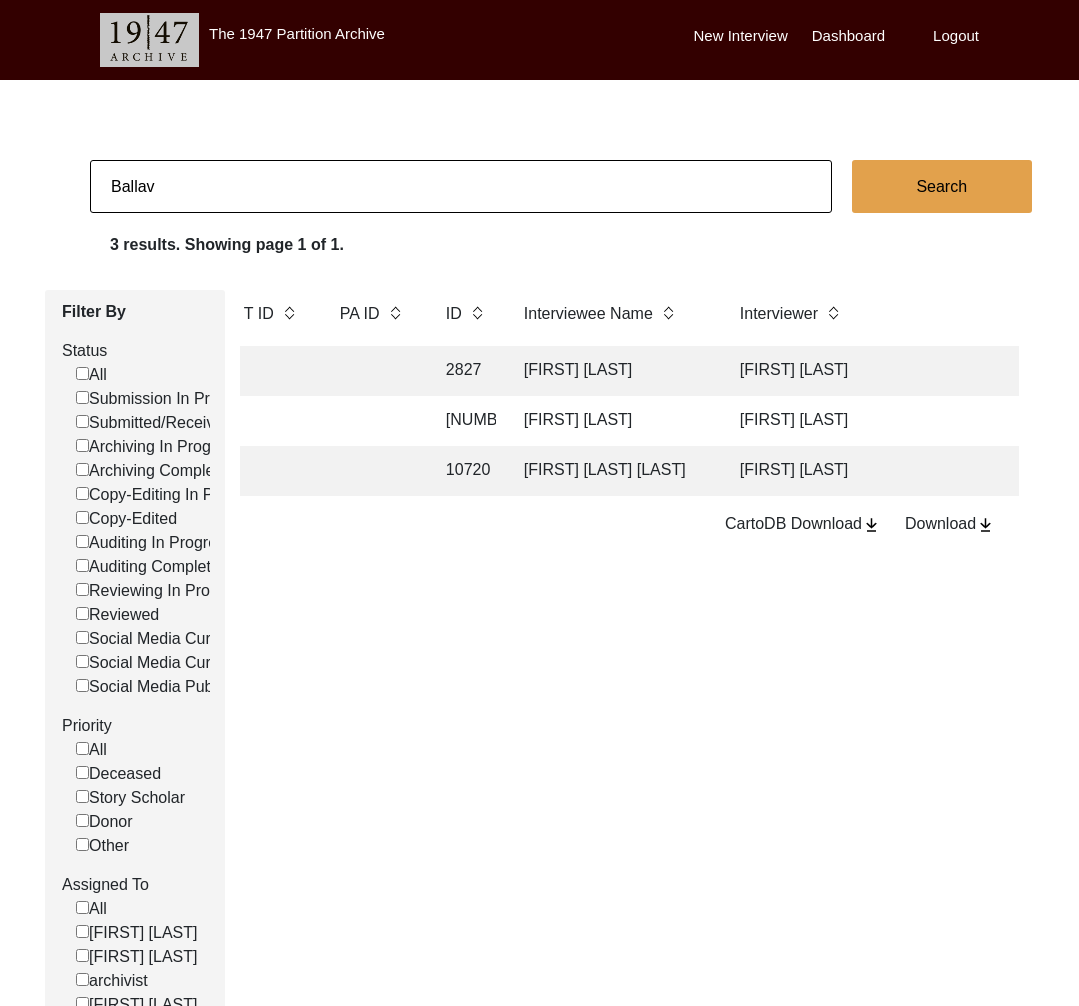 scroll, scrollTop: 0, scrollLeft: 474, axis: horizontal 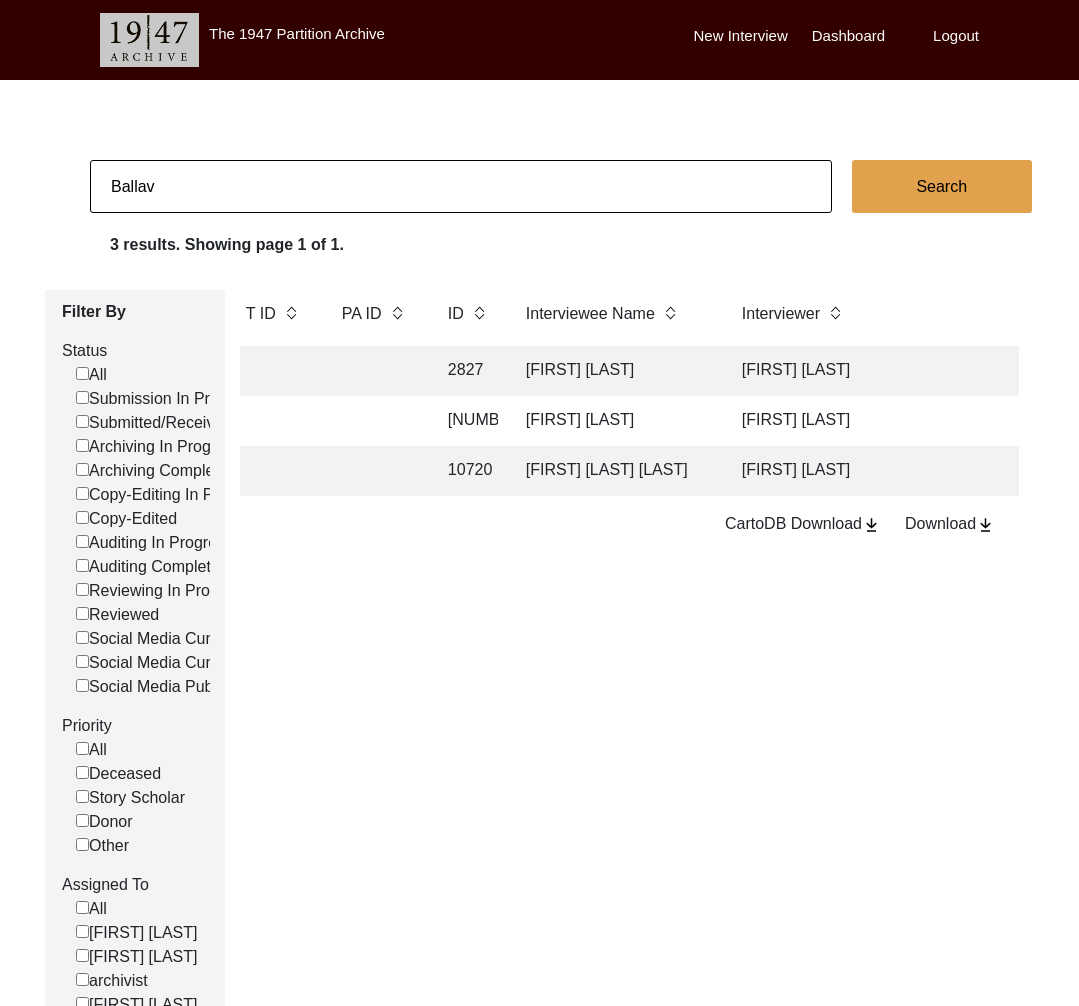 click on "Ballav" 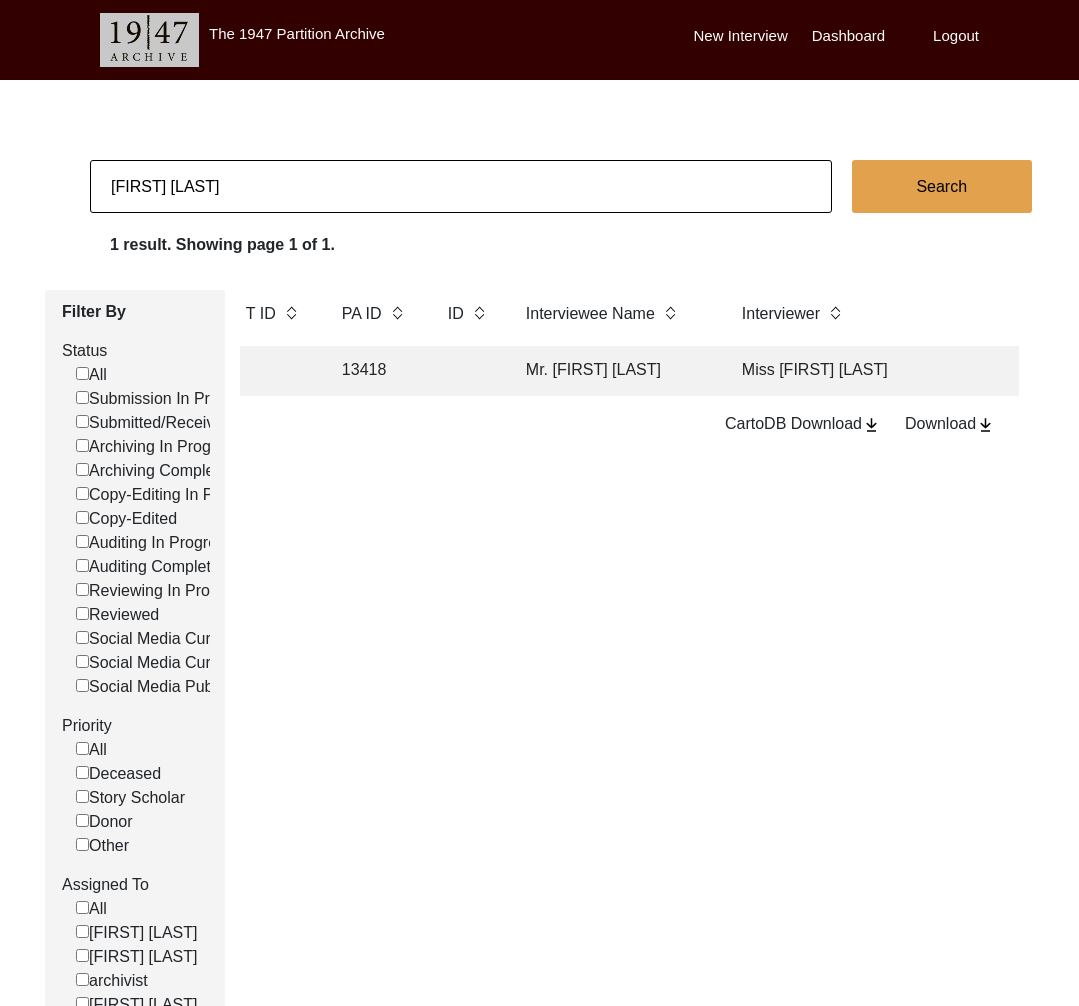 click on "13418" 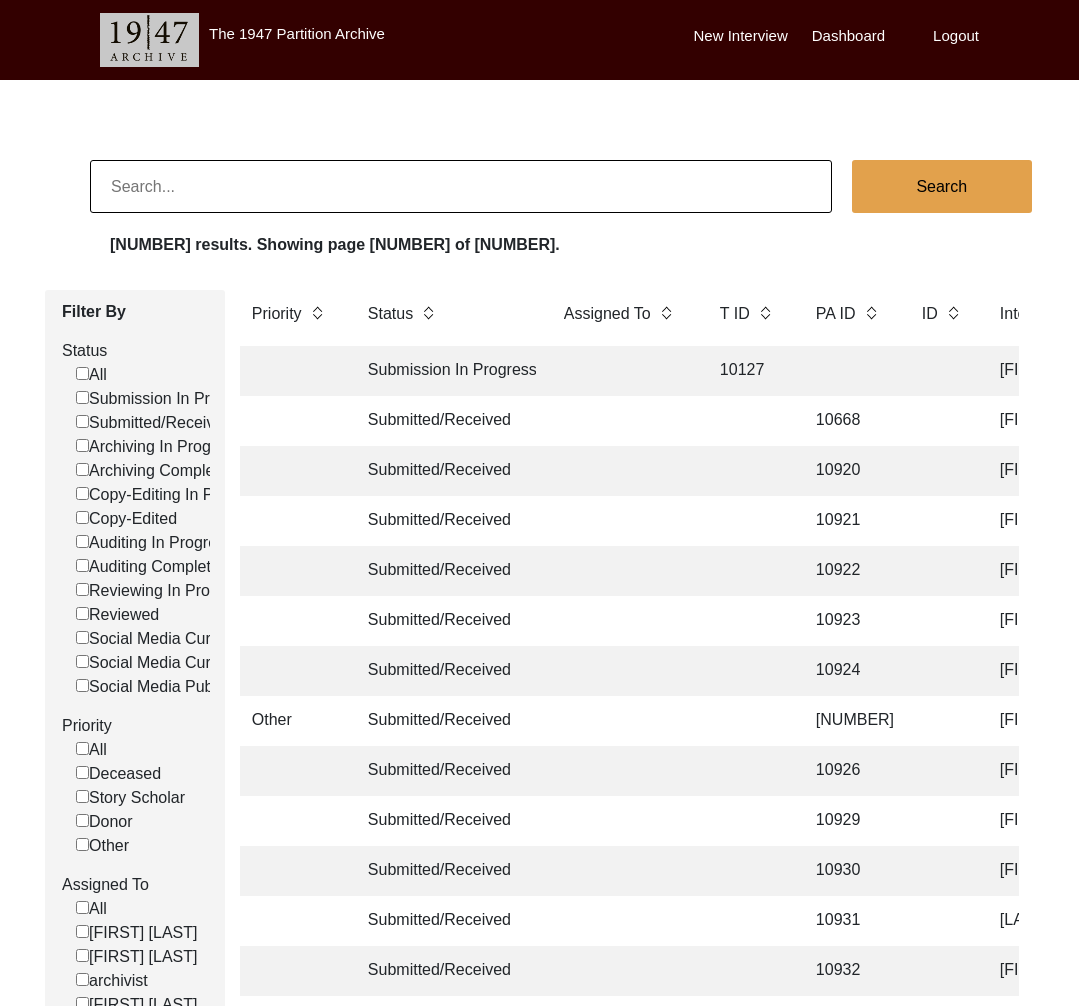 scroll, scrollTop: 0, scrollLeft: 0, axis: both 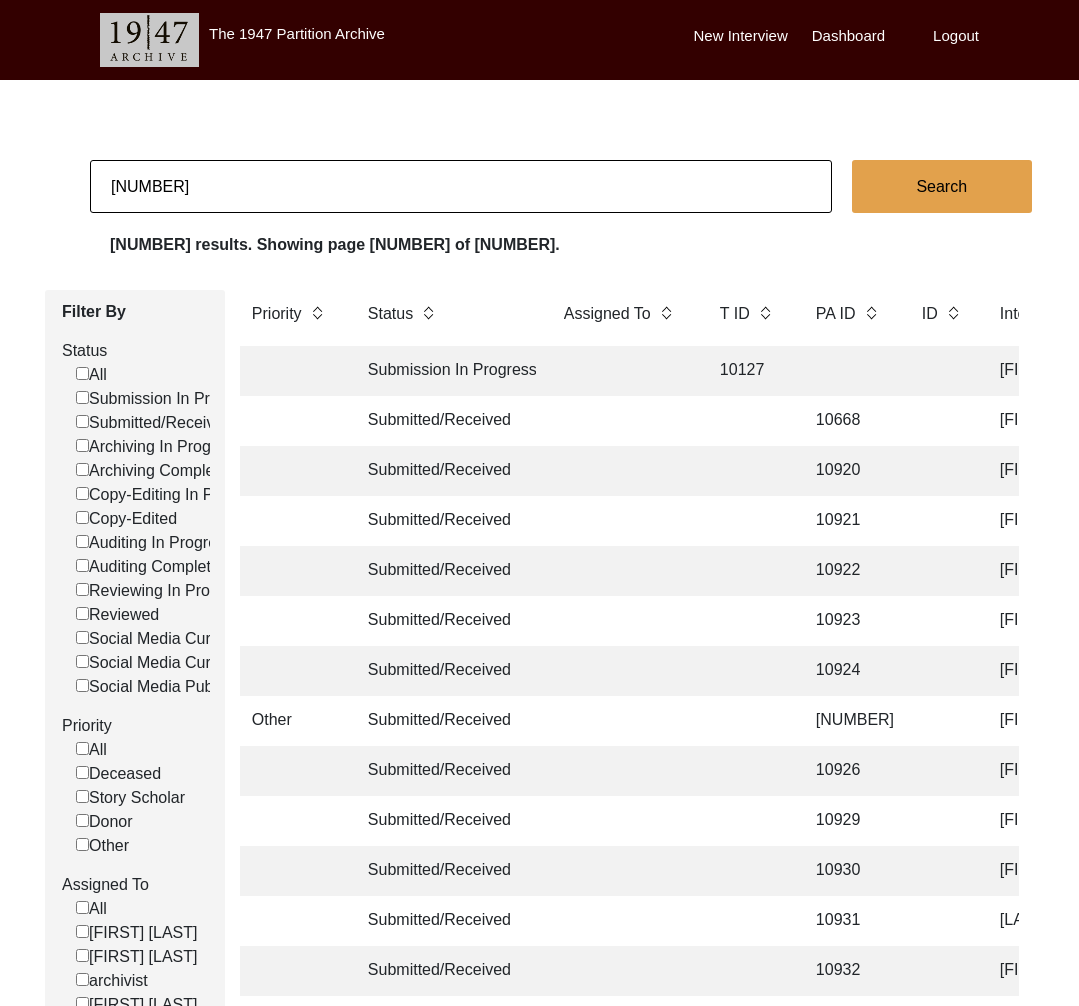 type on "[NUMBER]" 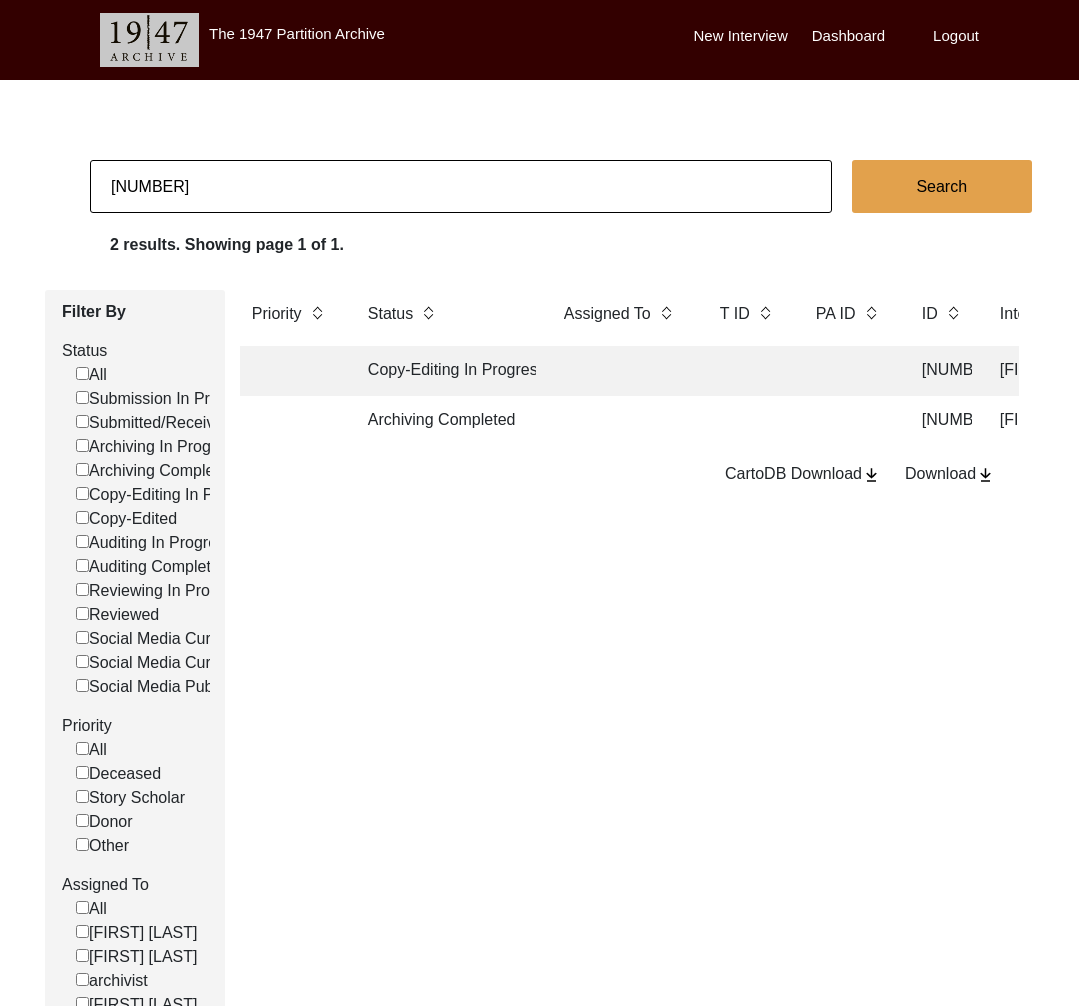 click on "Archiving Completed" 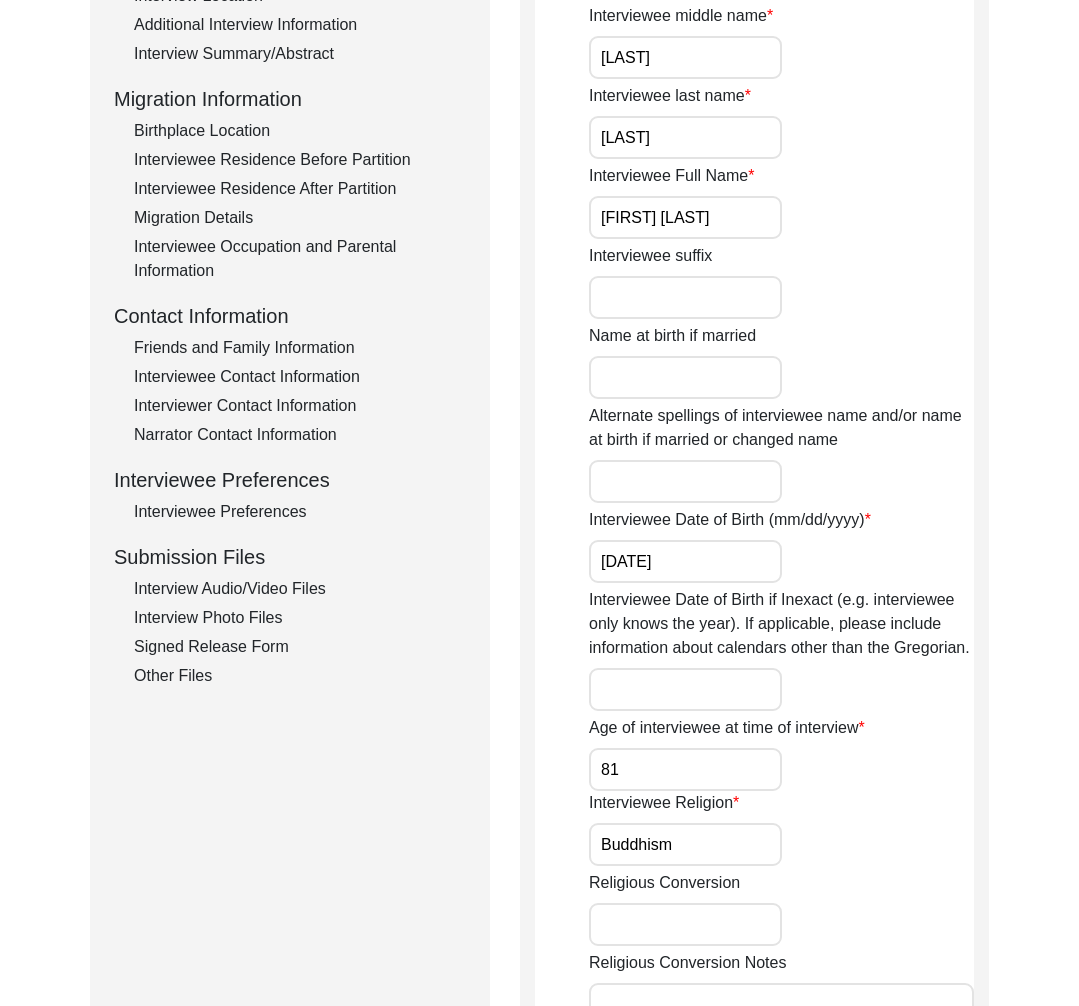 scroll, scrollTop: 0, scrollLeft: 0, axis: both 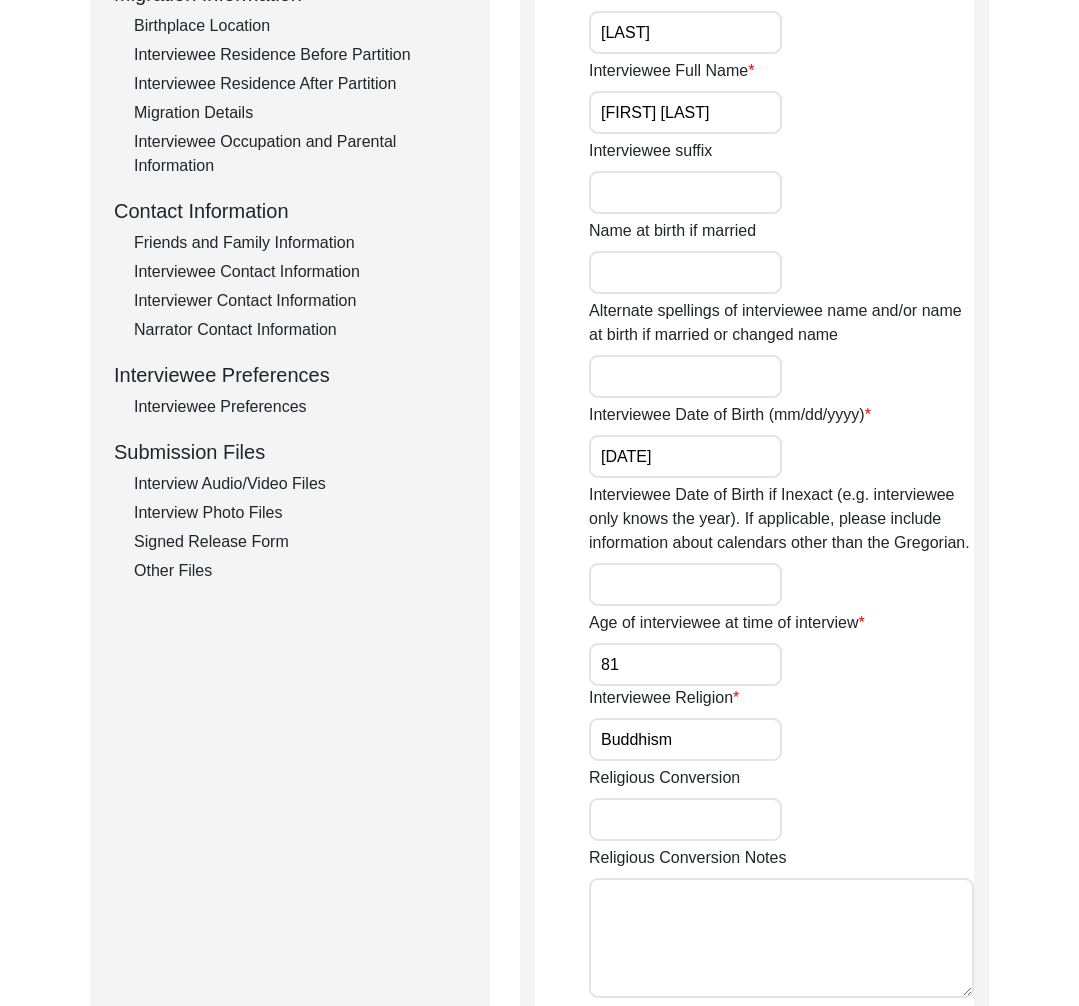 click on "Interview Audio/Video Files" 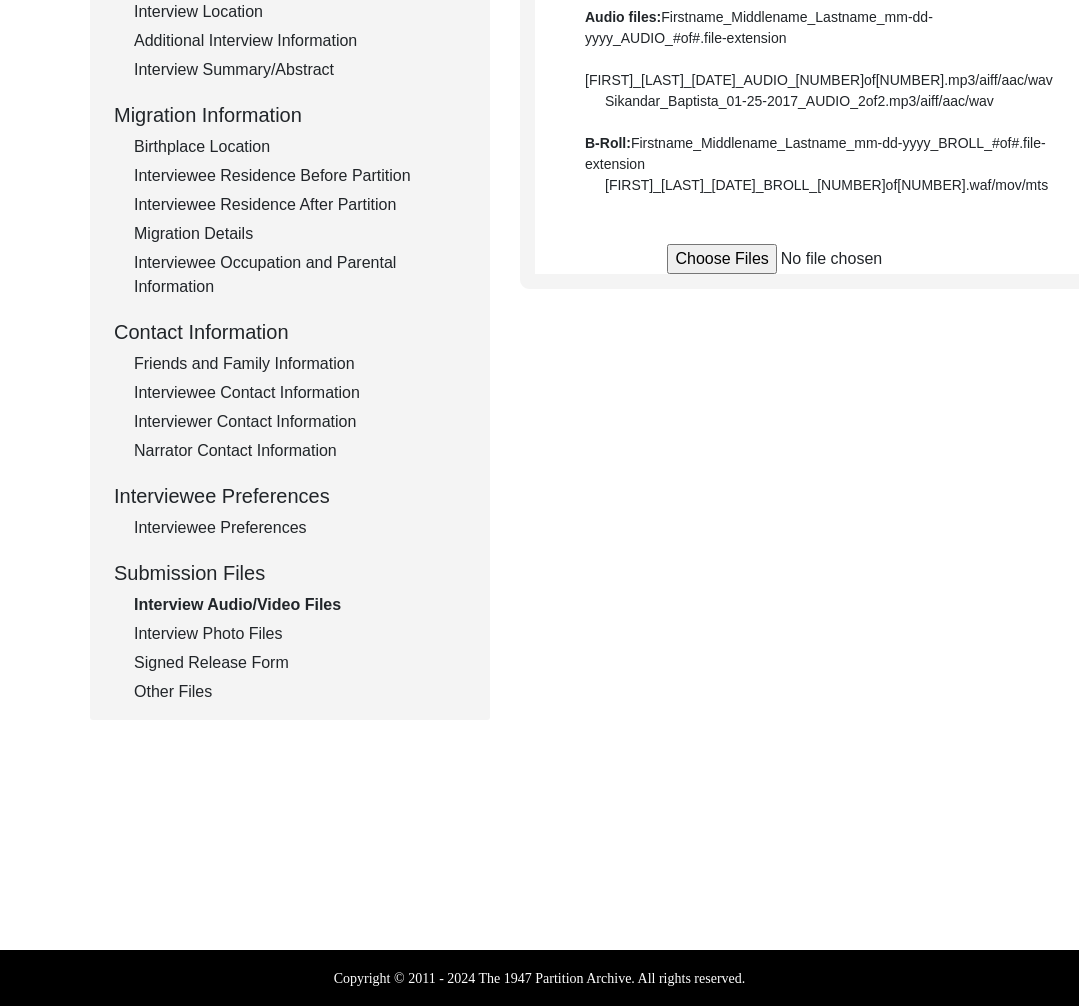 scroll, scrollTop: 561, scrollLeft: 0, axis: vertical 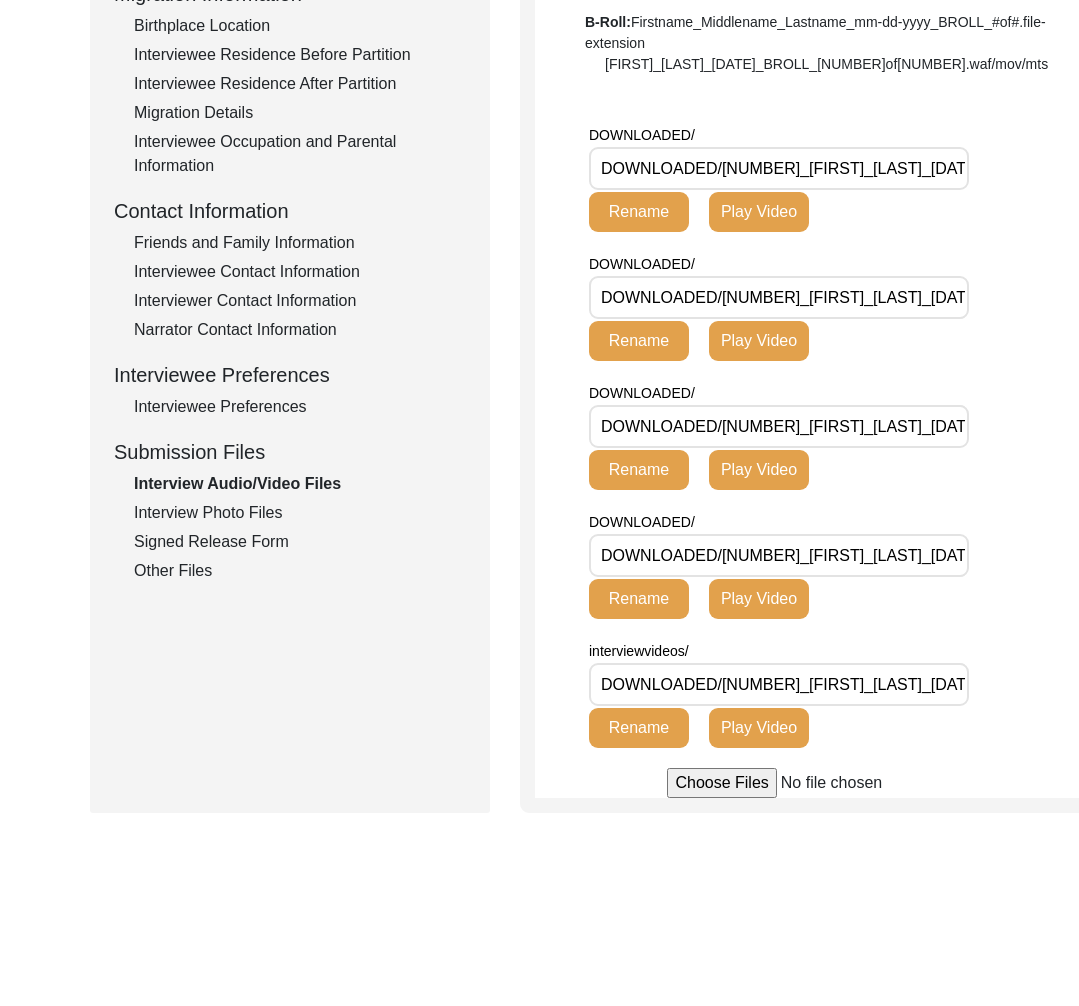 click on "Other Files" 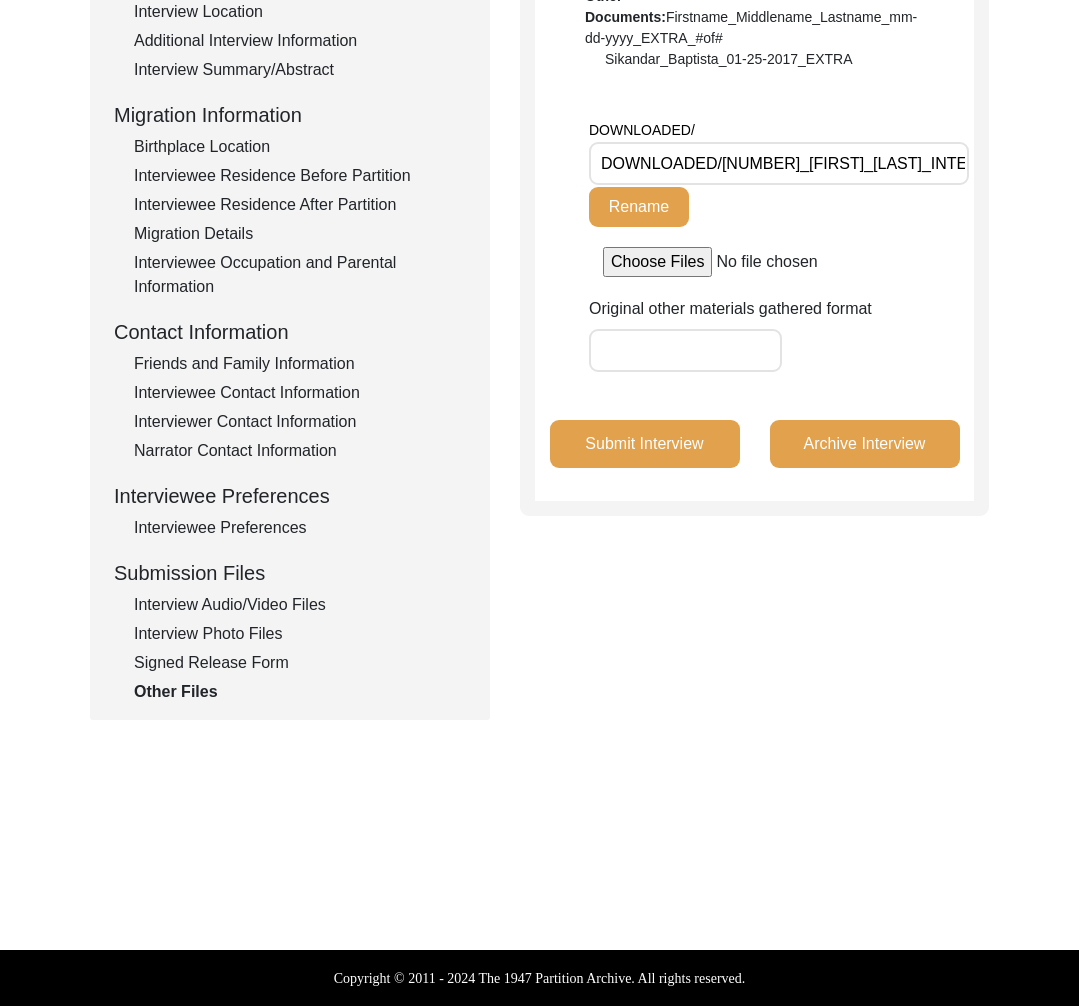 scroll, scrollTop: 0, scrollLeft: 131, axis: horizontal 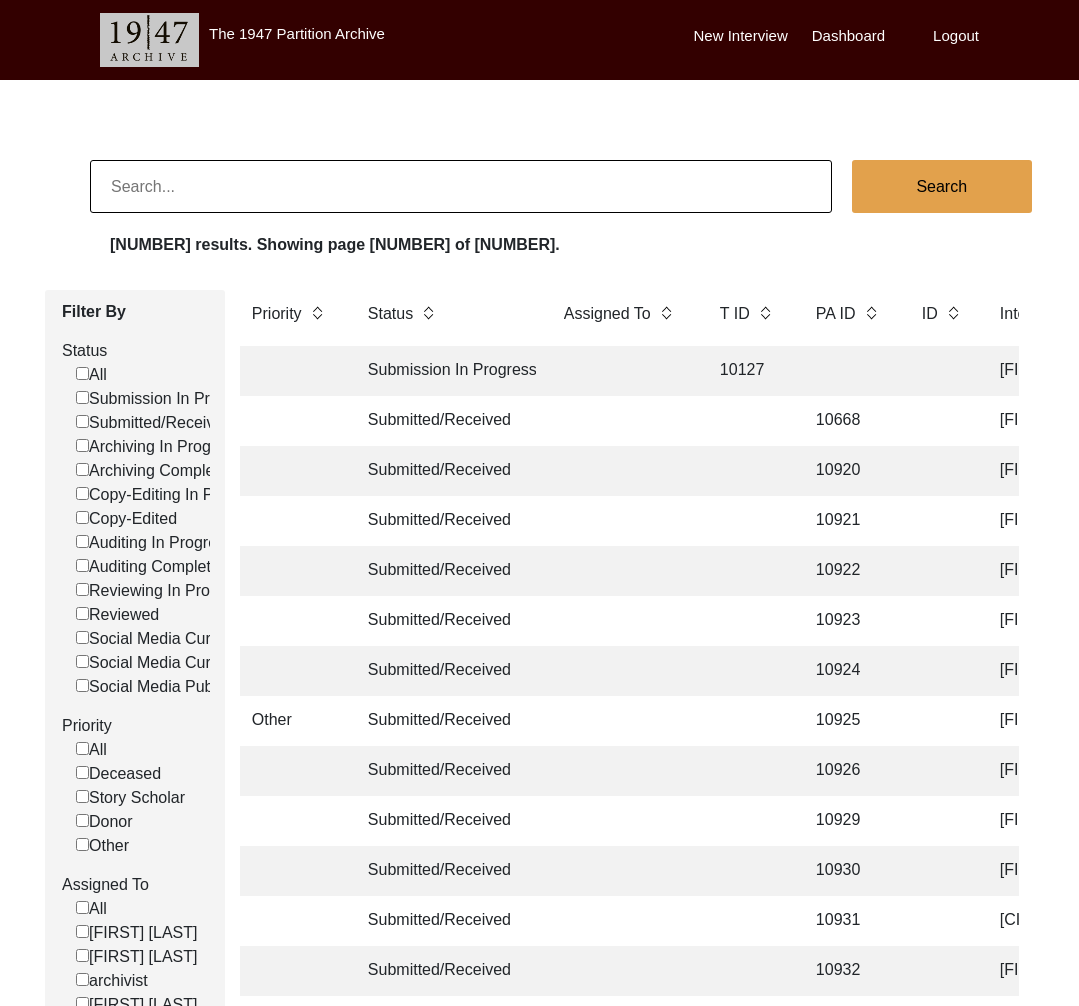 click 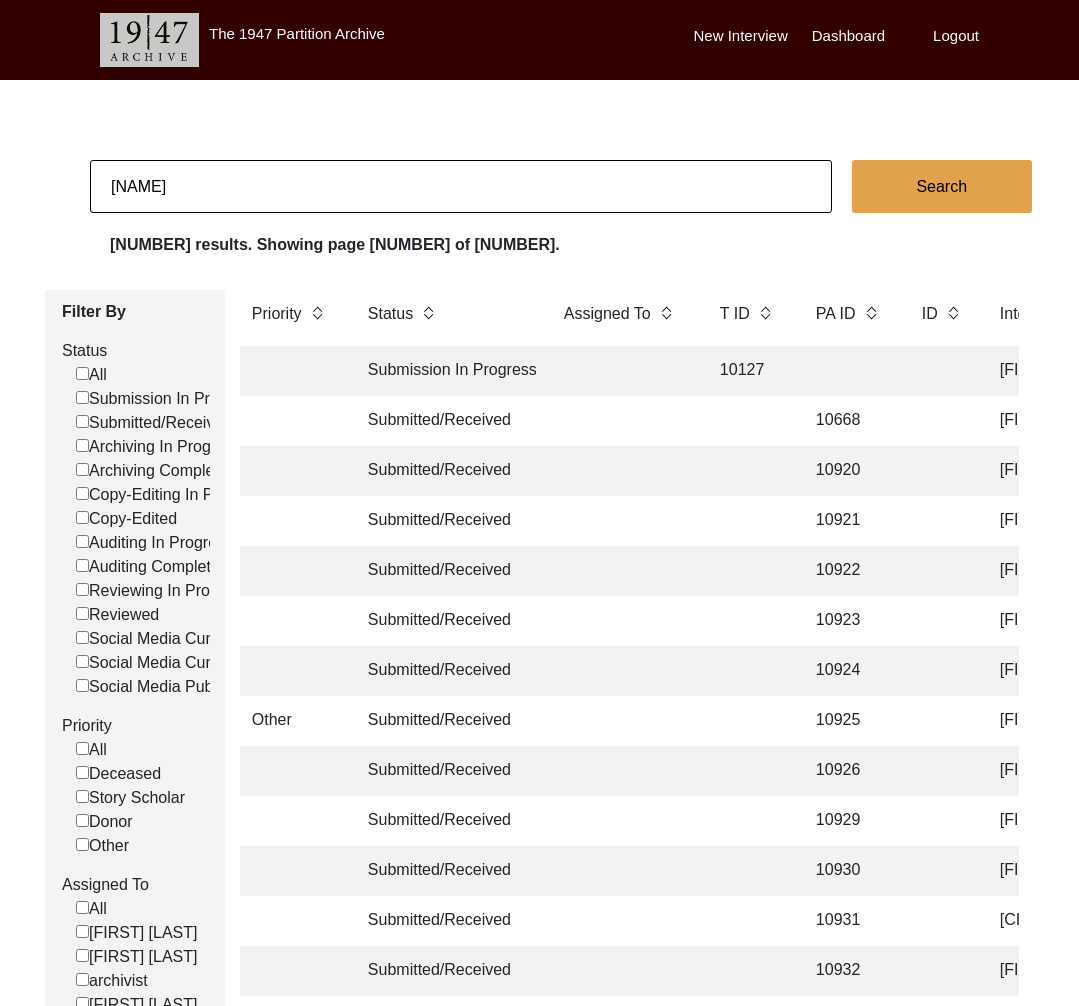 type on "[NAME]" 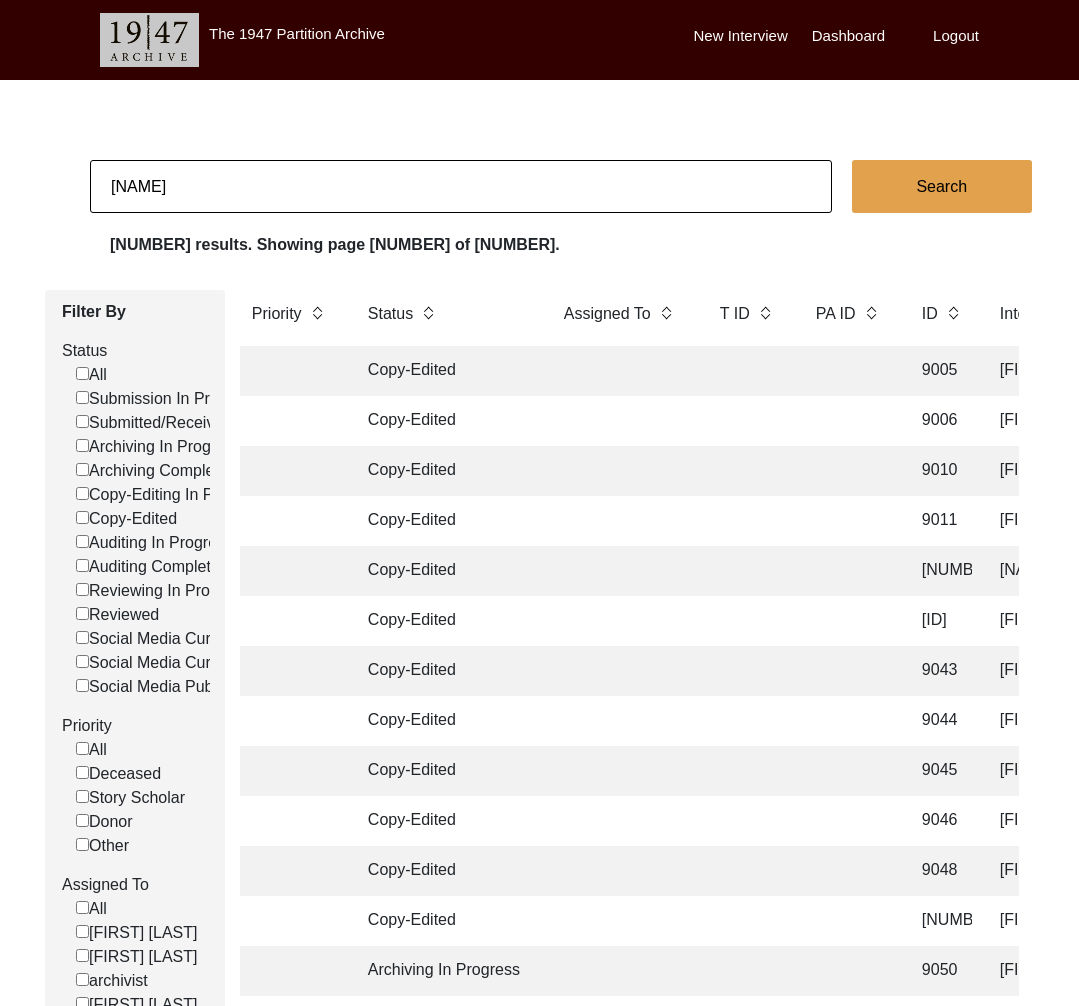 type on "[FIRST] [LAST]" 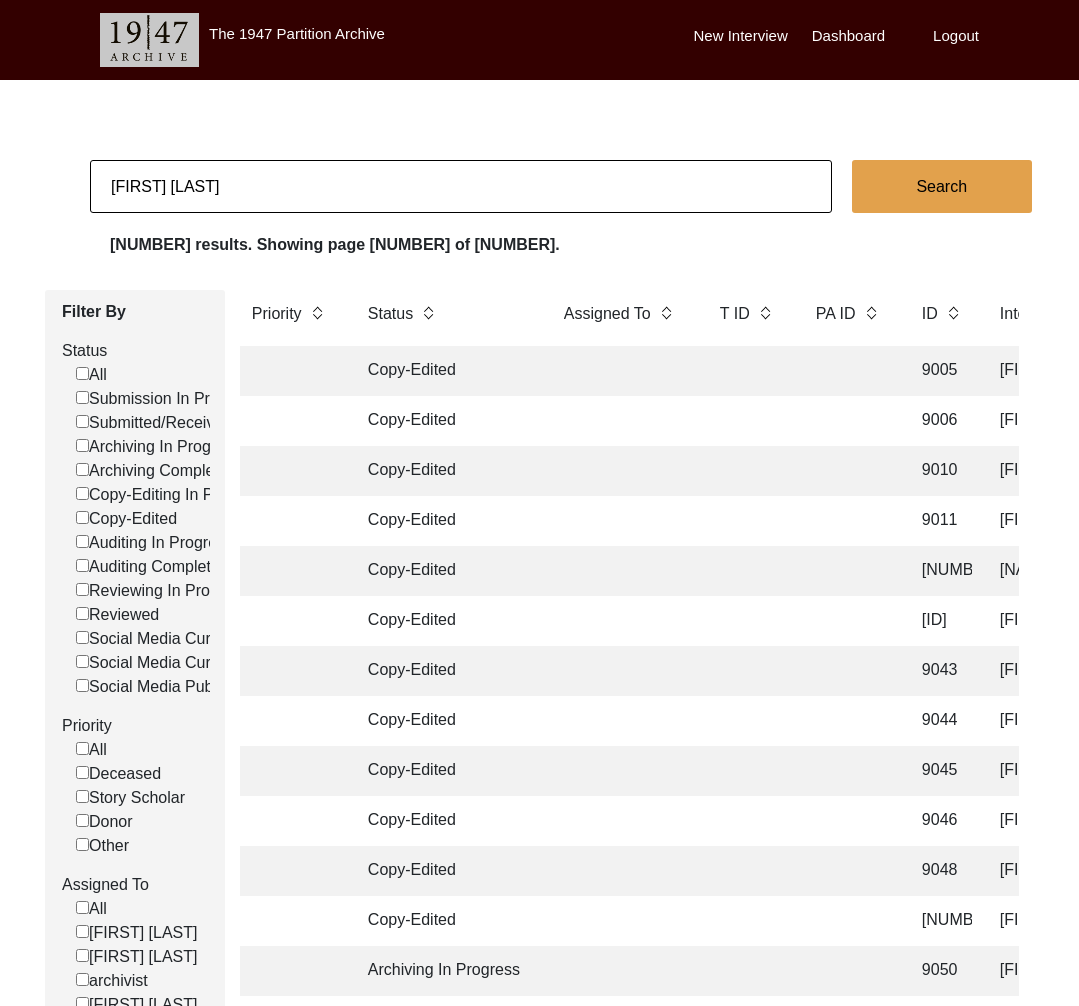 checkbox on "false" 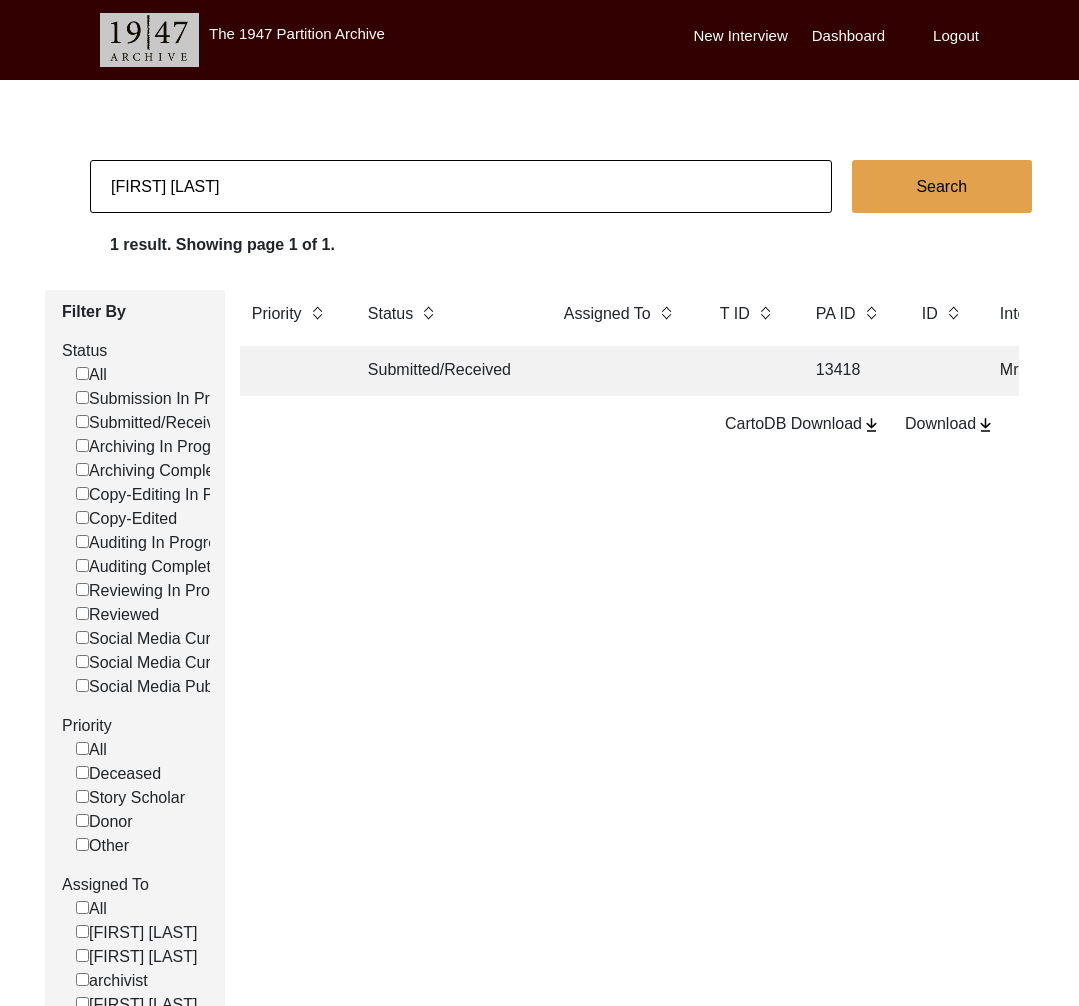 click on "Submitted/Received" 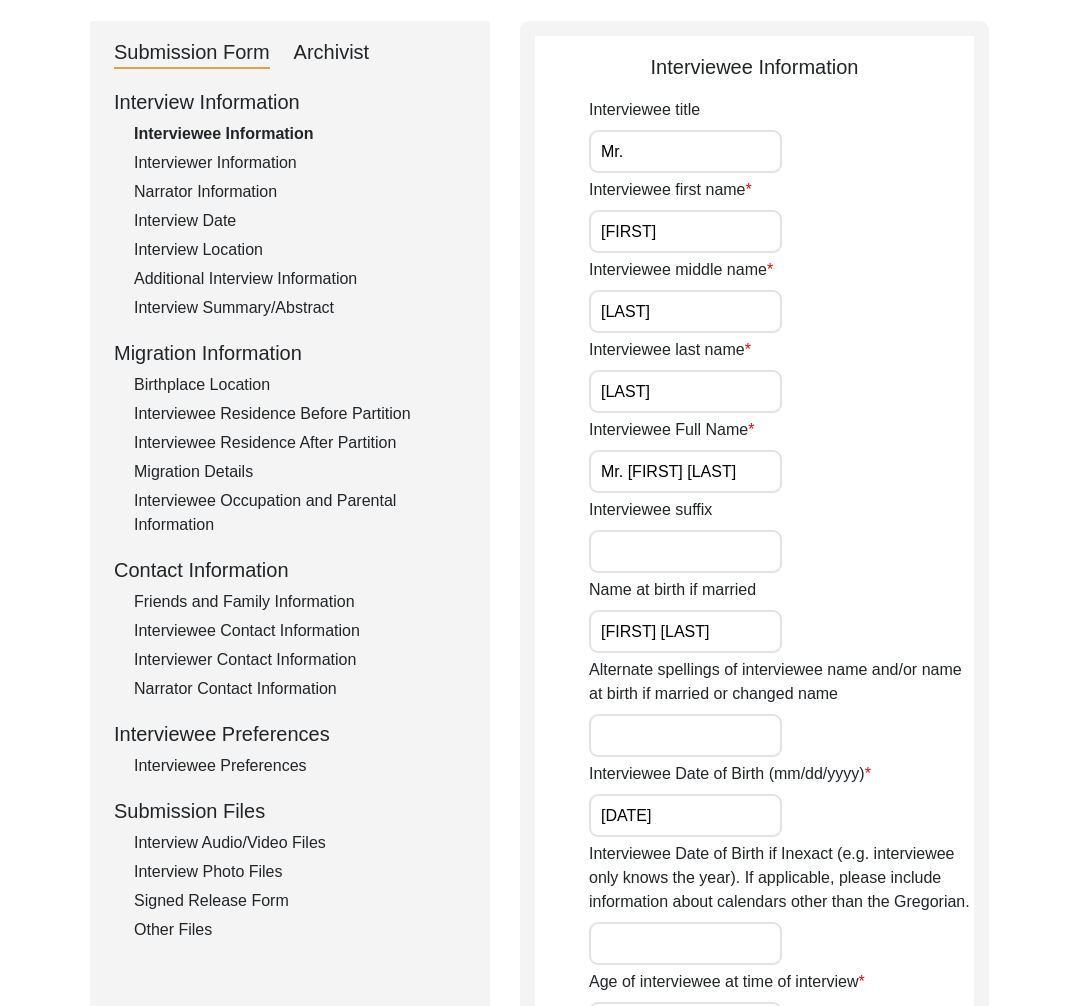 scroll, scrollTop: 251, scrollLeft: 0, axis: vertical 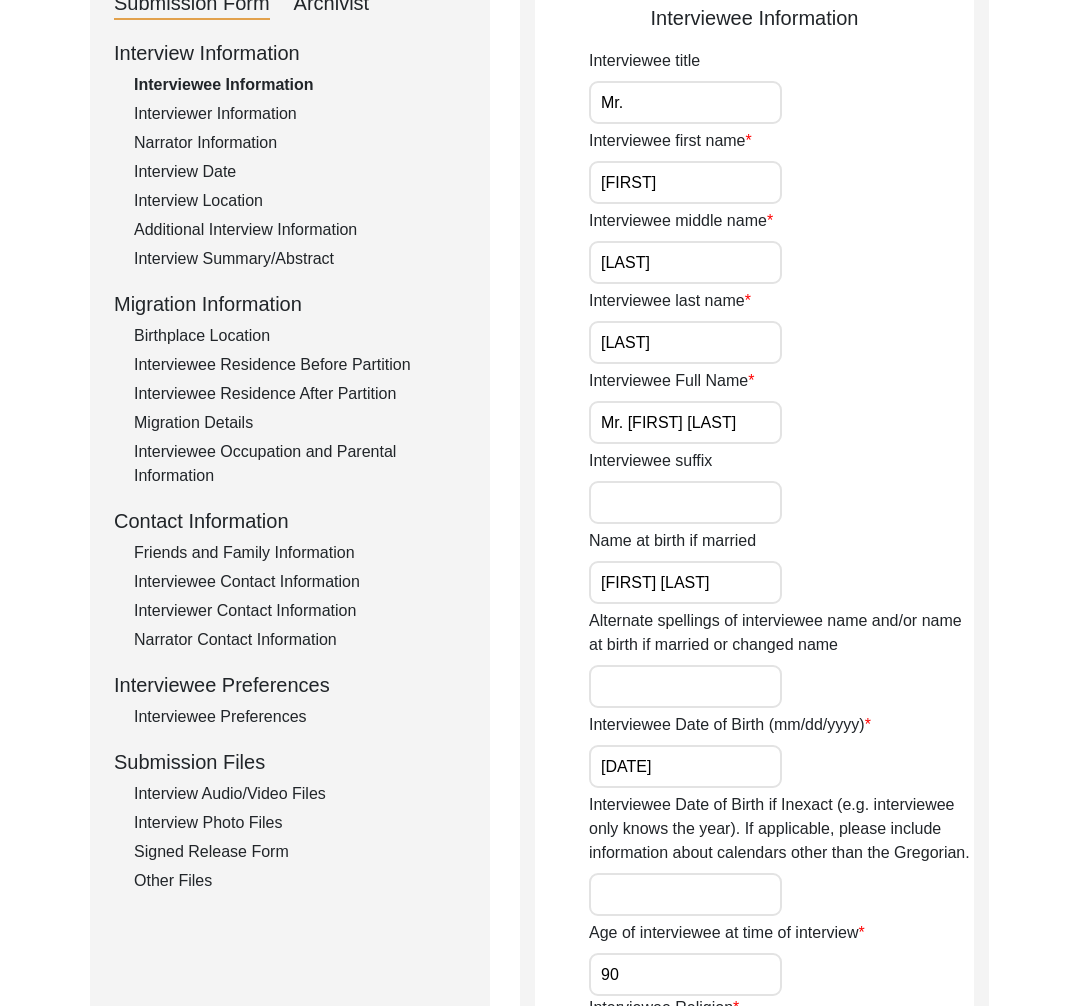 click on "Interview Audio/Video Files" 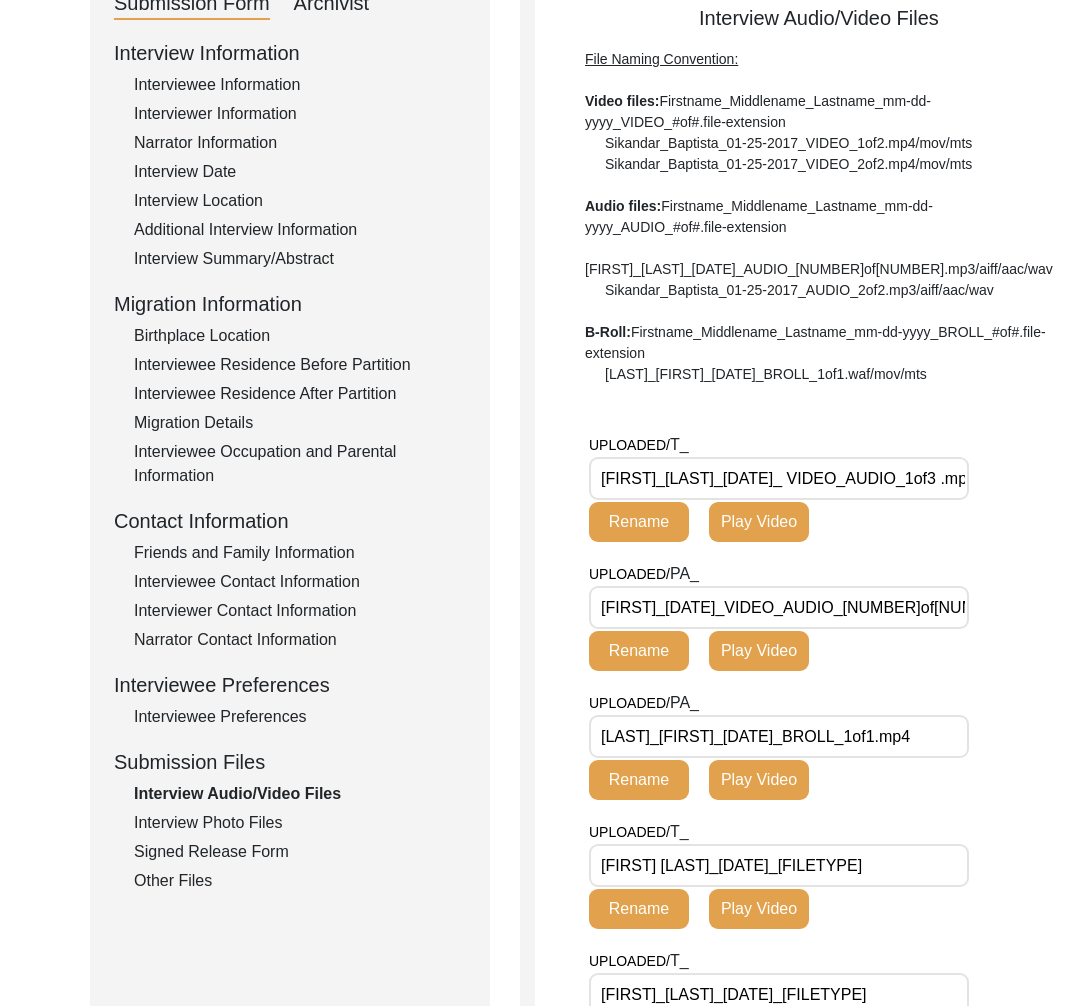 scroll, scrollTop: 0, scrollLeft: 50, axis: horizontal 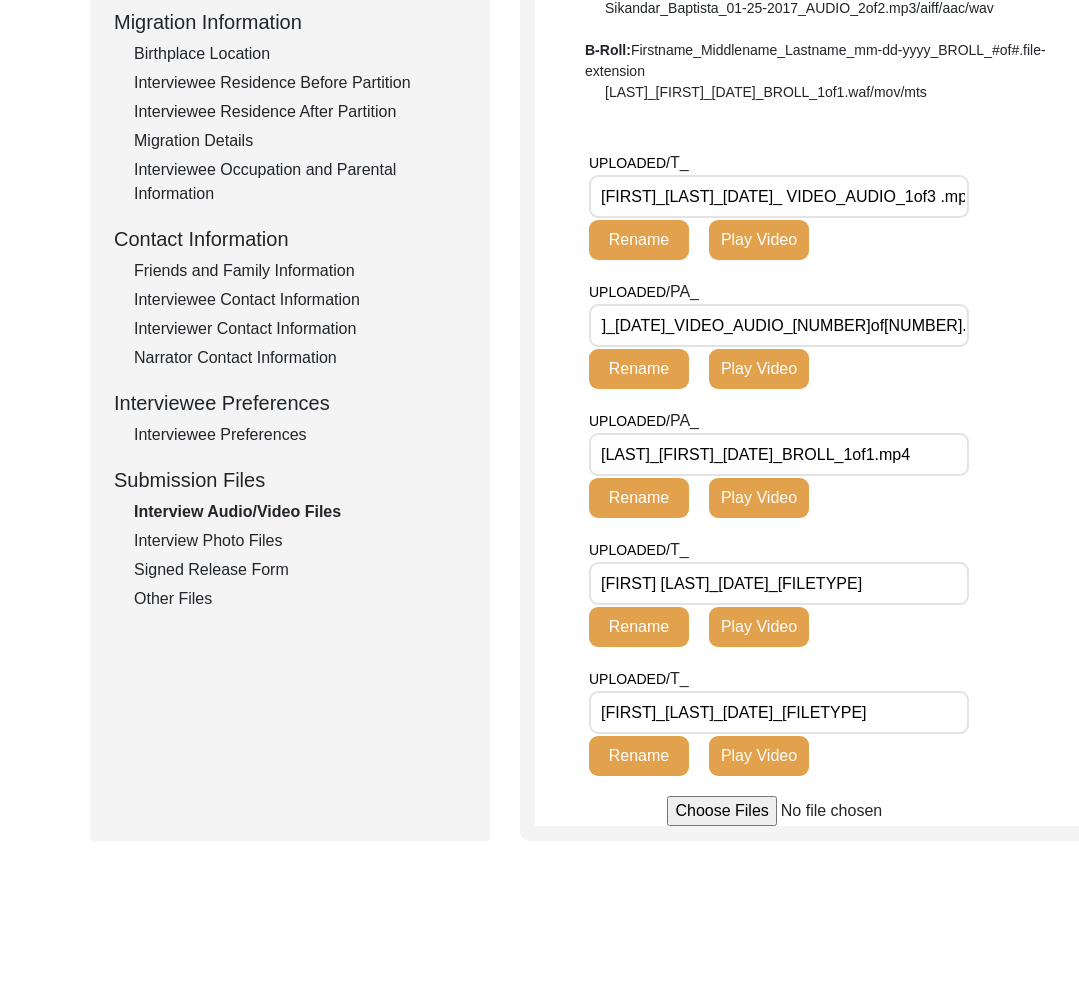 click on "Other Files" 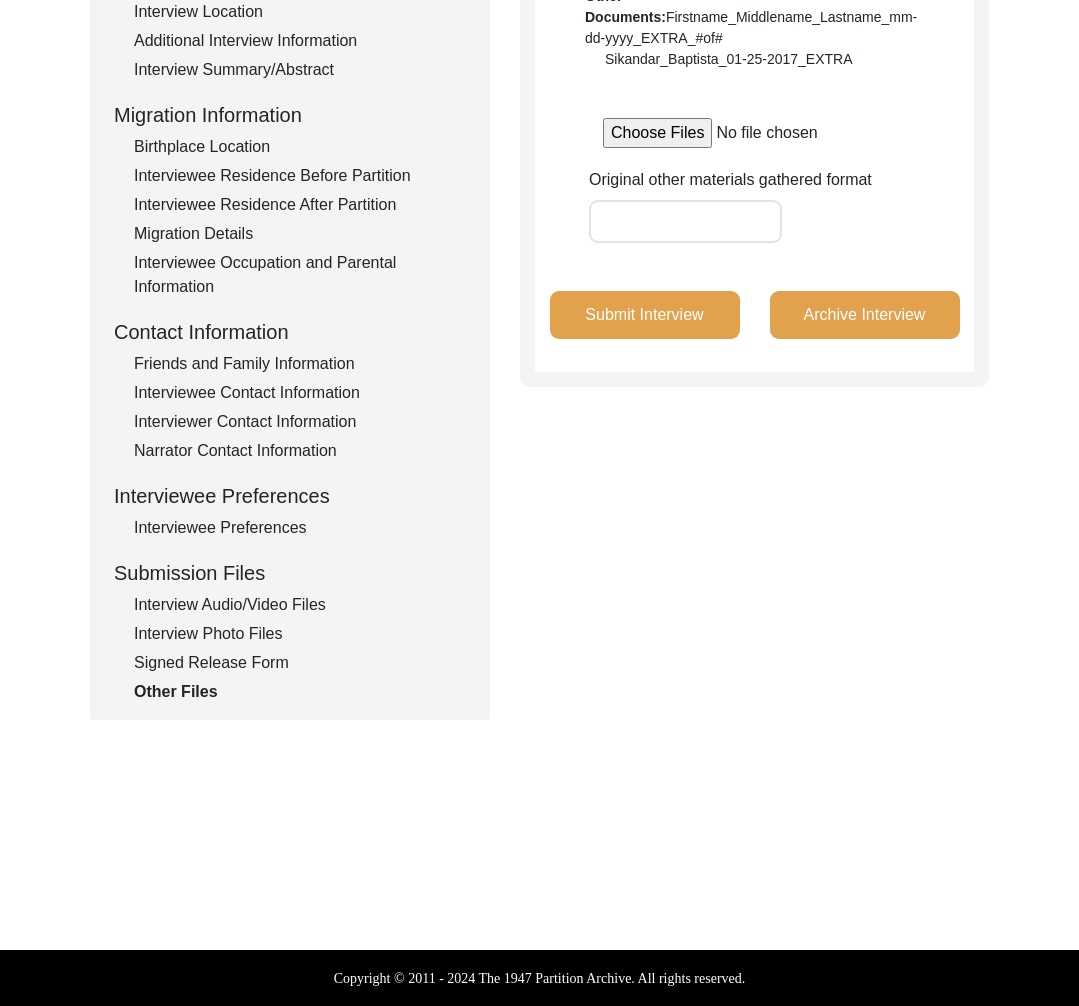 scroll, scrollTop: 440, scrollLeft: 0, axis: vertical 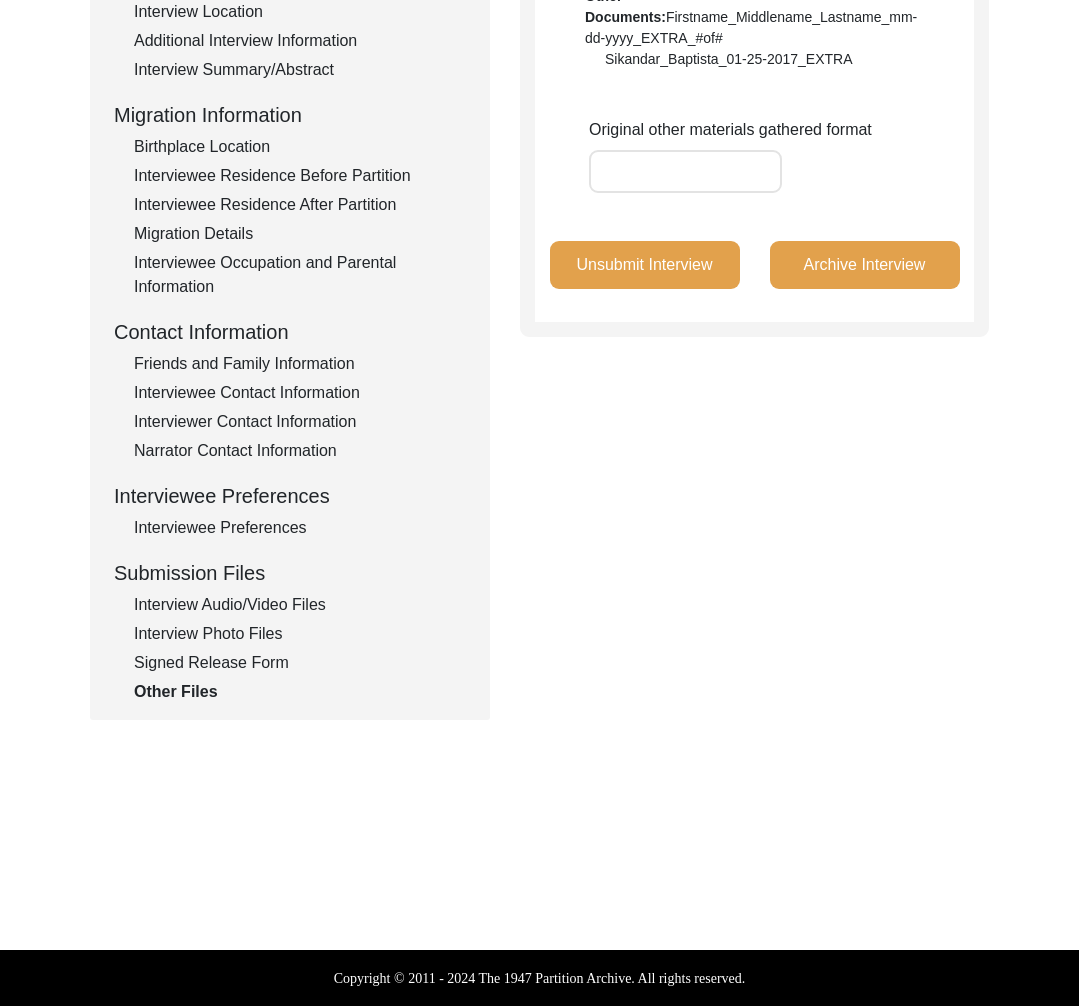 click on "Interview Audio/Video Files" 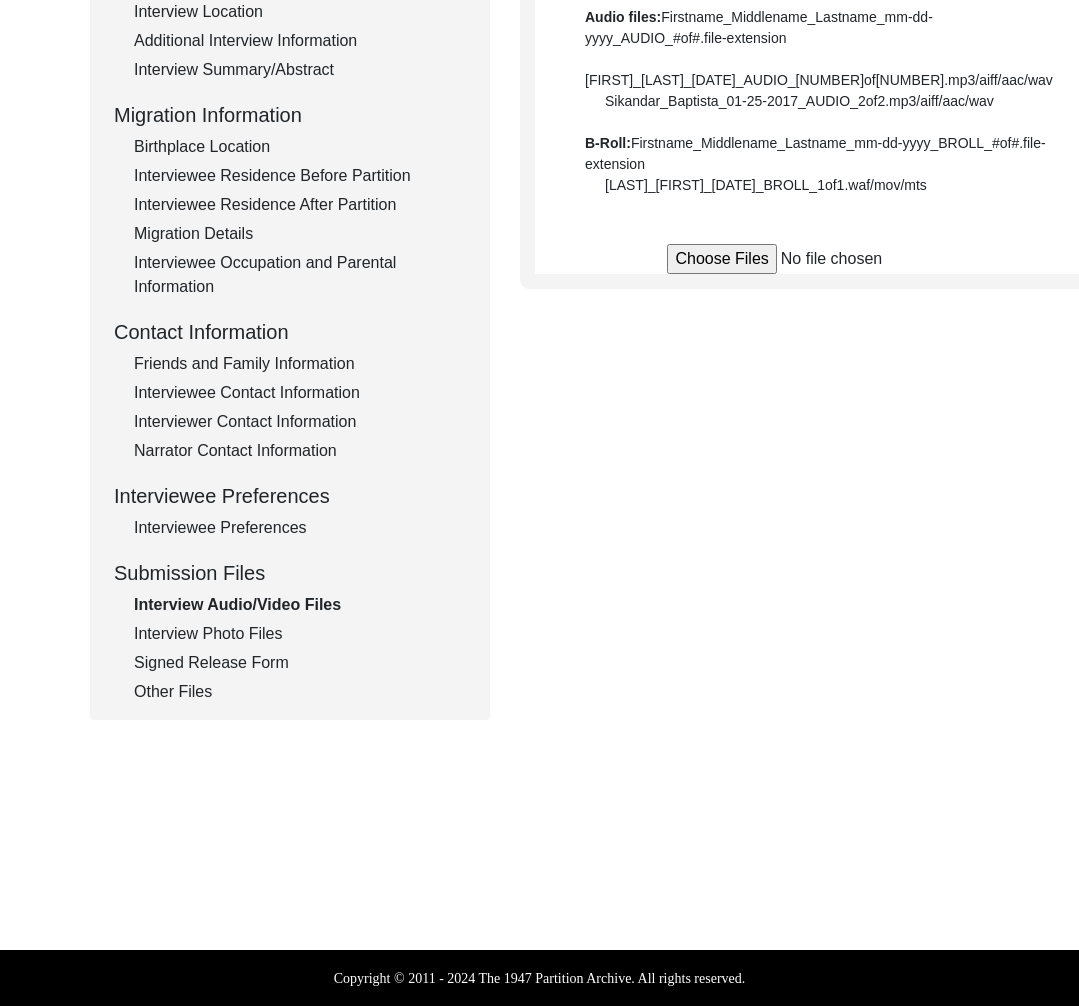 scroll, scrollTop: 533, scrollLeft: 0, axis: vertical 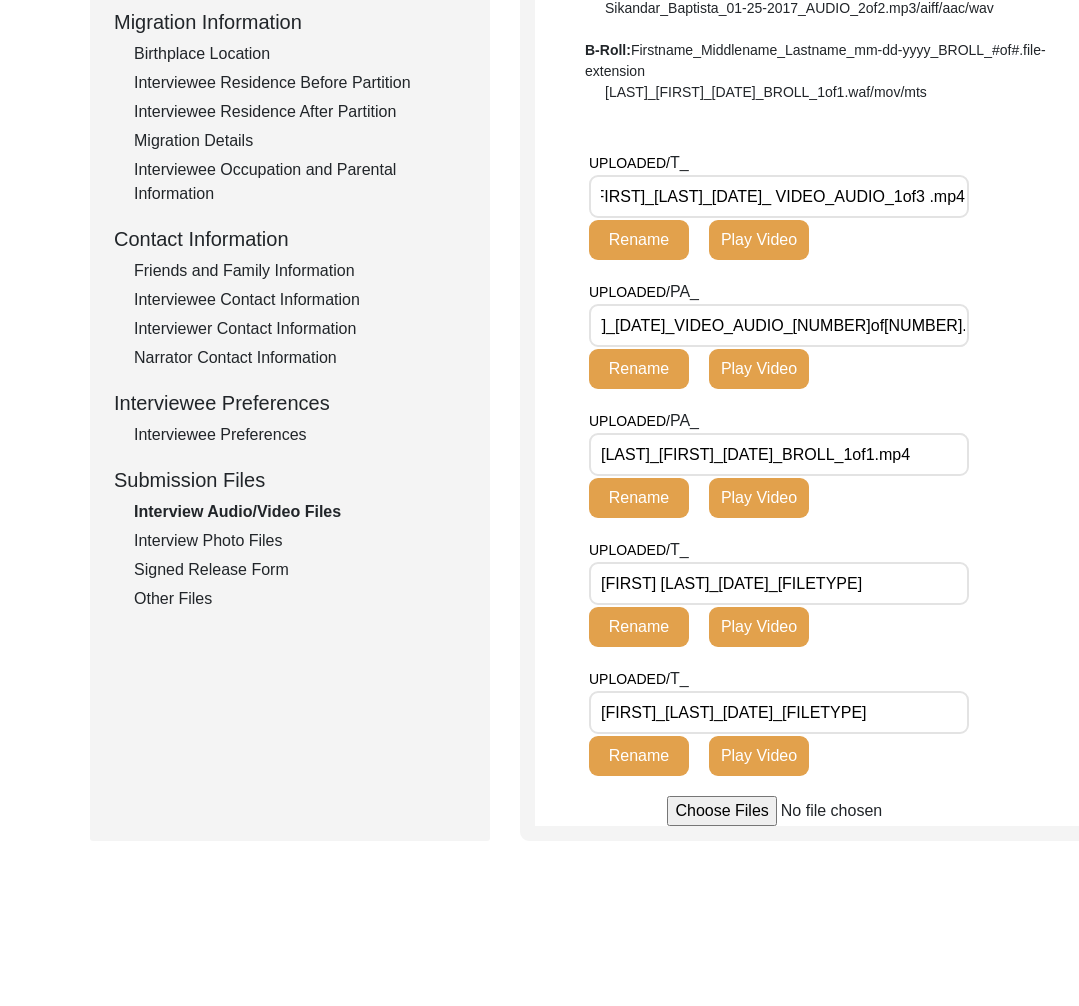click on "Play Video" 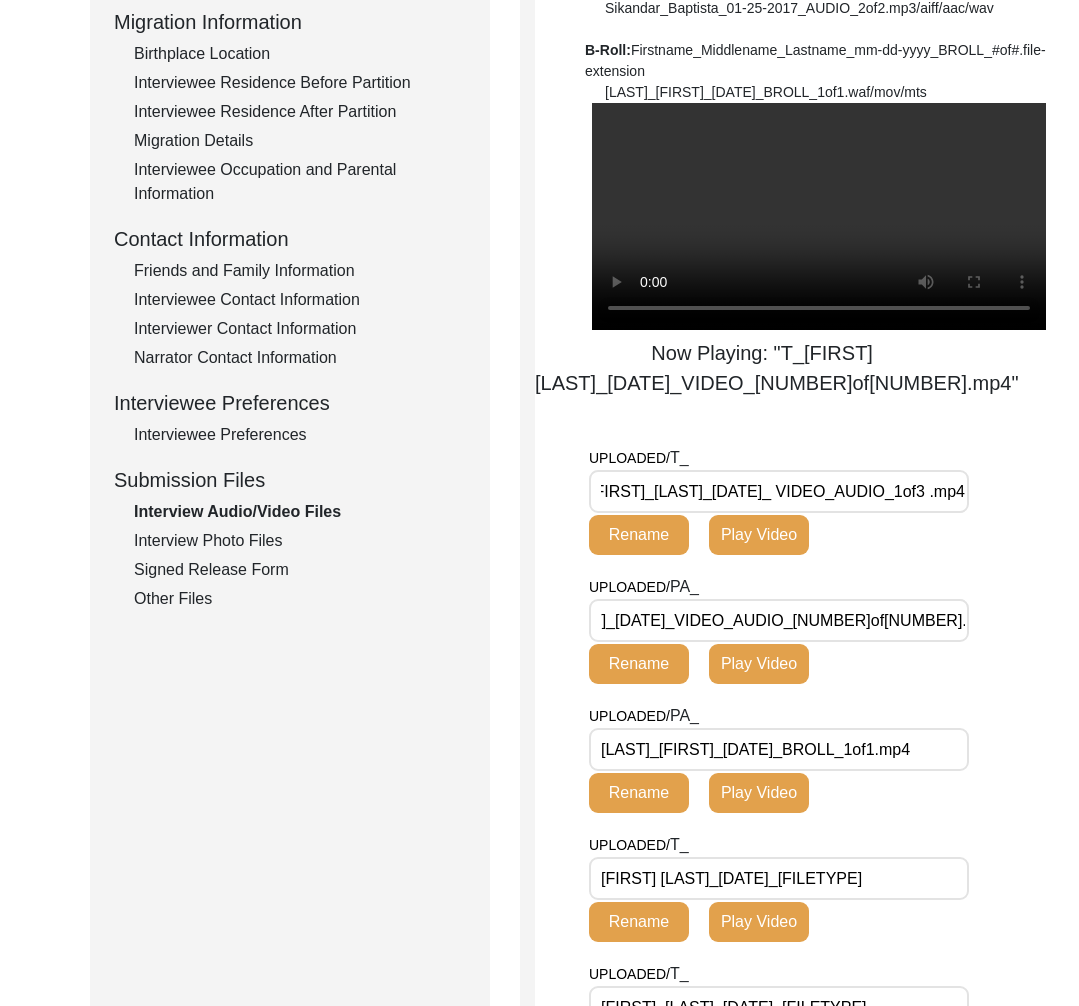 click at bounding box center [819, 216] 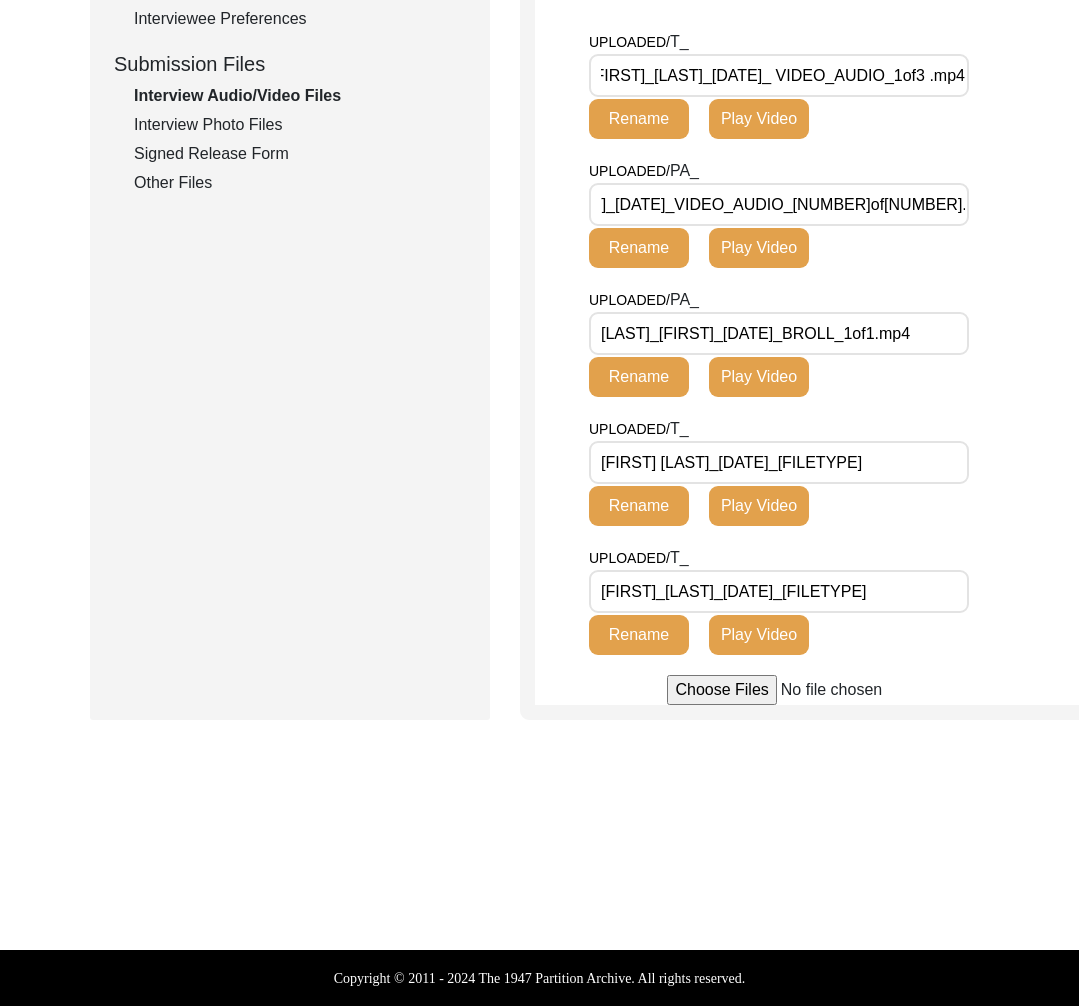 scroll, scrollTop: 1241, scrollLeft: 0, axis: vertical 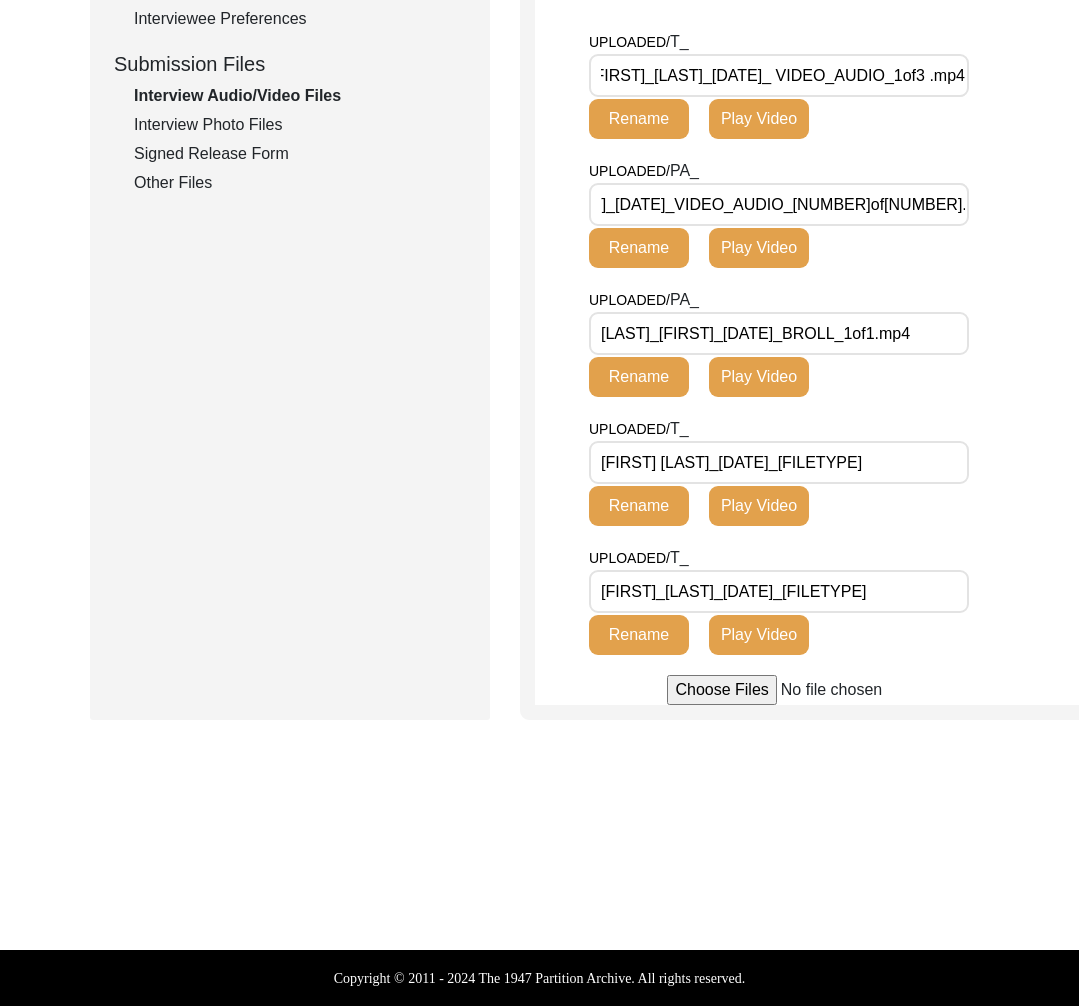 click on "Play Video" 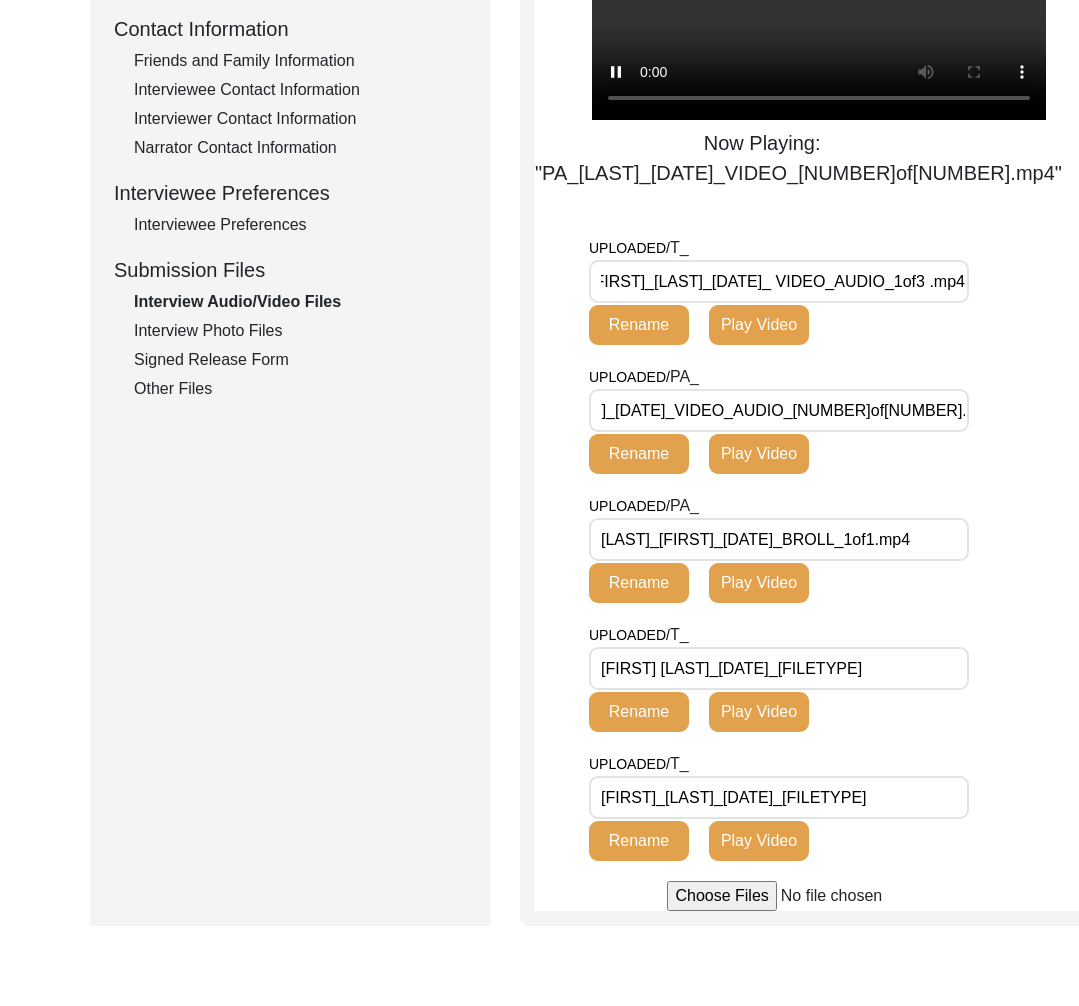 scroll, scrollTop: 494, scrollLeft: 0, axis: vertical 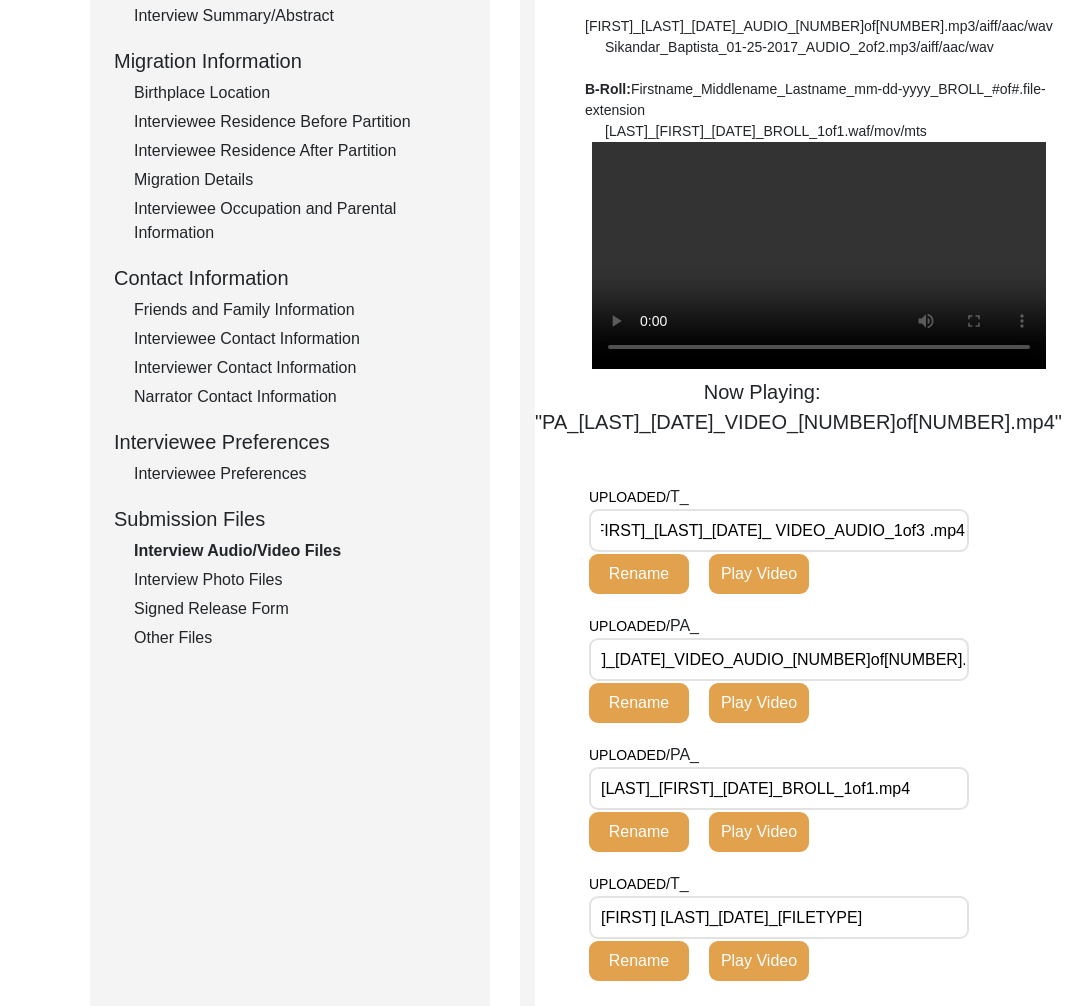 click at bounding box center (819, 255) 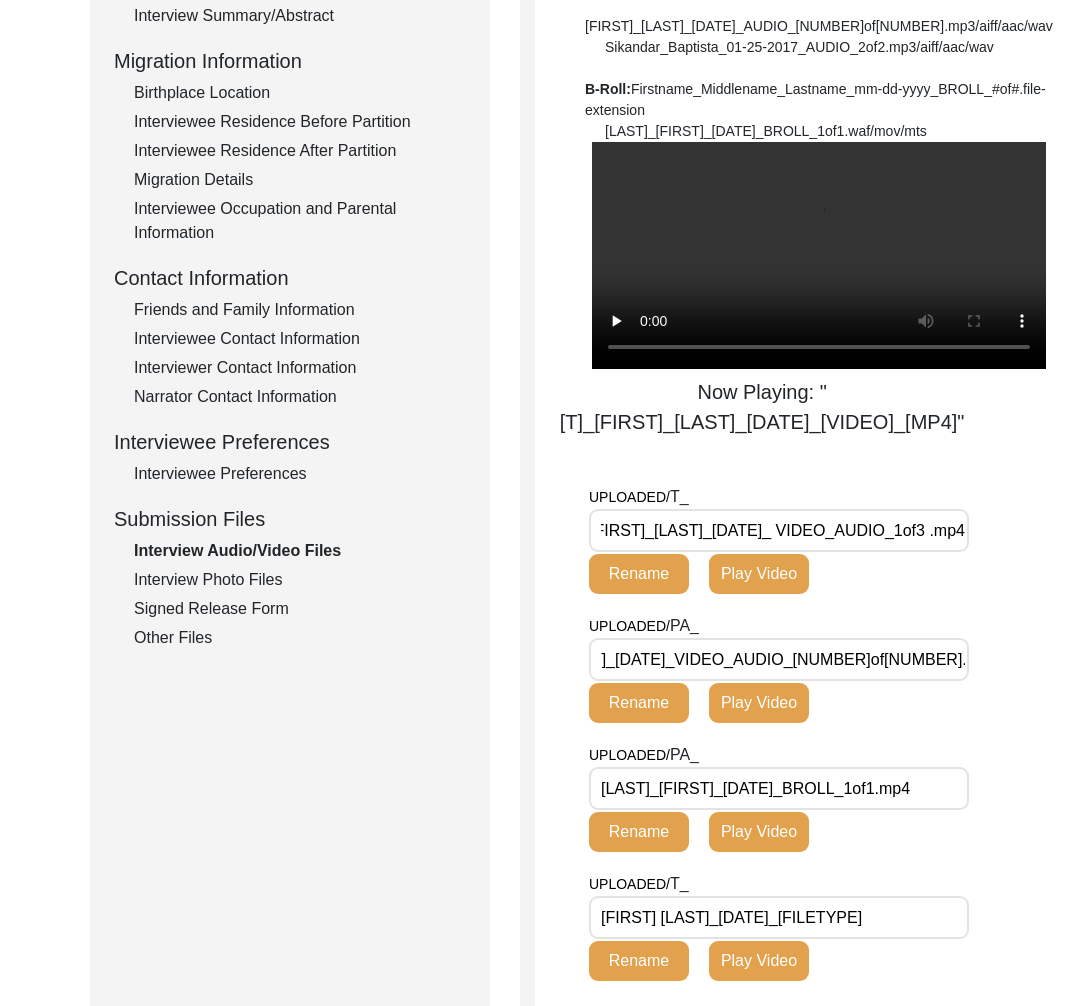 scroll, scrollTop: 492, scrollLeft: 0, axis: vertical 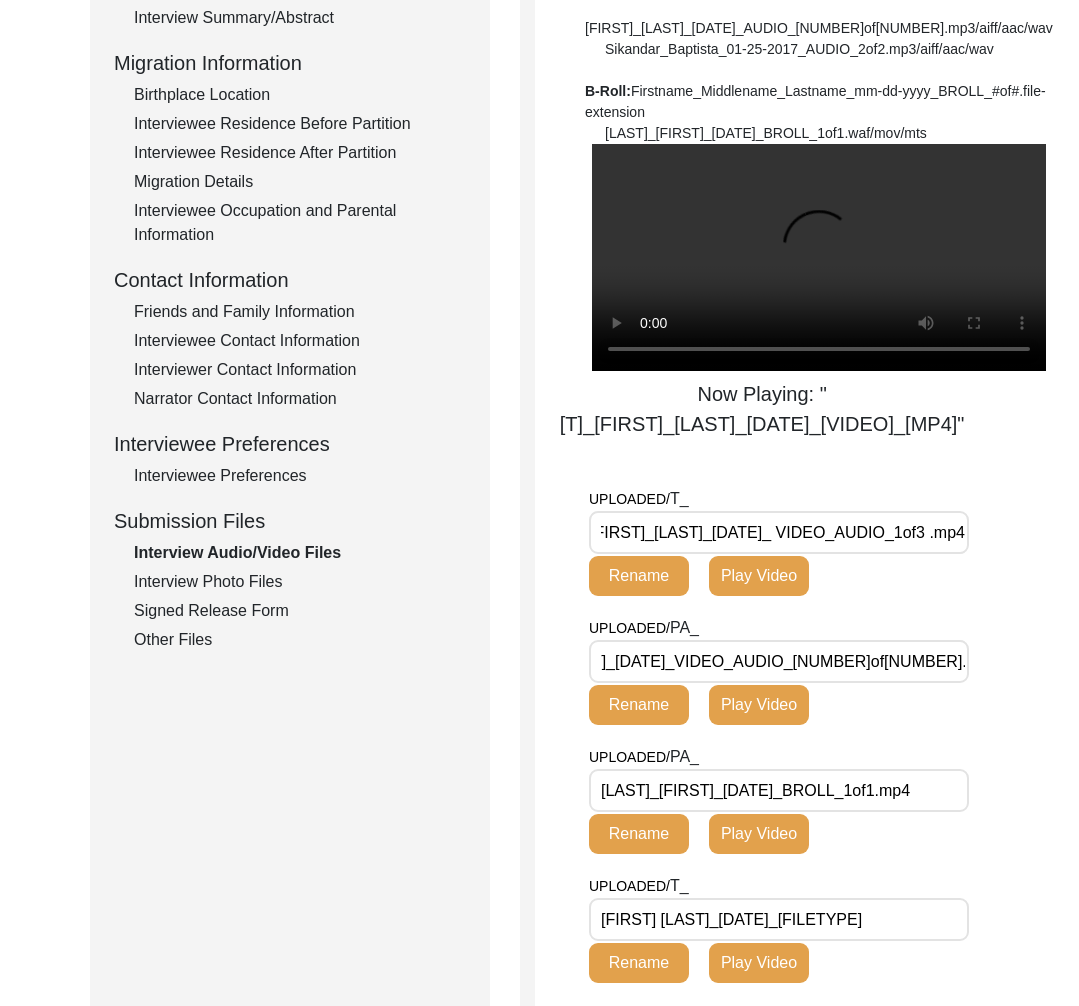 click at bounding box center [819, 257] 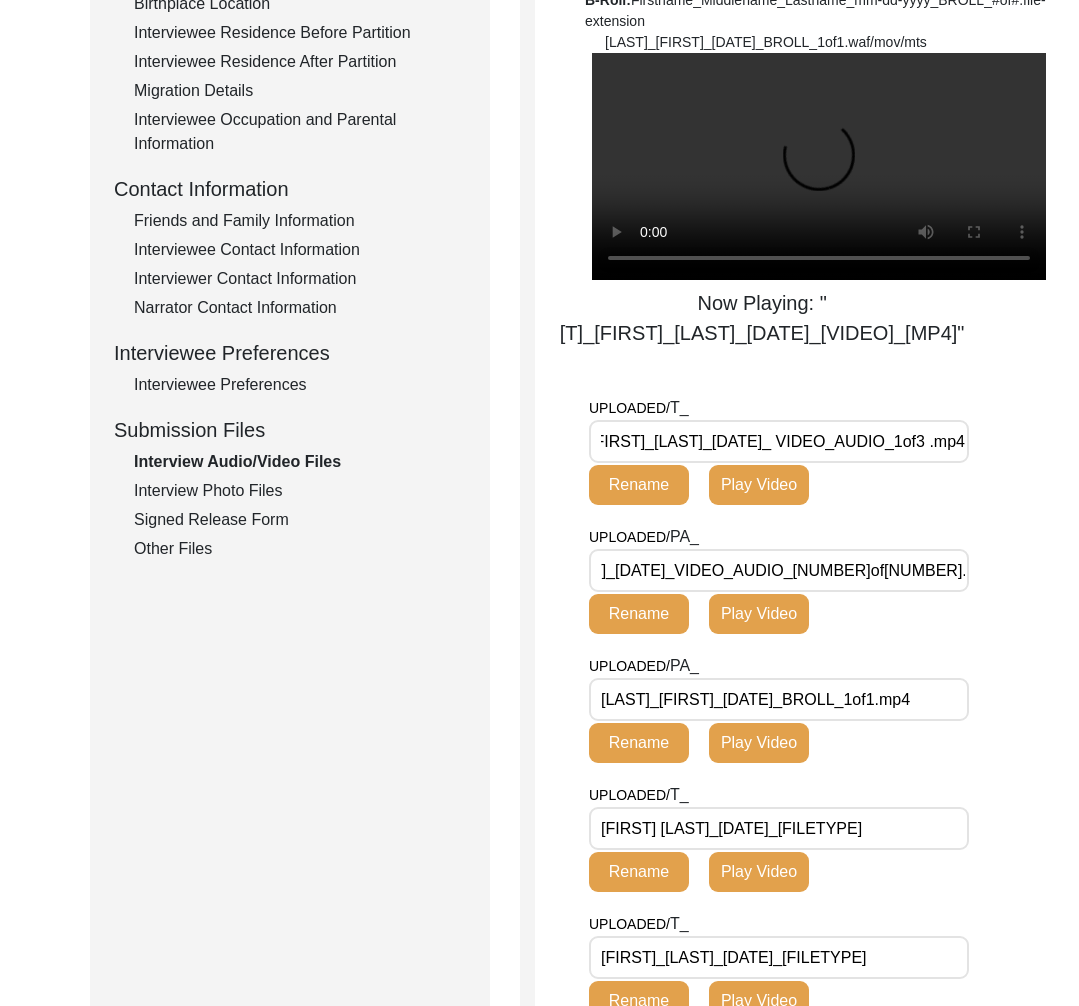 scroll, scrollTop: 736, scrollLeft: 0, axis: vertical 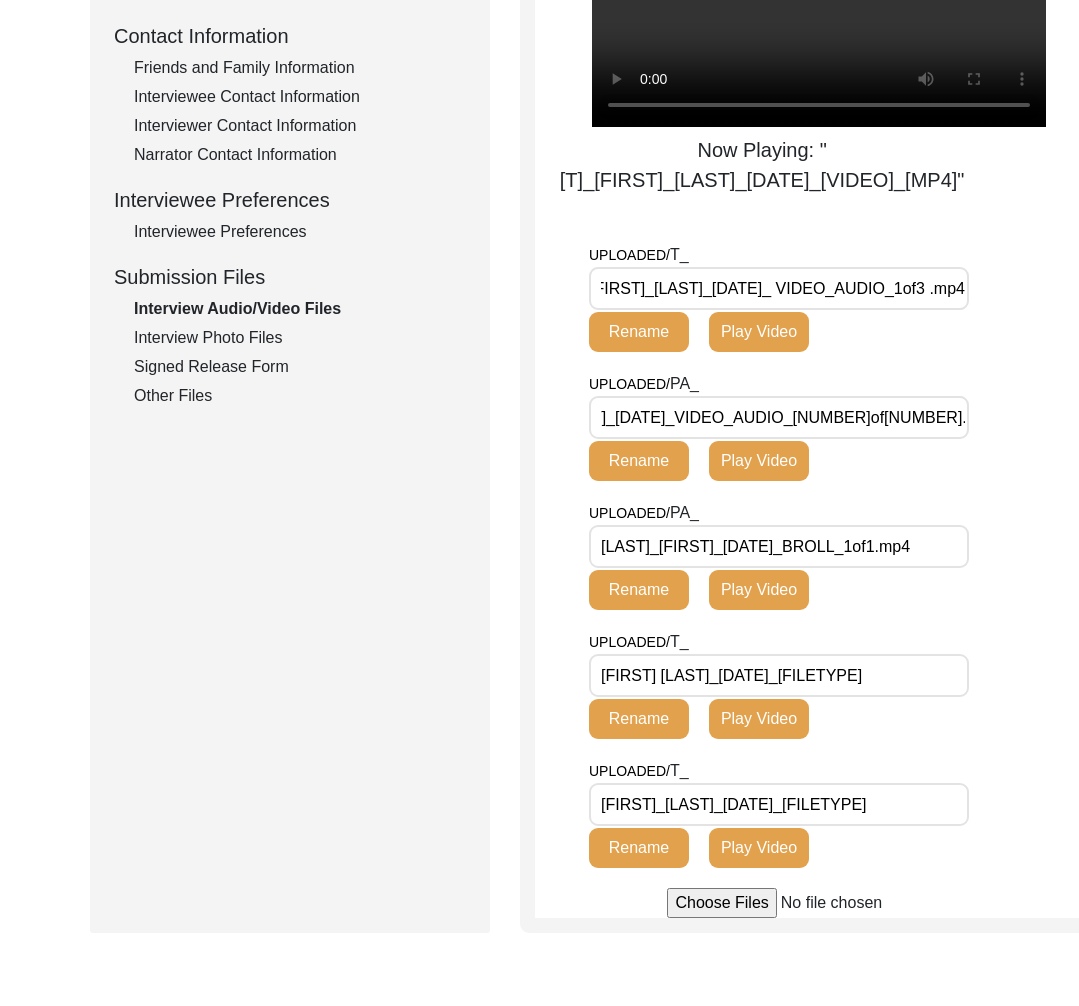 click on "Signed Release Form" 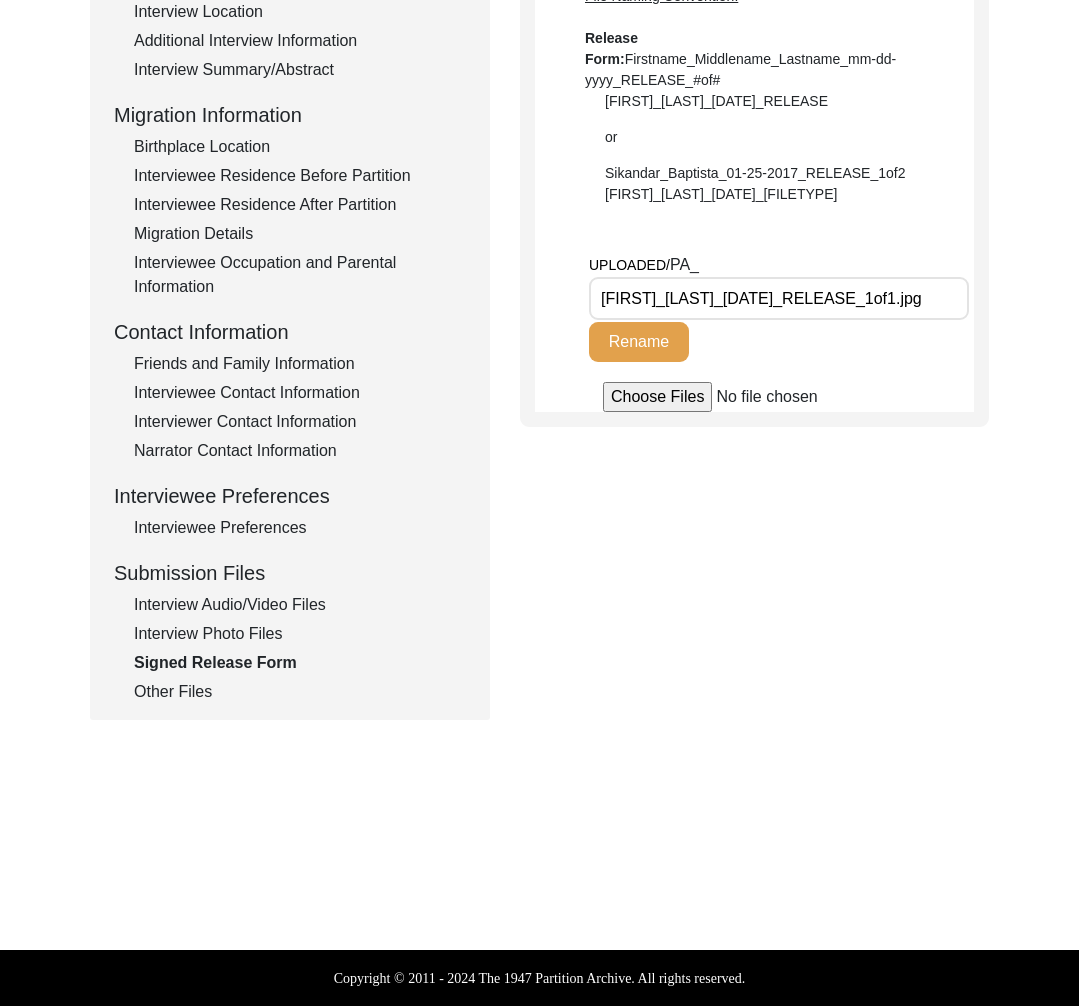 click on "Interview Audio/Video Files" 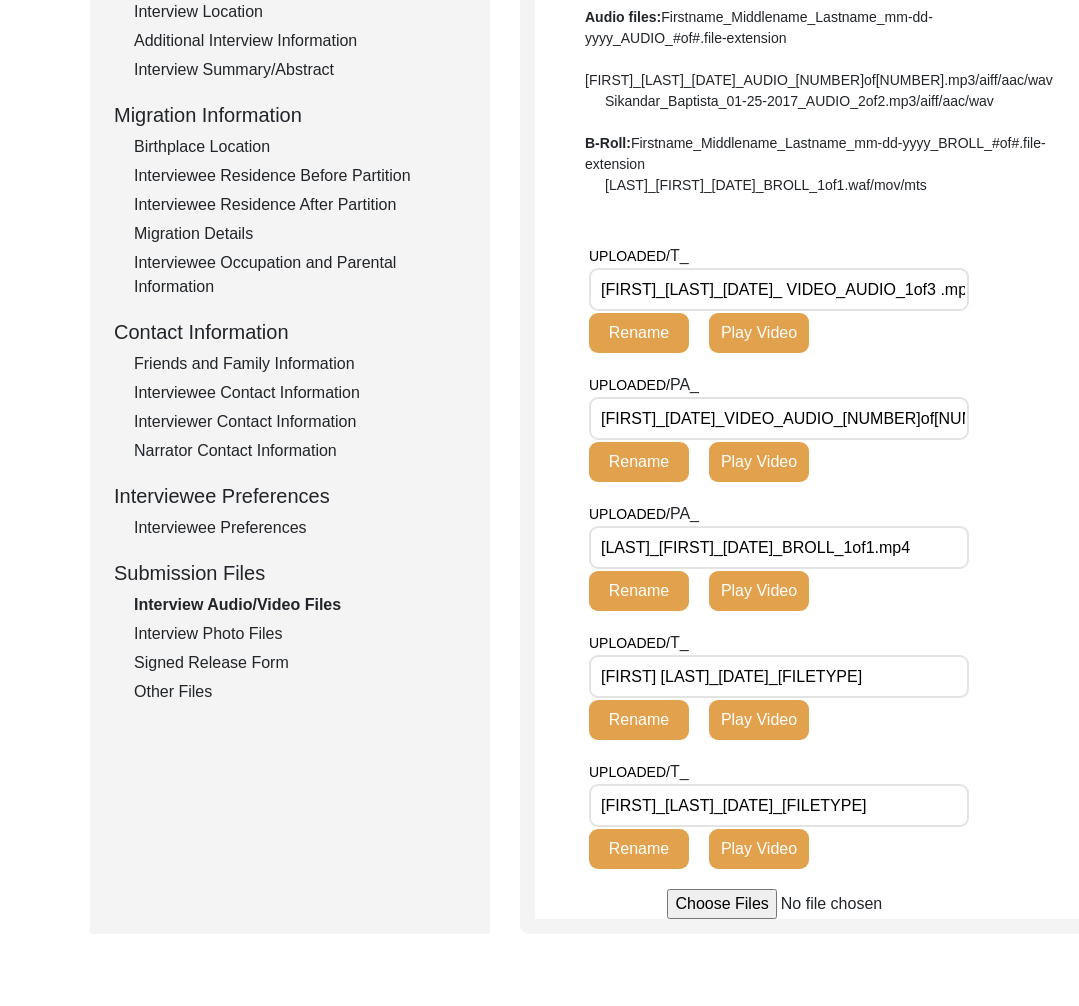 scroll, scrollTop: 736, scrollLeft: 0, axis: vertical 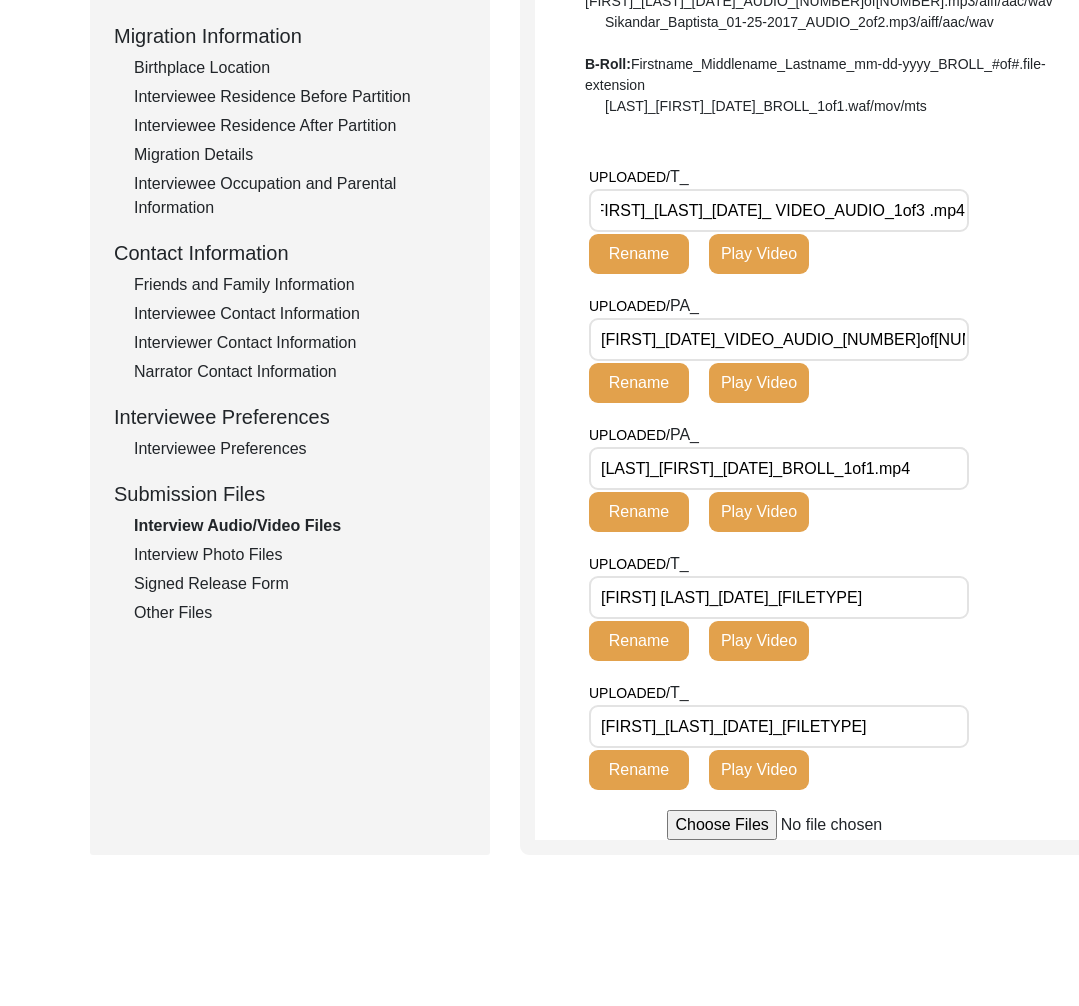 click on "Signed Release Form" 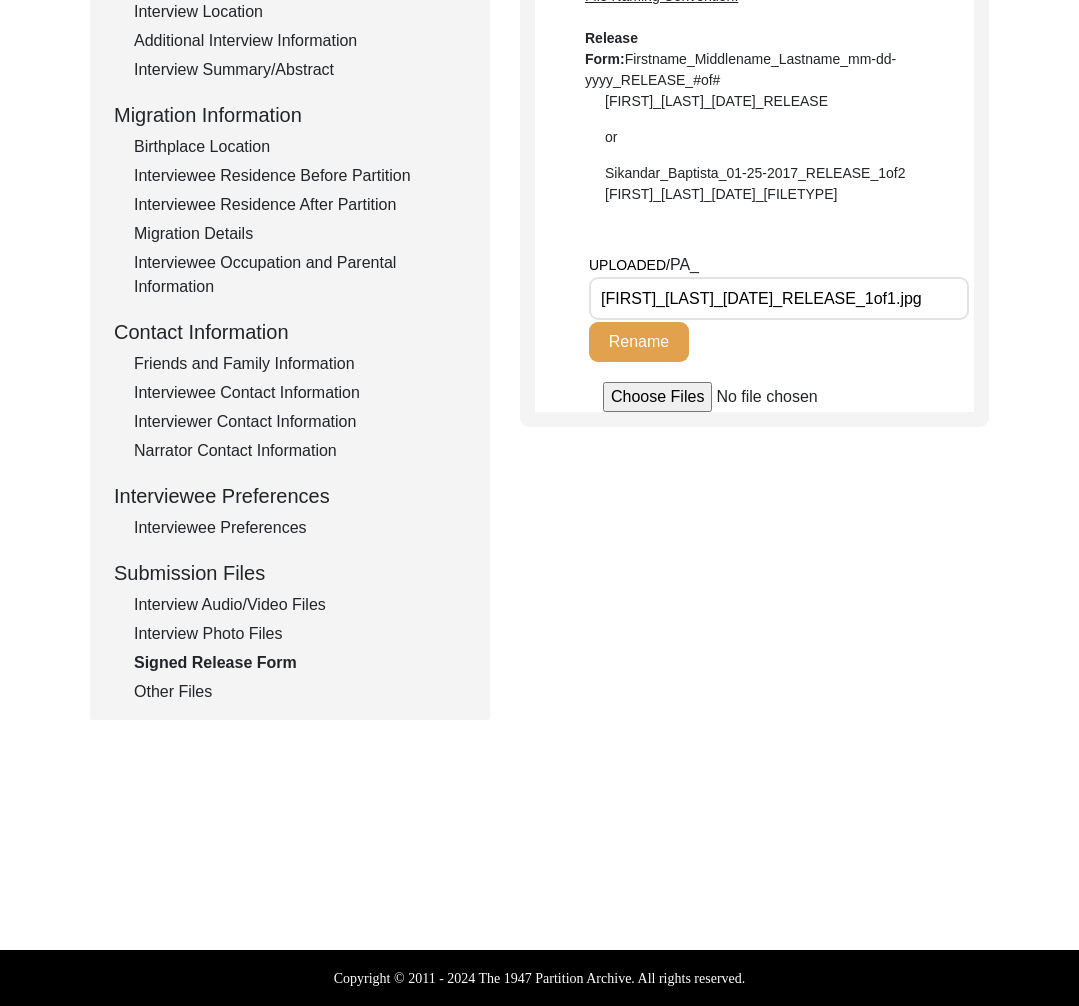 scroll, scrollTop: 0, scrollLeft: 84, axis: horizontal 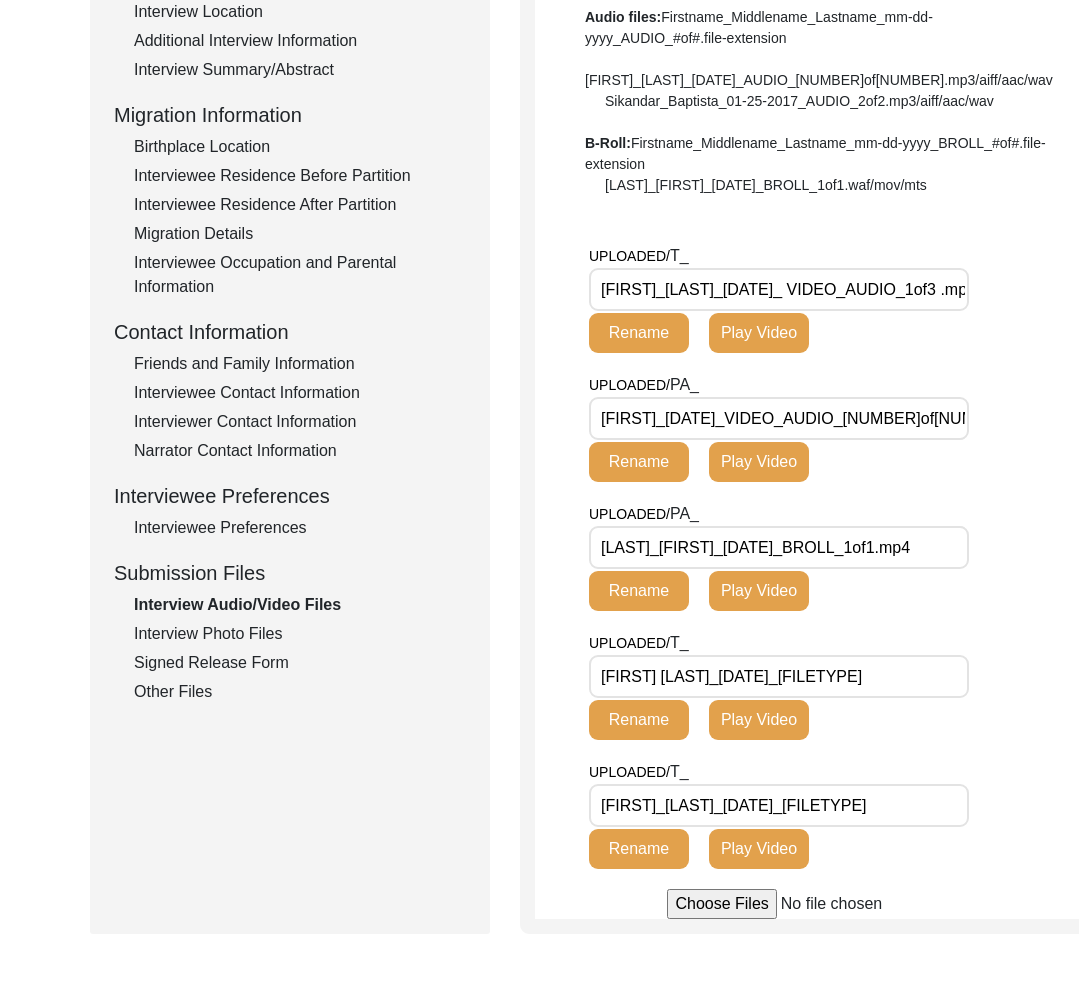click on "Interview Photo Files" 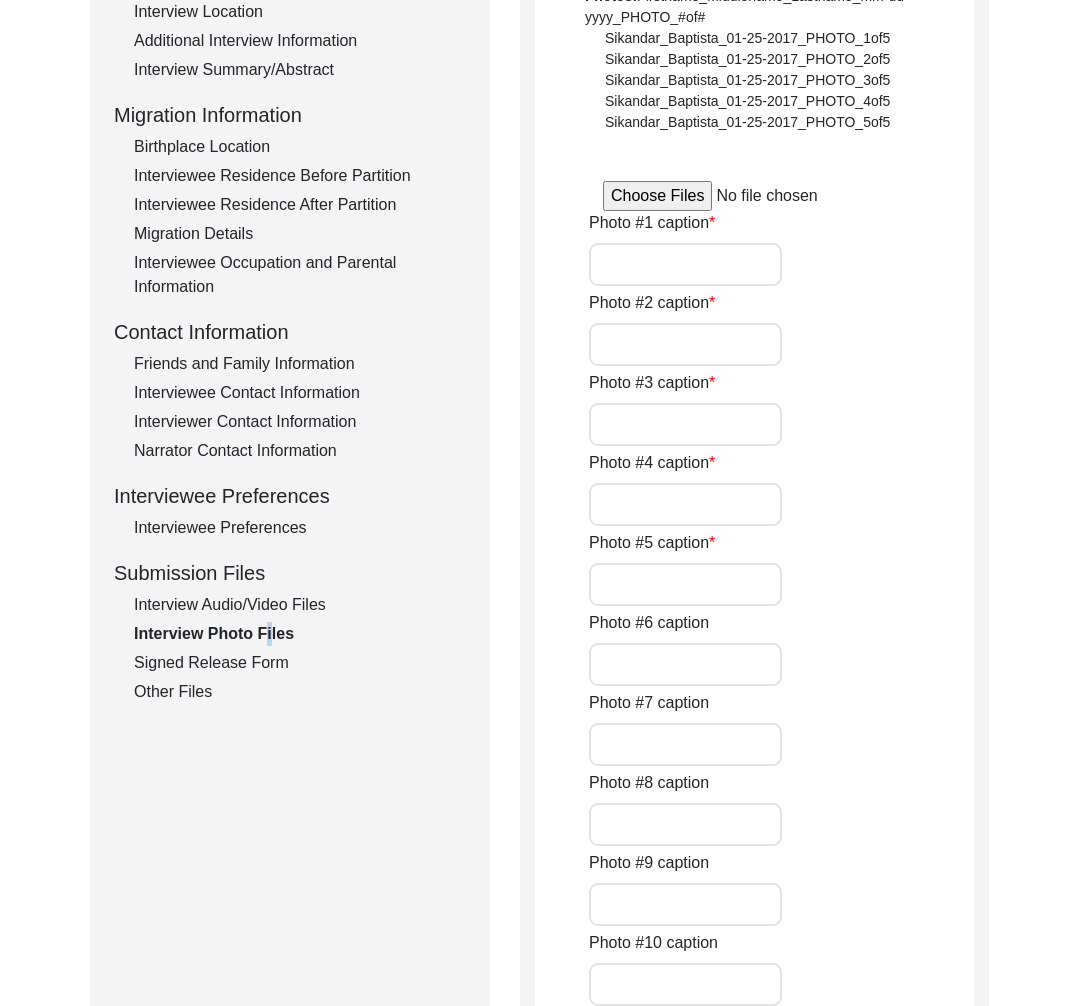 type on "This photo, taken in 1954, shows Shivraj Singh Waraich during his first military training in Jabalpur, Madhya Pradesh, marking the beginning of a remarkable journey which was endowed with unwavering dedication, passion and purpose." 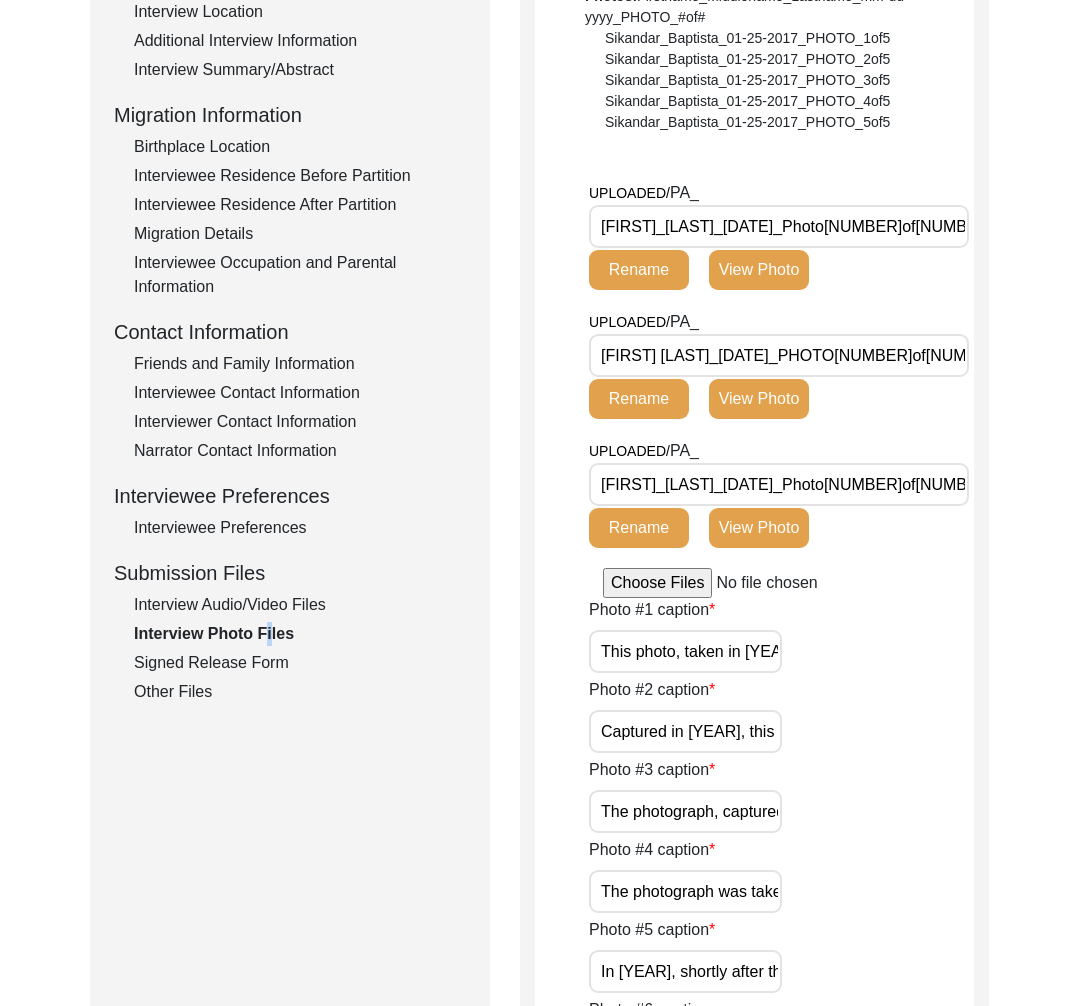 scroll, scrollTop: 0, scrollLeft: 17, axis: horizontal 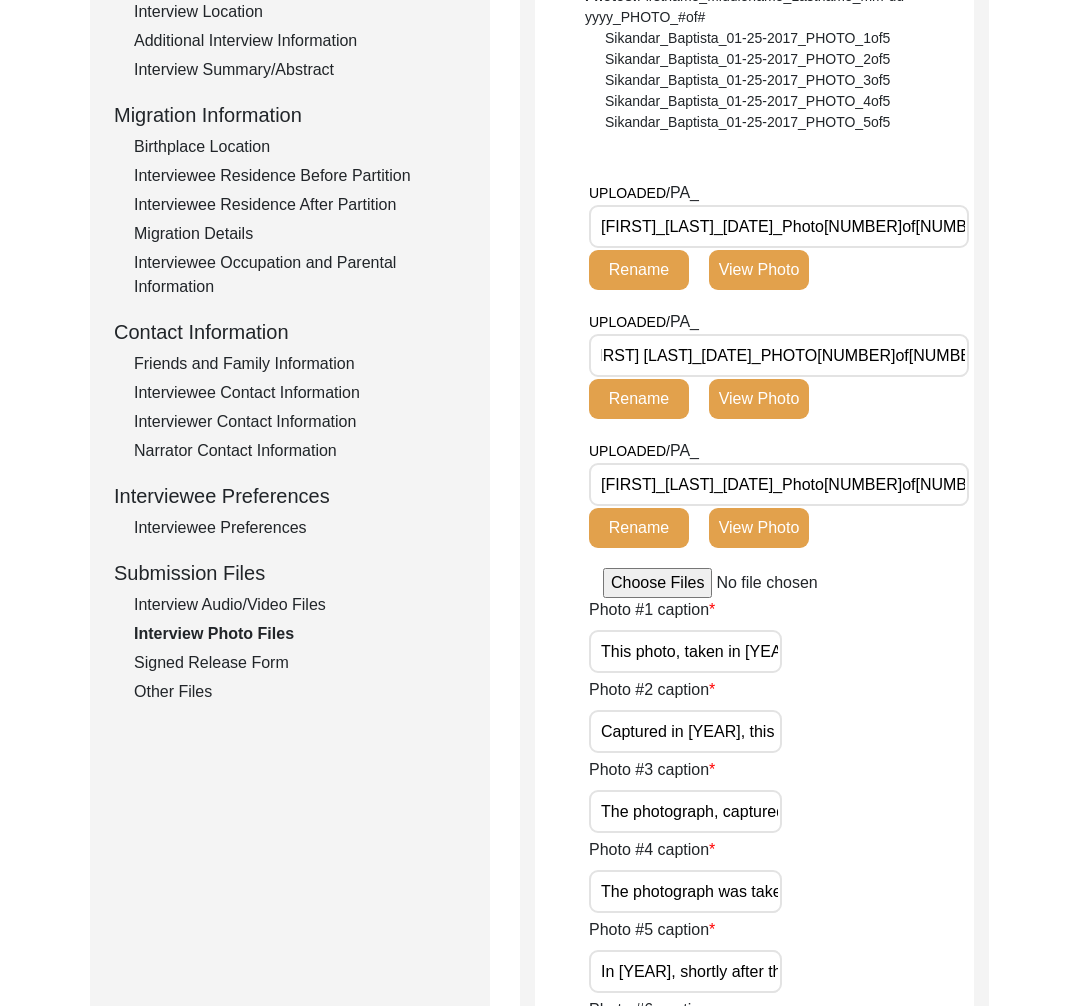 click on "Interview Audio/Video Files" 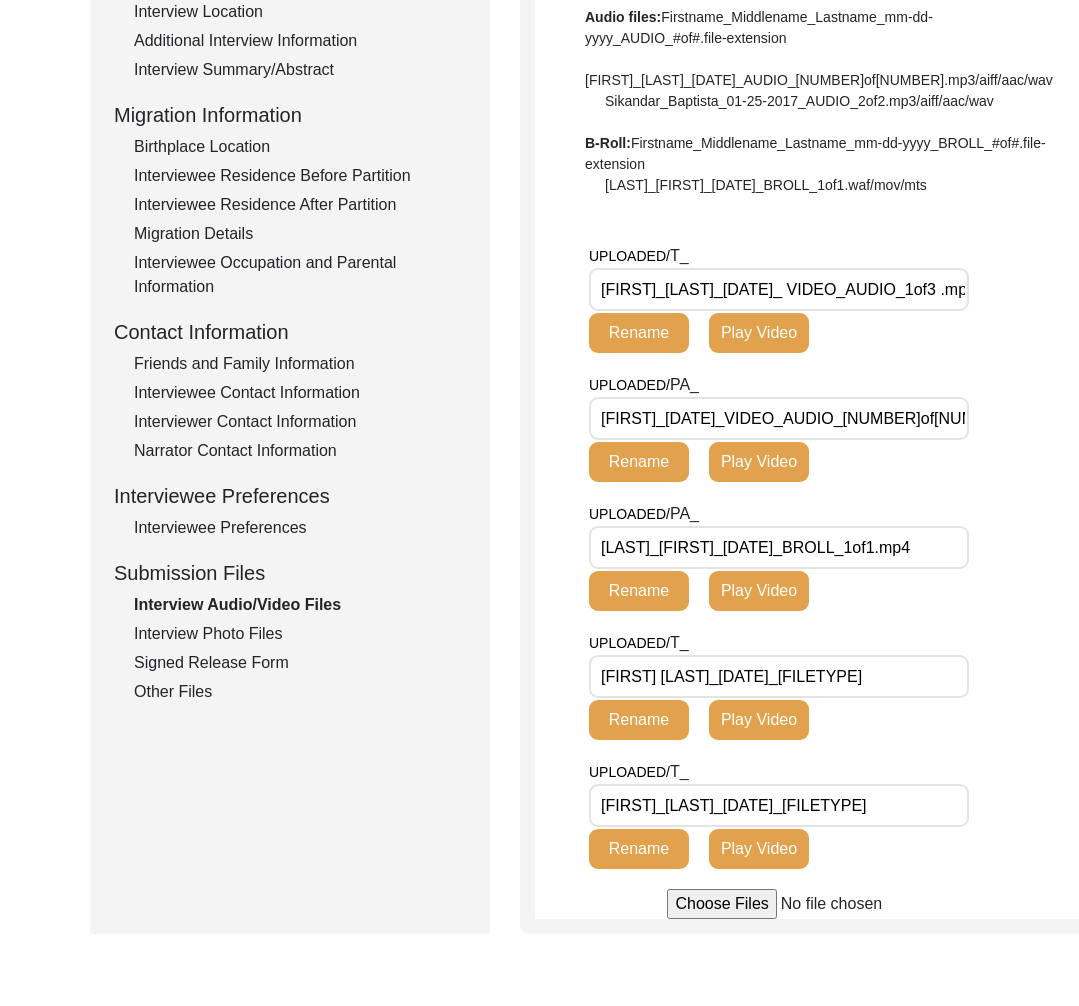 scroll, scrollTop: 0, scrollLeft: 0, axis: both 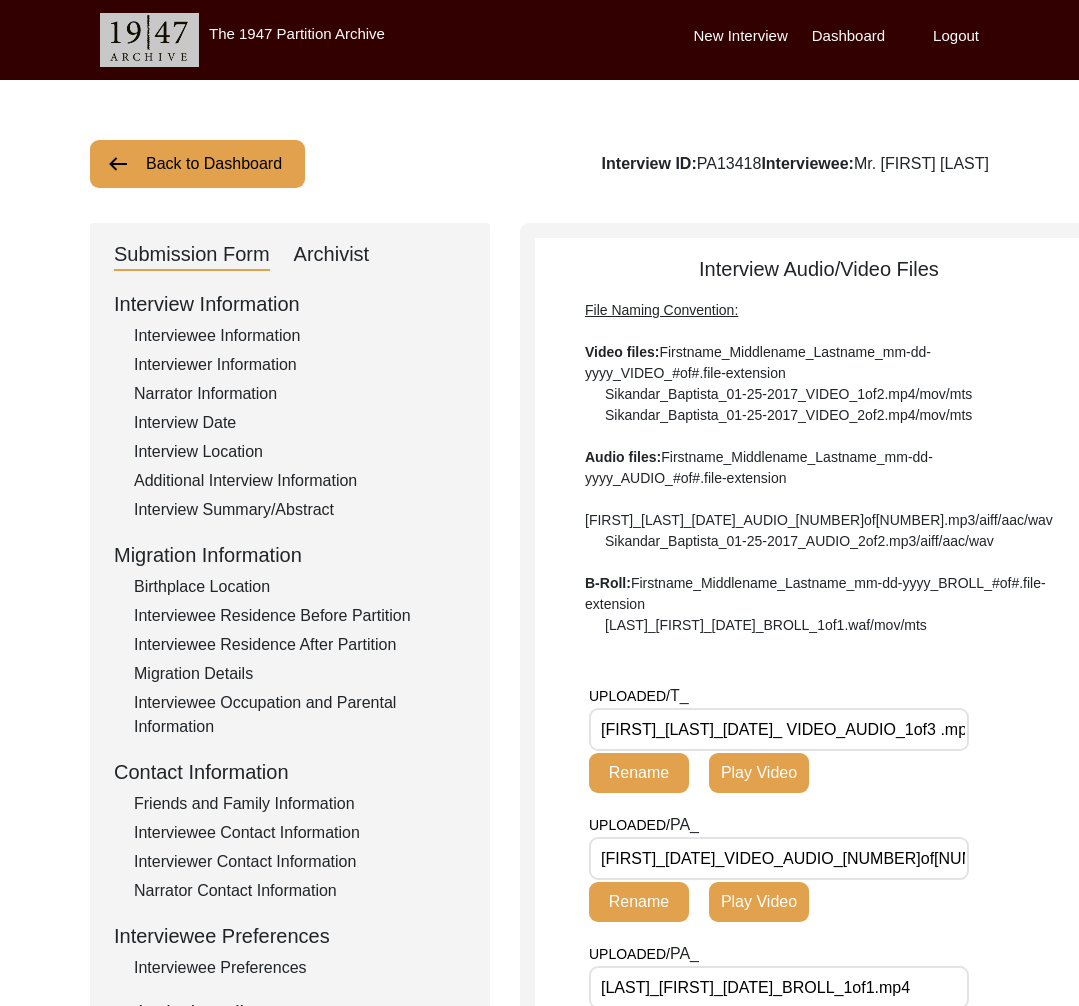 drag, startPoint x: 252, startPoint y: 154, endPoint x: 281, endPoint y: 162, distance: 30.083218 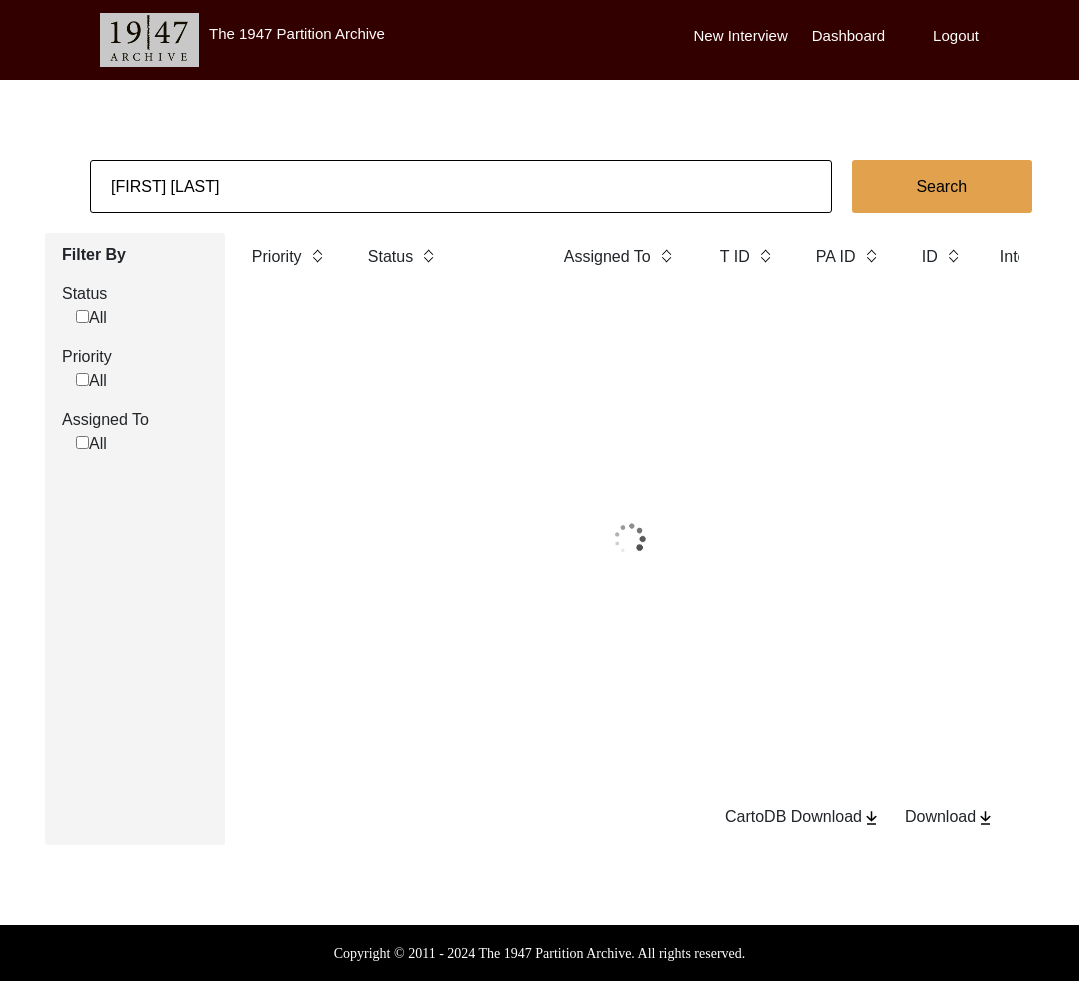 click on "[FIRST] [LAST]" 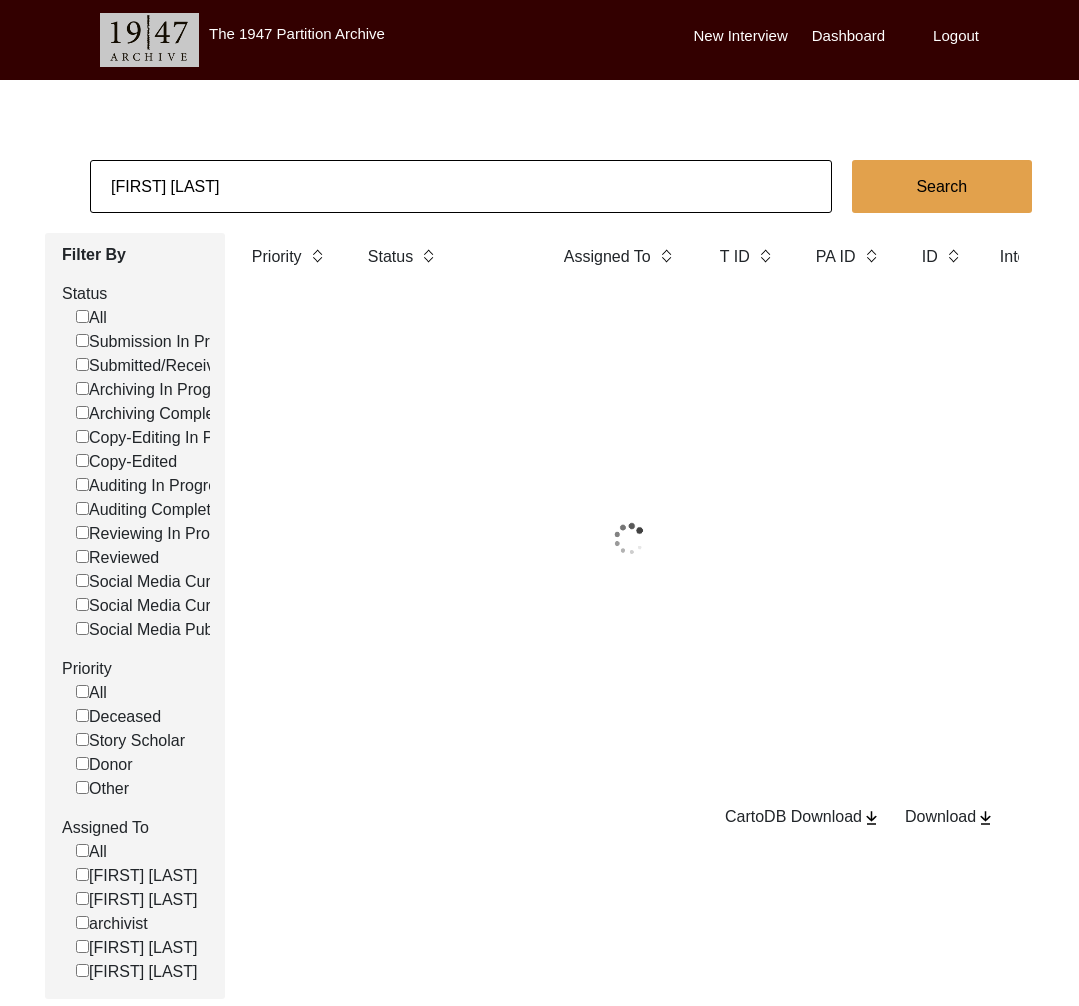 click on "[FIRST] [LAST]" 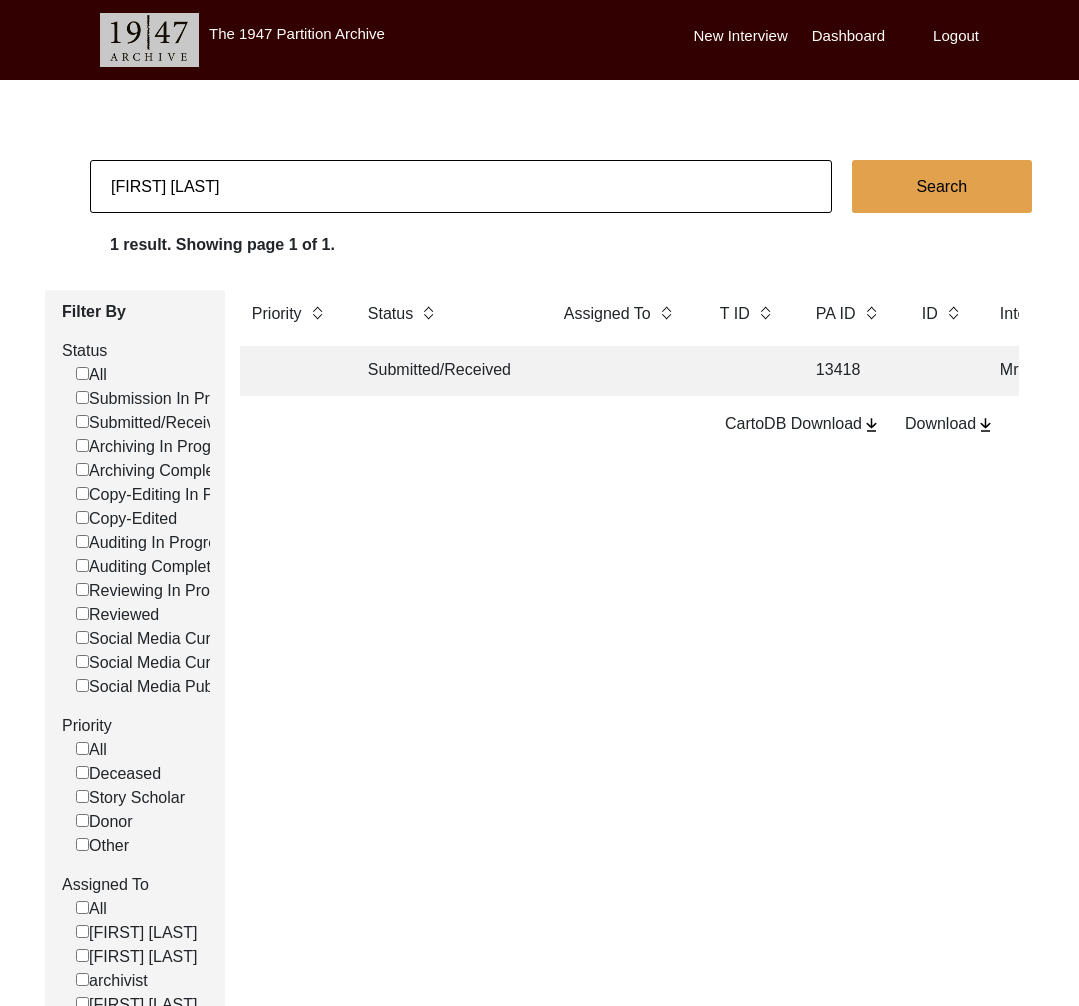 click on "[FIRST] [LAST]" 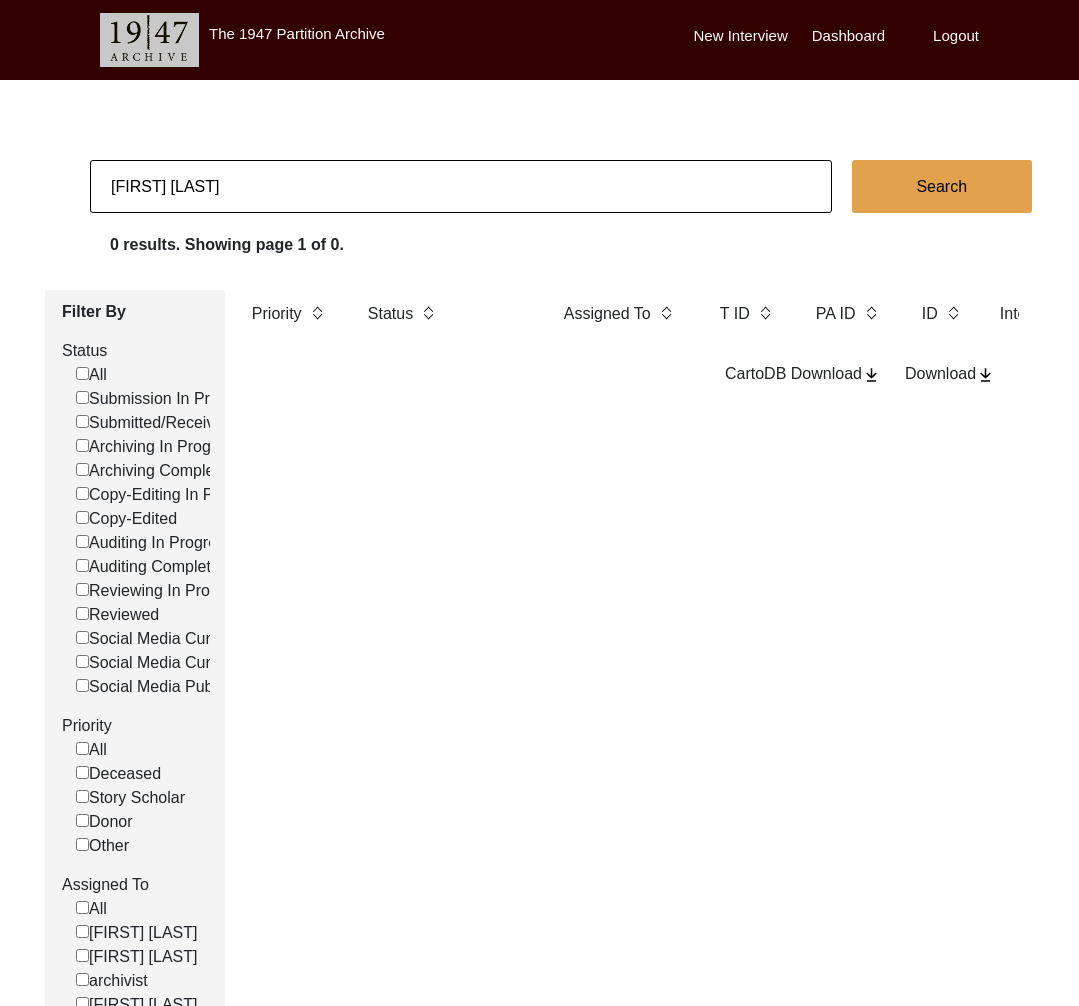 click on "ANAM SADHOTRA" 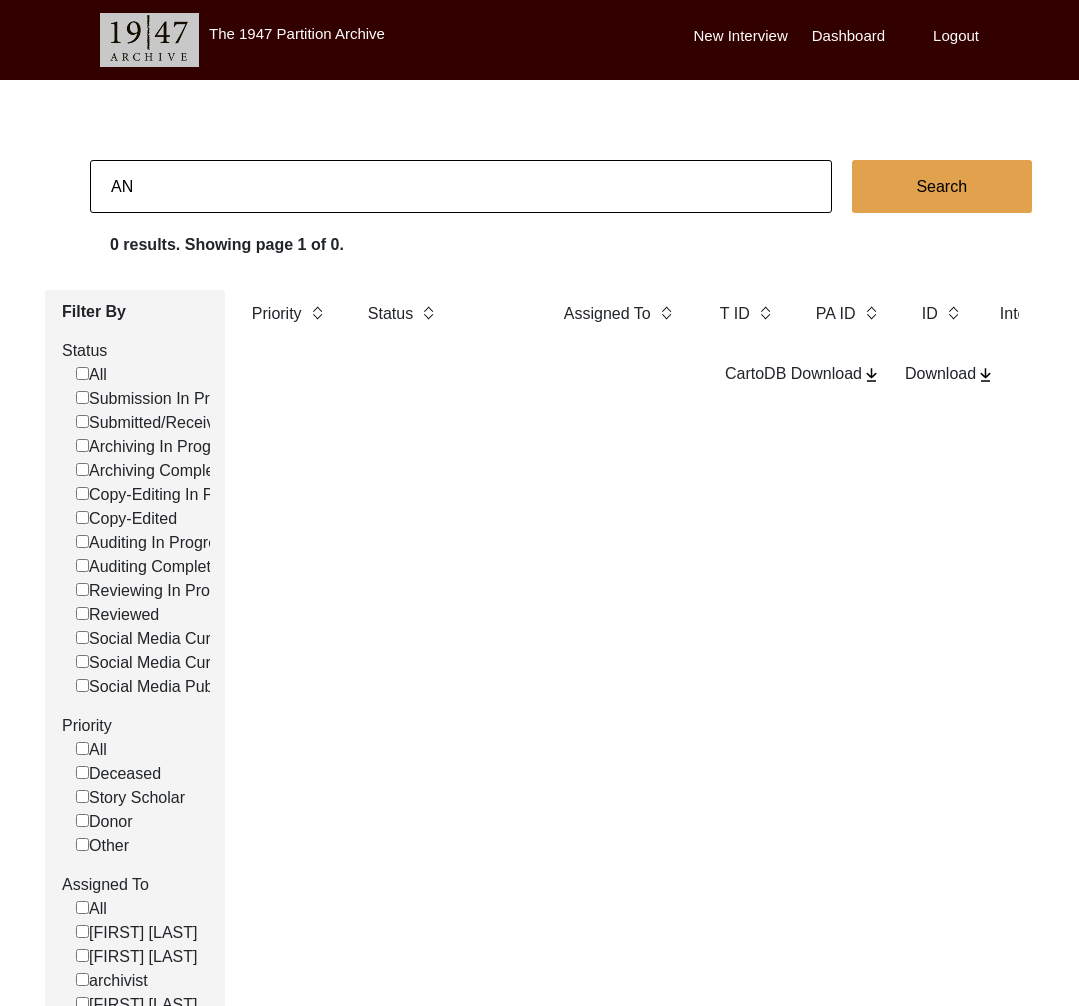 type on "A" 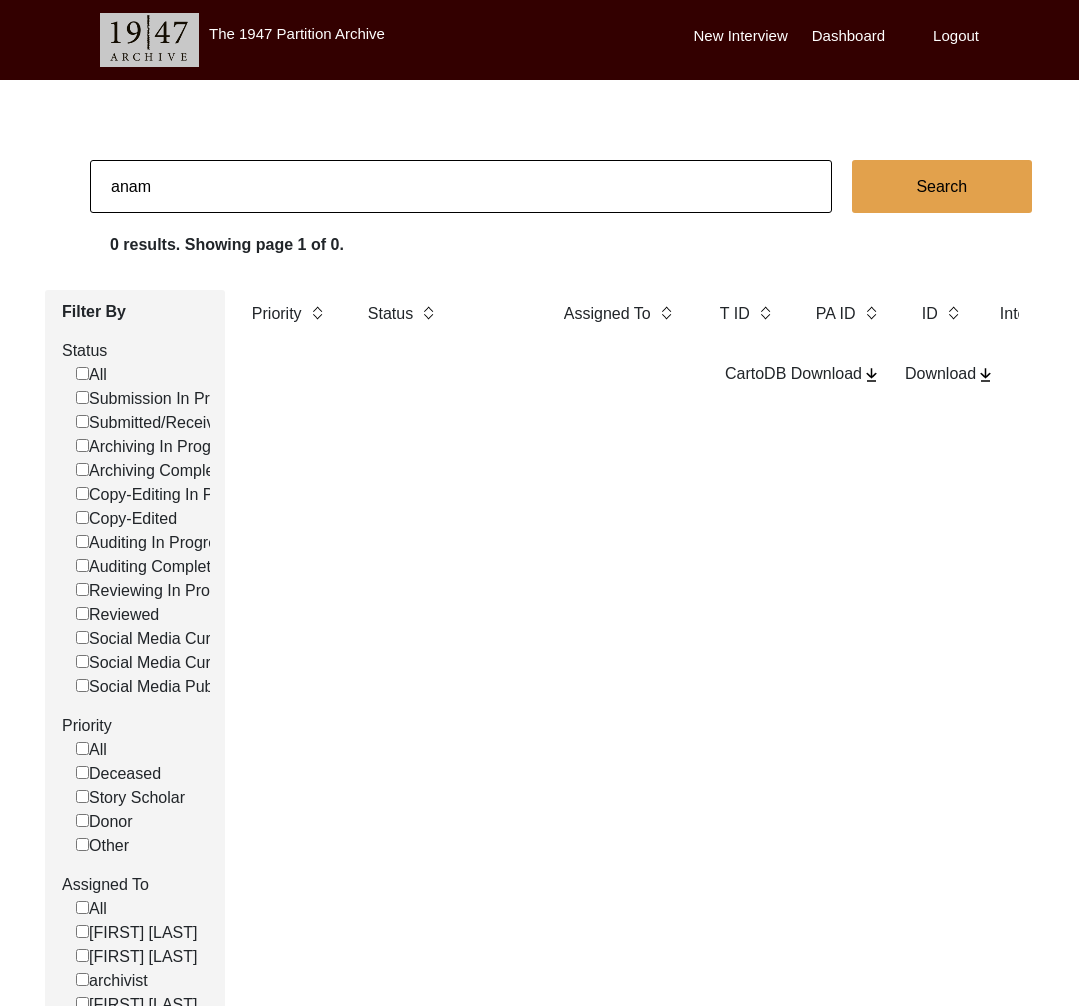 type on "anam" 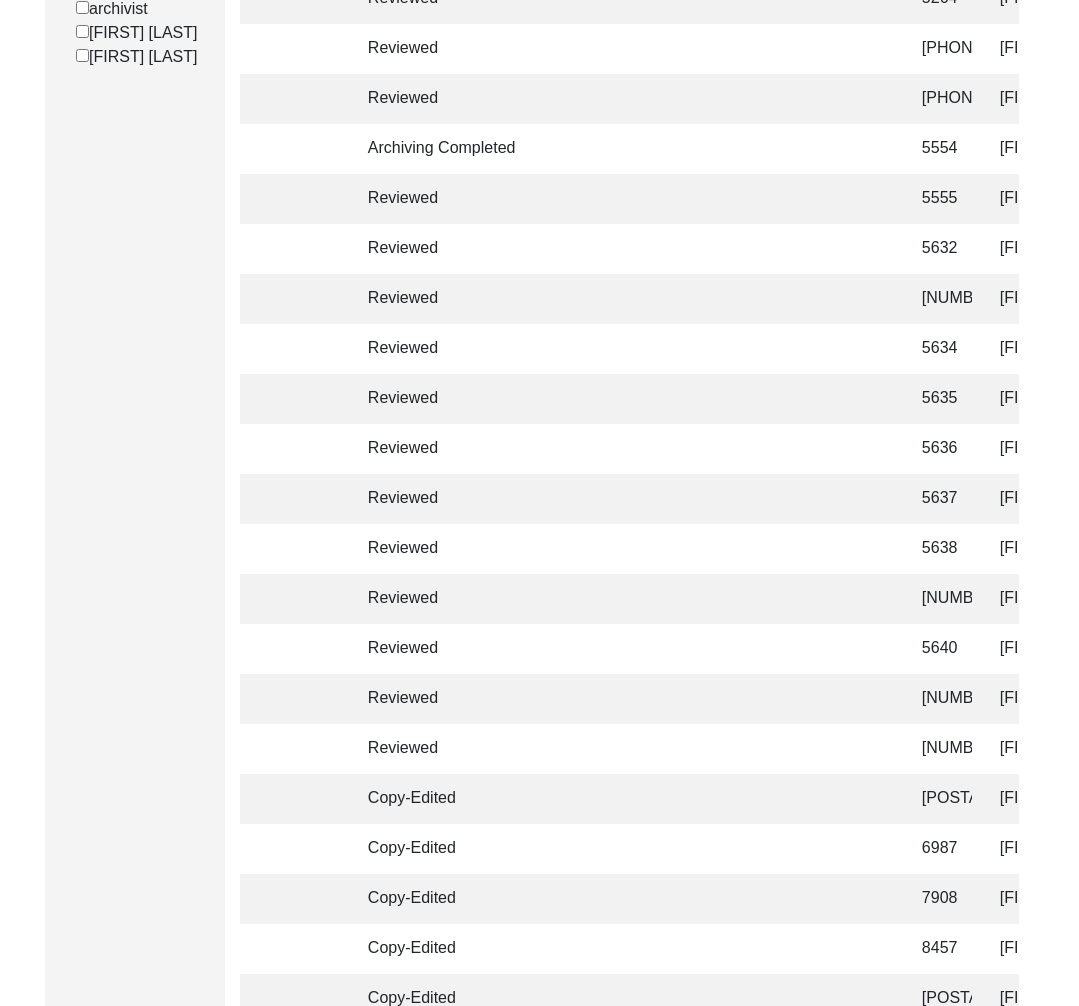 scroll, scrollTop: 1397, scrollLeft: 0, axis: vertical 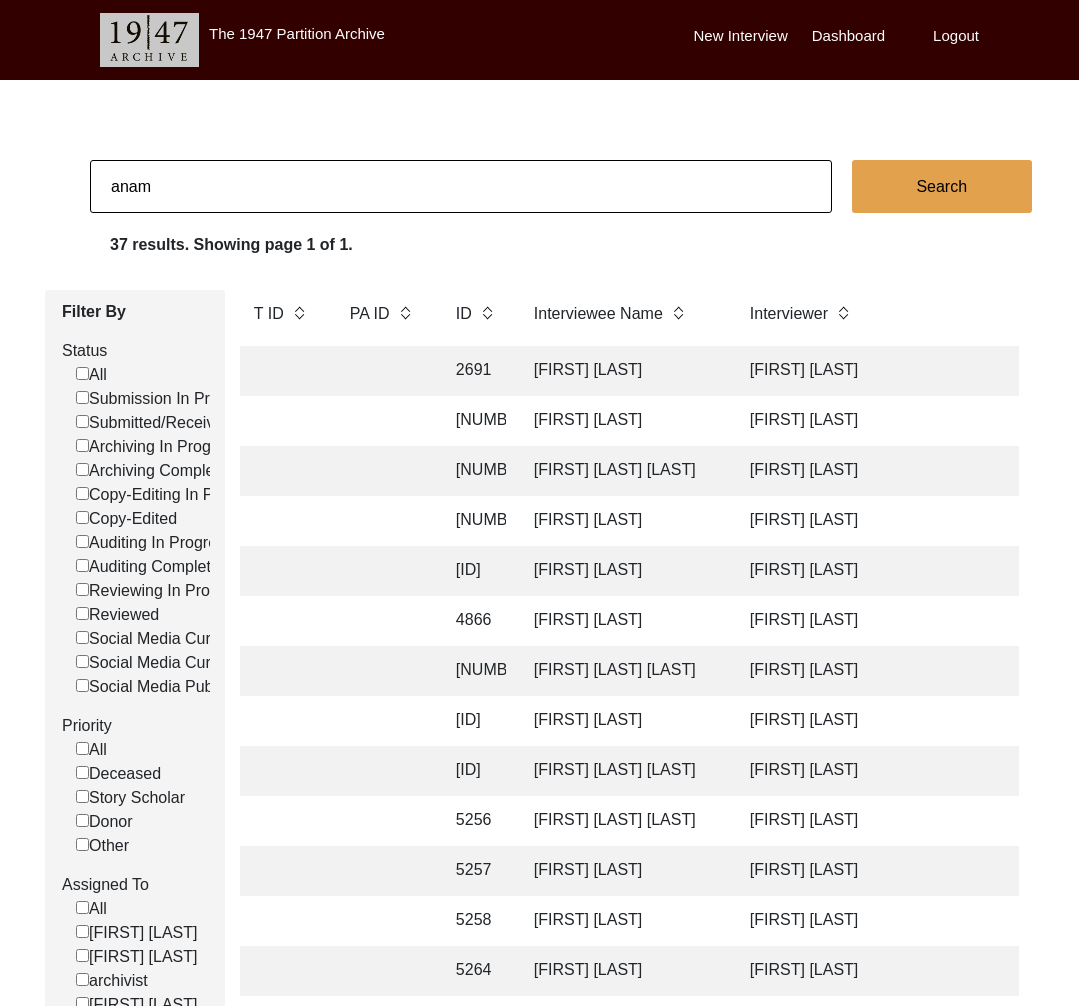 click on "anam" 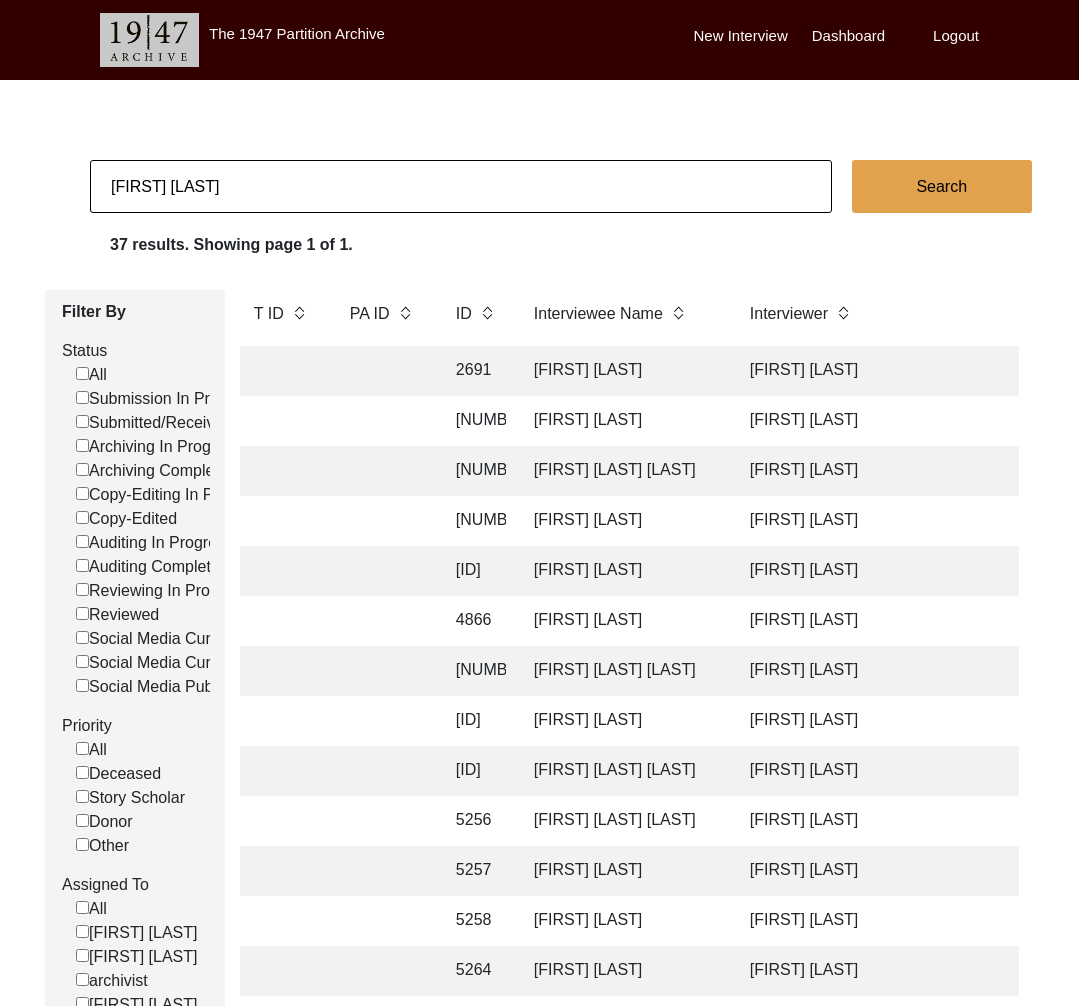 type on "Aridhman Ghulati" 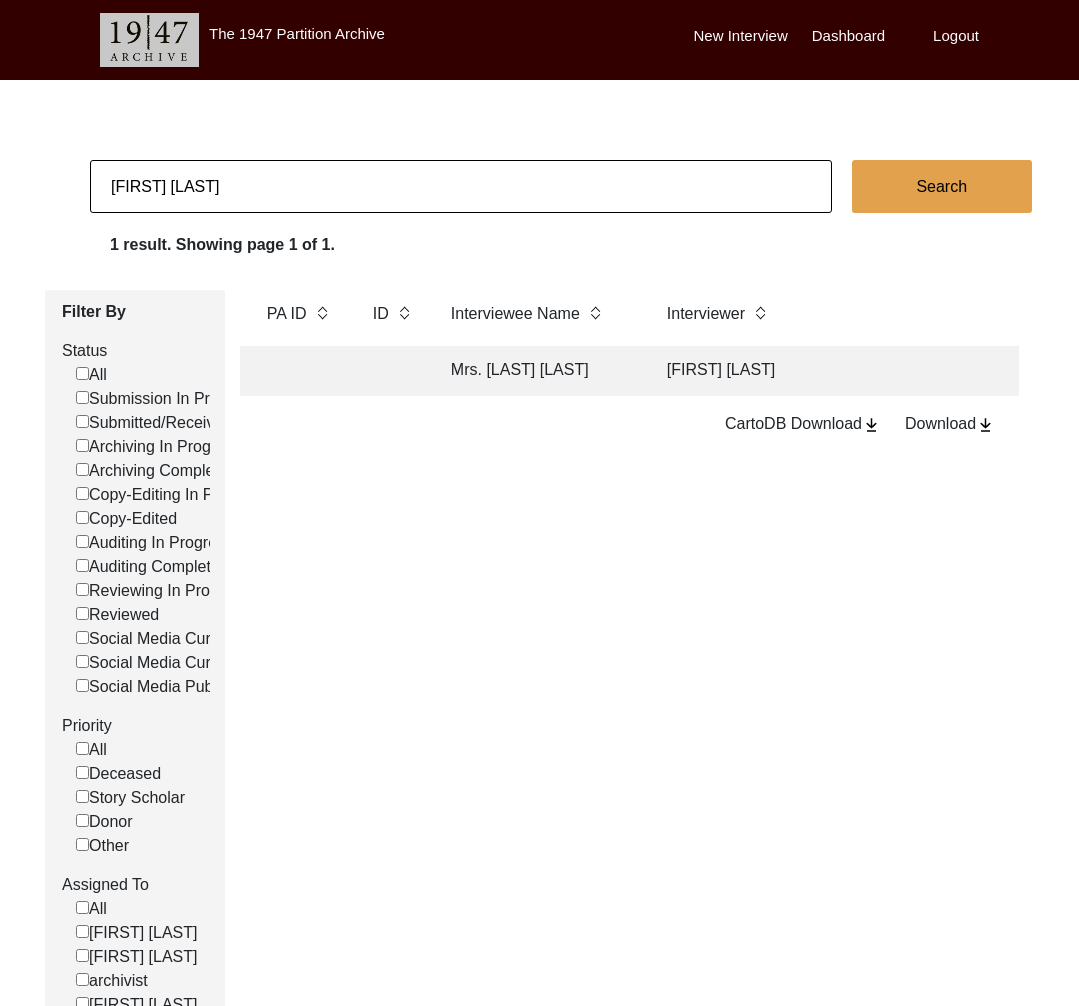 scroll, scrollTop: 0, scrollLeft: 0, axis: both 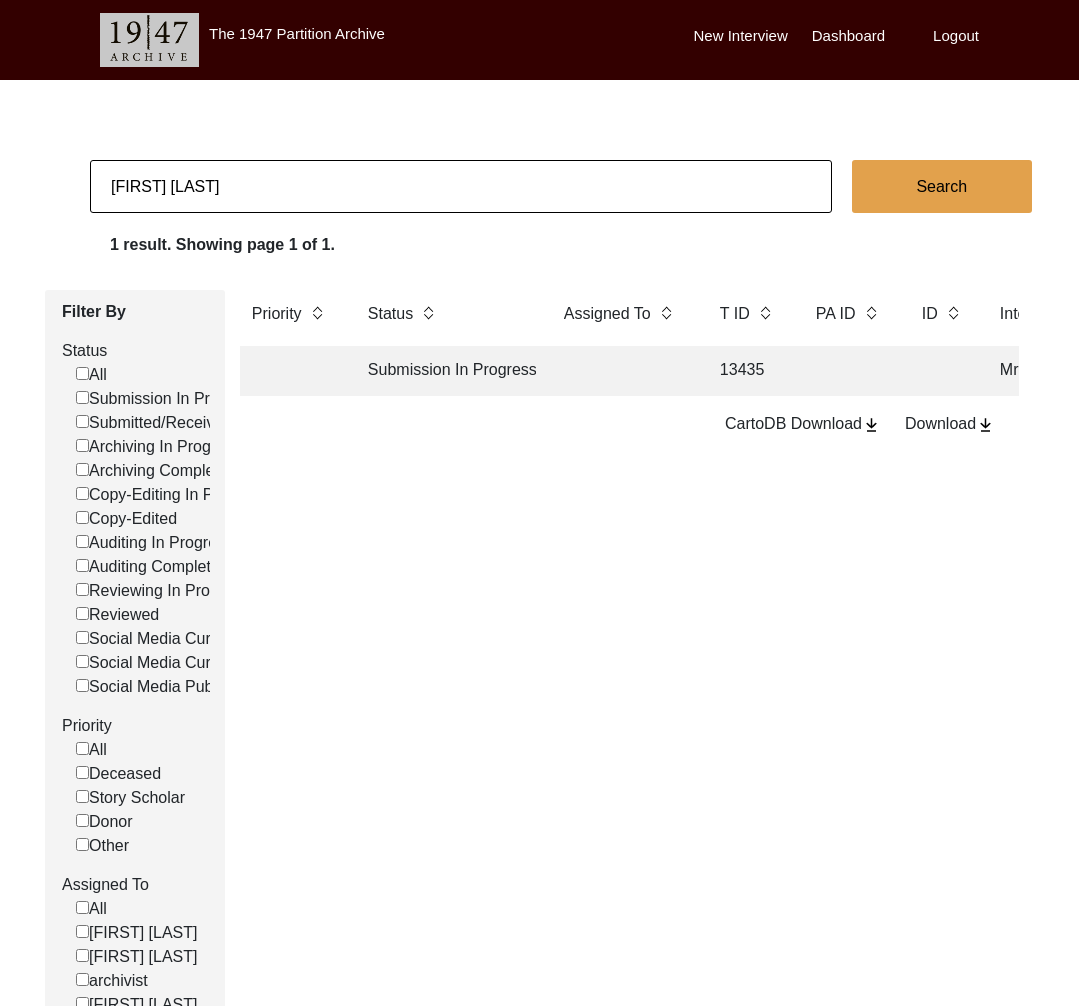 drag, startPoint x: 265, startPoint y: 157, endPoint x: 285, endPoint y: 189, distance: 37.735924 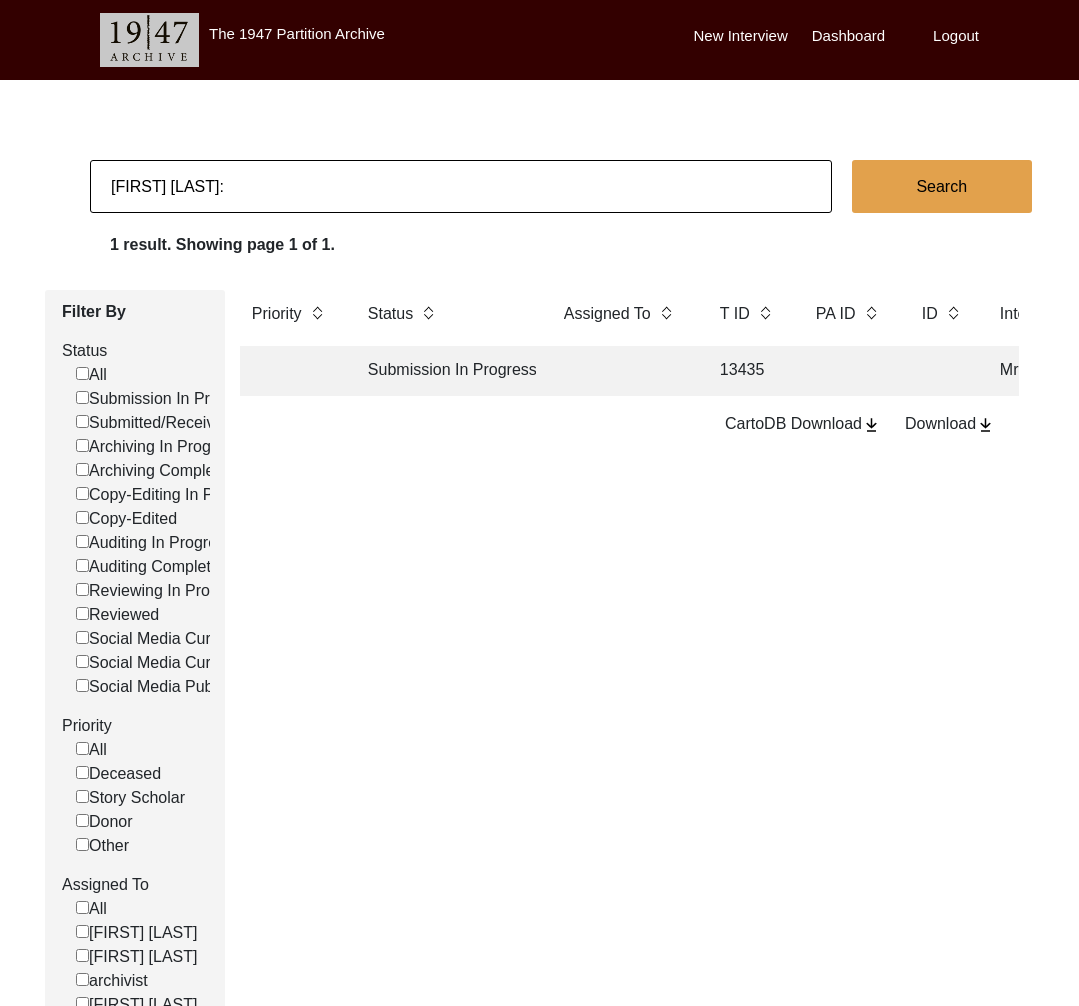 type on "Disha Banerjee:" 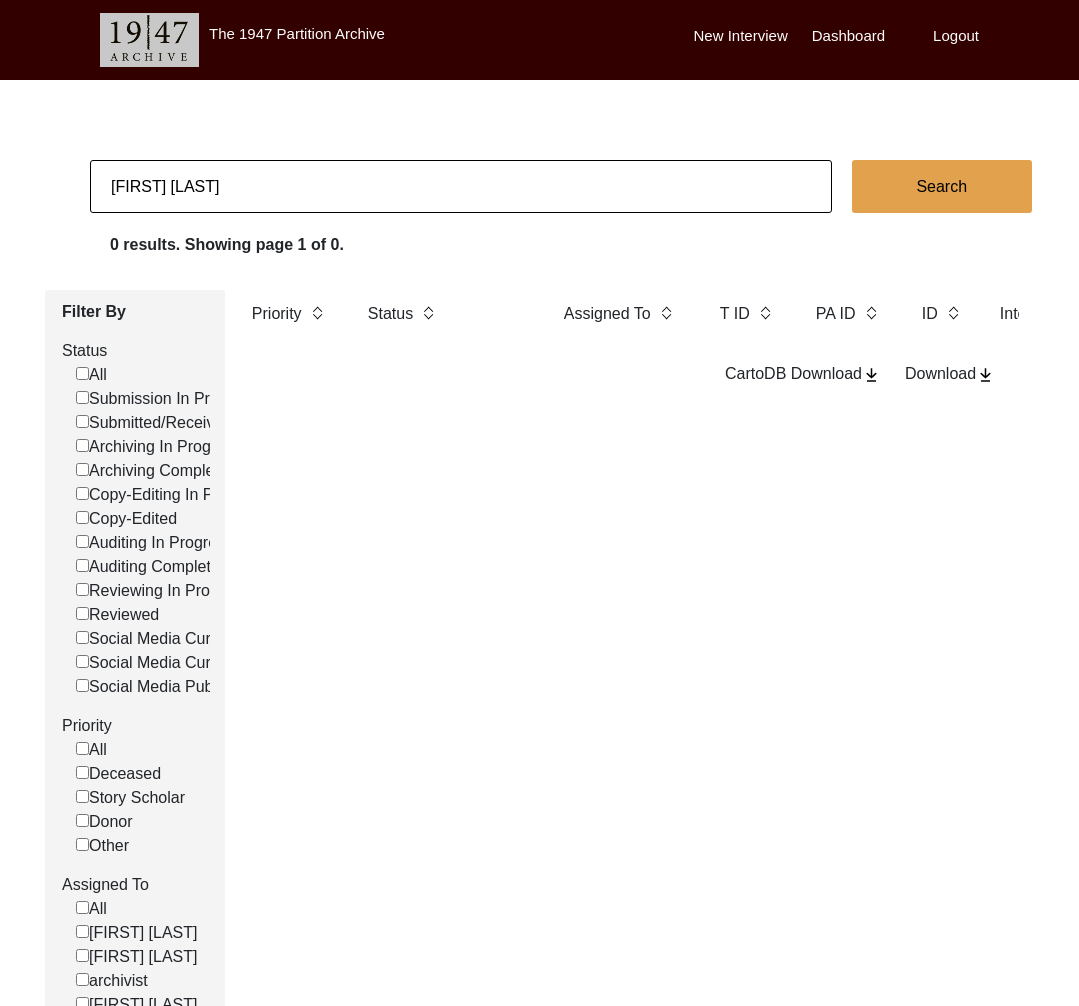 type on "[FIRST] [LAST]" 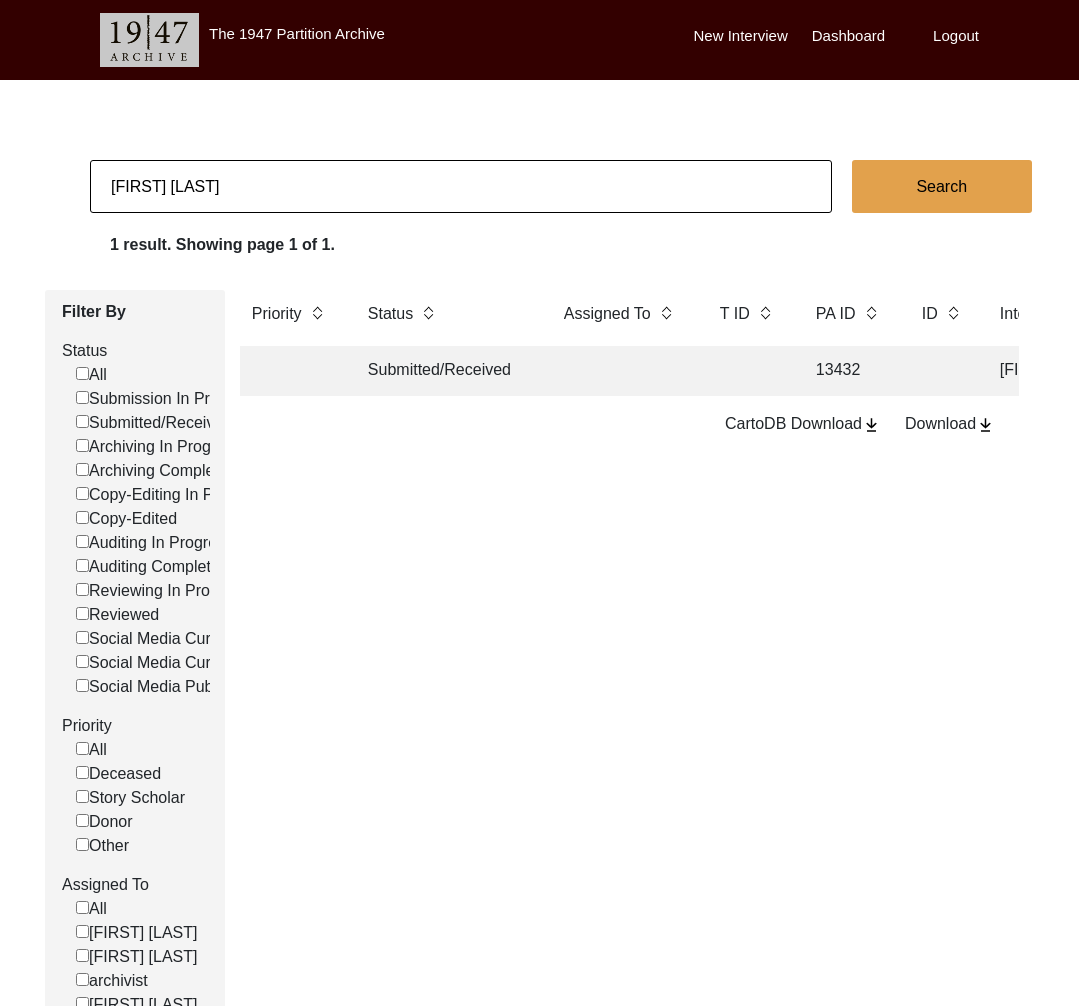 click on "Submitted/Received" 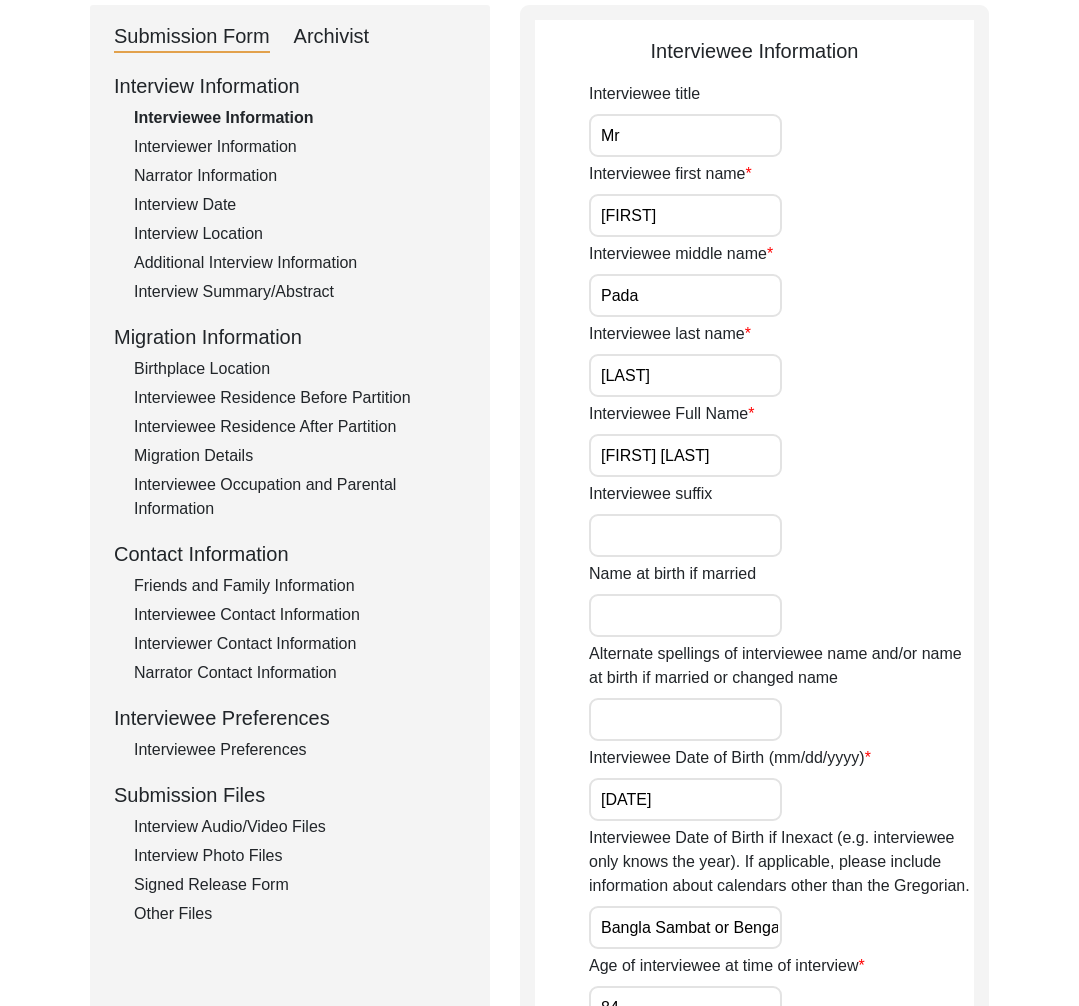scroll, scrollTop: 378, scrollLeft: 0, axis: vertical 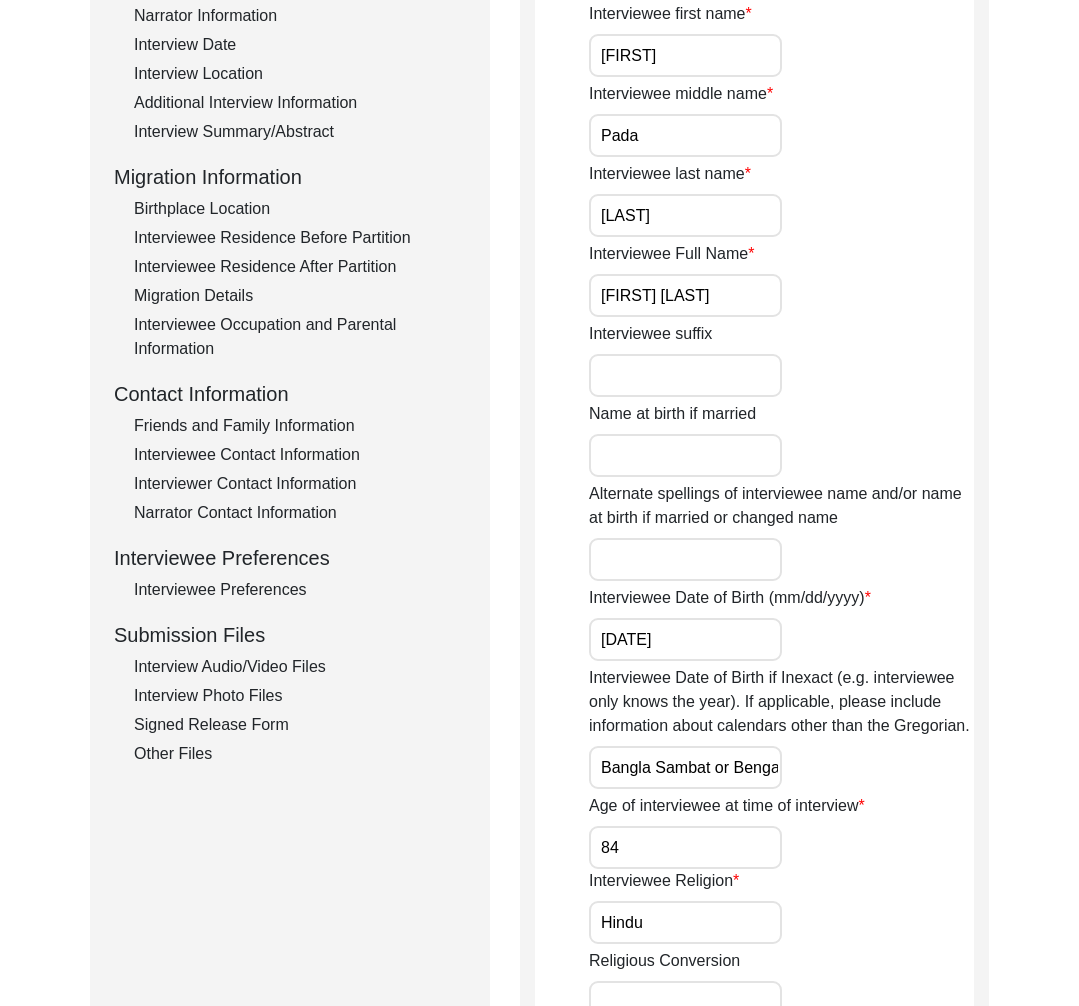 click on "Interview Audio/Video Files" 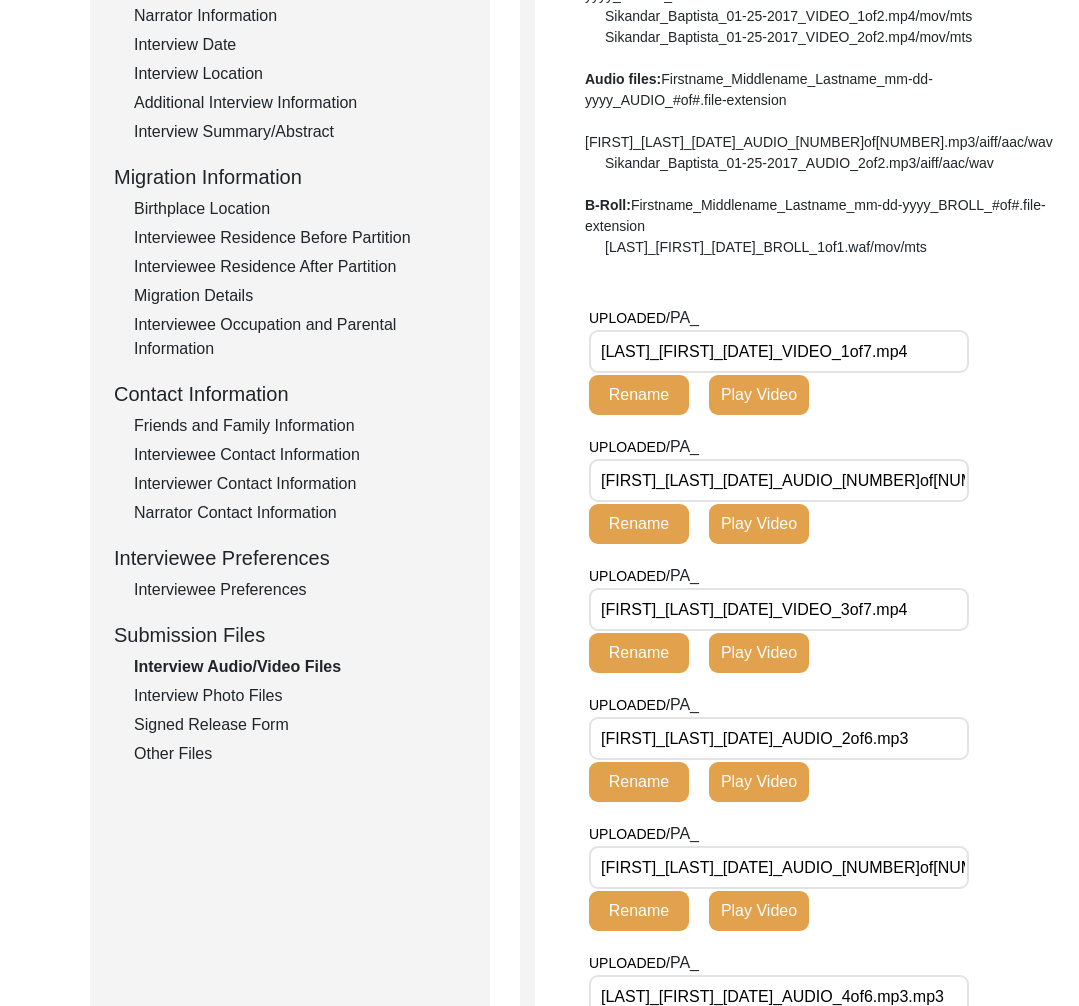 scroll, scrollTop: 0, scrollLeft: 0, axis: both 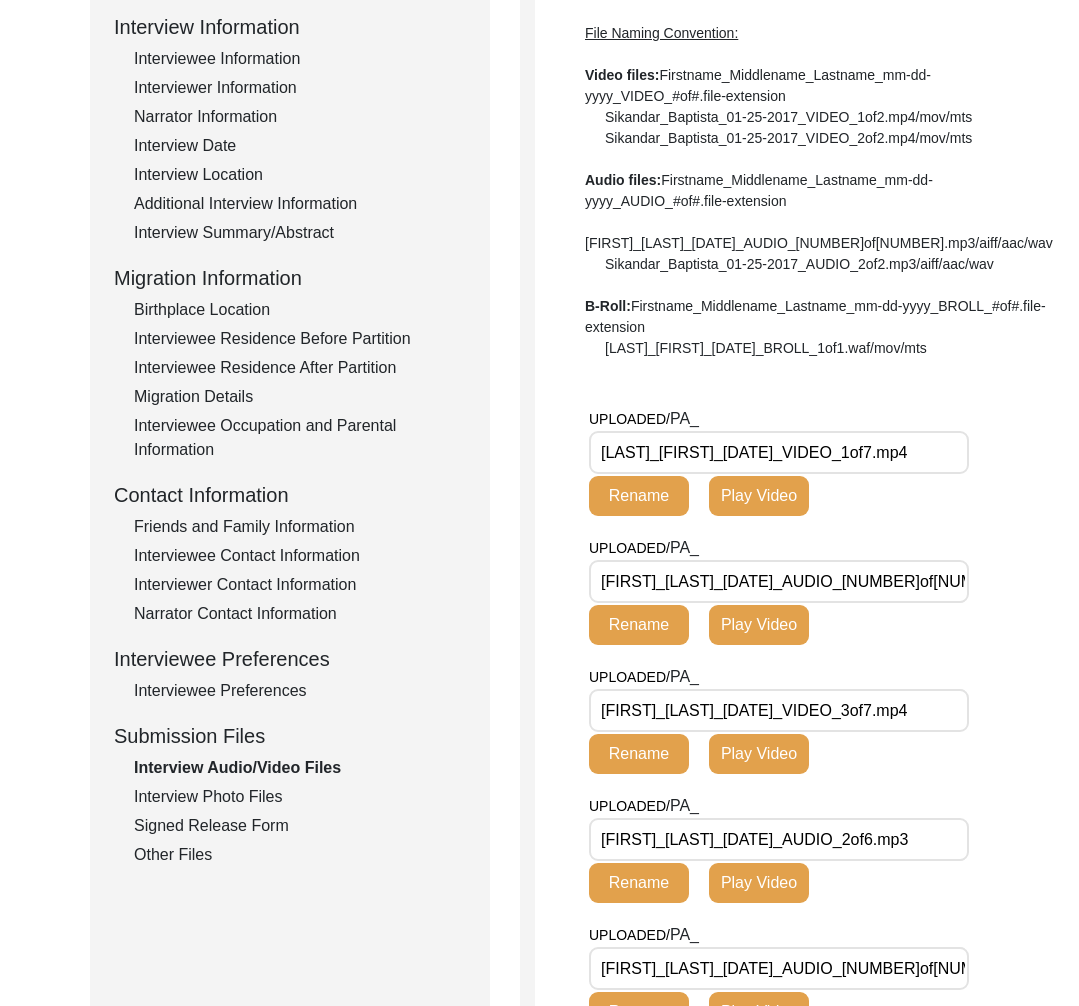 click on "Interview Photo Files" 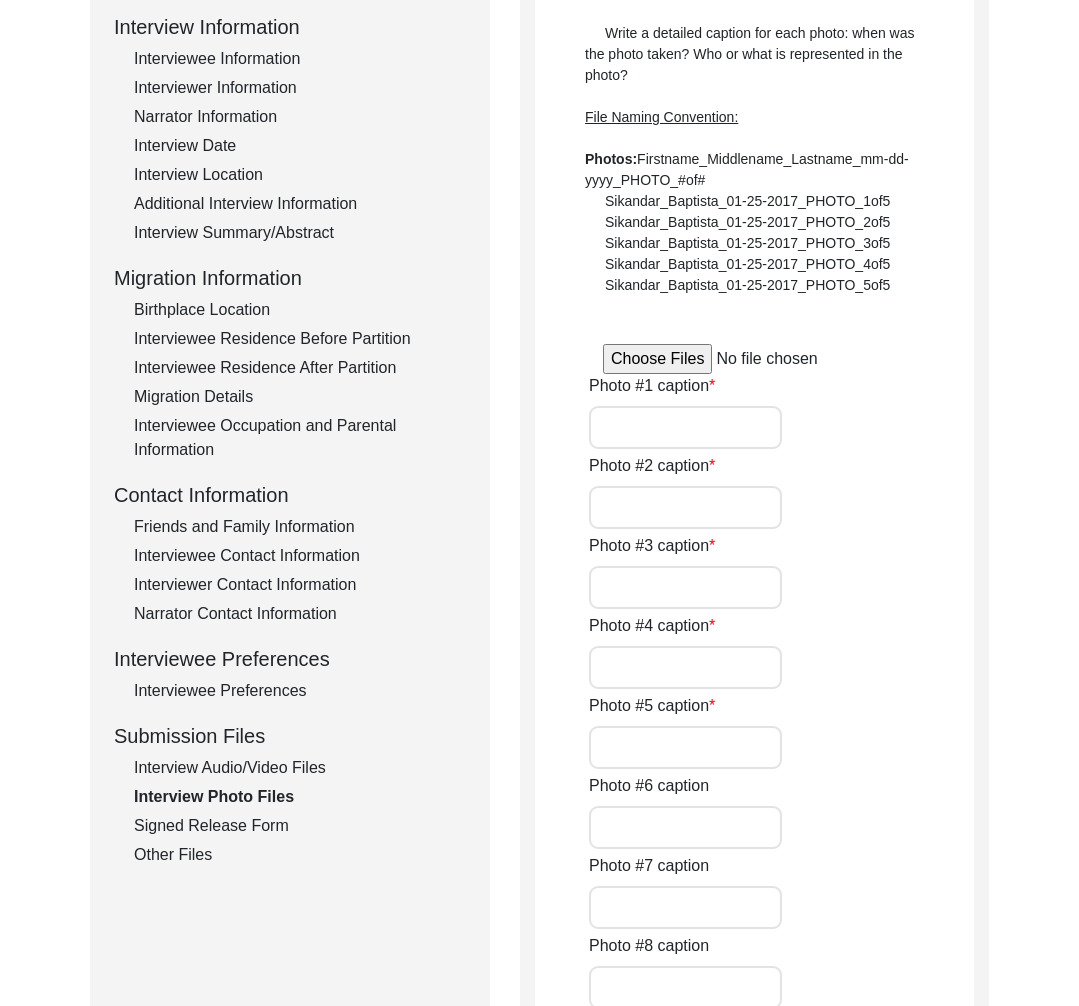 type on "Portrait of the Interviewee; taken on the day of interview at the location of interview" 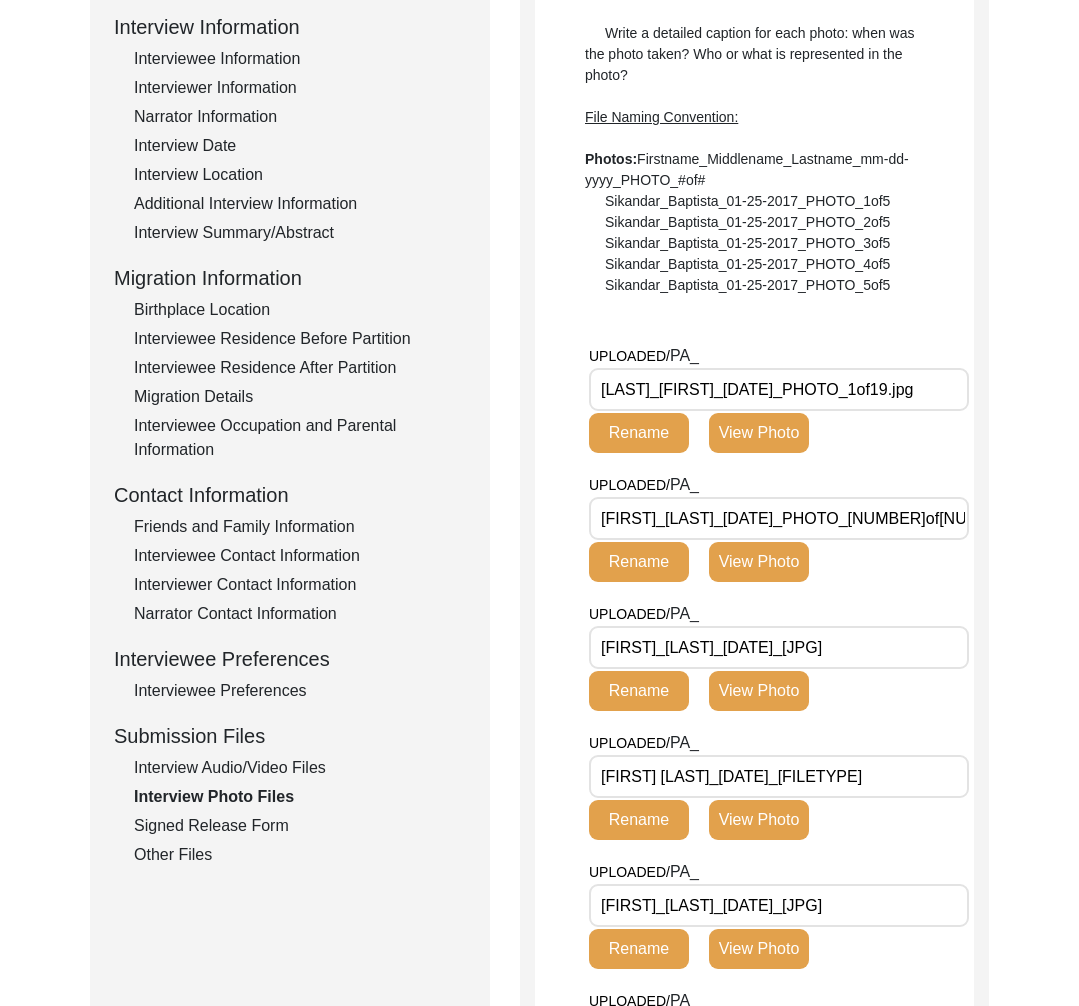 scroll, scrollTop: 0, scrollLeft: 5, axis: horizontal 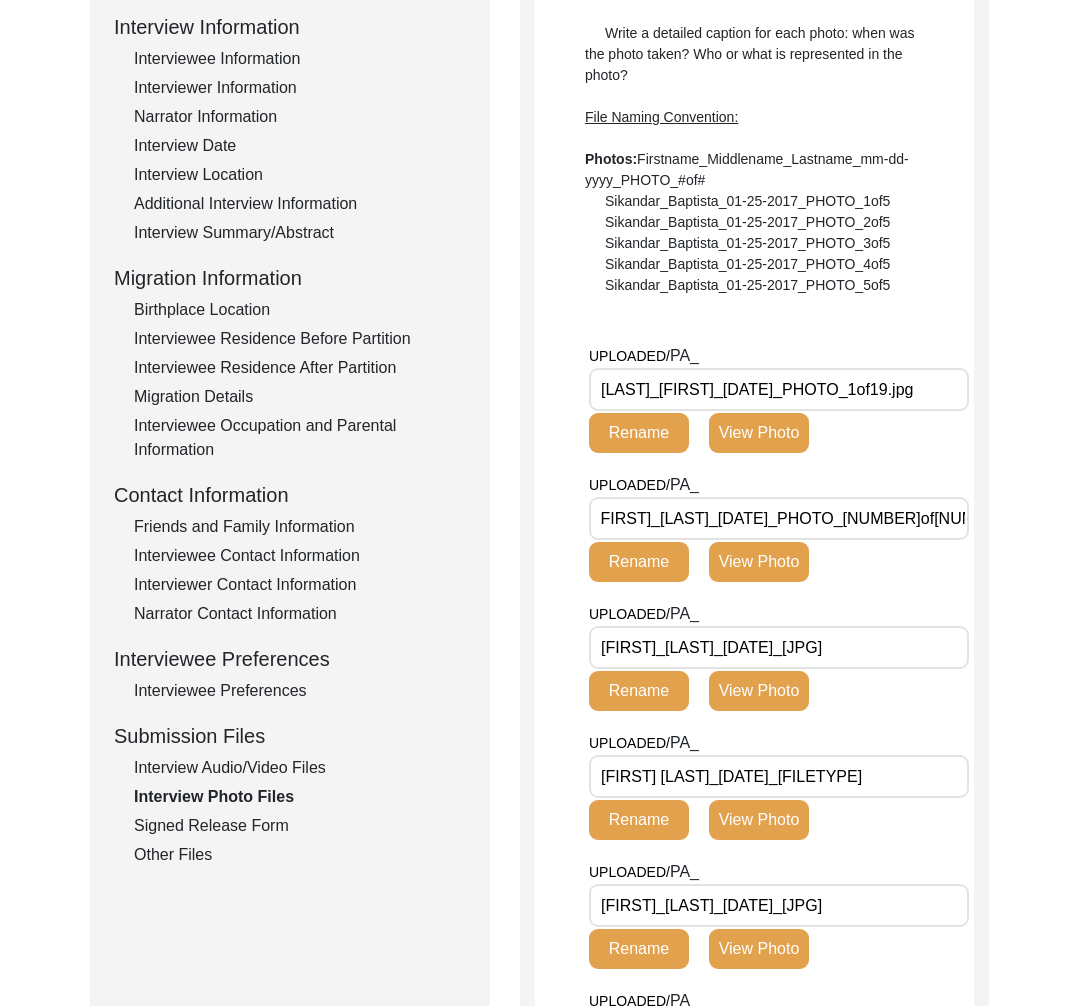 click on "Signed Release Form" 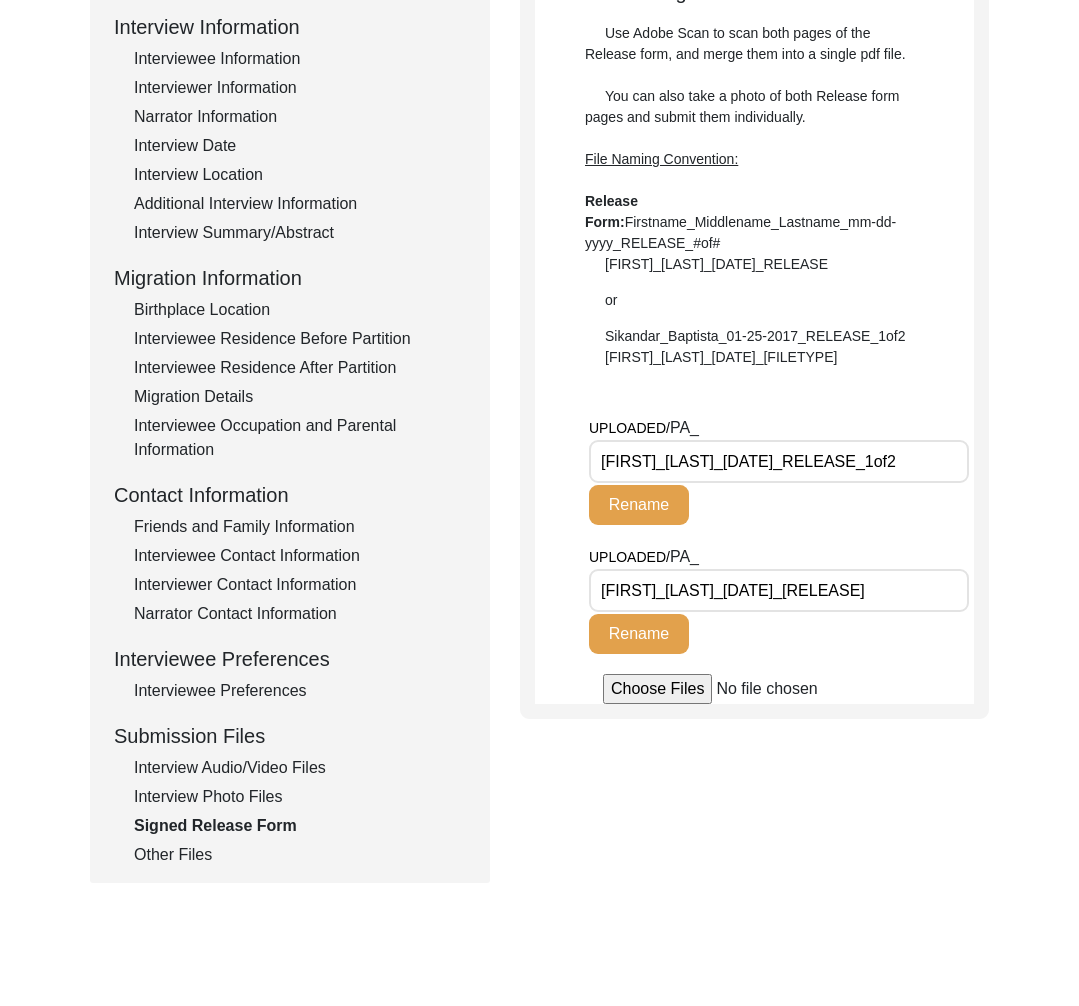 click on "Interview Photo Files" 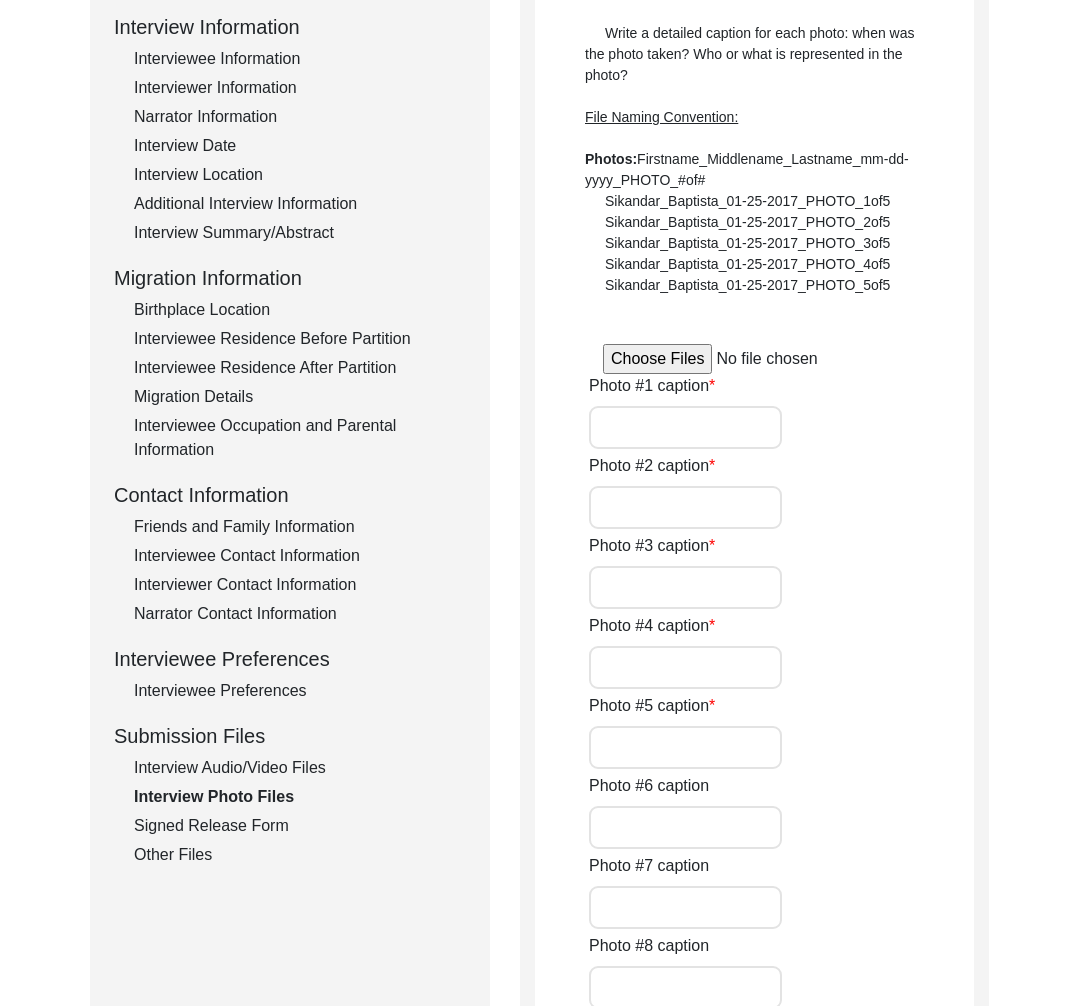 type on "Portrait of the Interviewee; taken on the day of interview at the location of interview" 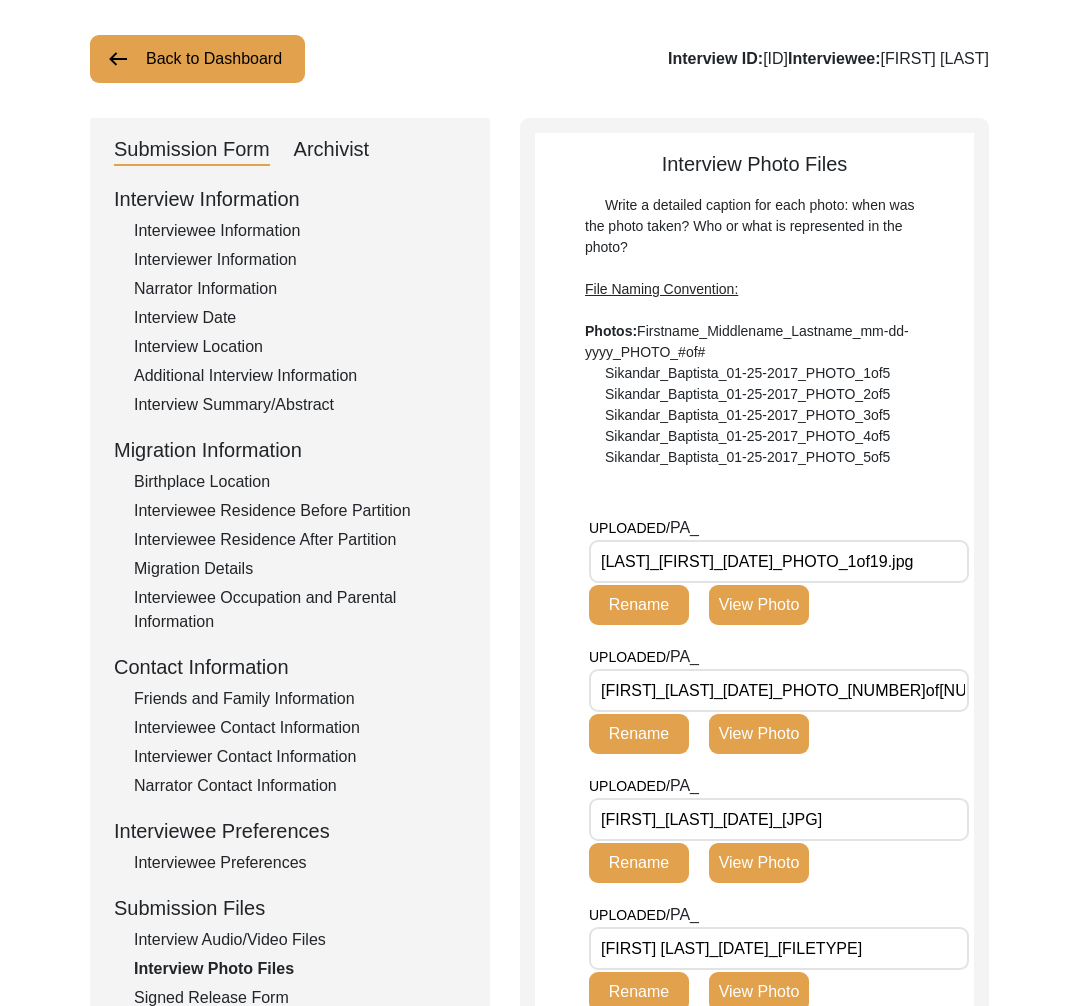 scroll, scrollTop: 0, scrollLeft: 0, axis: both 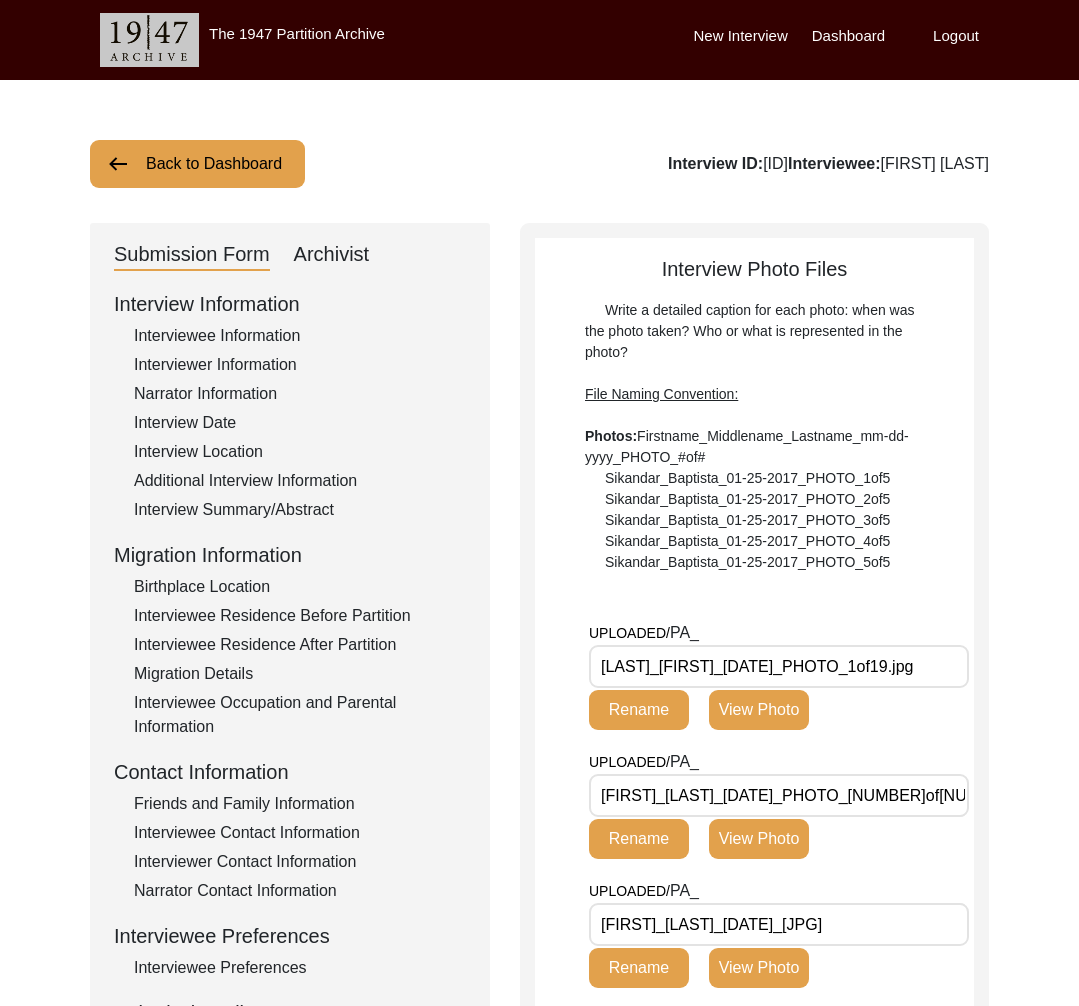 click on "Back to Dashboard" 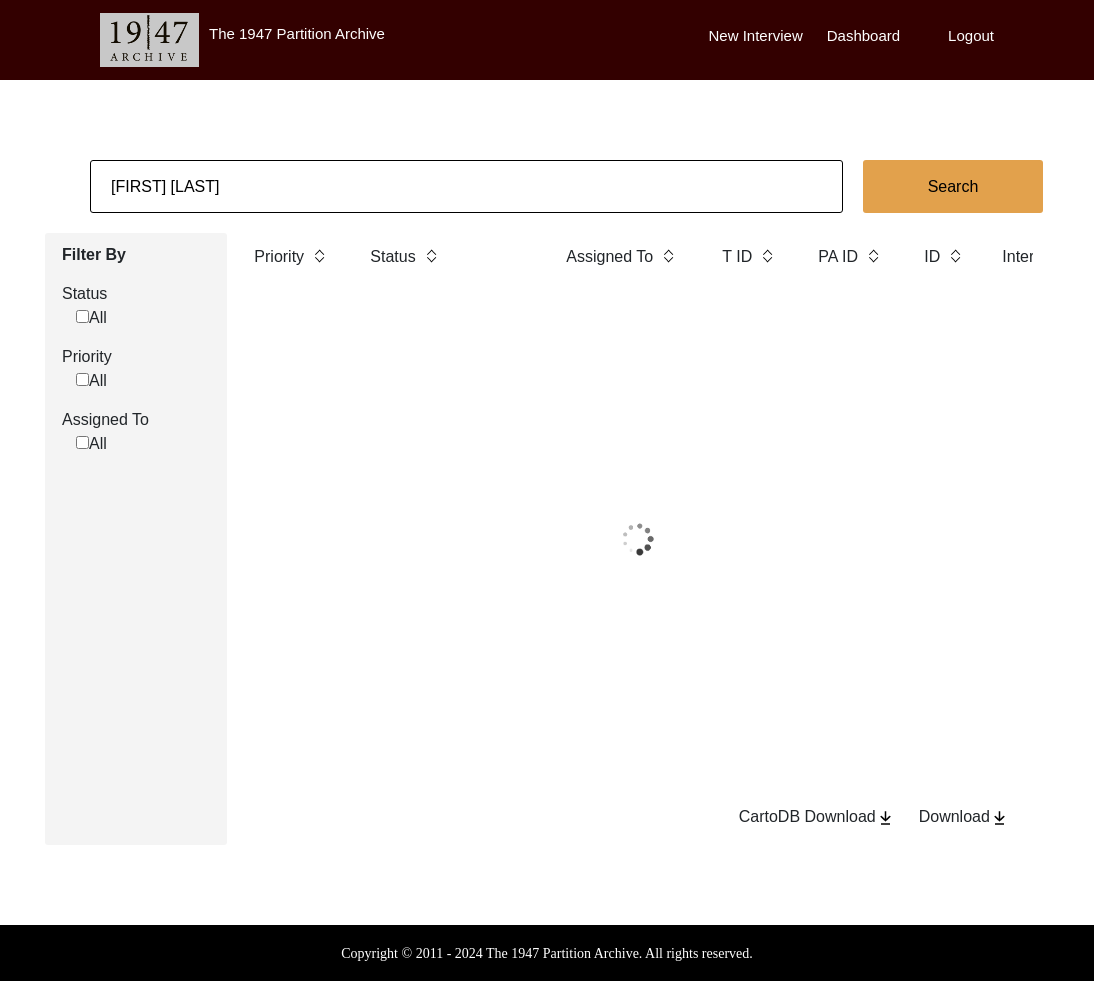 click on "[FIRST] [LAST]" 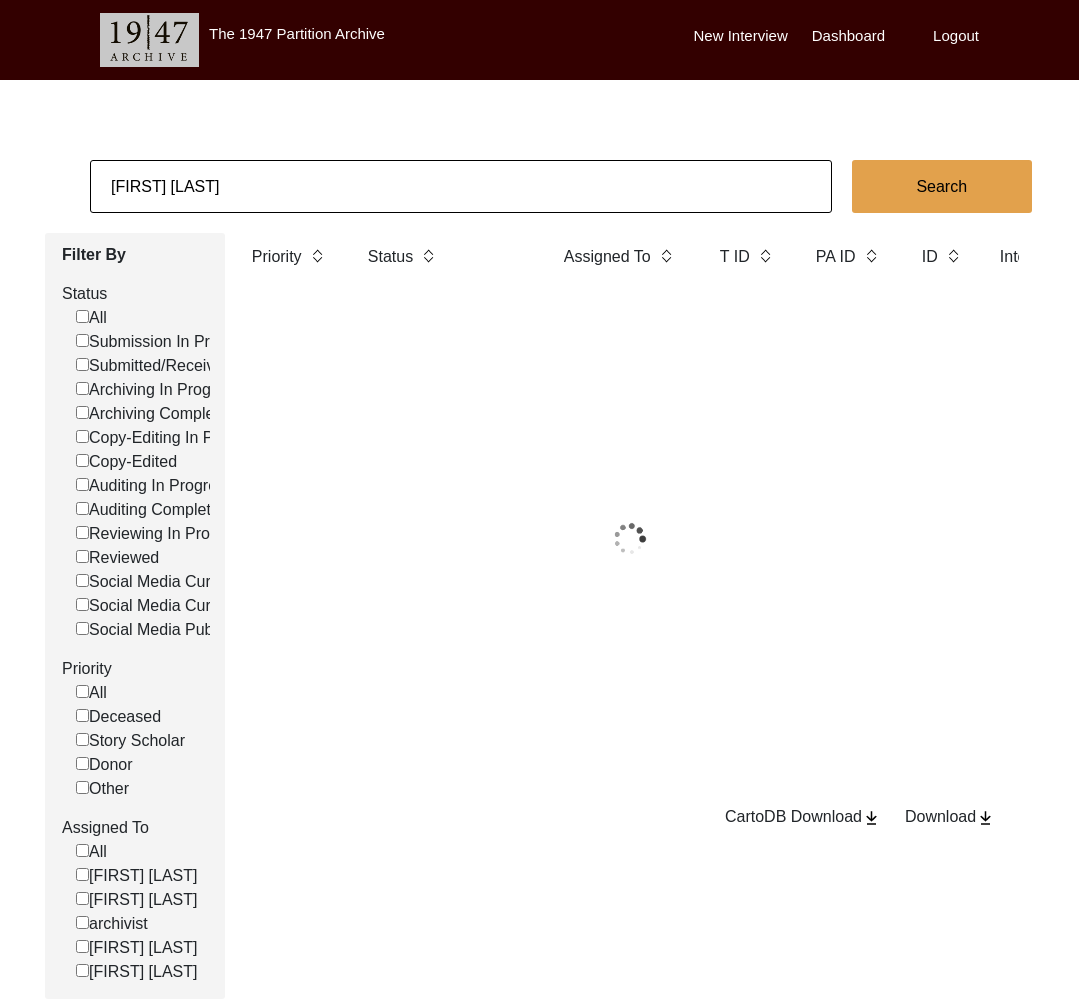 click on "[FIRST] [LAST]" 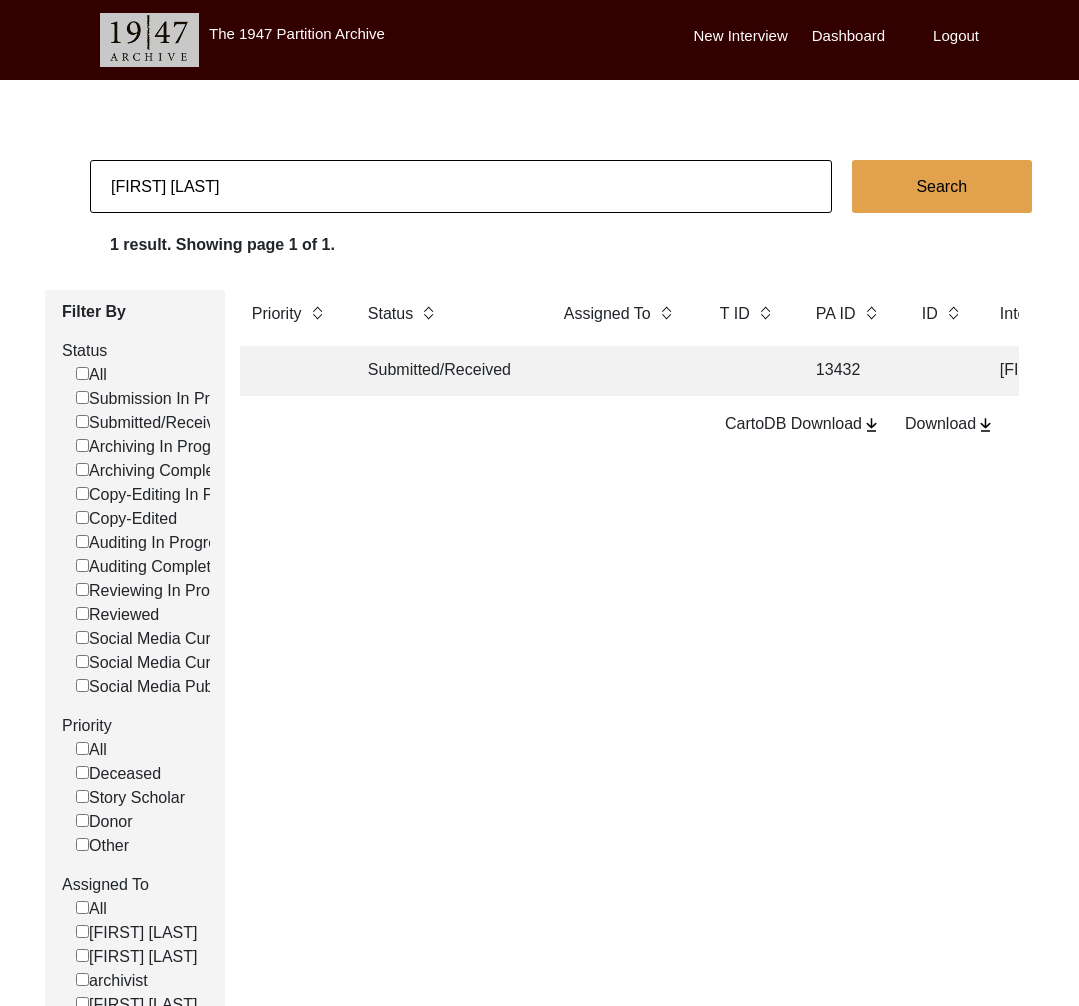 paste on "Meher Rai" 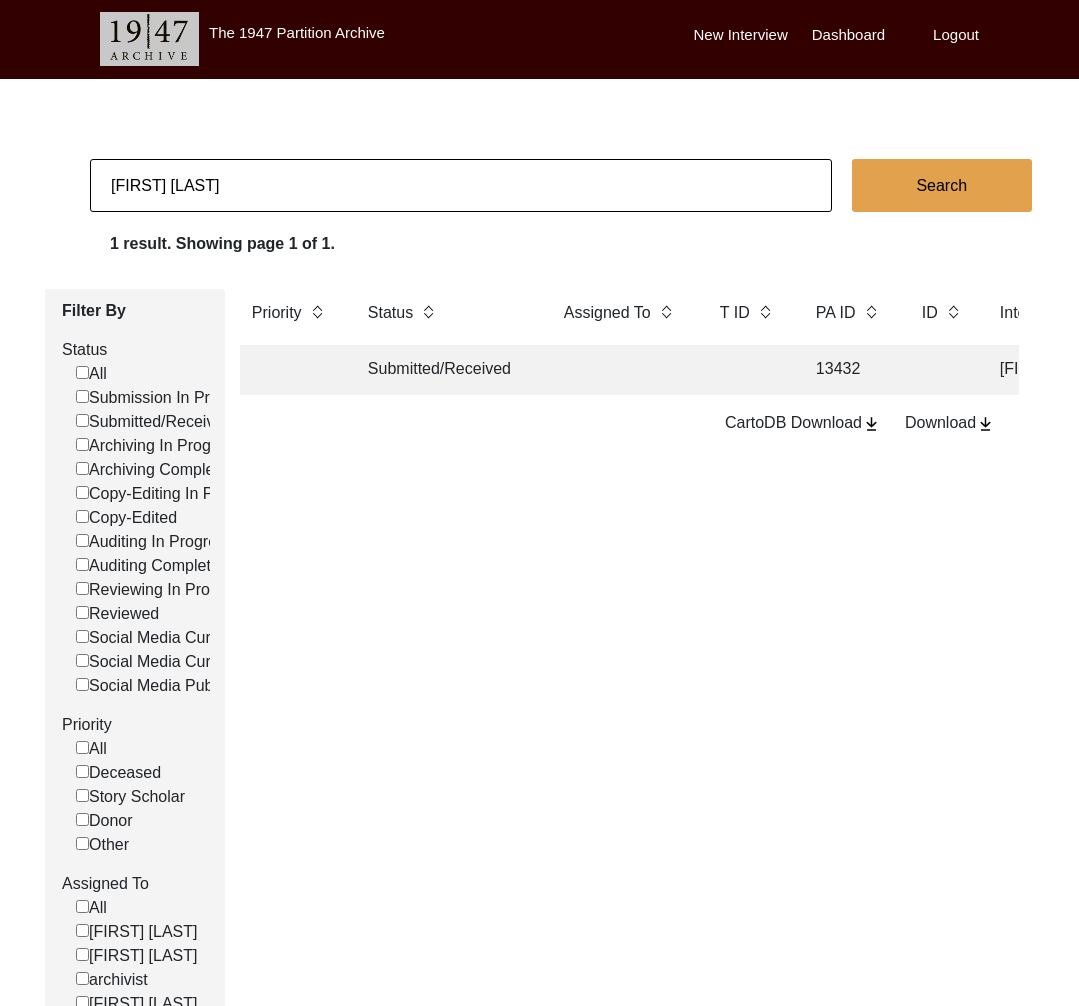 scroll, scrollTop: 0, scrollLeft: 0, axis: both 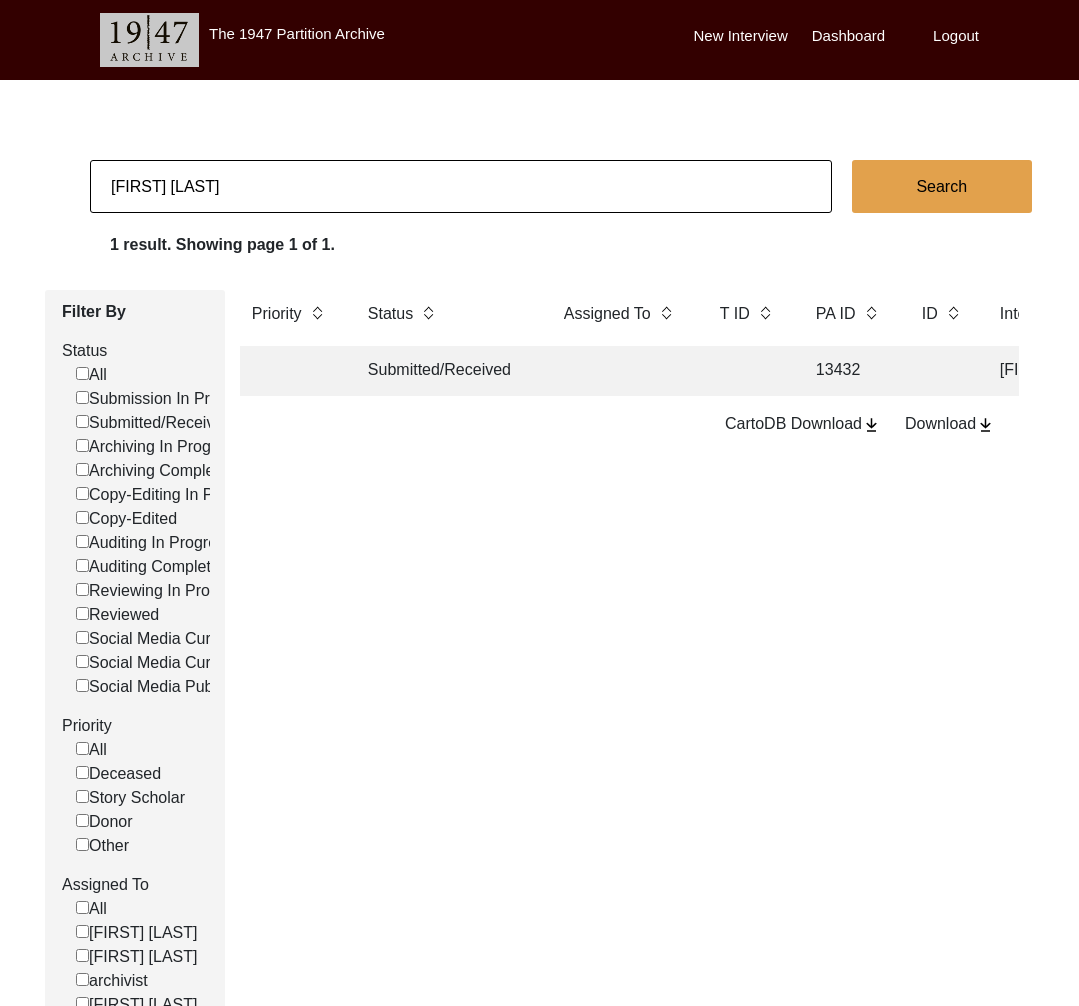 click on "Disha Meher Rai" 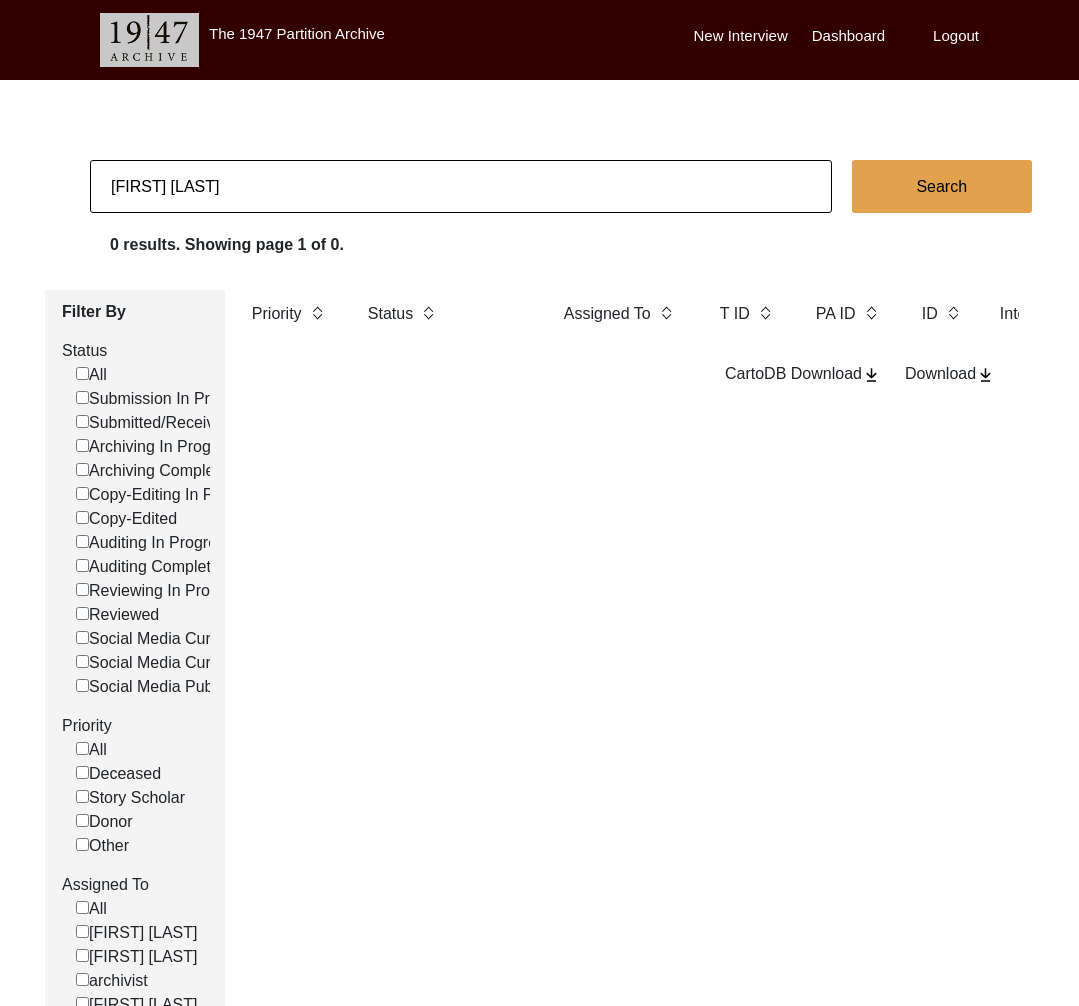 click on "Meher Rai" 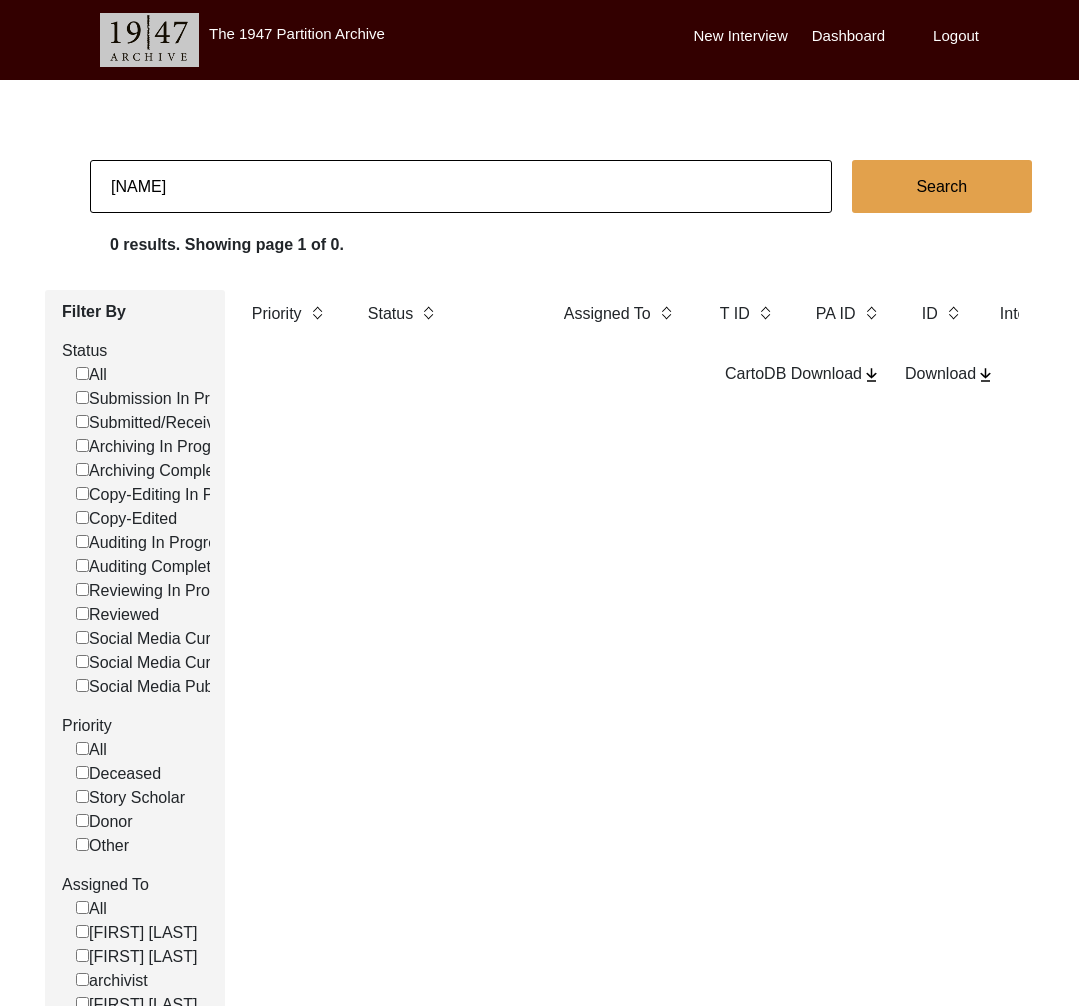 type on "[FIRST] [LAST]" 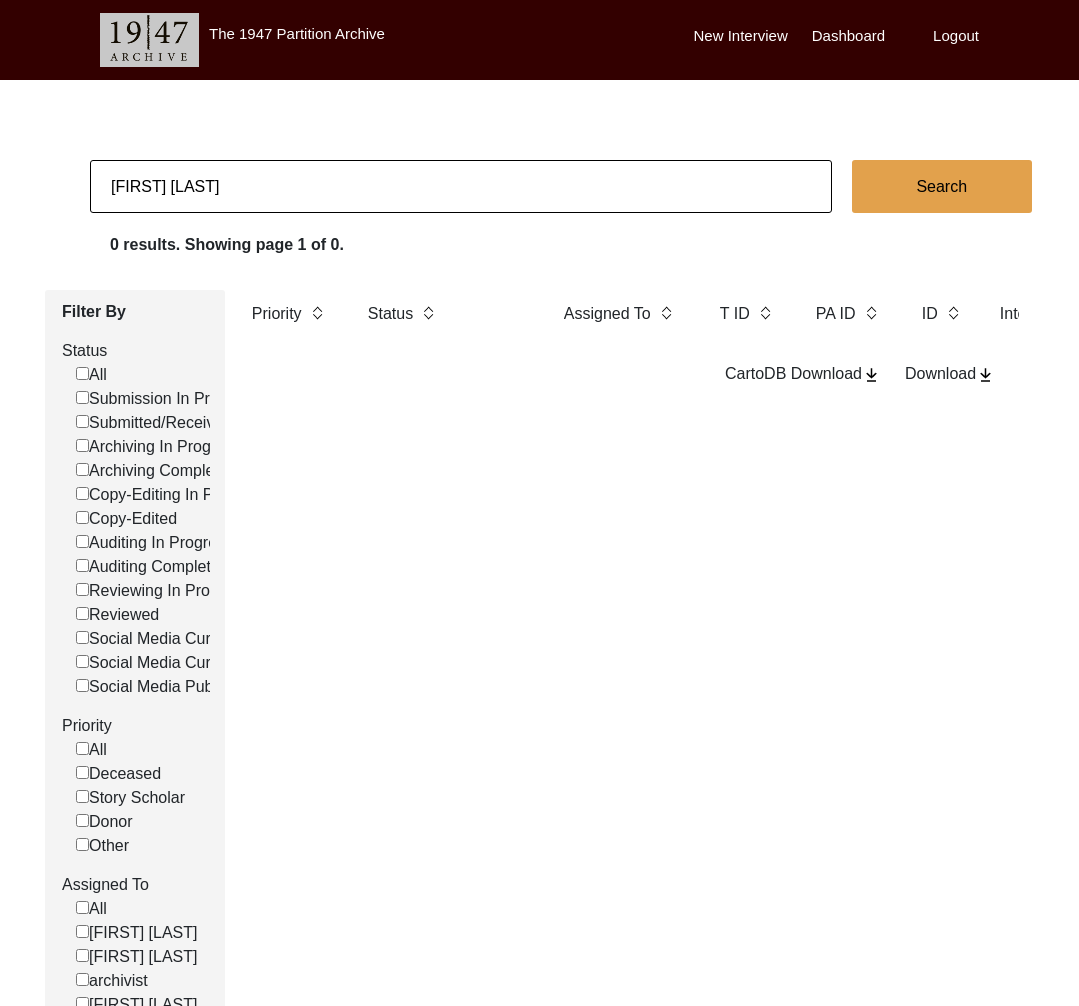 checkbox on "false" 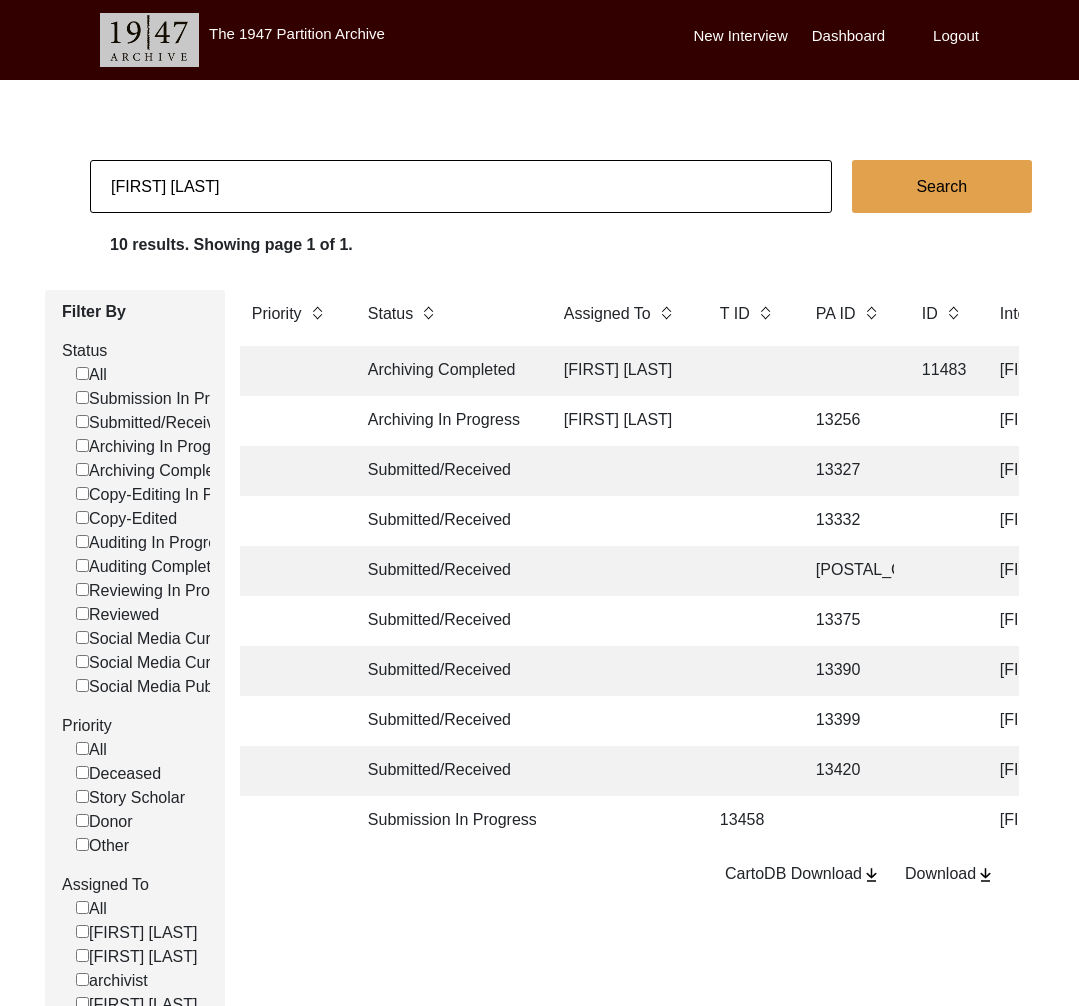scroll, scrollTop: 0, scrollLeft: 288, axis: horizontal 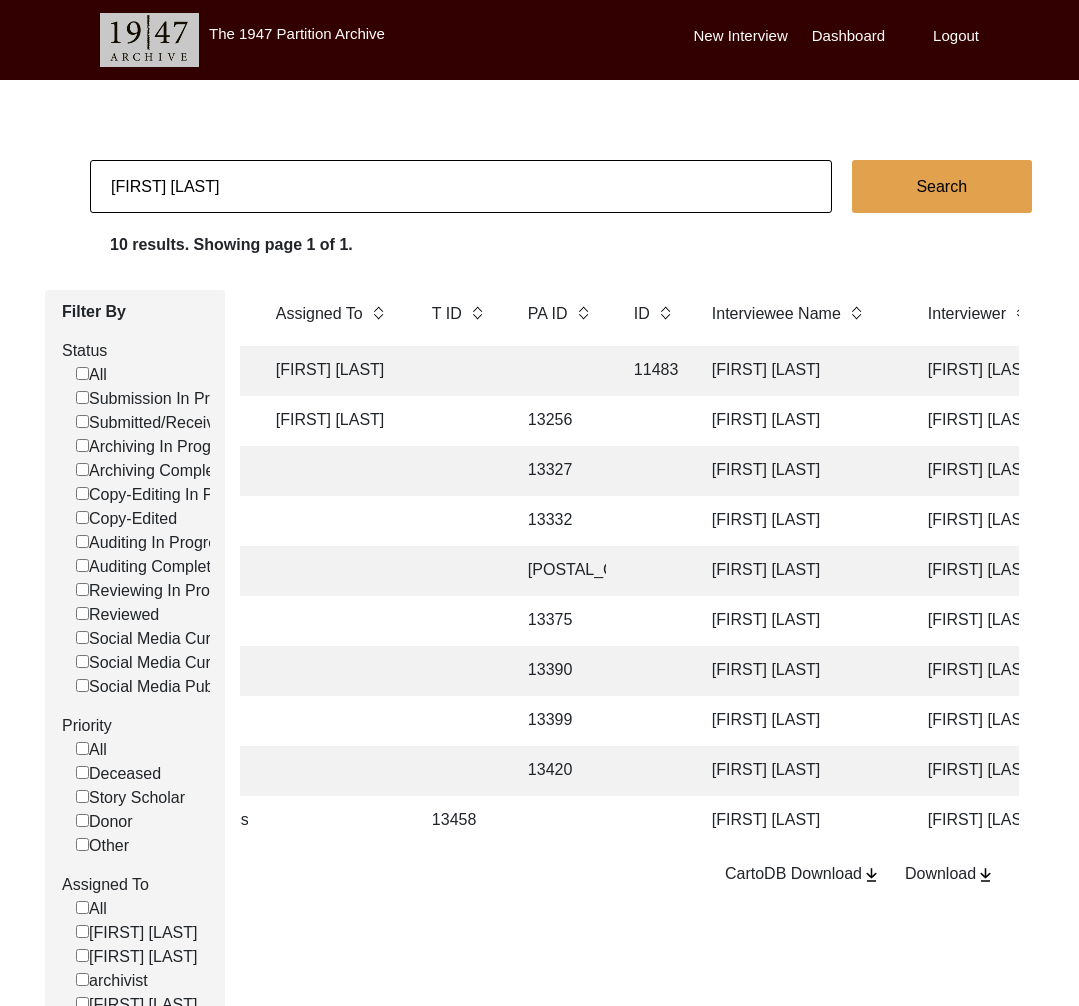 click on "[FIRST] [LAST]" 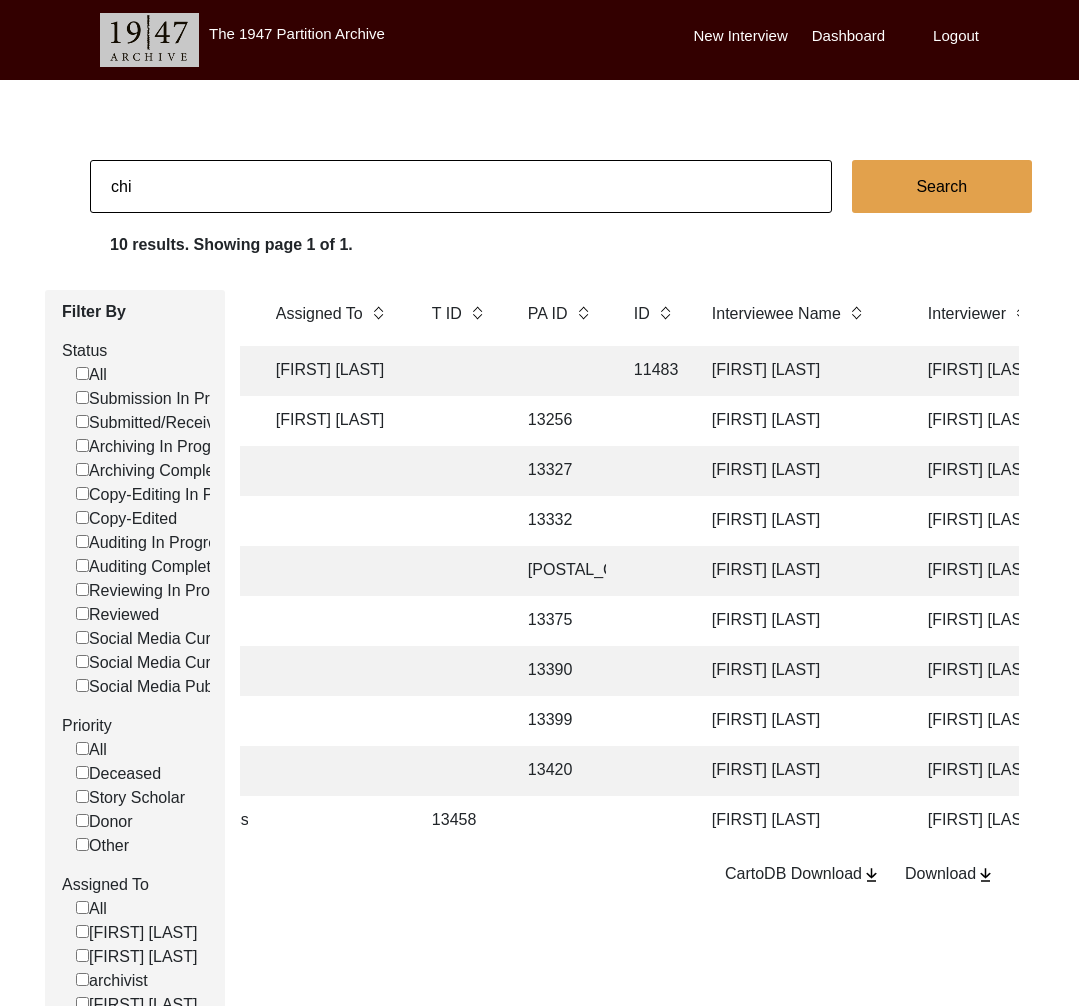 type on "[FIRST] [LAST]" 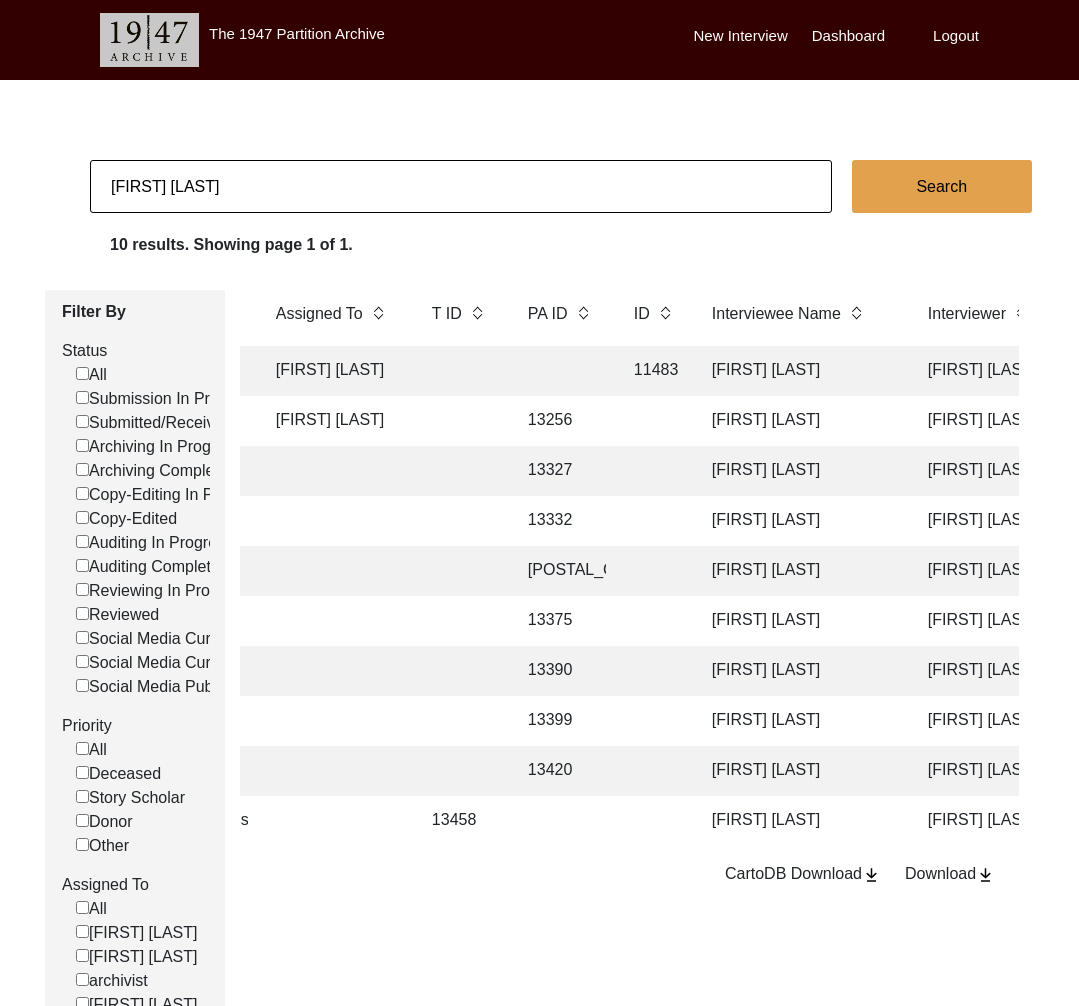 checkbox on "false" 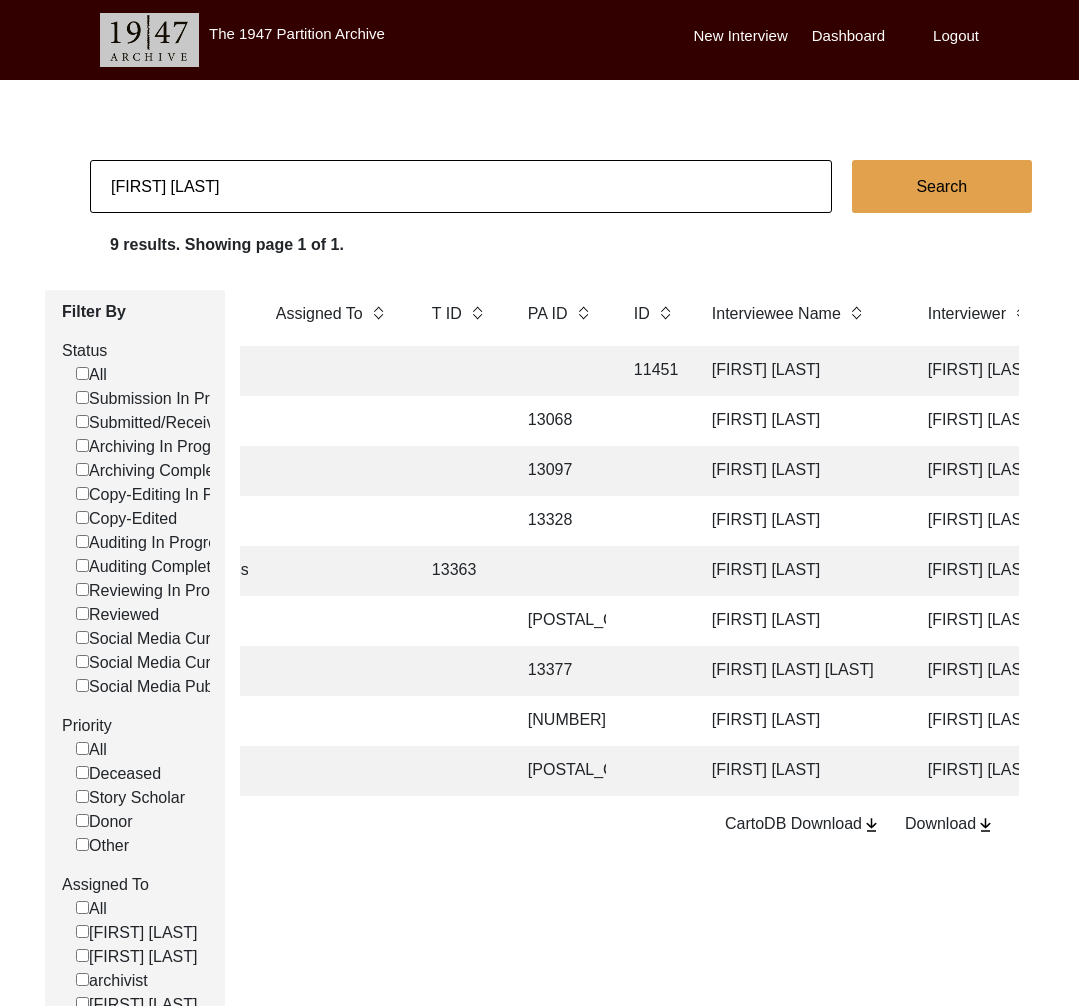 scroll, scrollTop: 0, scrollLeft: 138, axis: horizontal 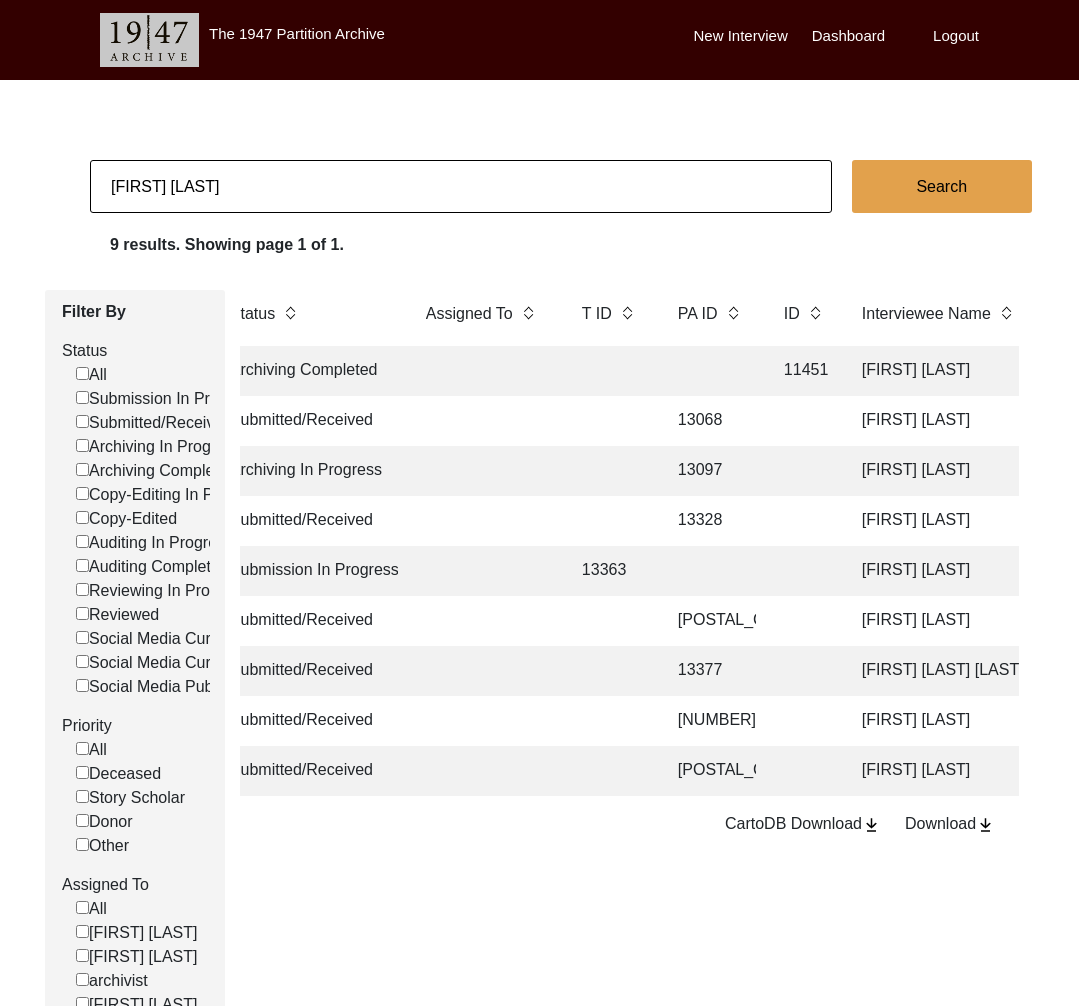 click on "[FIRST] [LAST]" 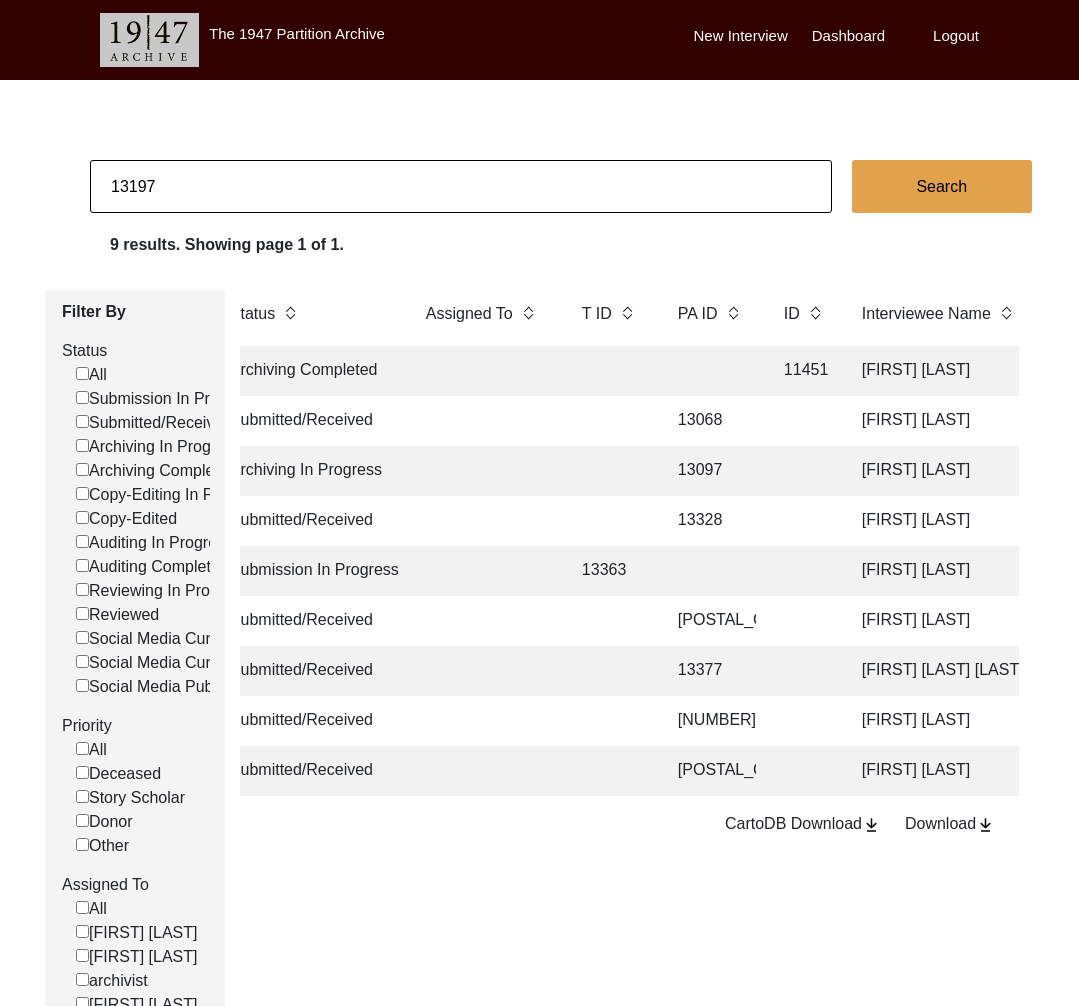 type on "13197" 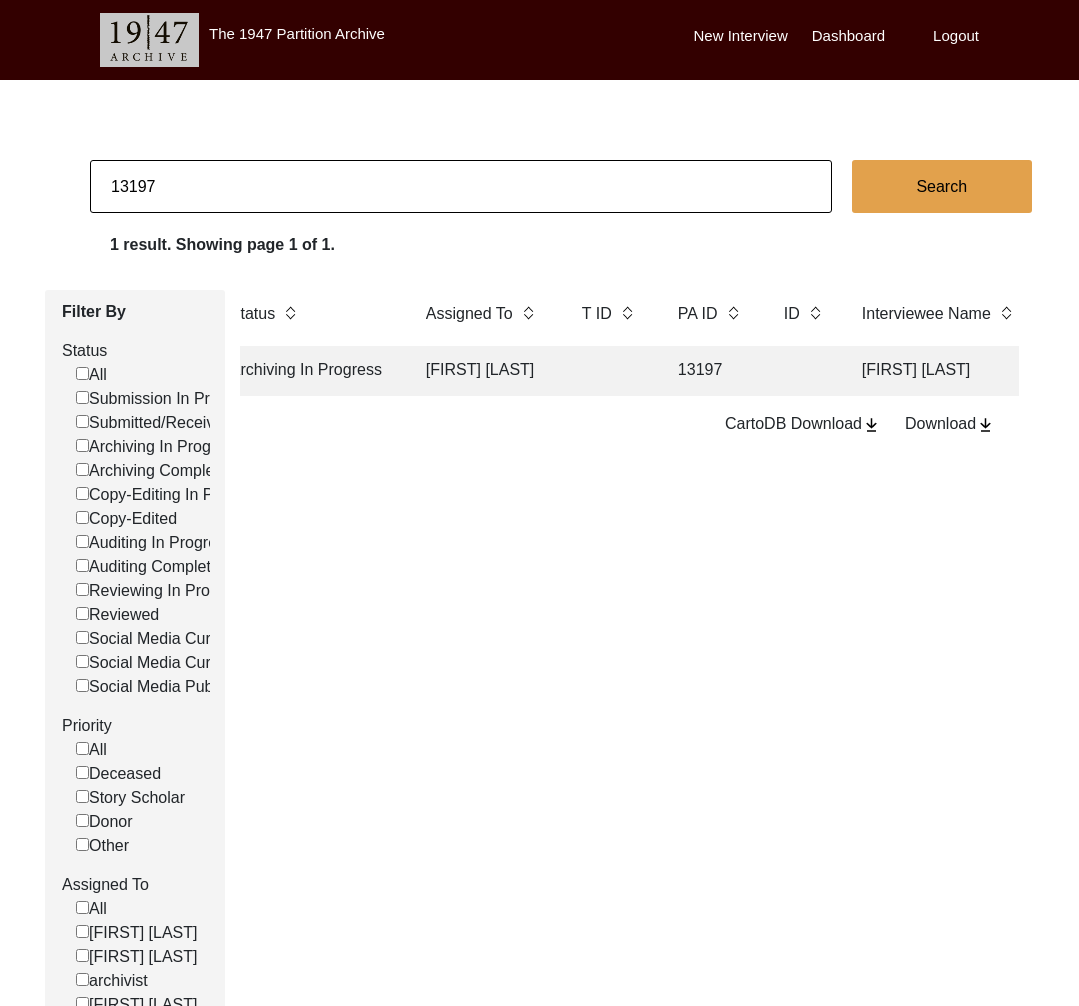 click on "[FIRST] [LAST]" 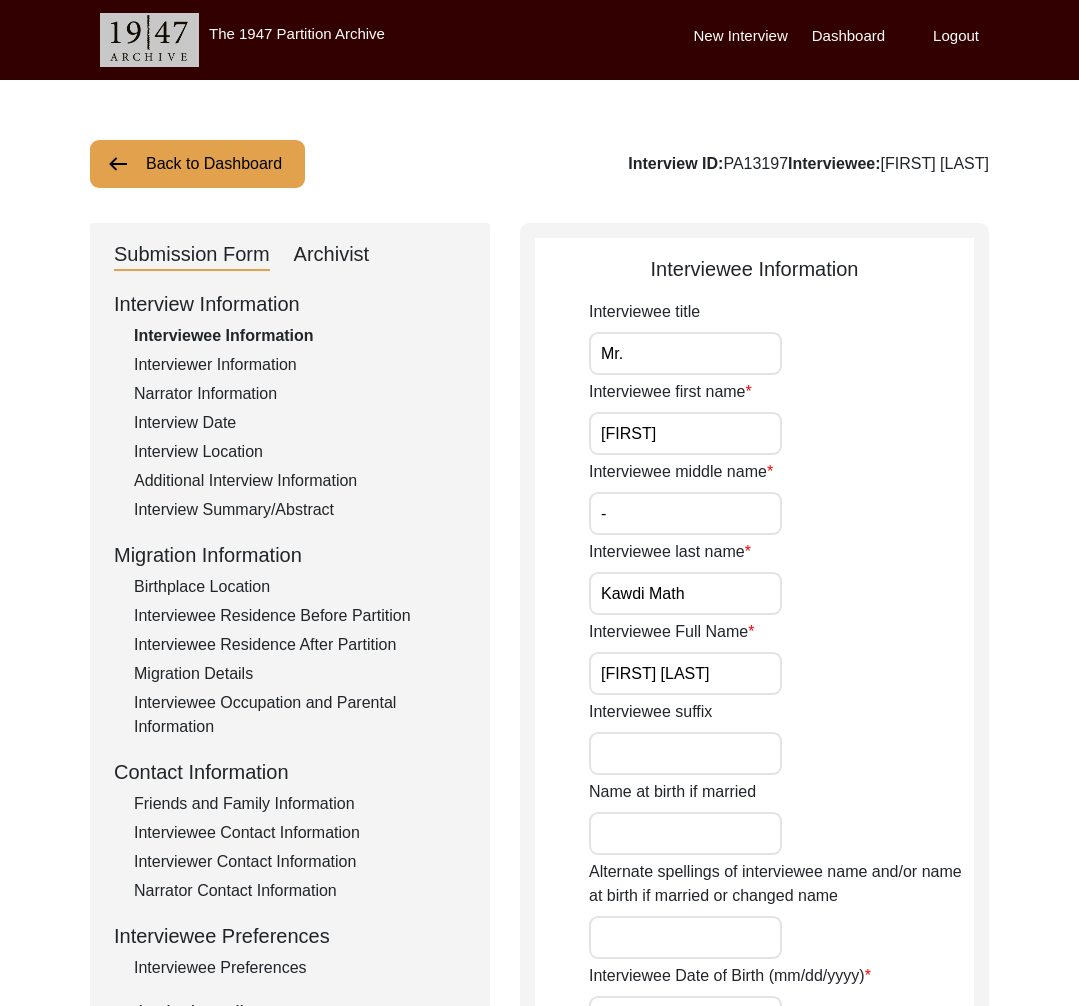 click on "Archivist" 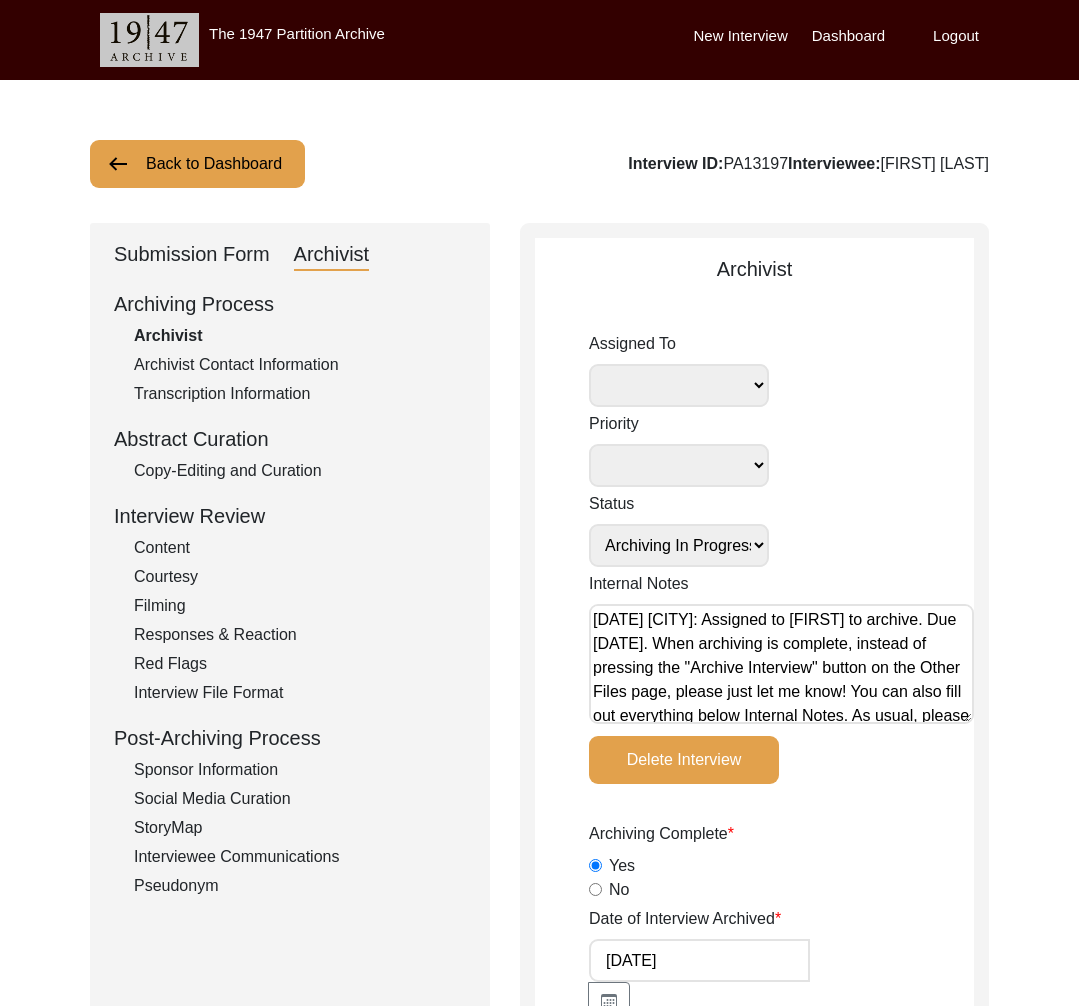 select on "508" 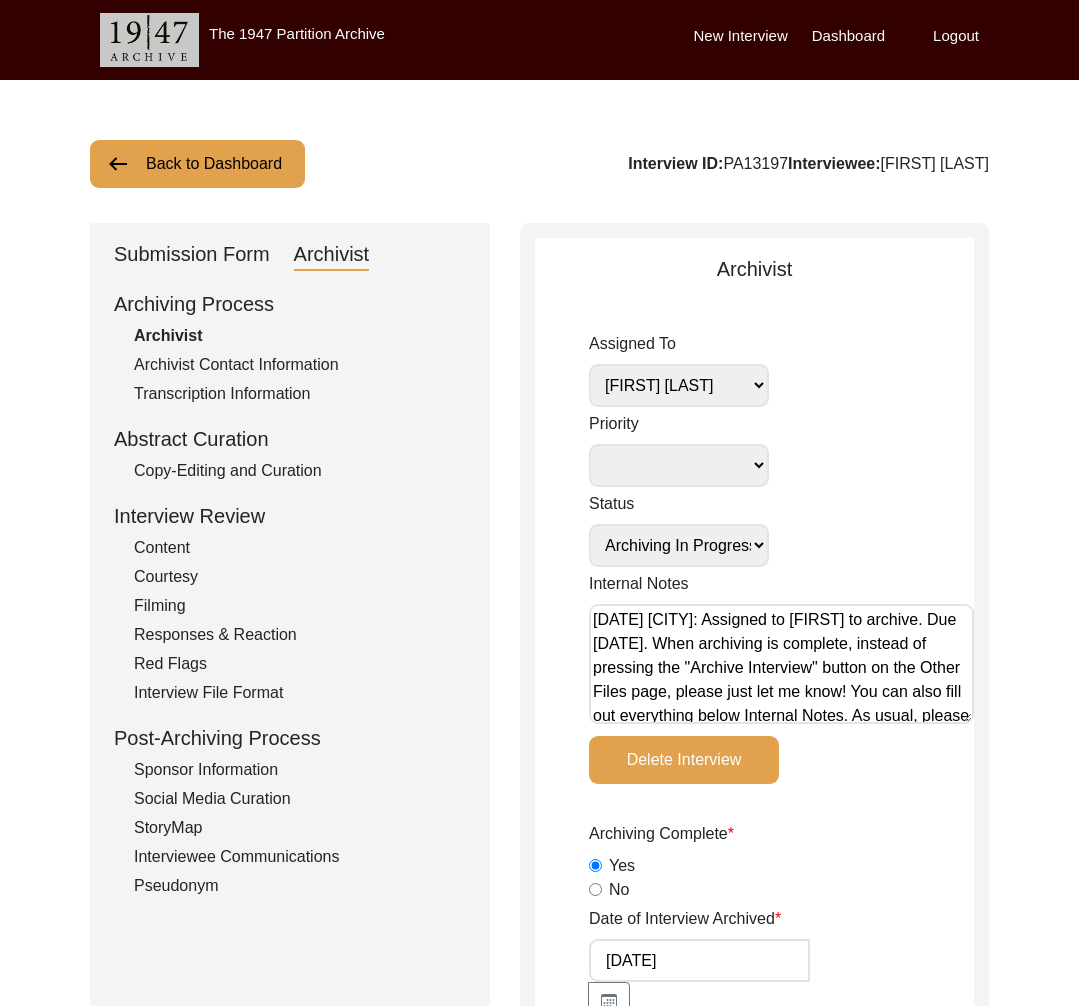 click on "Submission Form" 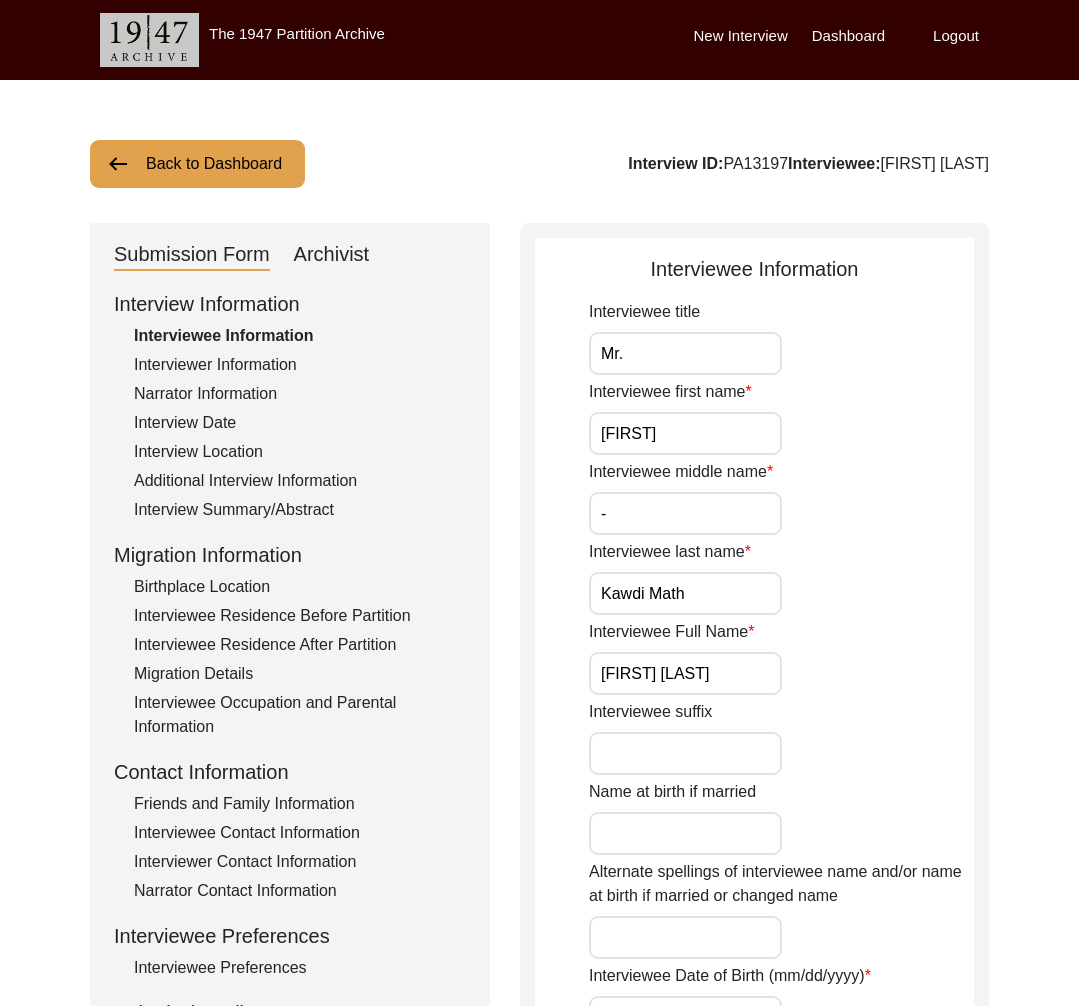 click on "Interviewer Information" 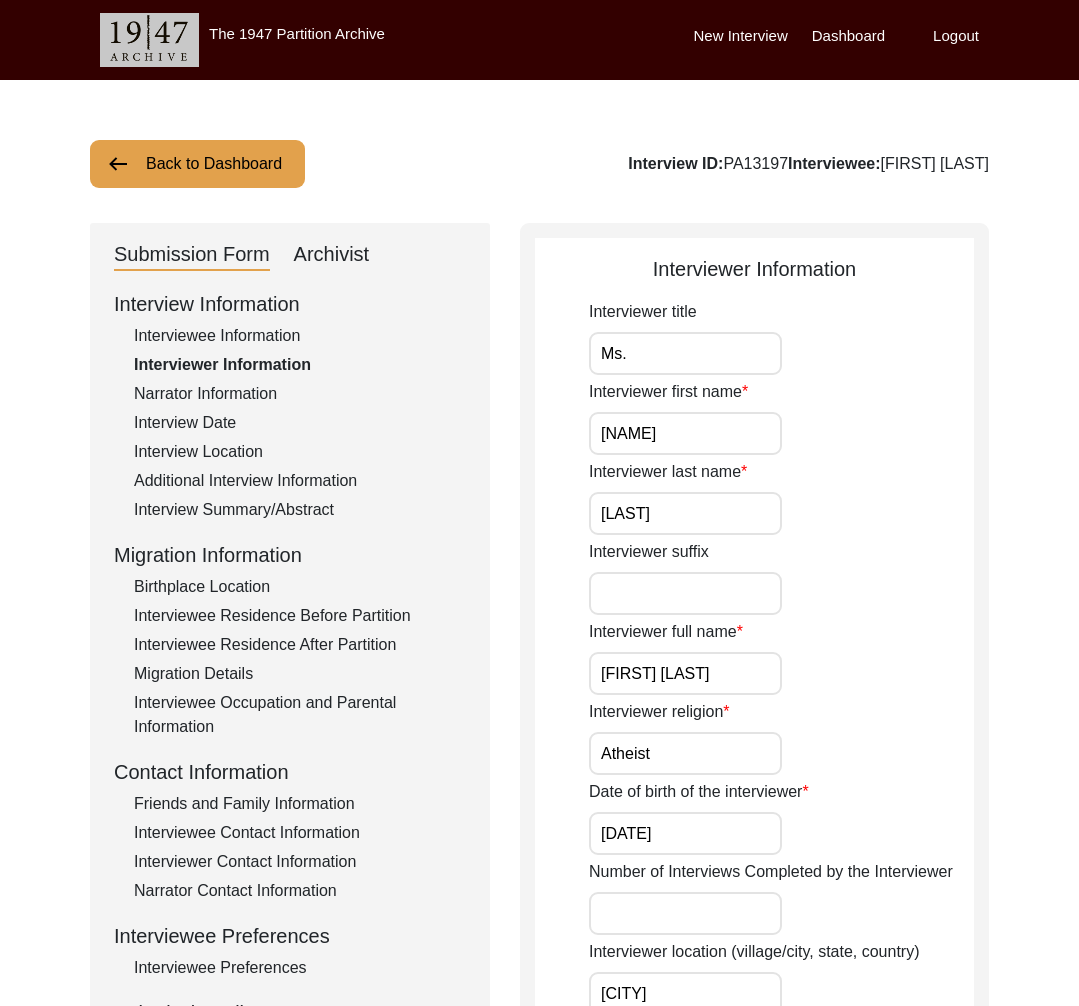 click on "Narrator Information" 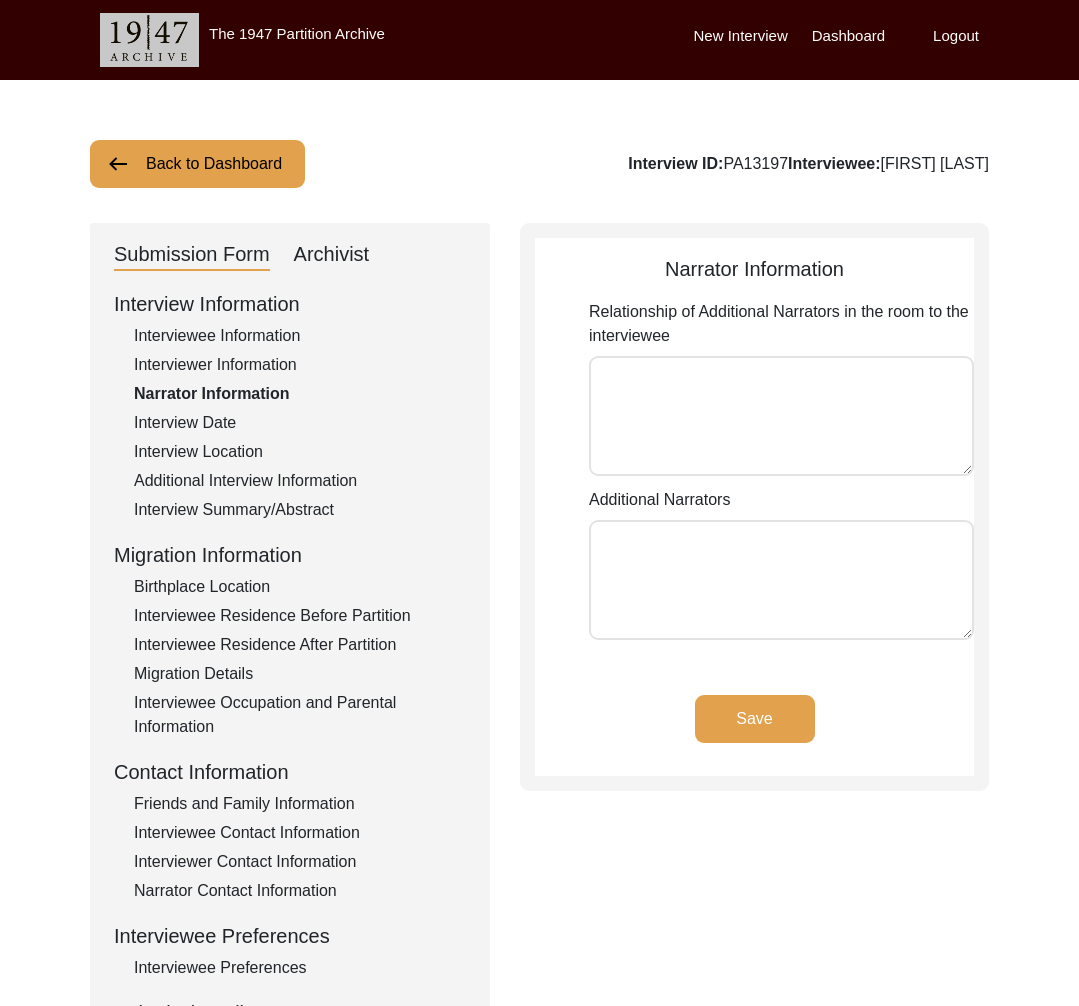click on "Interviewer Information" 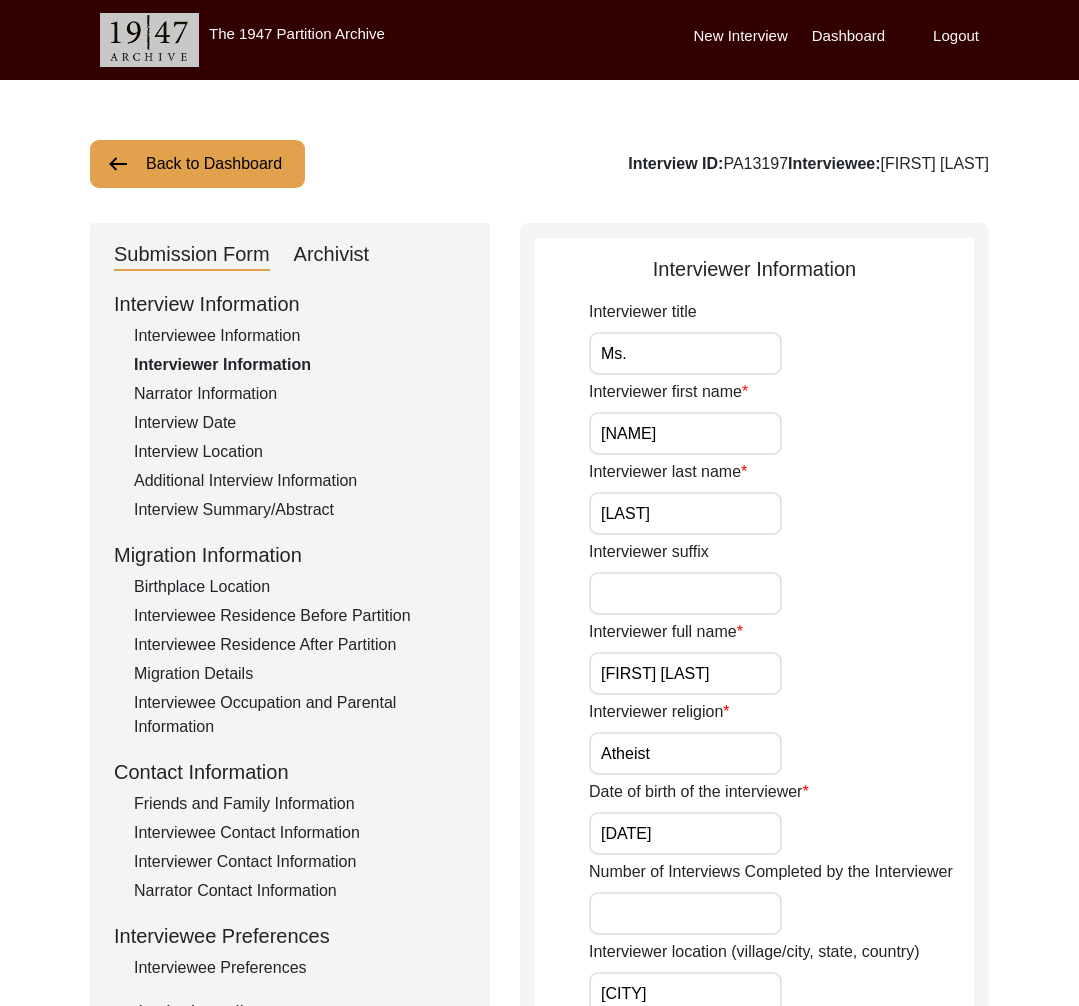 click on "Interview Date" 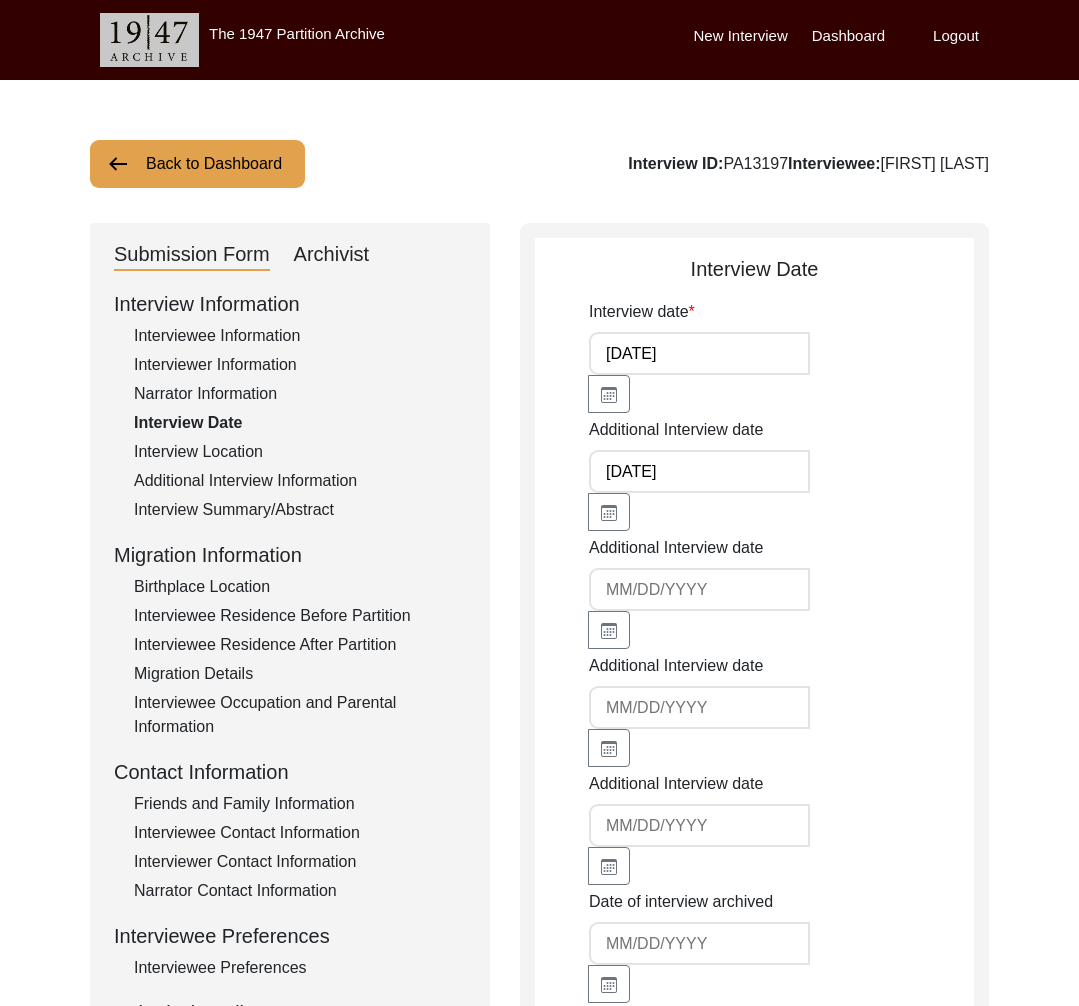 click on "Interview Information   Interviewee Information   Interviewer Information   Narrator Information   Interview Date   Interview Location   Additional Interview Information   Interview Summary/Abstract   Migration Information   Birthplace Location   Interviewee Residence Before Partition   Interviewee Residence After Partition   Migration Details   Interviewee Occupation and Parental Information   Contact Information   Friends and Family Information   Interviewee Contact Information   Interviewer Contact Information   Narrator Contact Information   Interviewee Preferences   Interviewee Preferences   Submission Files   Interview Audio/Video Files   Interview Photo Files   Signed Release Form   Other Files" 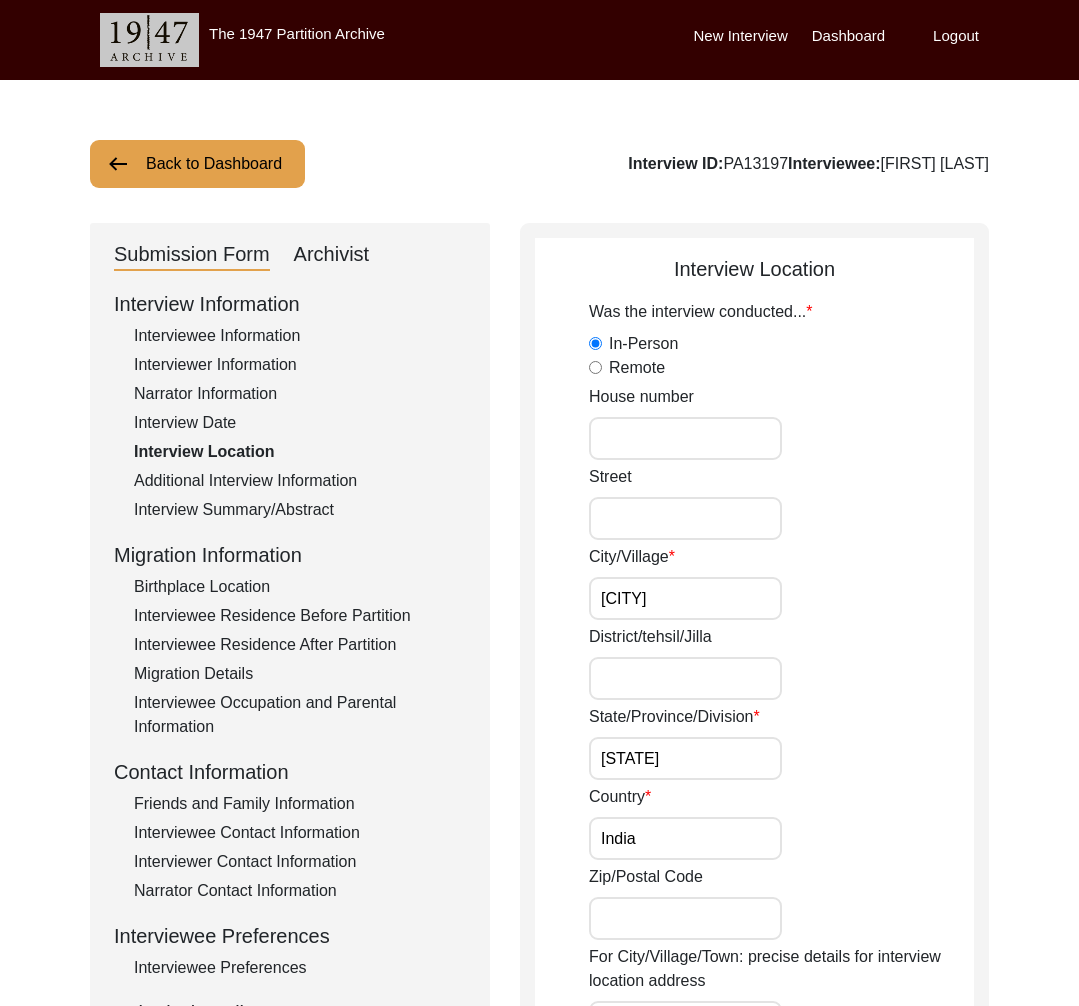 click on "Additional Interview Information" 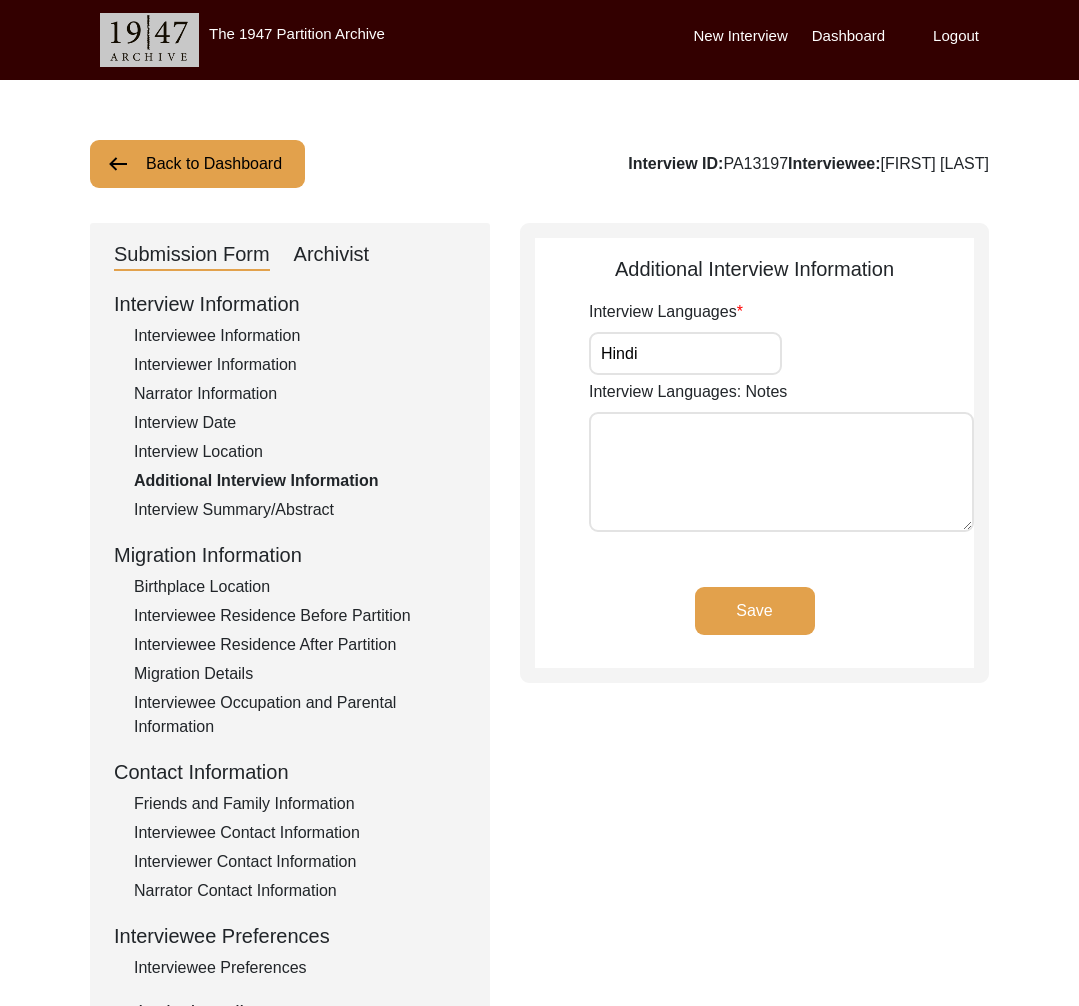 click on "Interview Location" 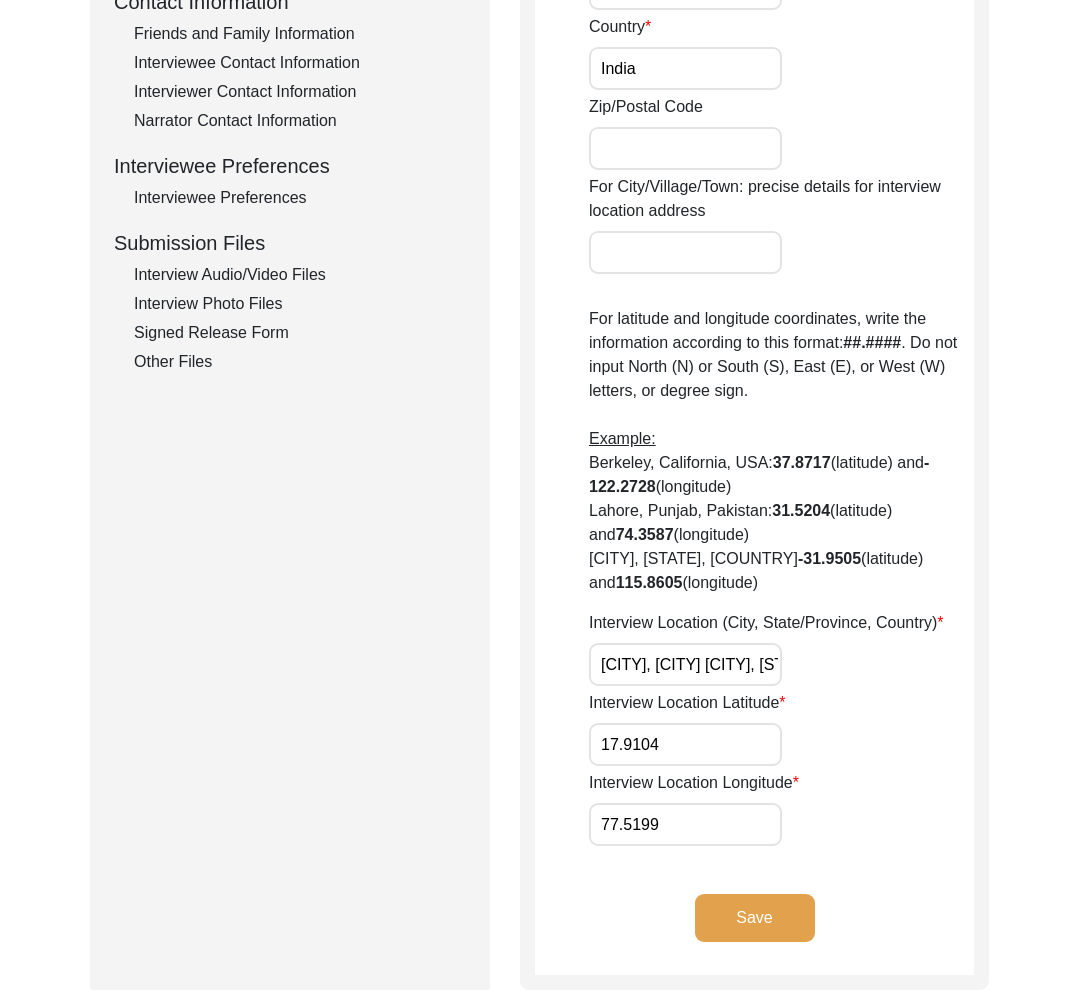 scroll, scrollTop: 0, scrollLeft: 0, axis: both 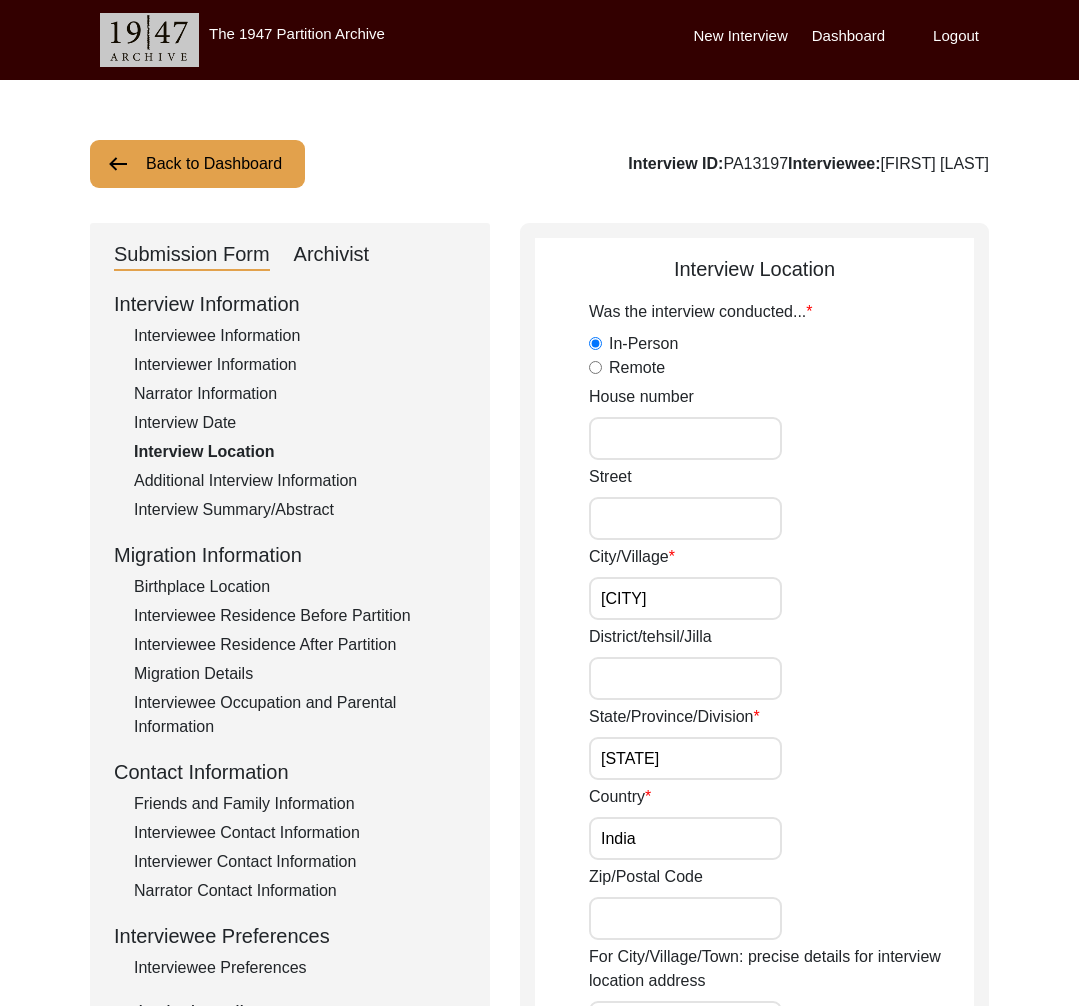 click on "Additional Interview Information" 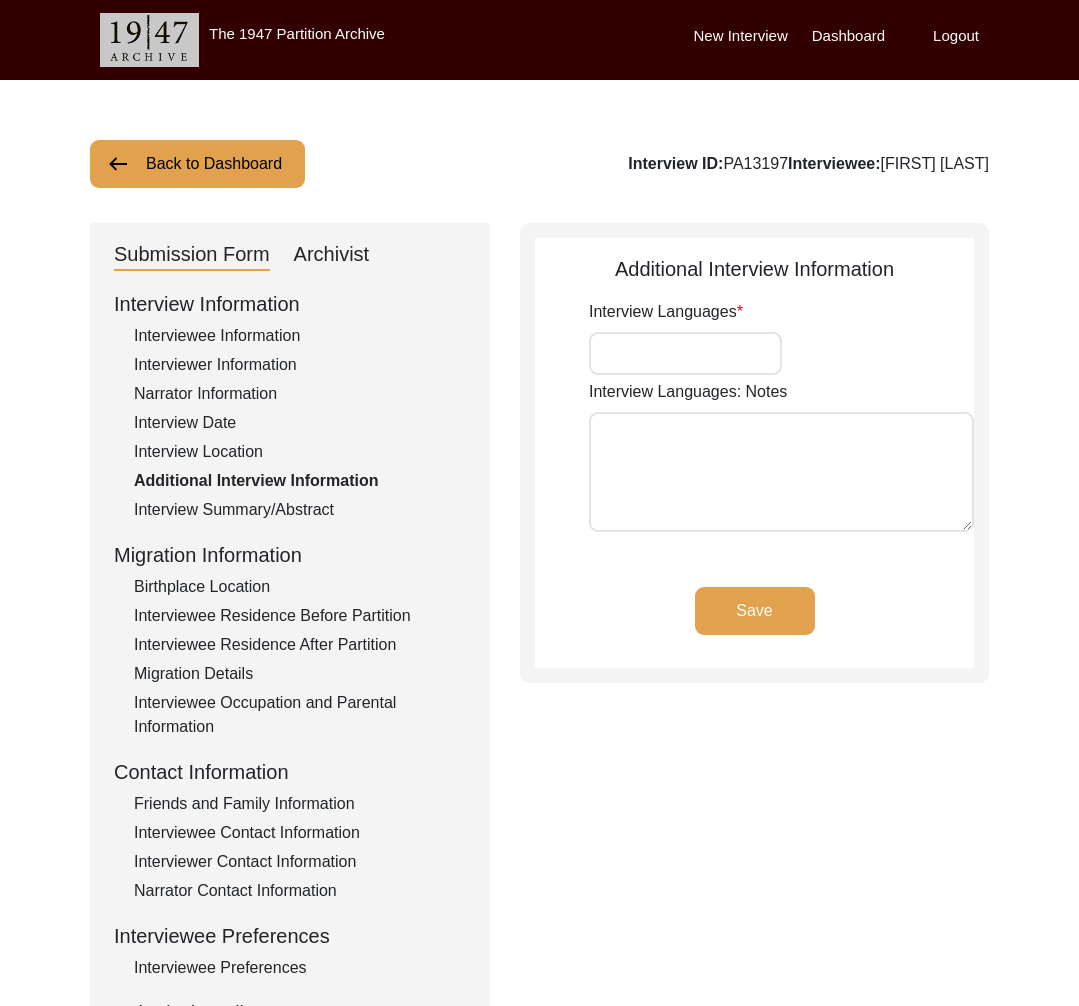 type on "Hindi" 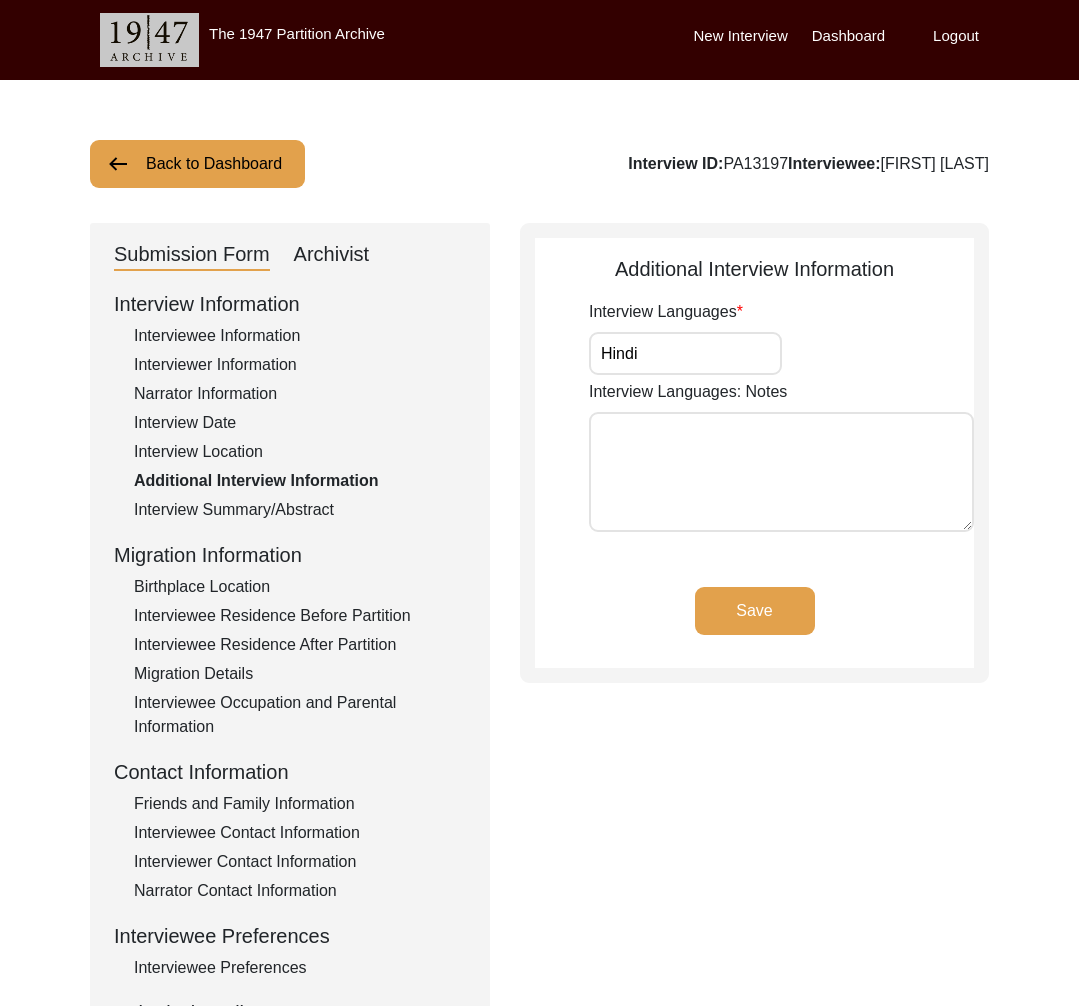 click on "Interview Summary/Abstract" 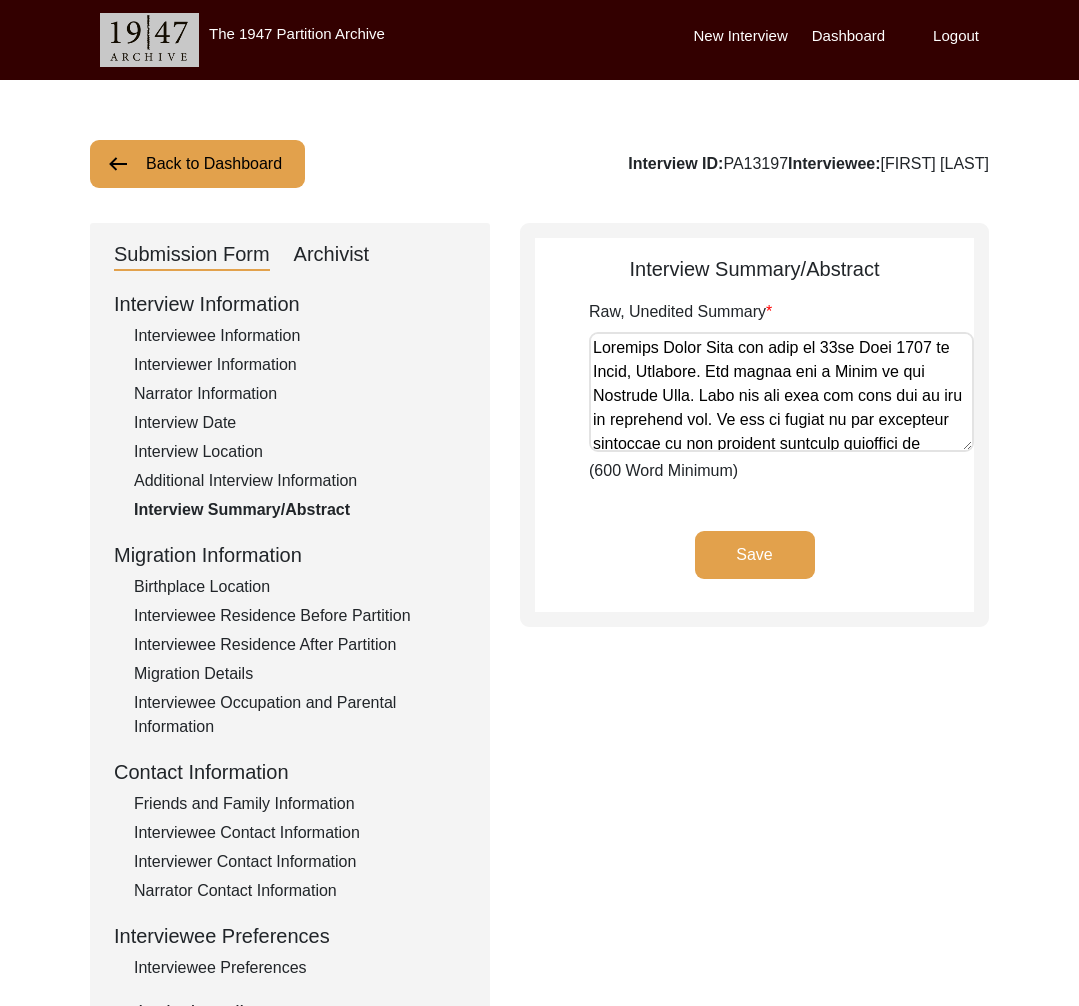 click on "Birthplace Location" 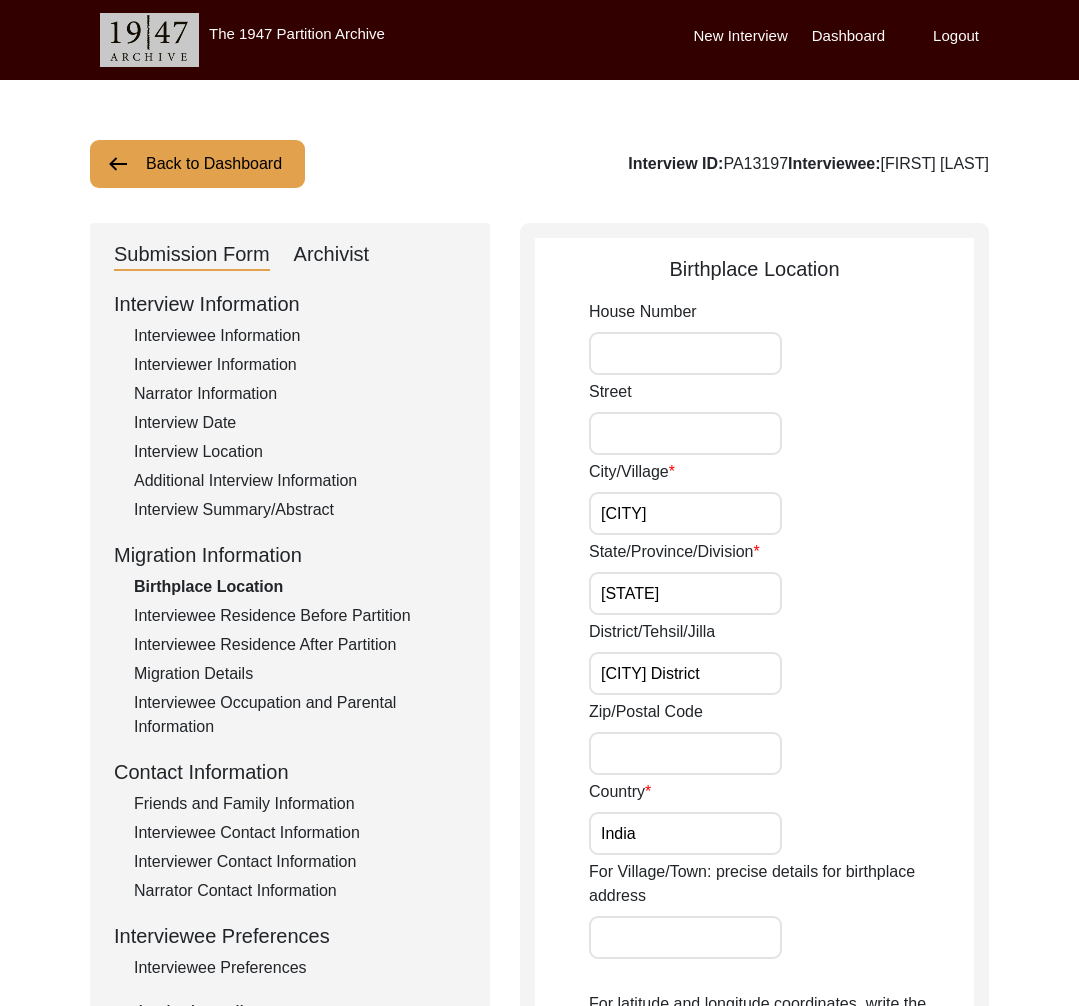 click on "Interviewee Residence Before Partition" 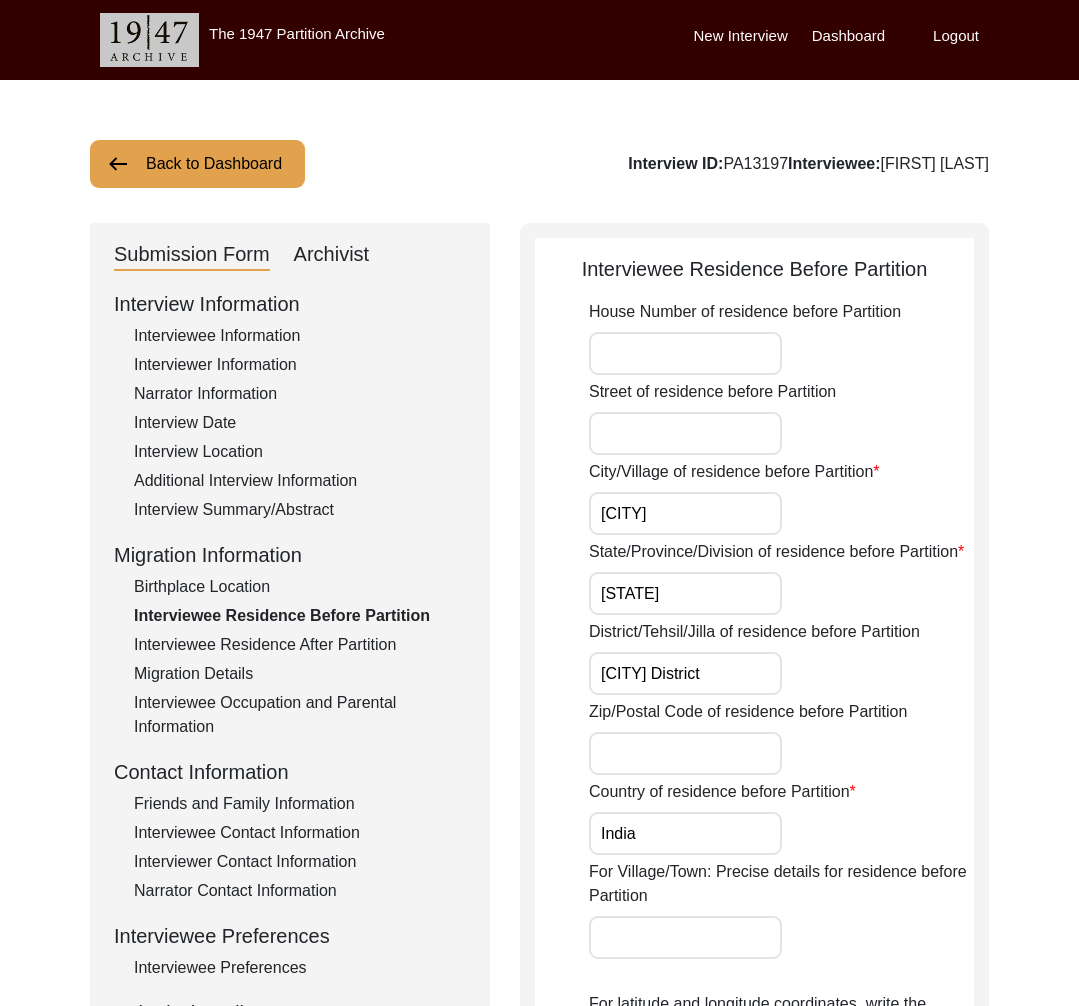 click on "Interviewee Residence After Partition" 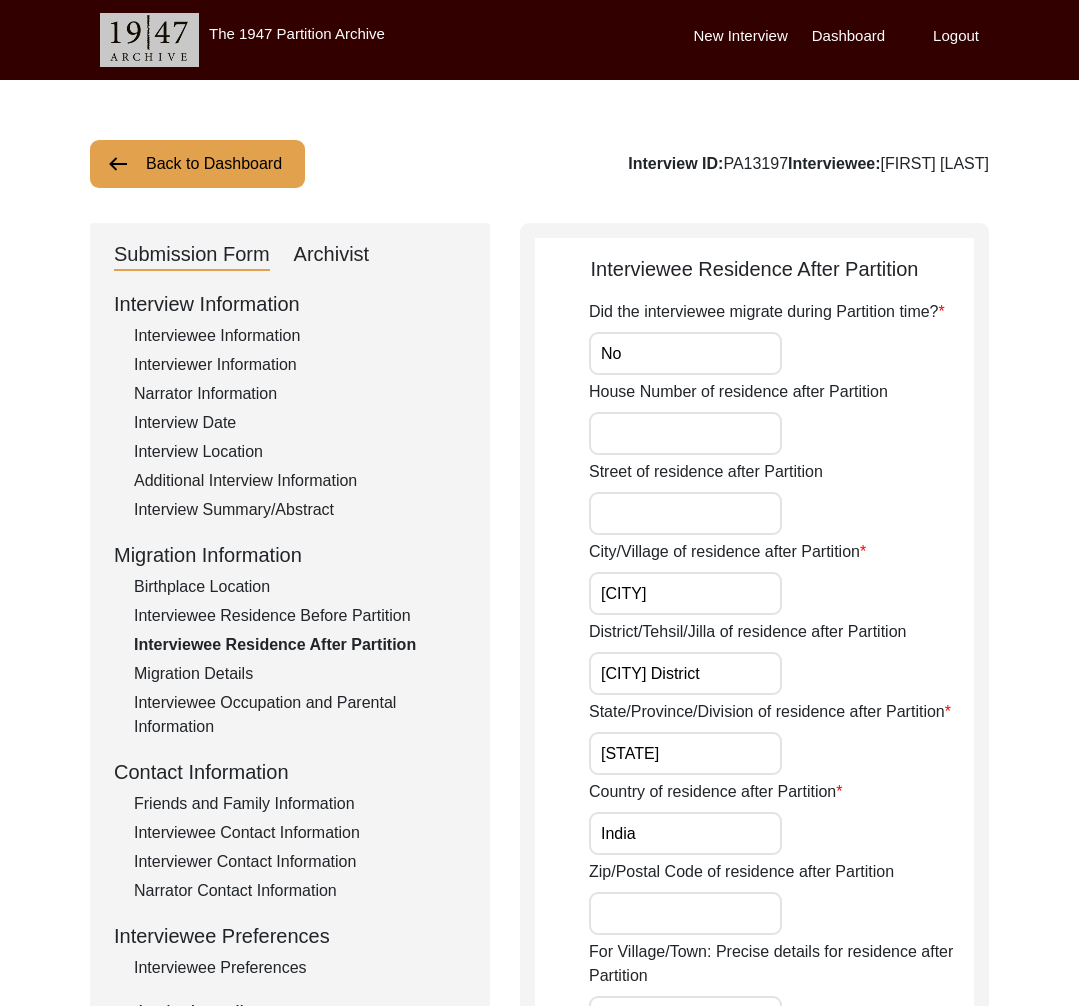 click on "Migration Details" 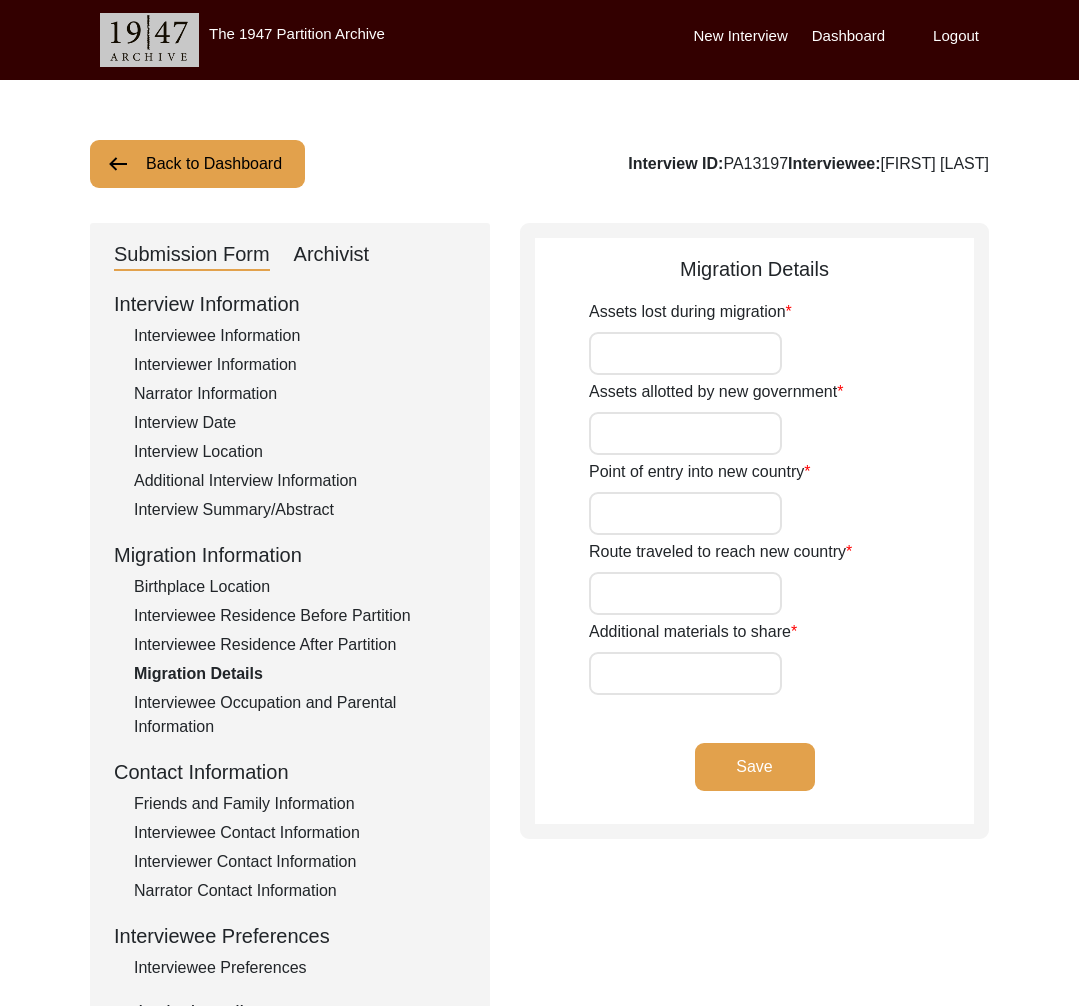 type on "N/A" 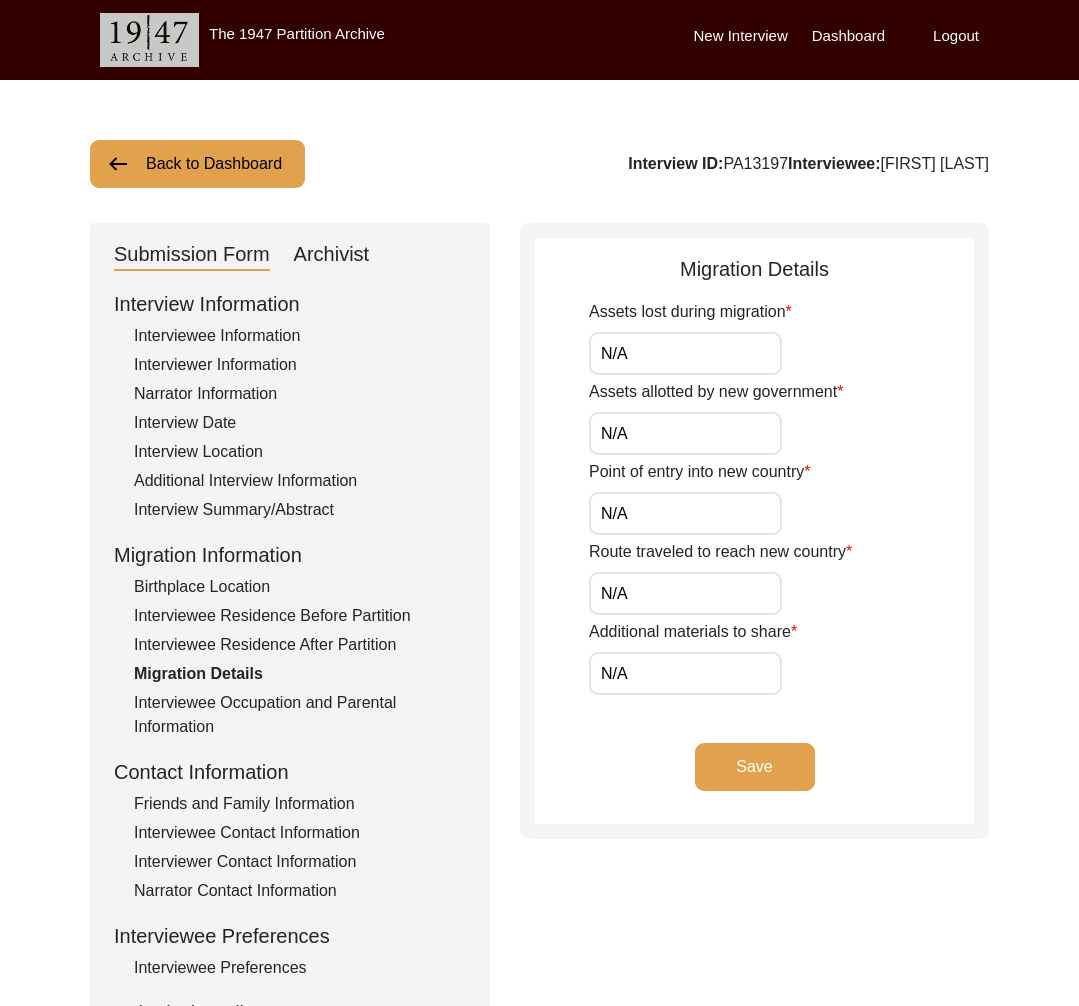 click on "Interviewee Occupation and Parental Information" 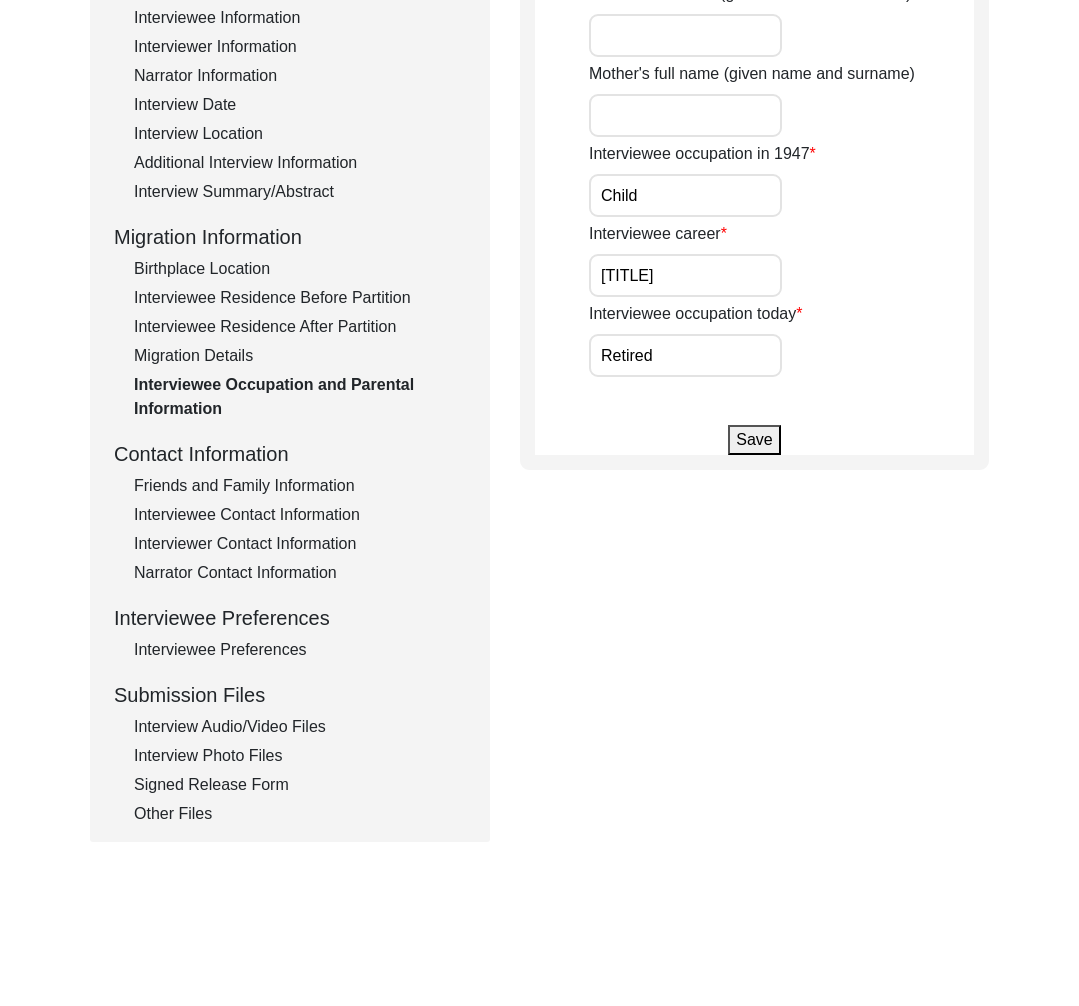 scroll, scrollTop: 386, scrollLeft: 0, axis: vertical 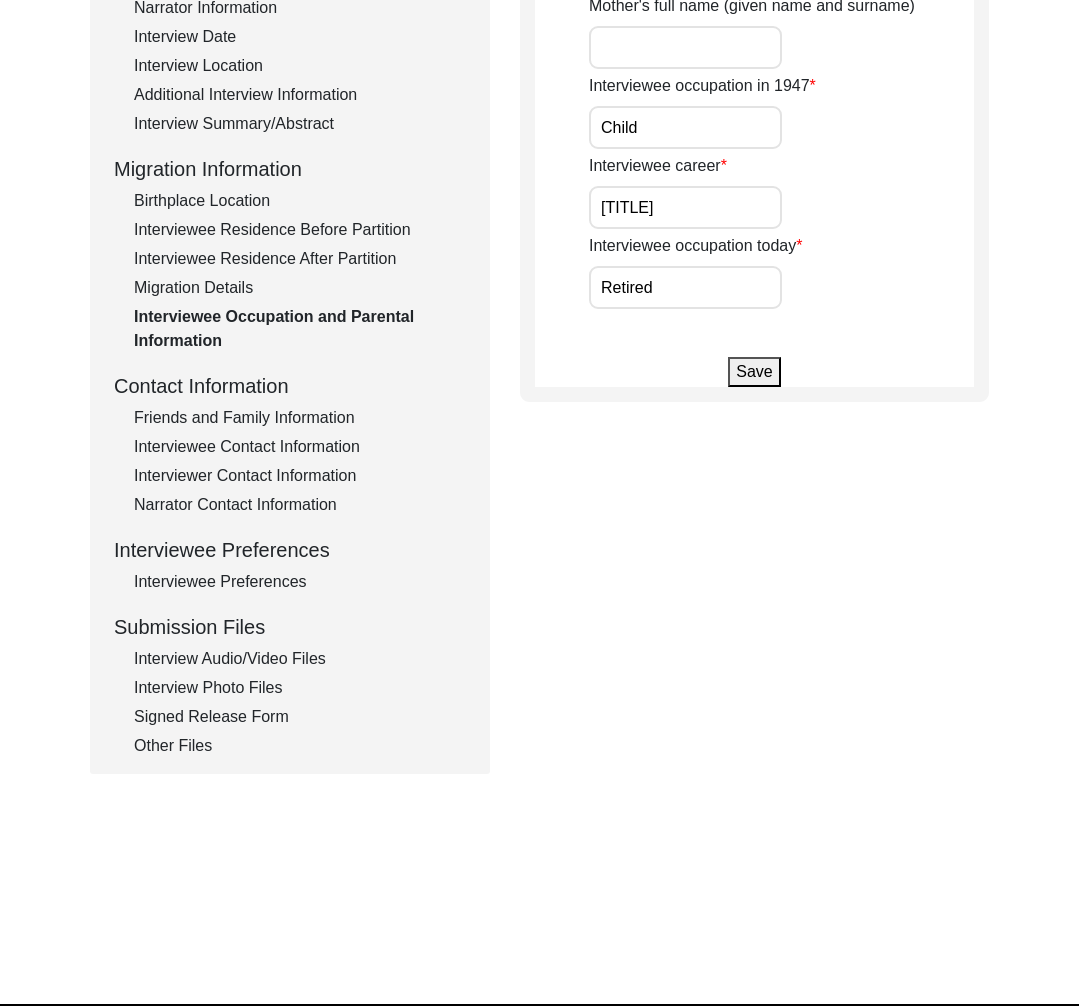 click on "Friends and Family Information" 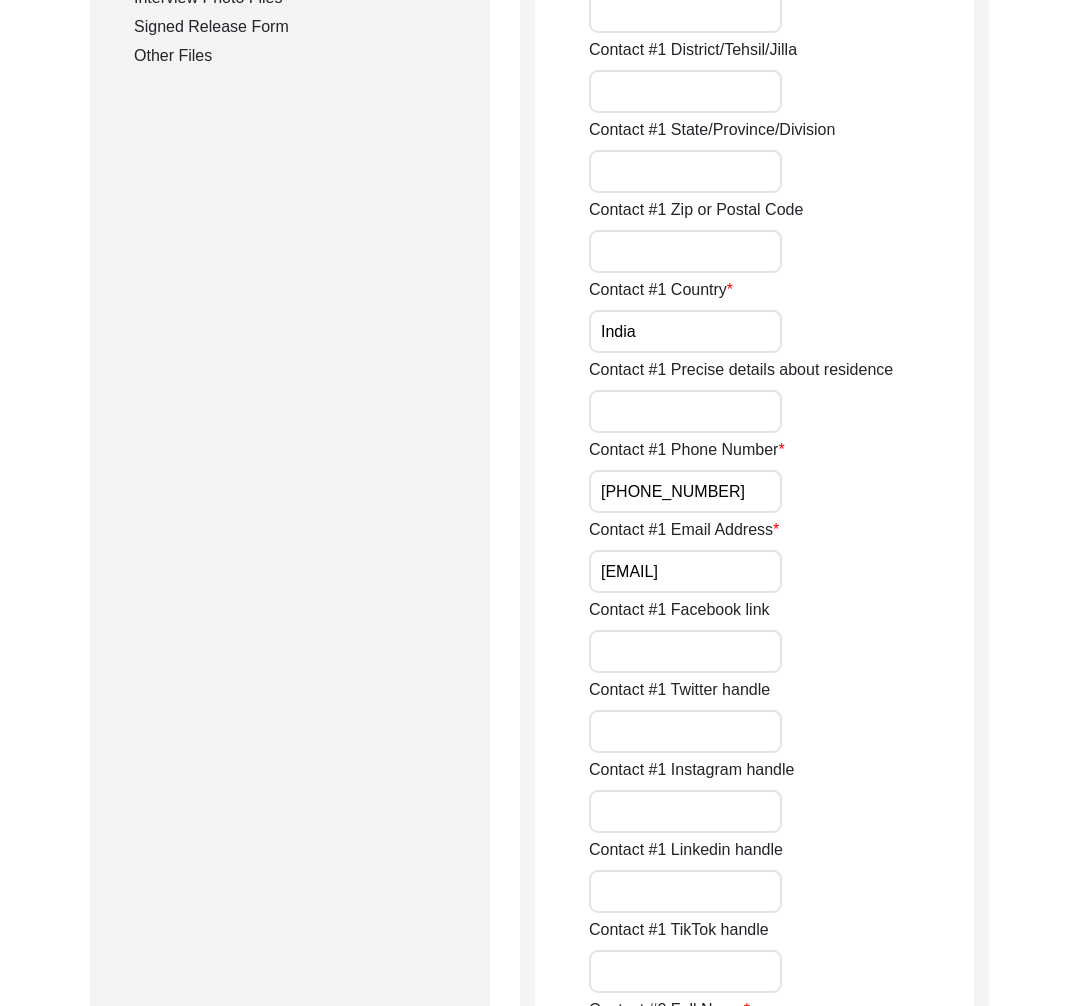 scroll, scrollTop: 0, scrollLeft: 0, axis: both 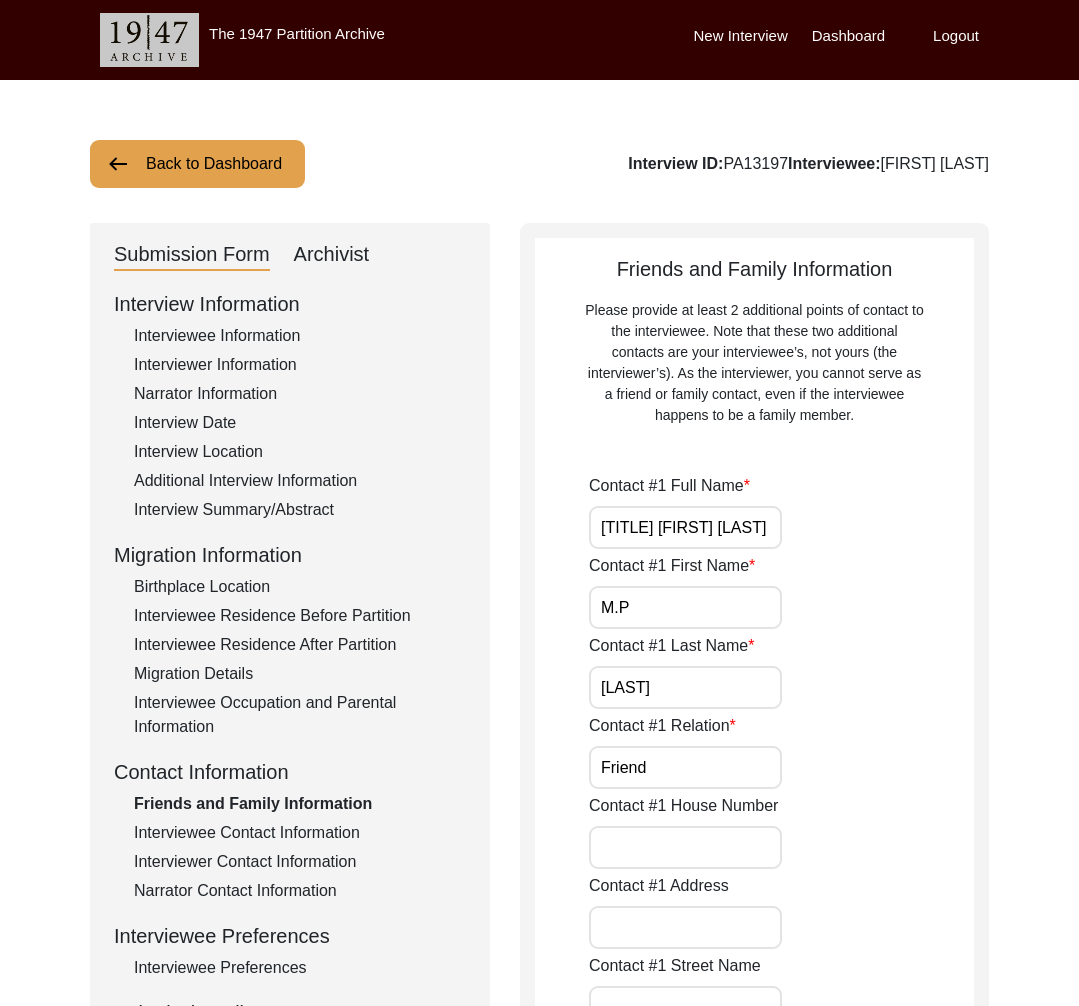 click on "Interviewee Contact Information" 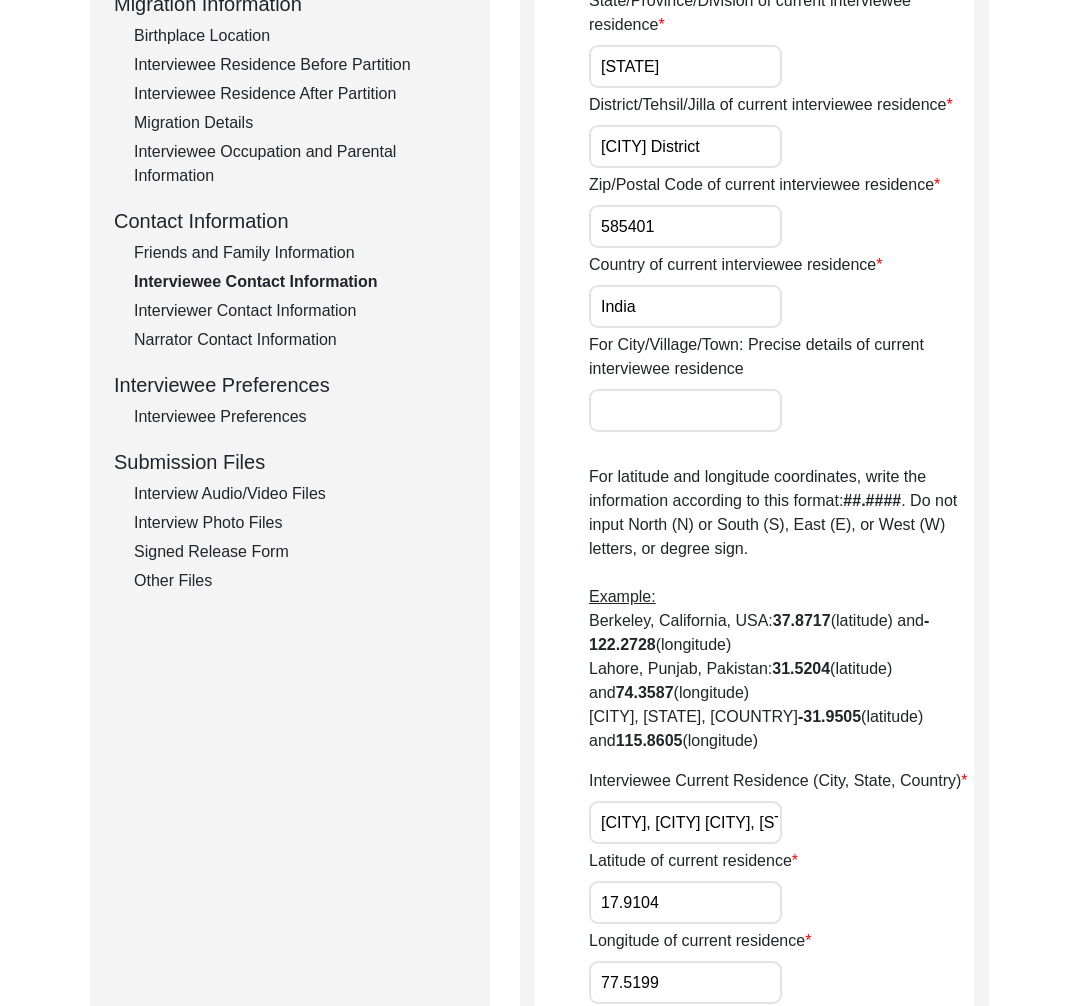 scroll, scrollTop: 349, scrollLeft: 0, axis: vertical 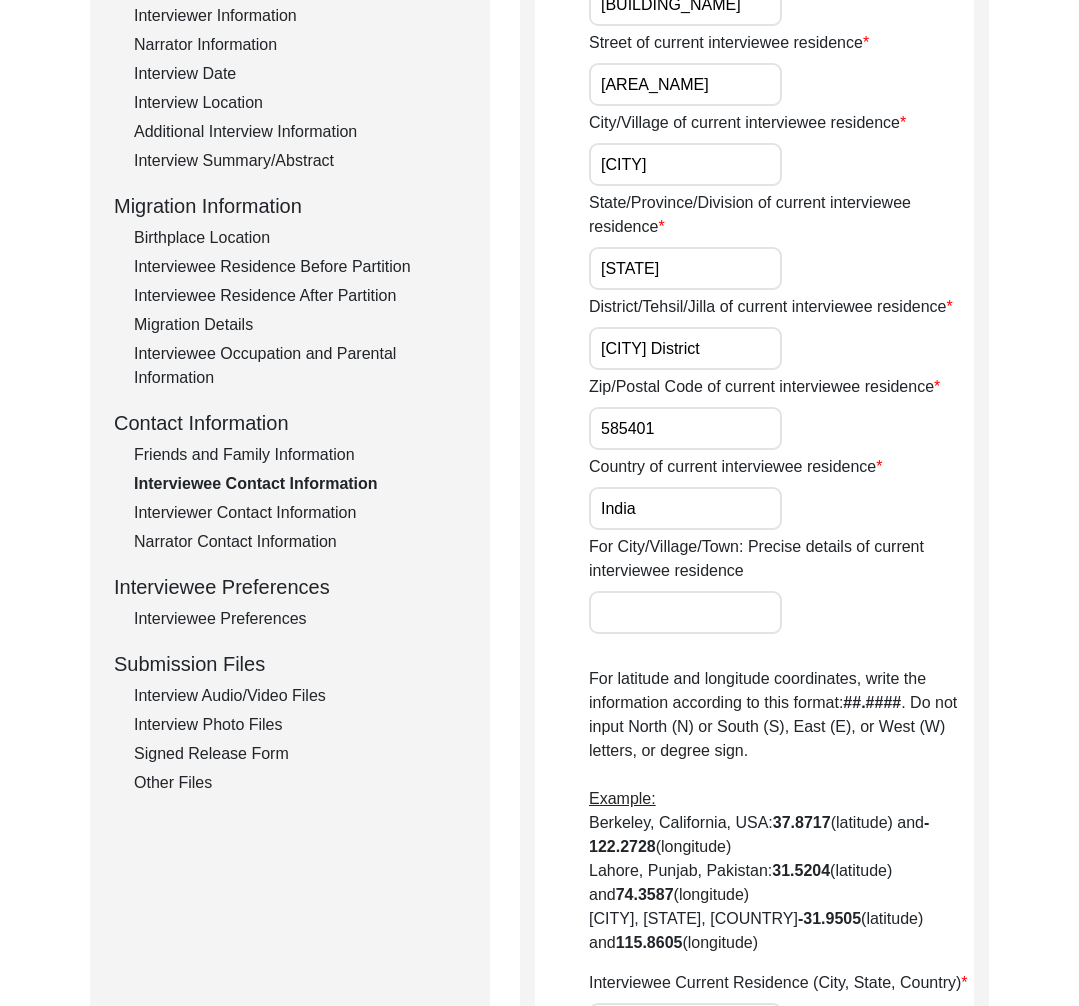 click on "Interviewer Contact Information" 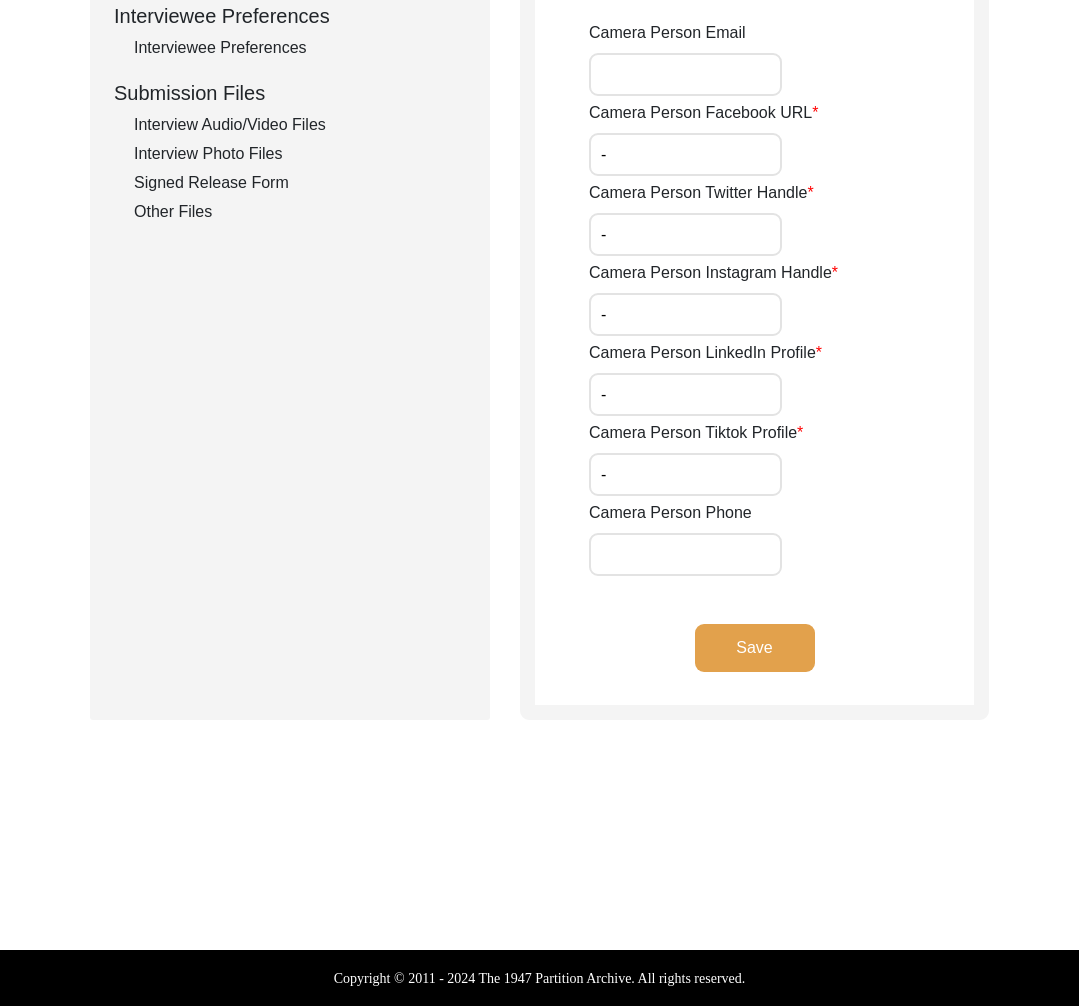 scroll, scrollTop: 436, scrollLeft: 0, axis: vertical 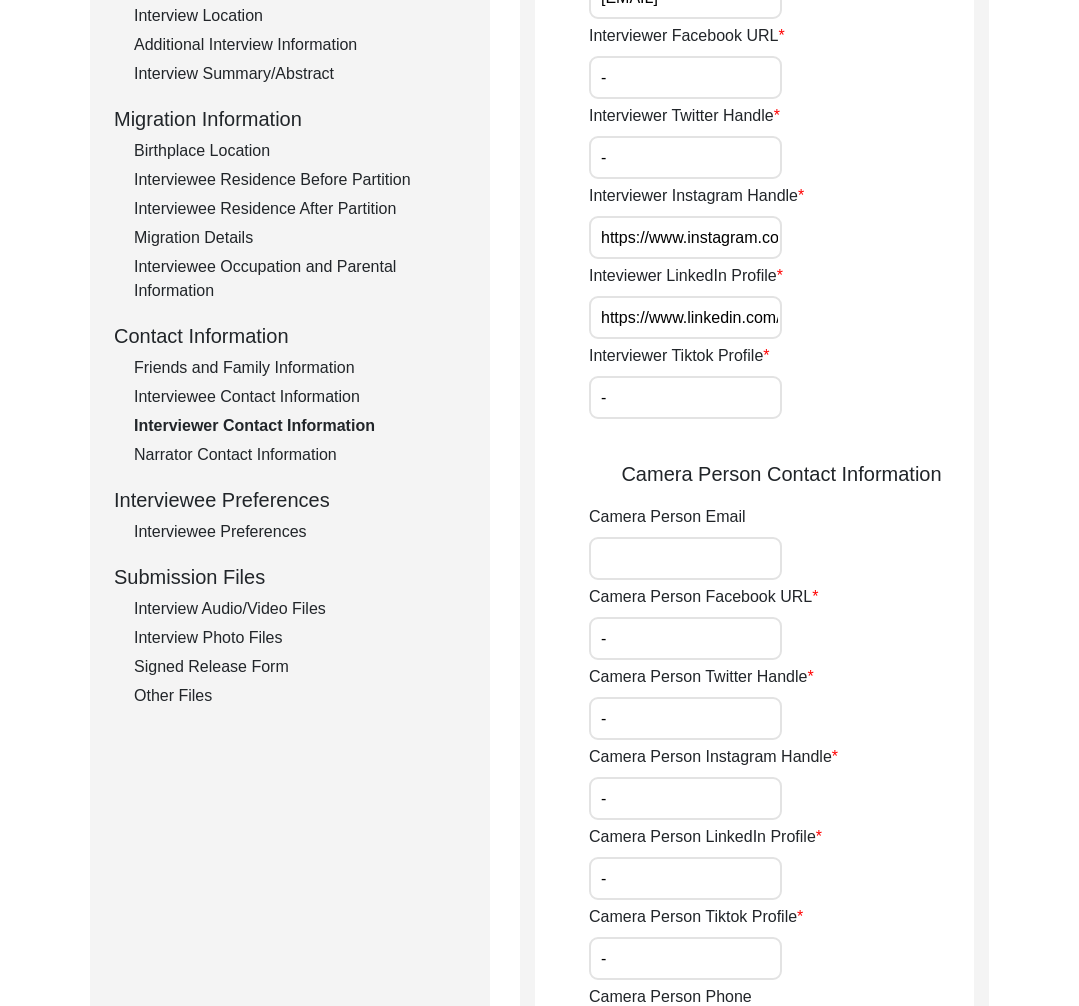 click on "Narrator Contact Information" 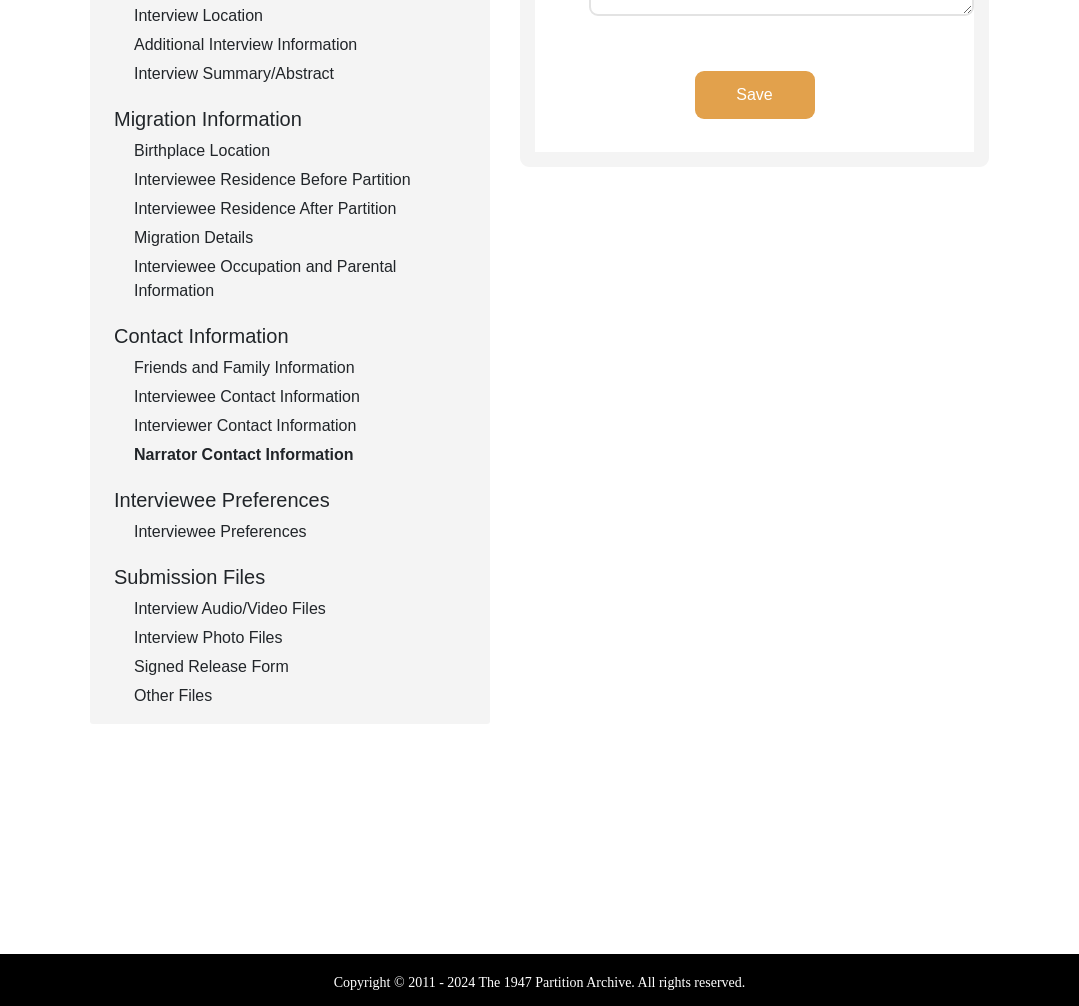 click on "Interviewee Preferences" 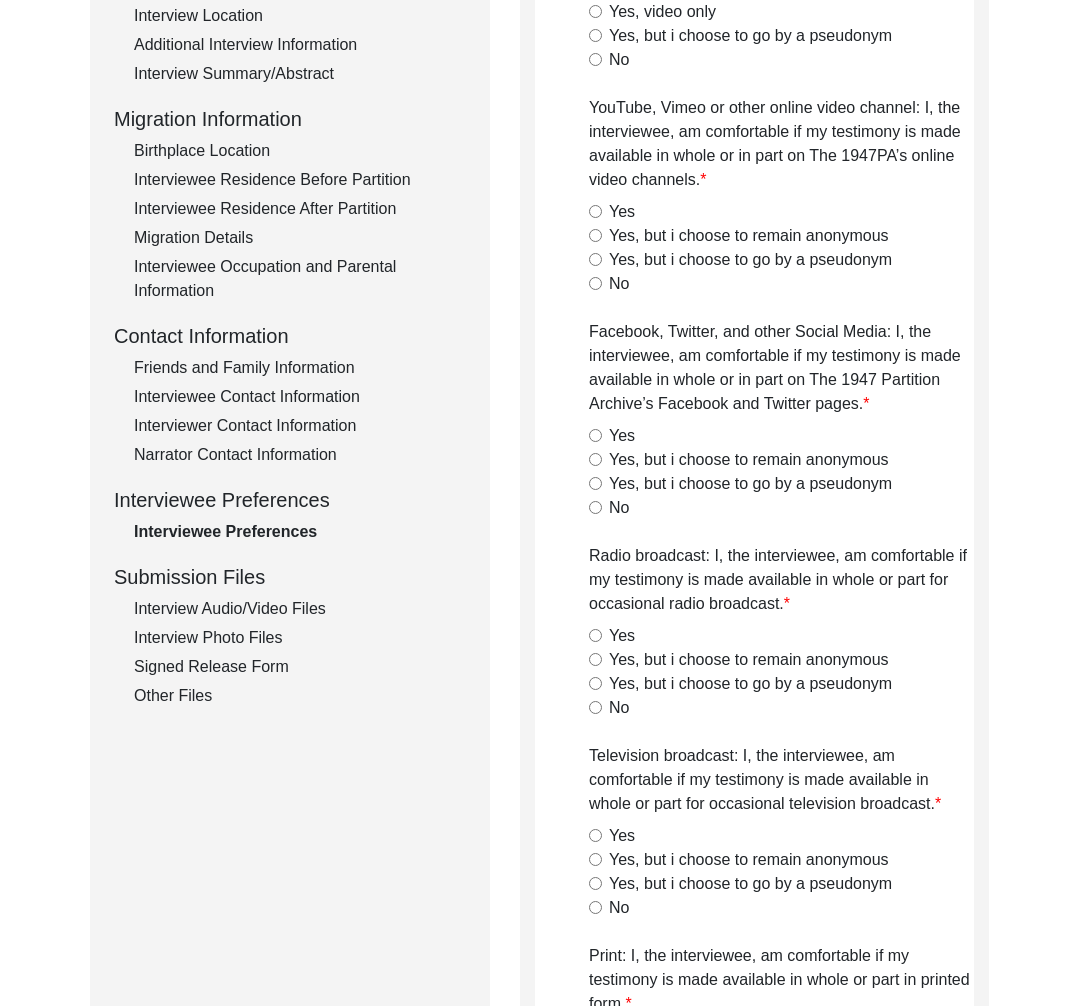 radio on "true" 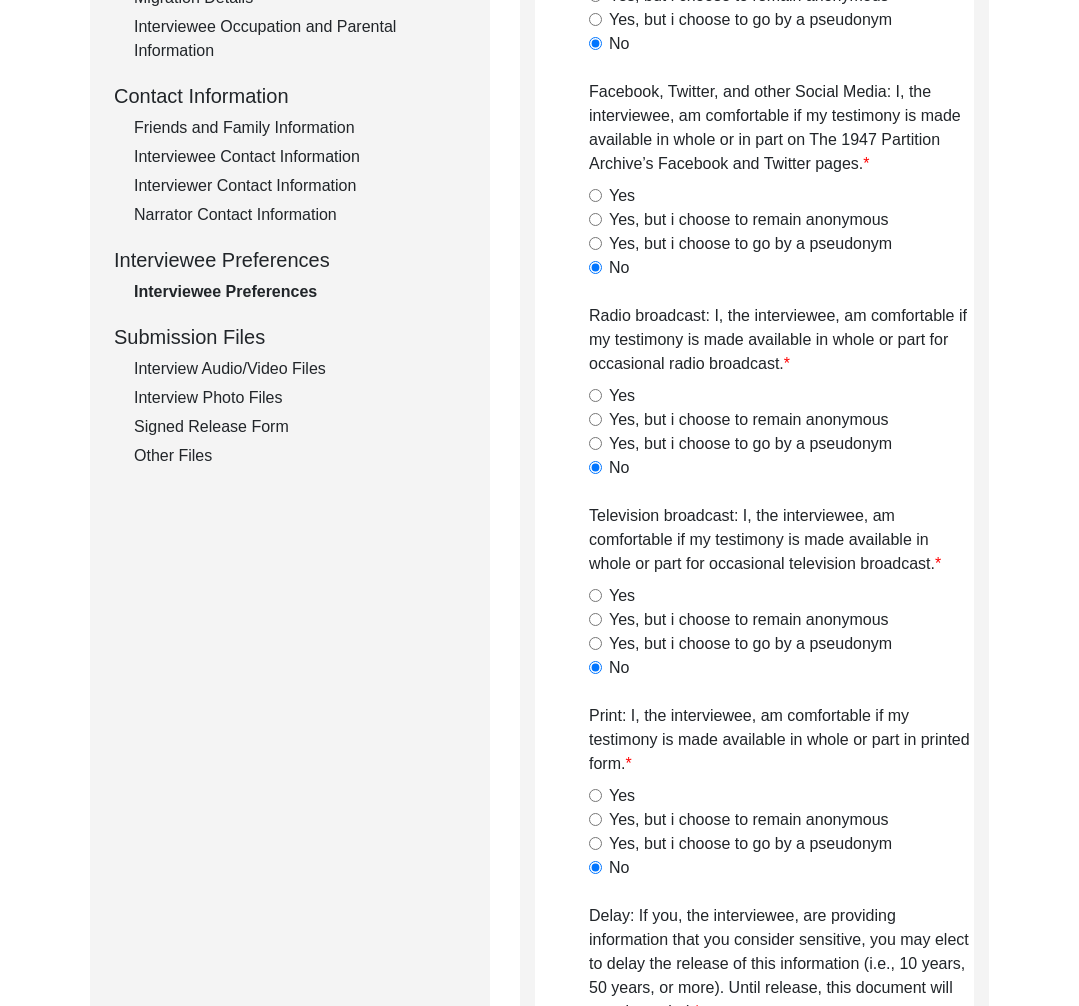 scroll, scrollTop: 578, scrollLeft: 0, axis: vertical 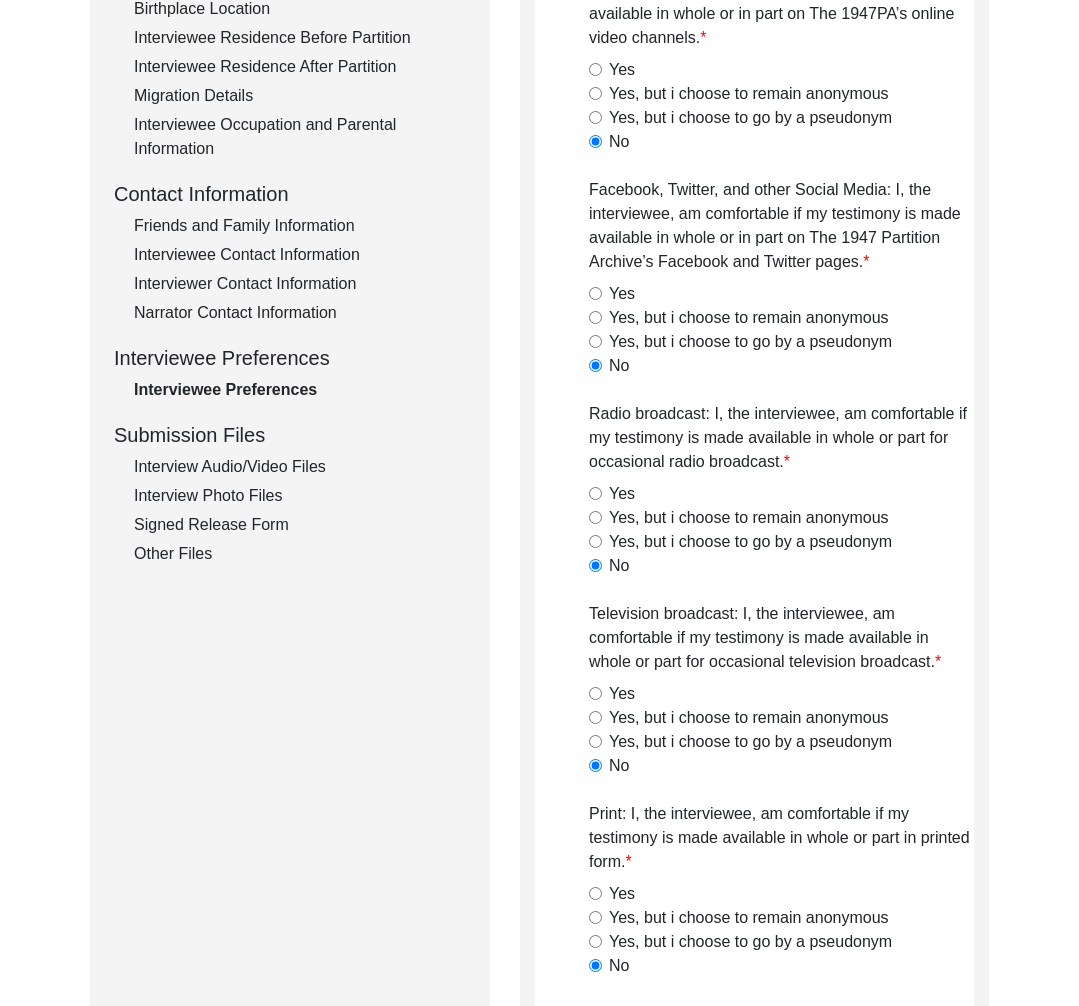 click on "Interview Audio/Video Files" 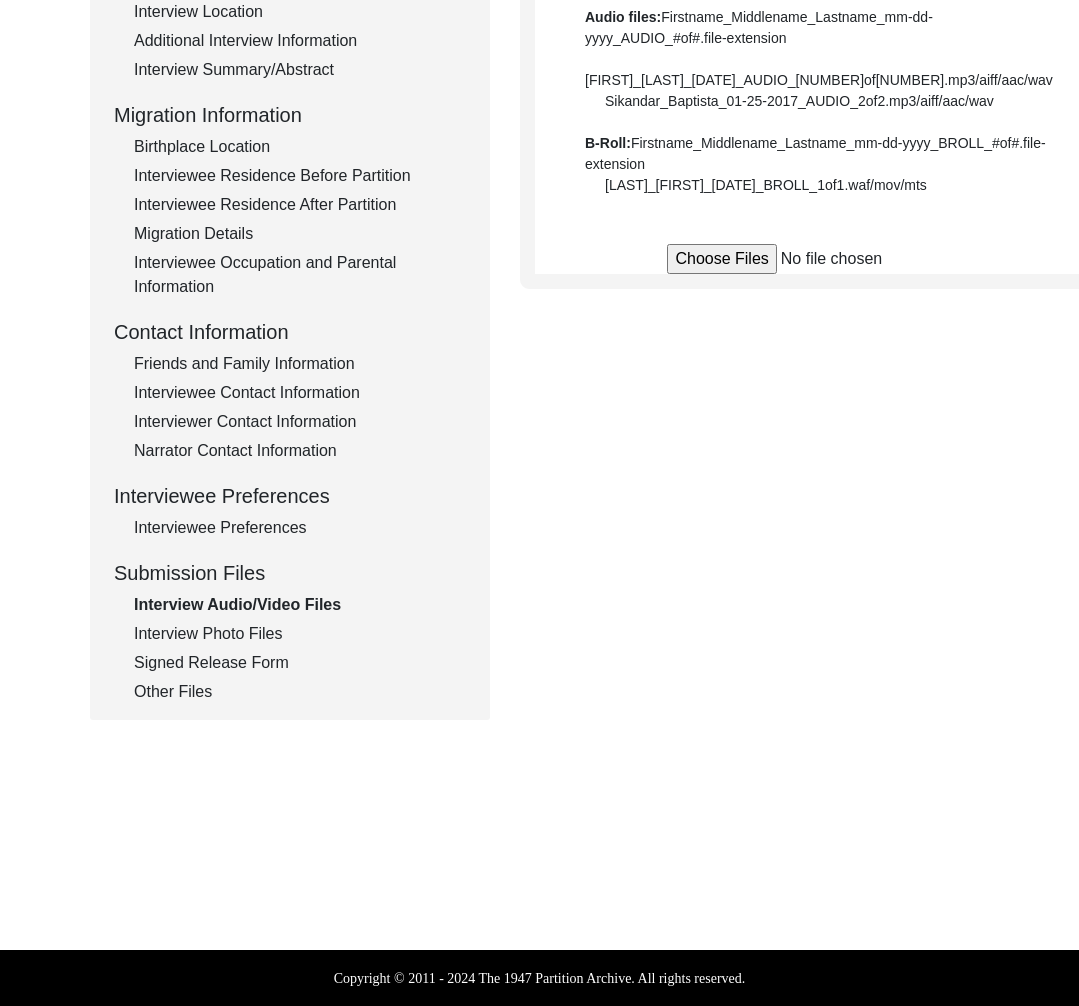 scroll, scrollTop: 578, scrollLeft: 0, axis: vertical 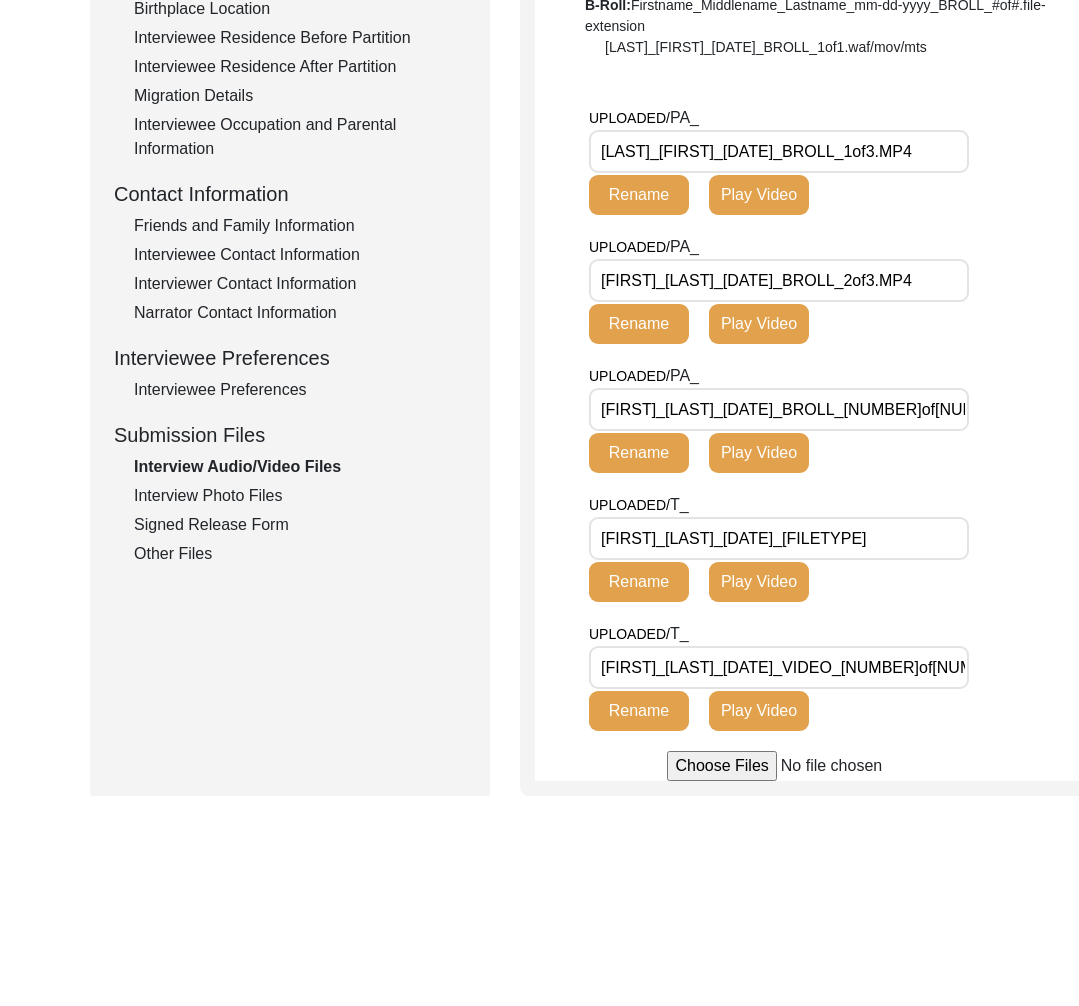click on "Interview Photo Files" 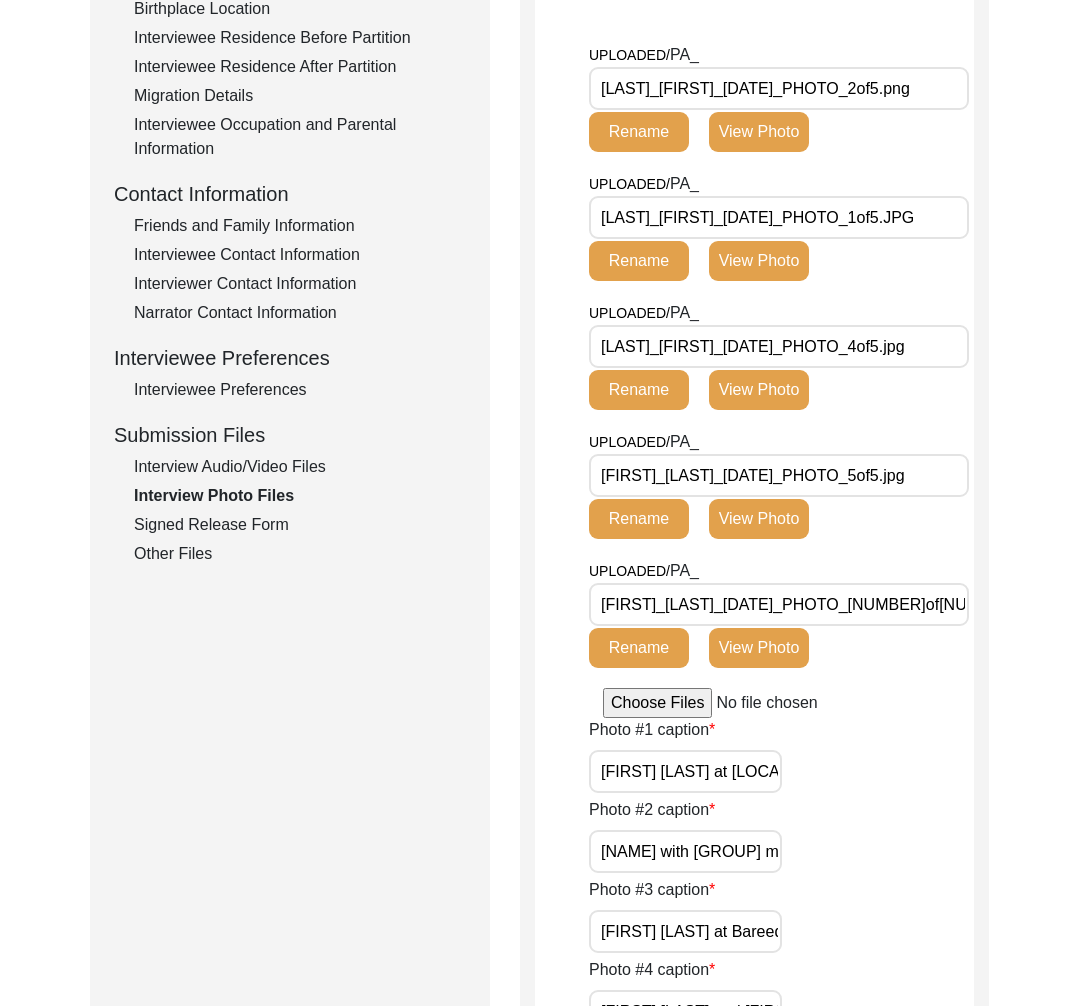 scroll, scrollTop: 0, scrollLeft: 26, axis: horizontal 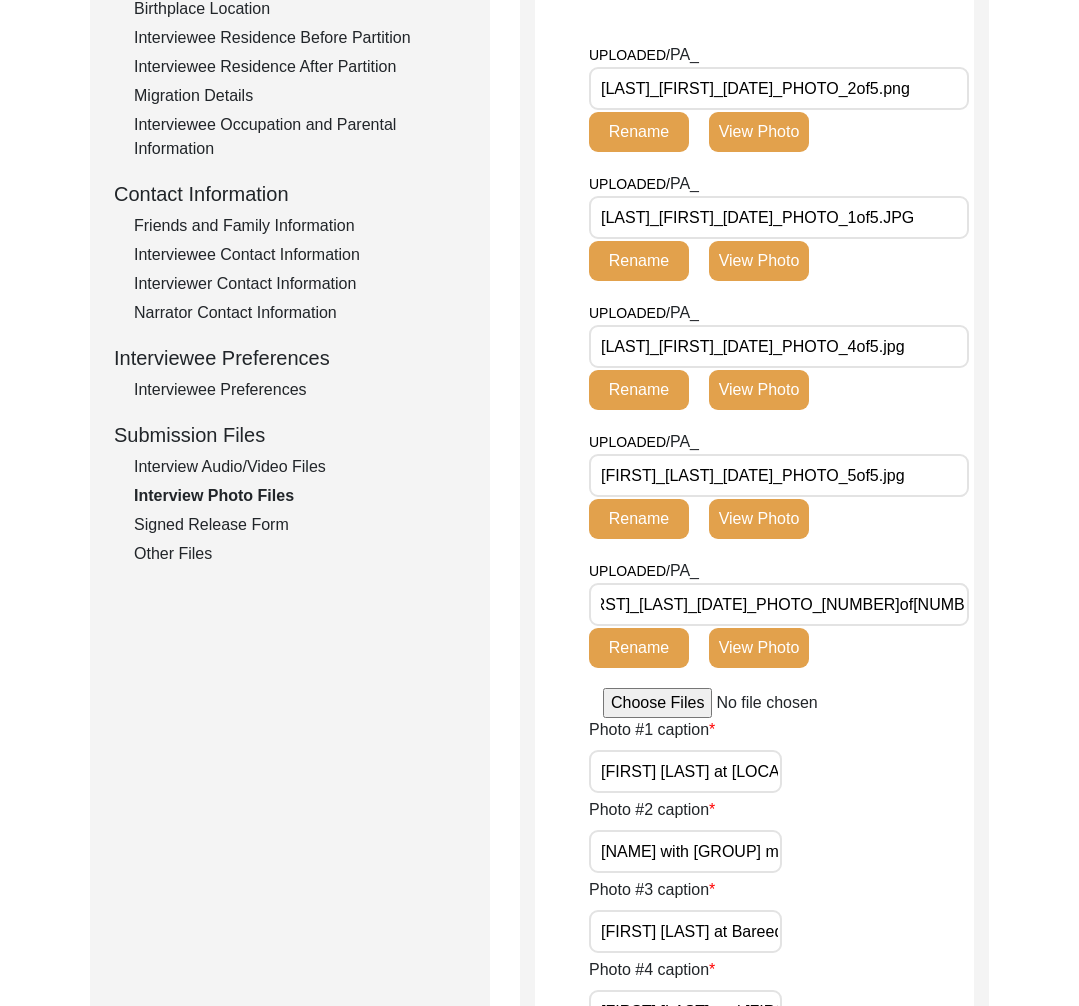 click on "Signed Release Form" 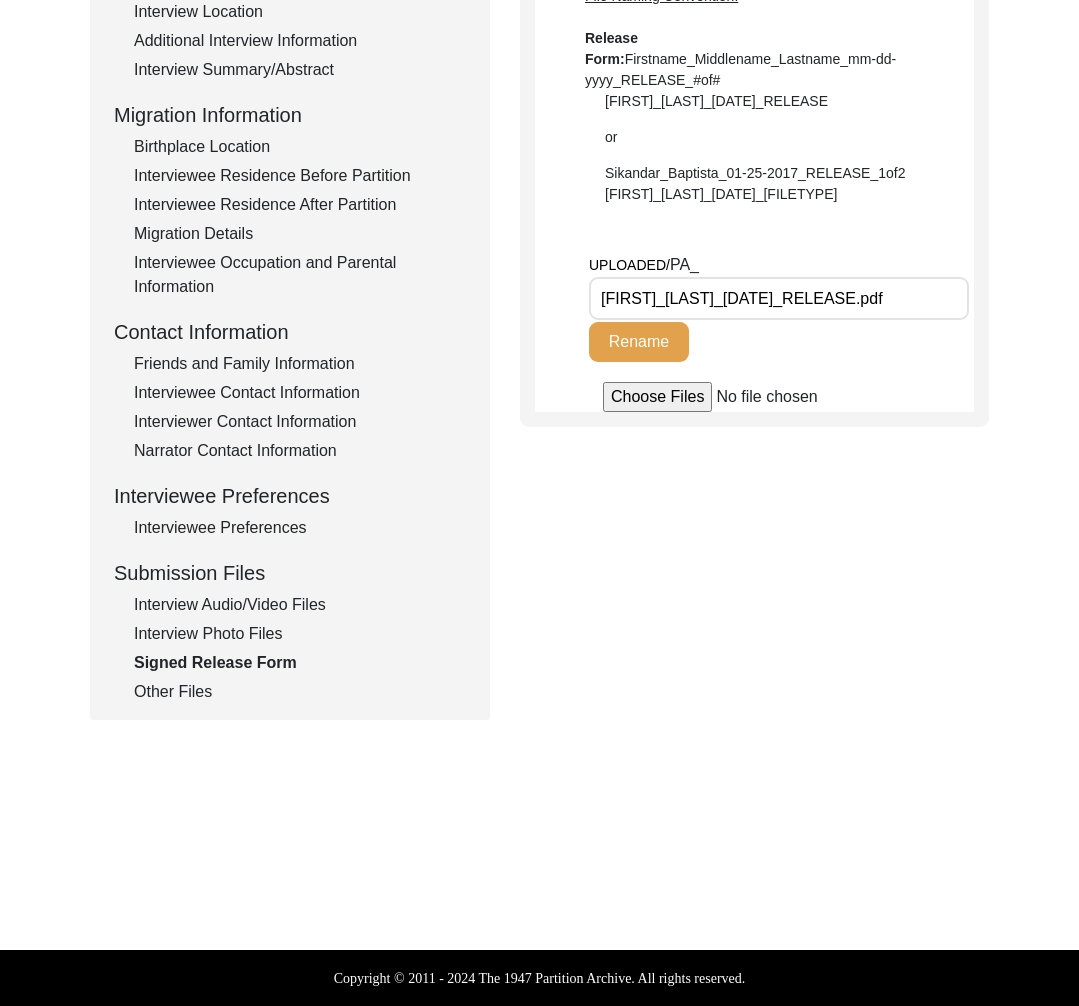 click on "Other Files" 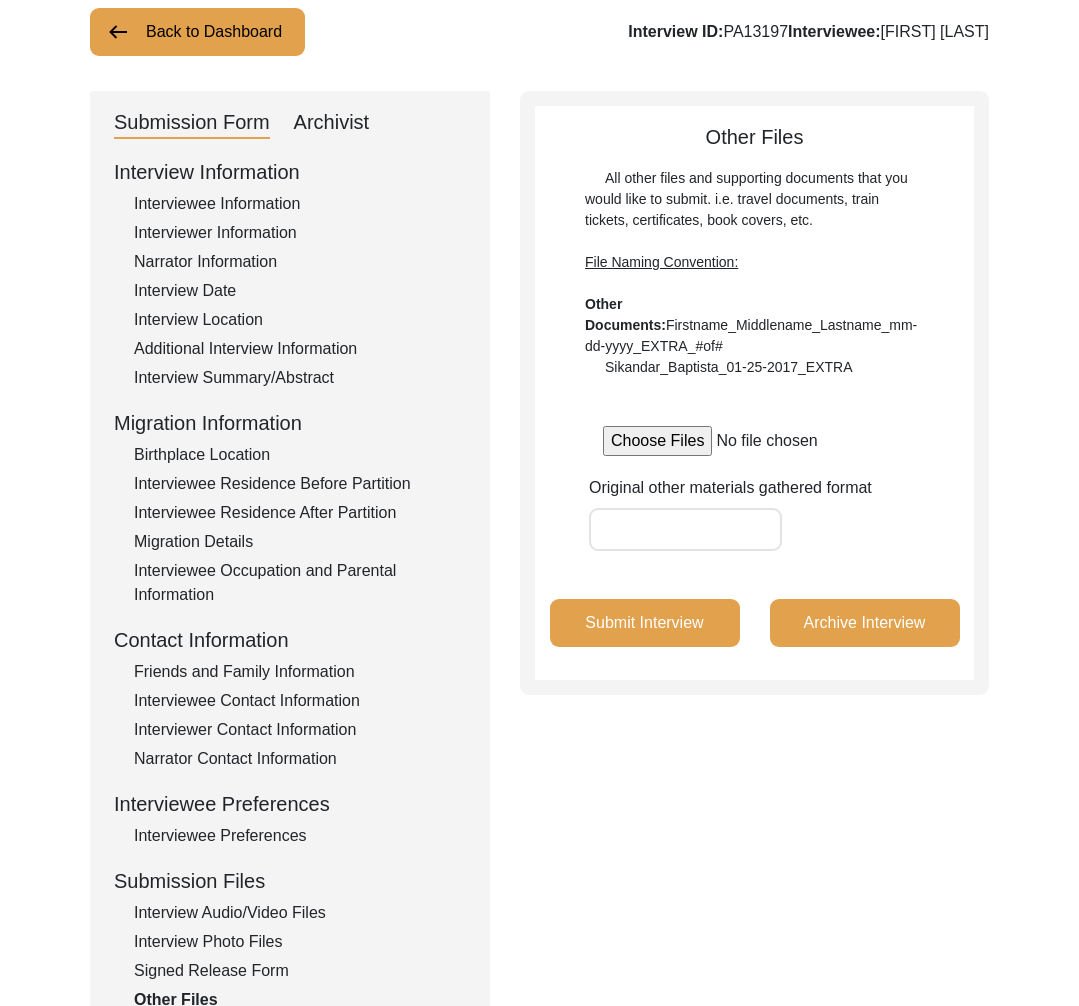 scroll, scrollTop: 0, scrollLeft: 0, axis: both 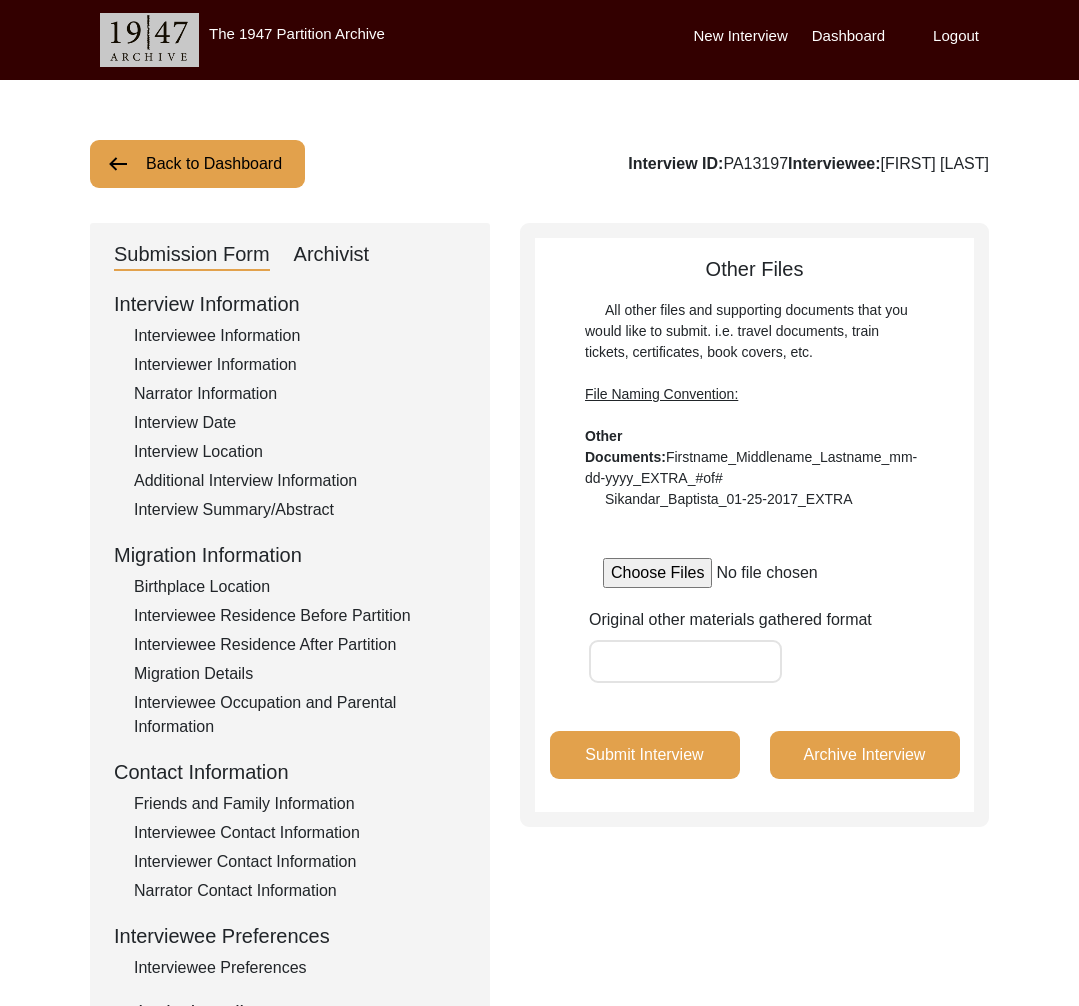 click on "Submission Form   Archivist" 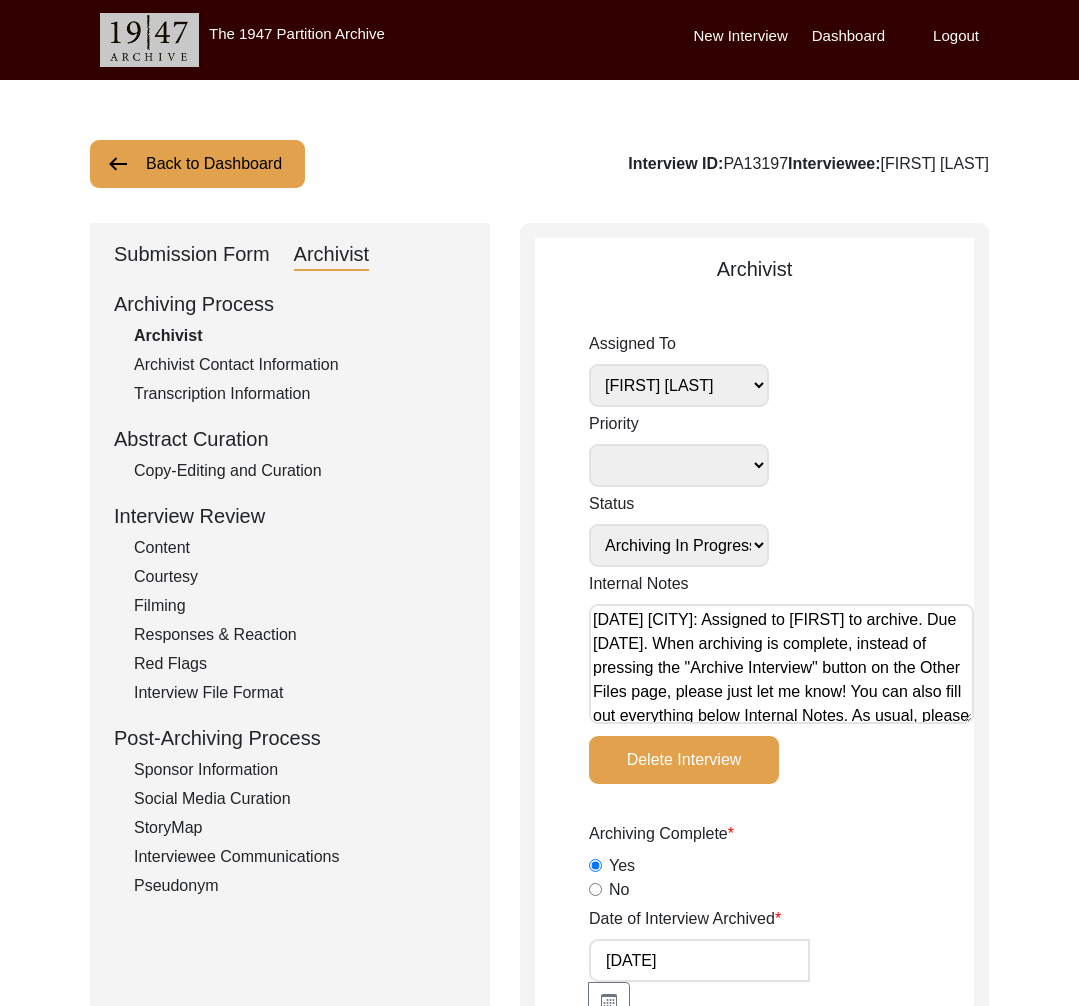click on "Back to Dashboard" 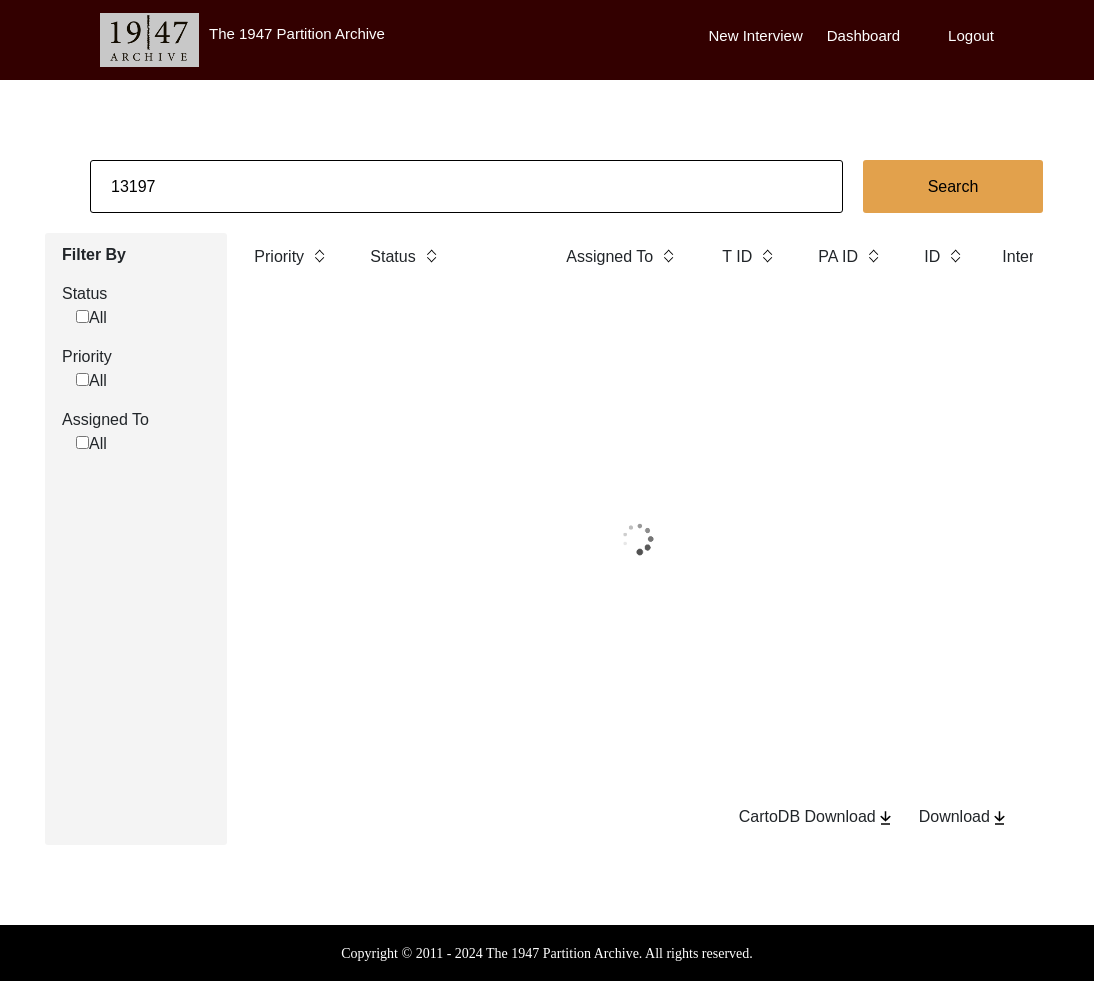 click on "13197" 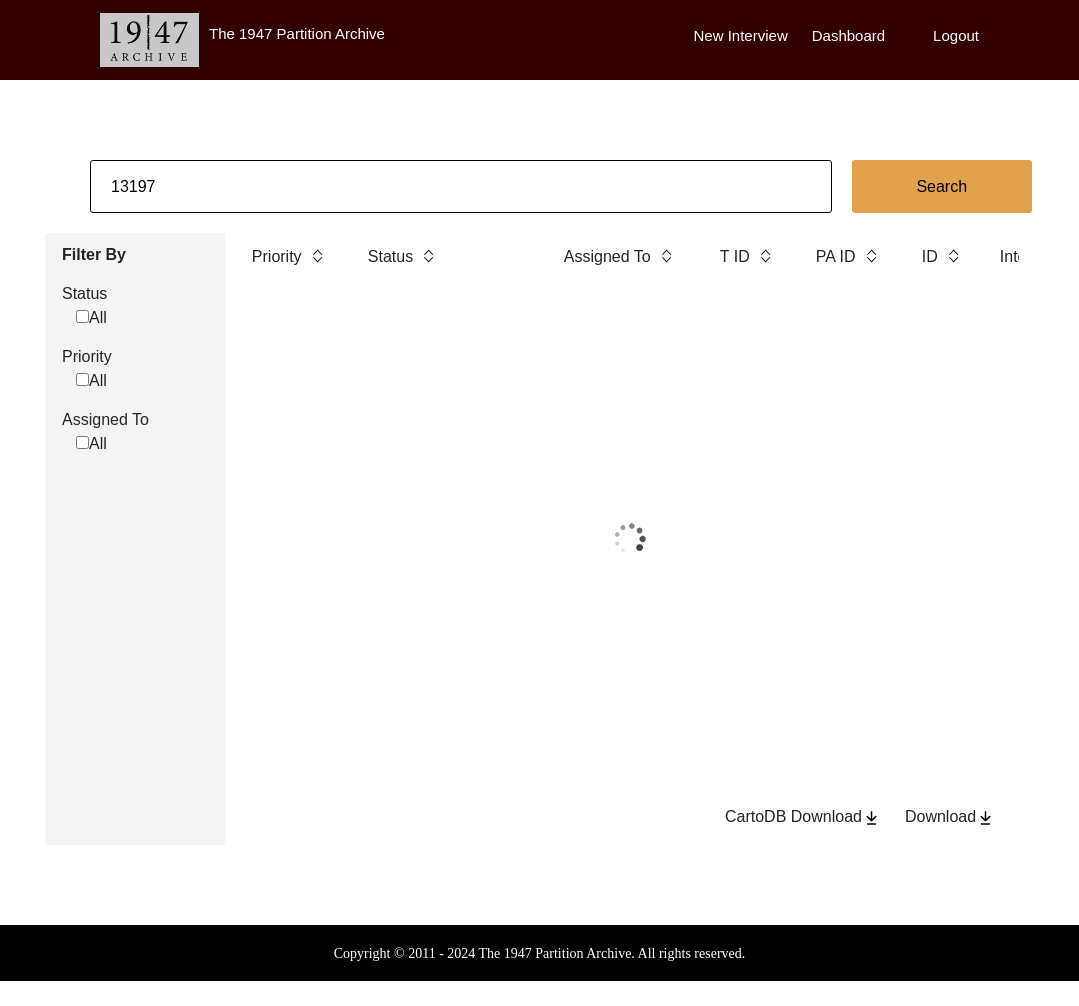 click on "13197" 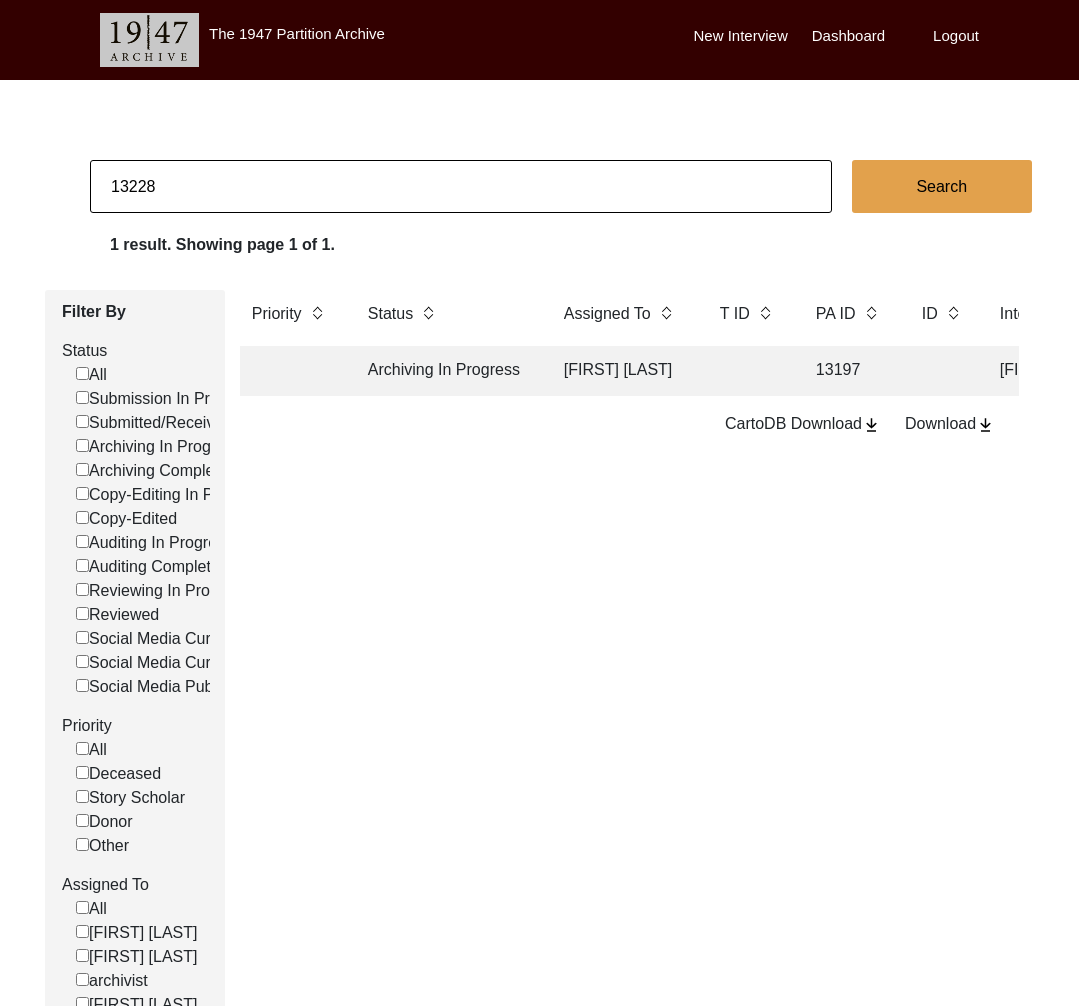 type on "13228" 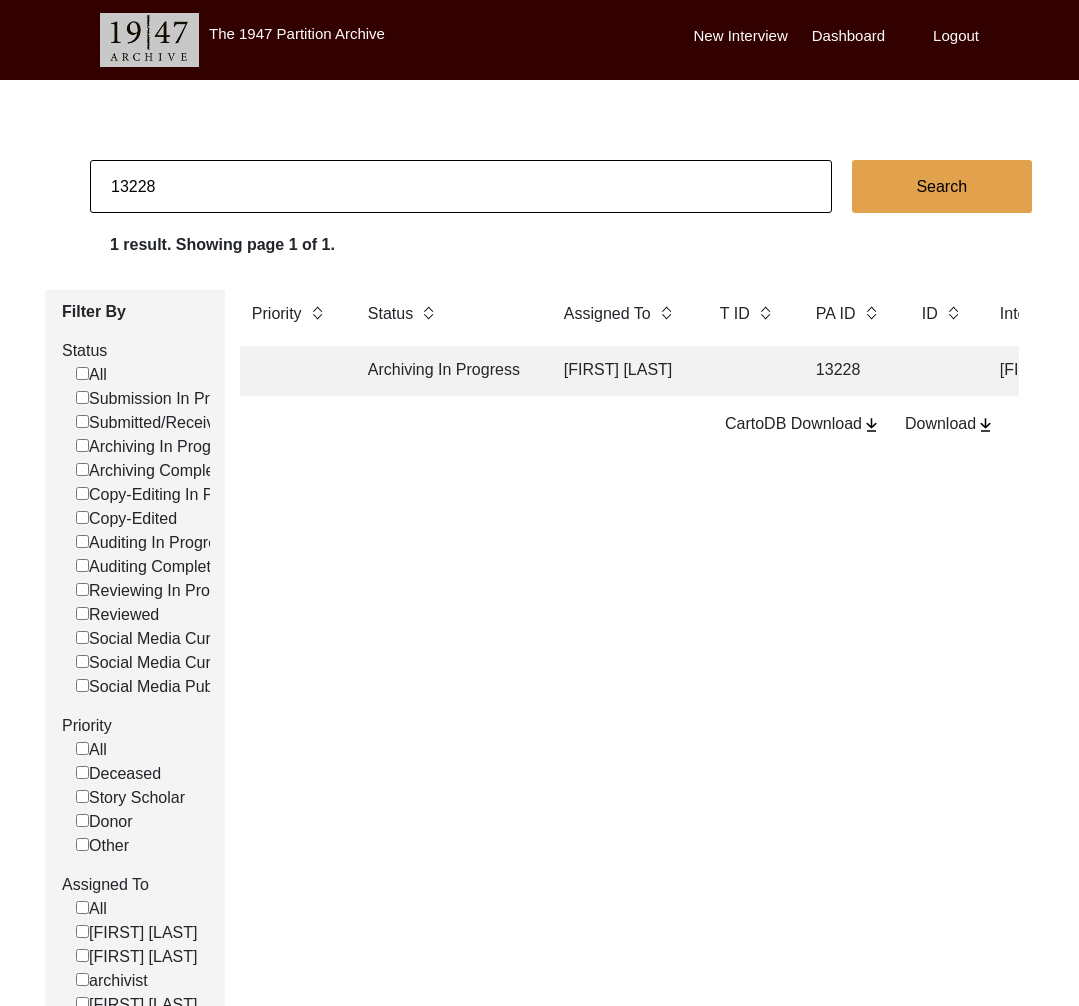 click on "Archiving In Progress" 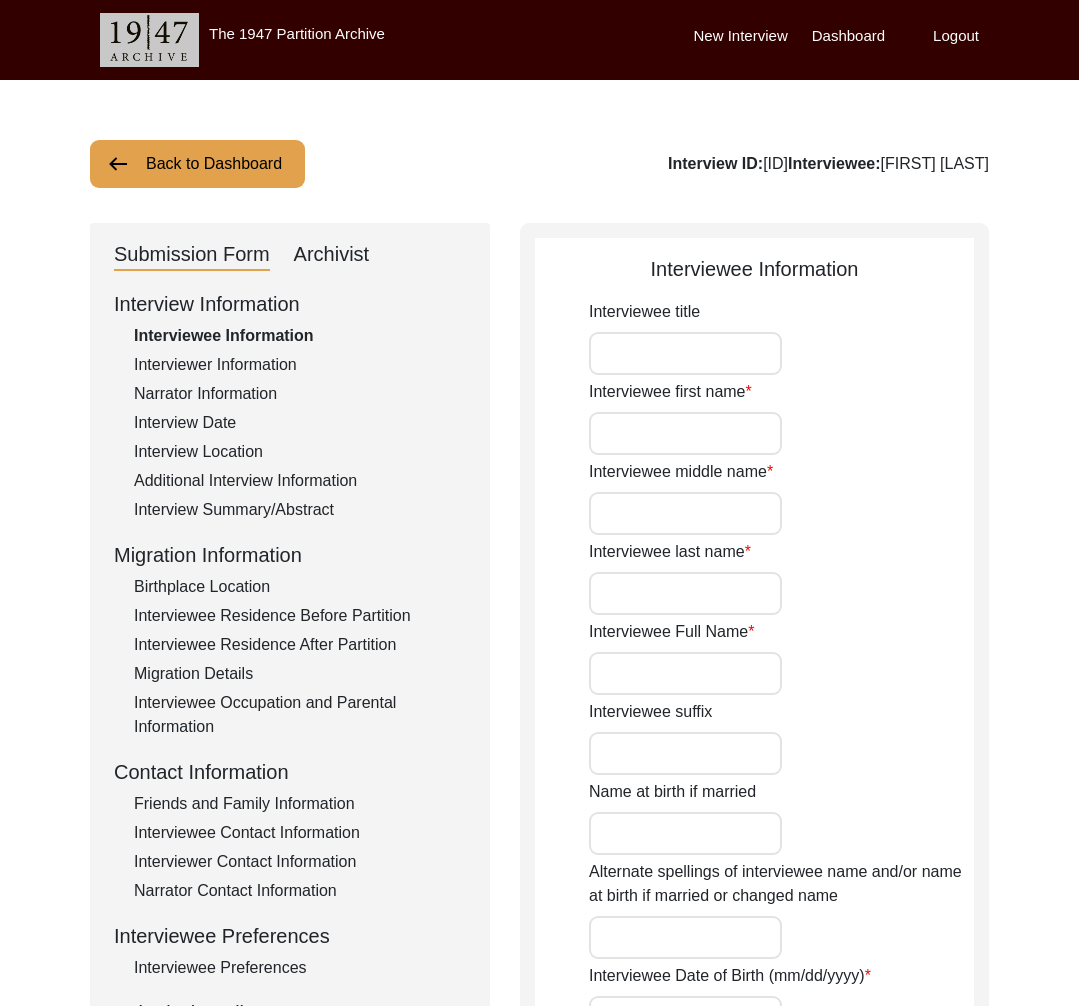 type on "Mr." 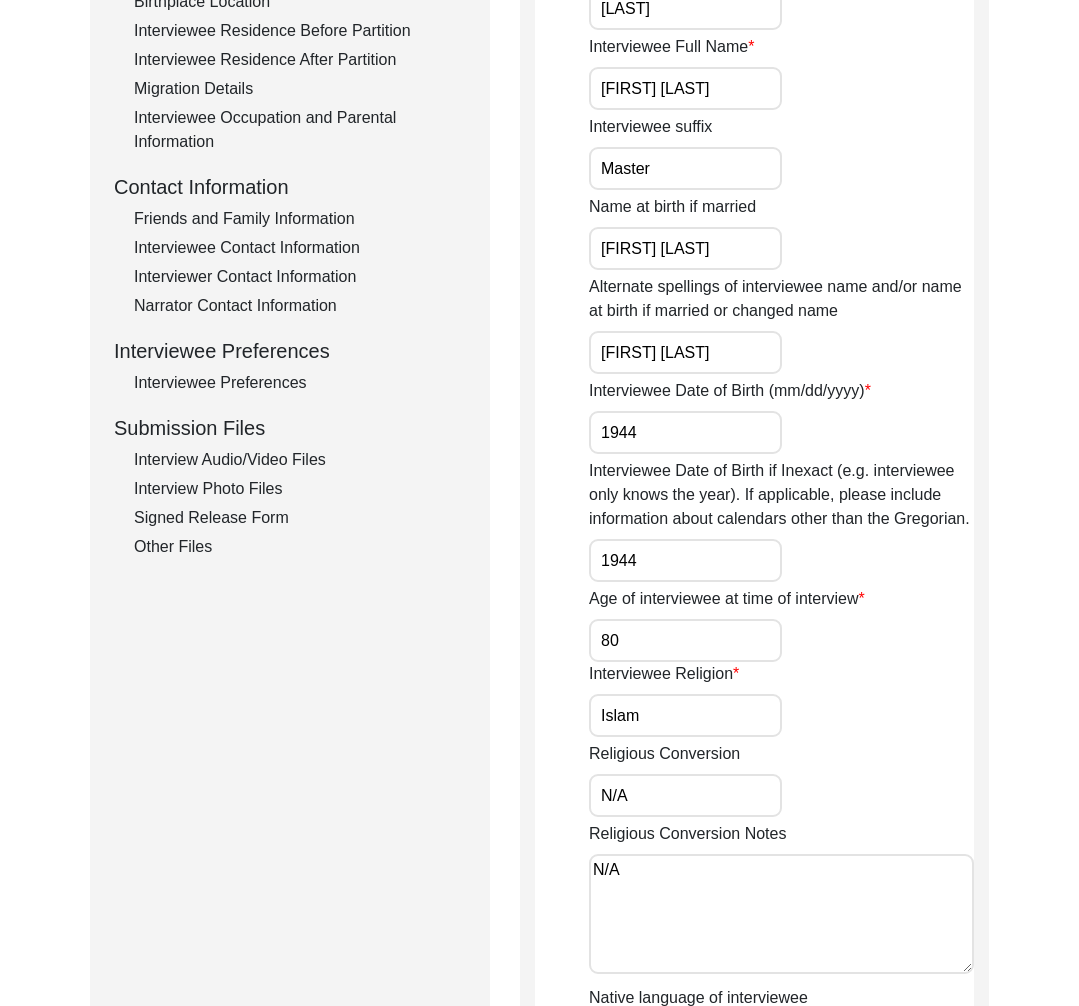 scroll, scrollTop: 0, scrollLeft: 0, axis: both 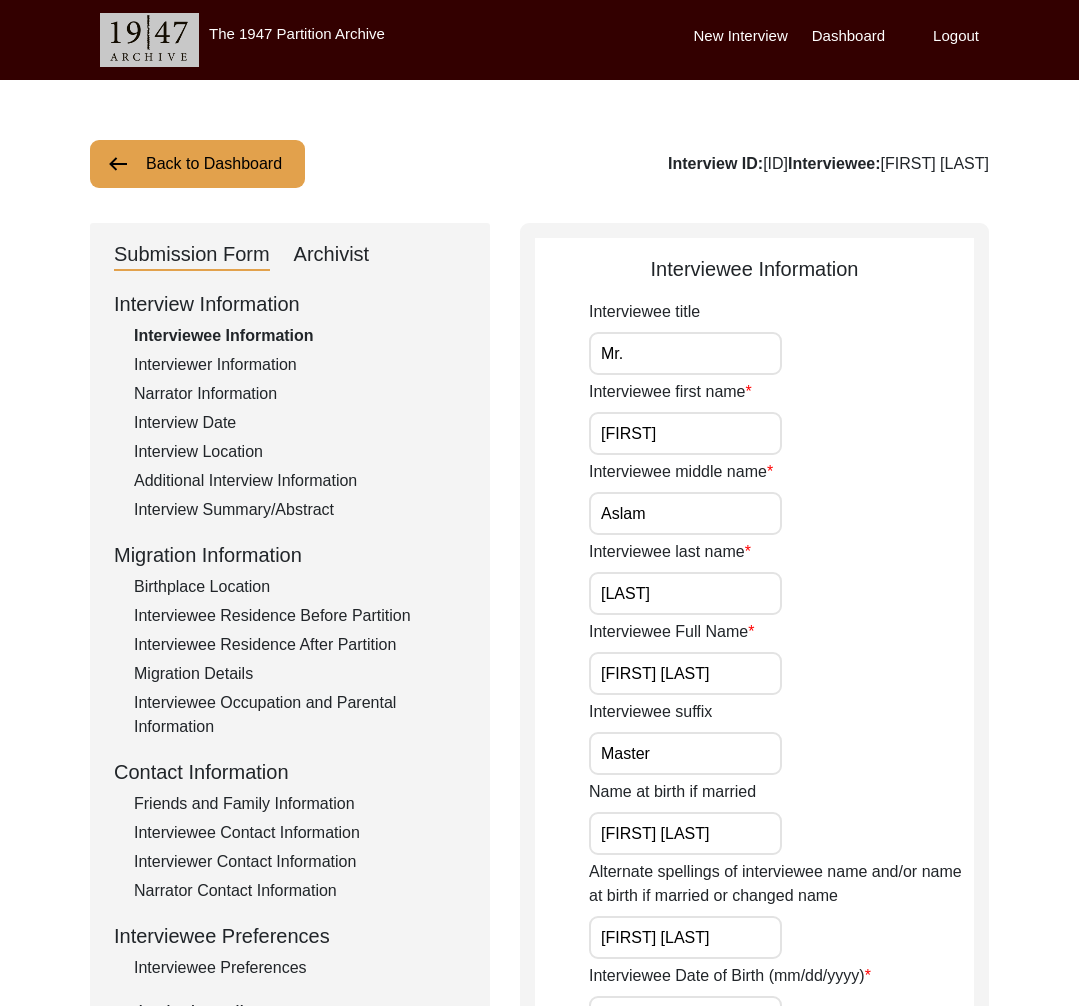 click on "Interviewer Information" 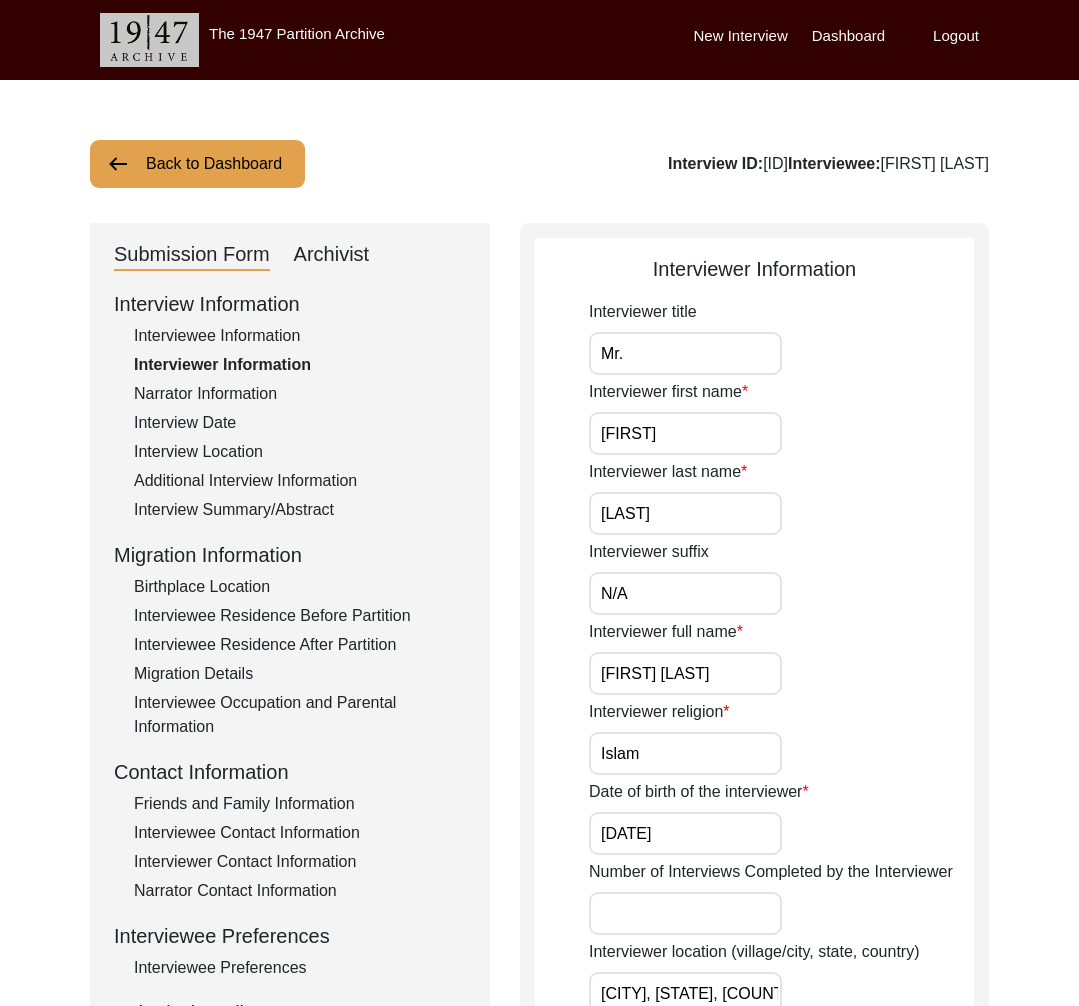 click on "Narrator Information" 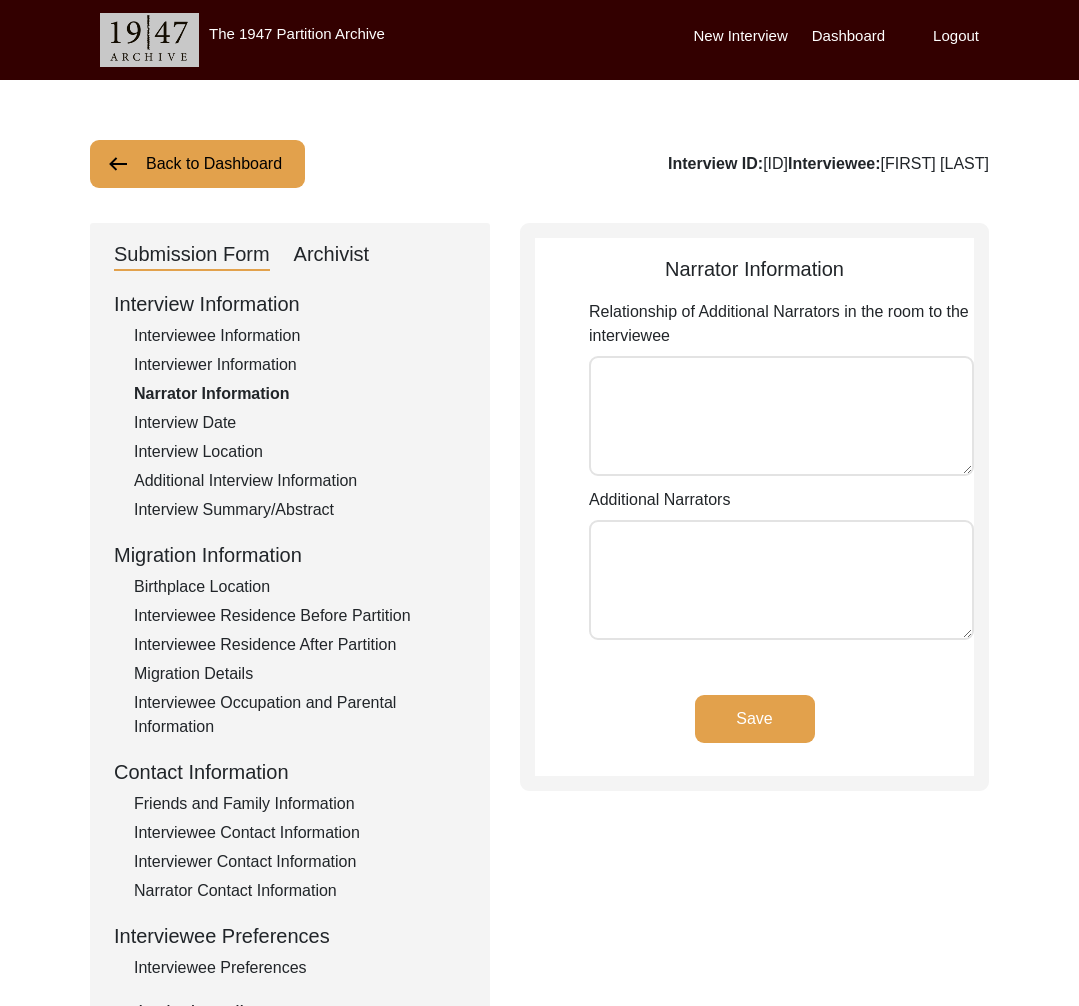 type on "N/A" 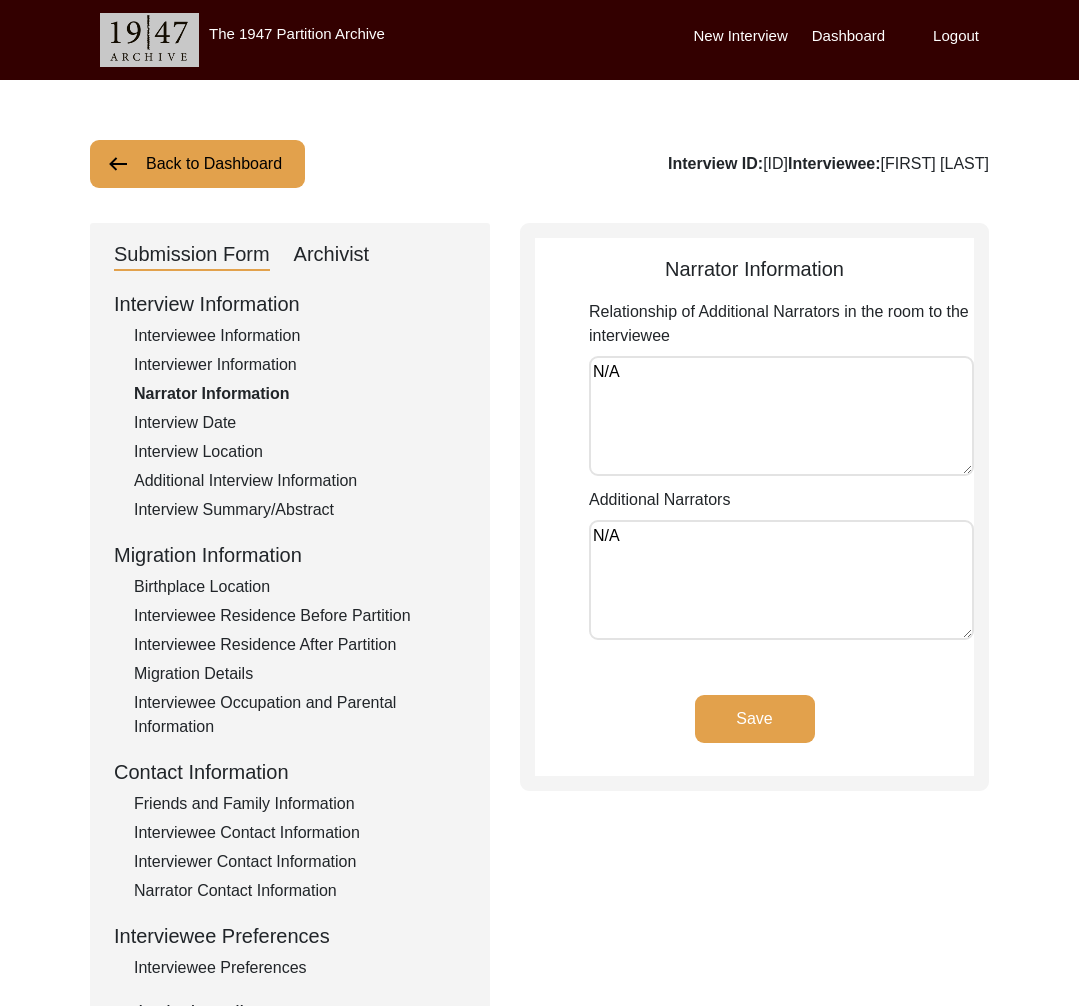 click on "Interview Date" 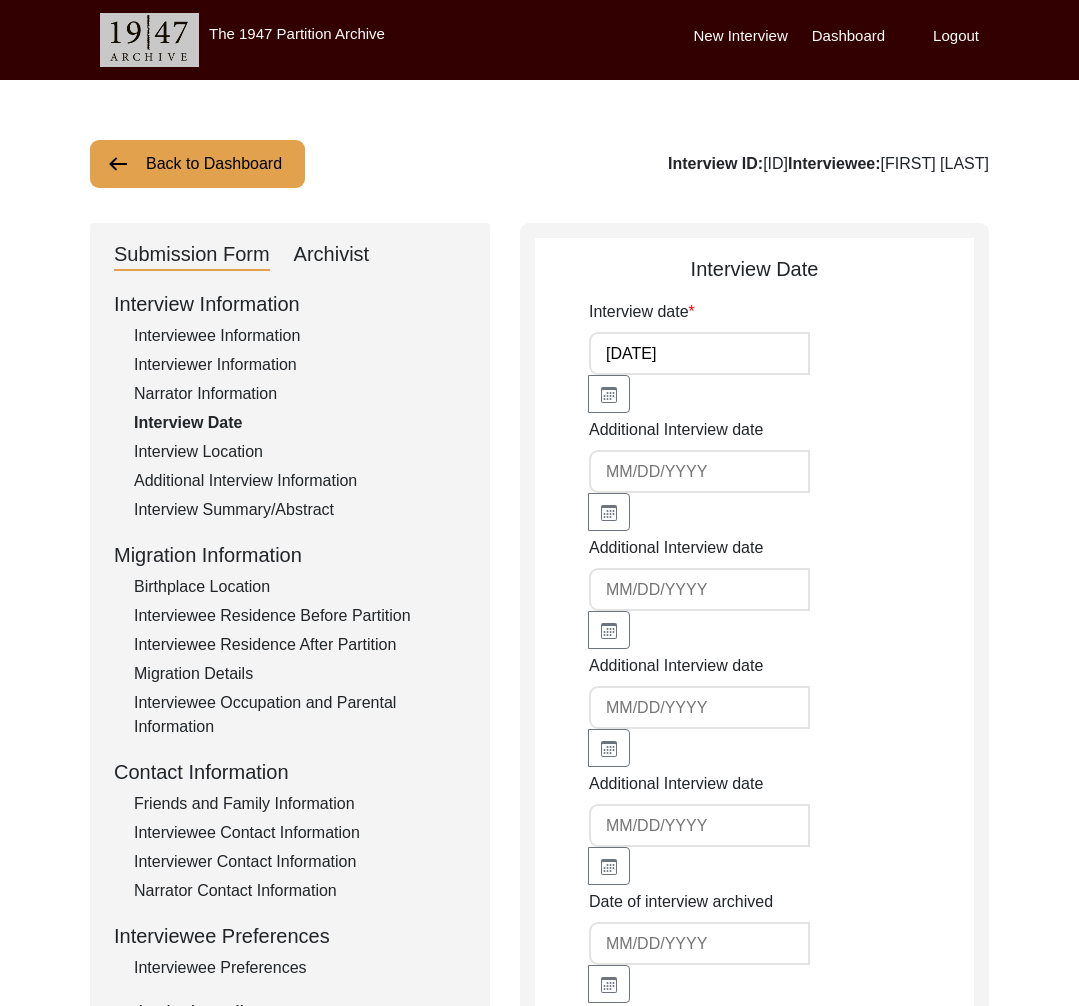 click on "Interview Location" 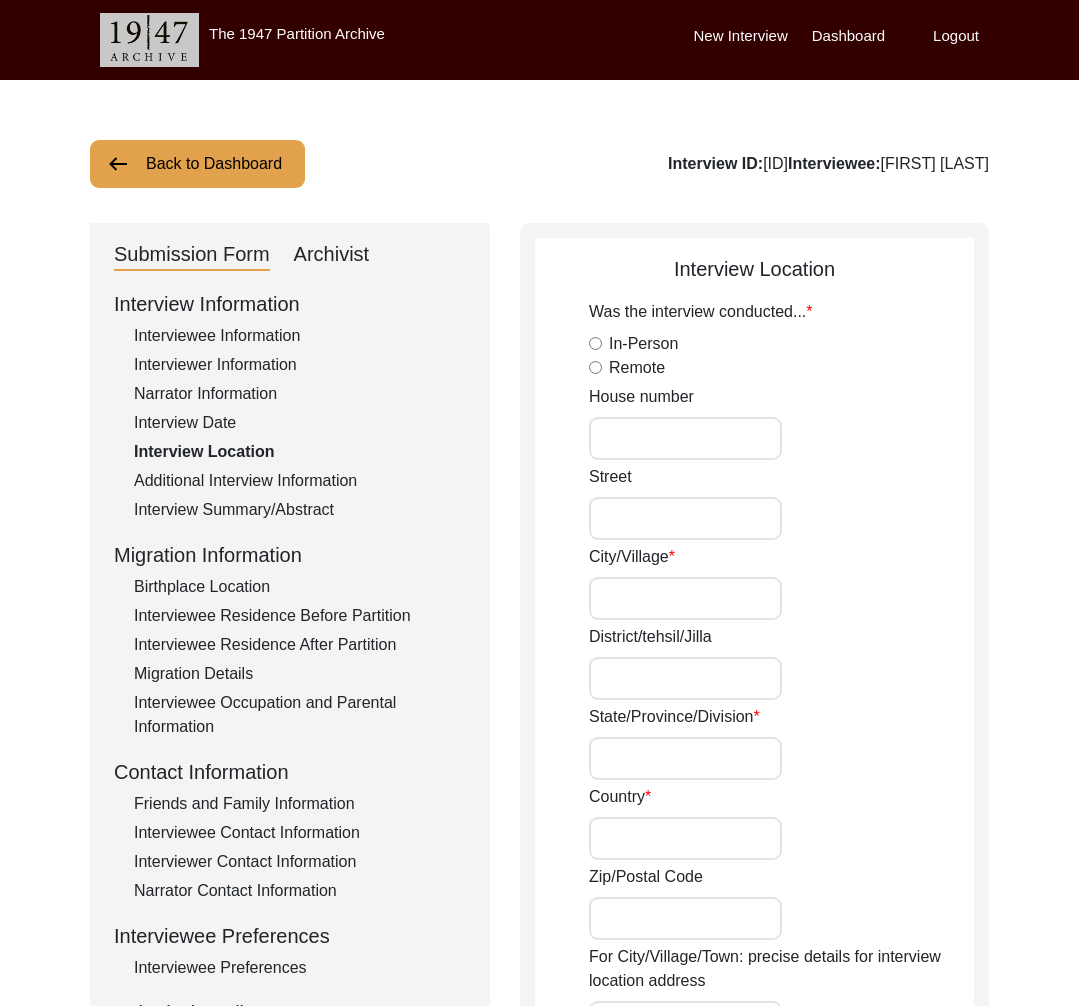 radio on "true" 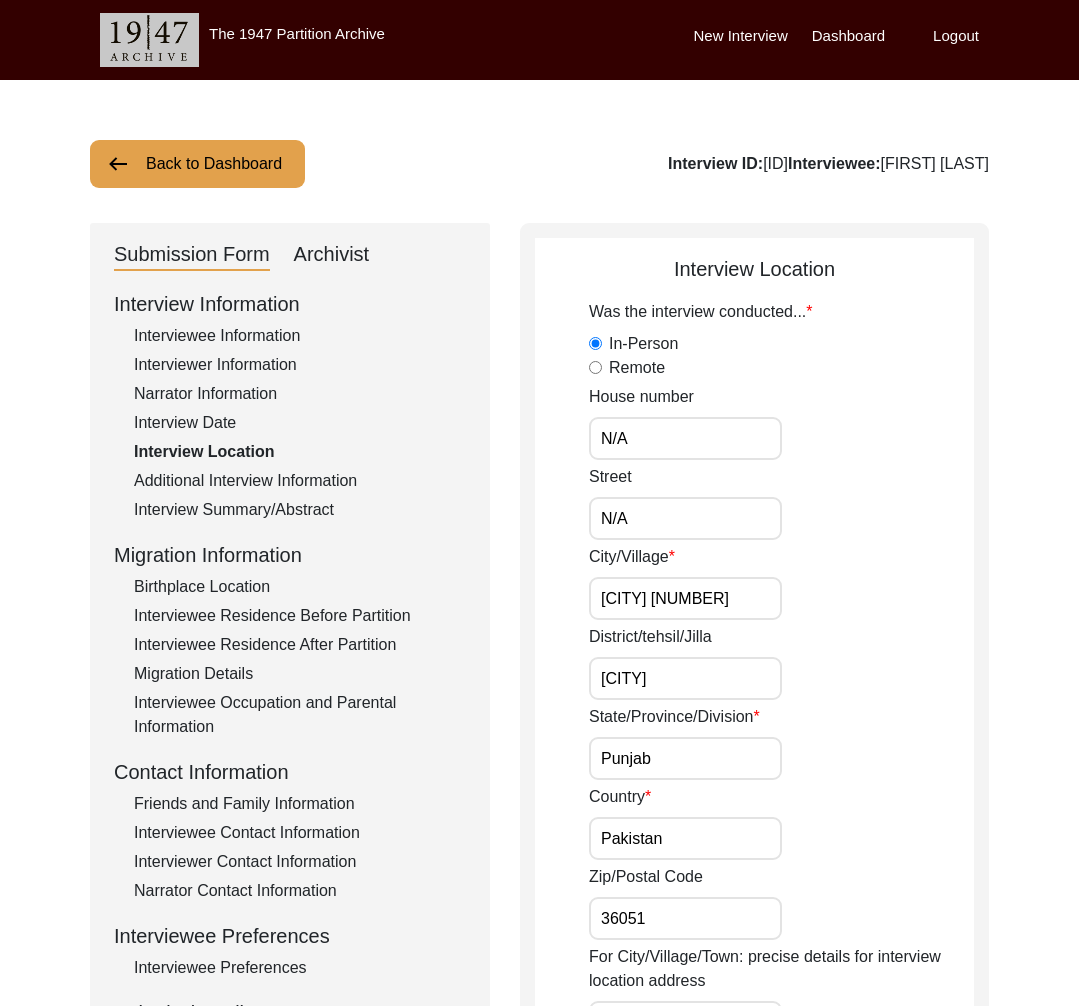 click on "Additional Interview Information" 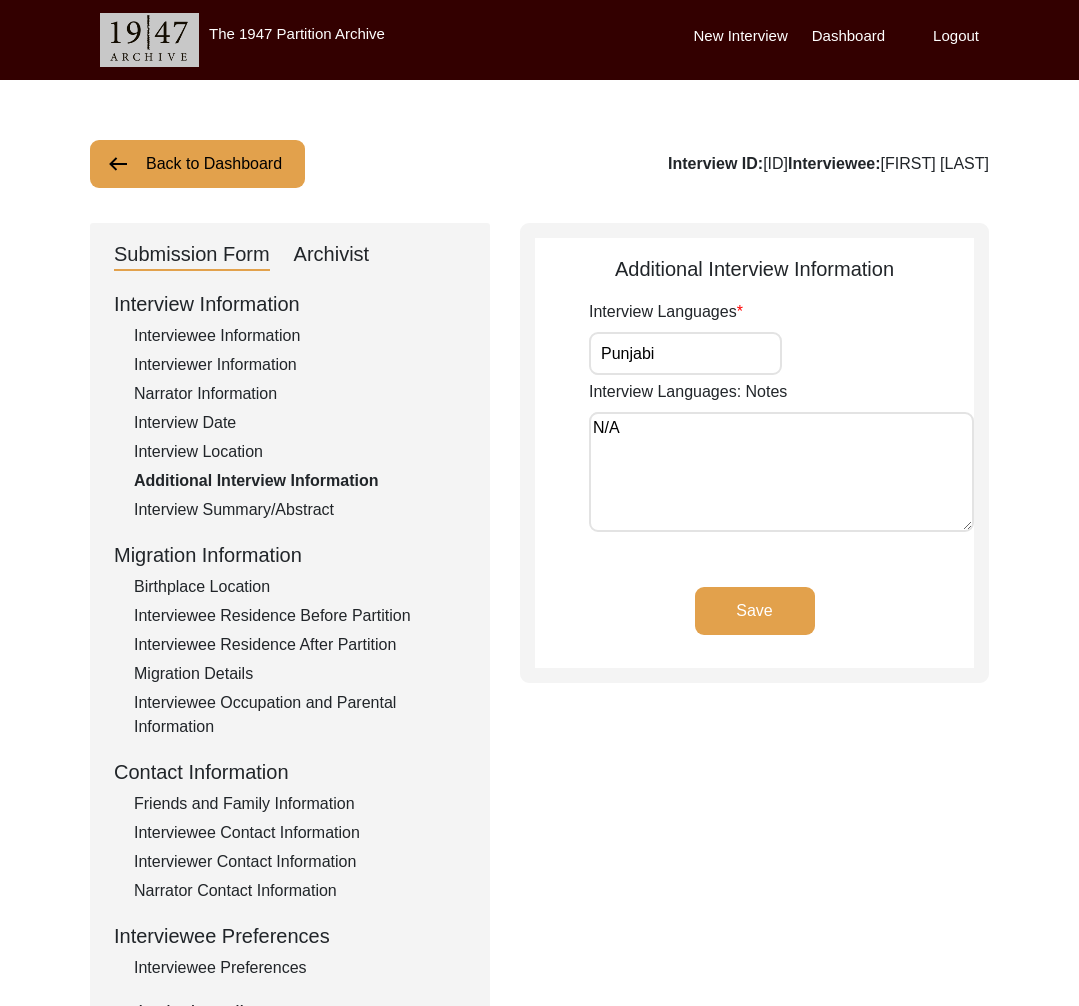 click on "Interview Location" 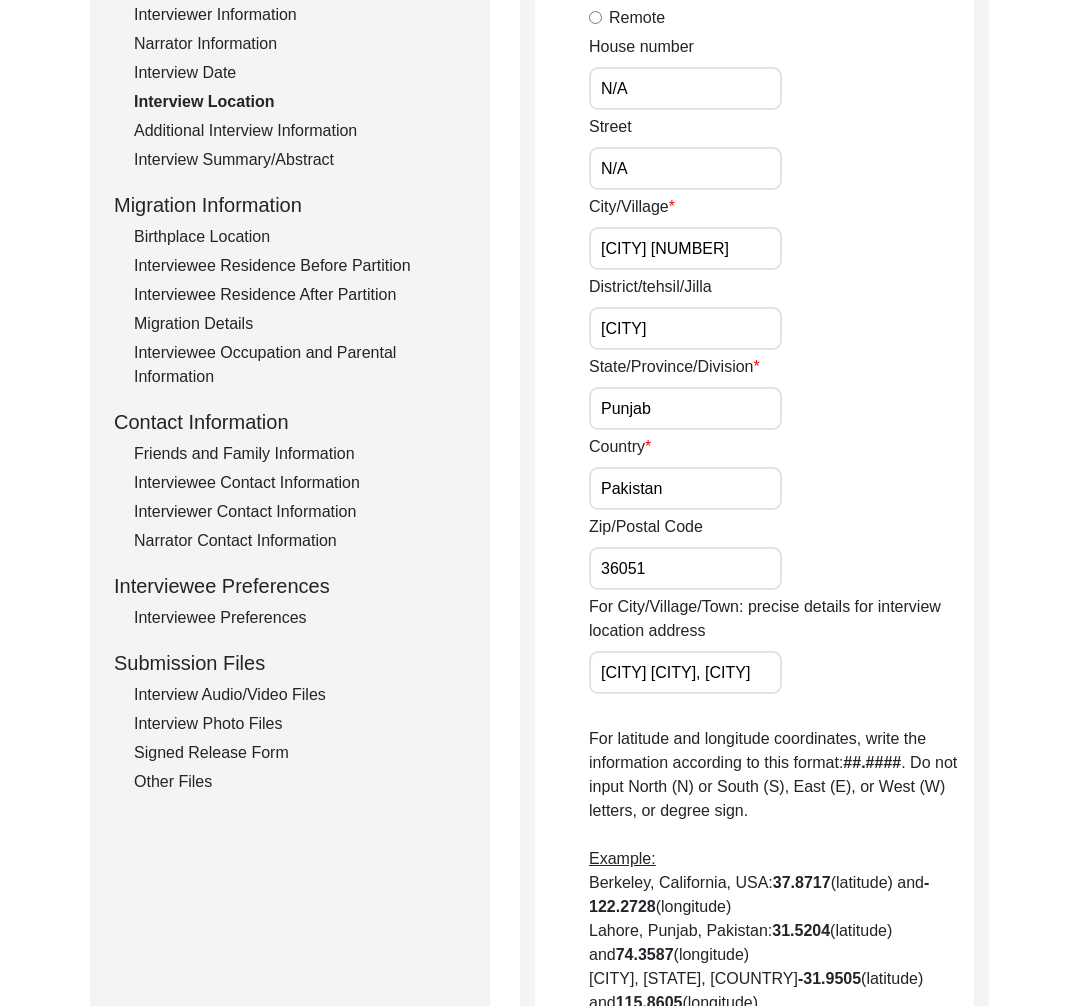 scroll, scrollTop: 0, scrollLeft: 0, axis: both 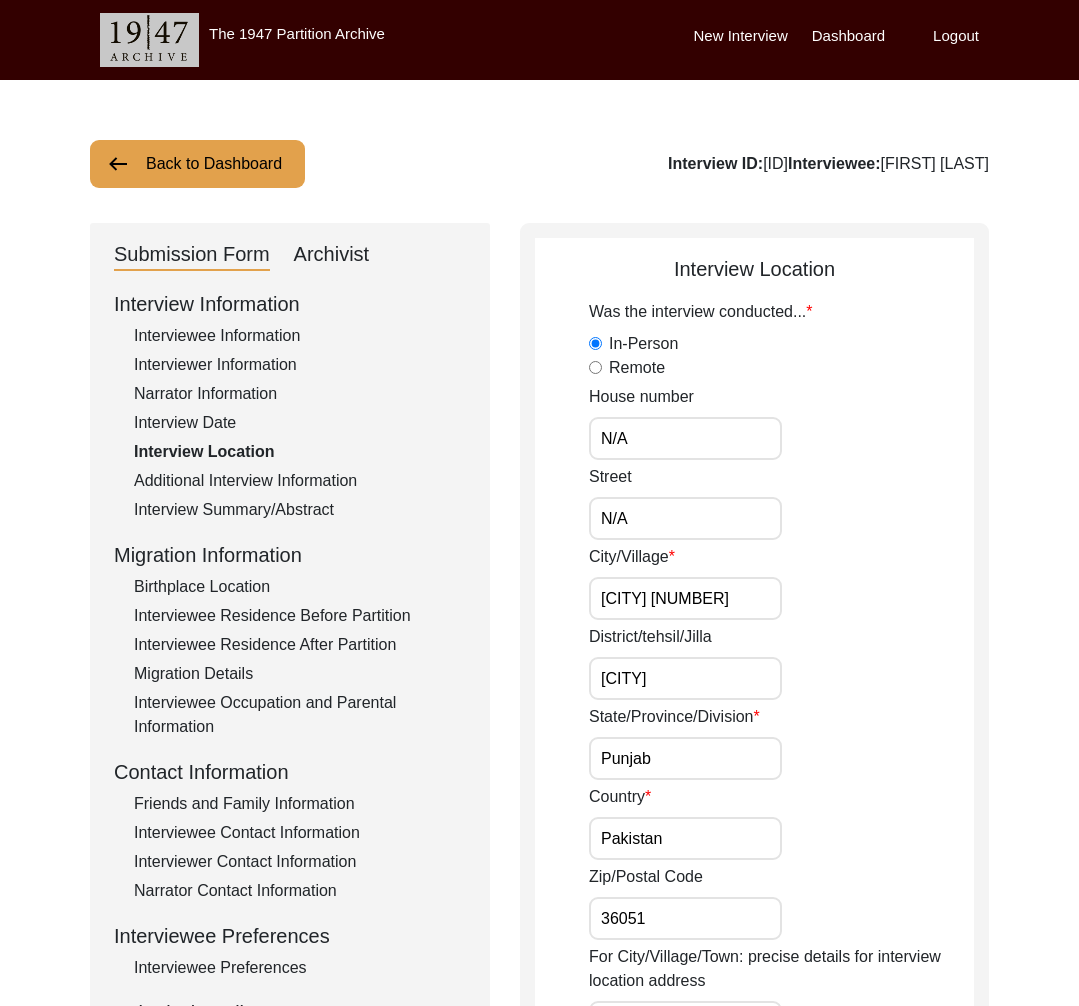 drag, startPoint x: 261, startPoint y: 486, endPoint x: 264, endPoint y: 506, distance: 20.22375 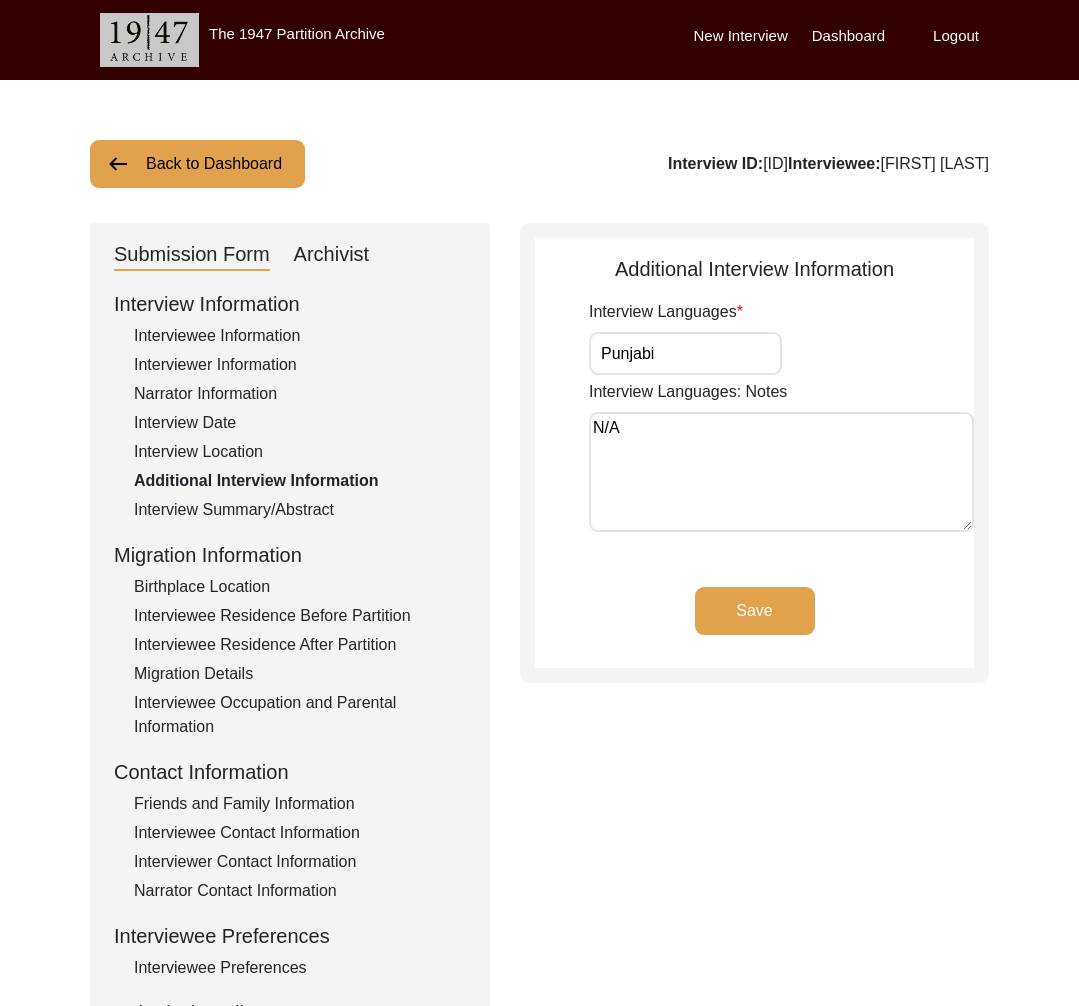 click on "Interview Summary/Abstract" 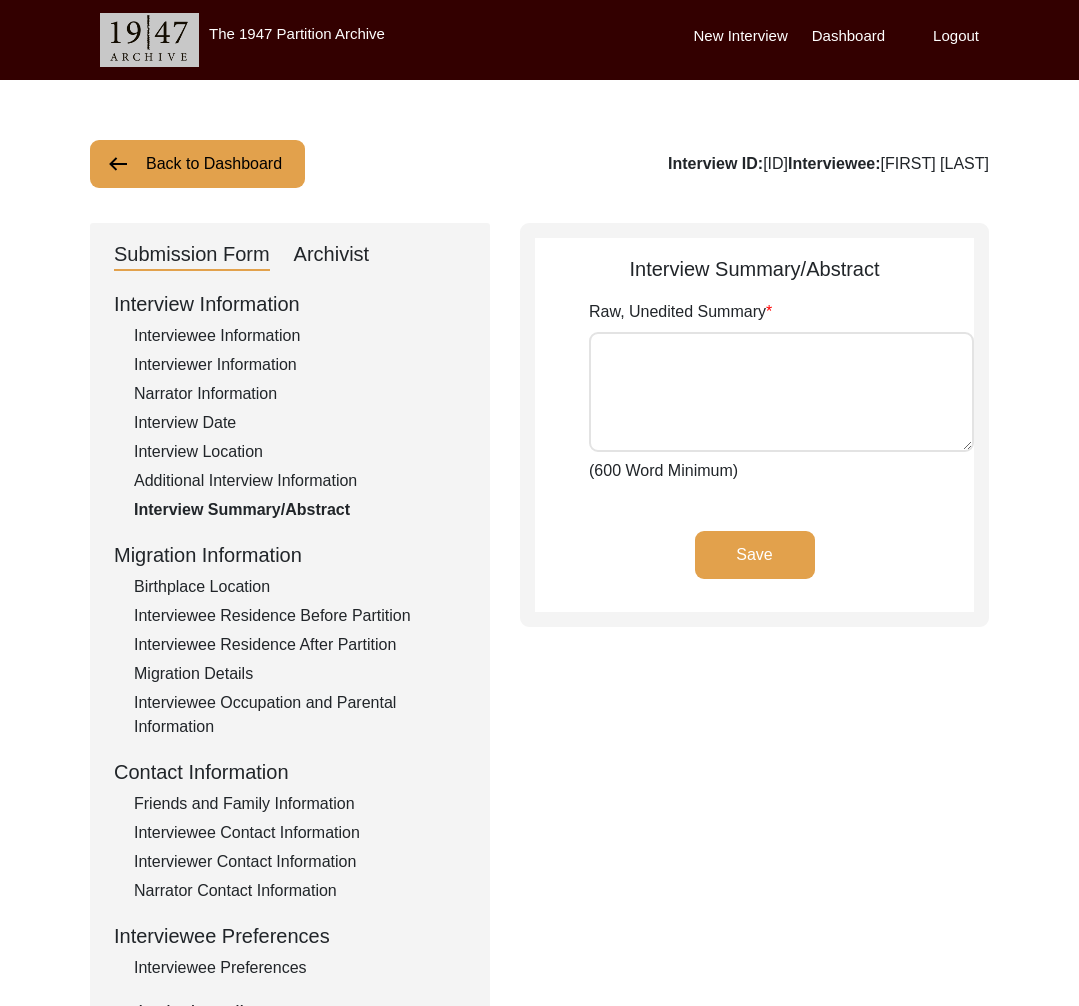 type on "Muhammad Aslam Gujar						Muhammad Sarfraz
Muhammad Aslam was of only three, years when he left Doraha Mundi, in the district of Ludhiana now in Punjab India, he migrated to Chak 294GB Sialpur, vacated by the Sikhs Settlers, hailed from Sialkot, now in the Punjab Pakistan. He shared that what he knew was often talk of those elders, he saw in his child hood, when he was growing at the place he lives now.
Muhammad Aslam Father name was Muhammad Boota, and grandfather was named as Ghhunna, and he belongs to Gujar Tribe of Muslims, and Badhana is the gotra, talking about place of his birth, he recalled that it was place, close to Ropar Canal, a market of Logs taken out from the canal and was sold in the market, and peoples were used to work there to earn their bread and butter. This place has historic place called Mughal Sarai, and Railway station.
Talking about, his elders in the family, and home, he said he remembers only that in his child hood he was living in the center of this village and later in life th..." 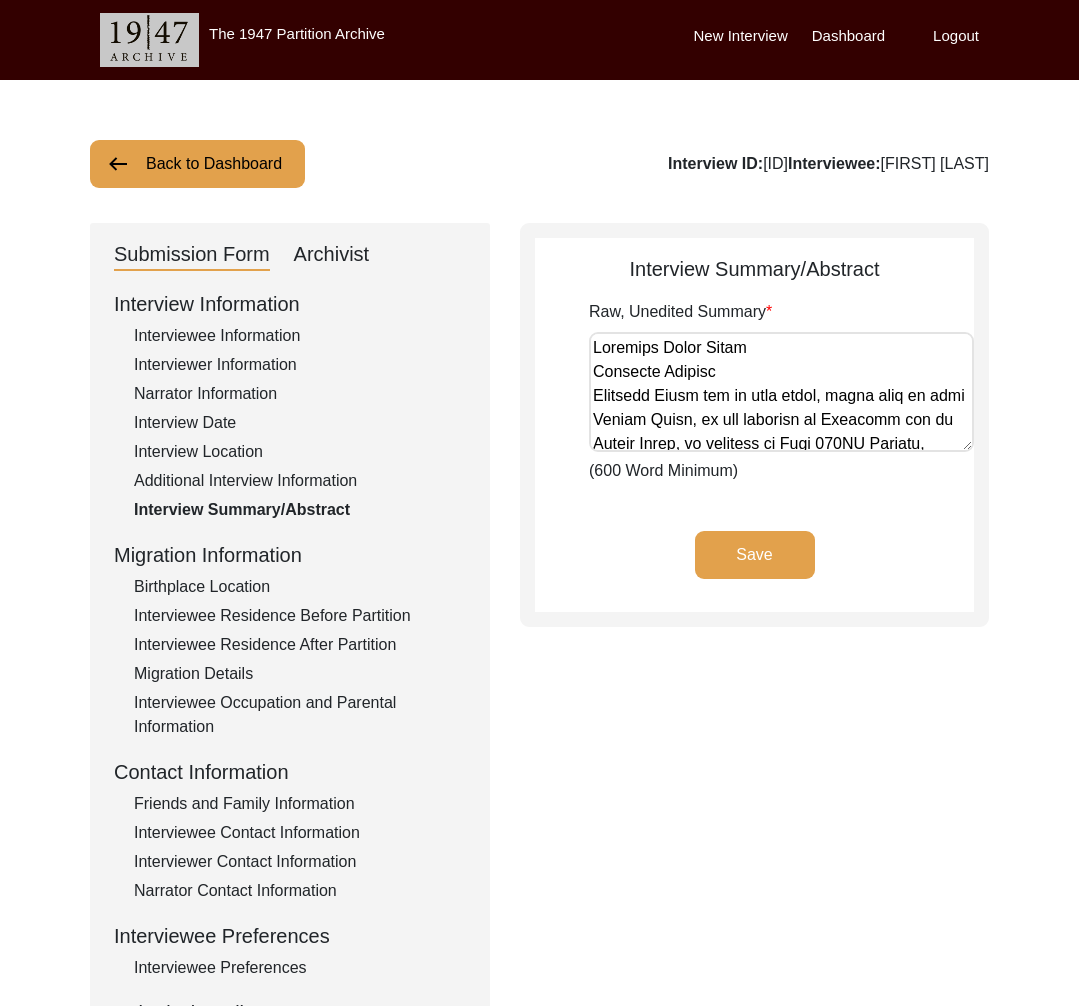 click on "Birthplace Location" 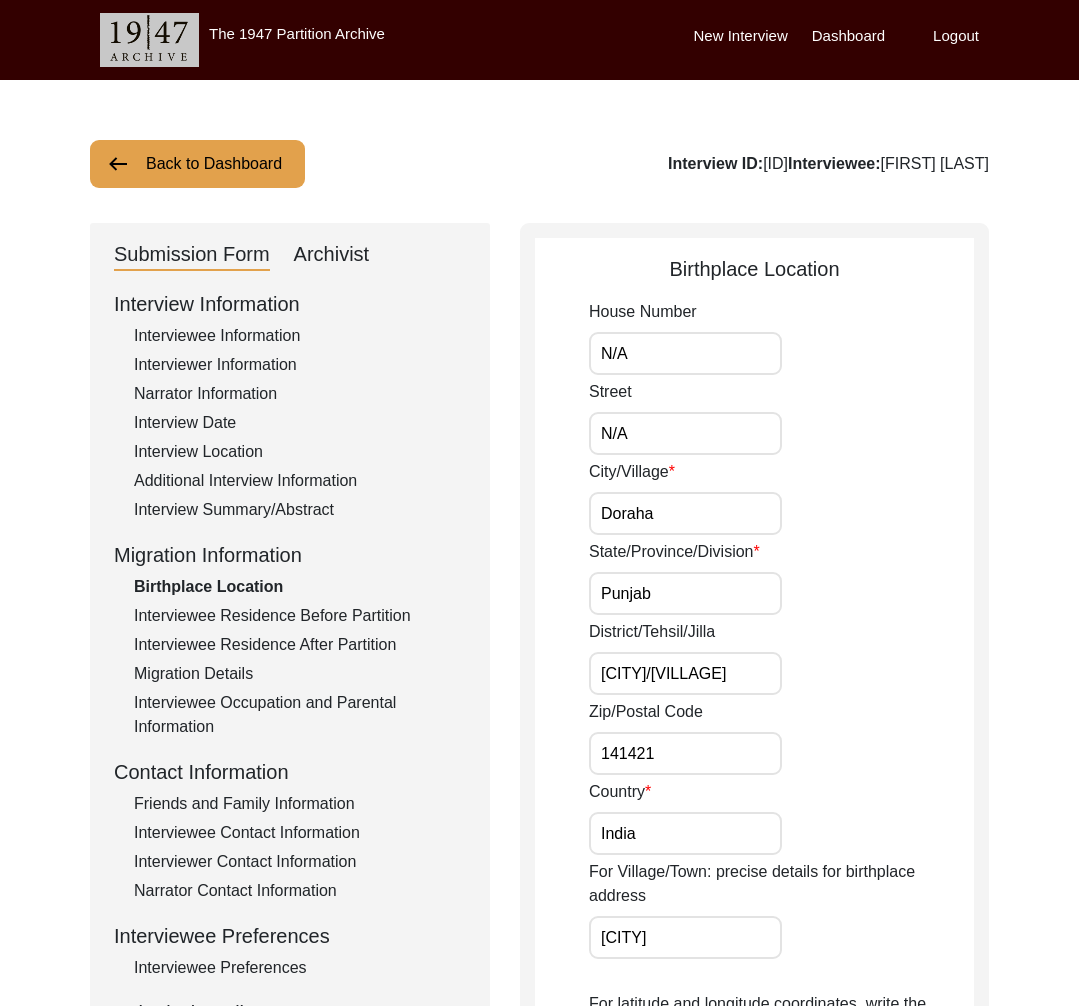 click on "Interviewee Residence Before Partition" 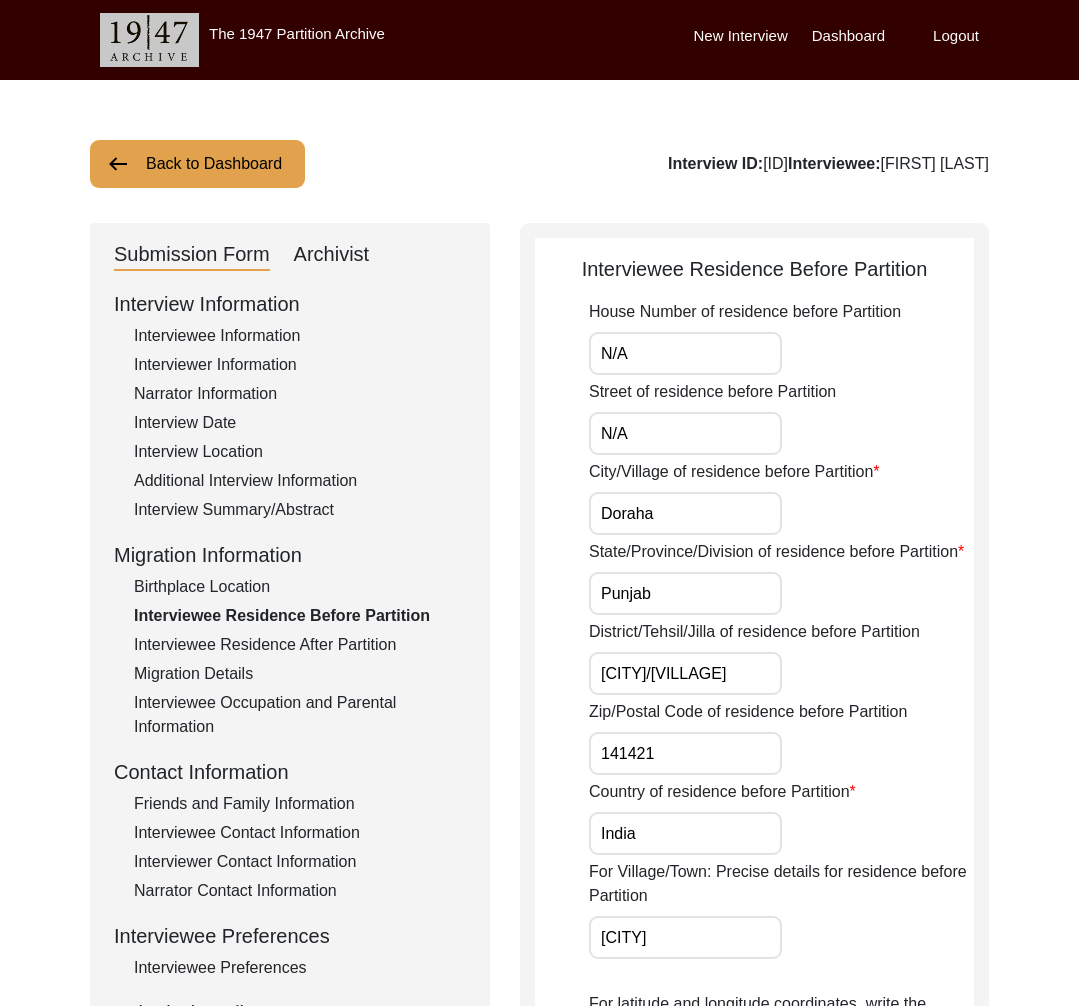 click on "Interviewee Residence After Partition" 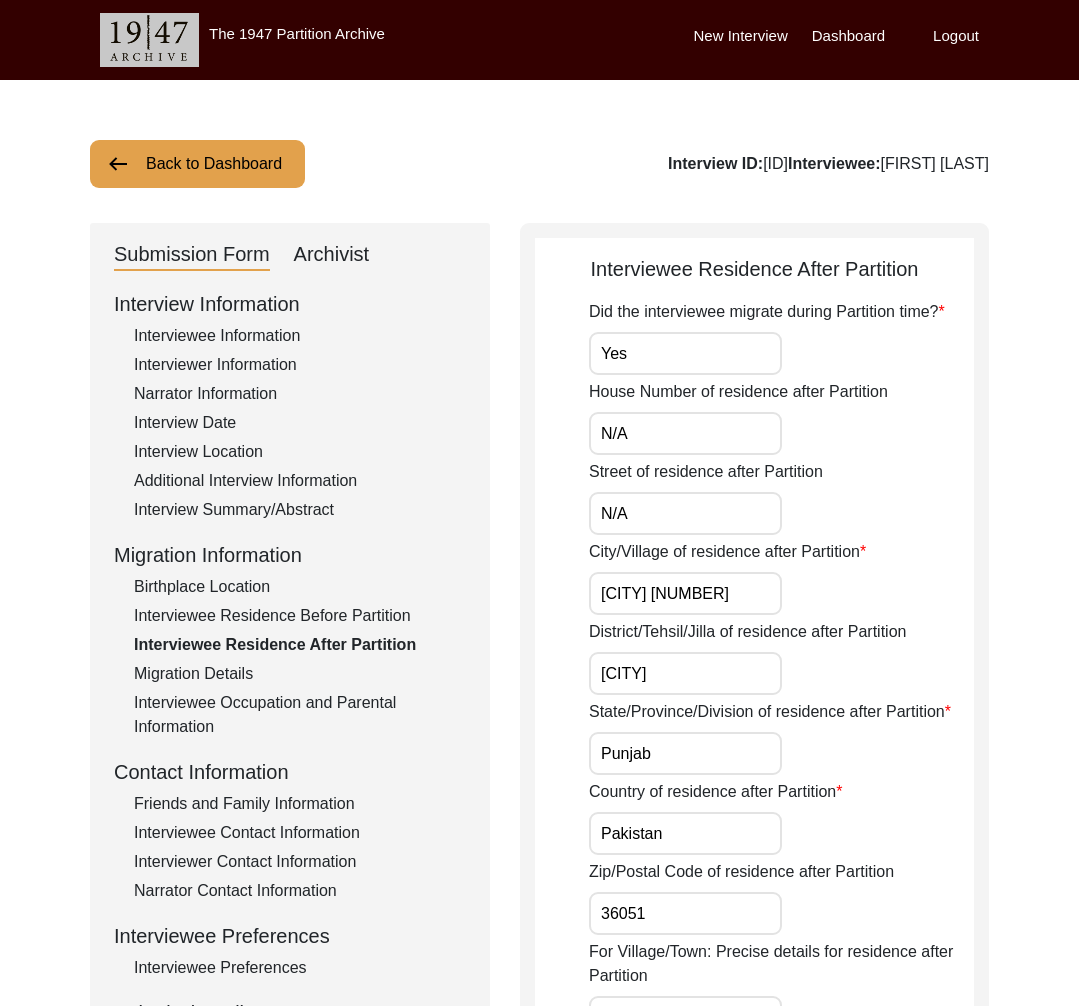 click on "Migration Details" 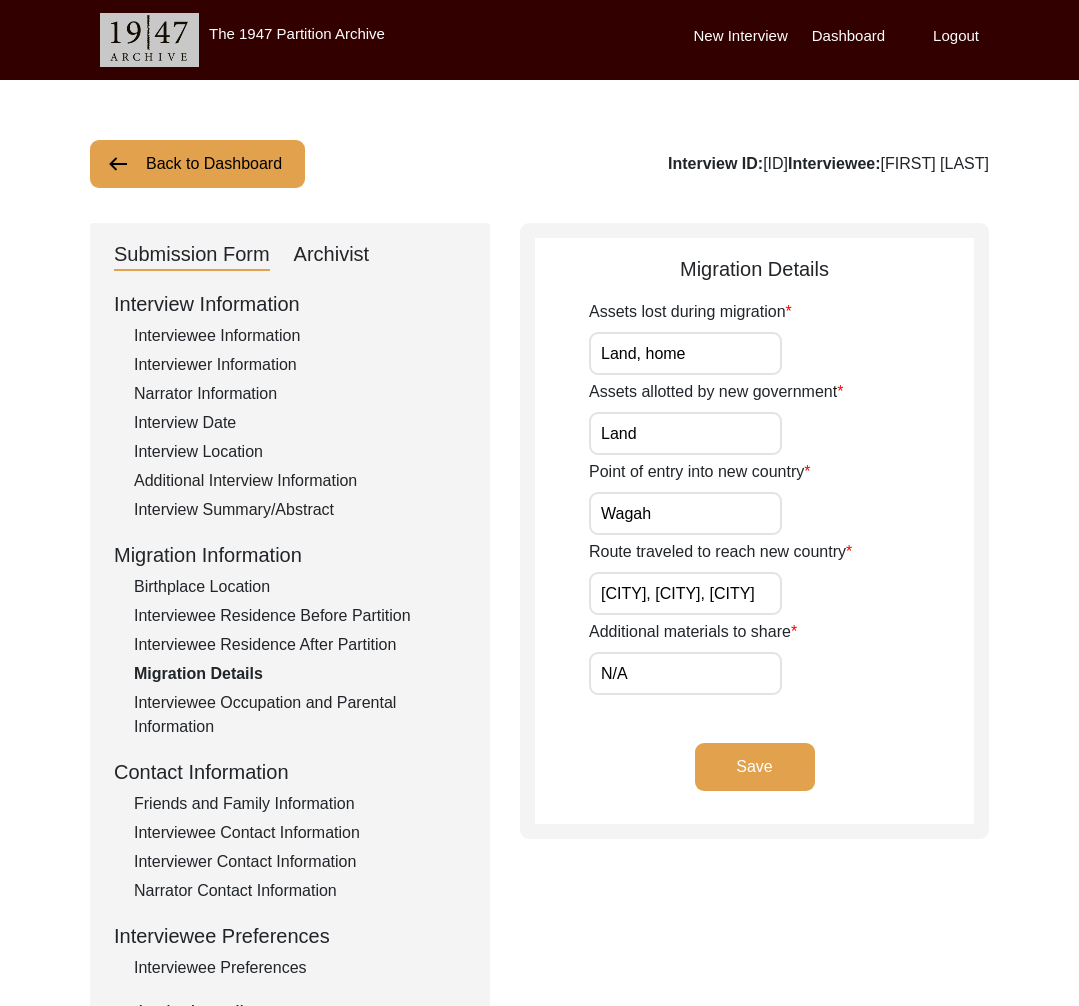 click on "Interviewee Occupation and Parental Information" 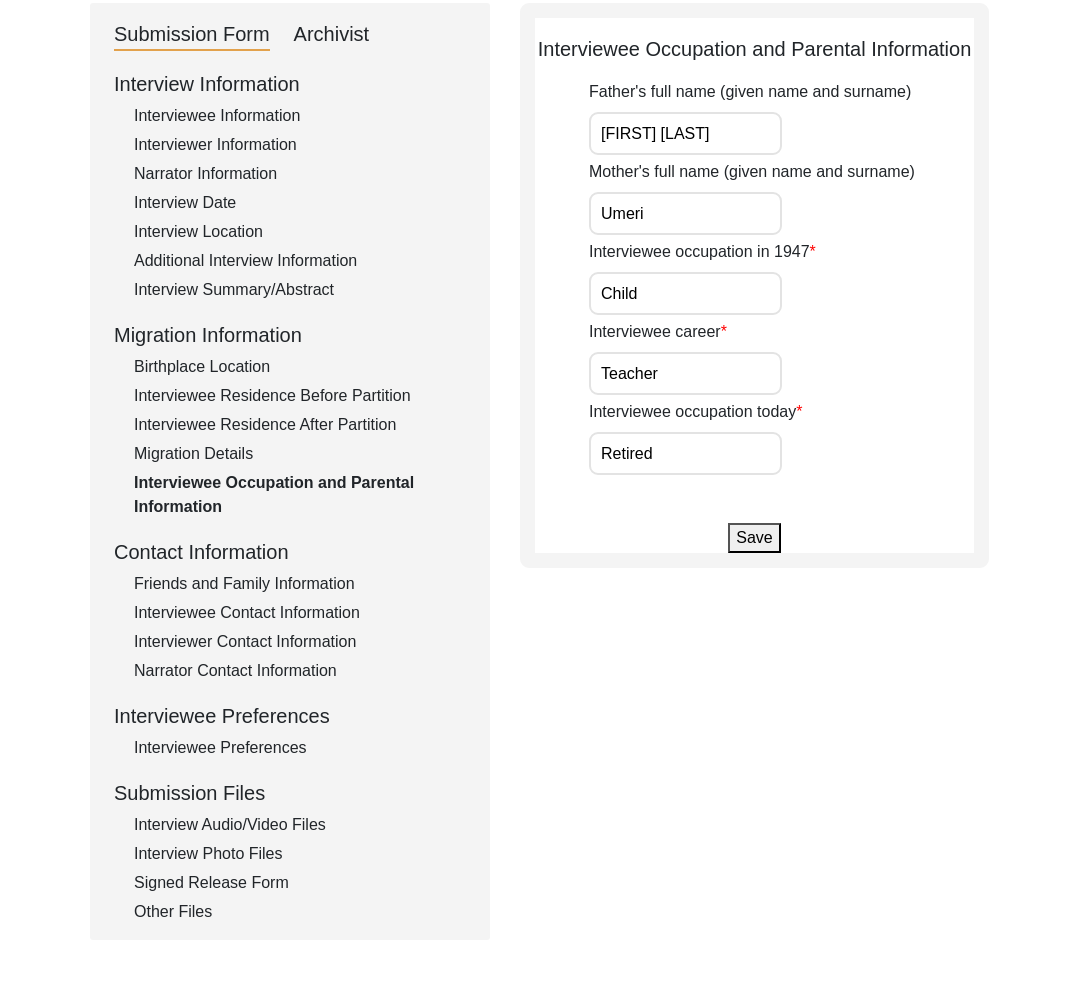 click on "Friends and Family Information" 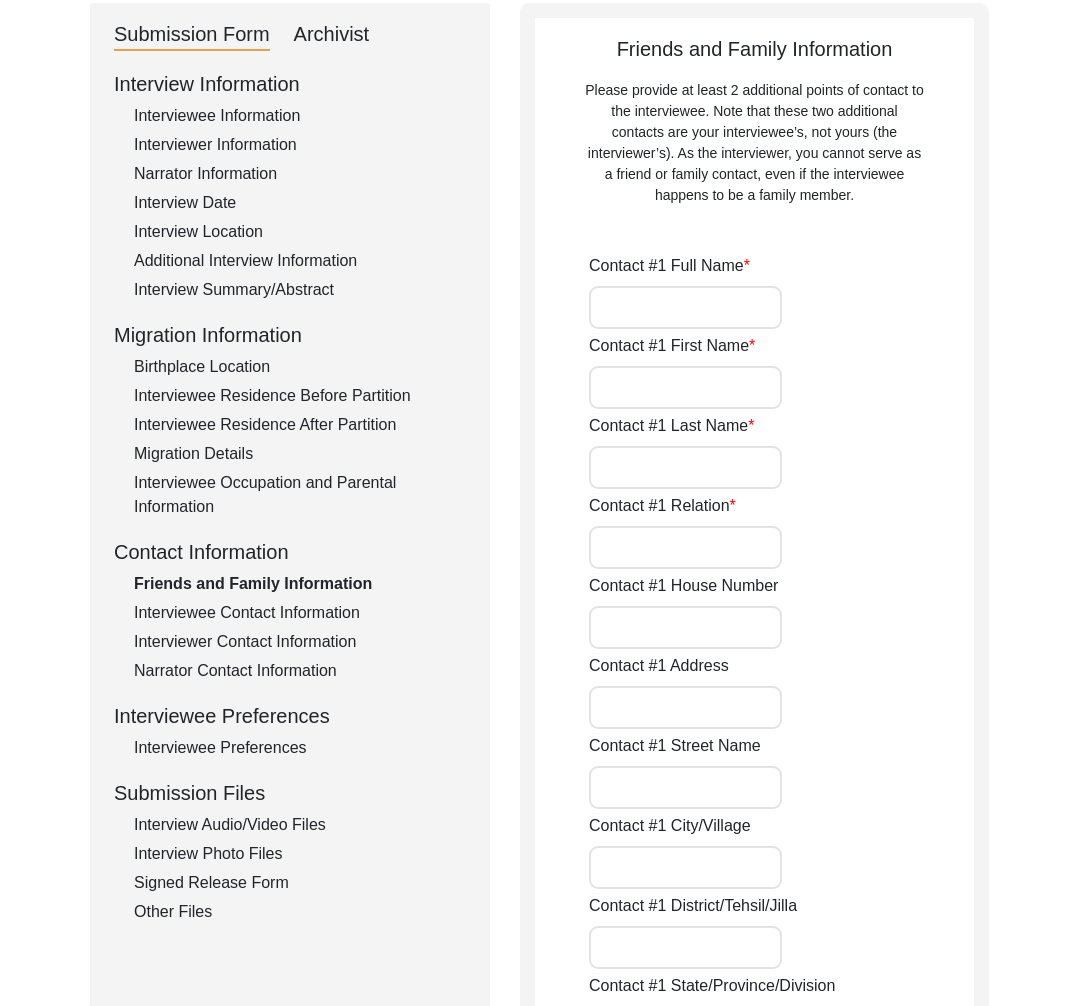 type on "Mujahid Hussain" 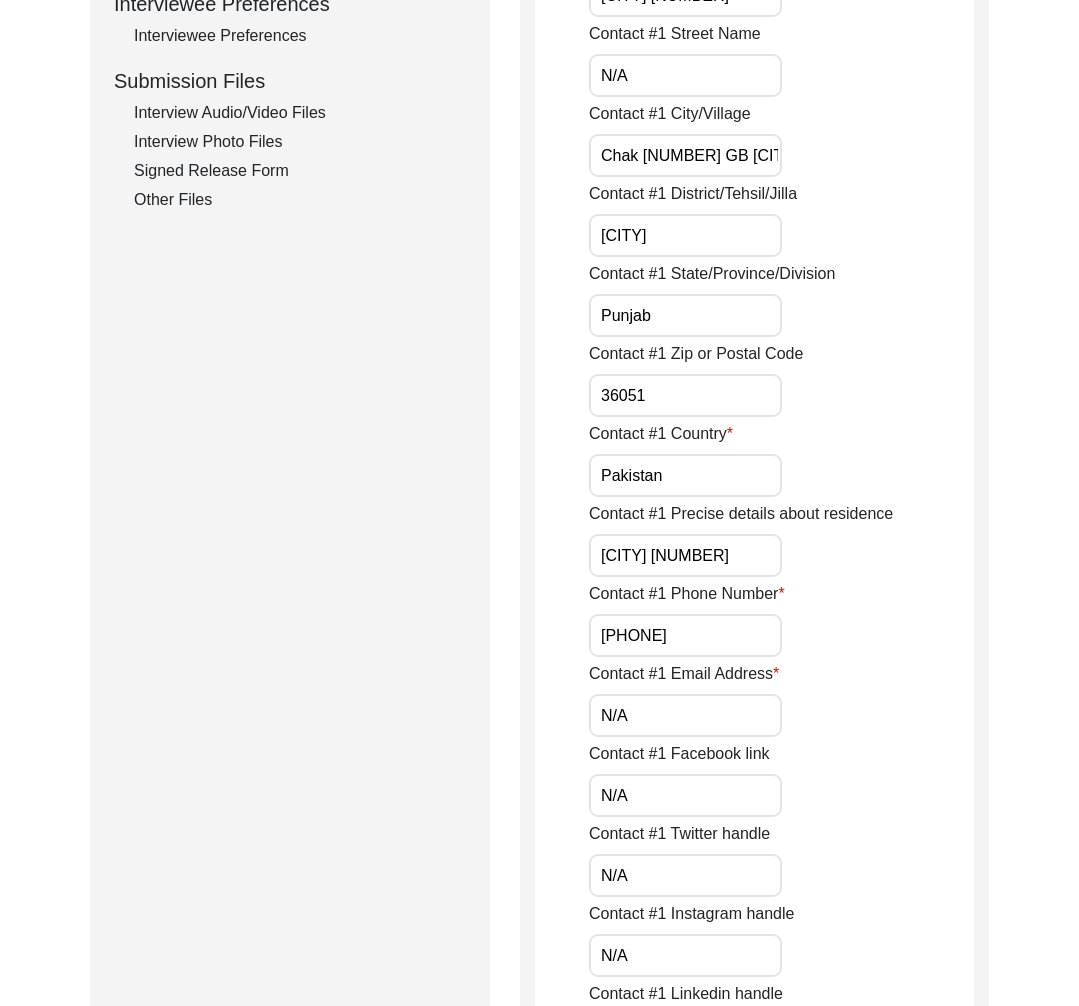 scroll, scrollTop: 197, scrollLeft: 0, axis: vertical 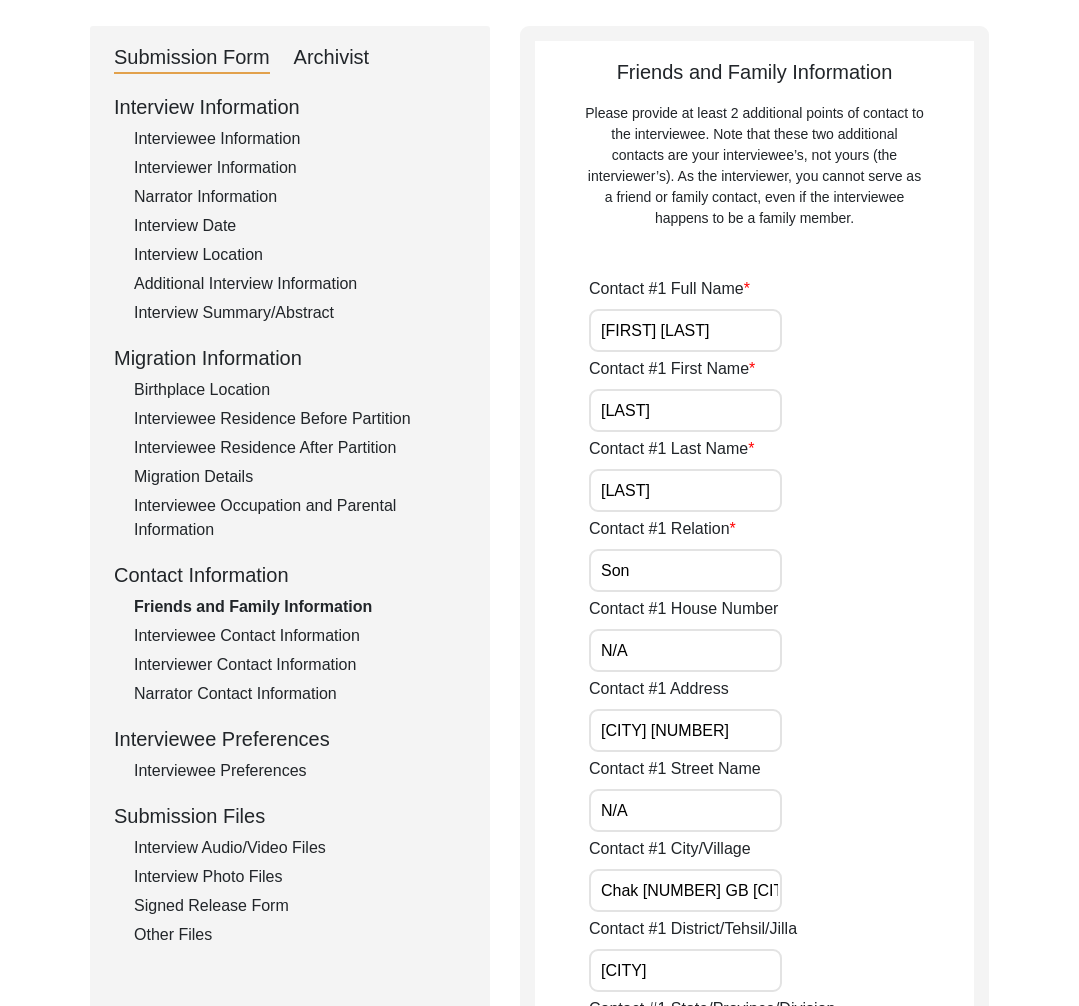 click on "Interviewee Contact Information" 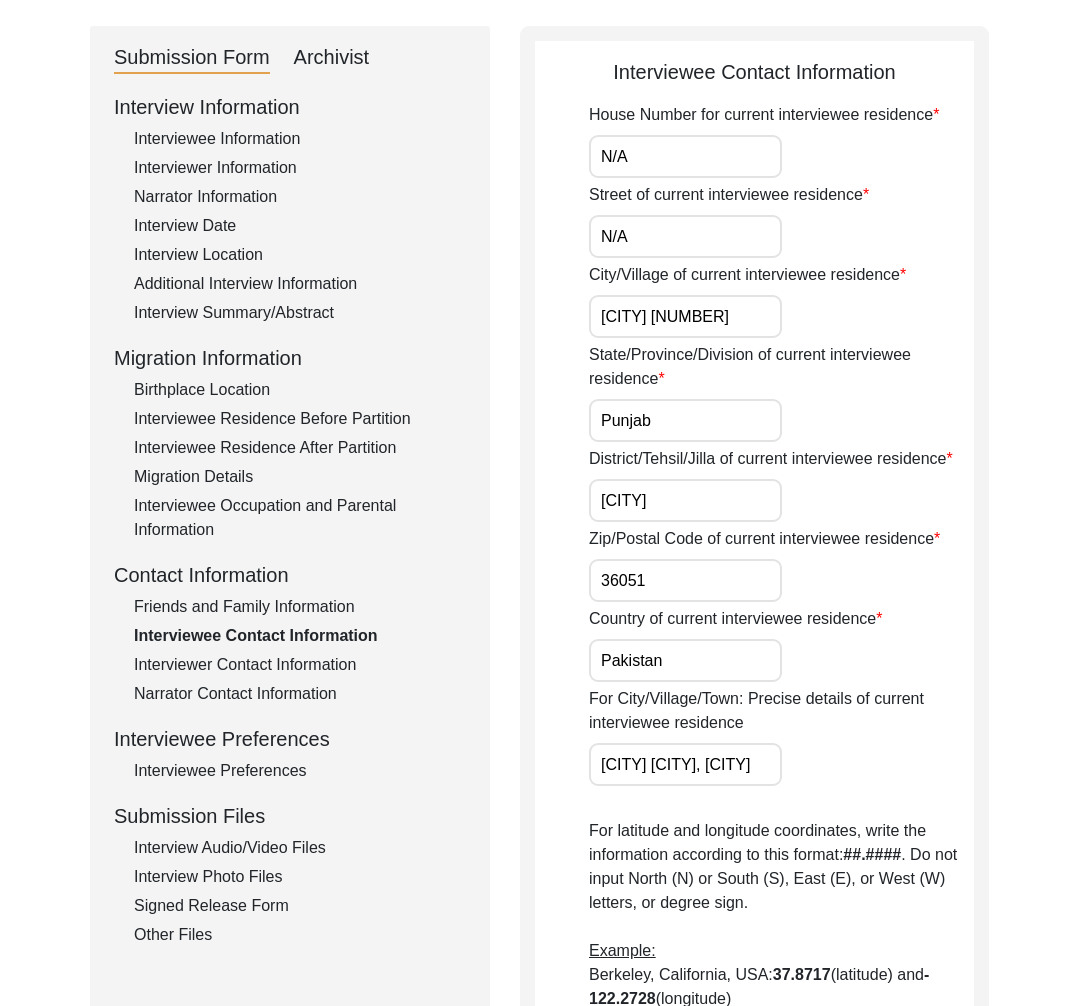 click on "Interviewer Contact Information" 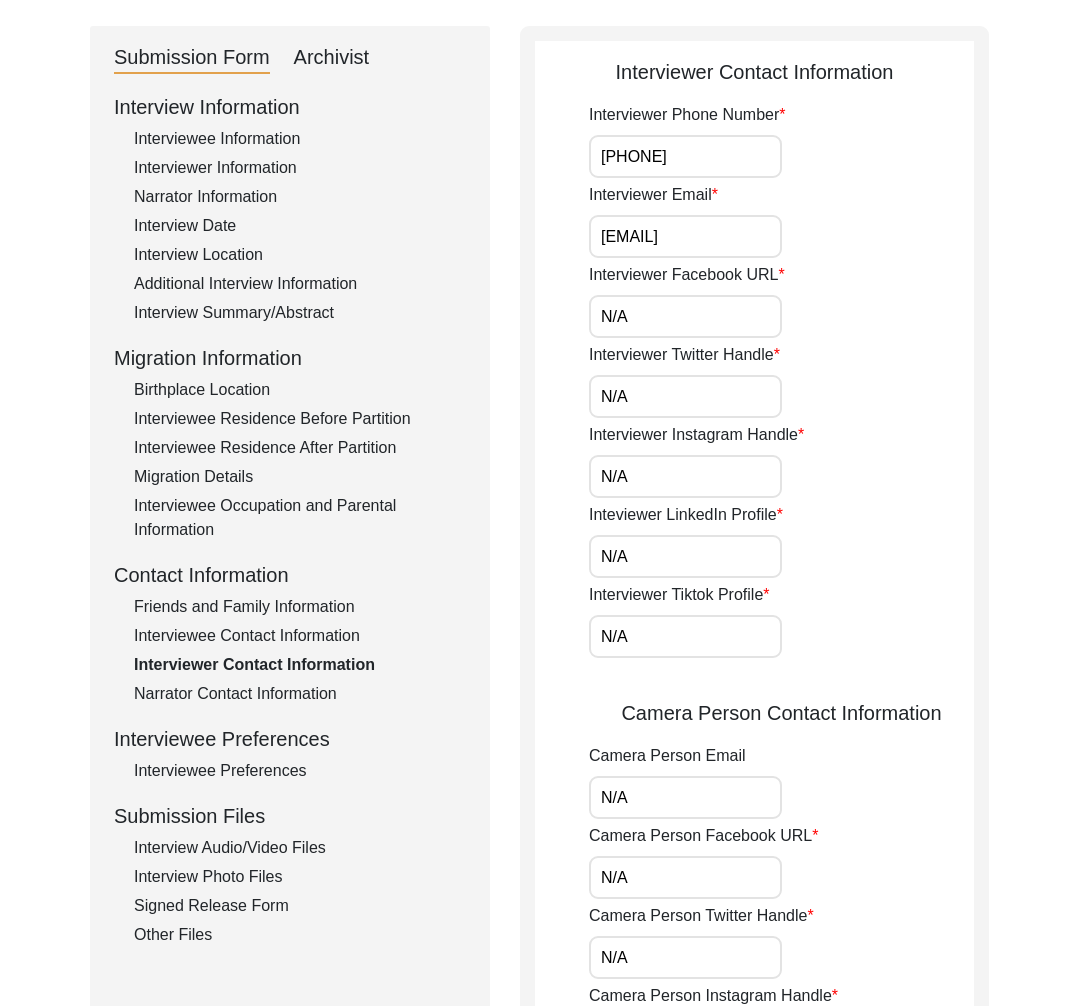 click on "Narrator Contact Information" 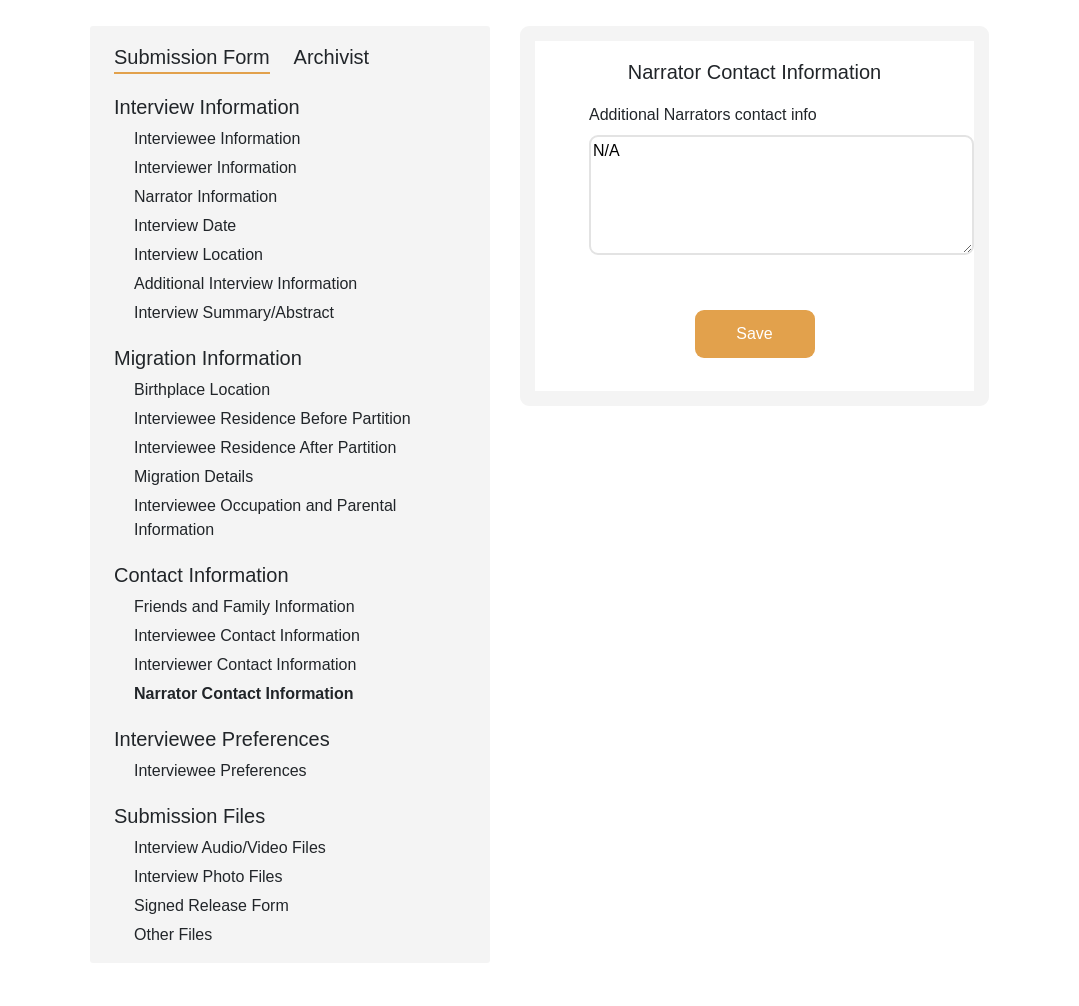 click on "Interviewee Preferences" 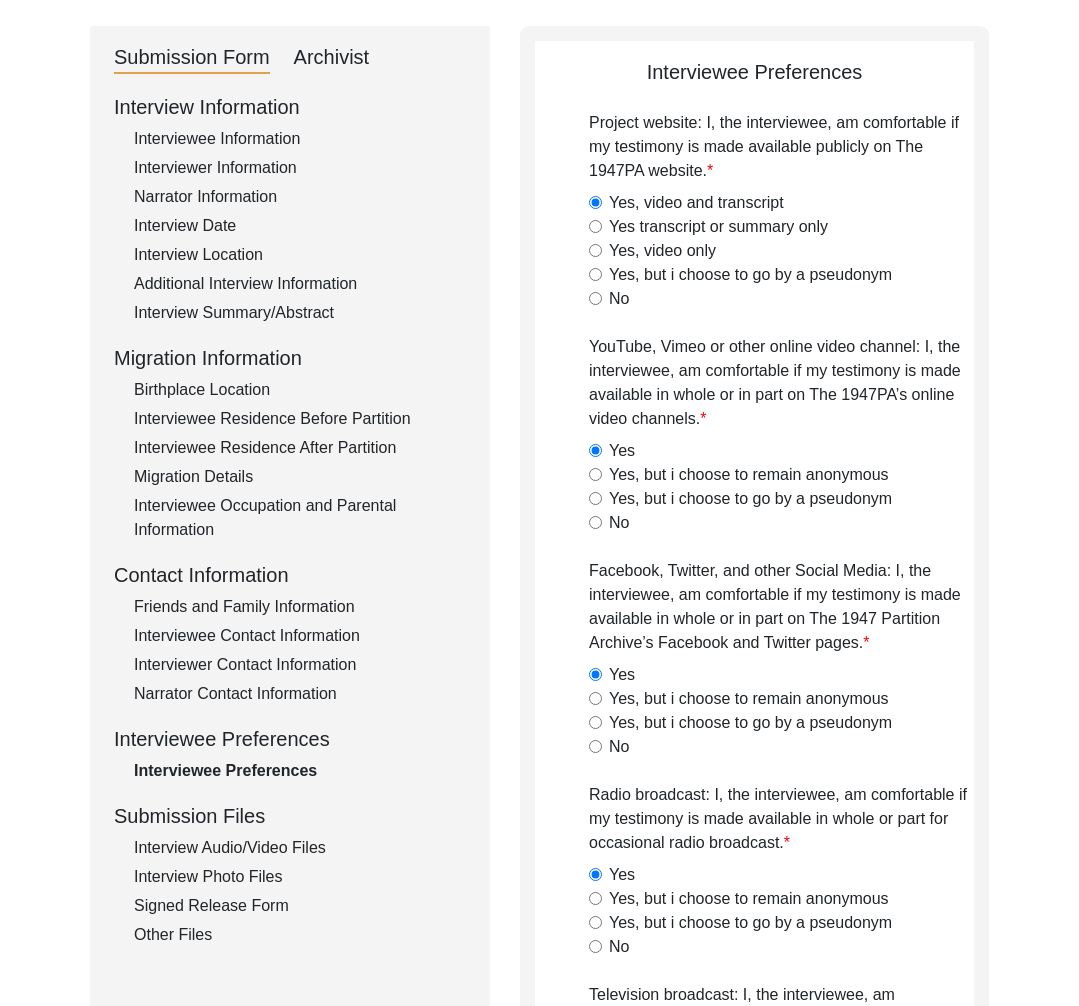 click on "Interview Audio/Video Files" 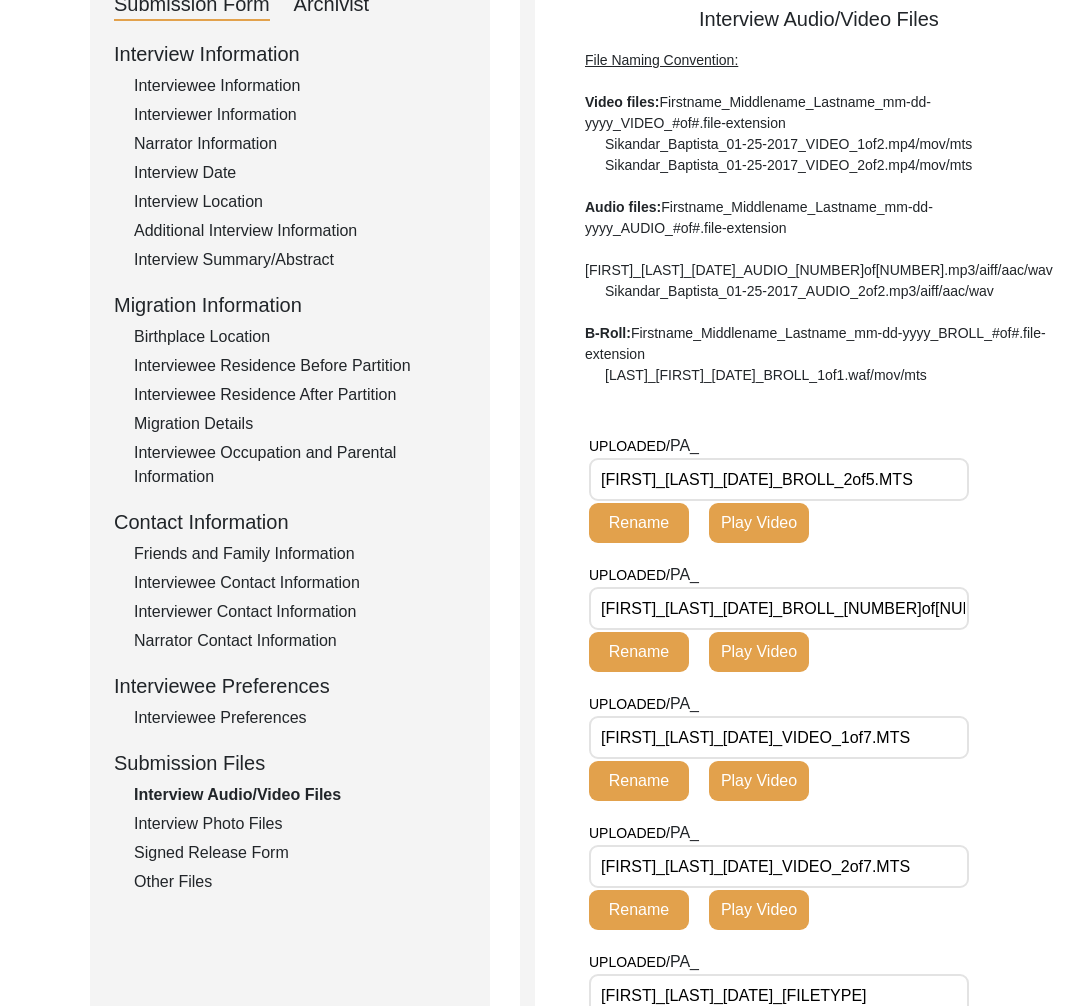 scroll, scrollTop: 387, scrollLeft: 0, axis: vertical 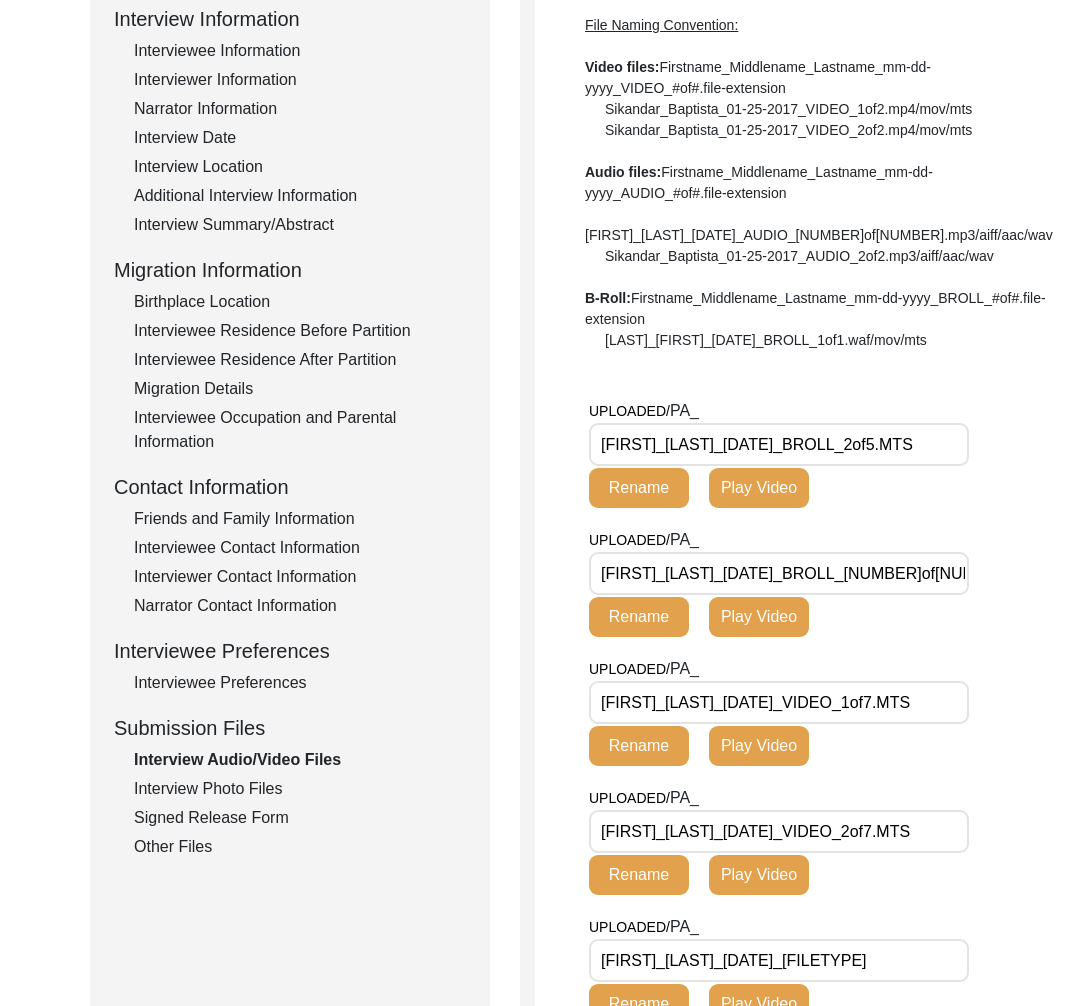 click on "Interview Photo Files" 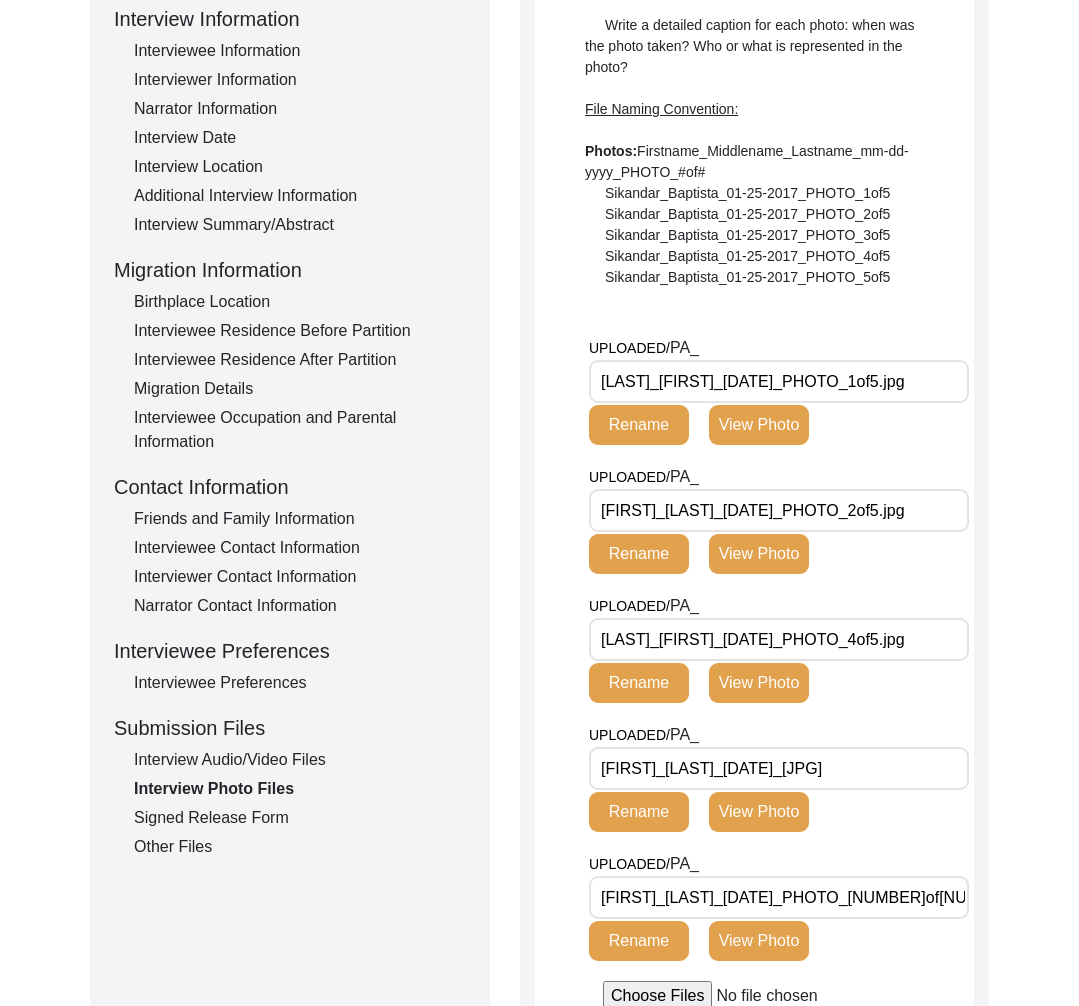 scroll, scrollTop: 0, scrollLeft: 44, axis: horizontal 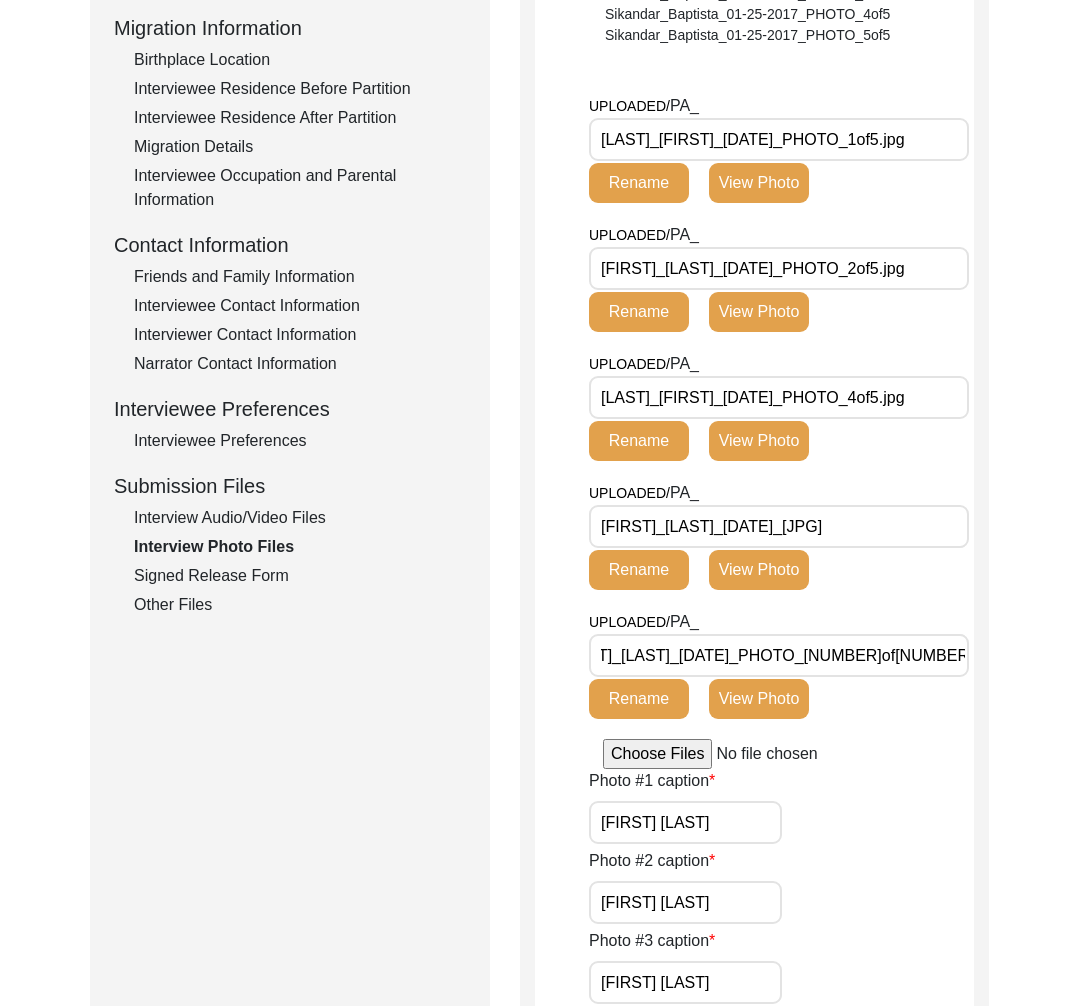 click on "Signed Release Form" 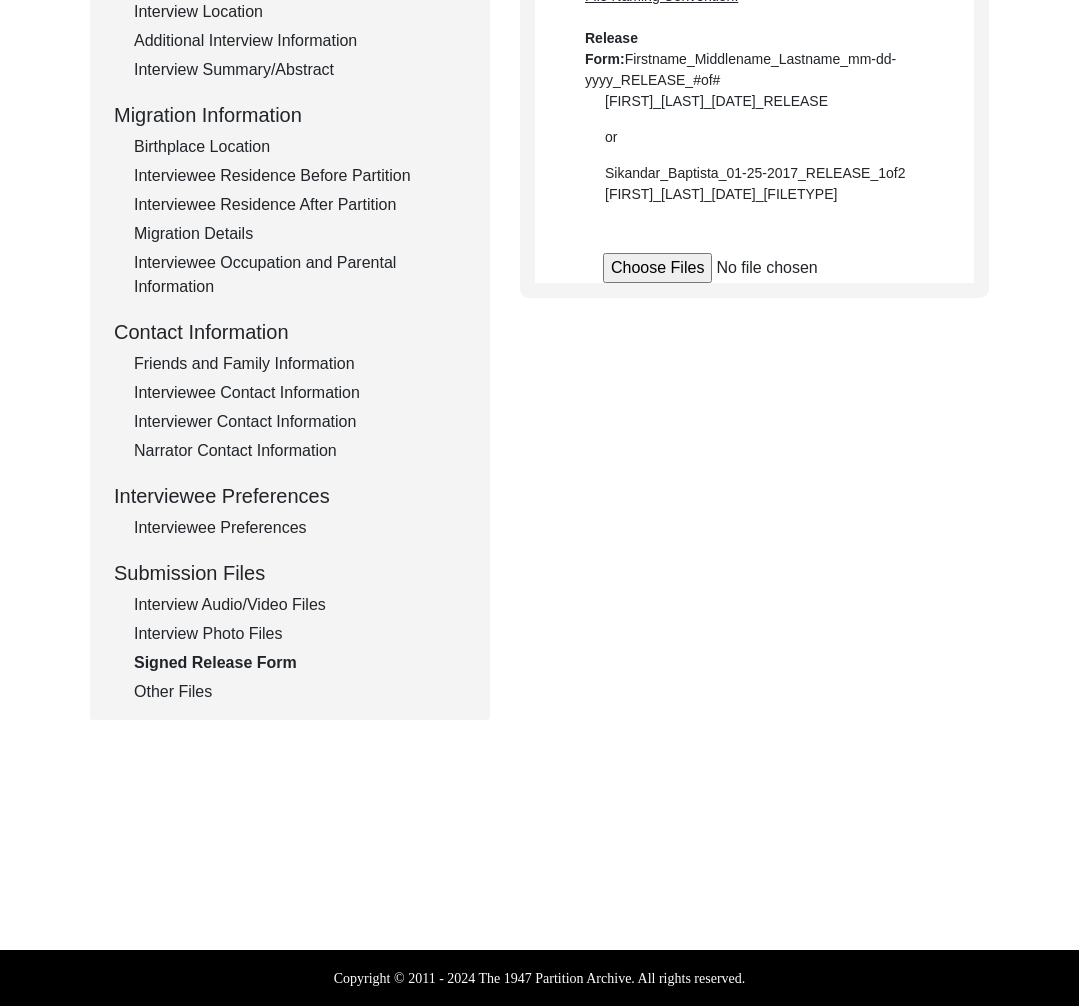scroll, scrollTop: 440, scrollLeft: 0, axis: vertical 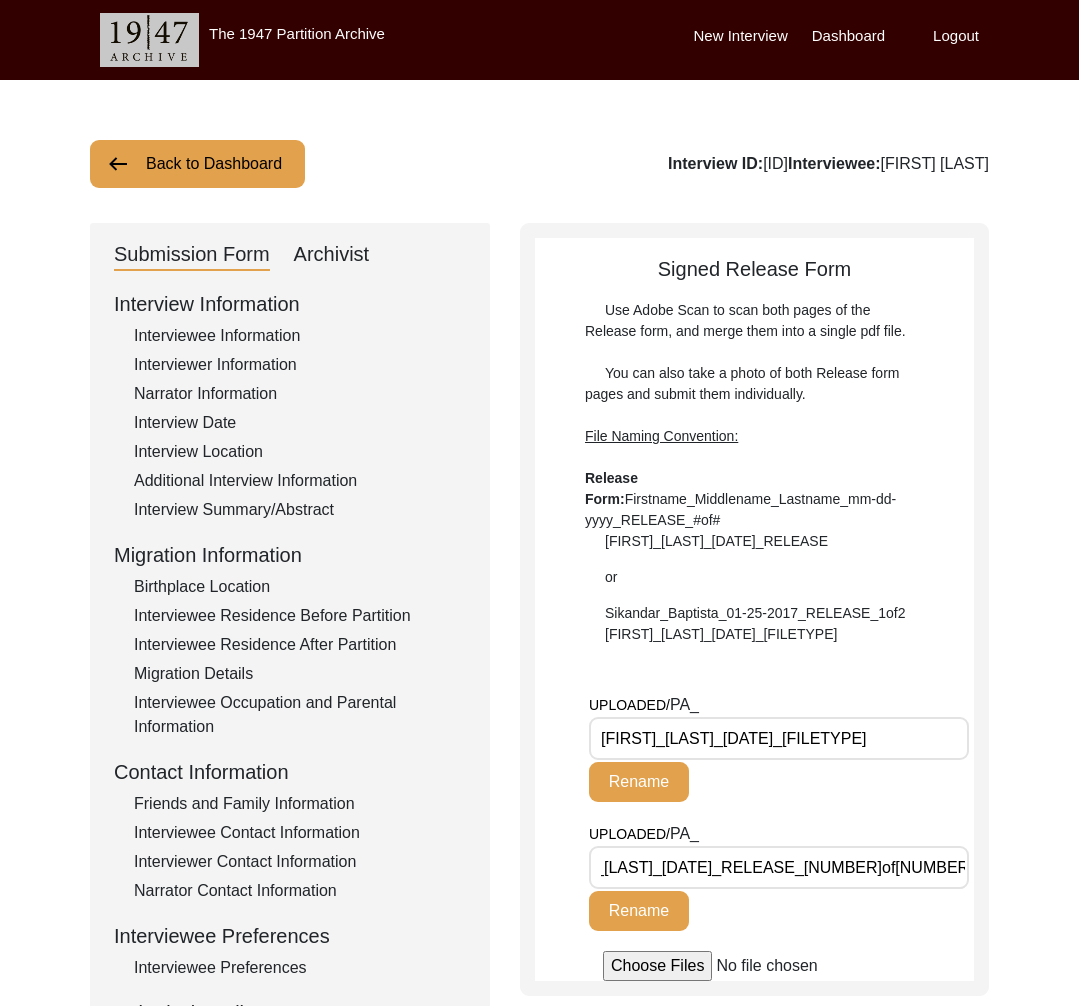click on "Archivist" 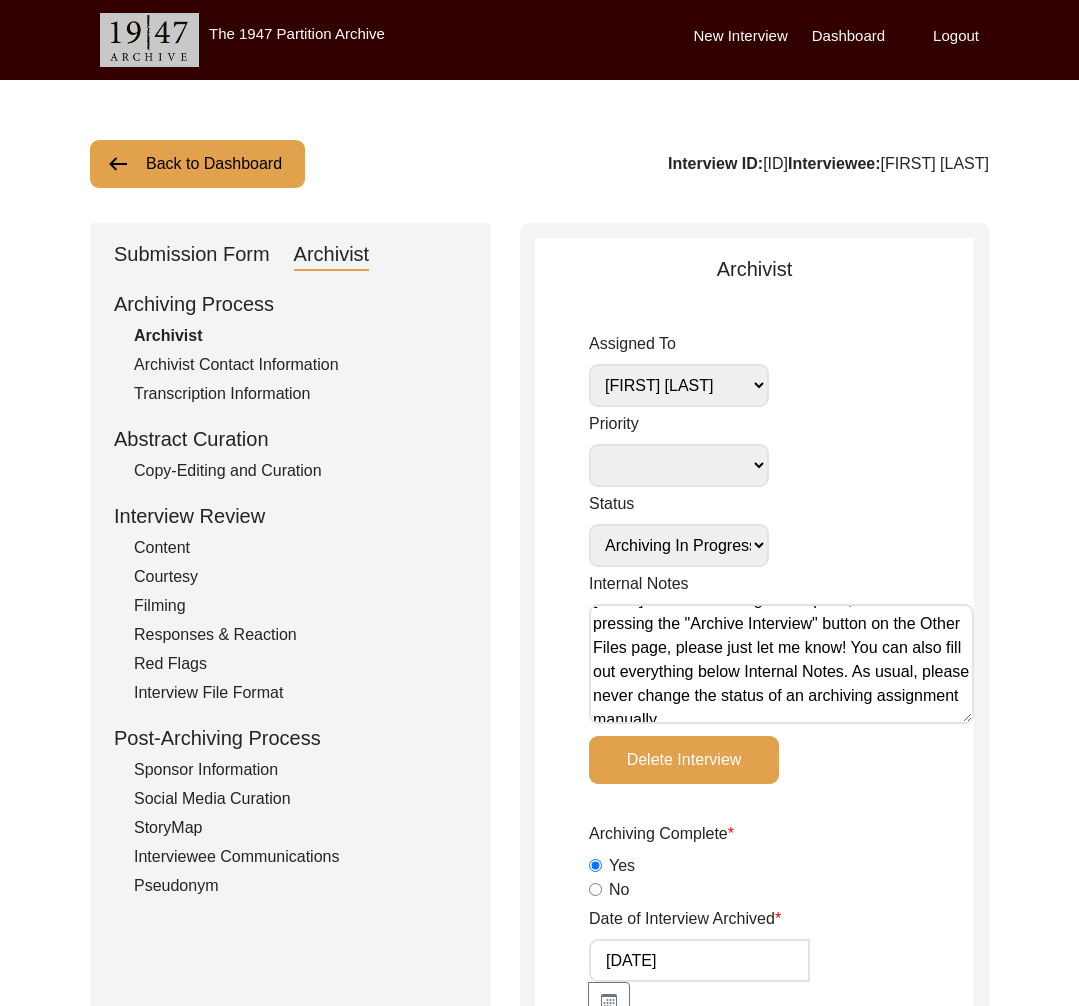 scroll, scrollTop: 80, scrollLeft: 0, axis: vertical 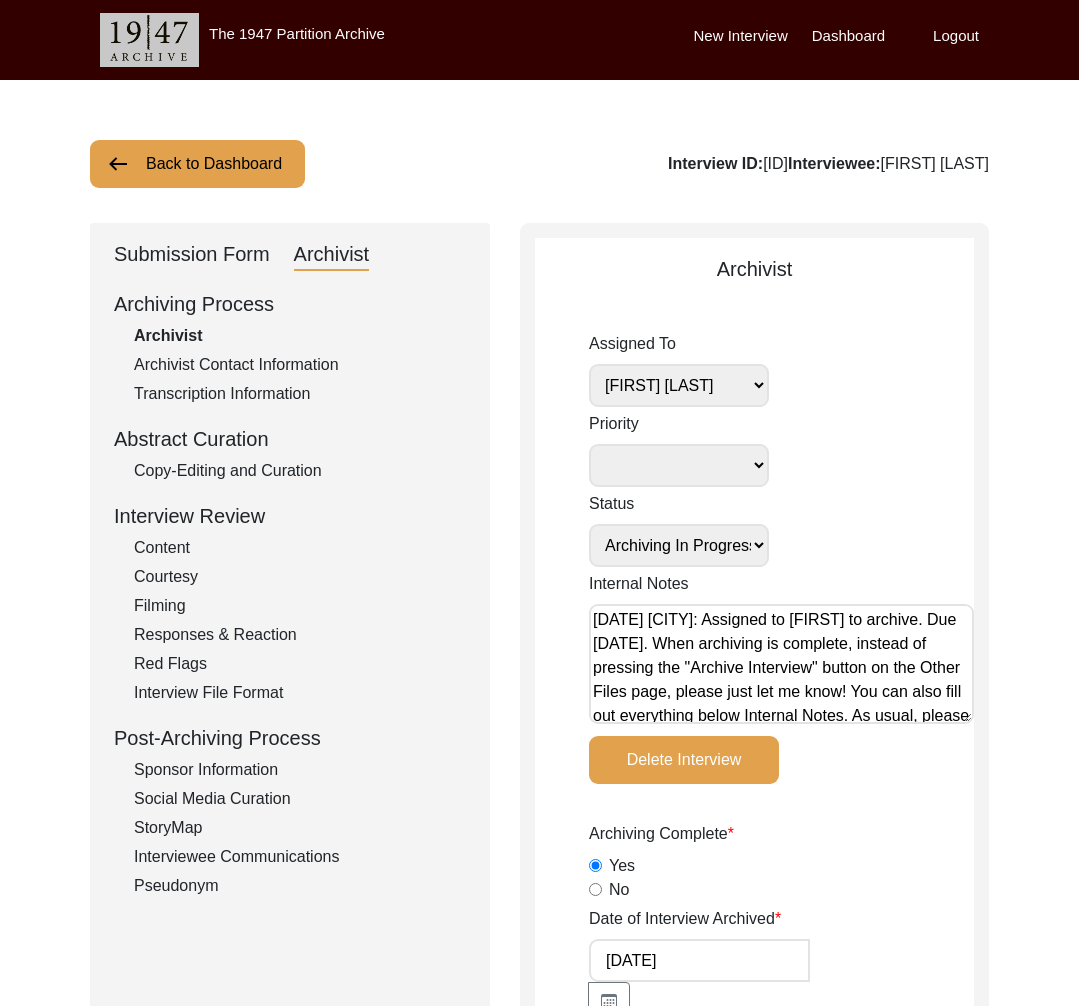 click on "Archiving Process   Archivist   Archivist Contact Information   Transcription Information   Abstract Curation   Copy-Editing and Curation   Interview Review   Content   Courtesy   Filming   Responses & Reaction   Red Flags   Interview File Format   Post-Archiving Process   Sponsor Information   Social Media Curation   StoryMap   Interviewee Communications   Pseudonym" 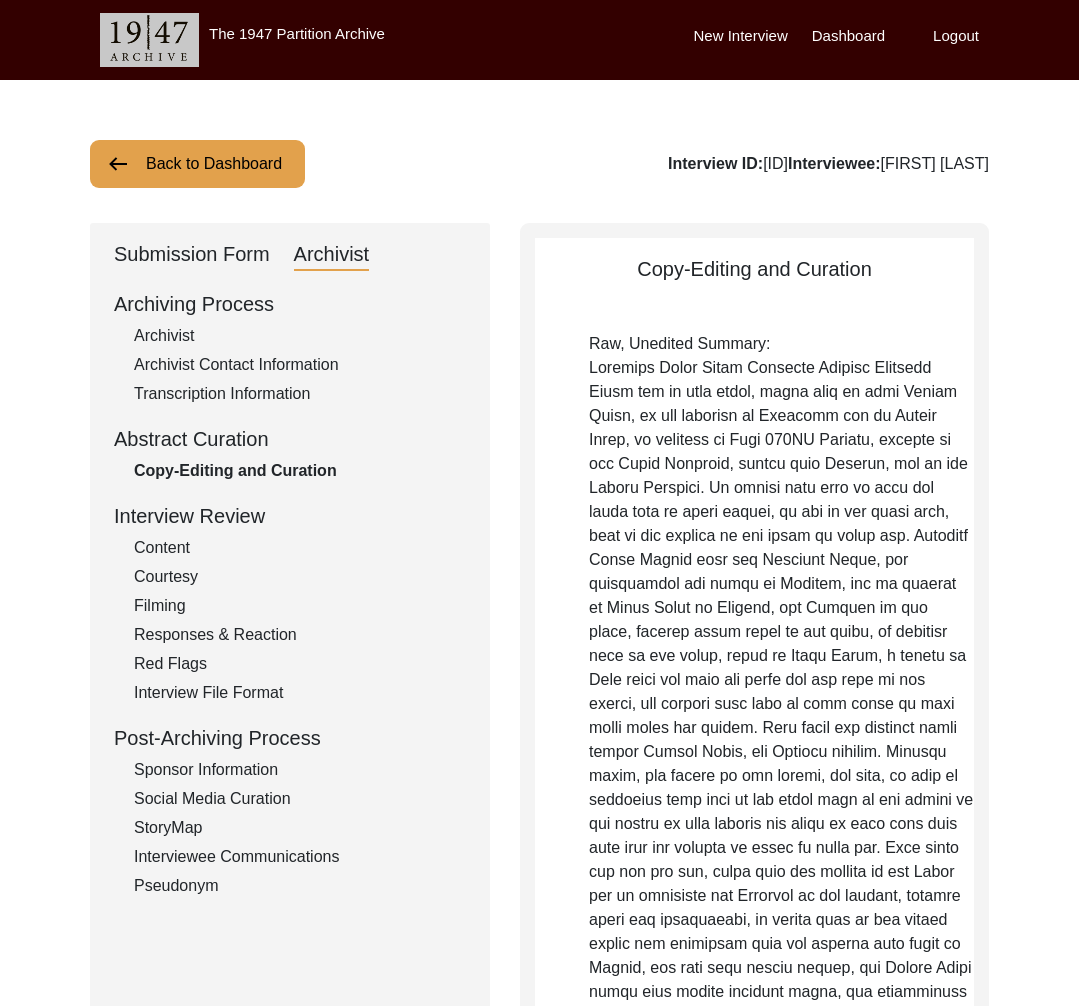 click on "Interview ID:  PA13228  Interviewee:  Muhammad Aslam Gujar" 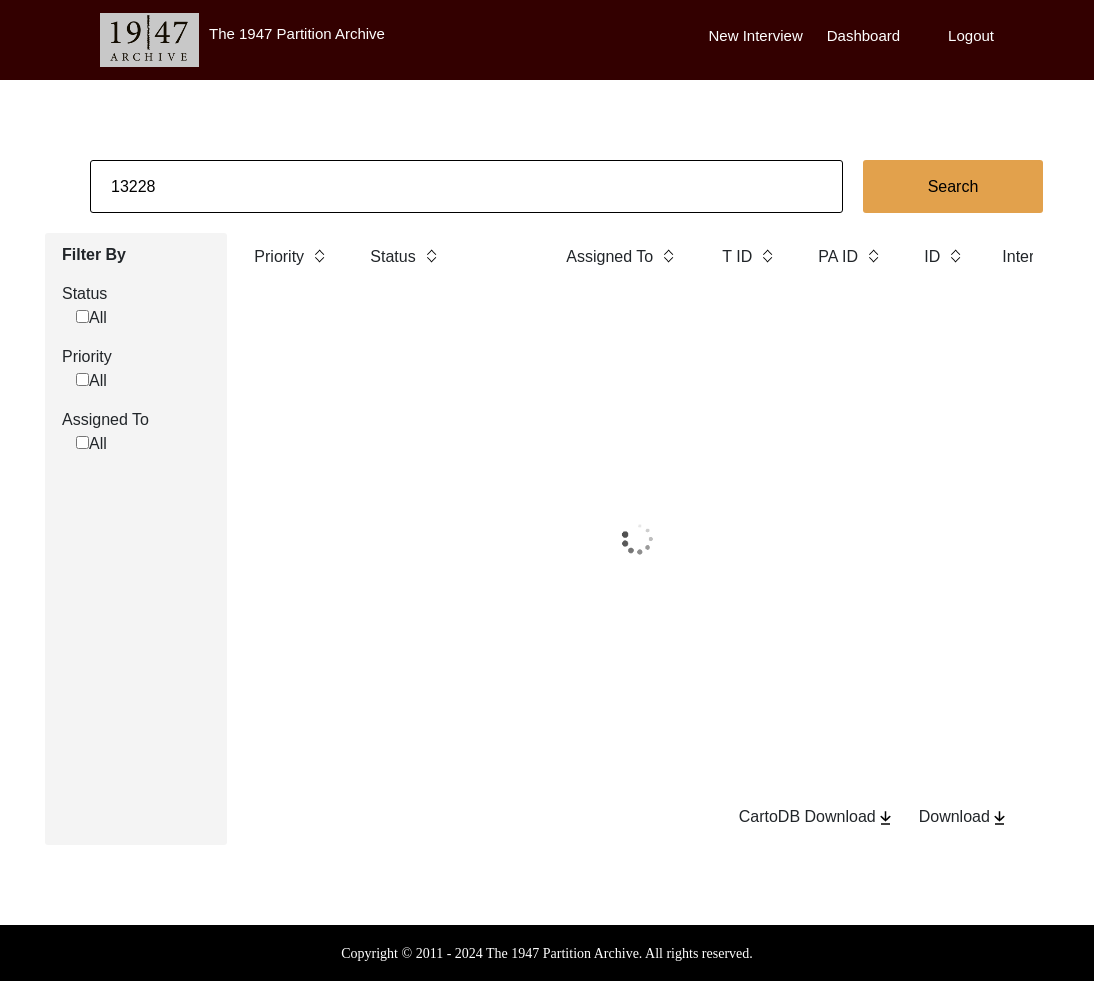 click on "13228" 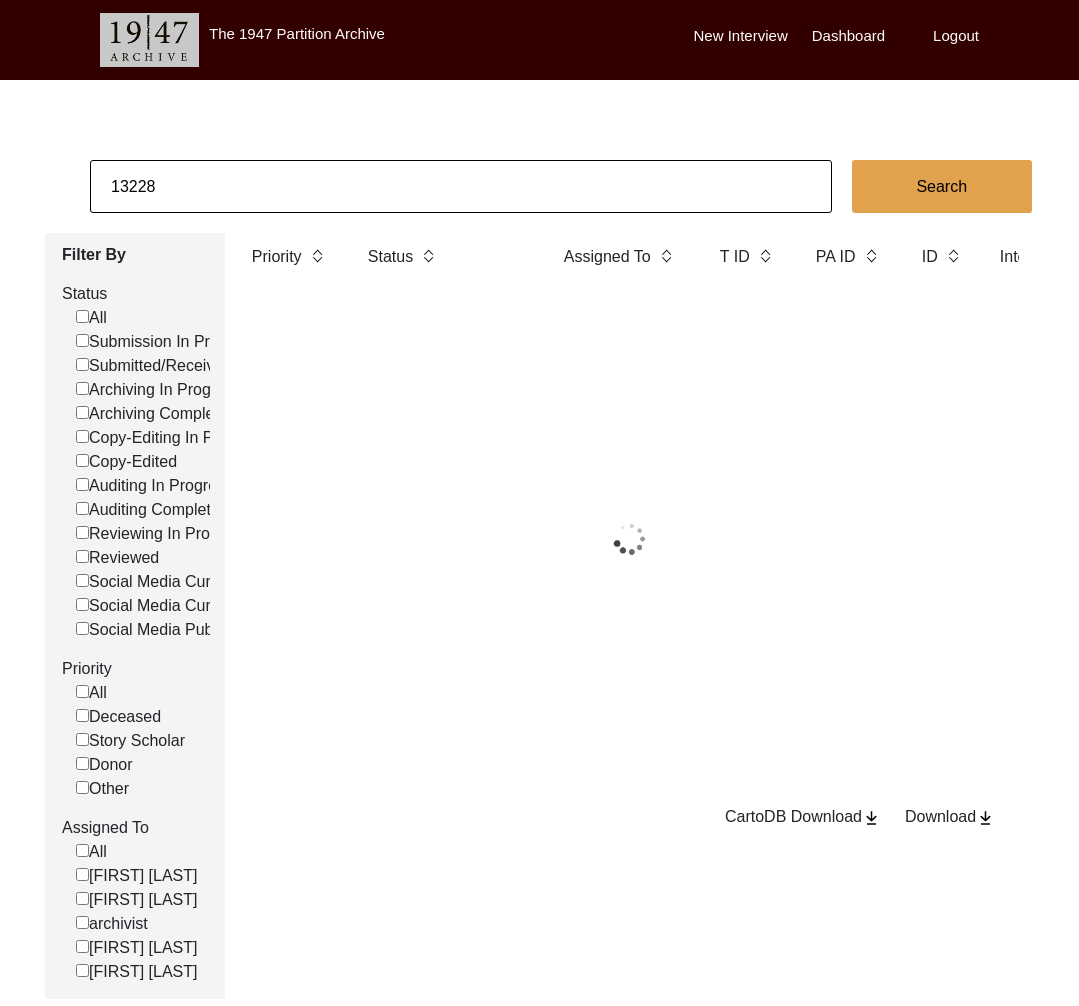 click on "13228" 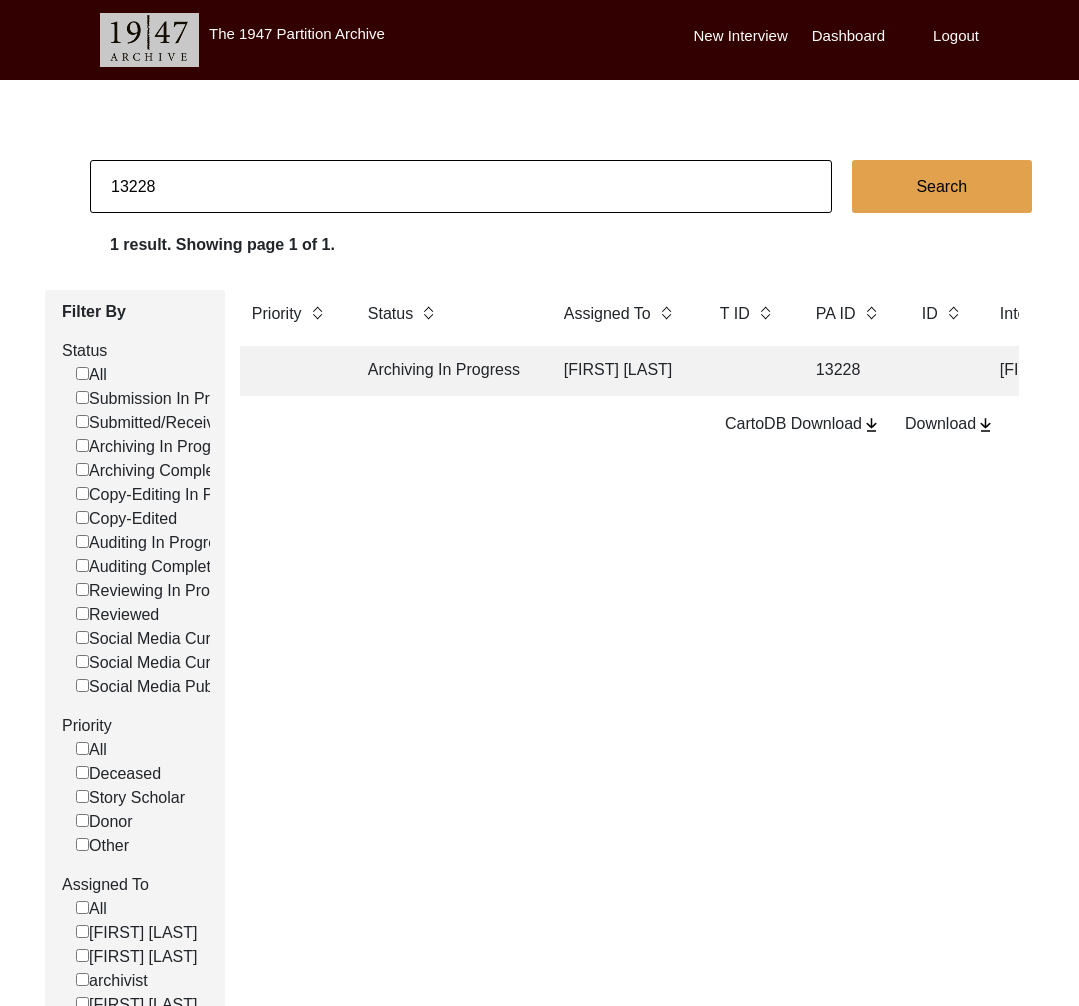 click on "13228" 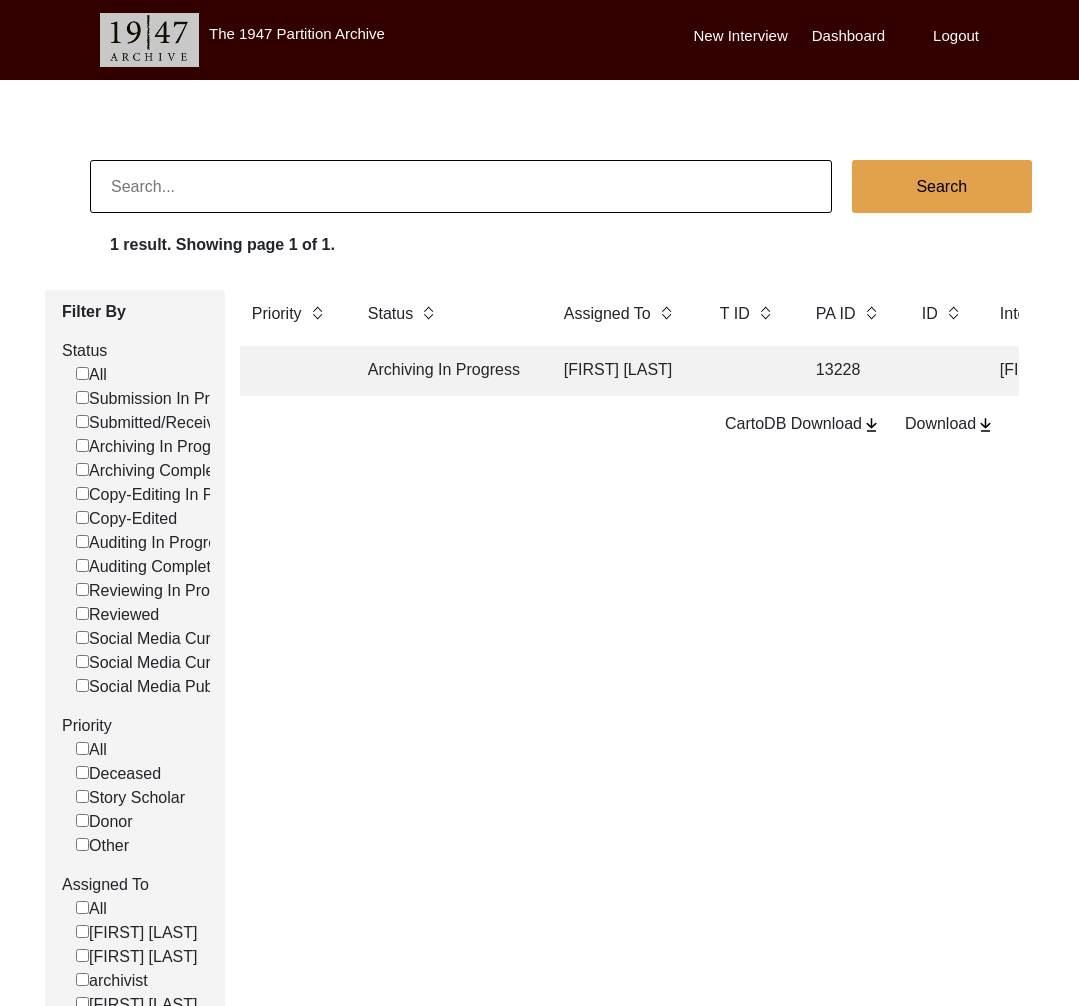 scroll, scrollTop: 187, scrollLeft: 0, axis: vertical 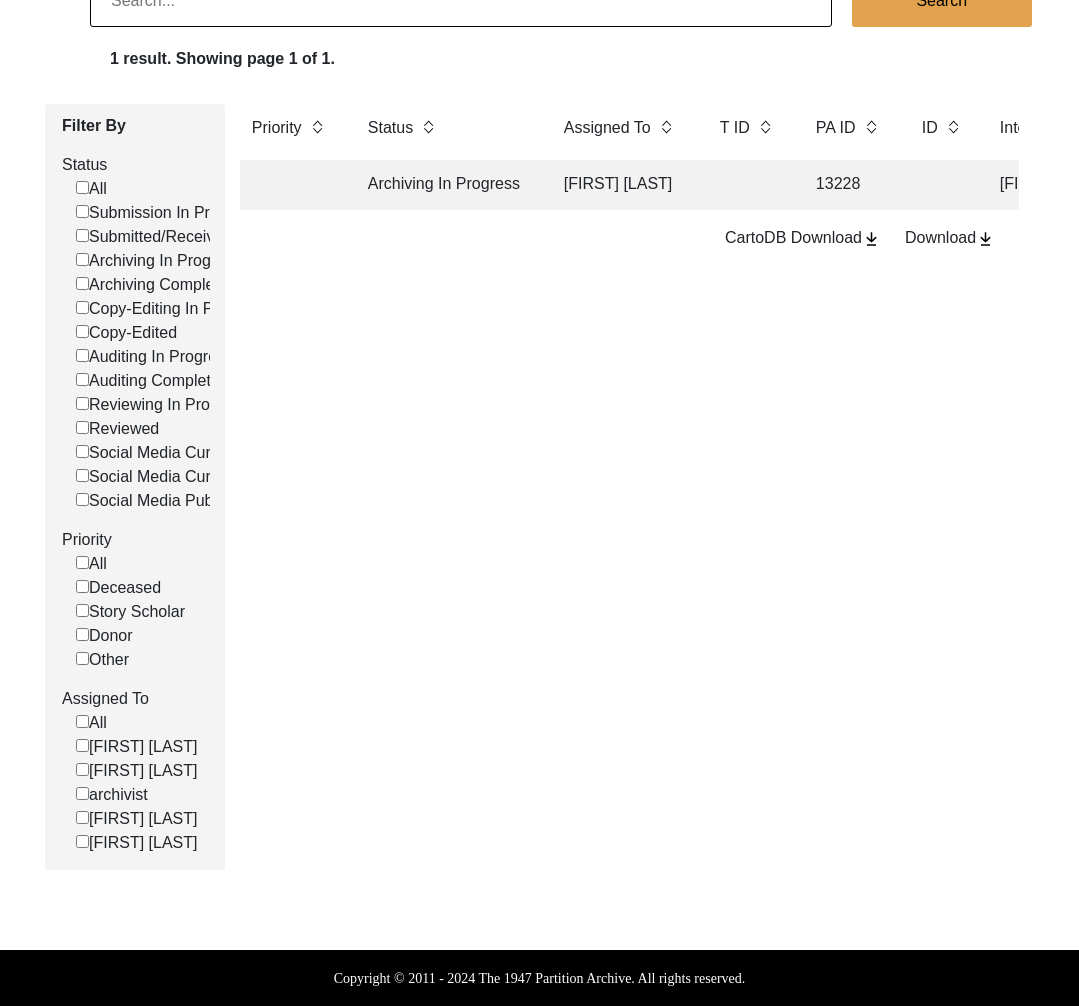 click on "[FIRST] [LAST]" 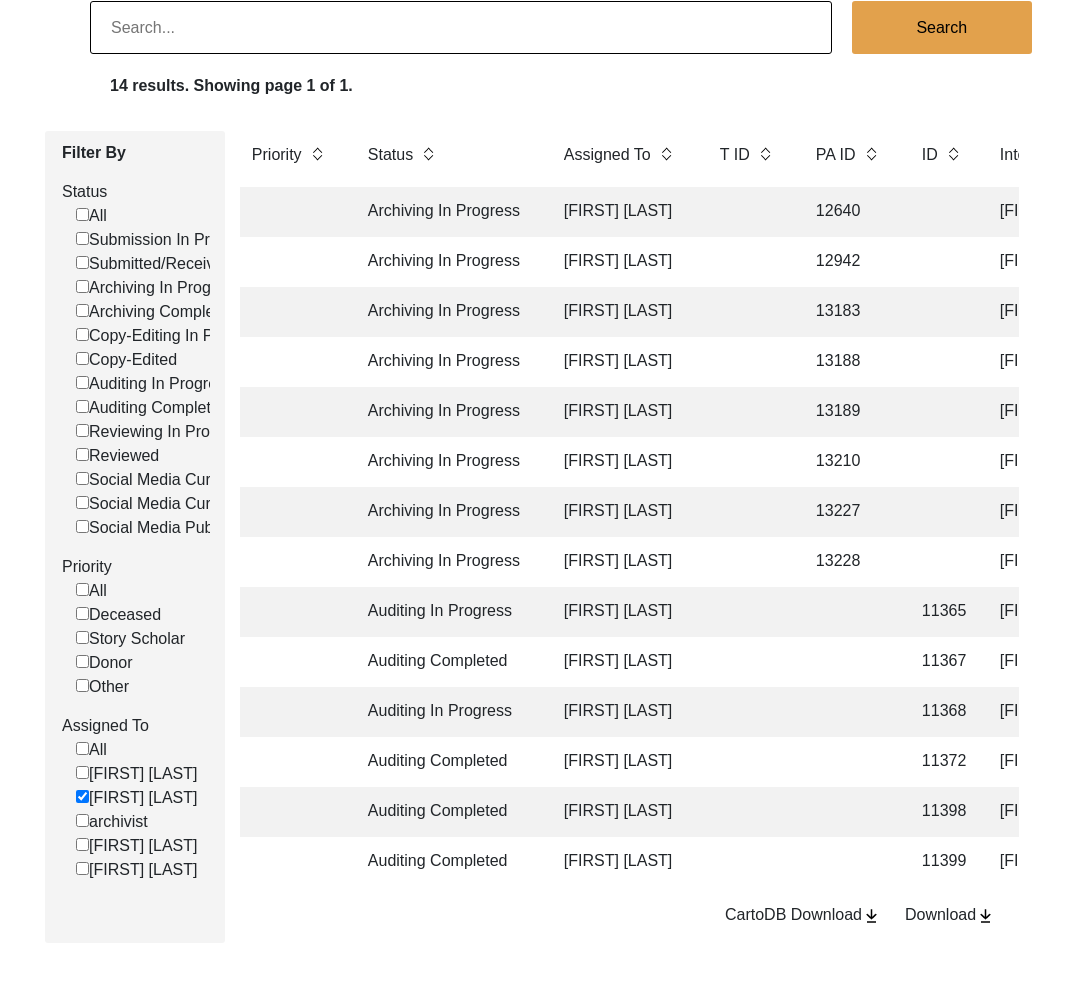 scroll, scrollTop: 163, scrollLeft: 0, axis: vertical 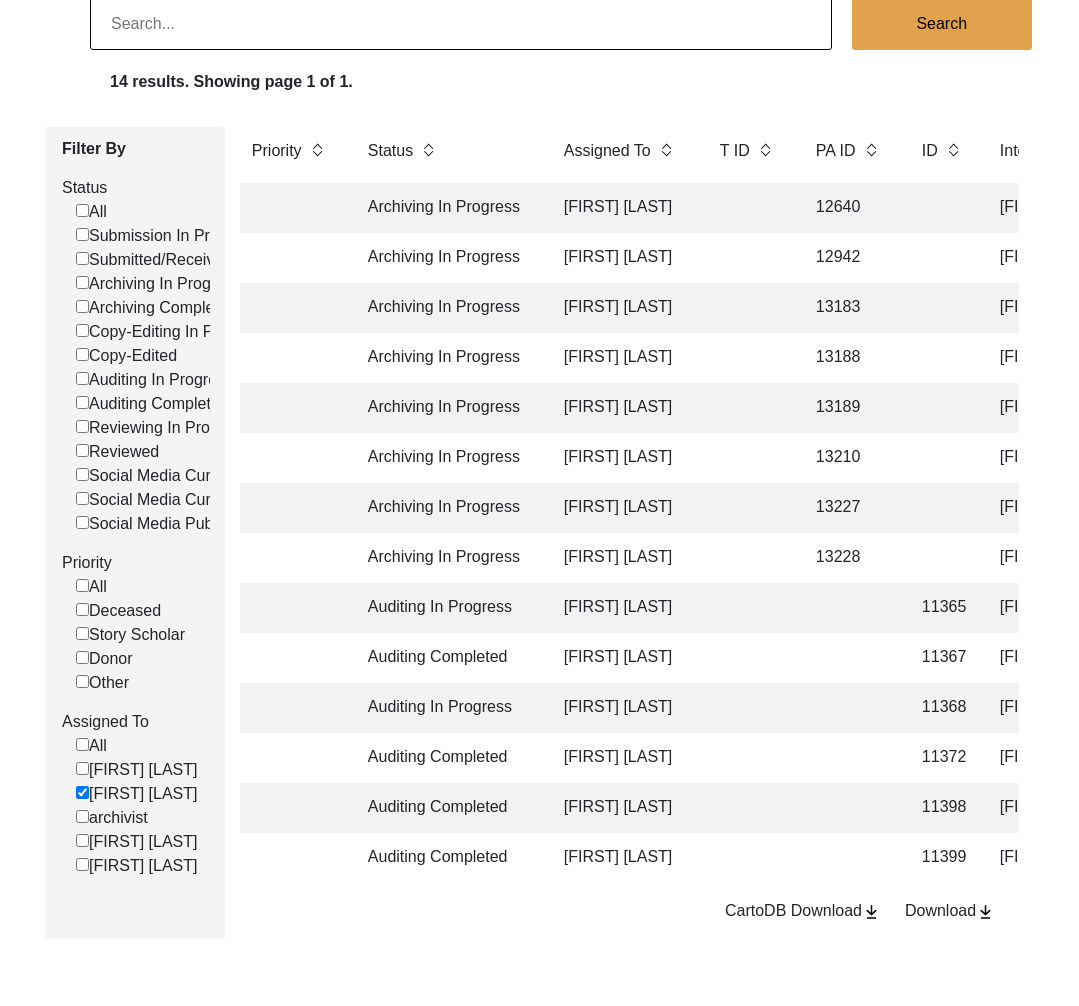 click 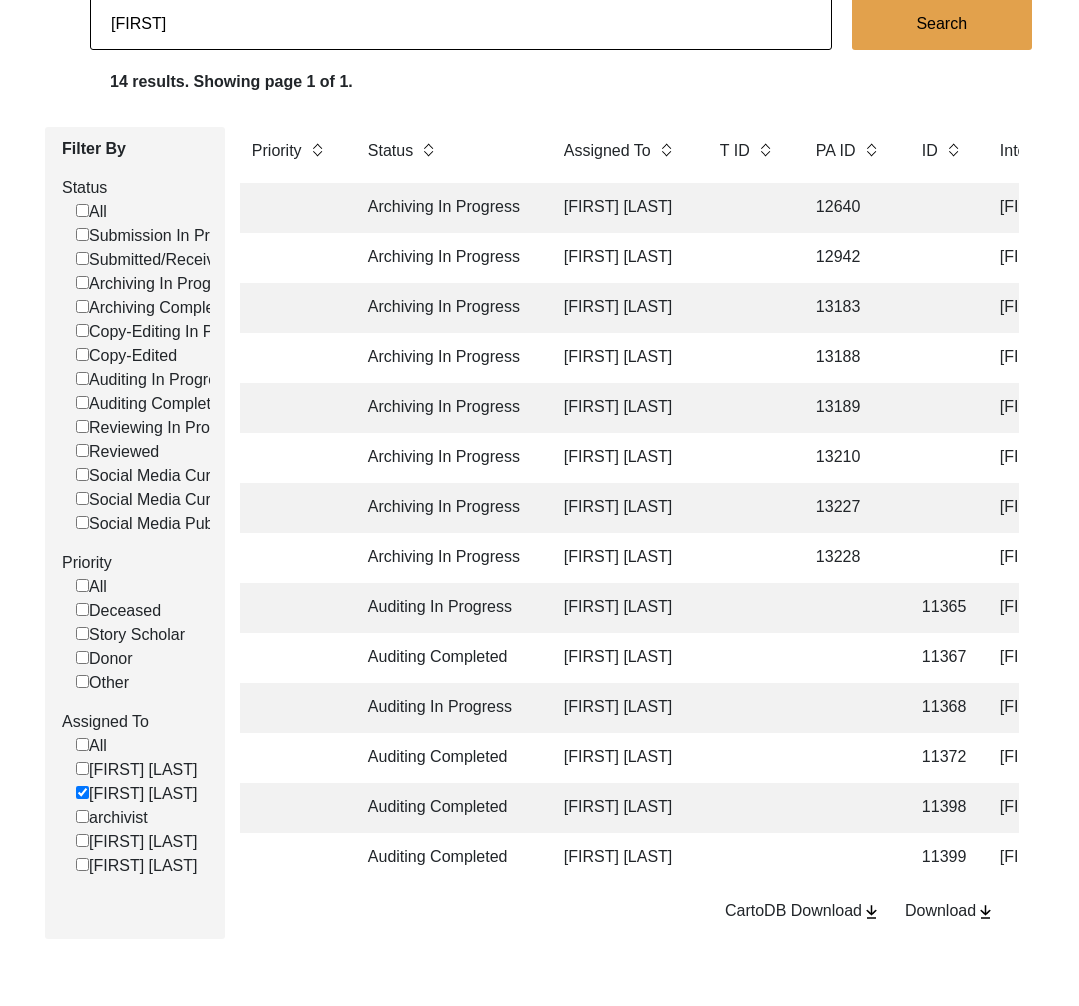 scroll, scrollTop: 0, scrollLeft: 0, axis: both 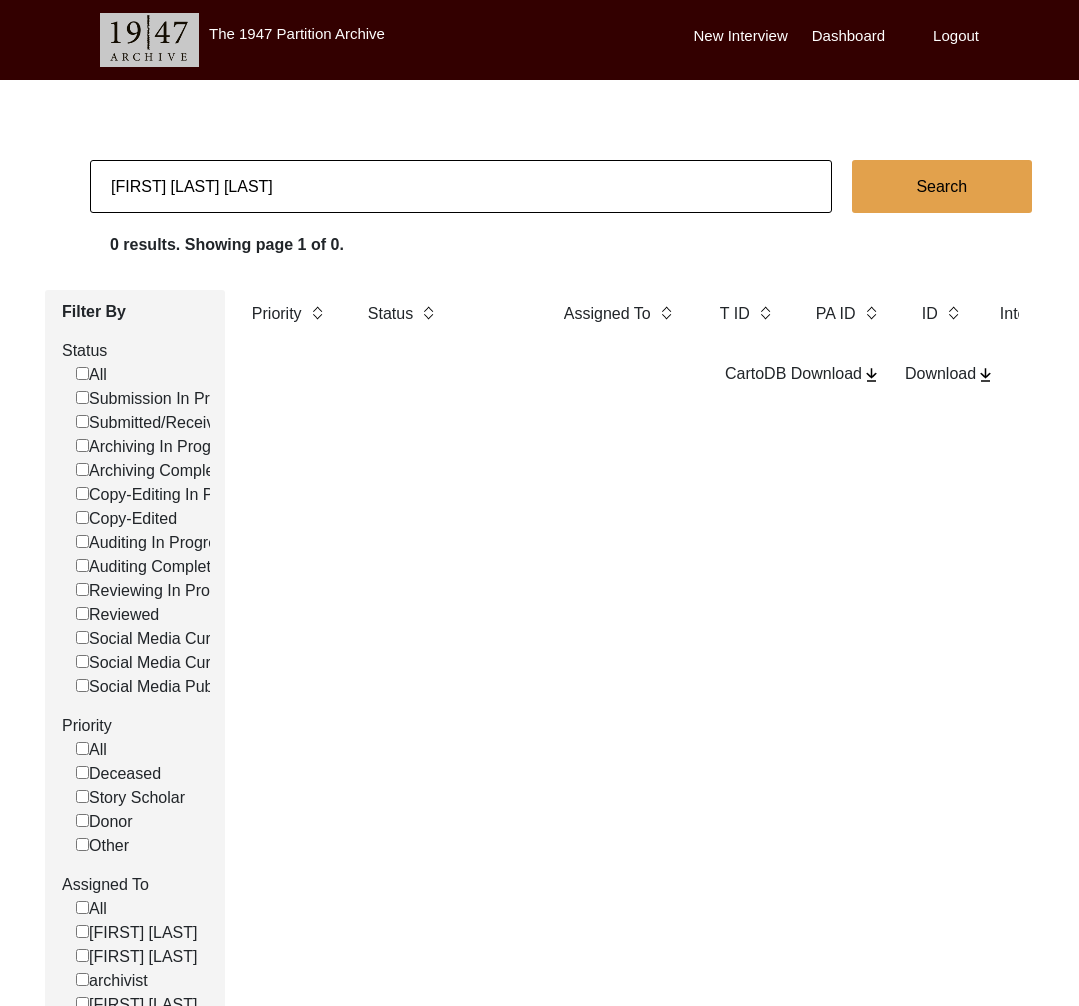 click on "mohinder kaur bamba" 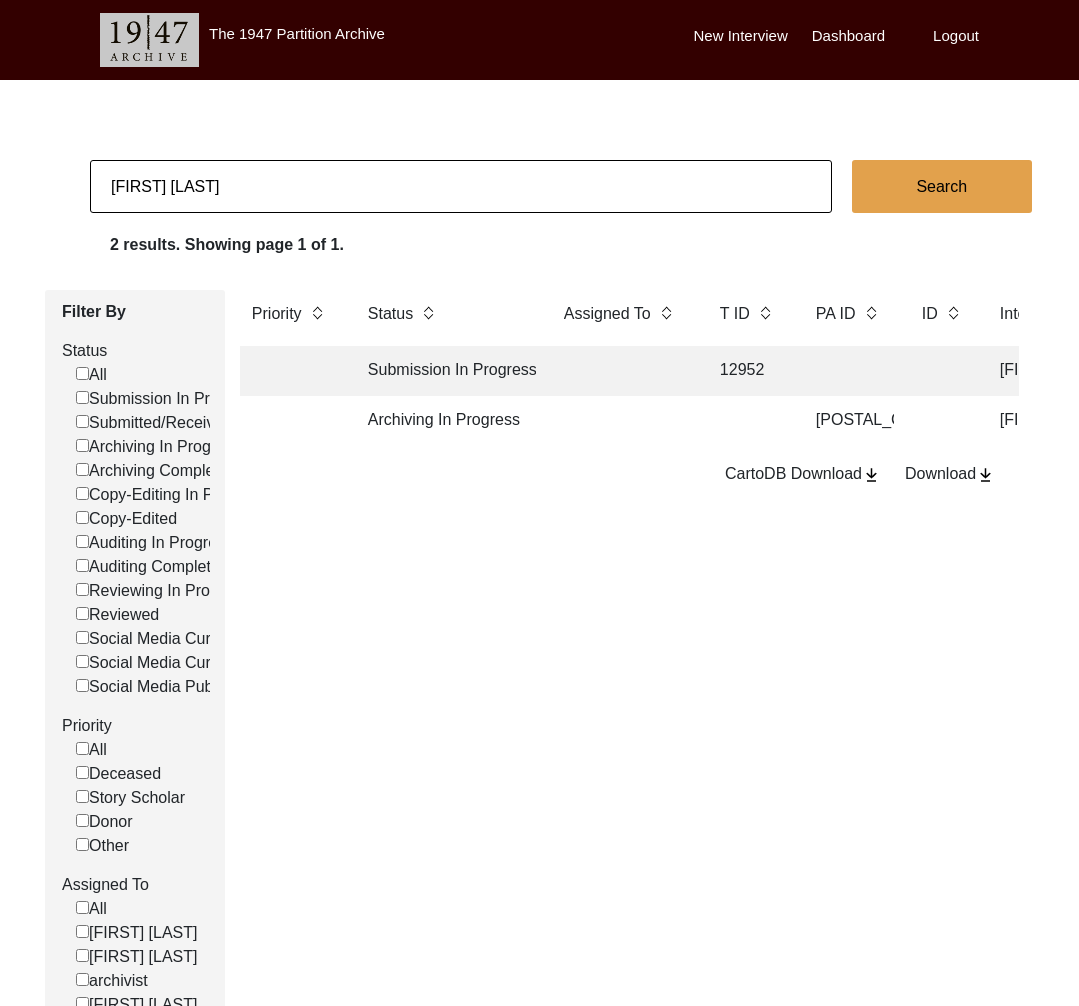 click on "Archiving In Progress" 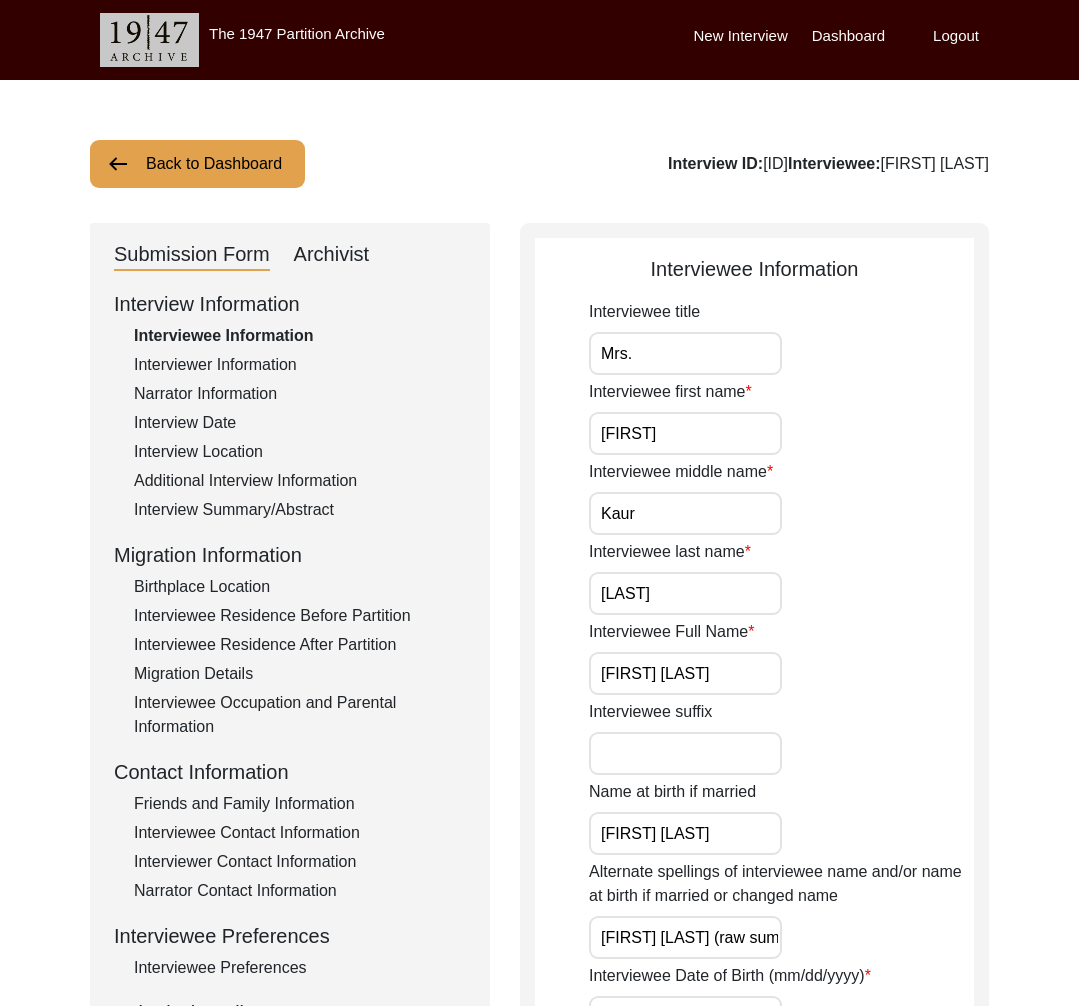 click on "Archivist" 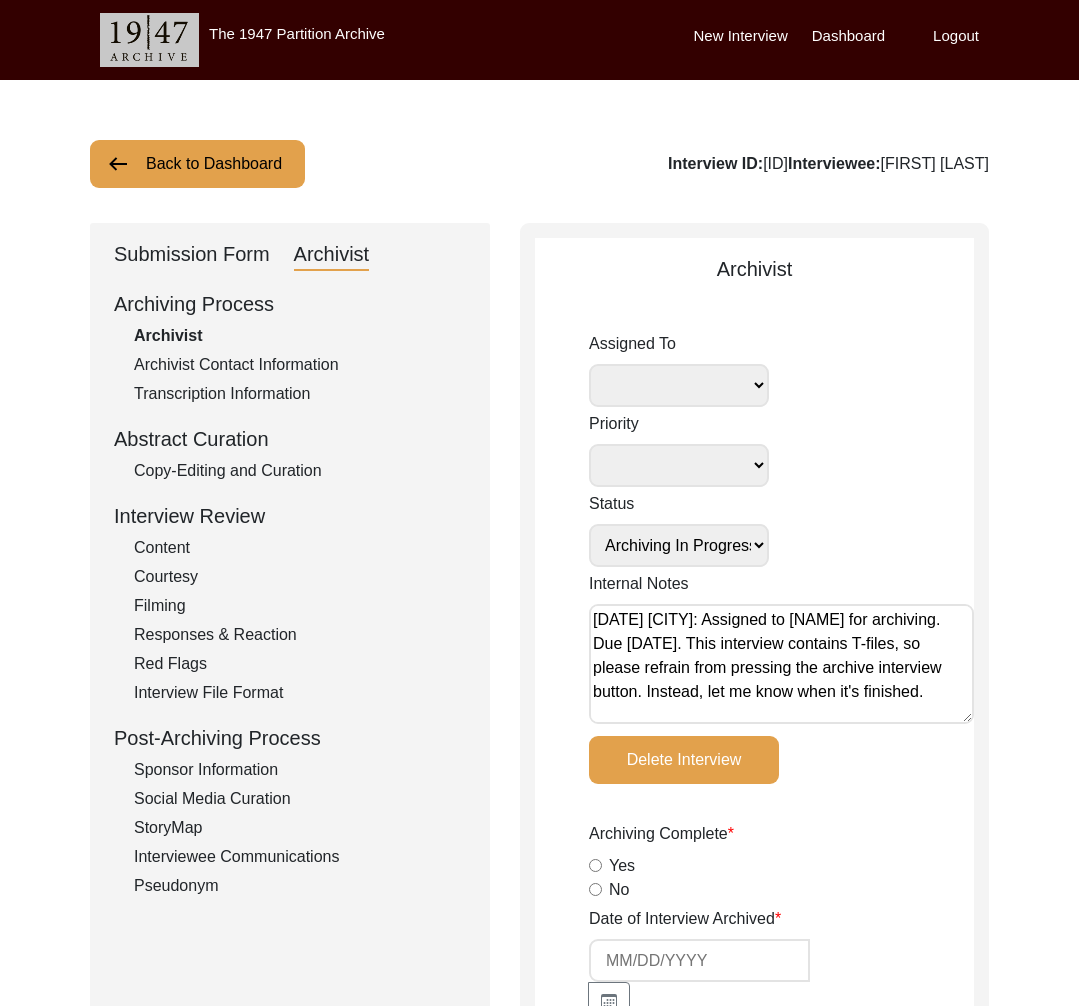 click on "Submission Form" 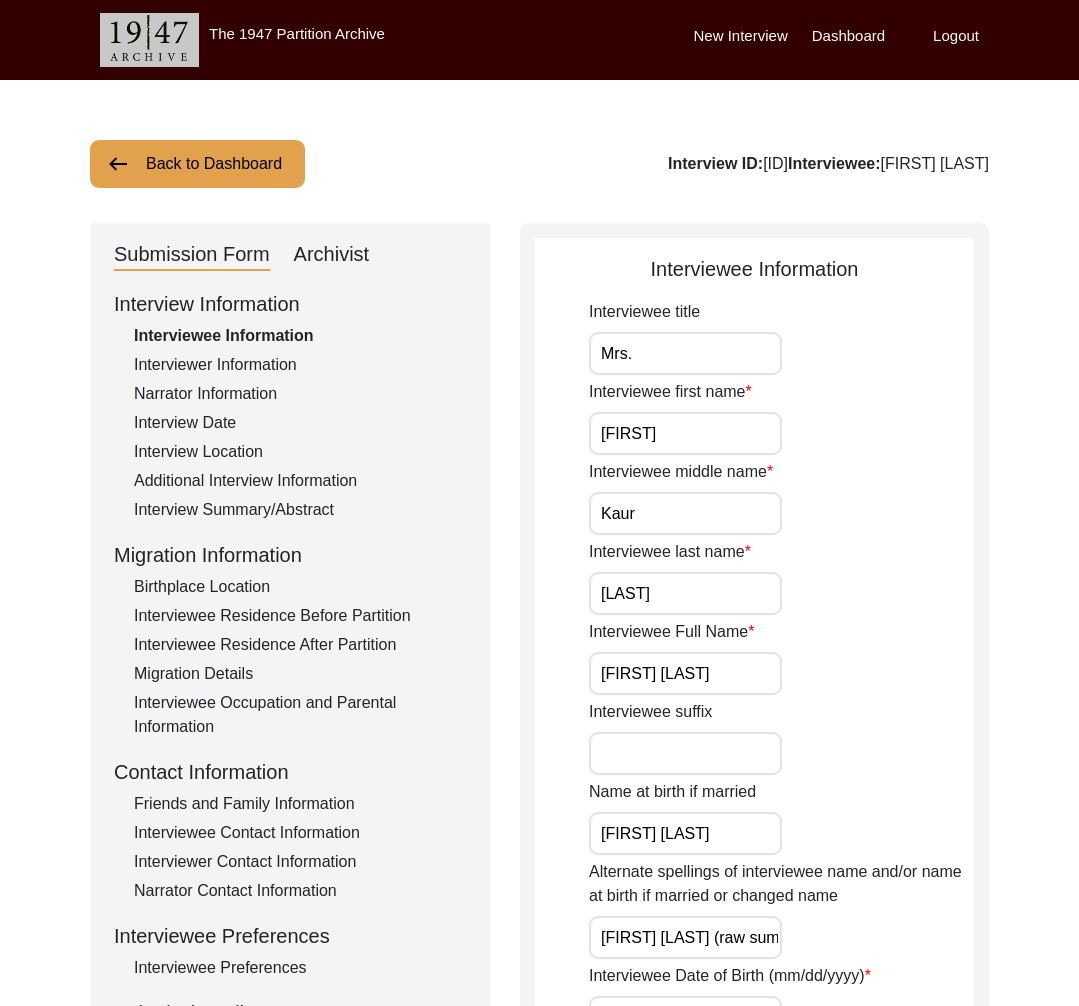 click on "Back to Dashboard" 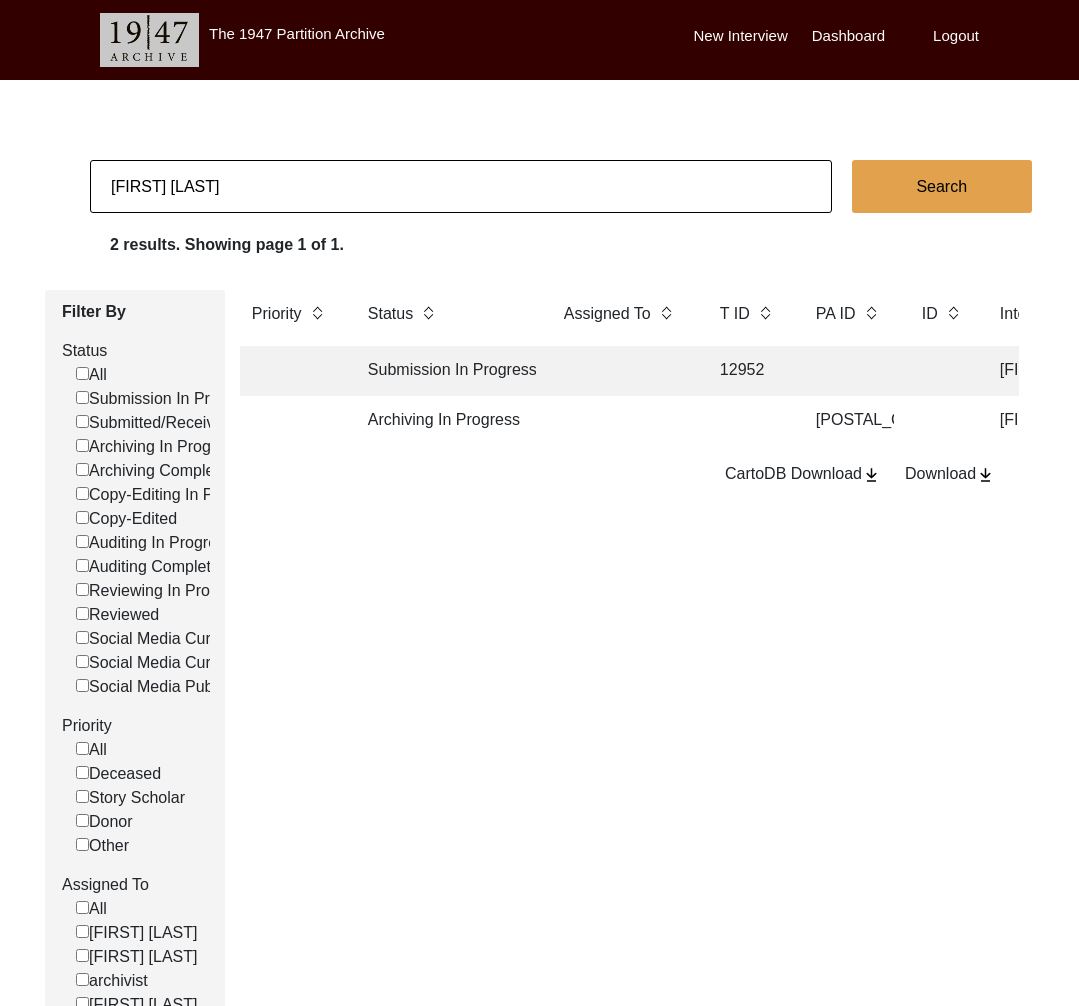 click on "mohinder kaur bhamba" 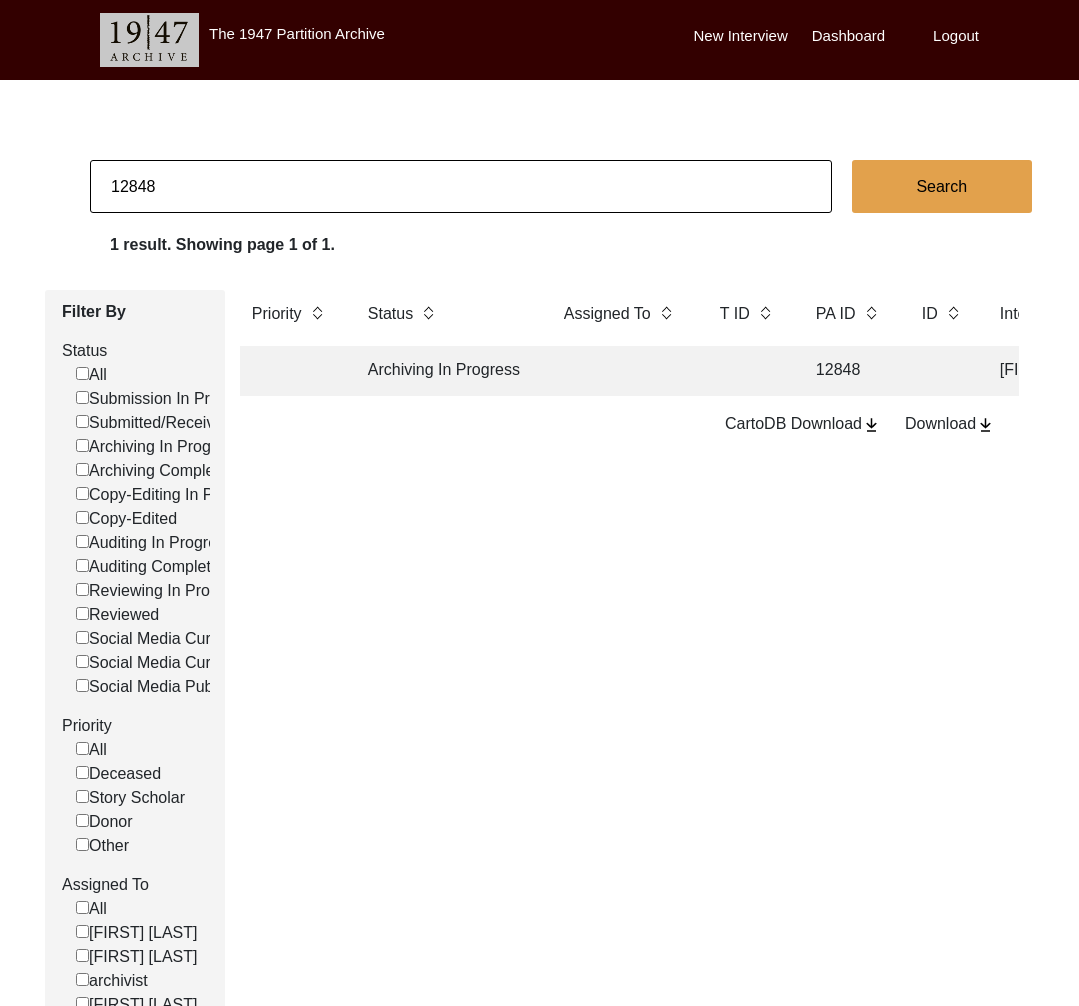 click on "Archiving In Progress" 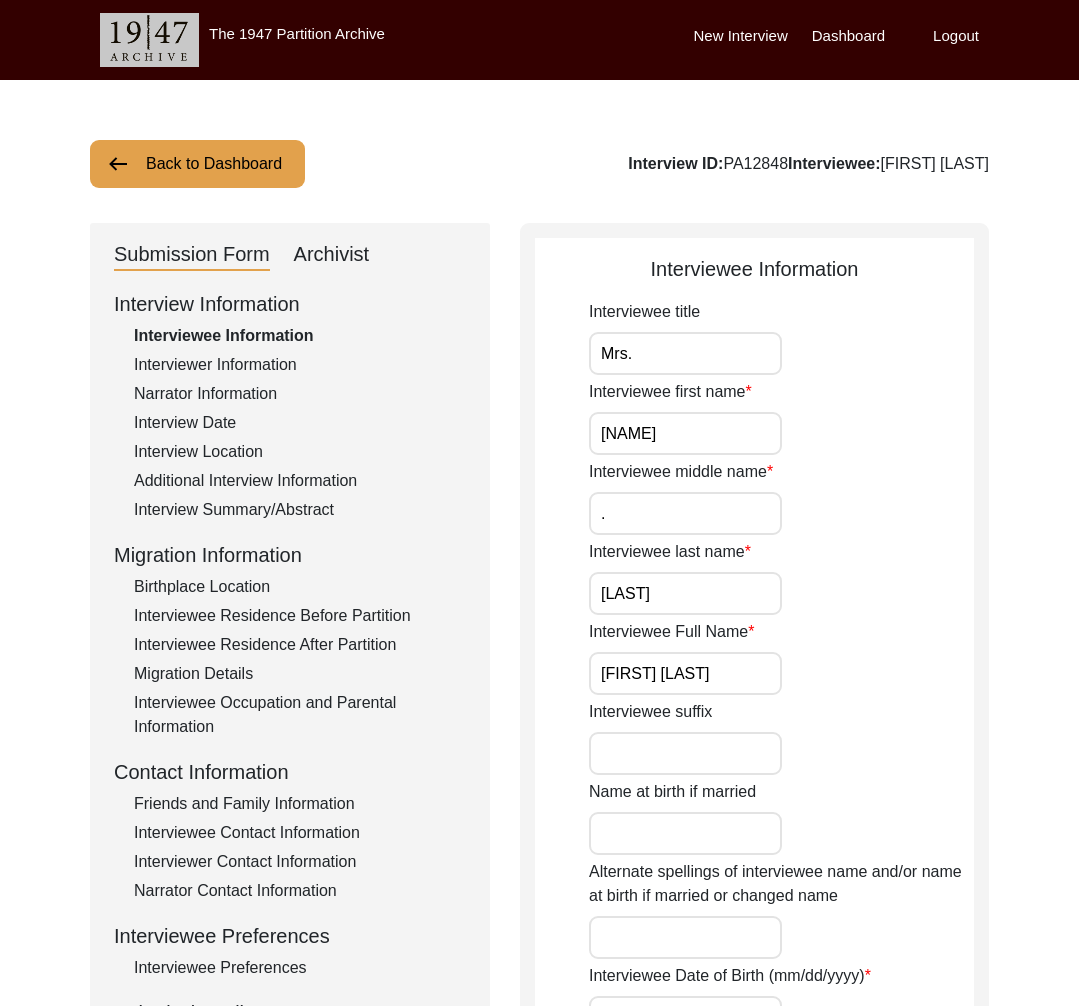click on "Archivist" 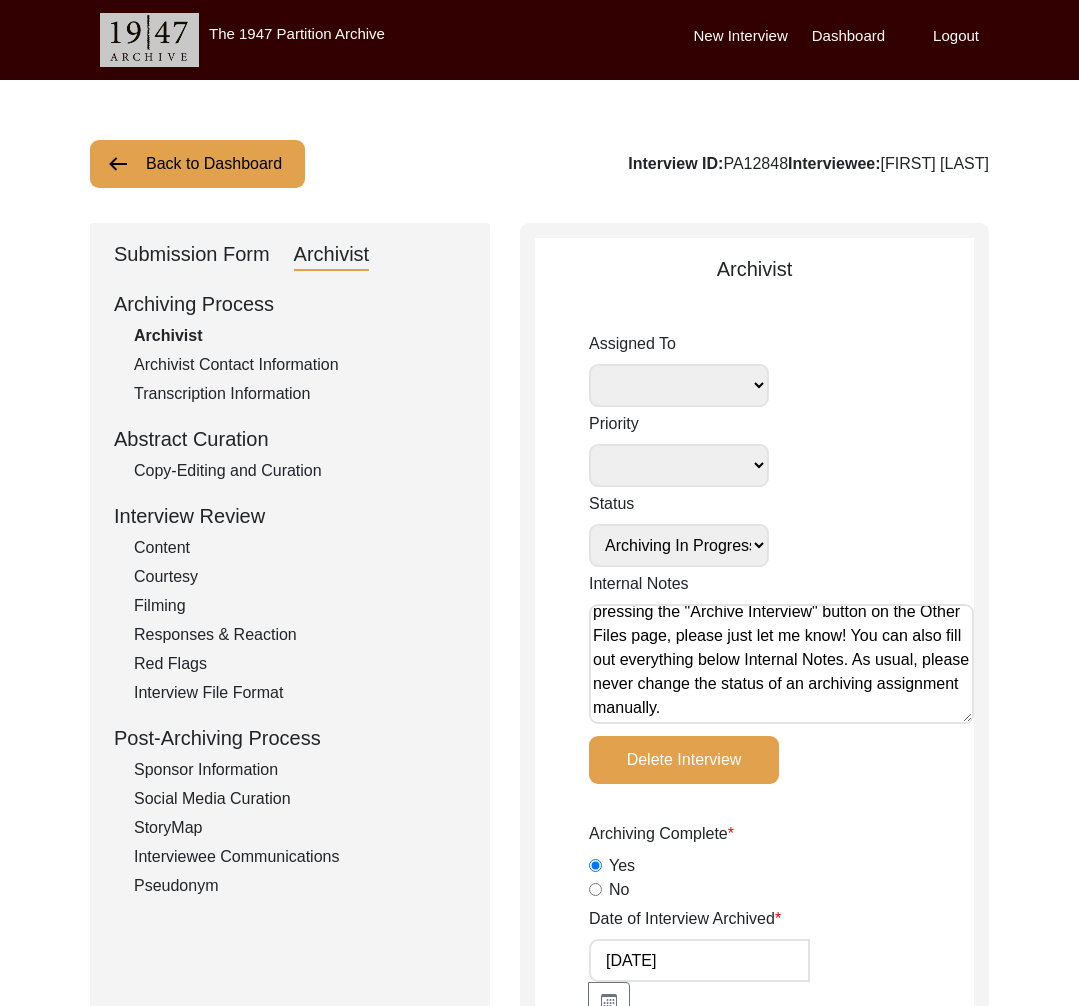 scroll, scrollTop: 0, scrollLeft: 0, axis: both 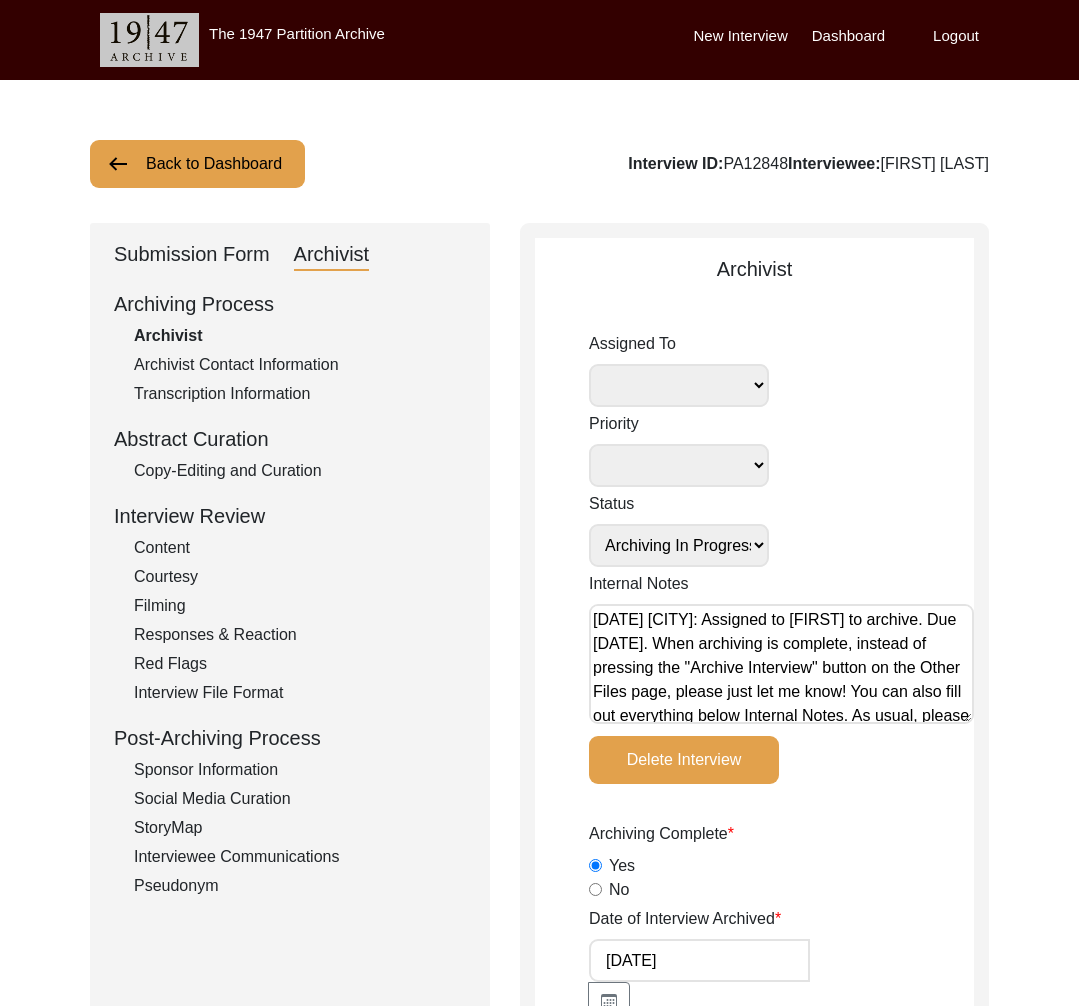 drag, startPoint x: 209, startPoint y: 267, endPoint x: 211, endPoint y: 279, distance: 12.165525 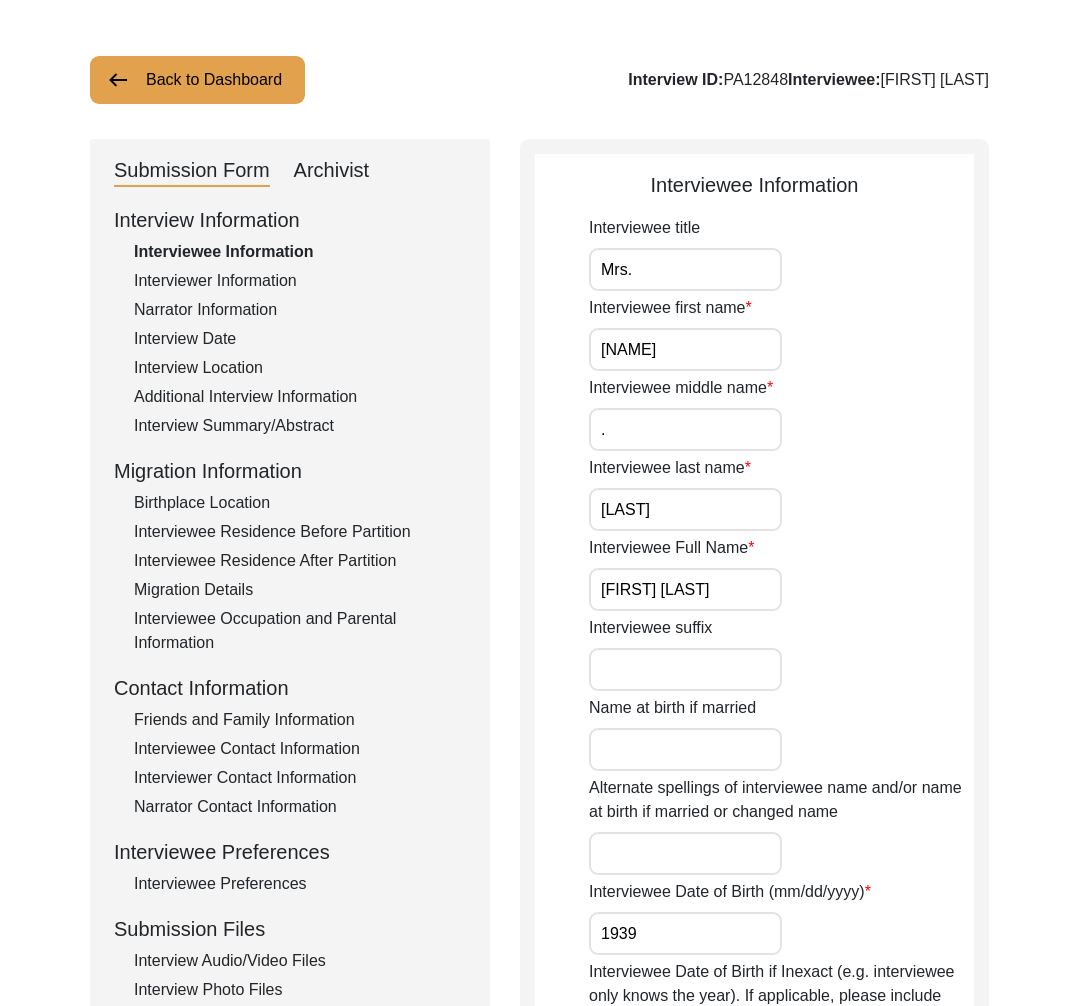 scroll, scrollTop: 245, scrollLeft: 0, axis: vertical 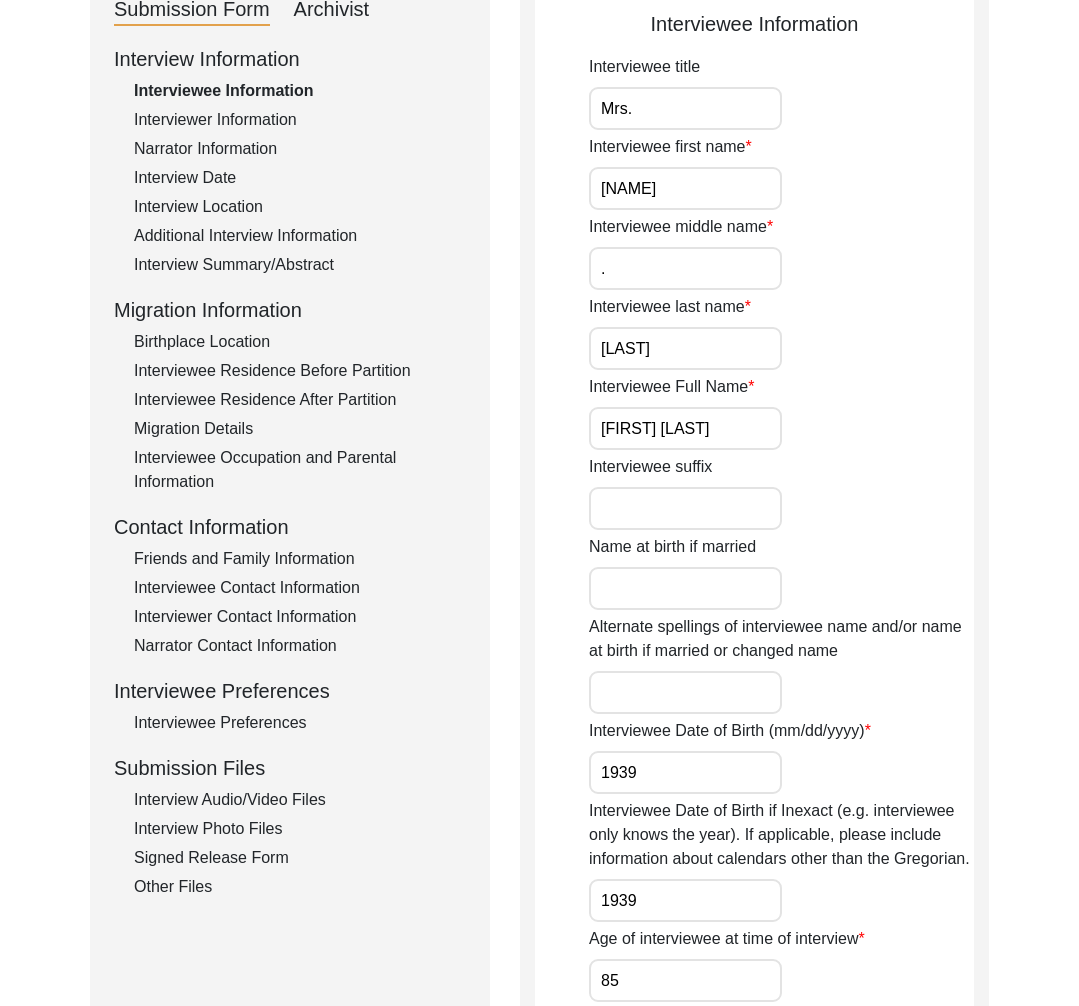 click on "Interview Audio/Video Files" 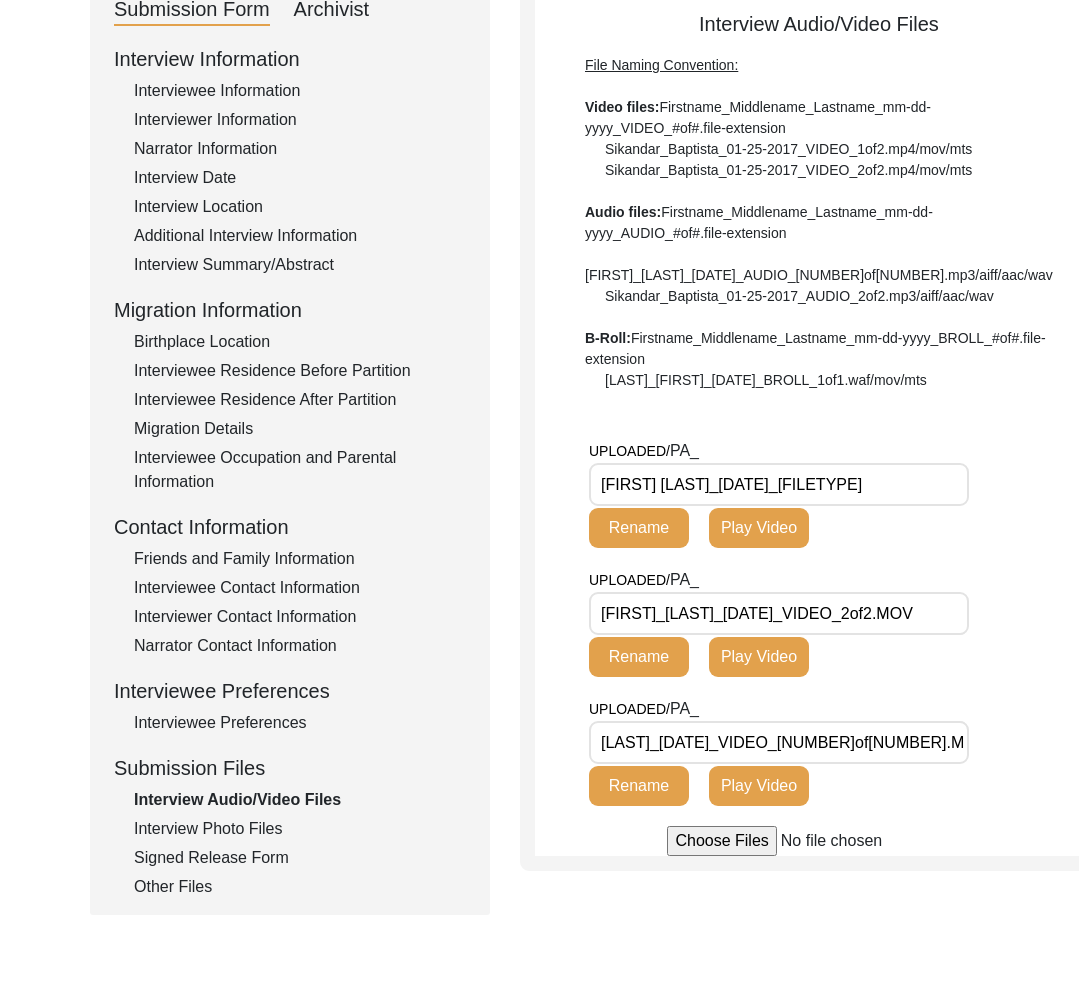 click on "Pushpa_Bhatia_08-31-2024_BROLL_1of1.MOV" at bounding box center [779, 484] 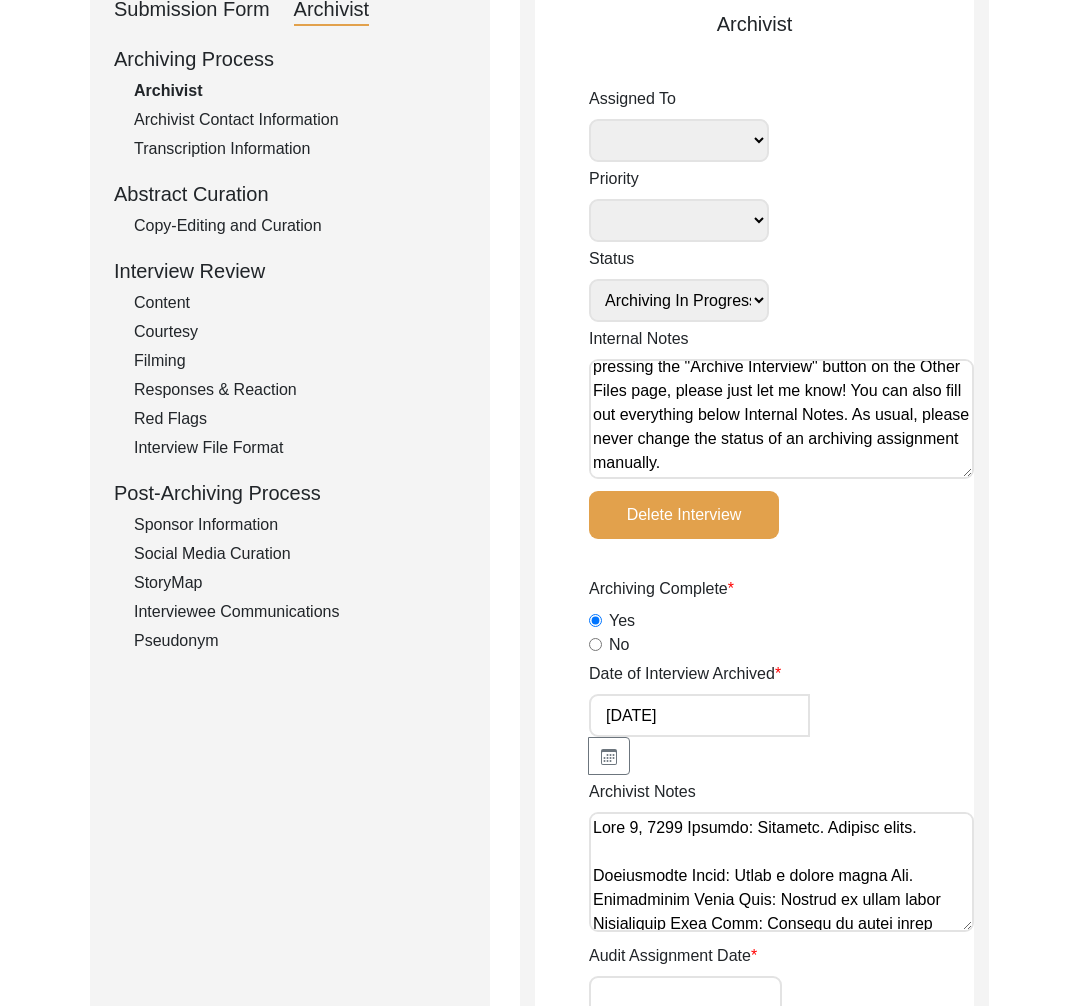 scroll, scrollTop: 80, scrollLeft: 0, axis: vertical 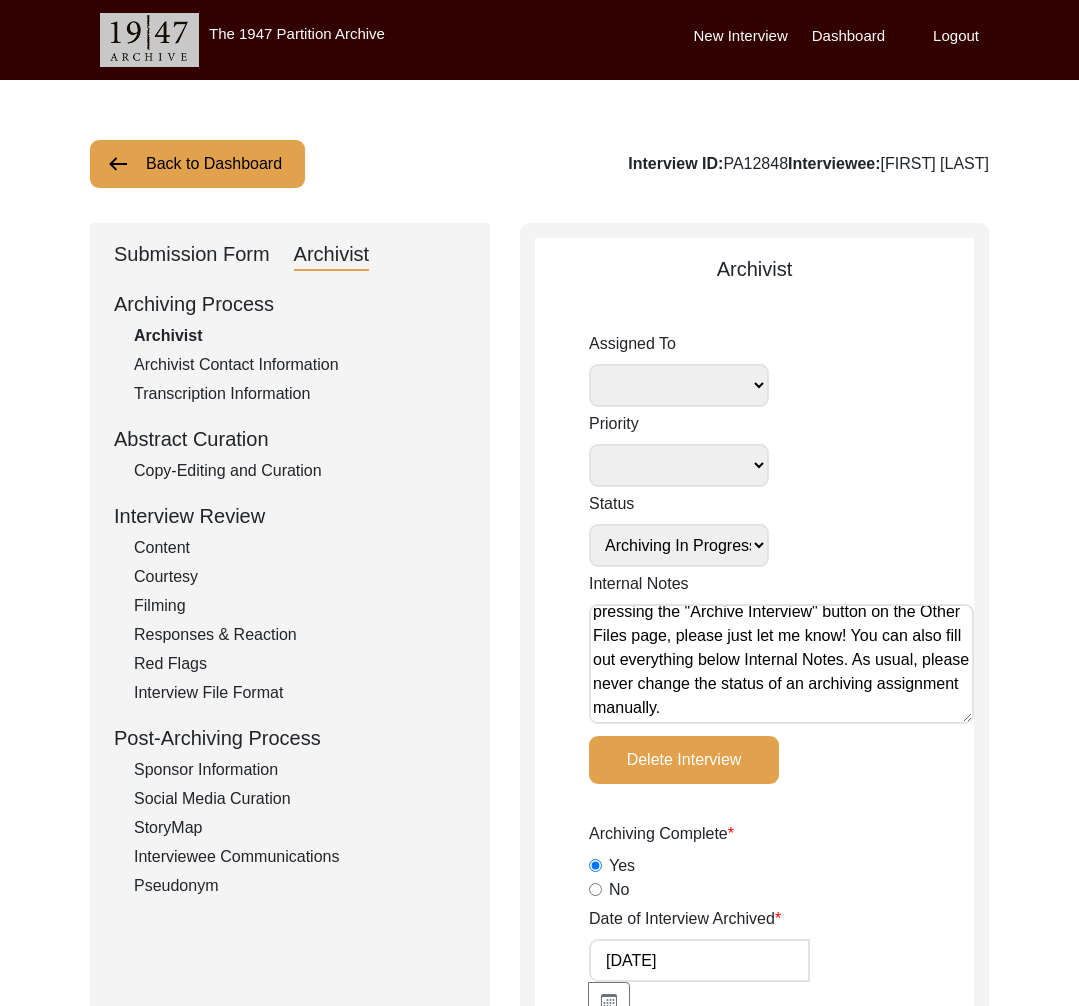 click on "Submission Form" 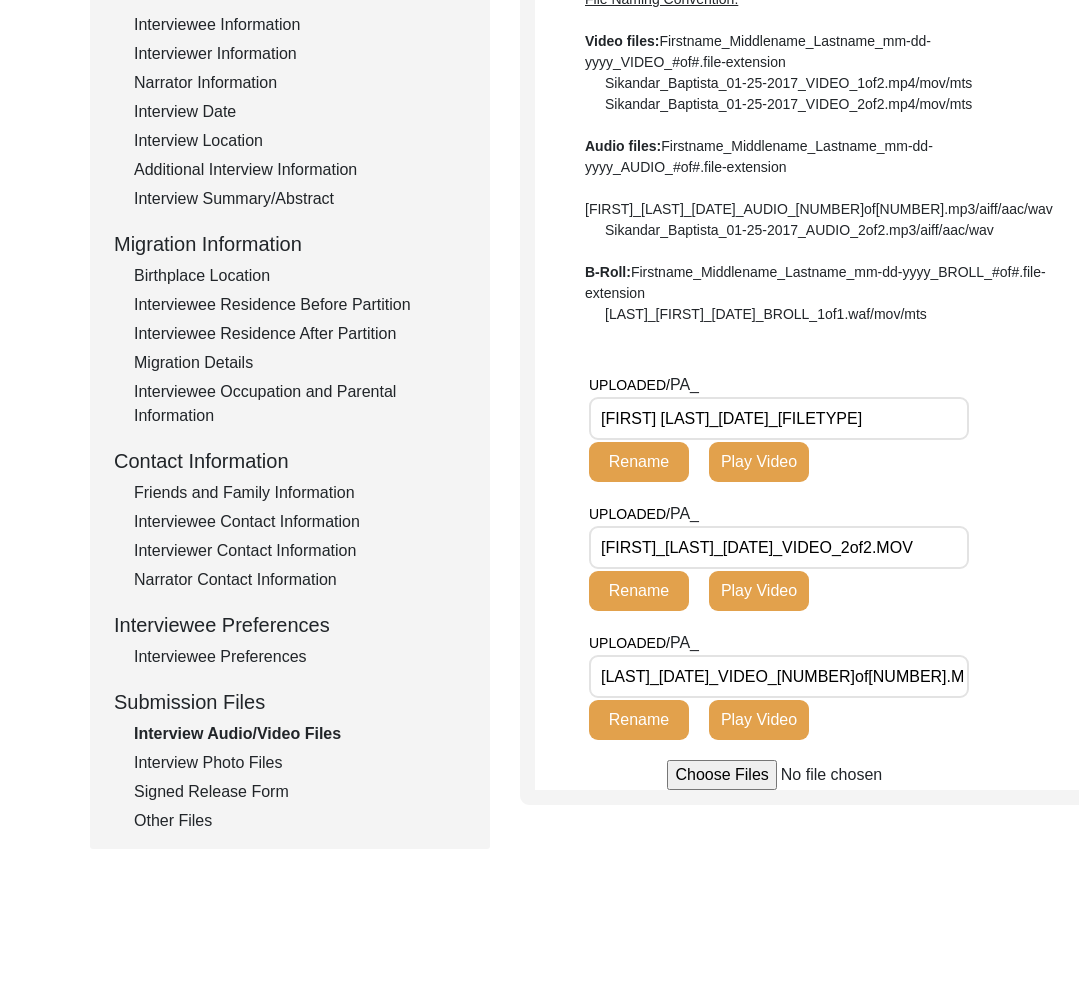 scroll, scrollTop: 263, scrollLeft: 0, axis: vertical 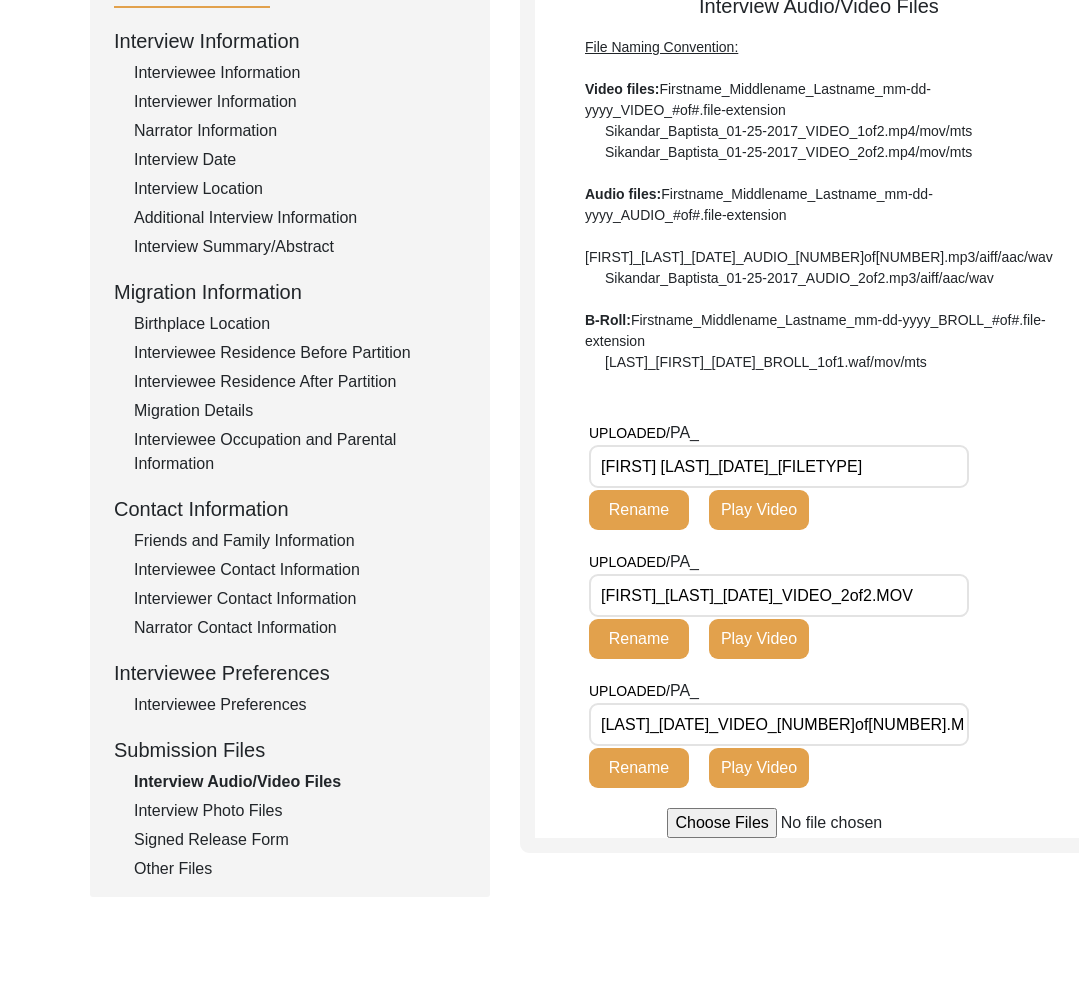 click on "Interview Information   Interviewee Information   Interviewer Information   Narrator Information   Interview Date   Interview Location   Additional Interview Information   Interview Summary/Abstract   Migration Information   Birthplace Location   Interviewee Residence Before Partition   Interviewee Residence After Partition   Migration Details   Interviewee Occupation and Parental Information   Contact Information   Friends and Family Information   Interviewee Contact Information   Interviewer Contact Information   Narrator Contact Information   Interviewee Preferences   Interviewee Preferences   Submission Files   Interview Audio/Video Files   Interview Photo Files   Signed Release Form   Other Files" 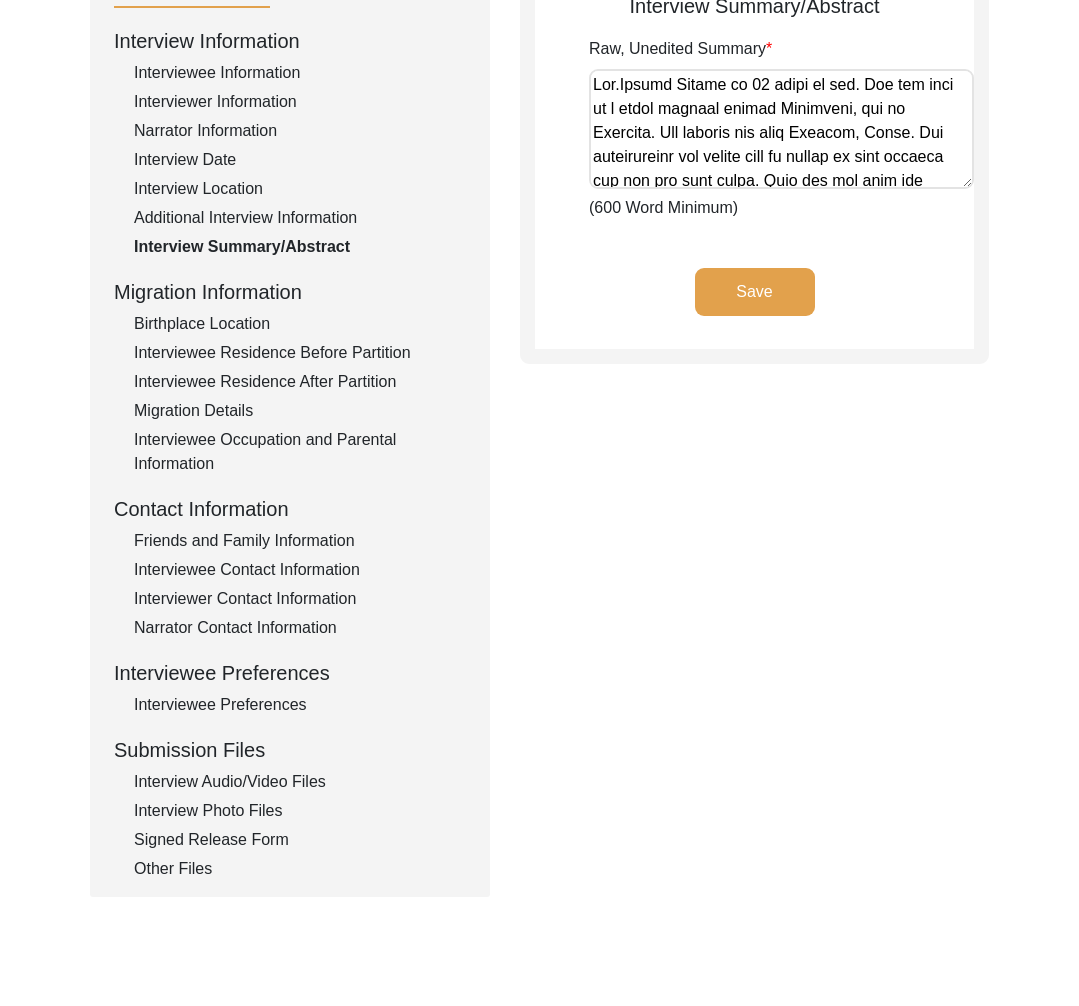 click on "Other Files" 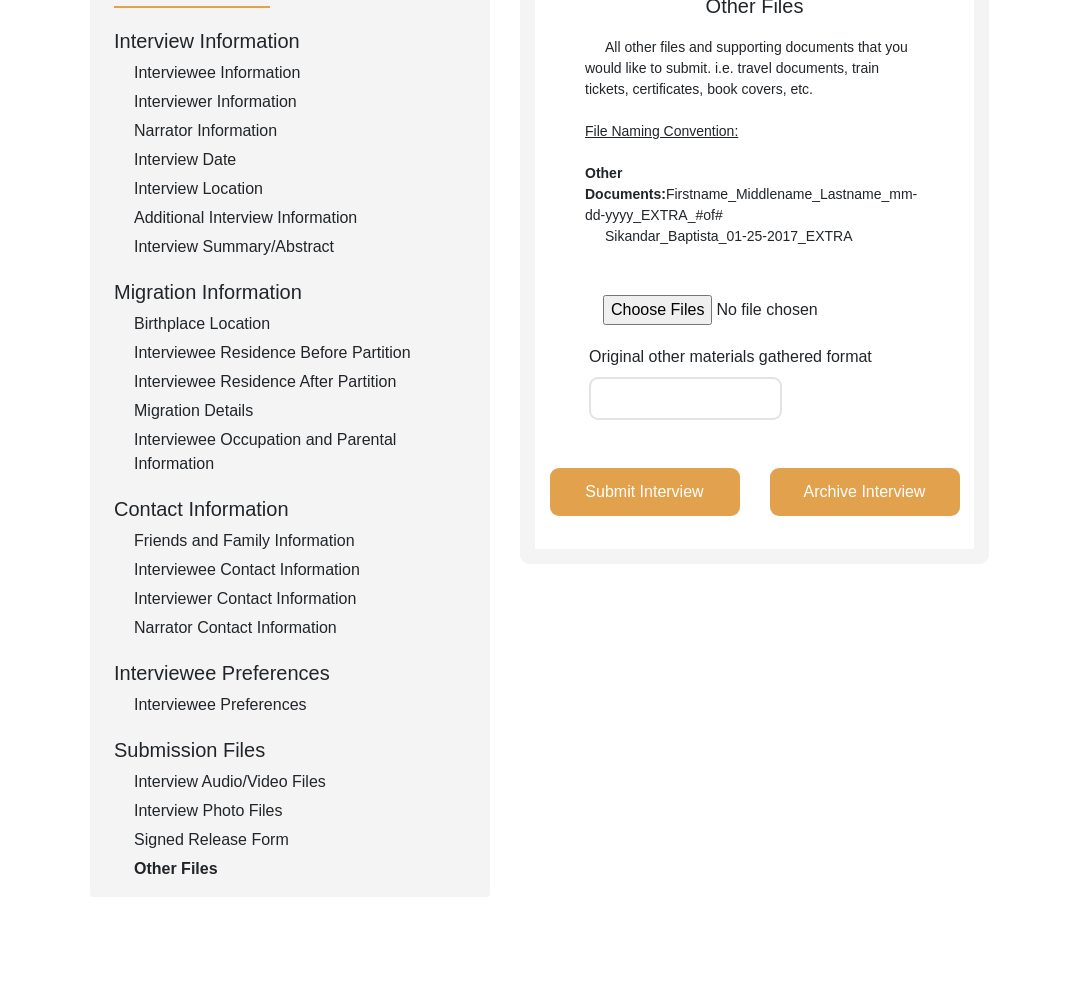 click on "Archive Interview" 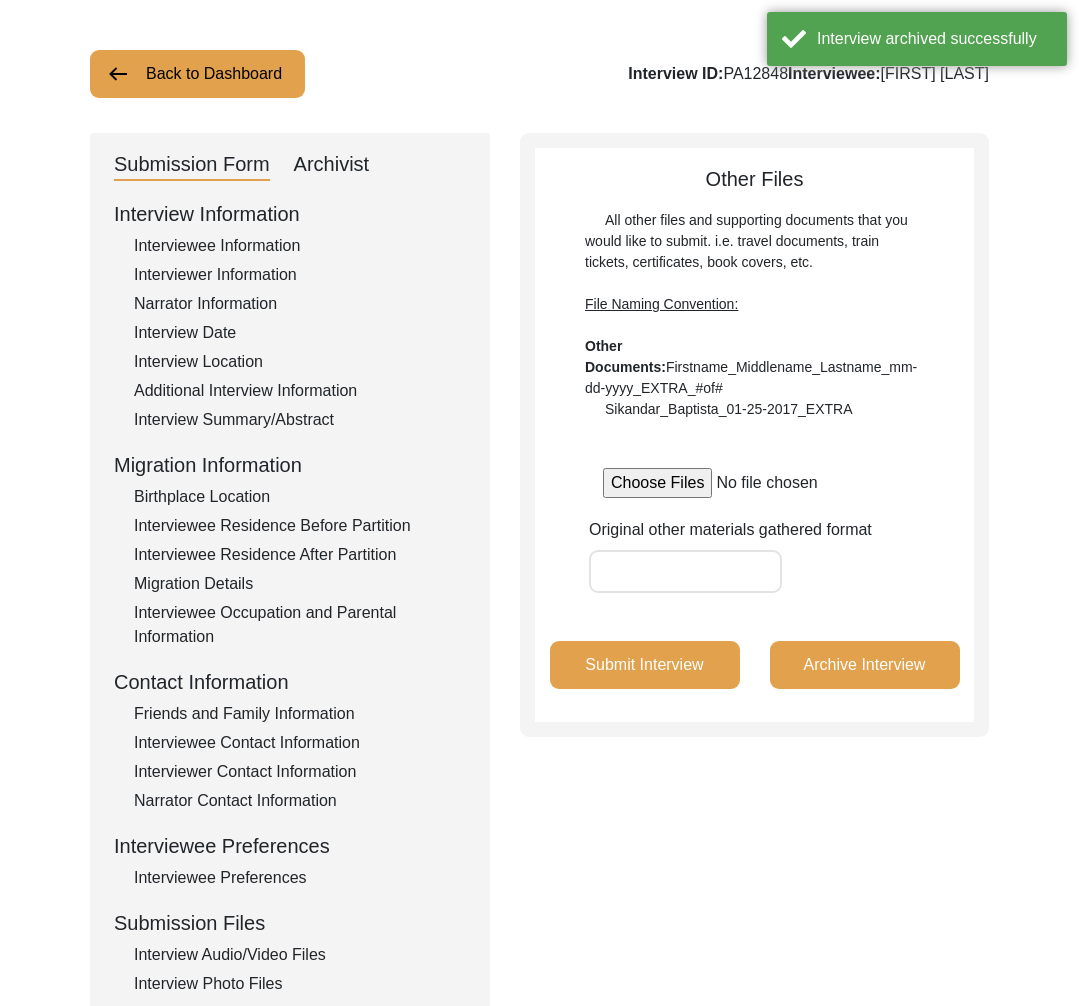 scroll, scrollTop: 0, scrollLeft: 0, axis: both 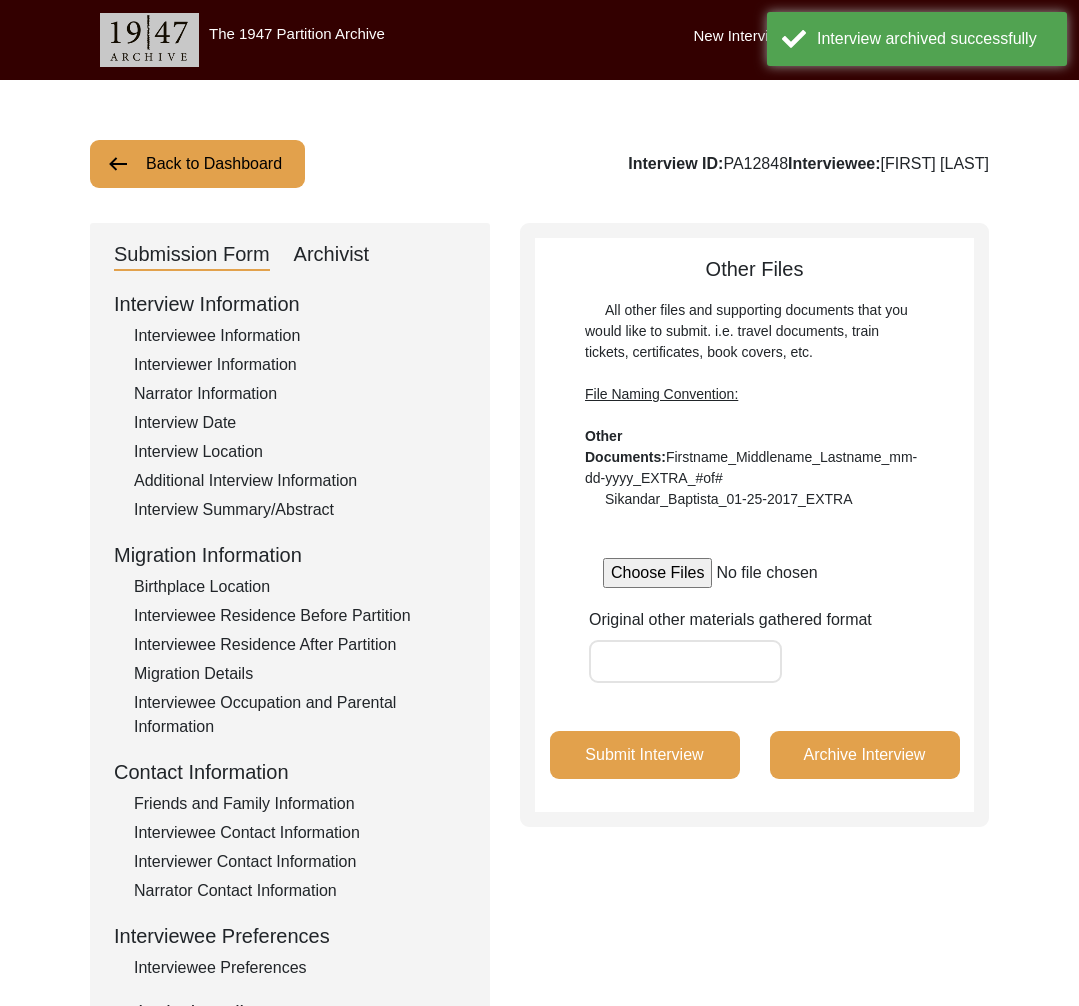 click on "Back to Dashboard" 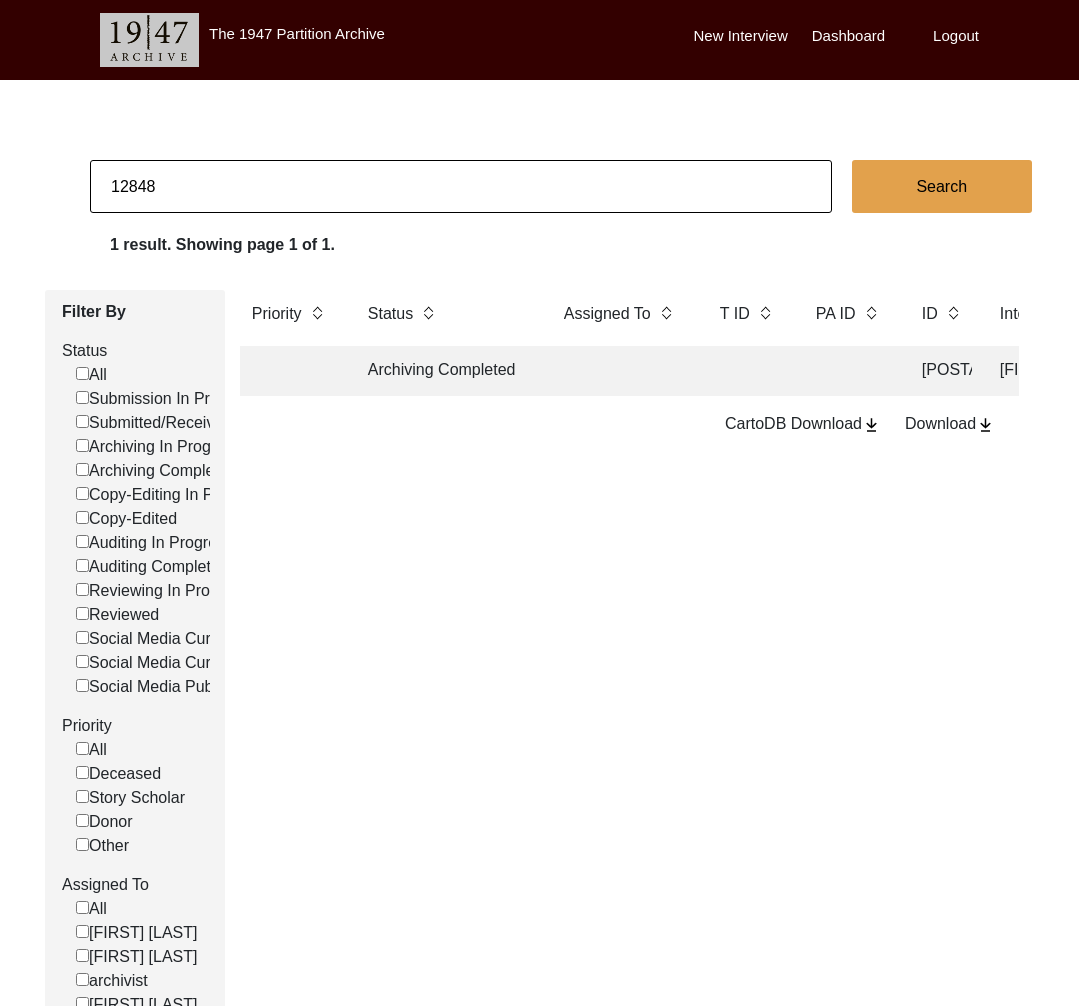 click on "Archiving Completed" 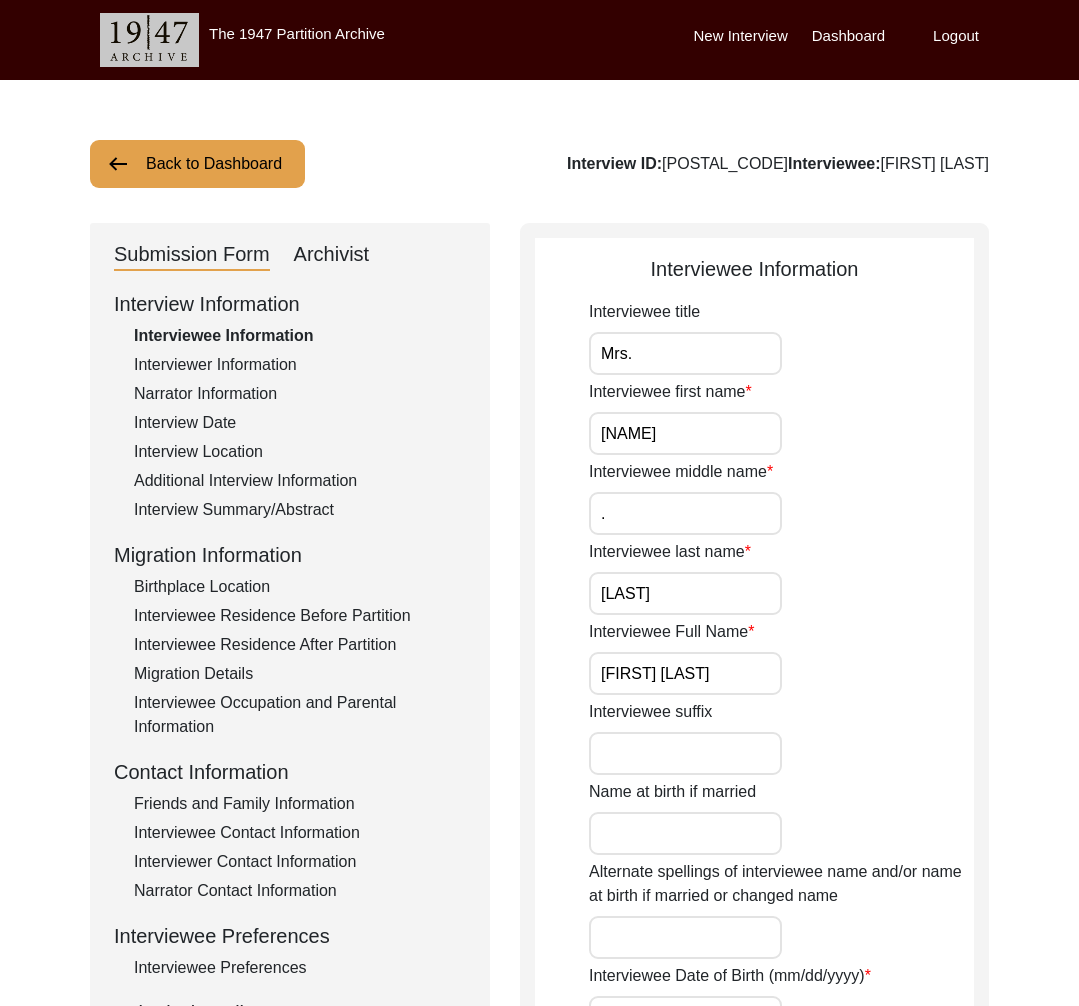click on "Interview ID:  11494  Interviewee:  Pushpa Bhatia" 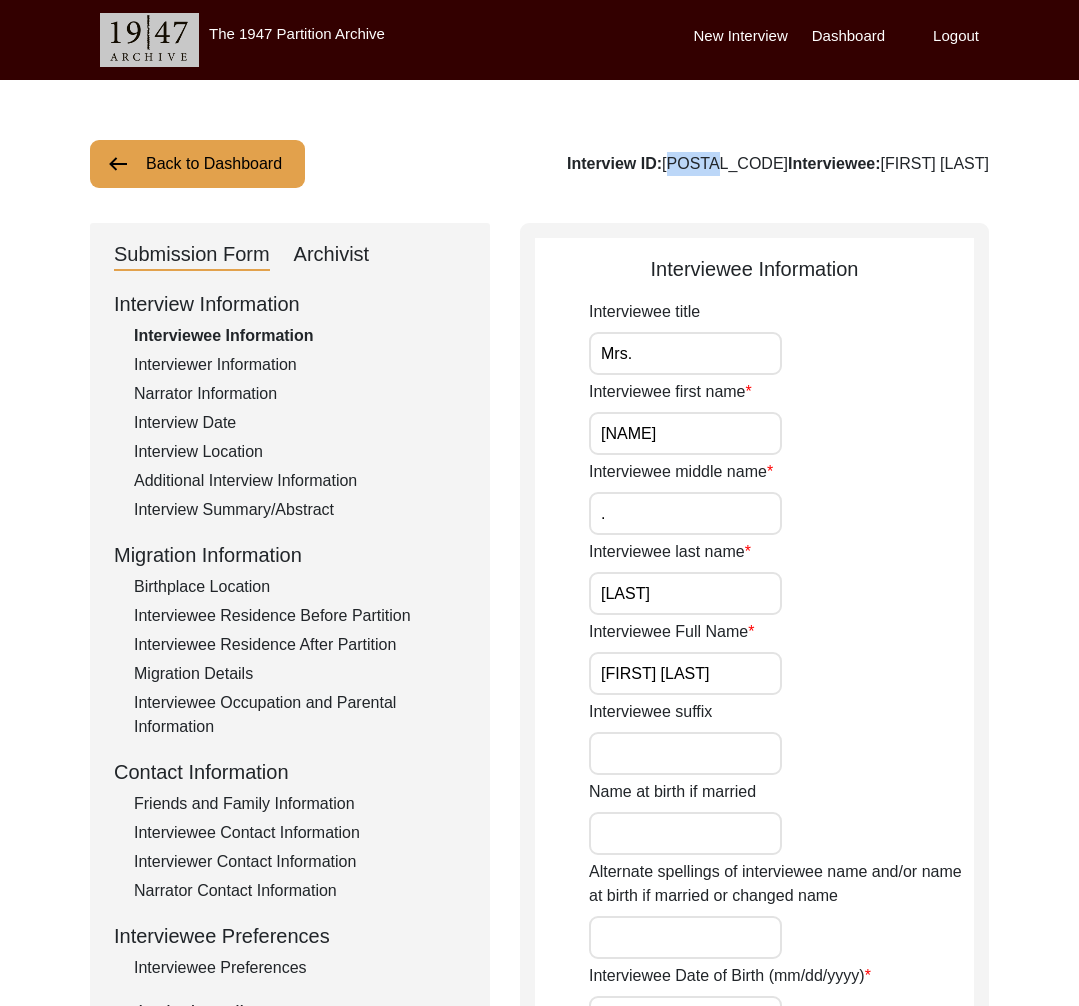 click on "Interview ID:  11494  Interviewee:  Pushpa Bhatia" 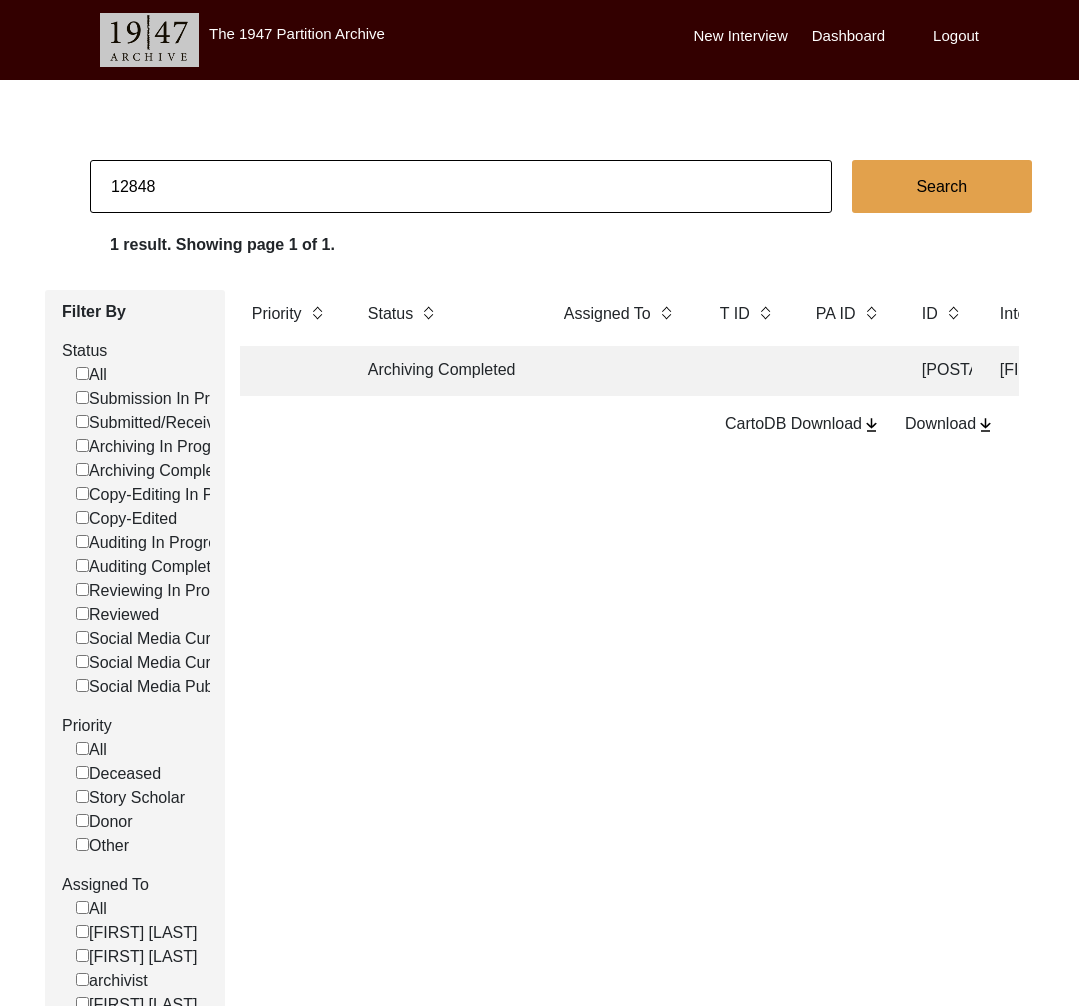 drag, startPoint x: 188, startPoint y: 182, endPoint x: 81, endPoint y: 159, distance: 109.444046 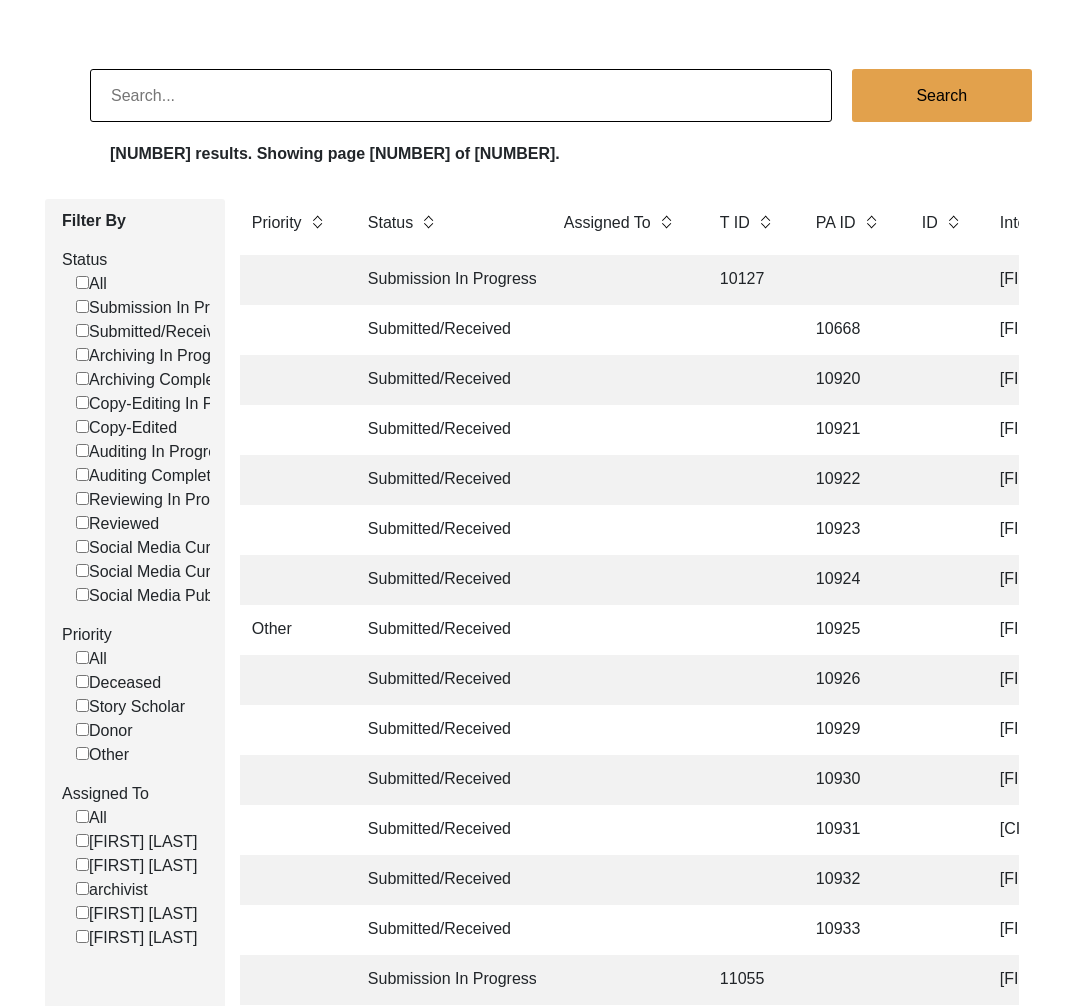 click on "[FIRST] [LAST]" 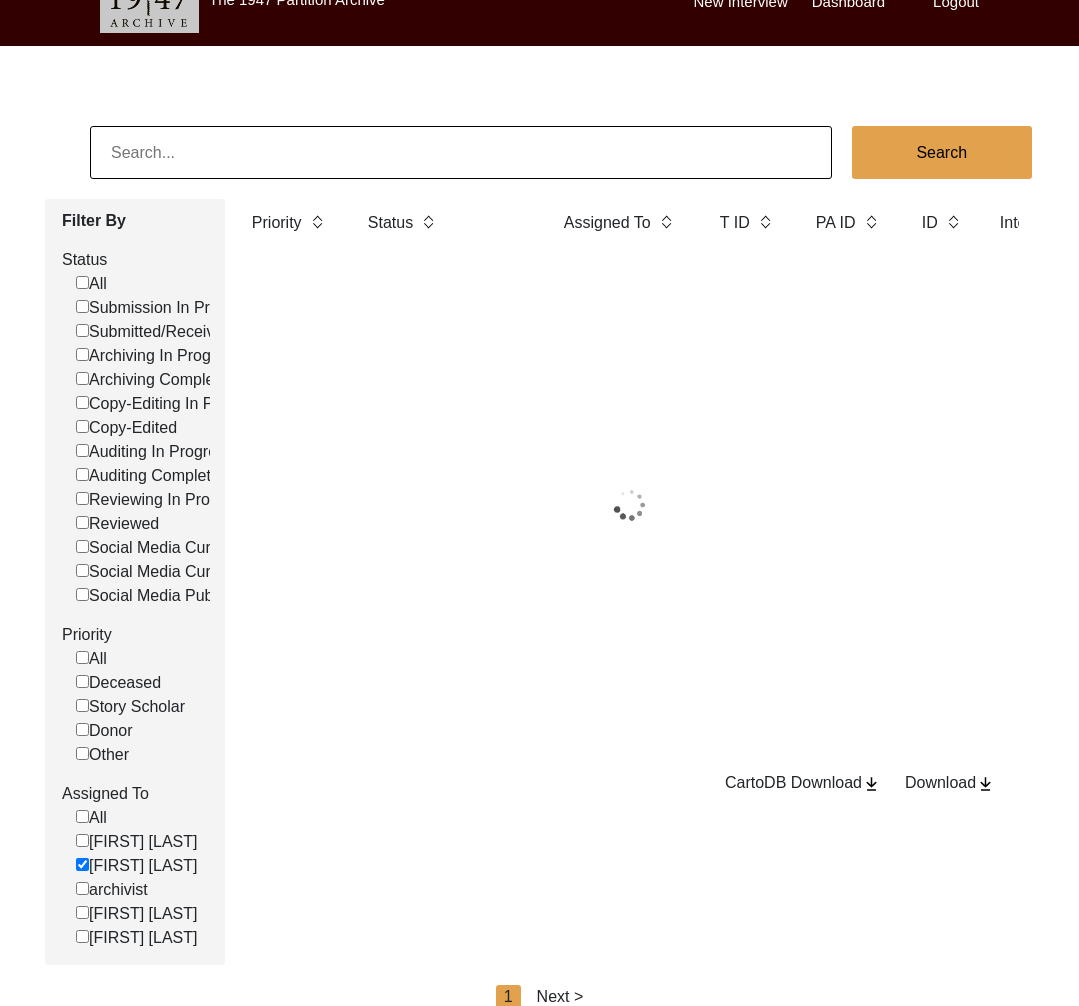 scroll, scrollTop: 96, scrollLeft: 0, axis: vertical 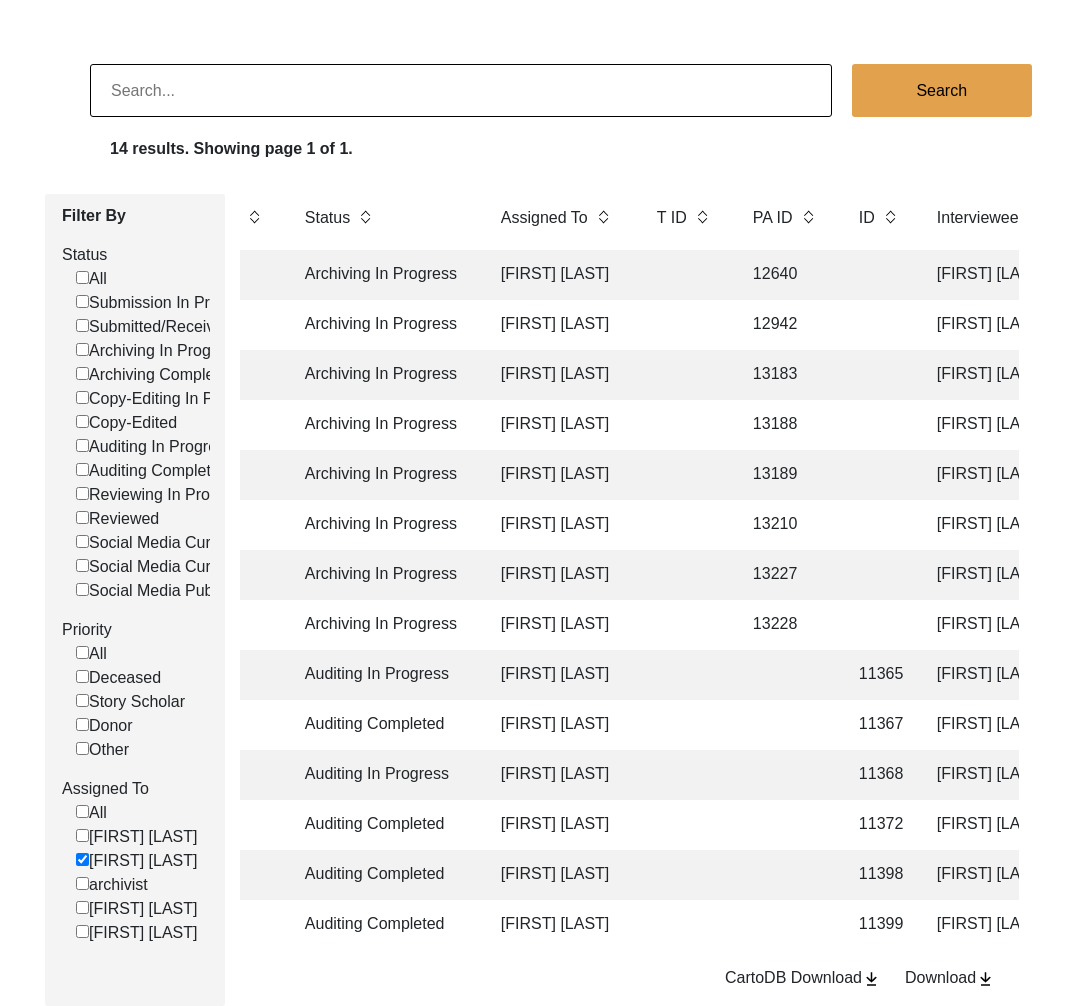 click 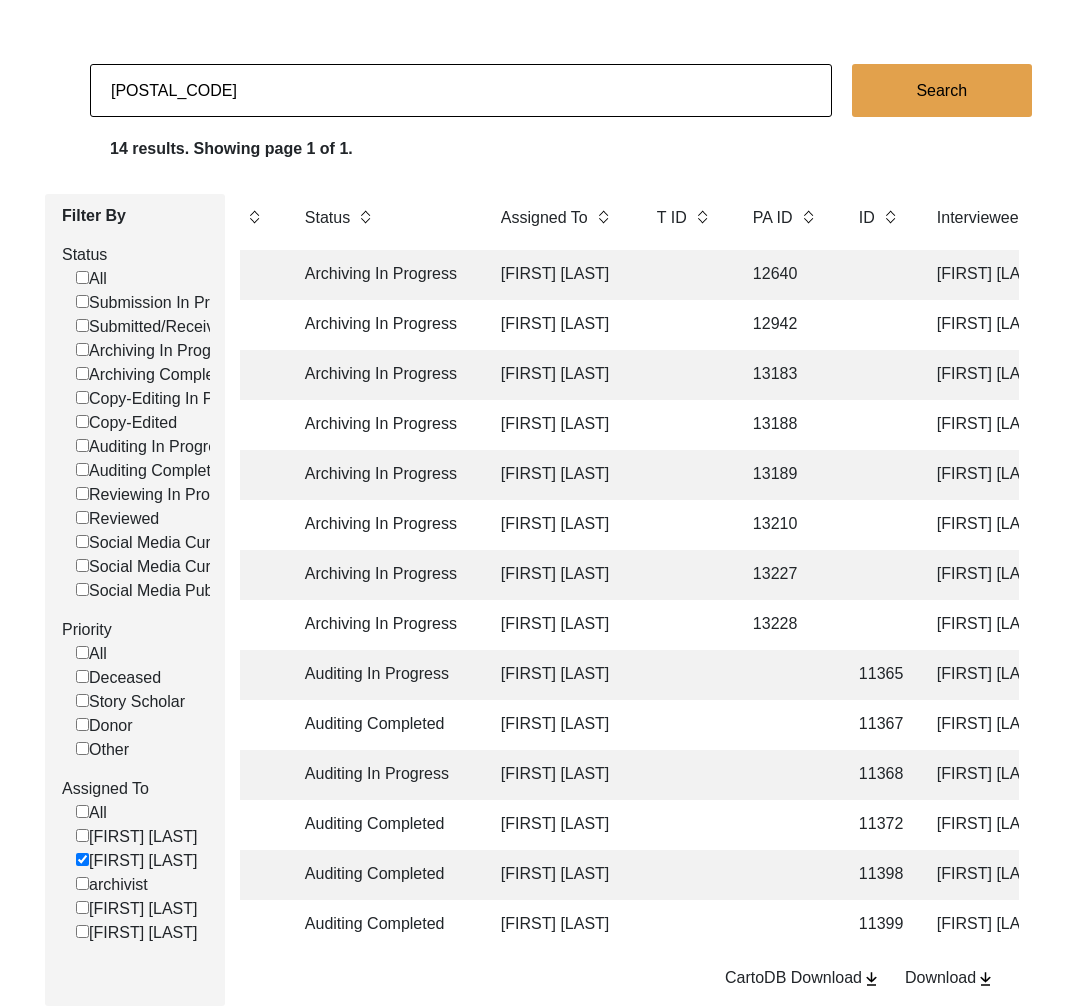 scroll, scrollTop: 0, scrollLeft: 0, axis: both 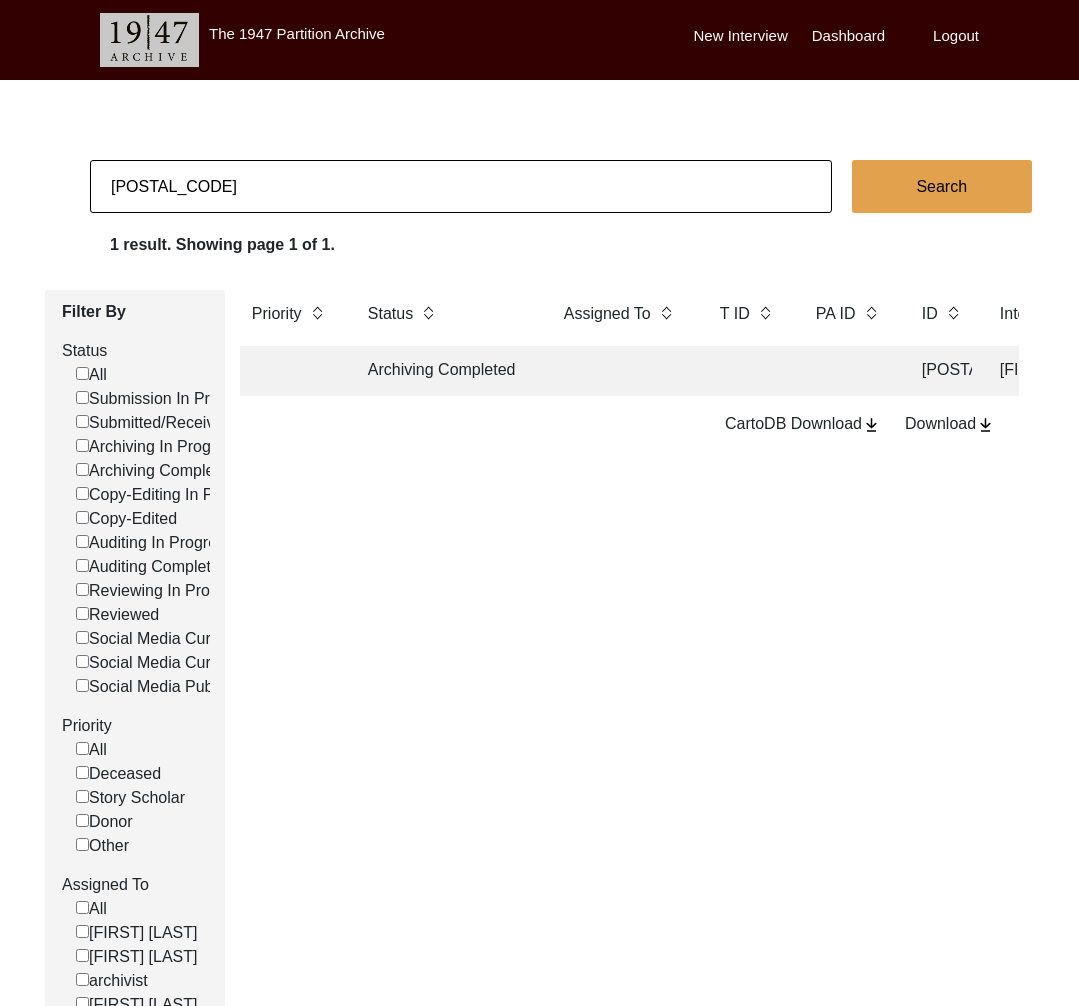 click on "Archiving Completed" 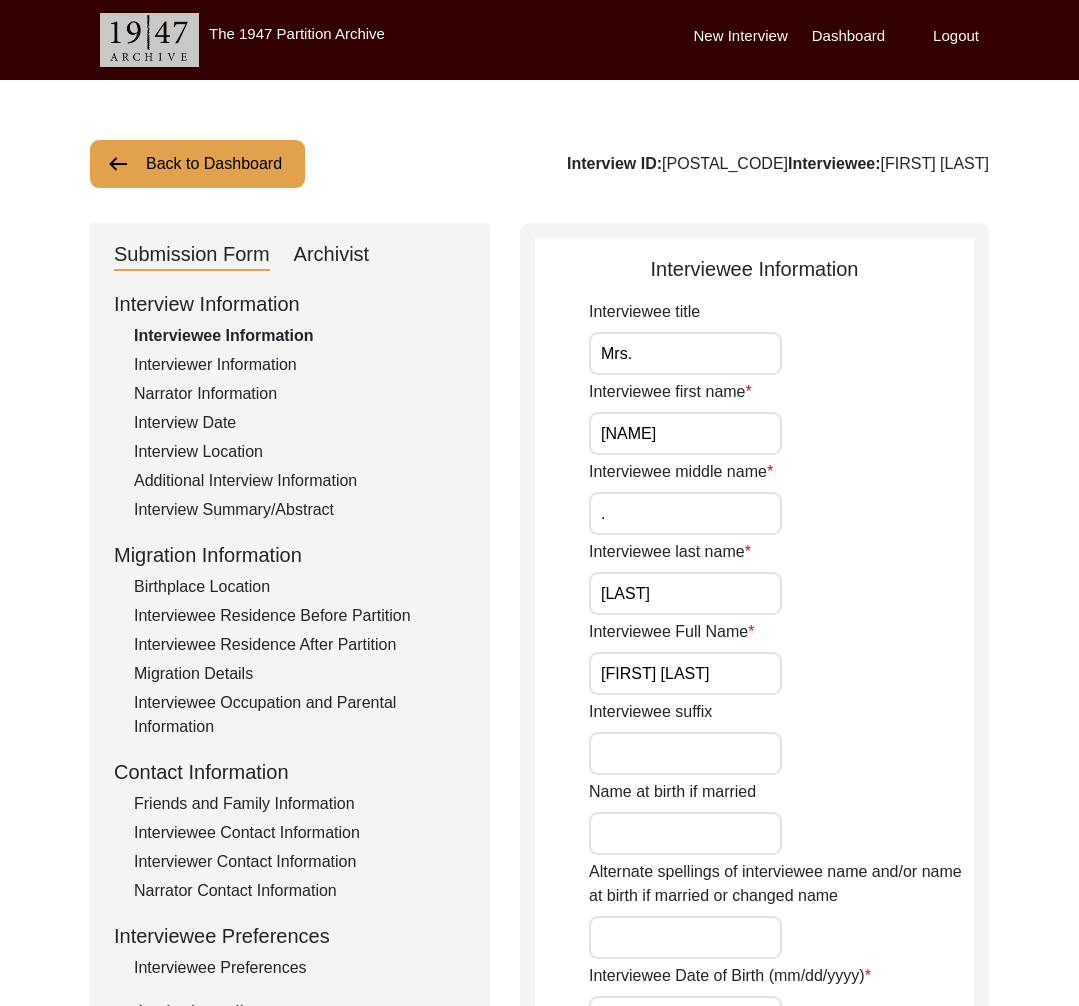 click on "Archivist" 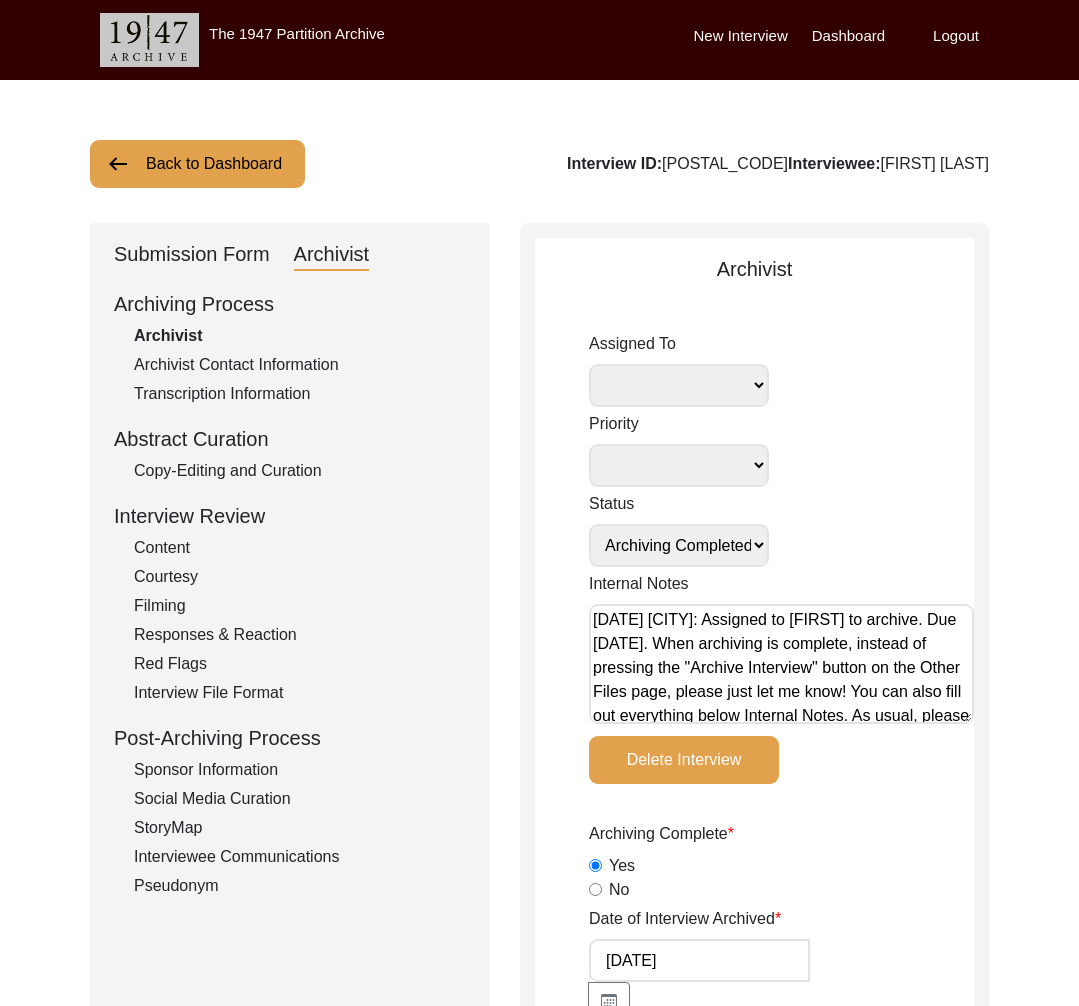 click on "Back to Dashboard" 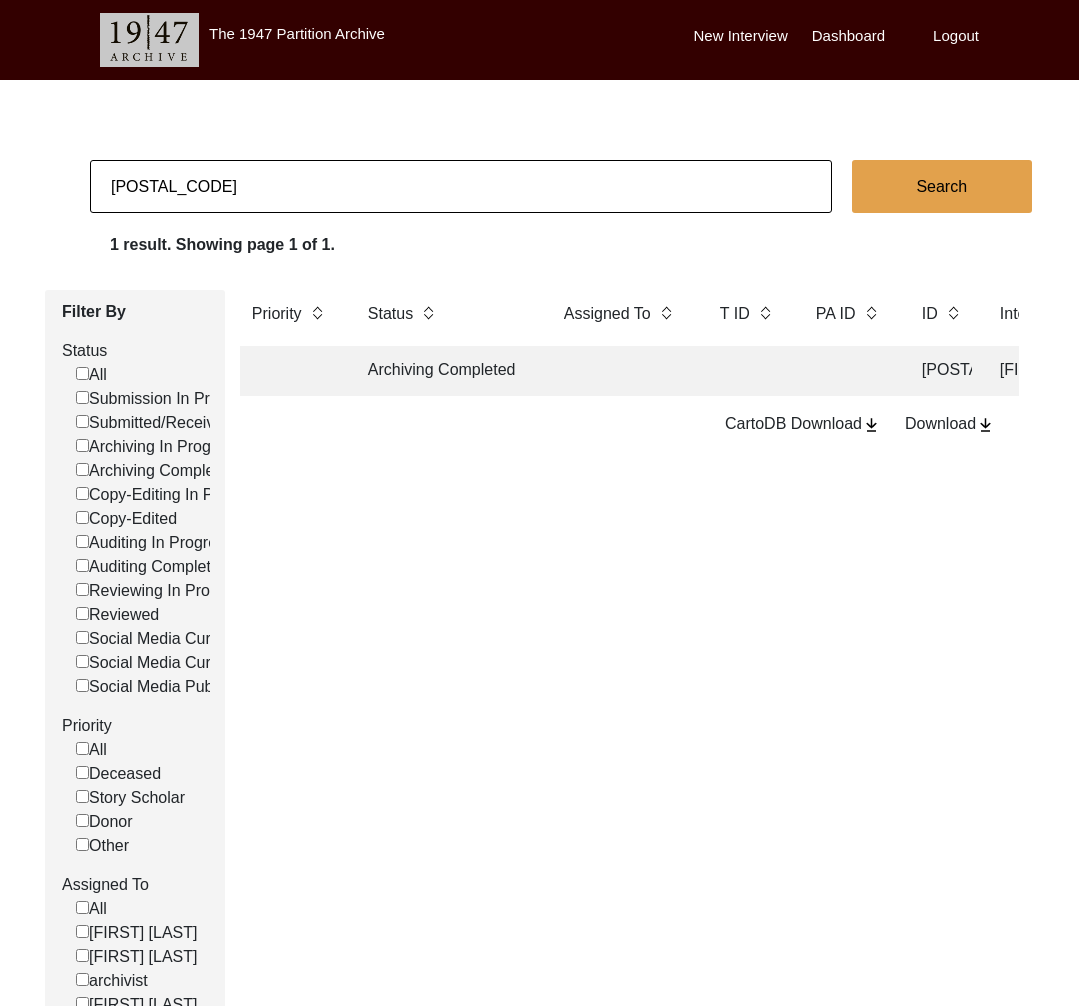 click on "11494" 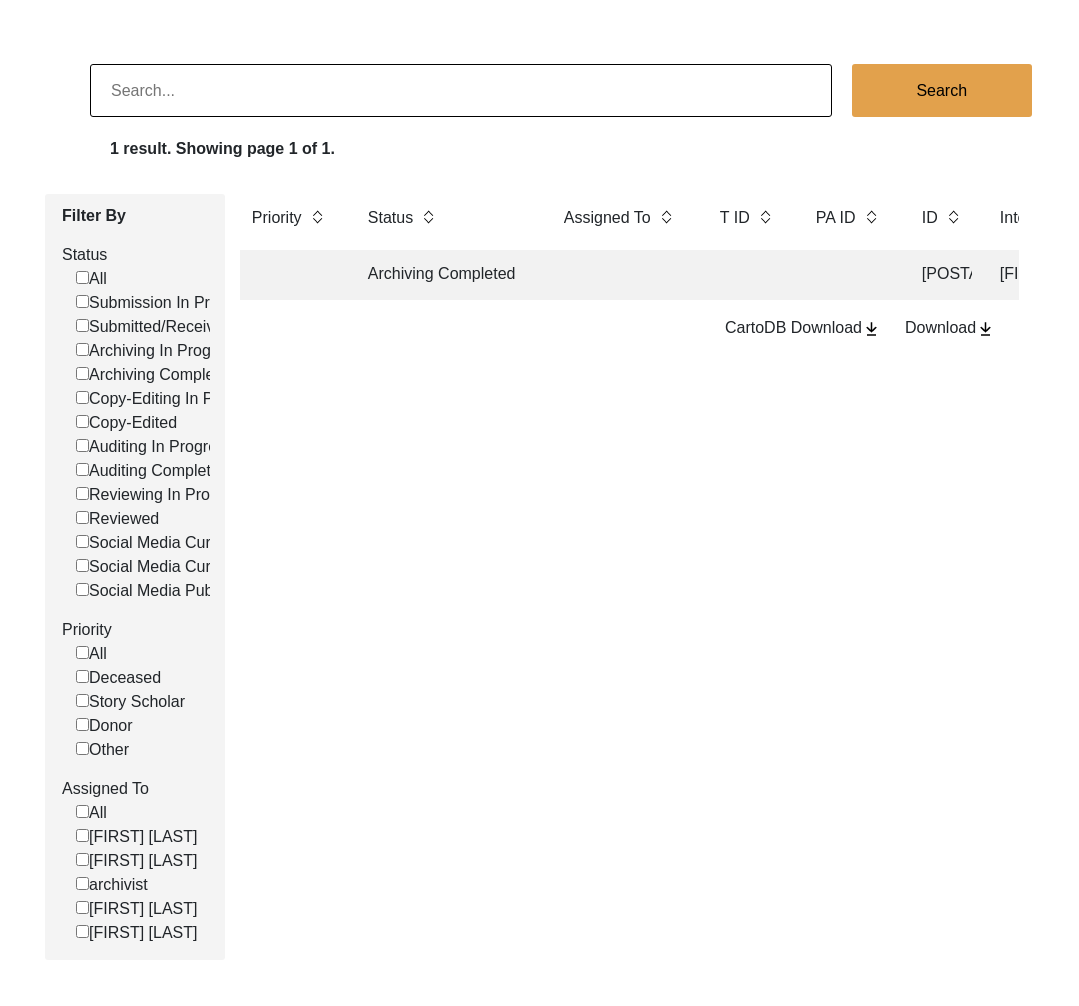 scroll, scrollTop: 216, scrollLeft: 0, axis: vertical 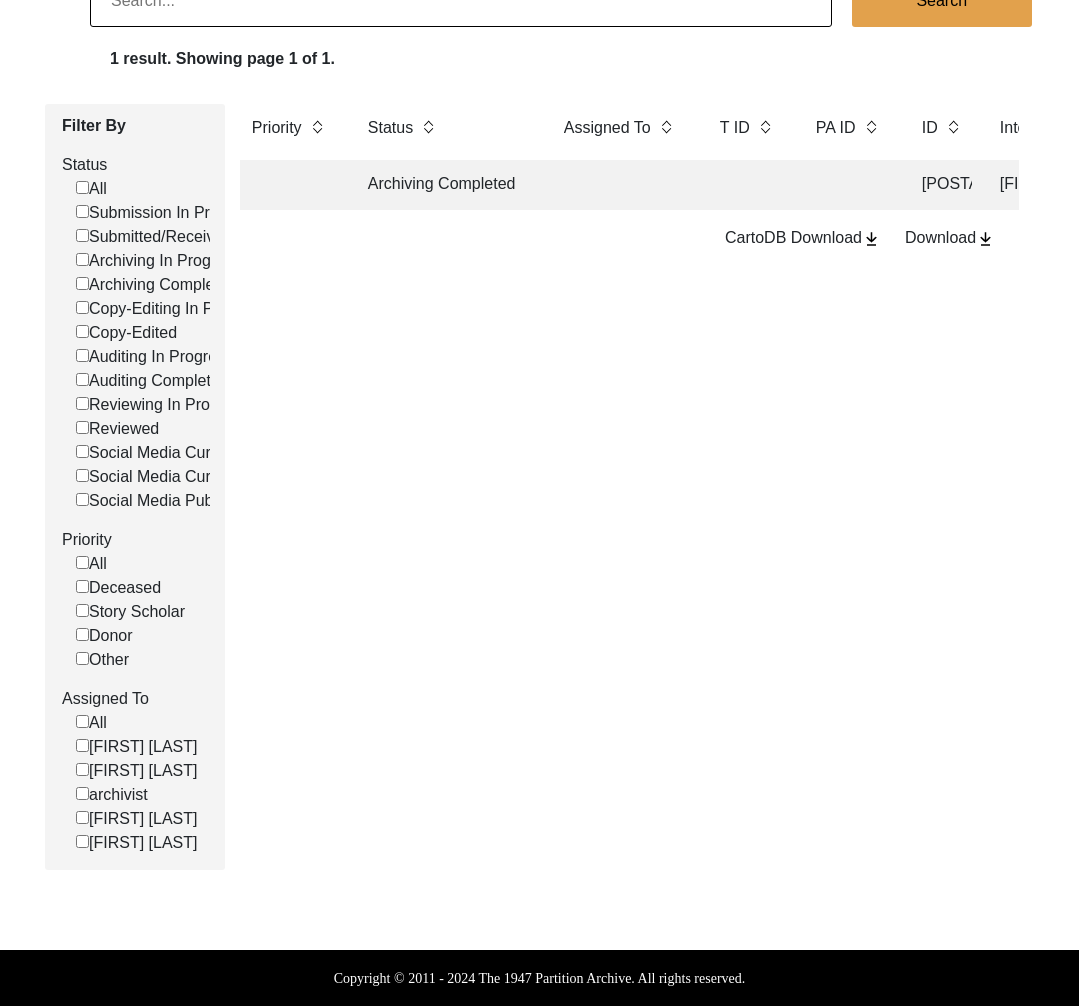 click on "[FIRST] [LAST]" 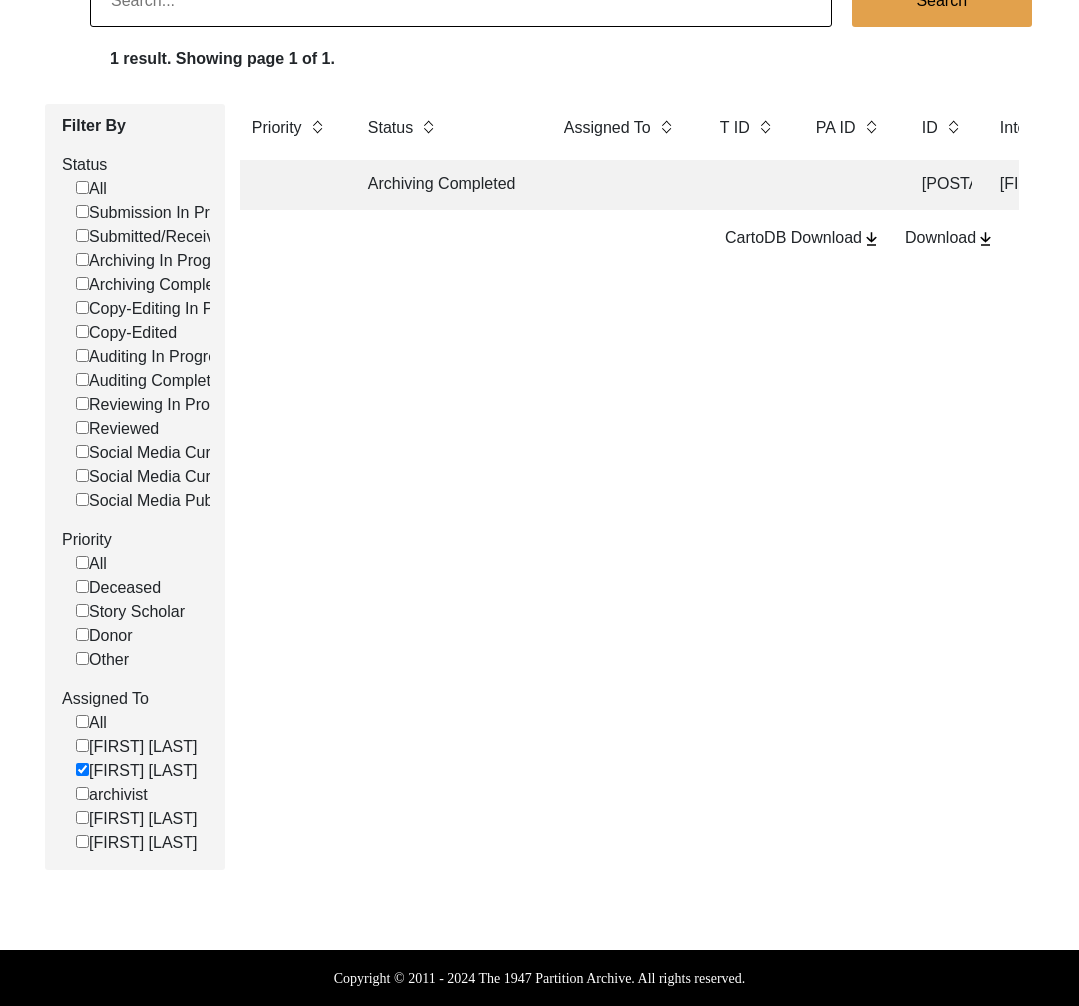 scroll, scrollTop: 0, scrollLeft: 0, axis: both 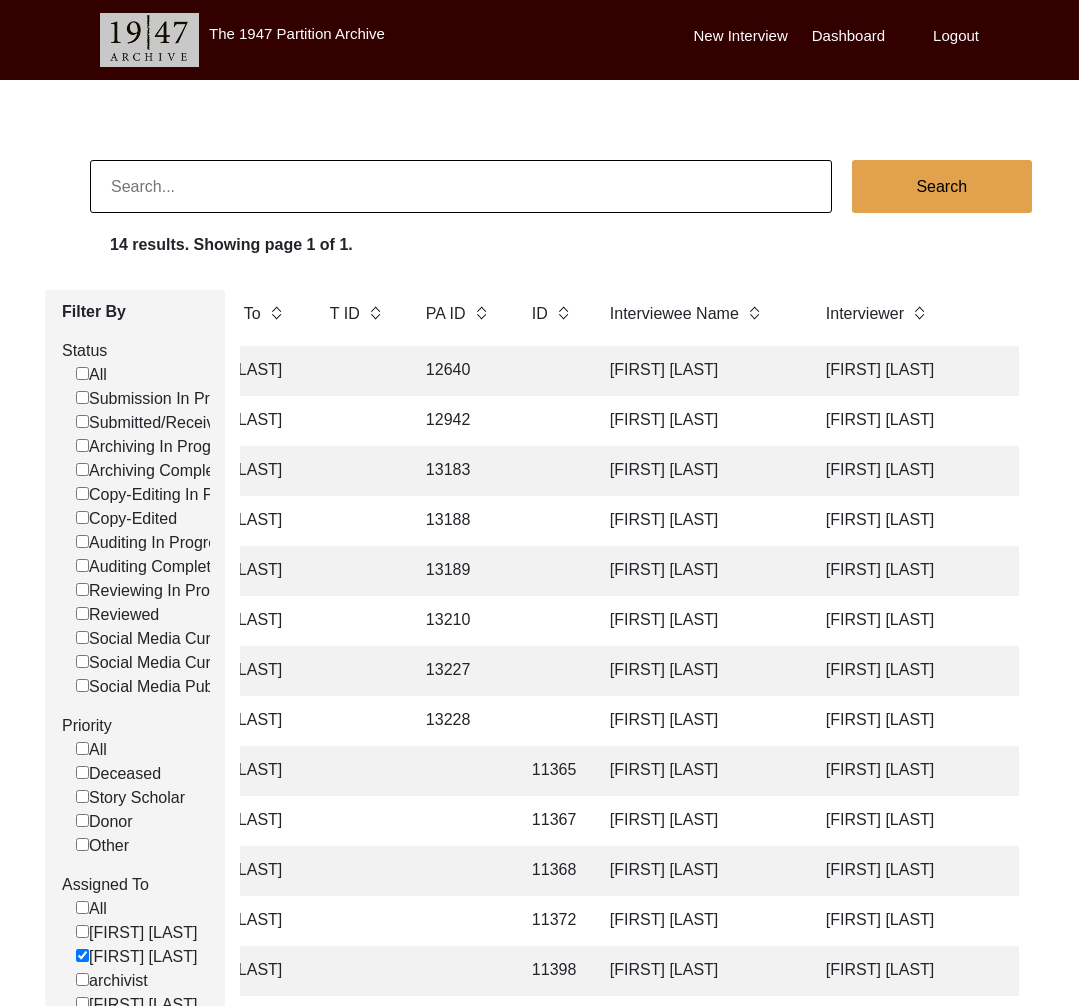 click 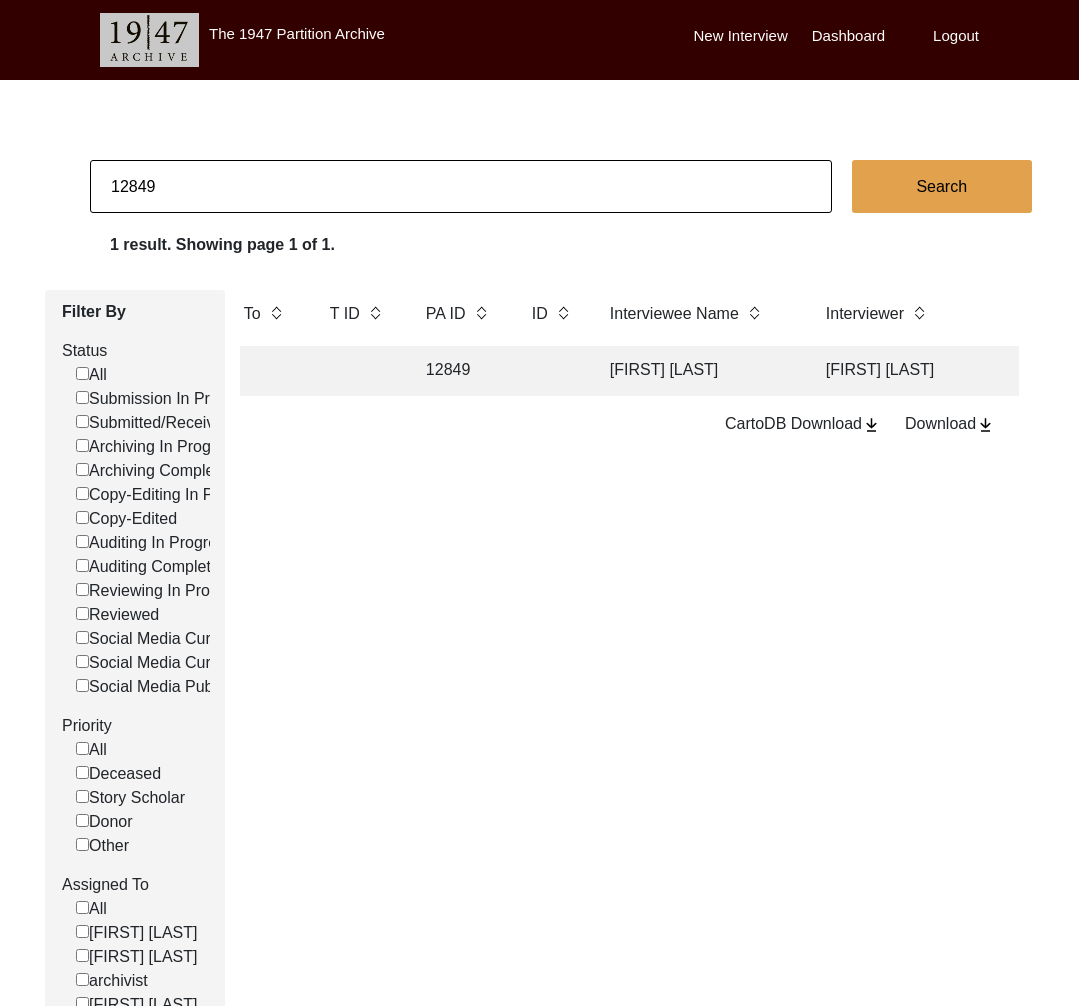 click on "12849" 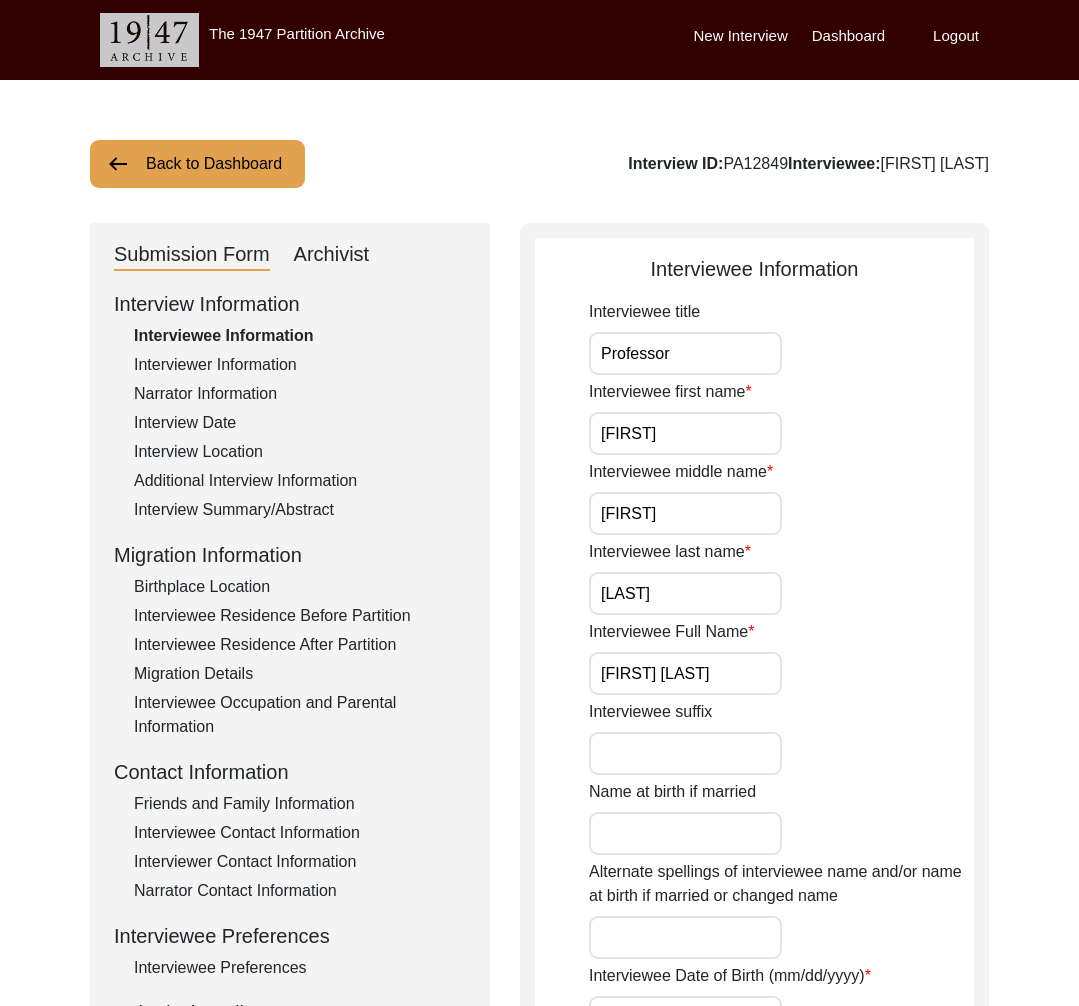 click on "Archivist" 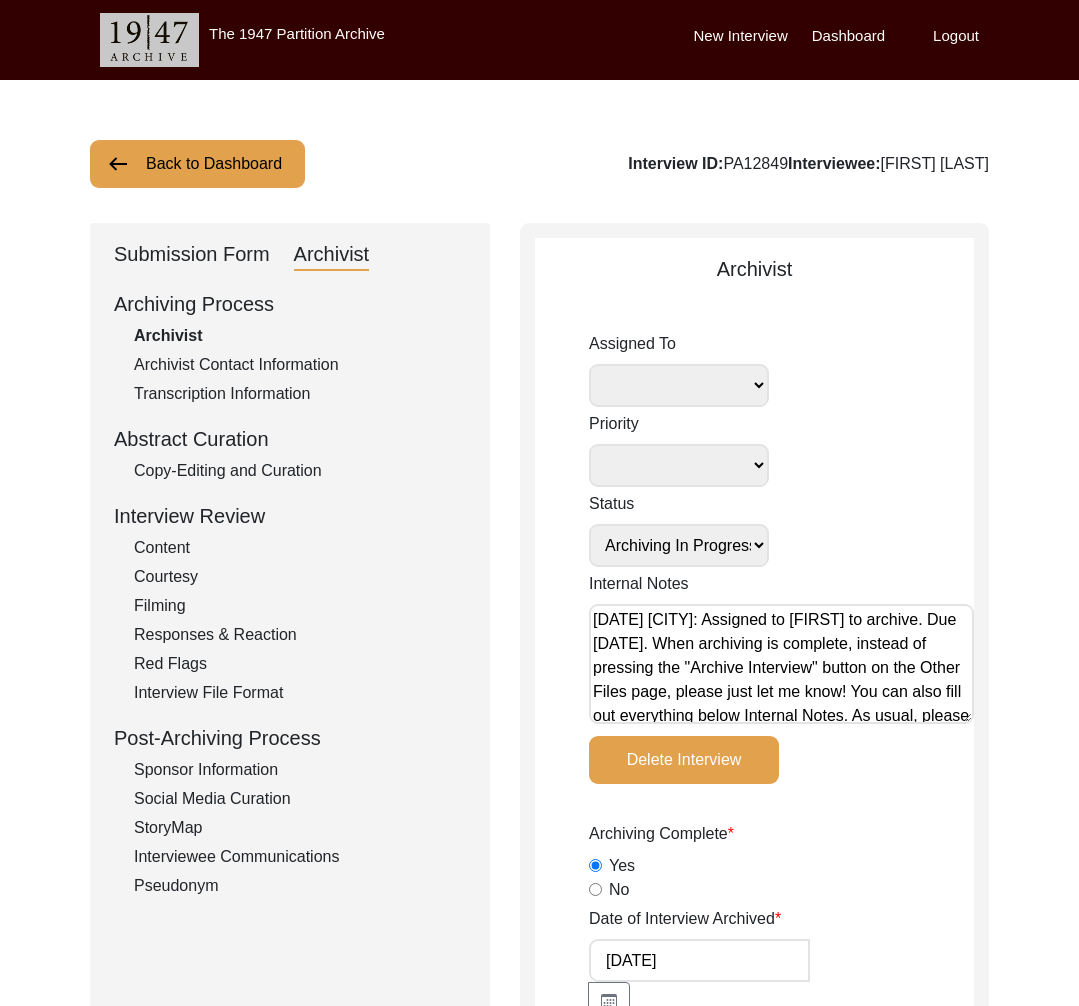 scroll, scrollTop: 80, scrollLeft: 0, axis: vertical 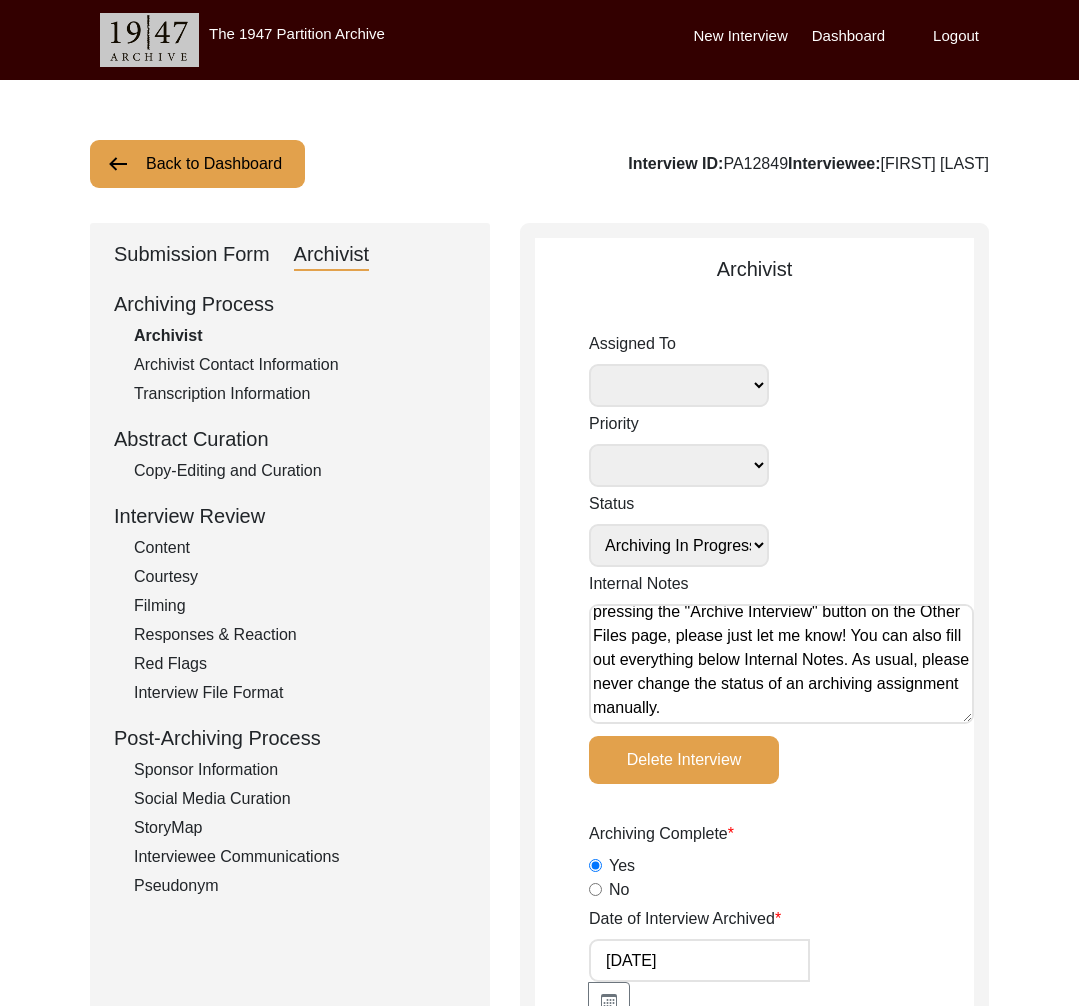 click on "Submission Form" 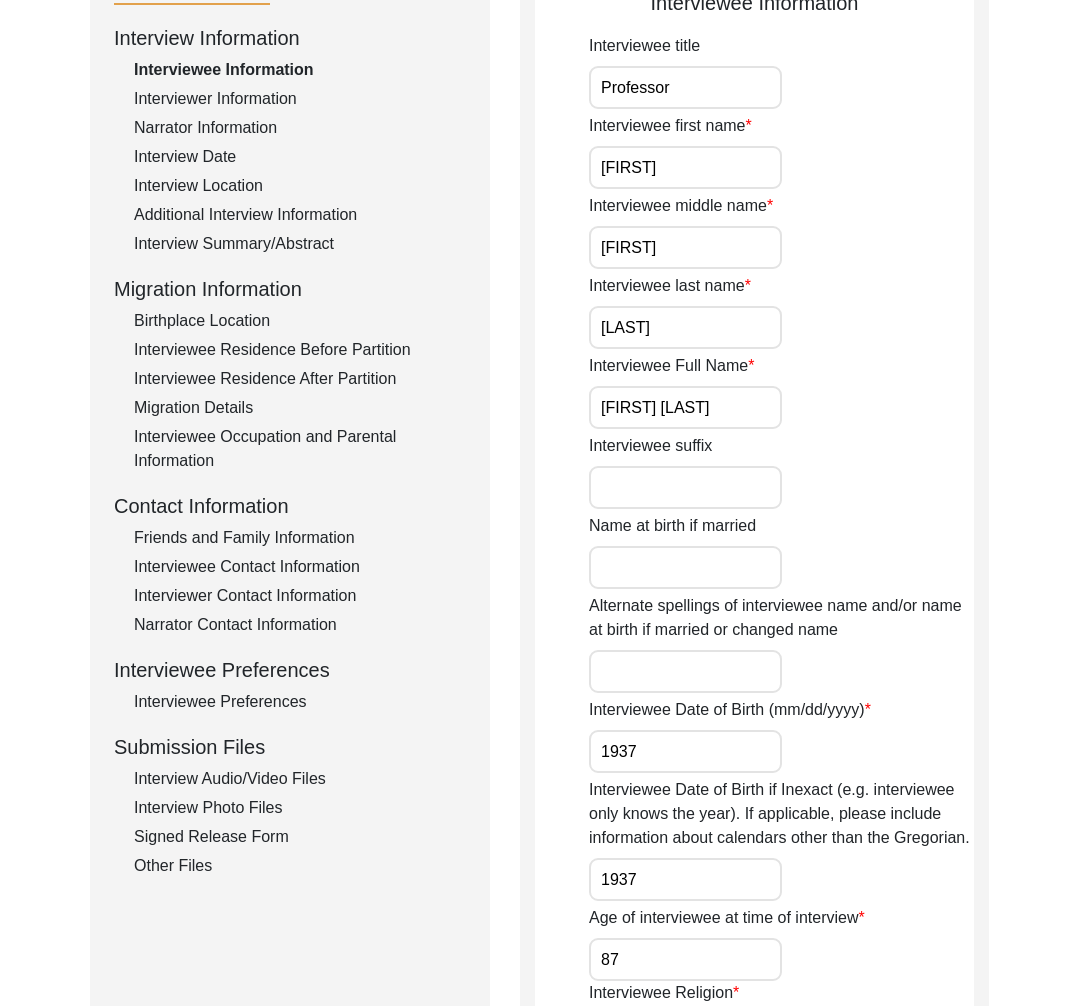 scroll, scrollTop: 321, scrollLeft: 0, axis: vertical 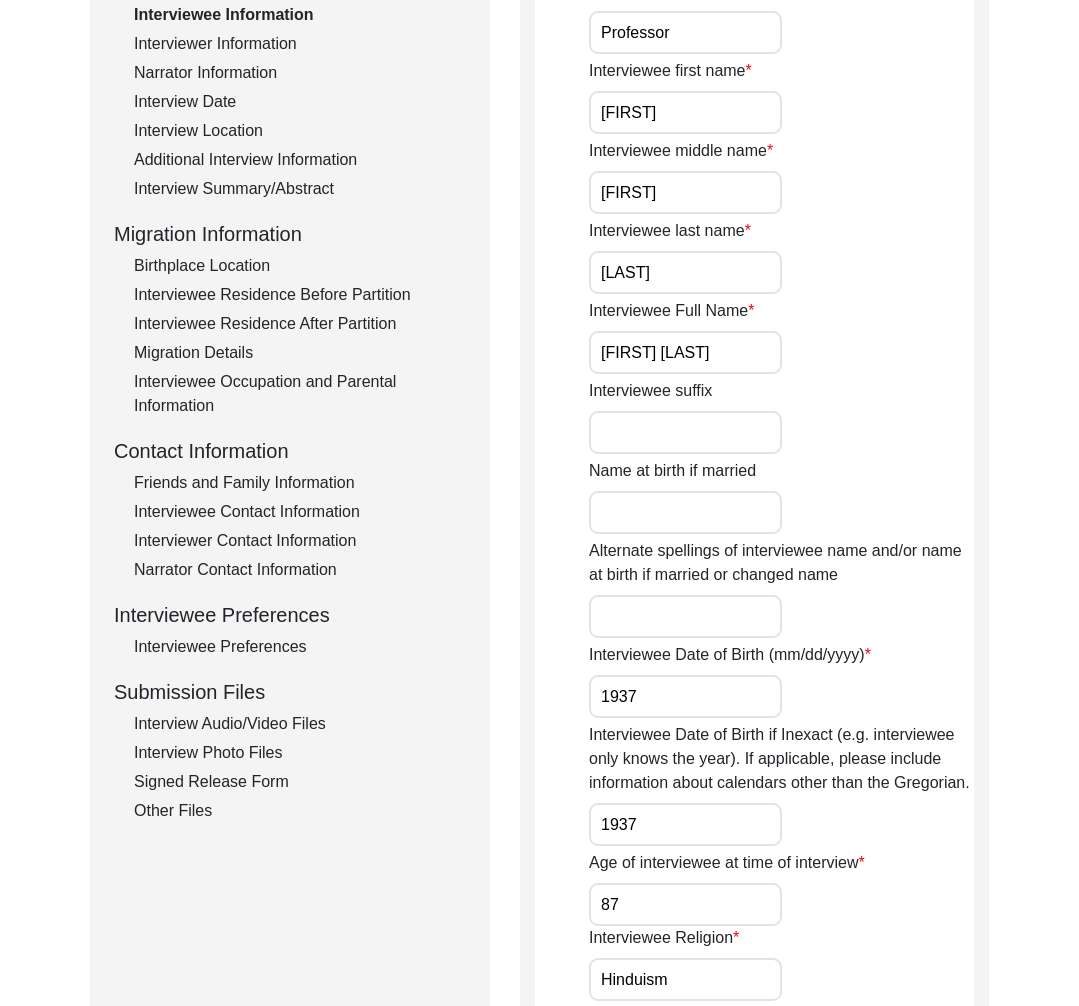 click on "Interview Audio/Video Files" 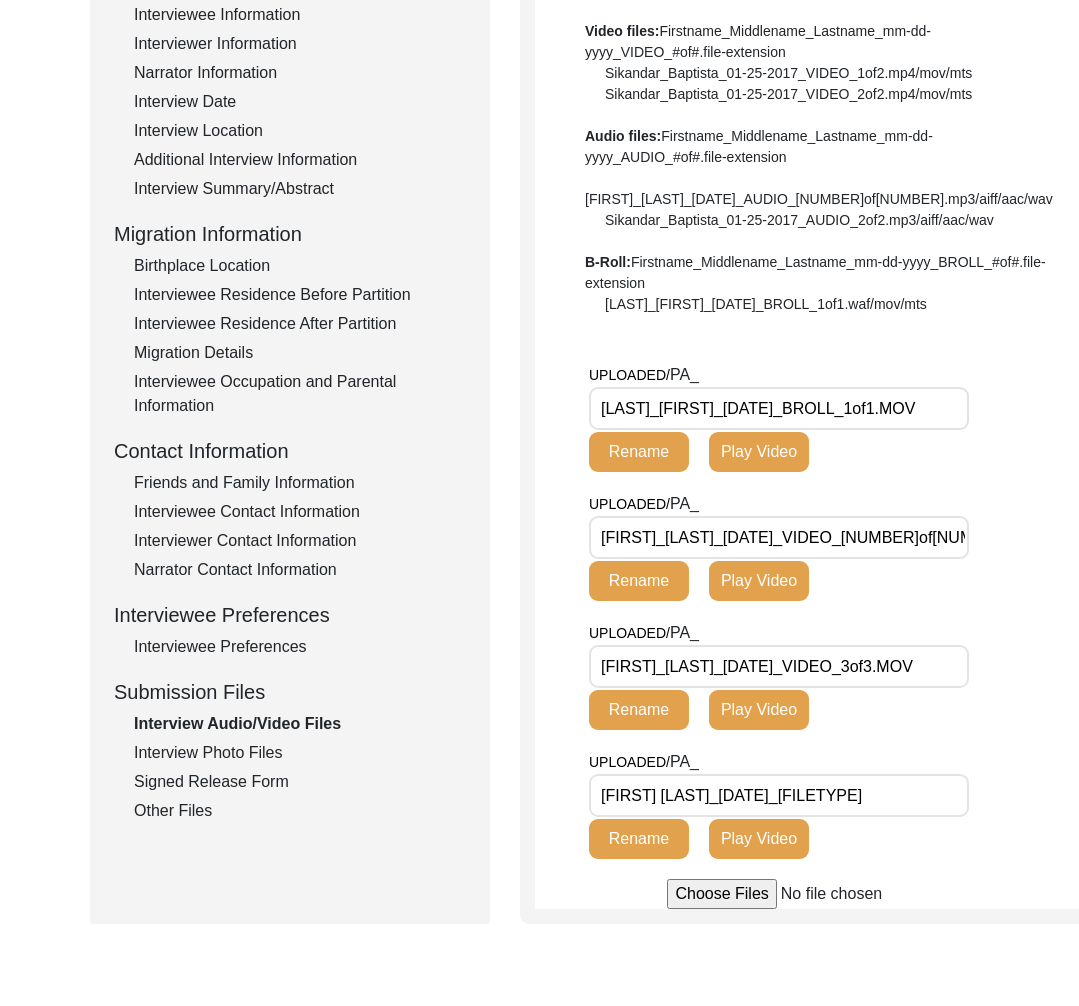scroll, scrollTop: 0, scrollLeft: 0, axis: both 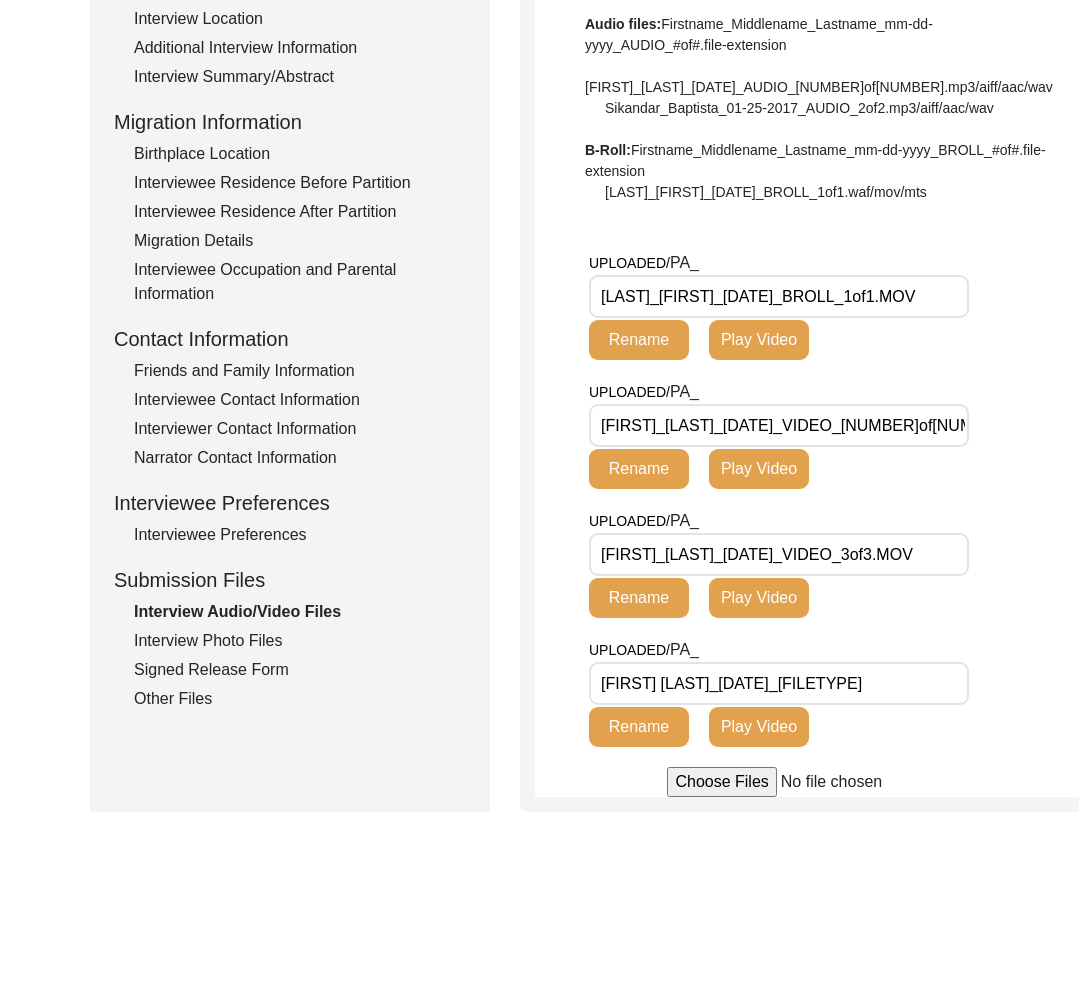 click on "Interview Photo Files" 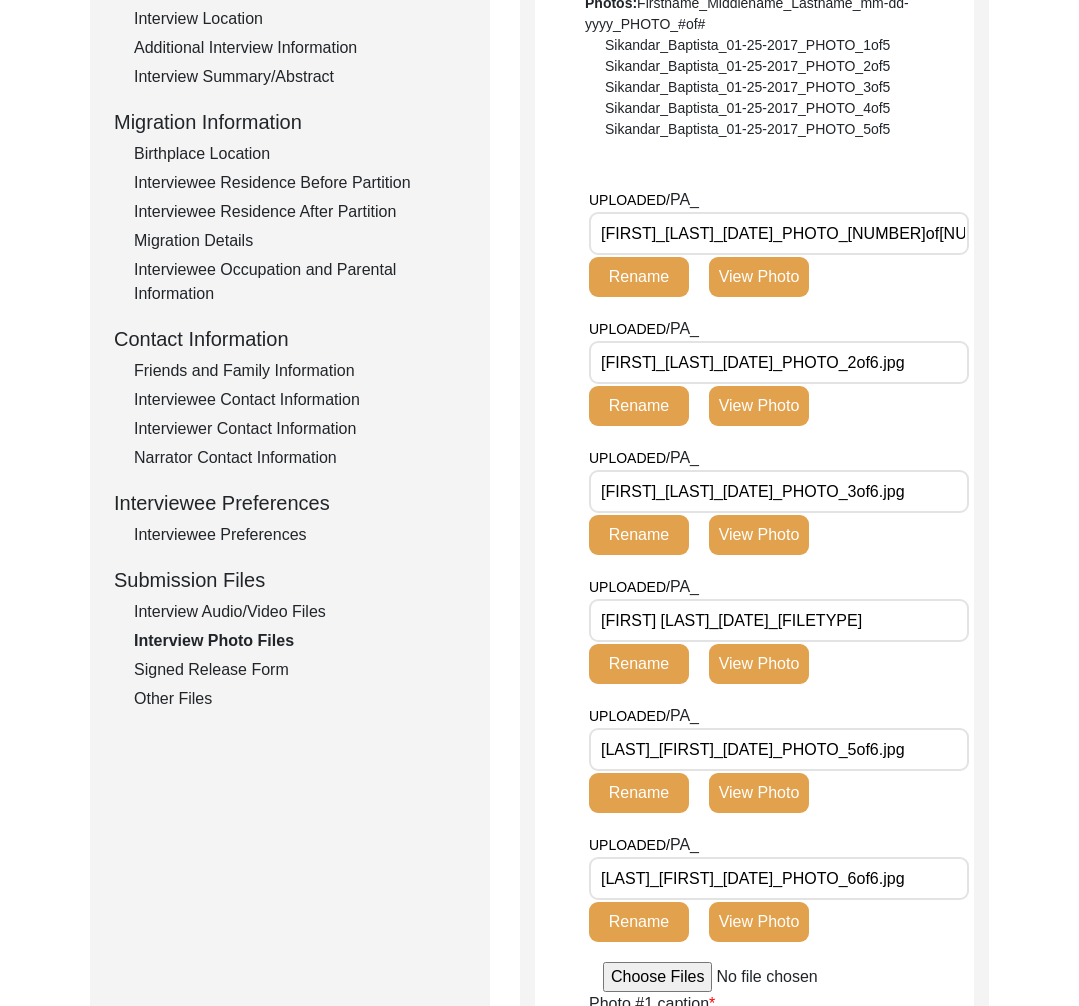 drag, startPoint x: 777, startPoint y: 619, endPoint x: 600, endPoint y: 622, distance: 177.02542 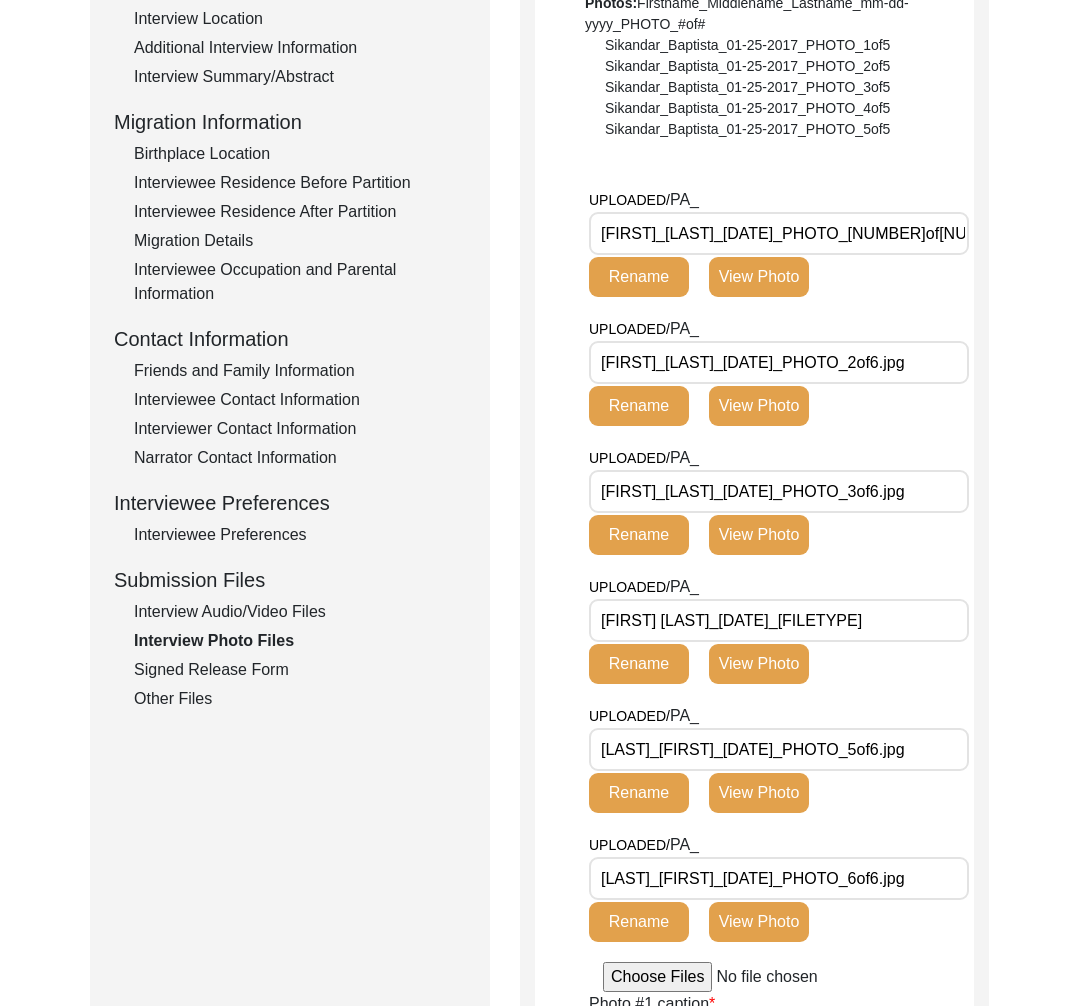 scroll, scrollTop: 0, scrollLeft: 36, axis: horizontal 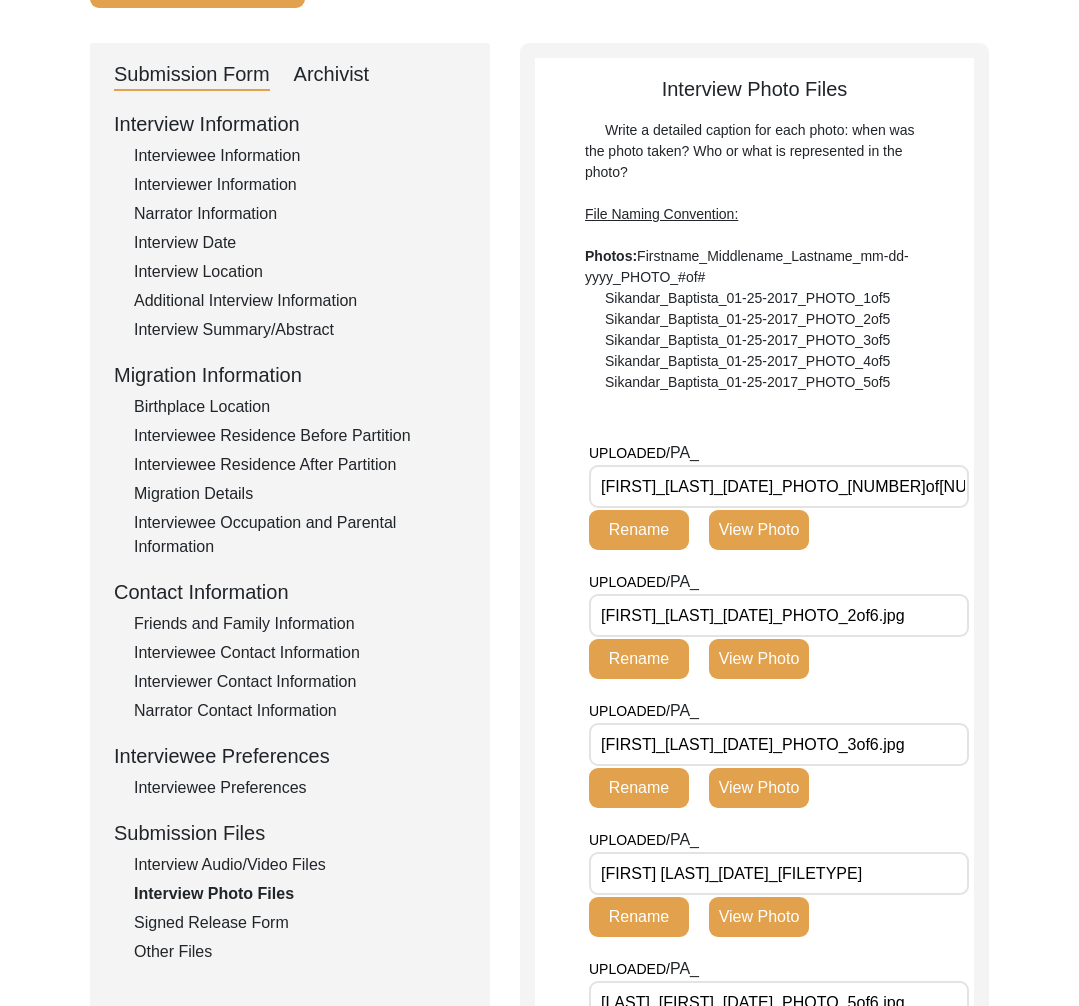 click on "Signed Release Form" 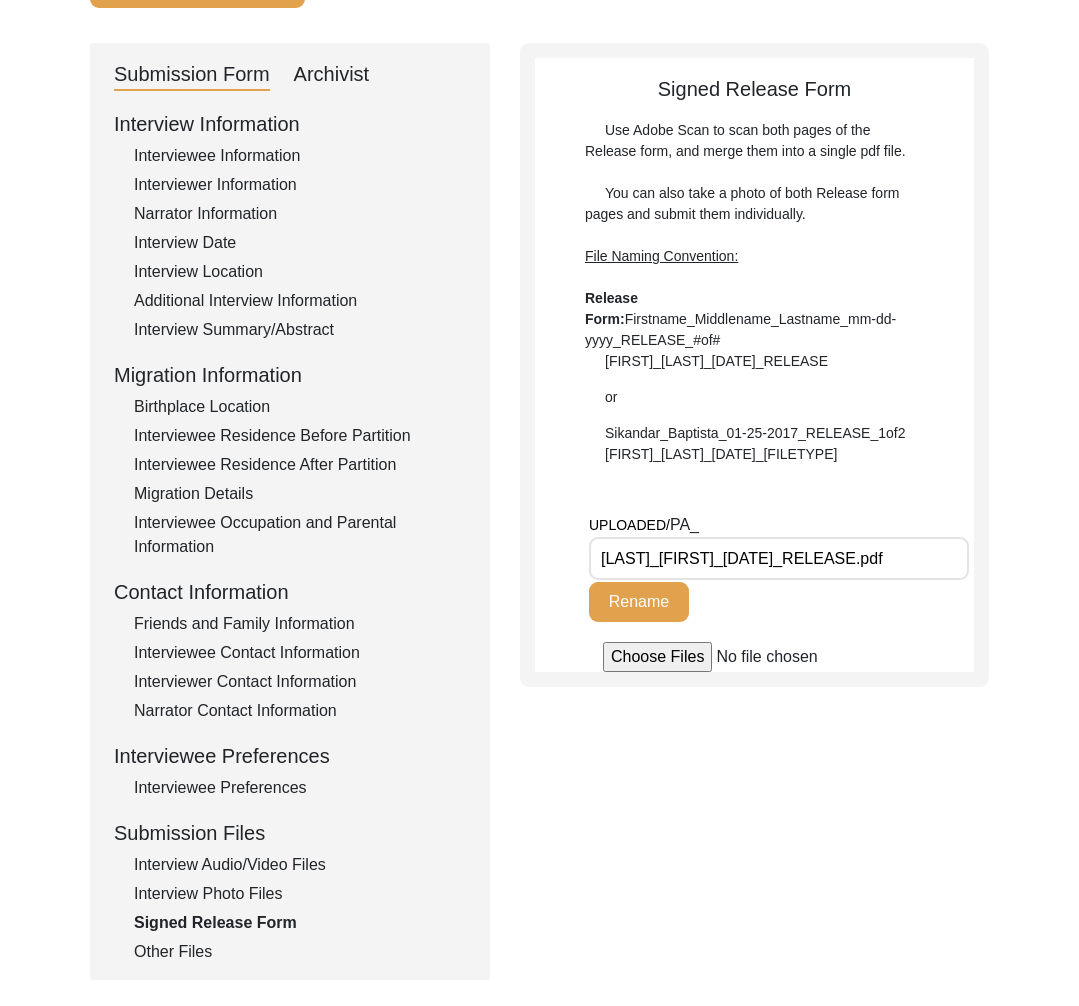 scroll, scrollTop: 0, scrollLeft: 14, axis: horizontal 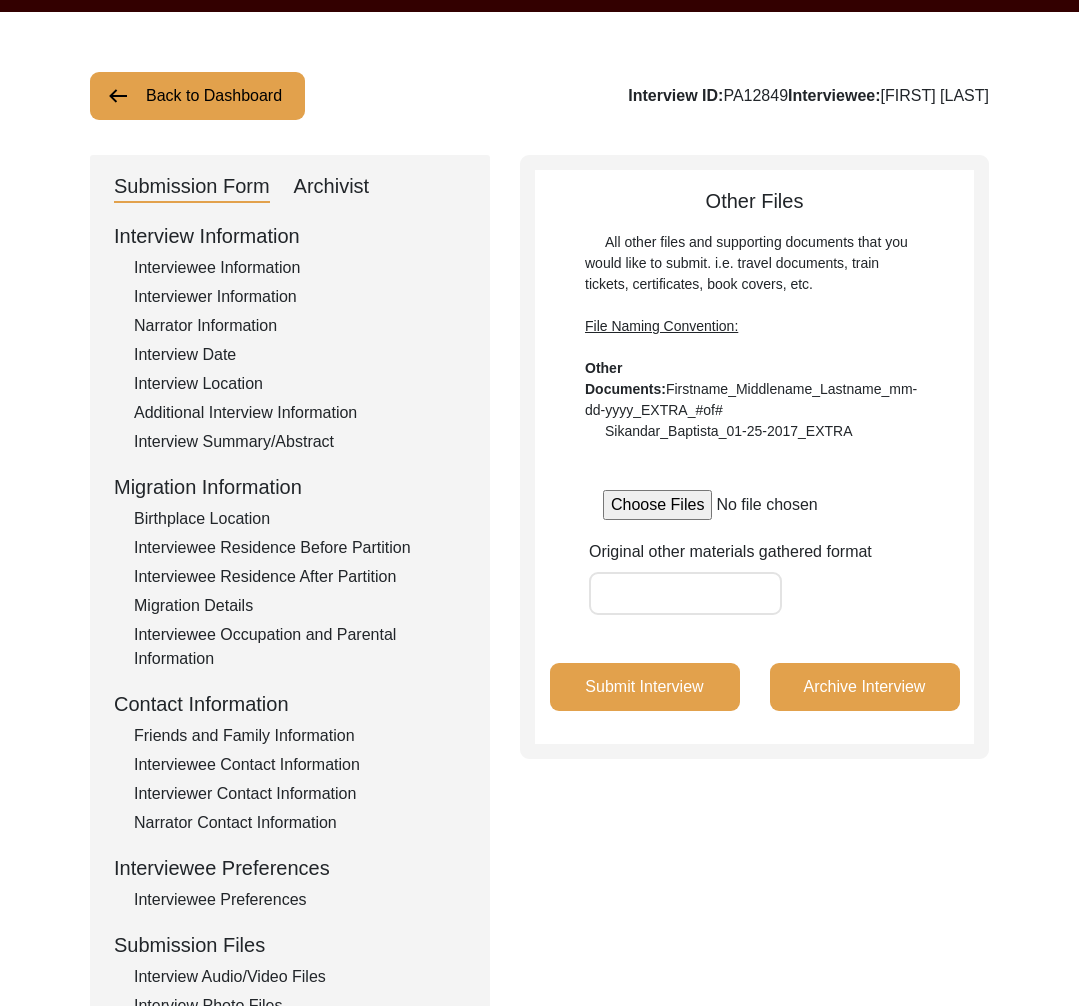 click on "Archive Interview" 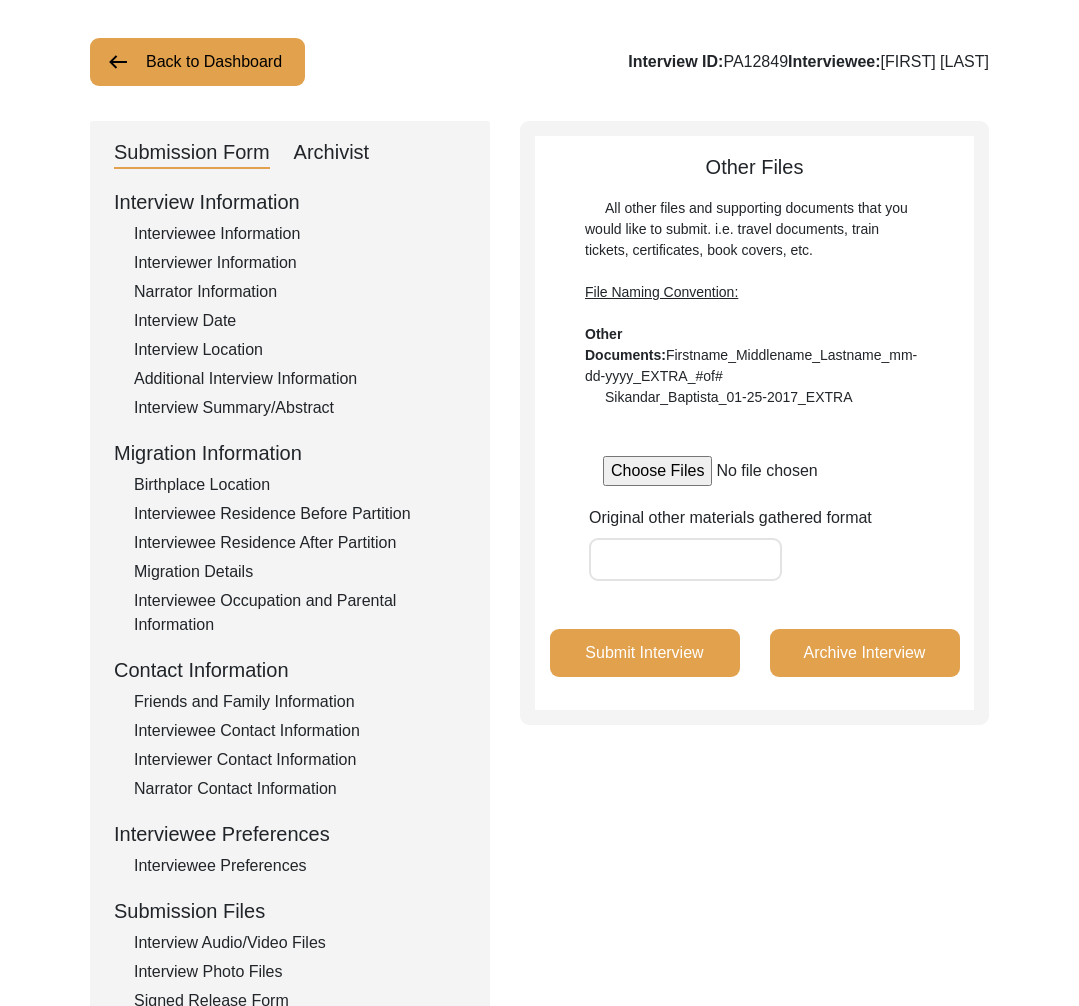 scroll, scrollTop: 0, scrollLeft: 0, axis: both 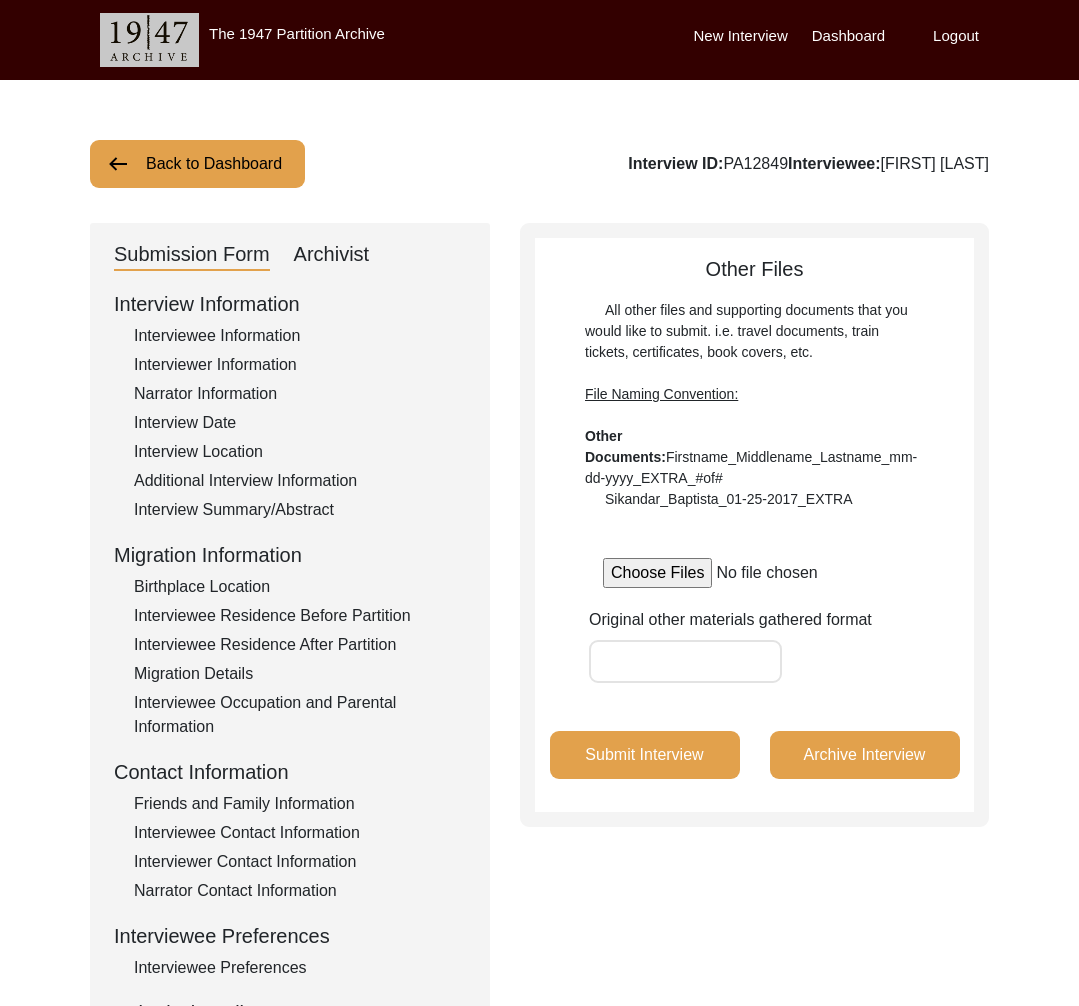 drag, startPoint x: 311, startPoint y: 164, endPoint x: 293, endPoint y: 168, distance: 18.439089 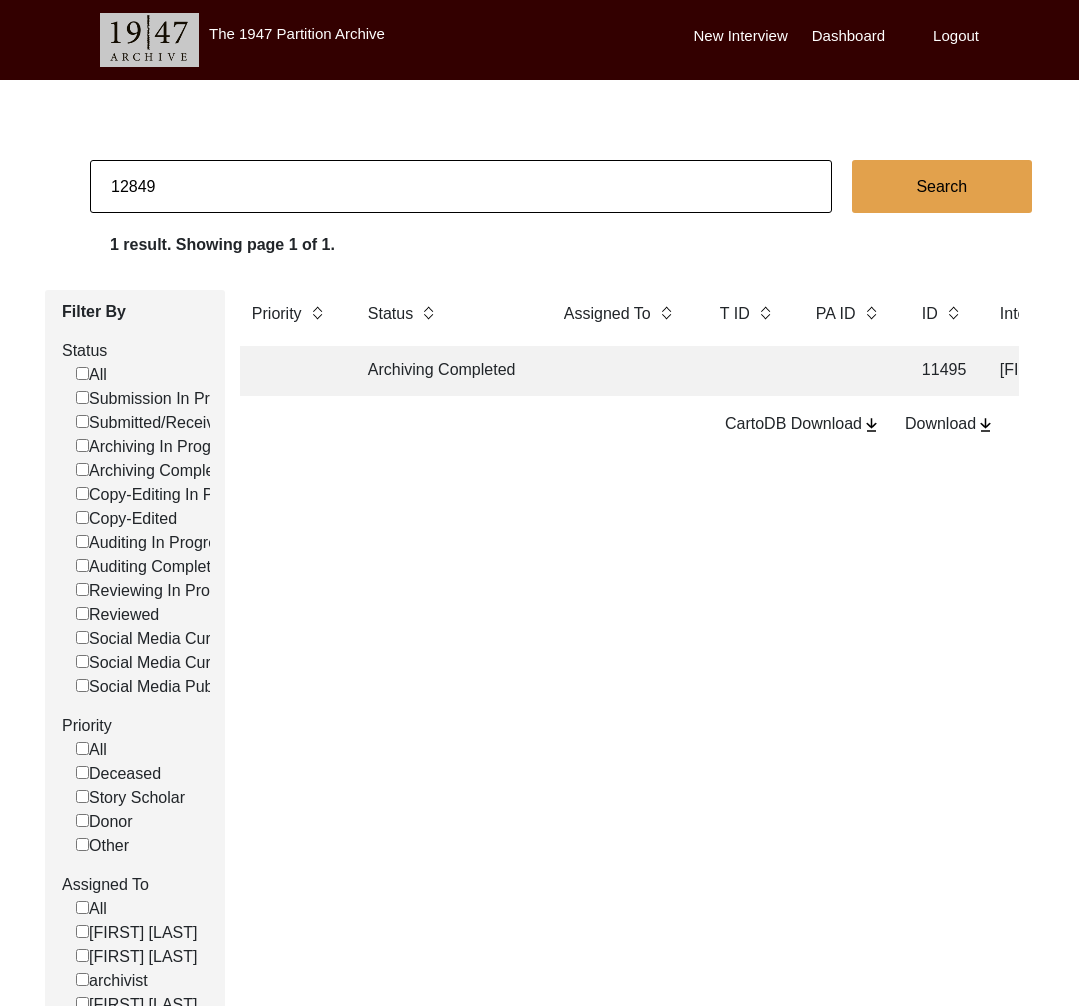 click on "Archiving Completed" 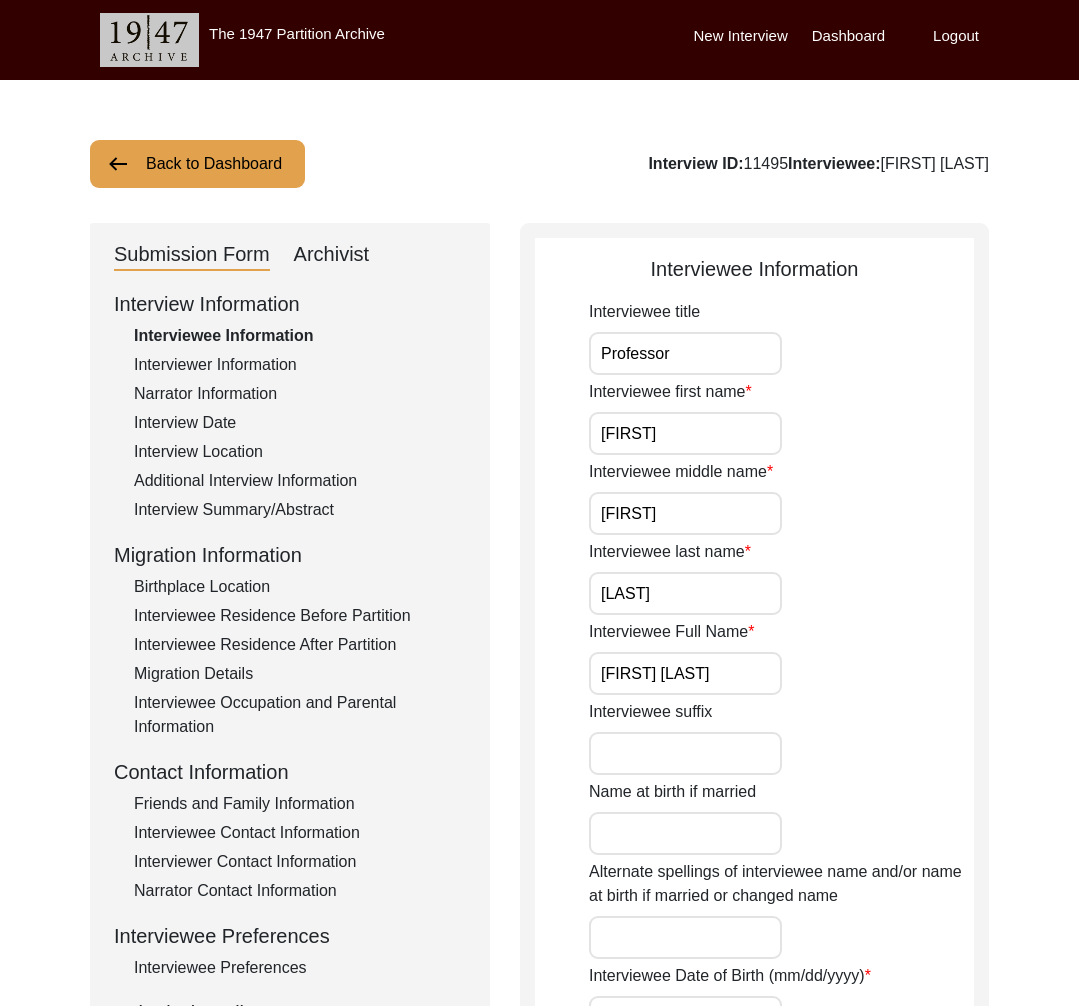 click on "Interview ID:  11495  Interviewee:  Vishnu Bhagwan Bhatia" 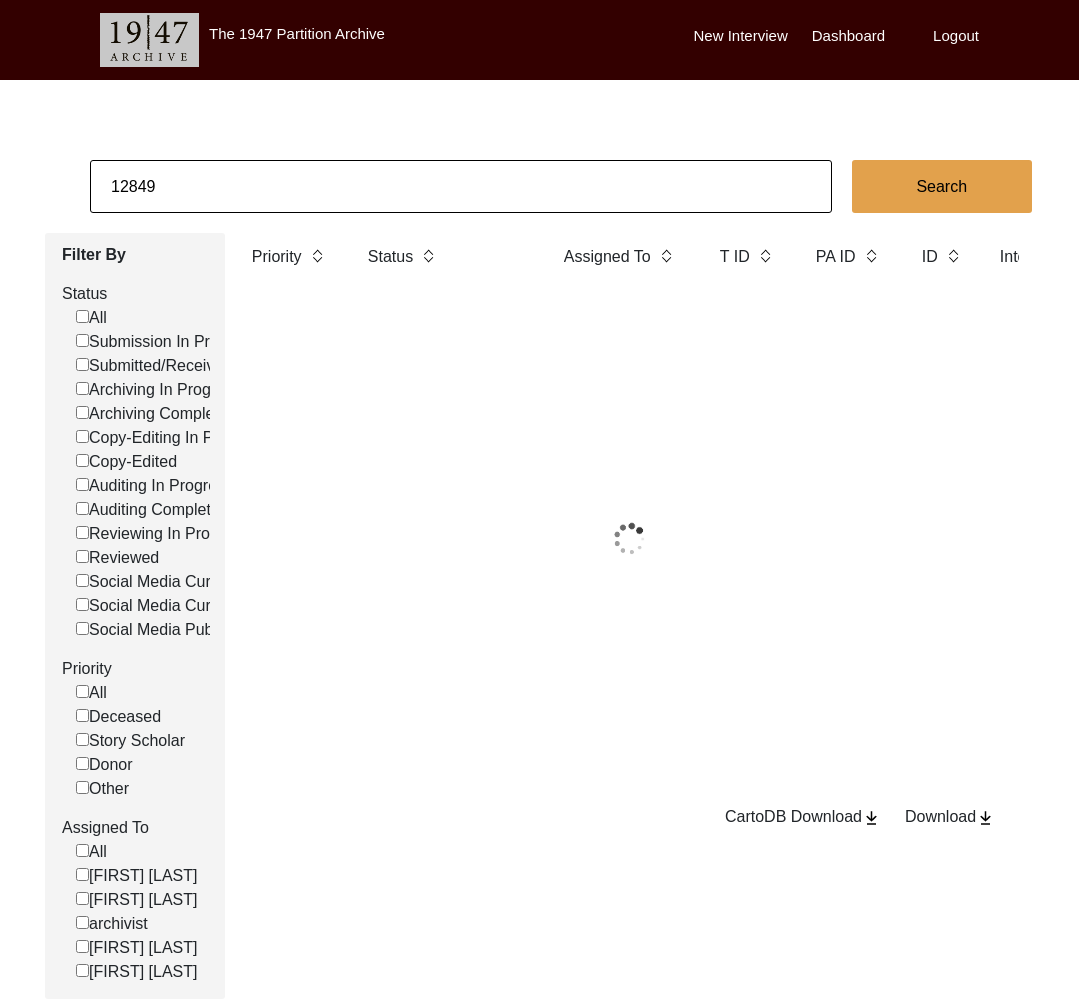 click on "12849" 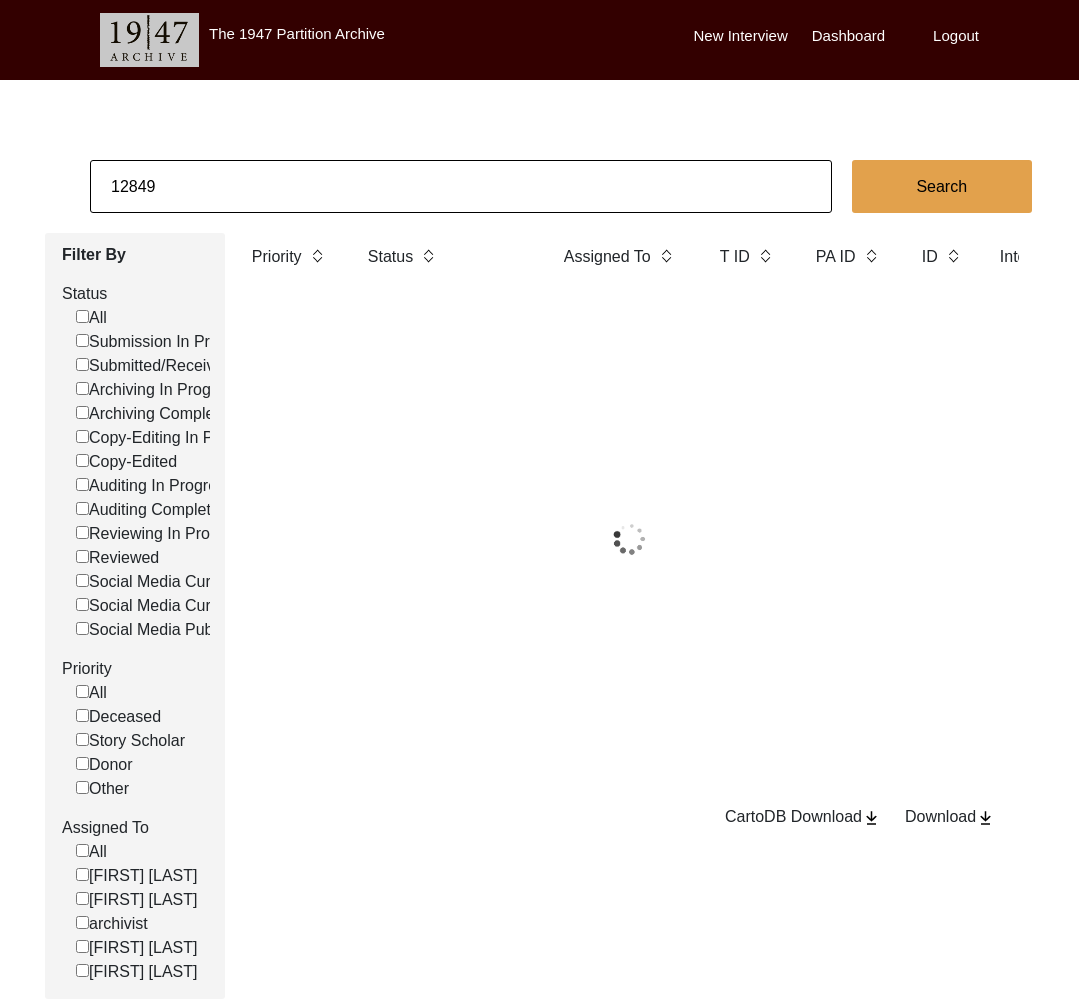 click on "12849" 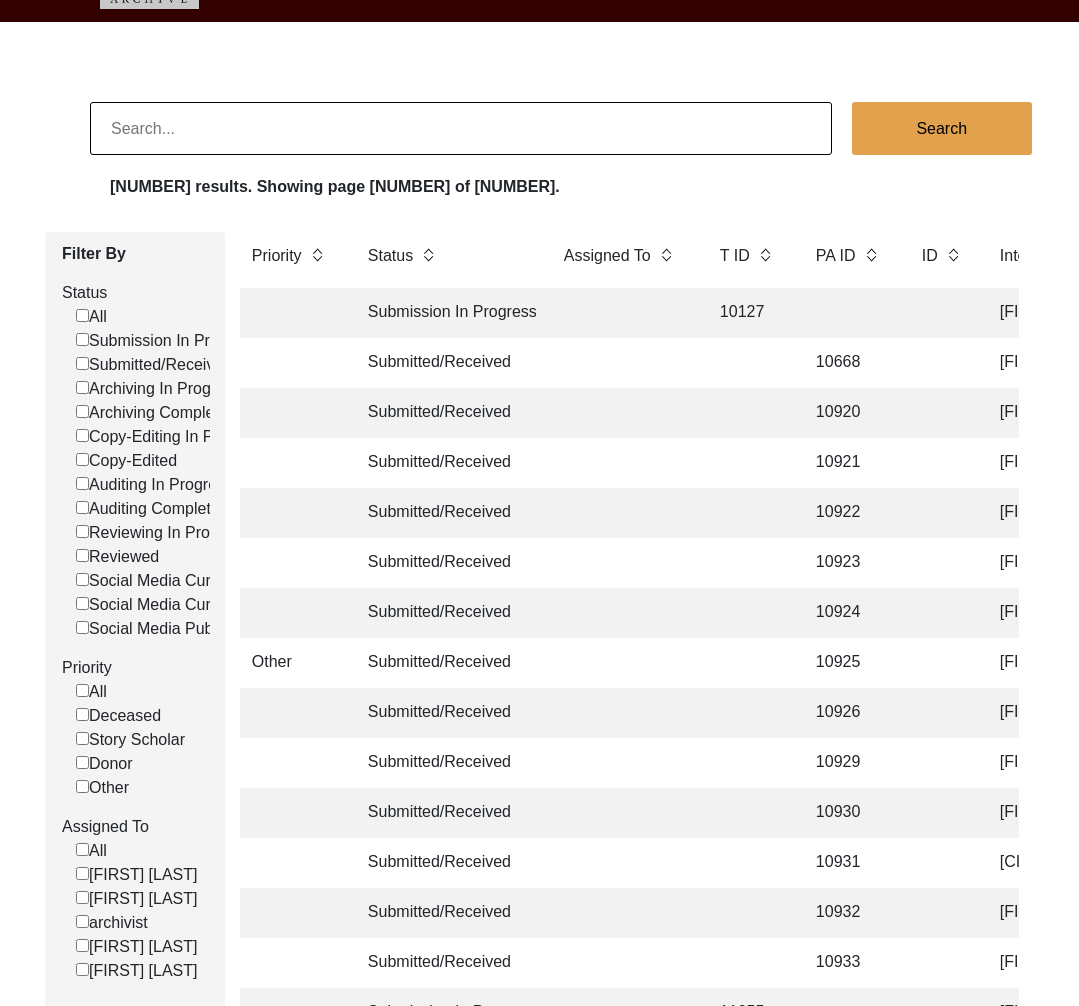 click on "[FIRST] [LAST]" 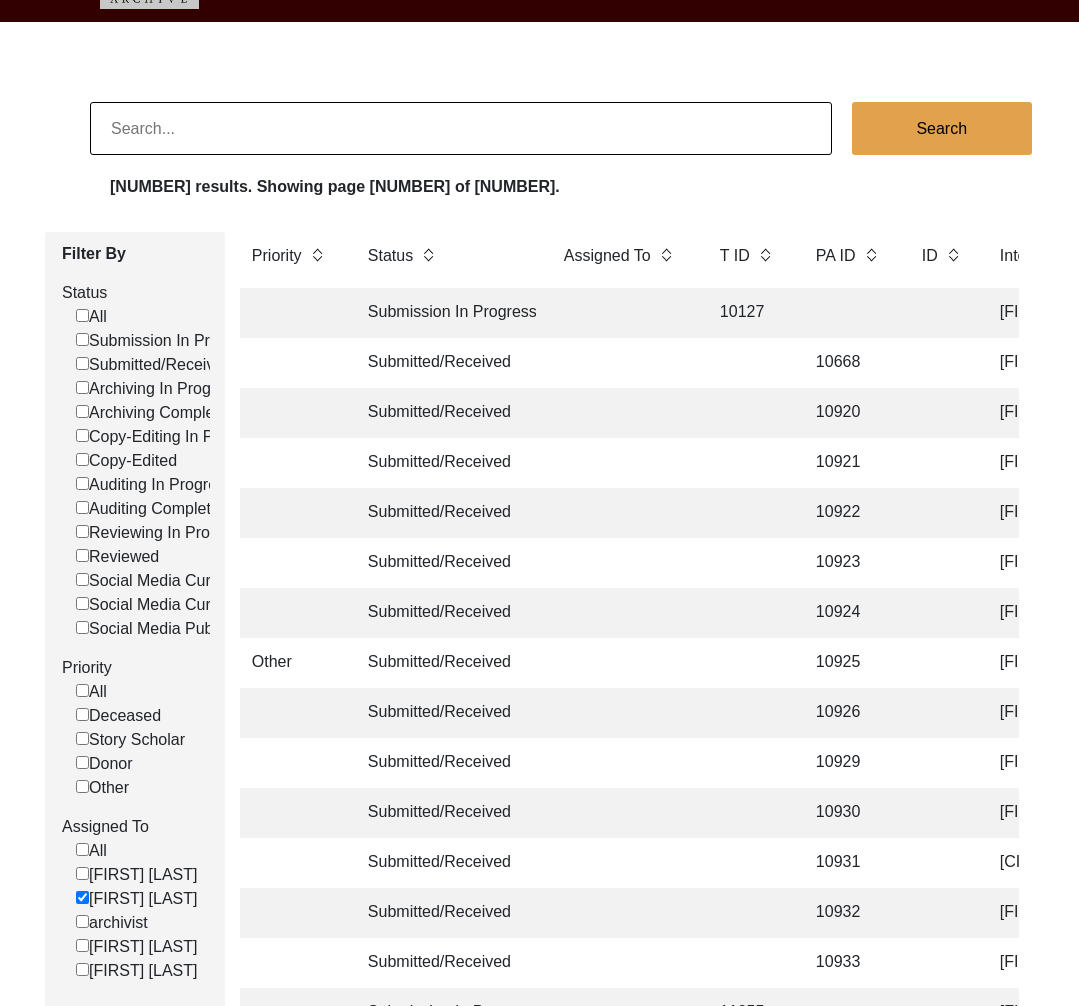 scroll, scrollTop: 58, scrollLeft: 0, axis: vertical 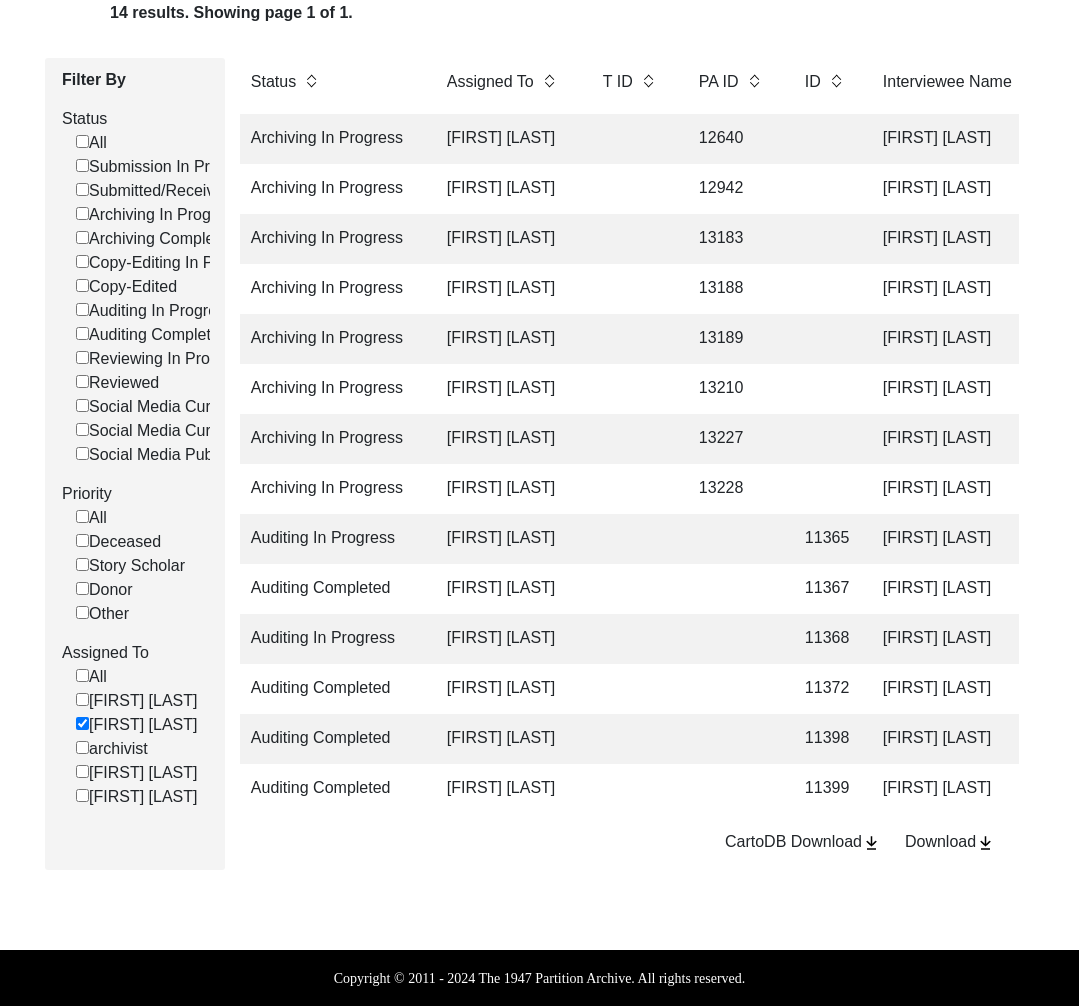 click 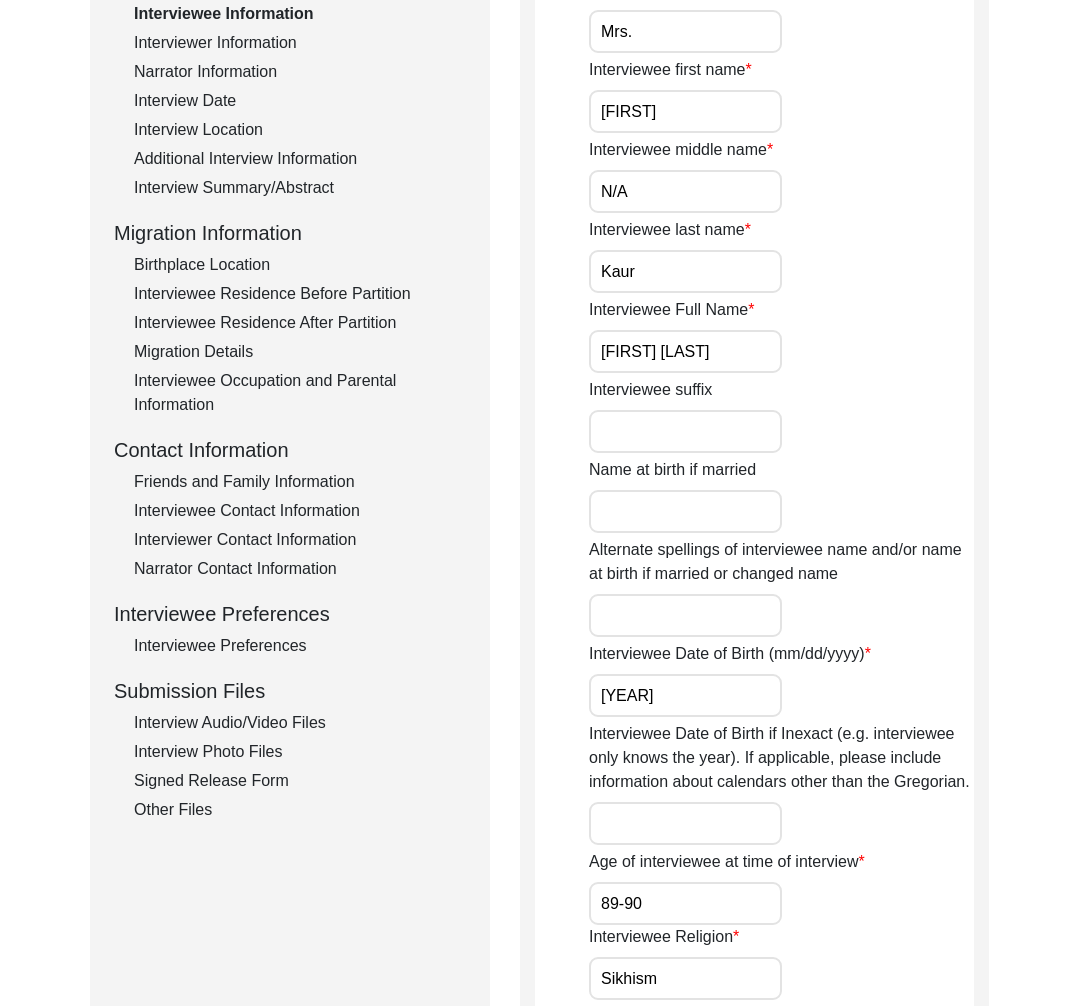 scroll, scrollTop: 206, scrollLeft: 0, axis: vertical 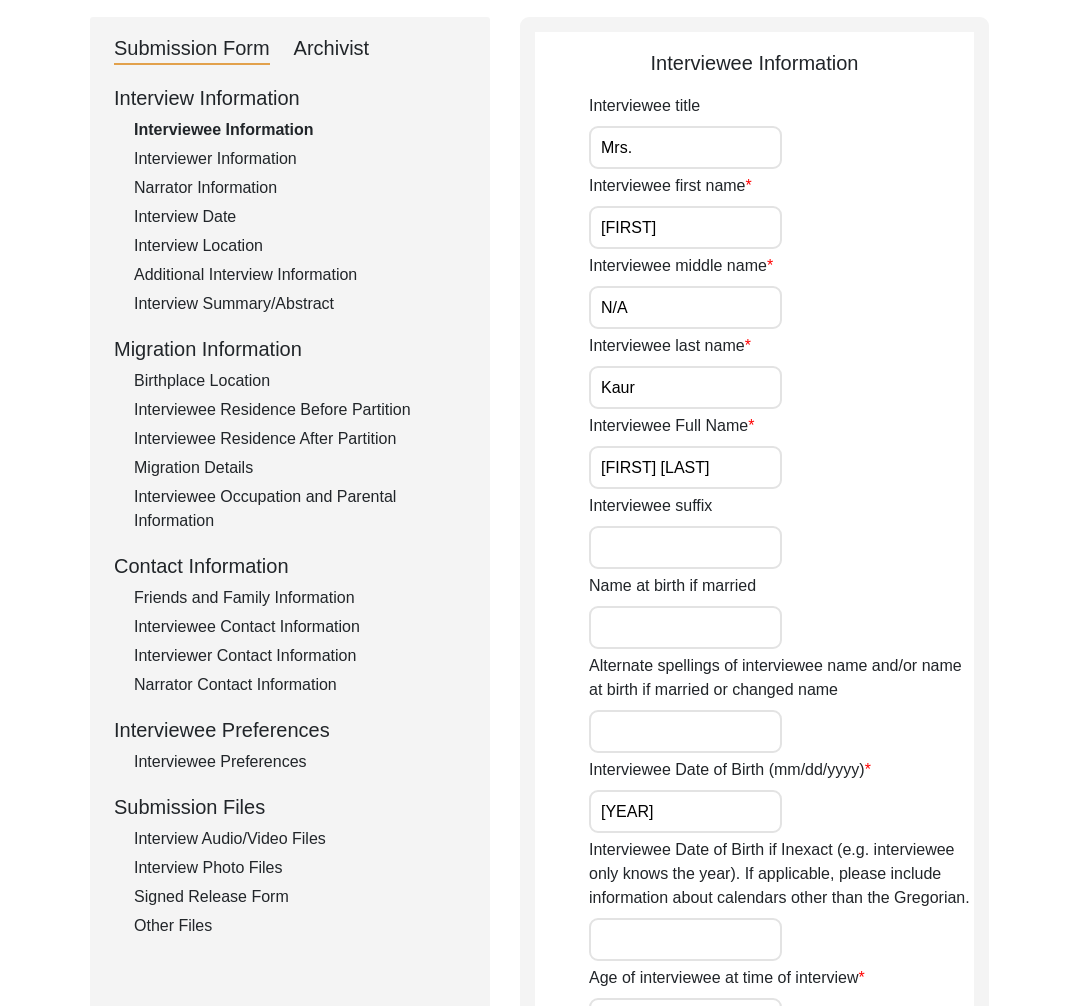 click on "Archivist" 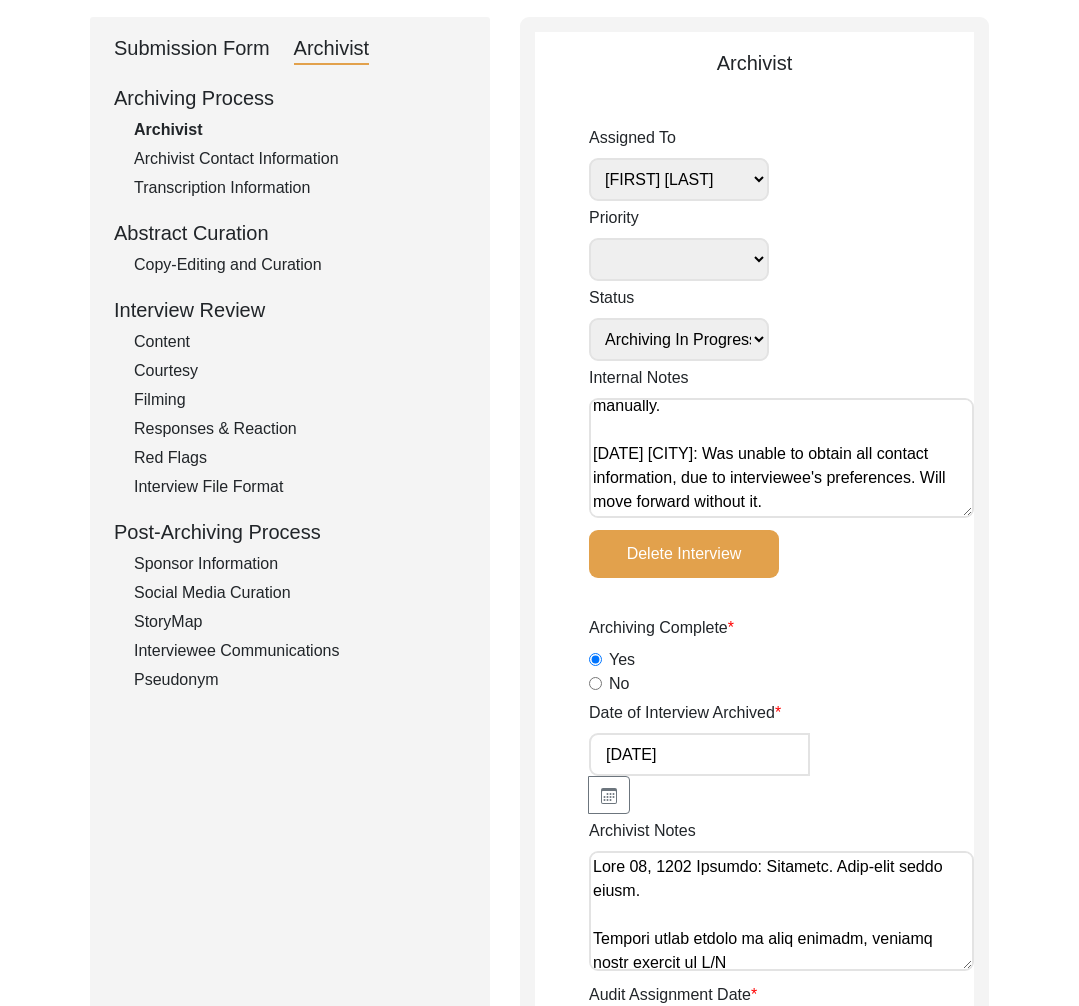scroll, scrollTop: 0, scrollLeft: 0, axis: both 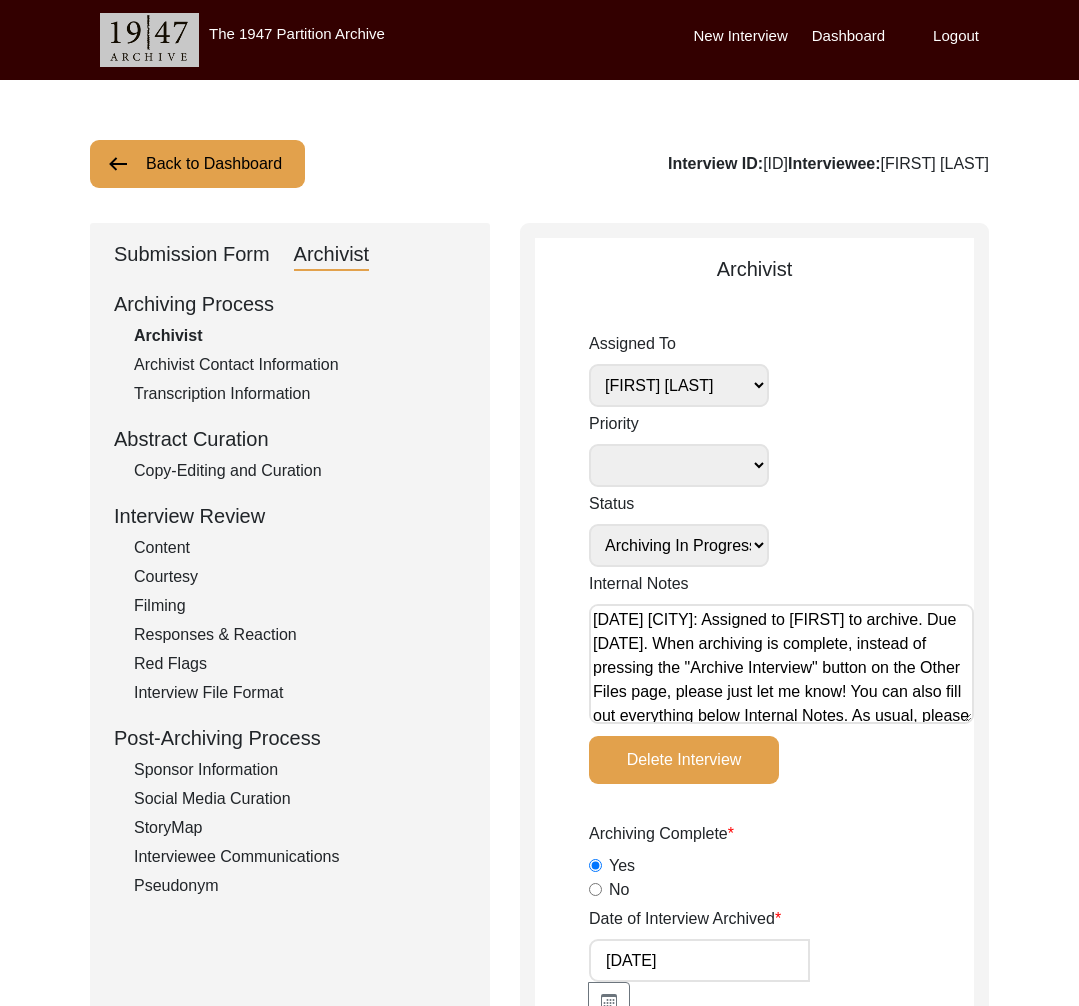 click on "Interview ID:  PA12640  Interviewee:  Harbir Kaur" 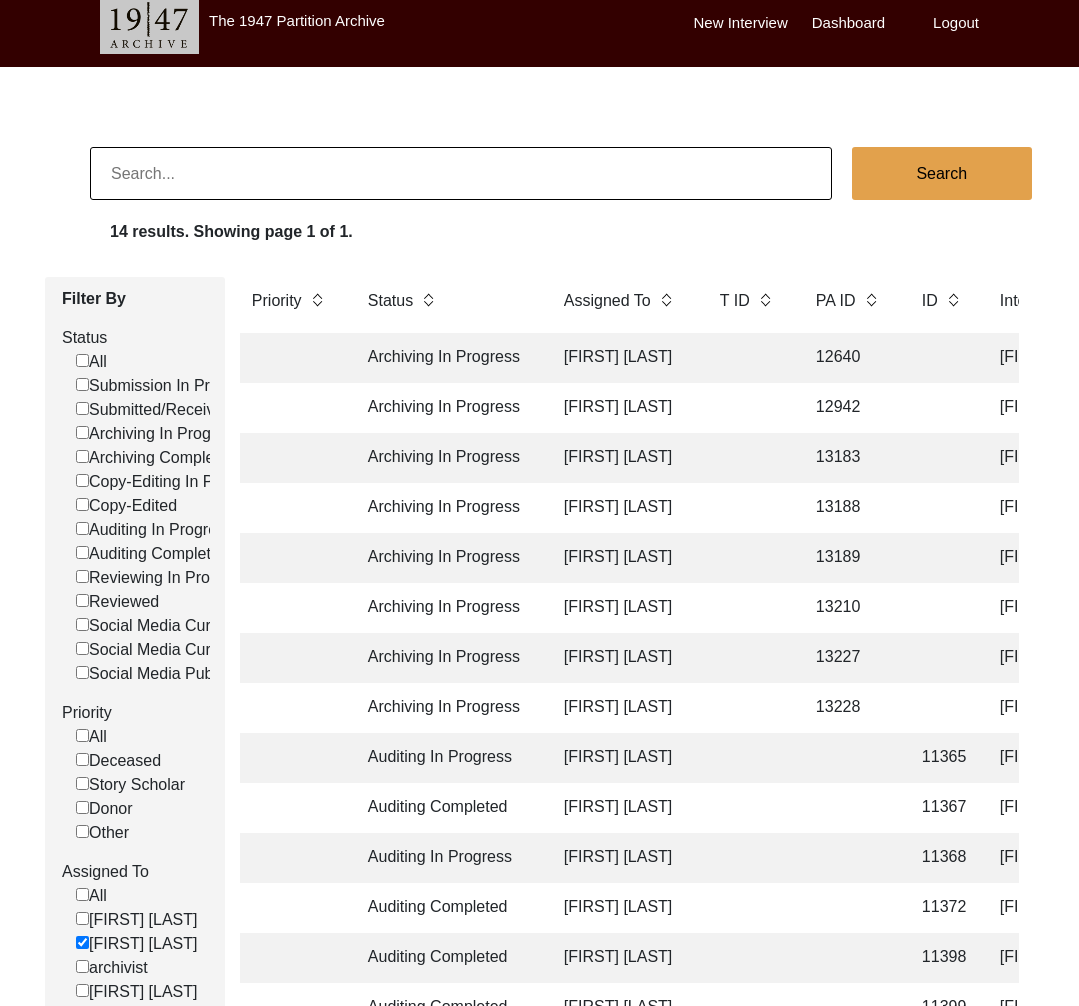 click on "Archiving In Progress" 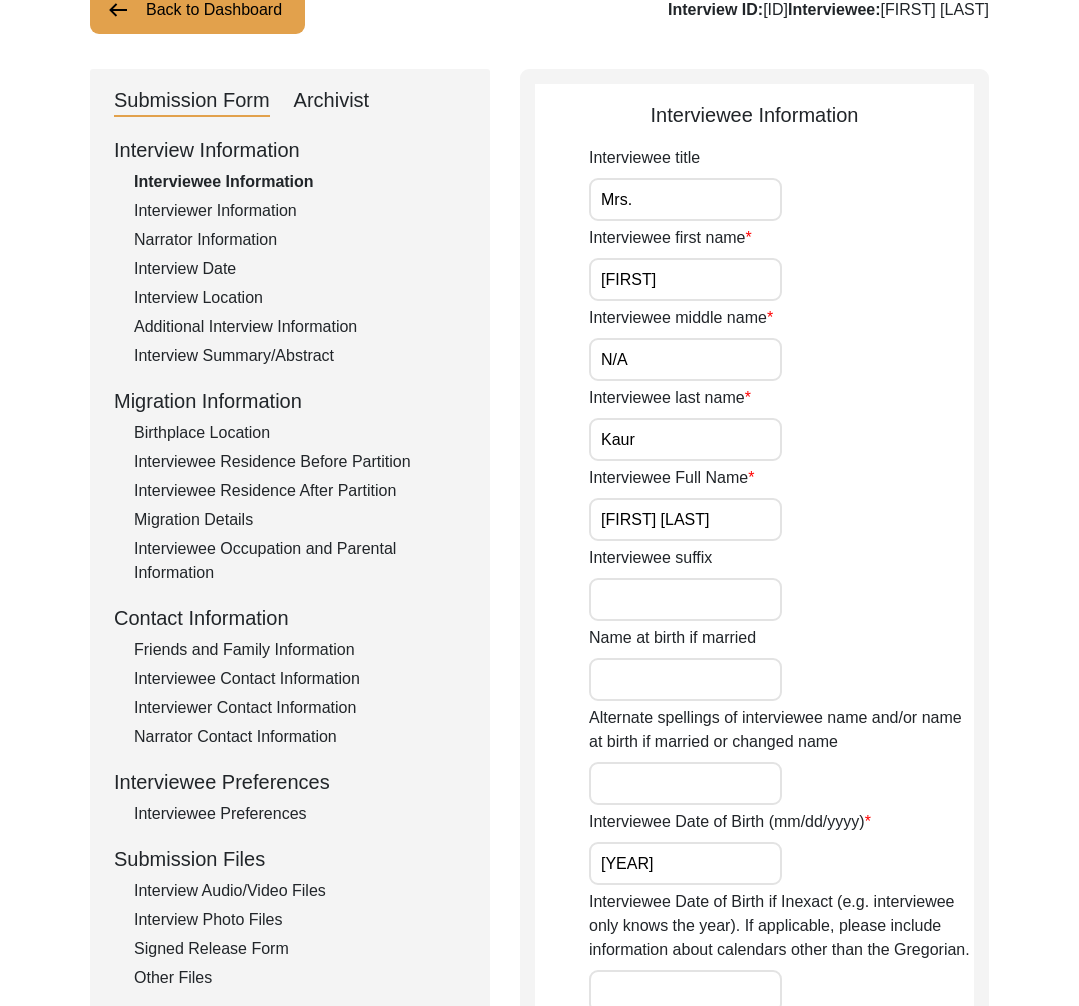 scroll, scrollTop: 274, scrollLeft: 0, axis: vertical 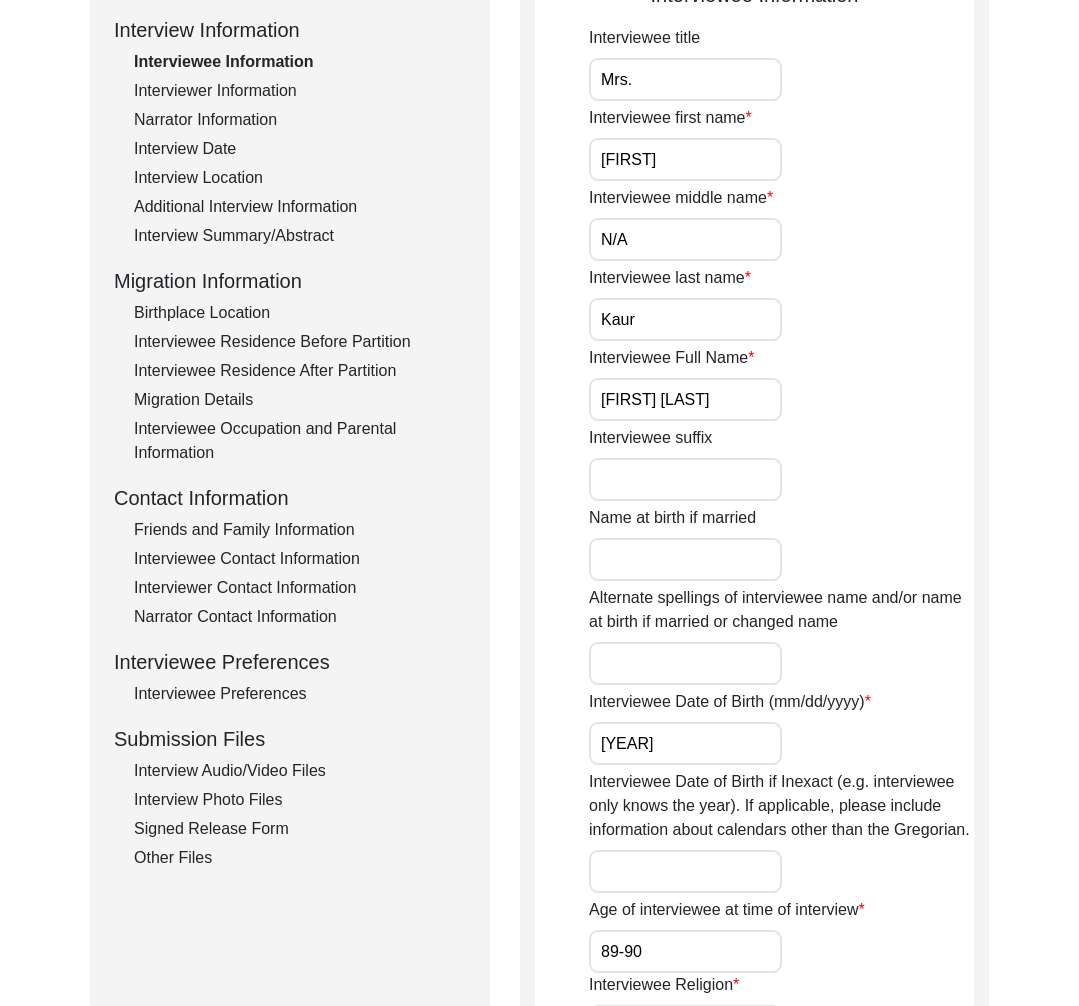 click on "Interview Photo Files" 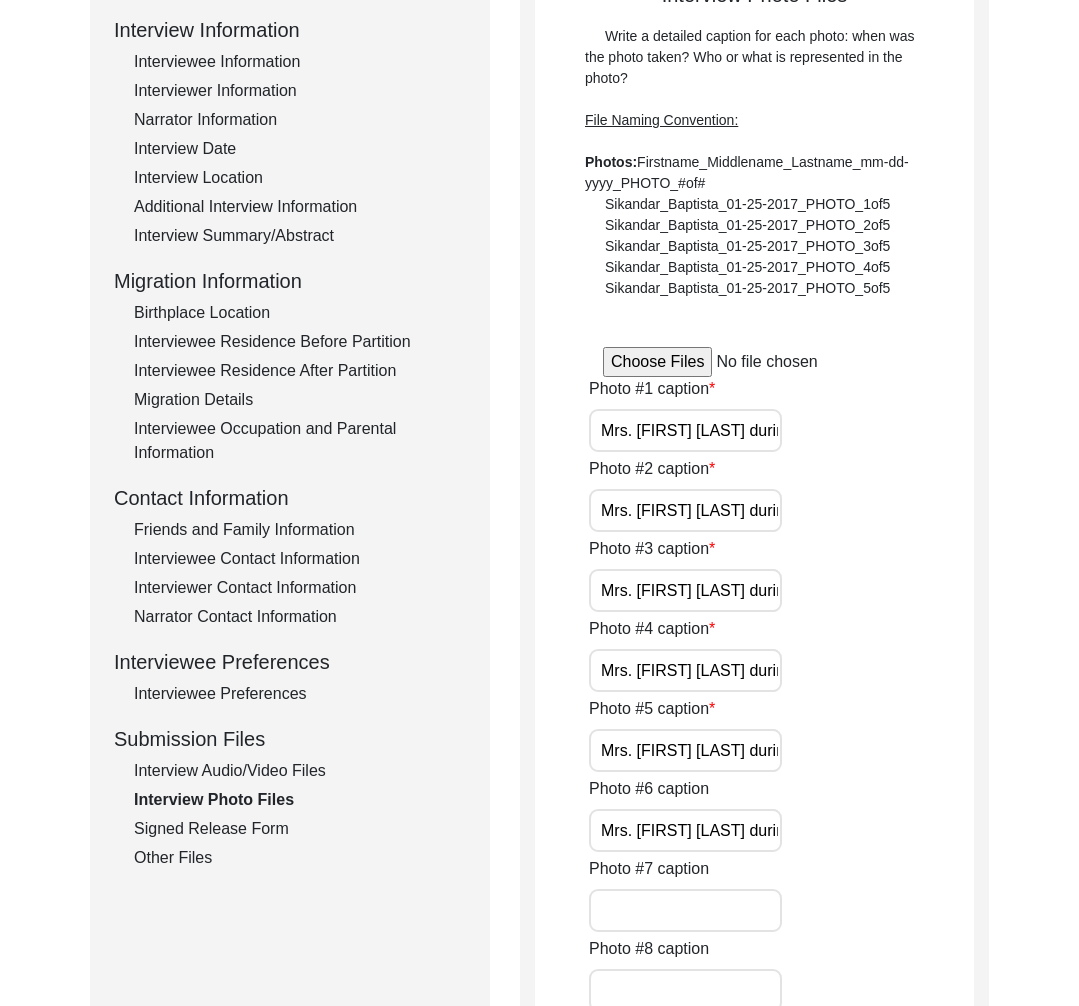 click on "Interview Audio/Video Files" 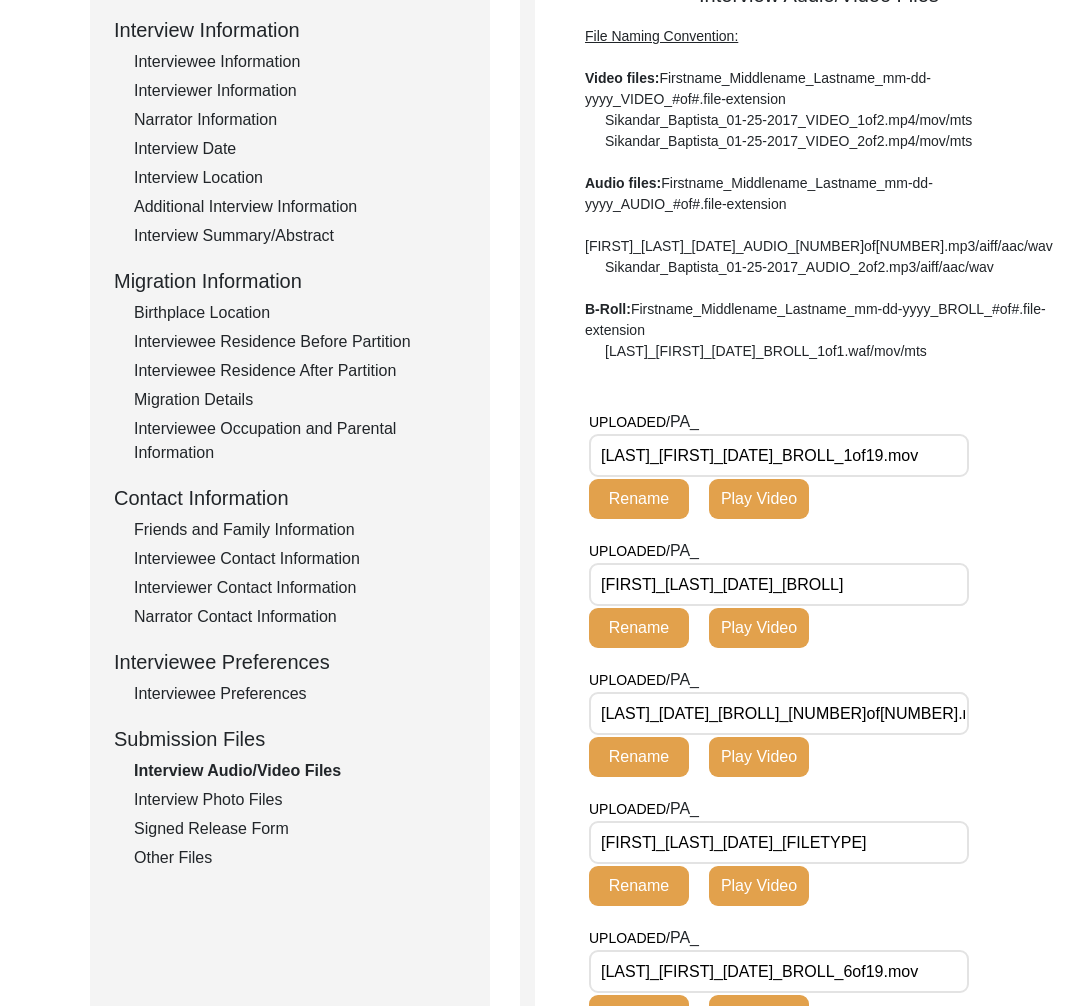 drag, startPoint x: 686, startPoint y: 536, endPoint x: 585, endPoint y: 536, distance: 101 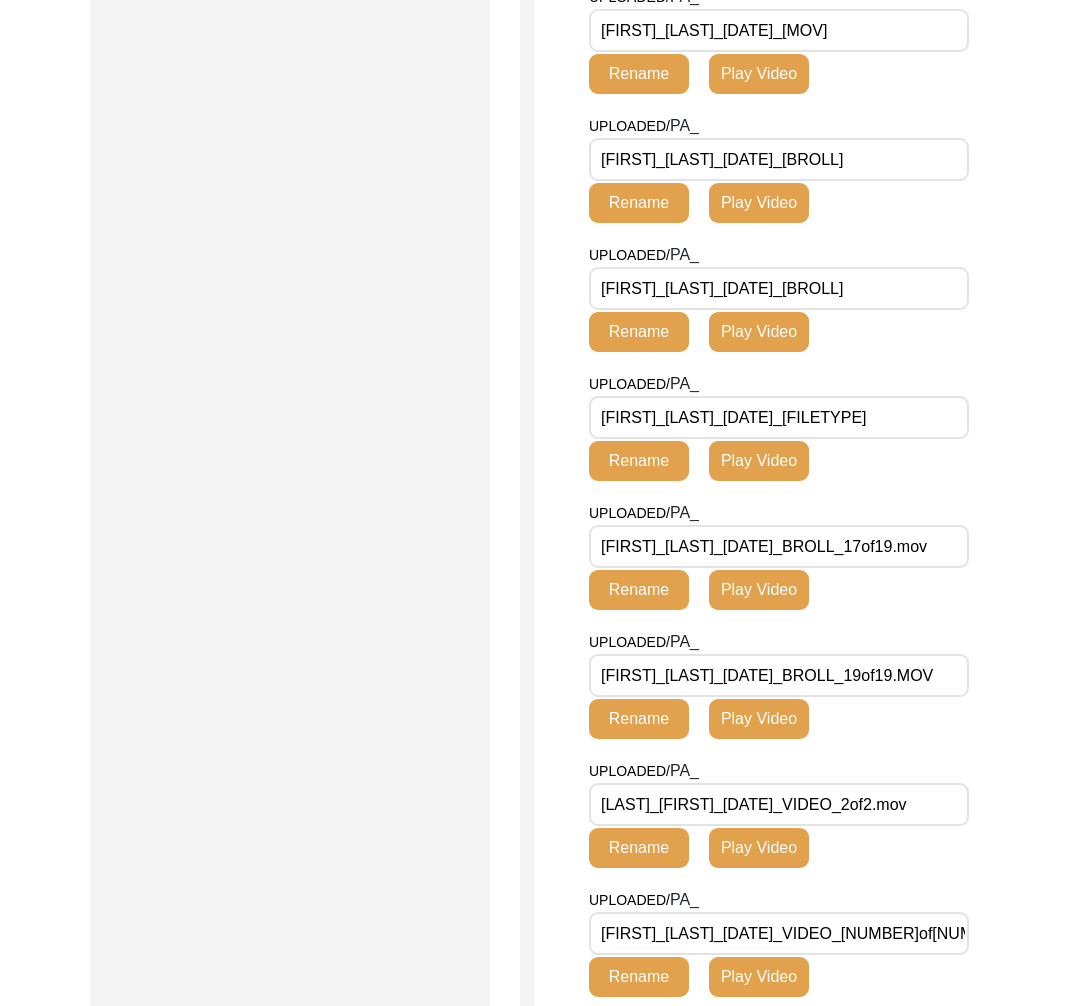 scroll, scrollTop: 2646, scrollLeft: 0, axis: vertical 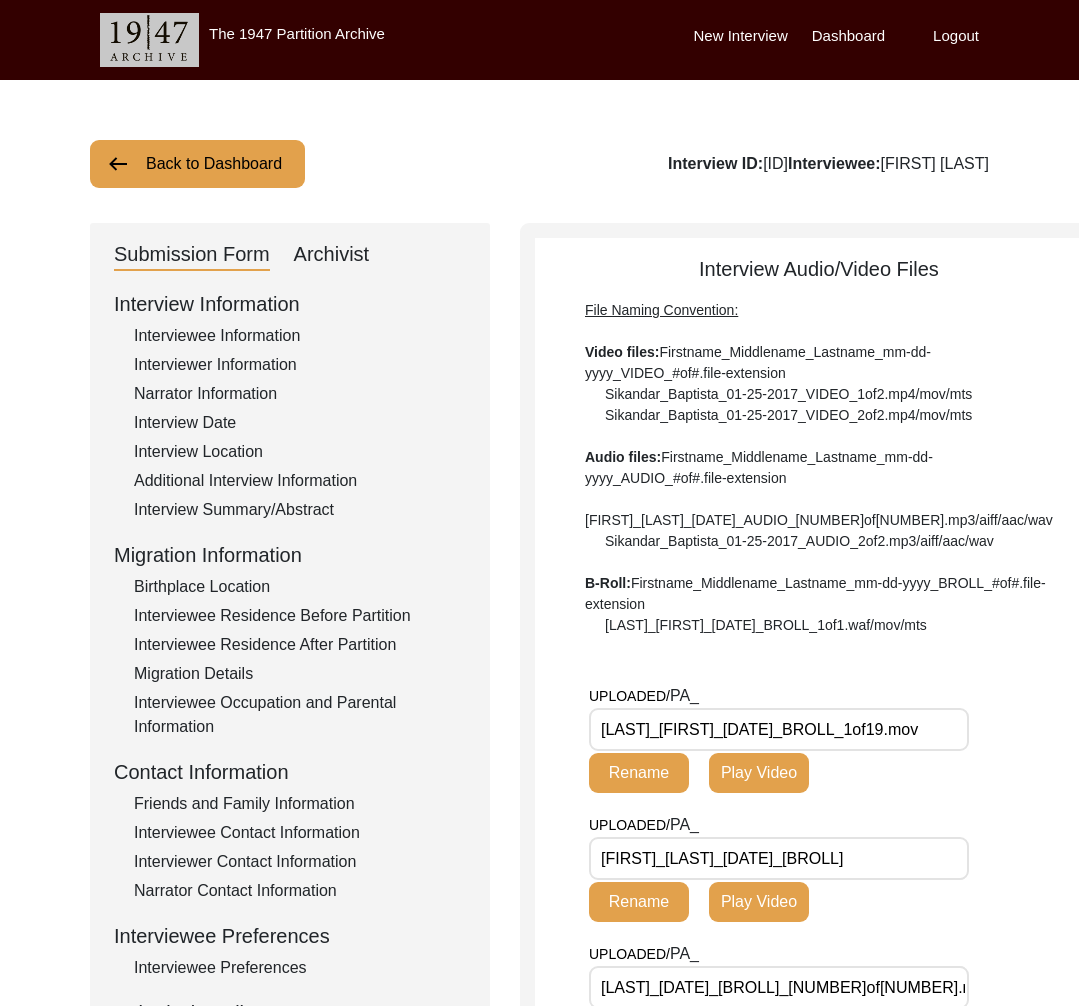 click on "Back to Dashboard" 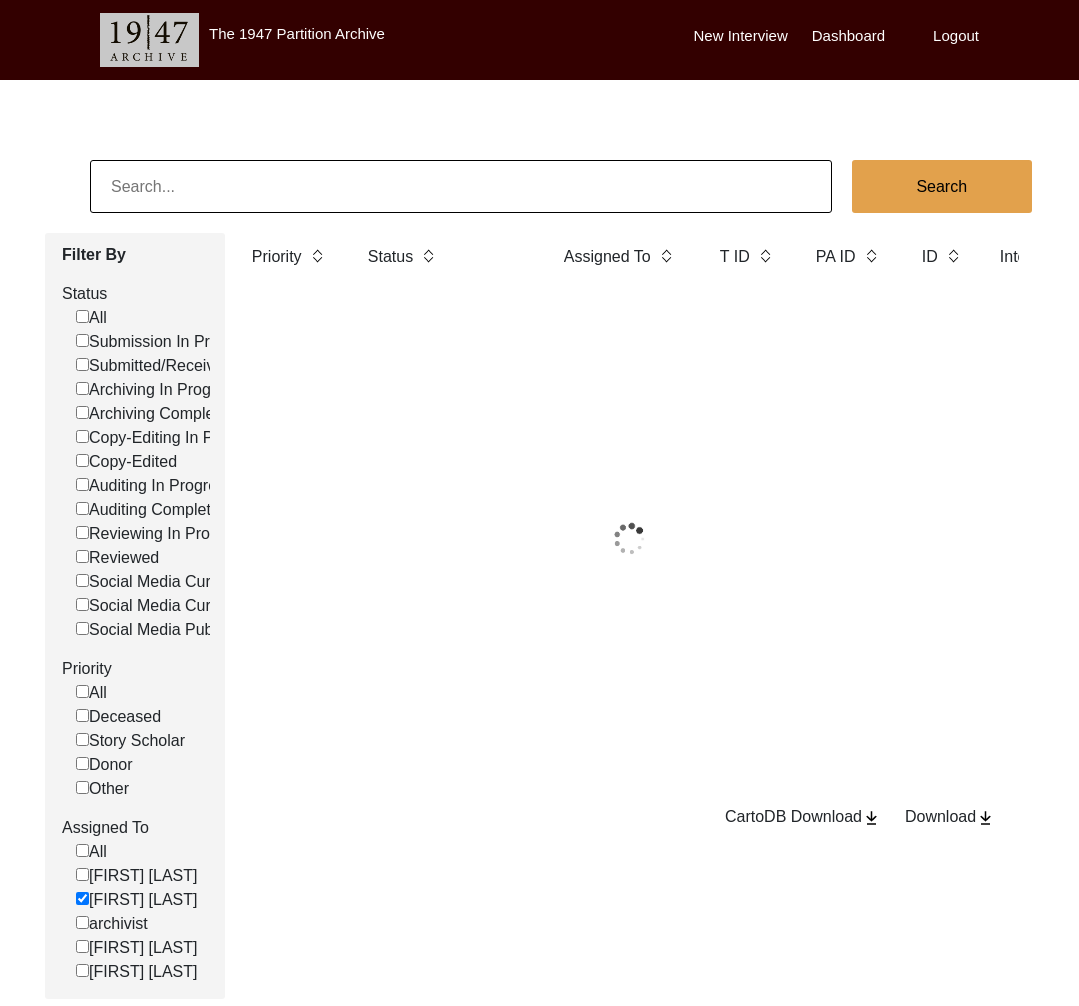 click 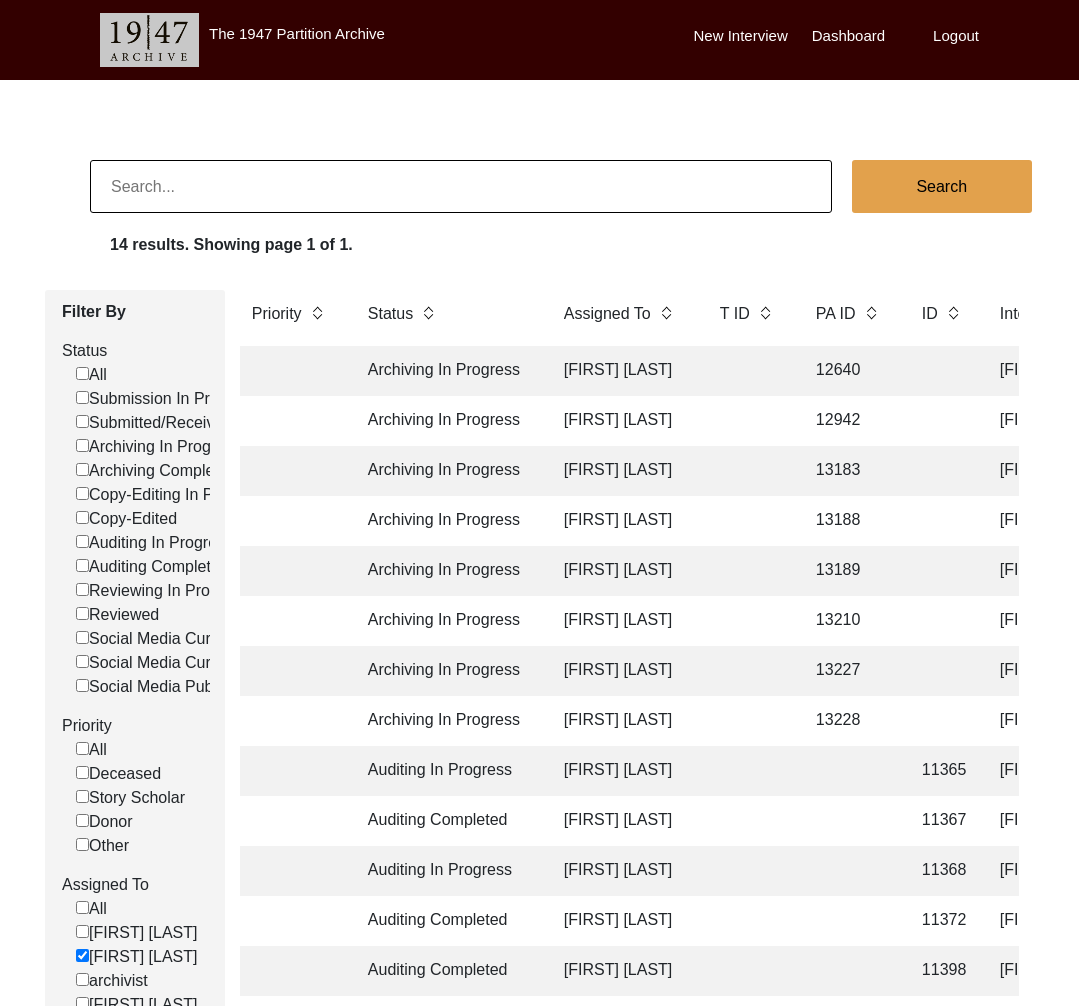 paste on "Gurcharan Singh Chopra" 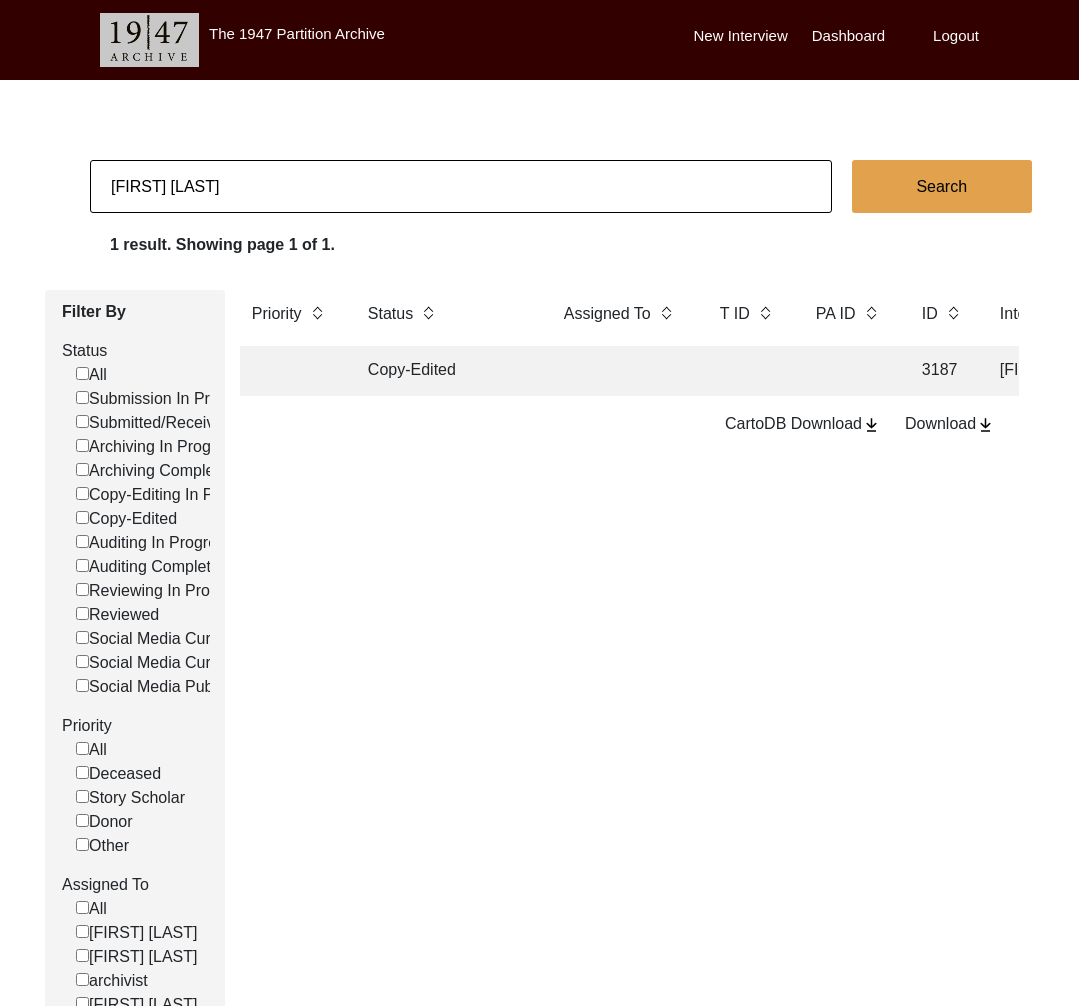 click on "Copy-Edited" 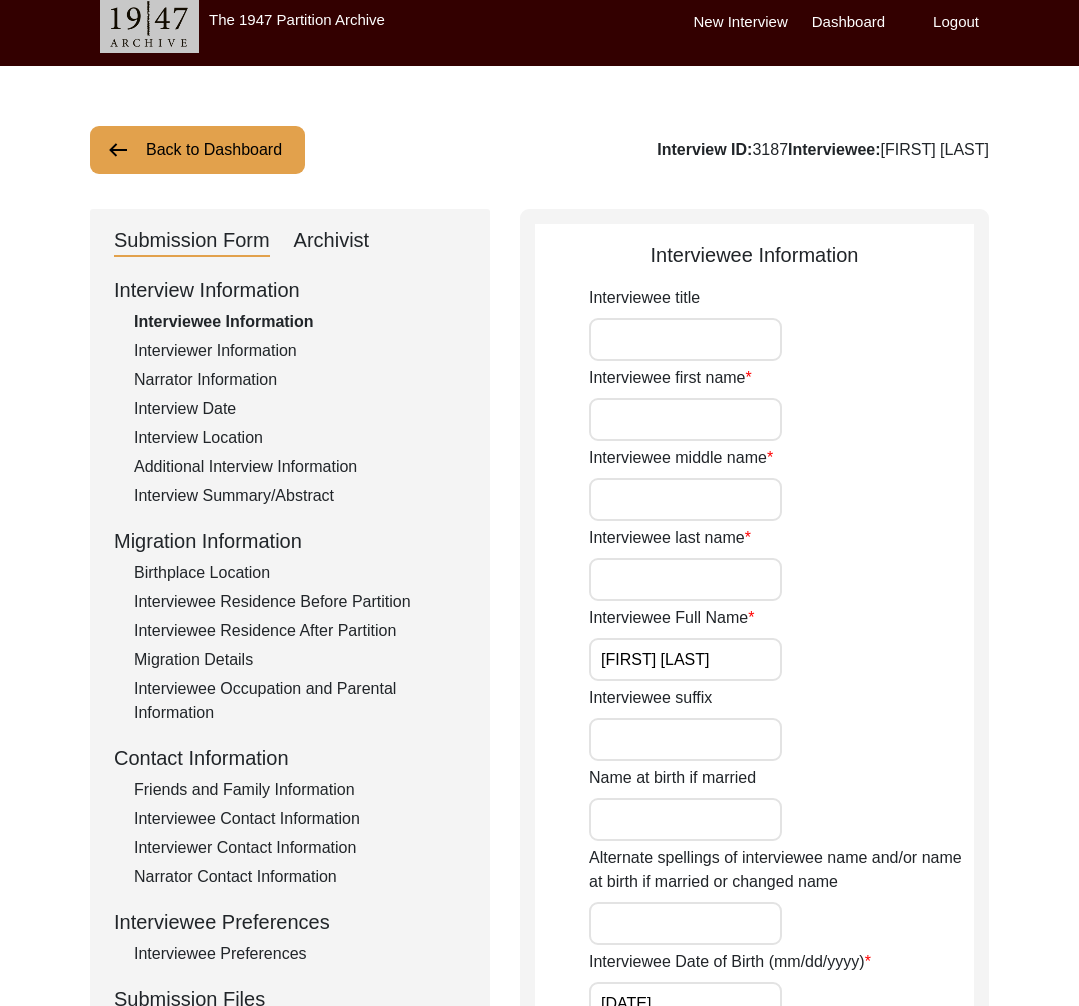 scroll, scrollTop: 279, scrollLeft: 0, axis: vertical 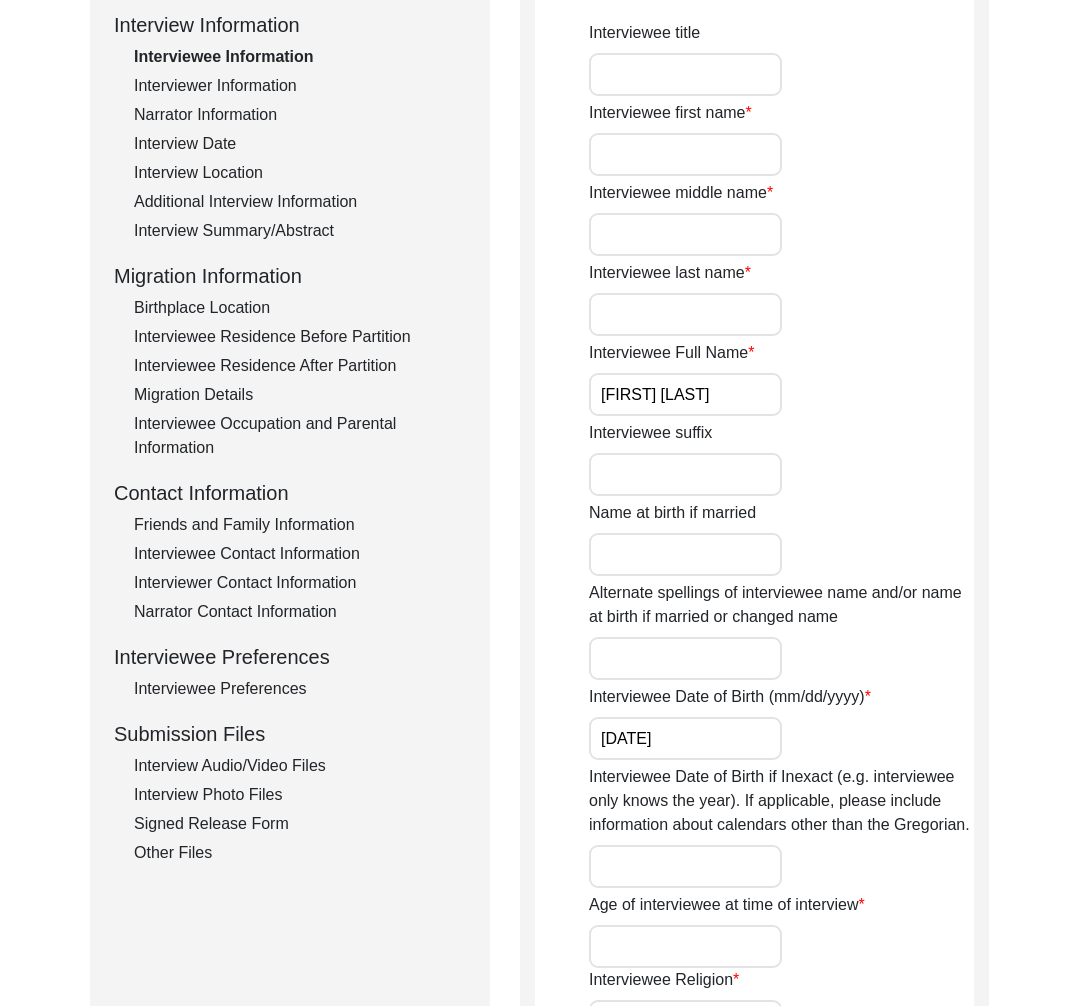 click on "Interview Information   Interviewee Information   Interviewer Information   Narrator Information   Interview Date   Interview Location   Additional Interview Information   Interview Summary/Abstract   Migration Information   Birthplace Location   Interviewee Residence Before Partition   Interviewee Residence After Partition   Migration Details   Interviewee Occupation and Parental Information   Contact Information   Friends and Family Information   Interviewee Contact Information   Interviewer Contact Information   Narrator Contact Information   Interviewee Preferences   Interviewee Preferences   Submission Files   Interview Audio/Video Files   Interview Photo Files   Signed Release Form   Other Files" 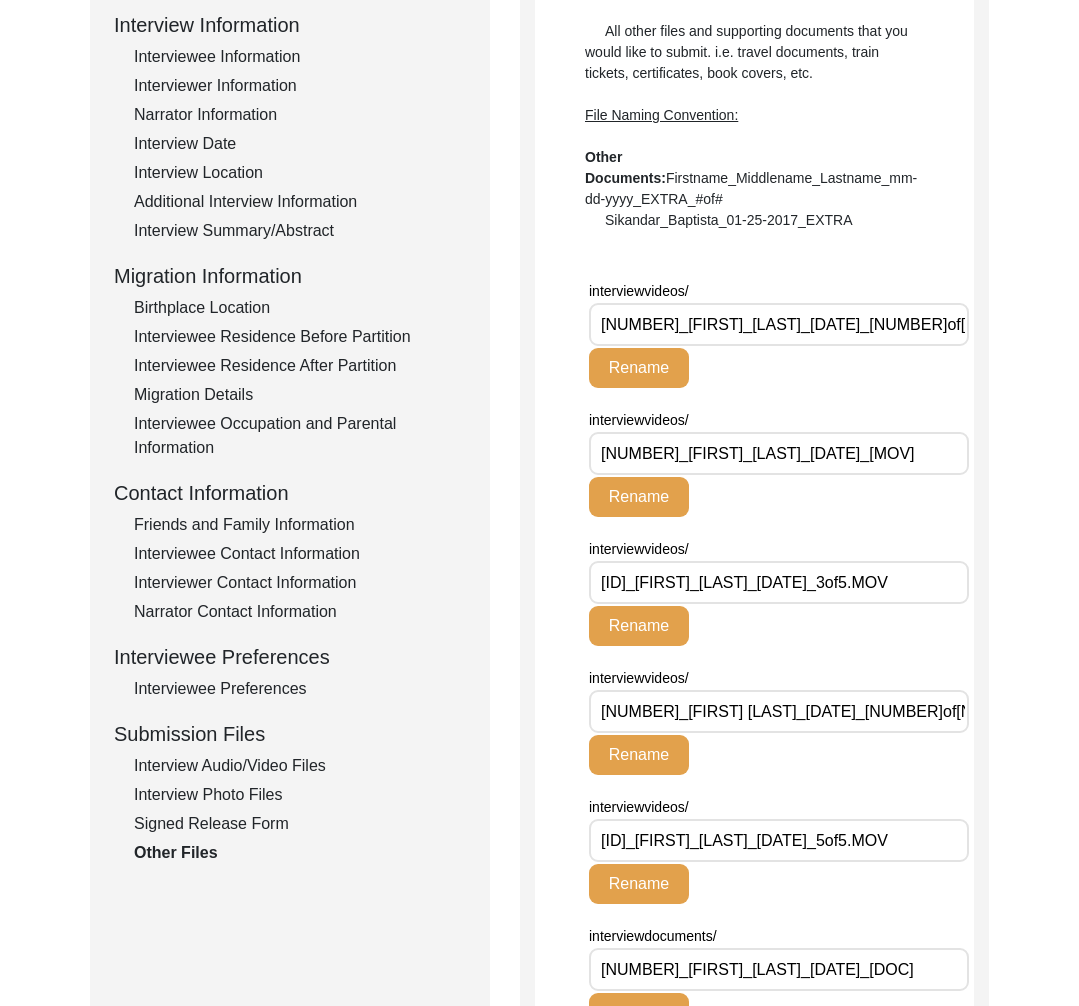 scroll, scrollTop: 881, scrollLeft: 0, axis: vertical 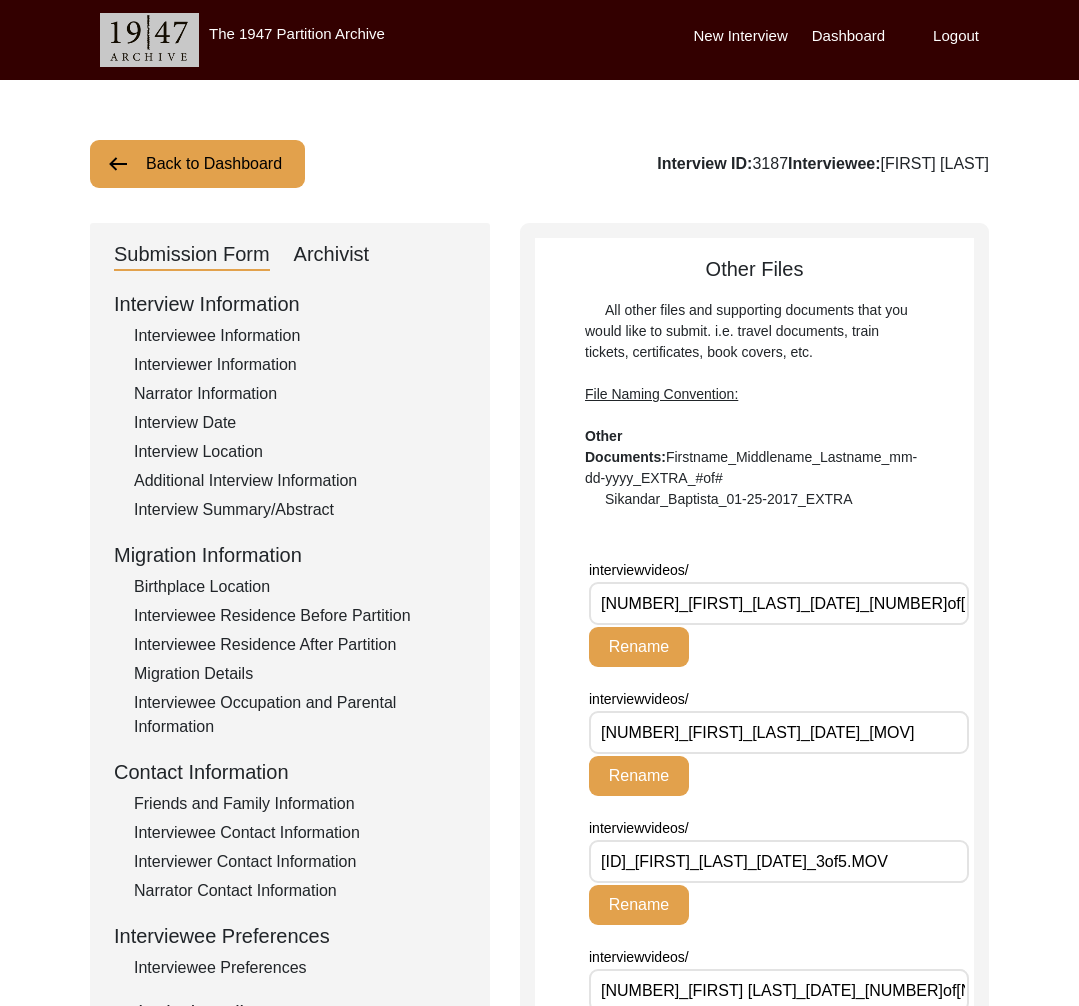 click on "Back to Dashboard" 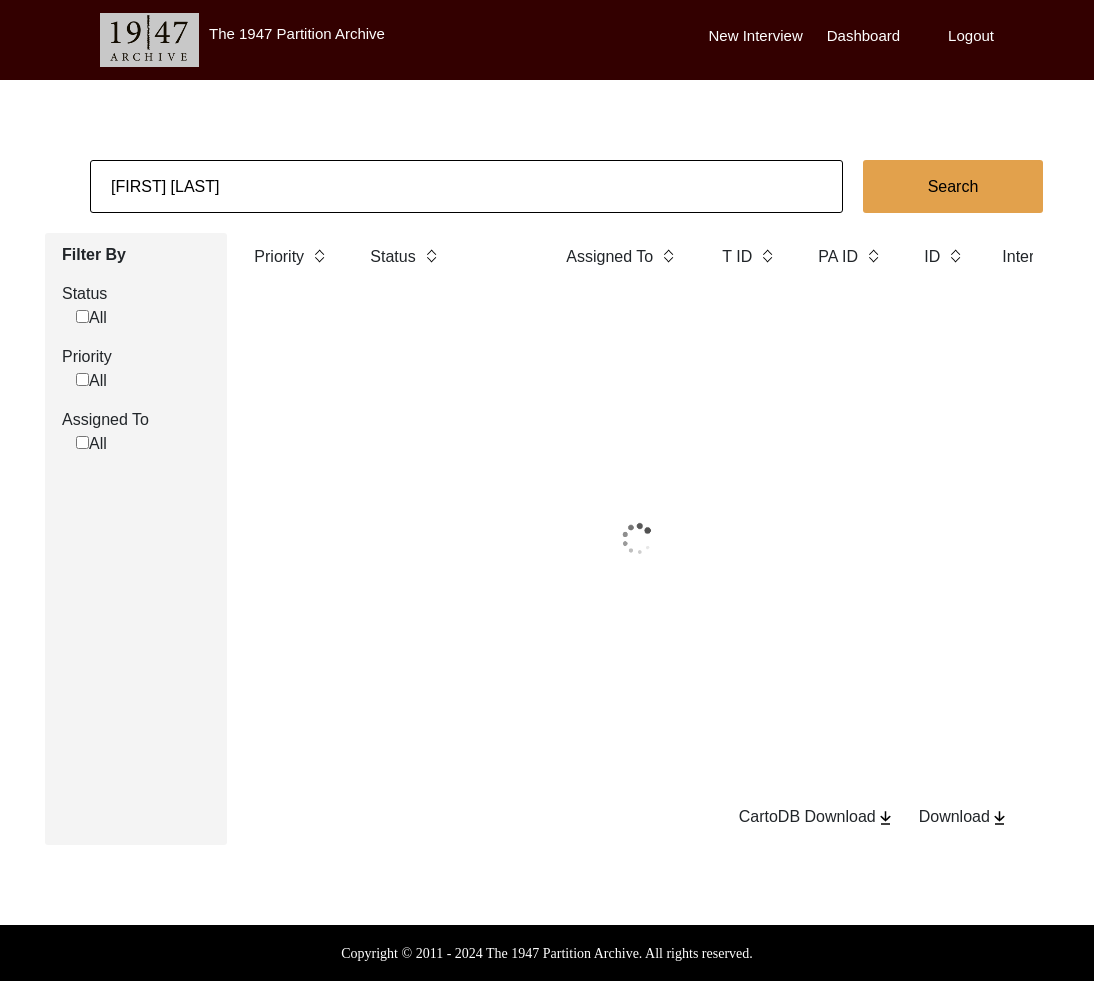 click on "Gurcharan Singh Chopra" 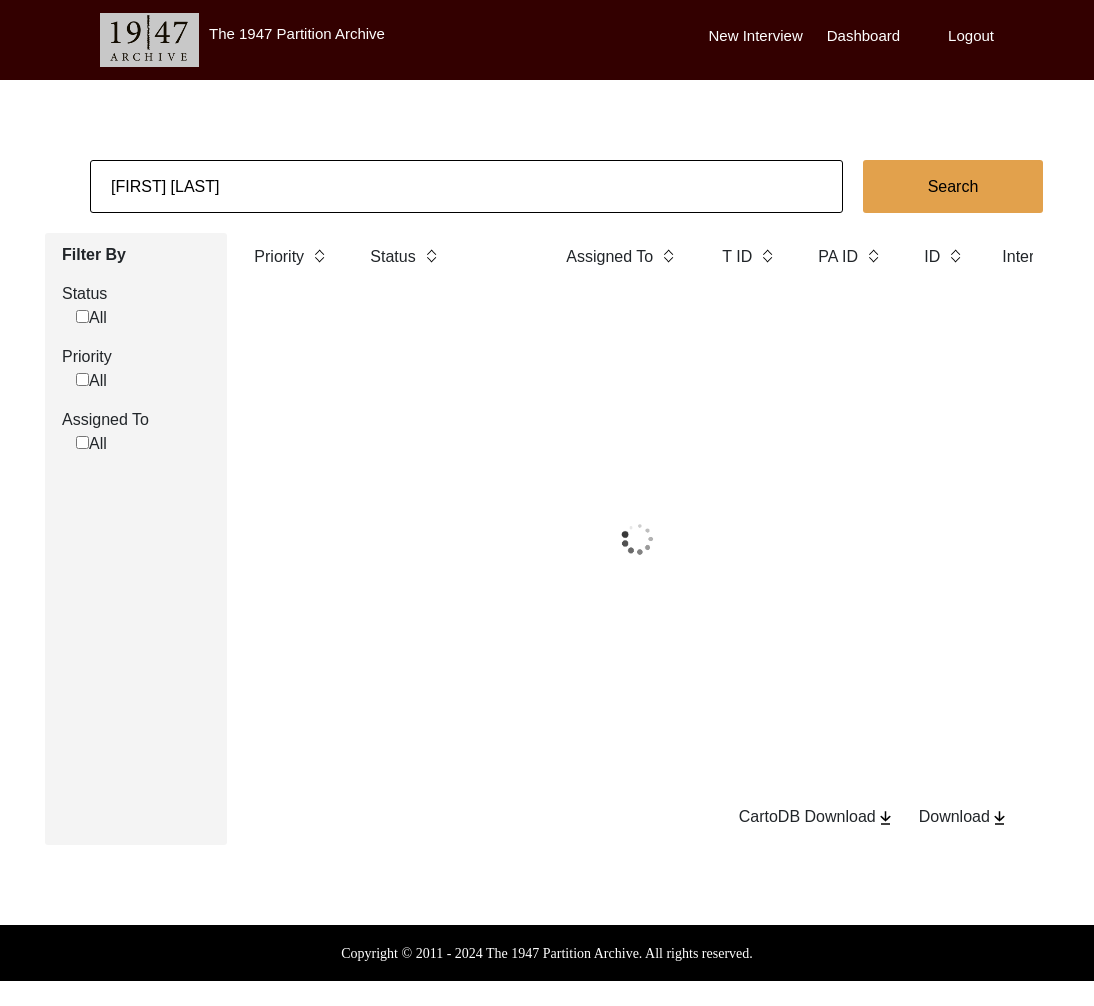 click on "Gurcharan Singh Chopra" 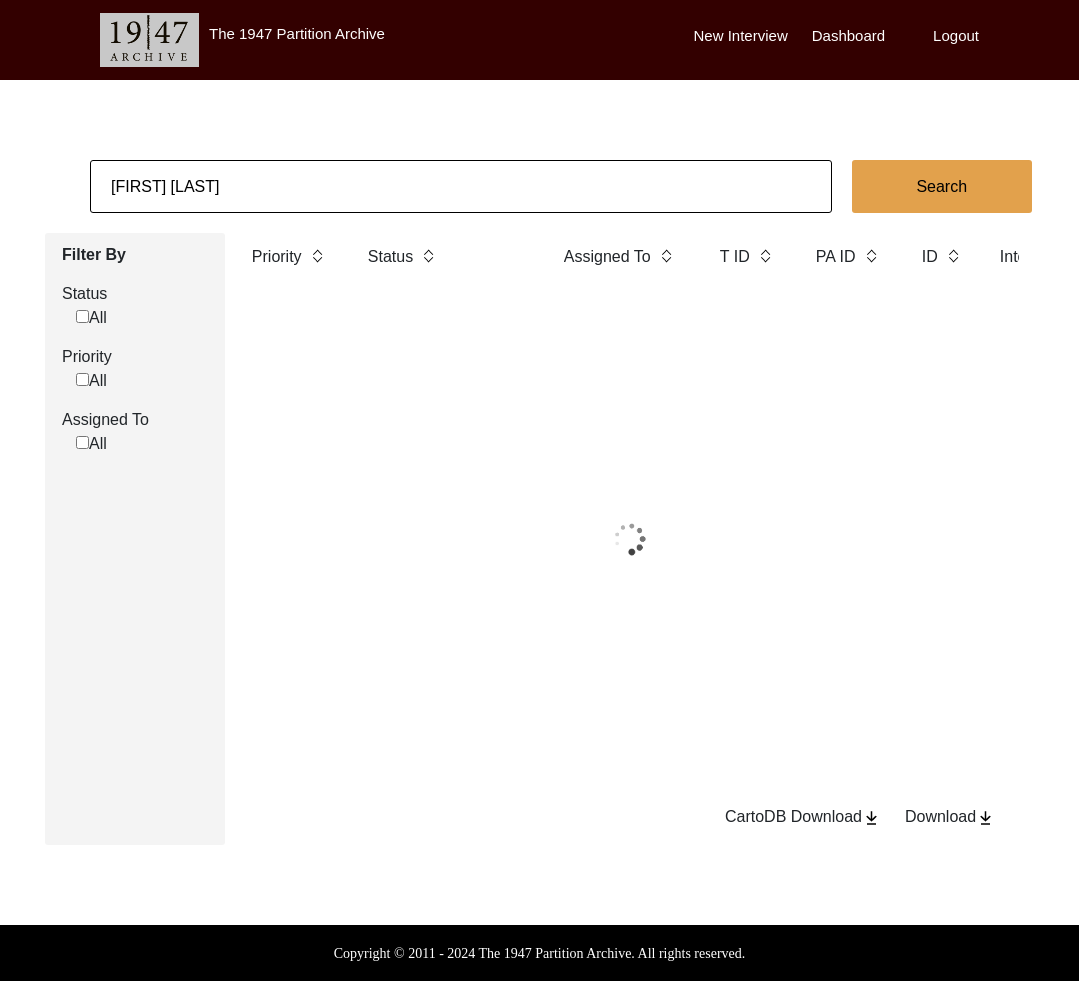 click on "Gurcharan Singh Chopra" 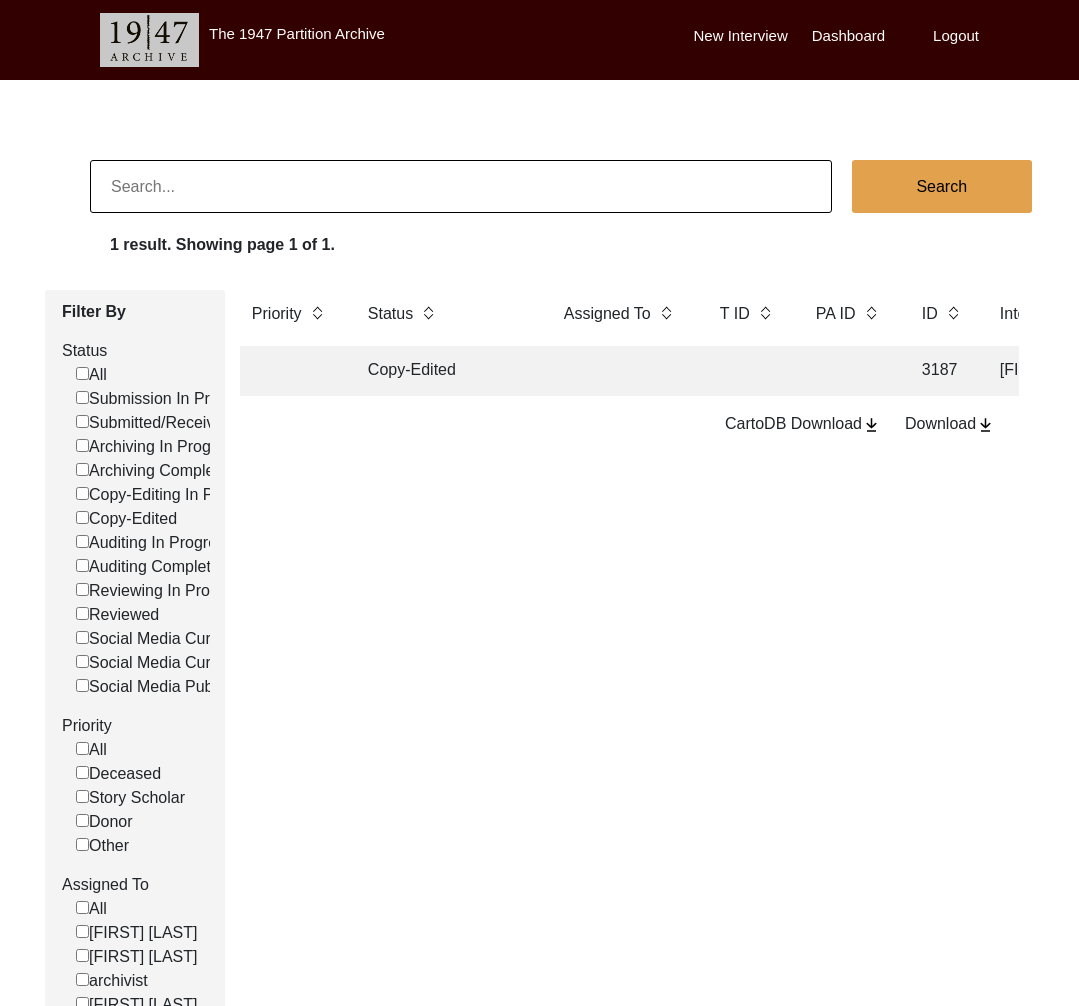 paste on "Interviewee Mr. Ravi Gupta 7/31/2025" 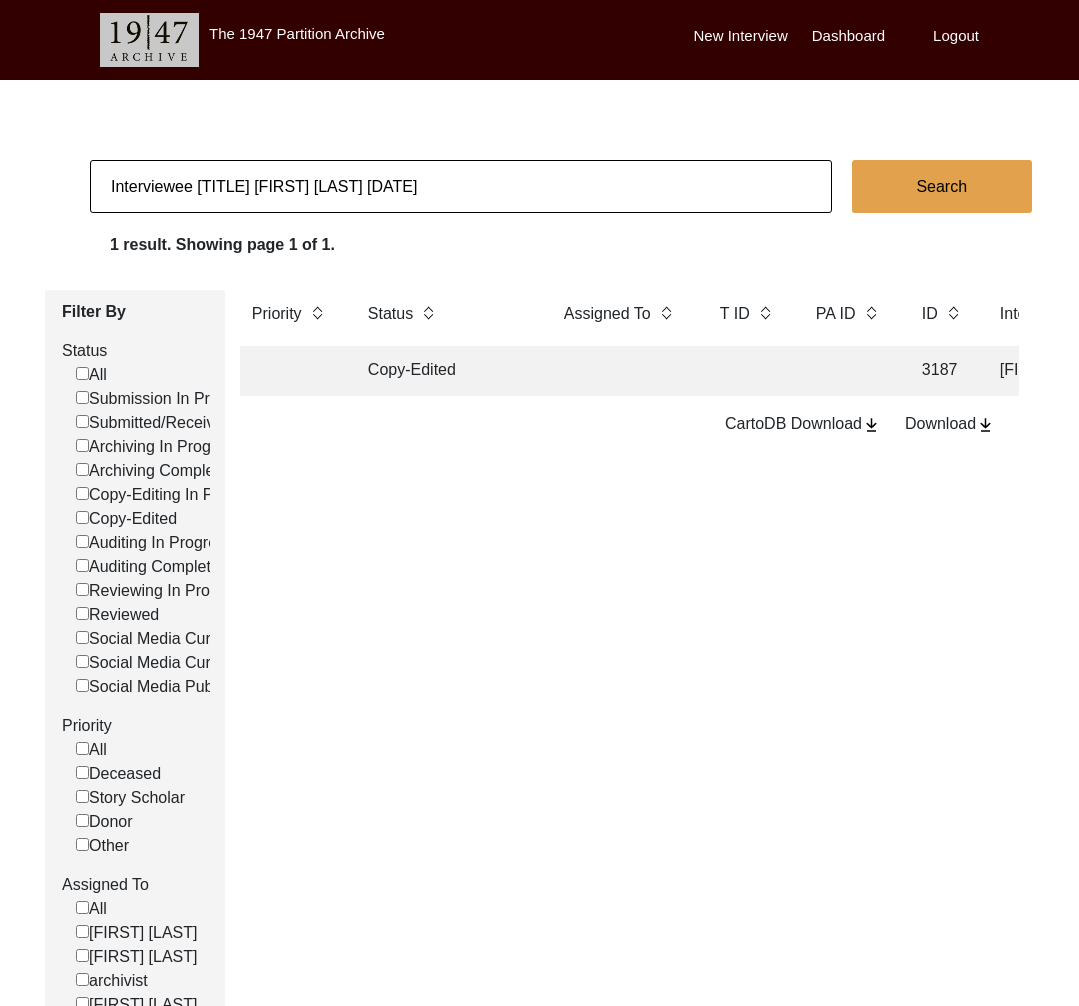 click on "Interviewee Mr. Ravi Gupta 7/31/2025" 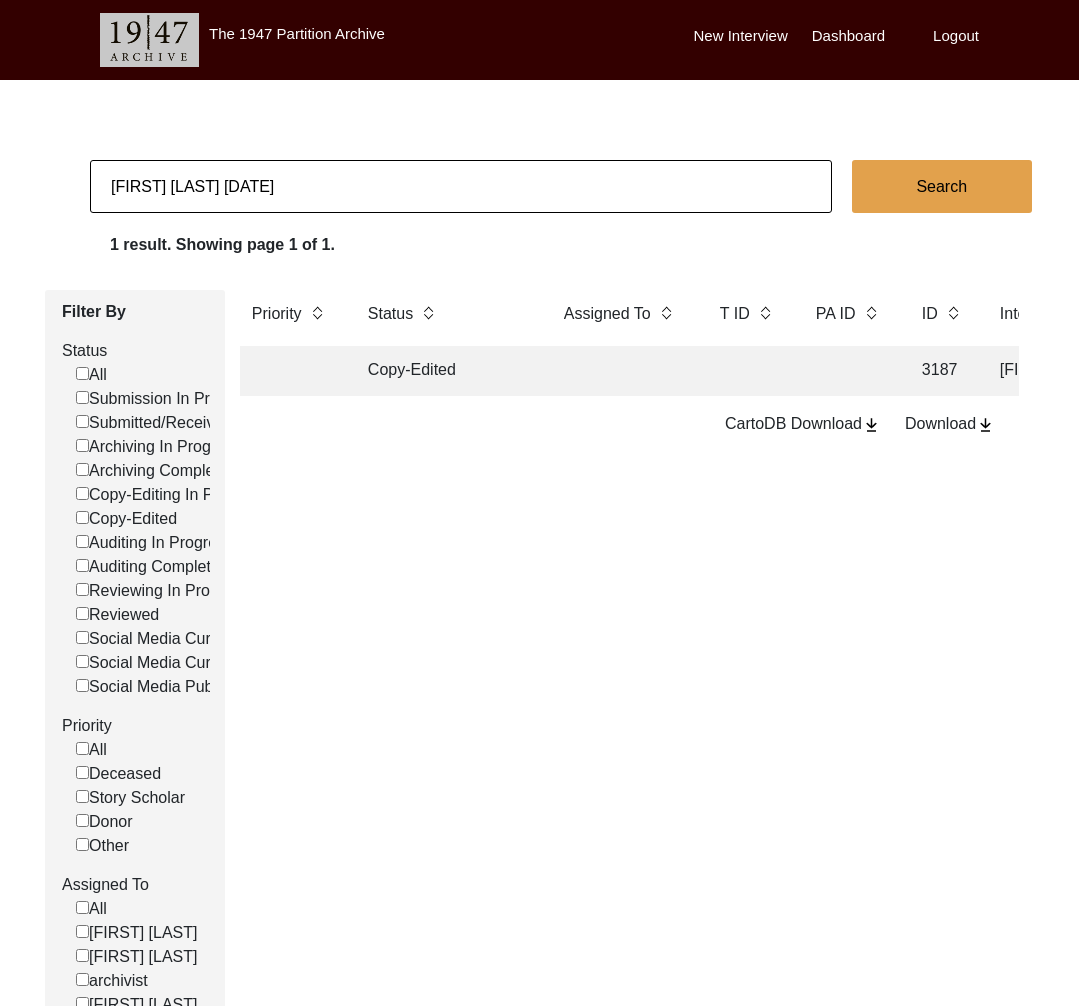 drag, startPoint x: 186, startPoint y: 188, endPoint x: 486, endPoint y: 196, distance: 300.10666 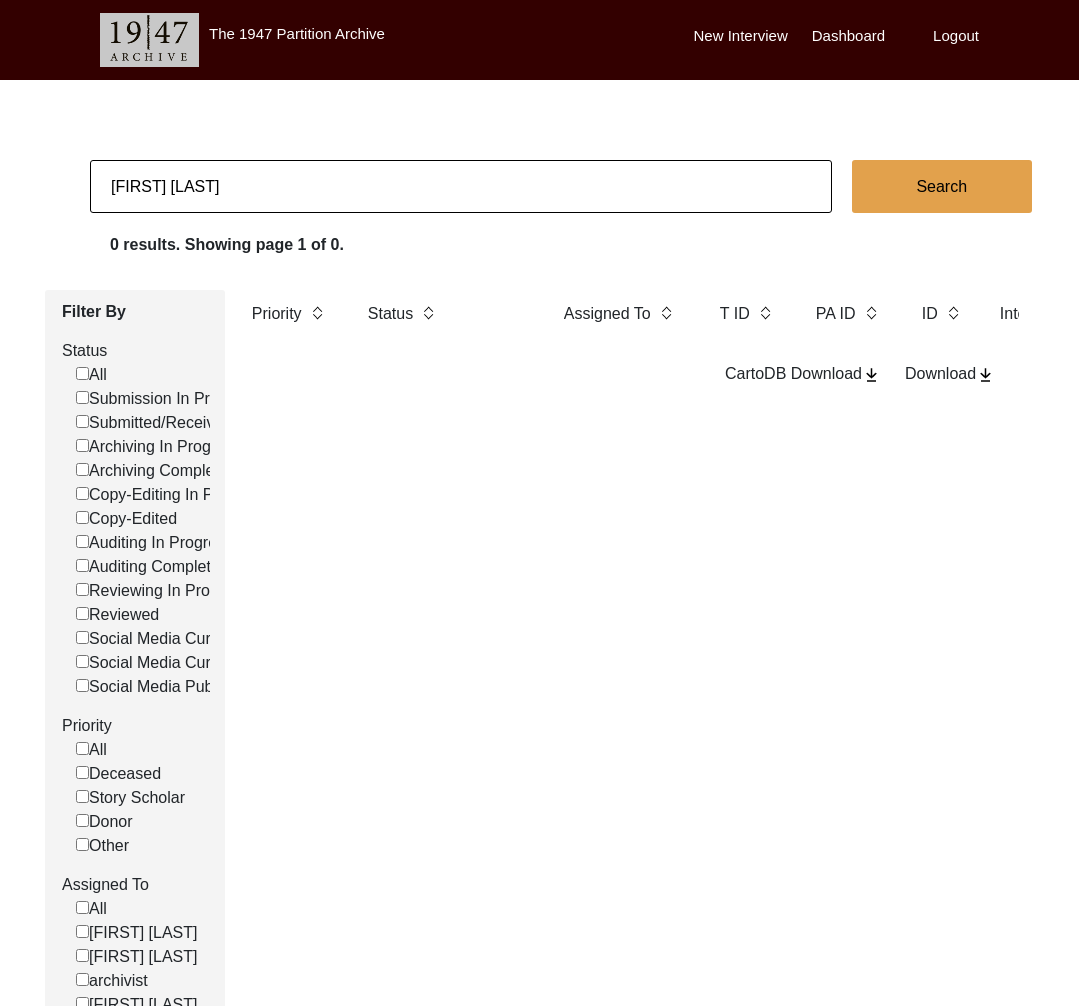 drag, startPoint x: 120, startPoint y: 180, endPoint x: 96, endPoint y: 183, distance: 24.186773 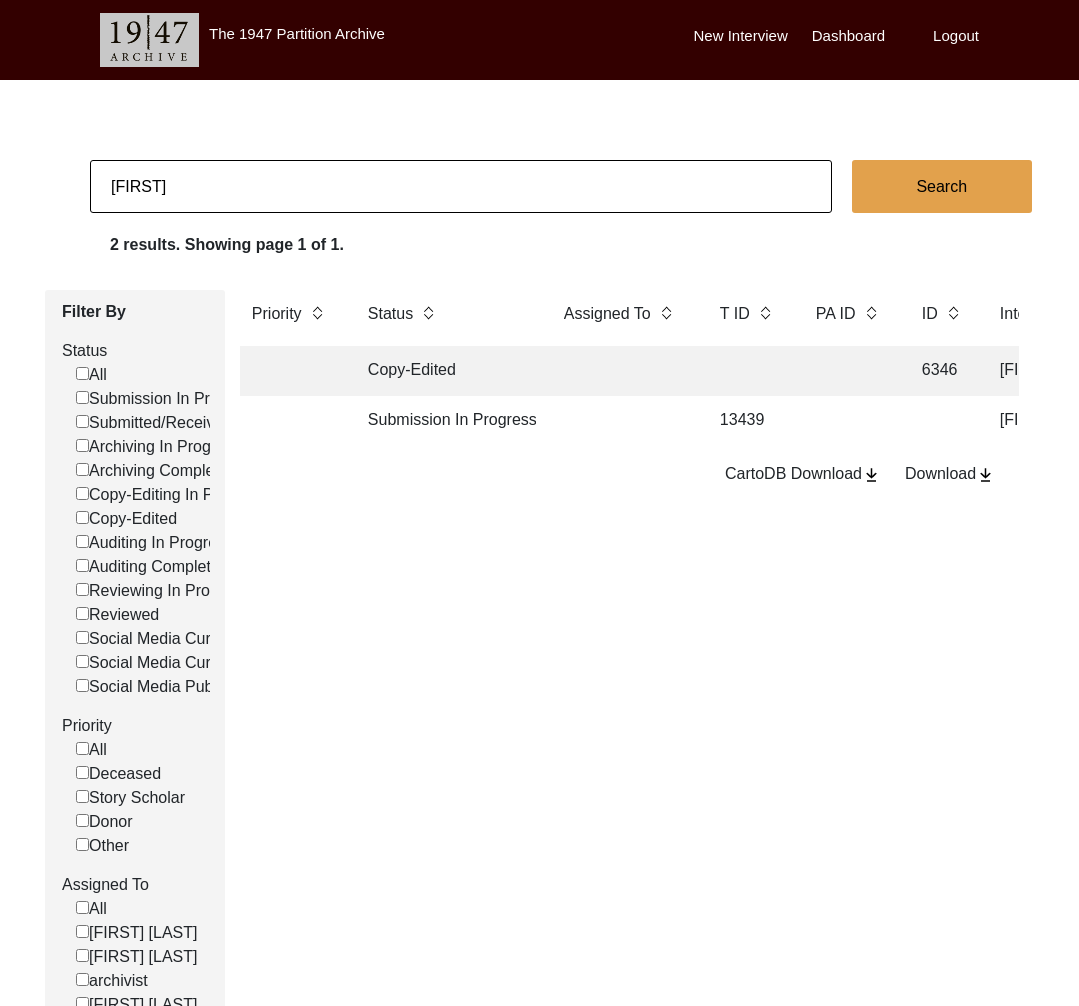 click 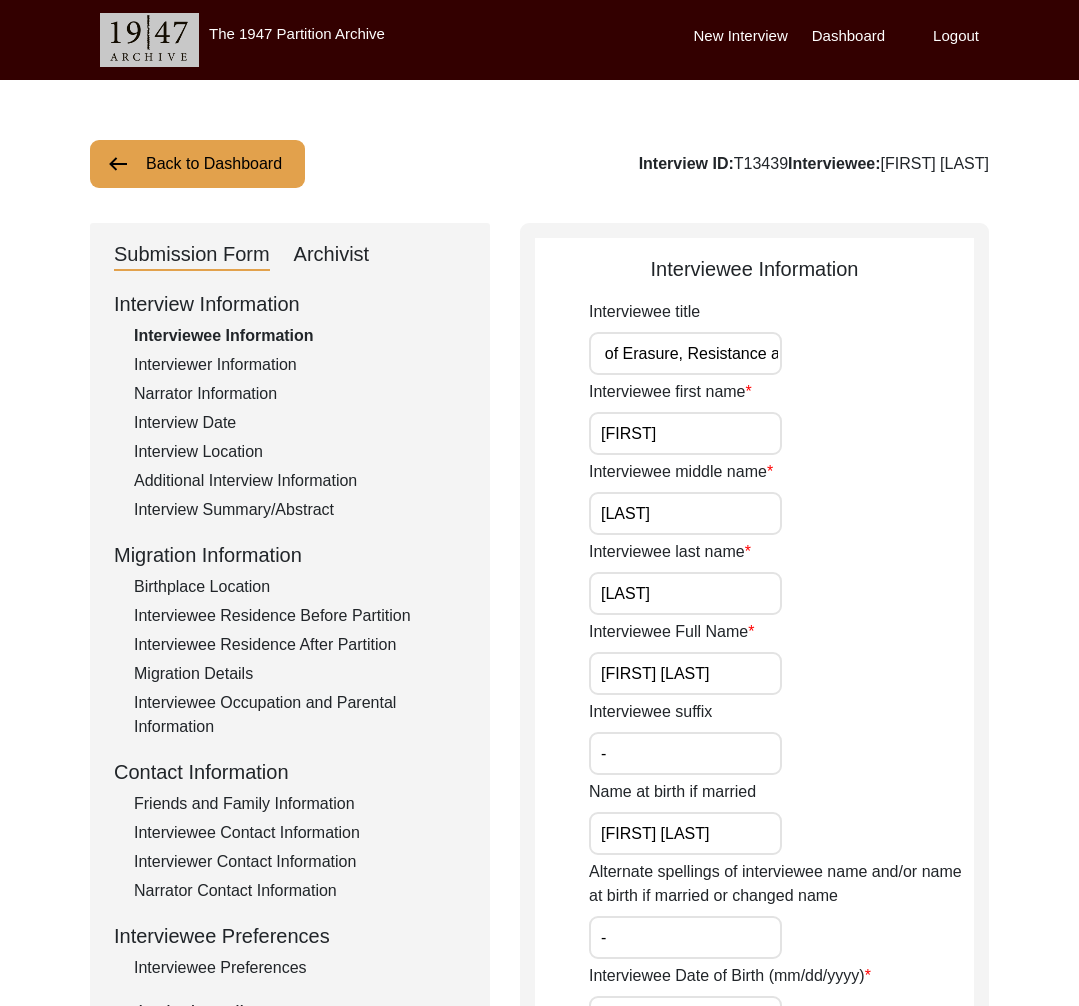 scroll, scrollTop: 0, scrollLeft: 299, axis: horizontal 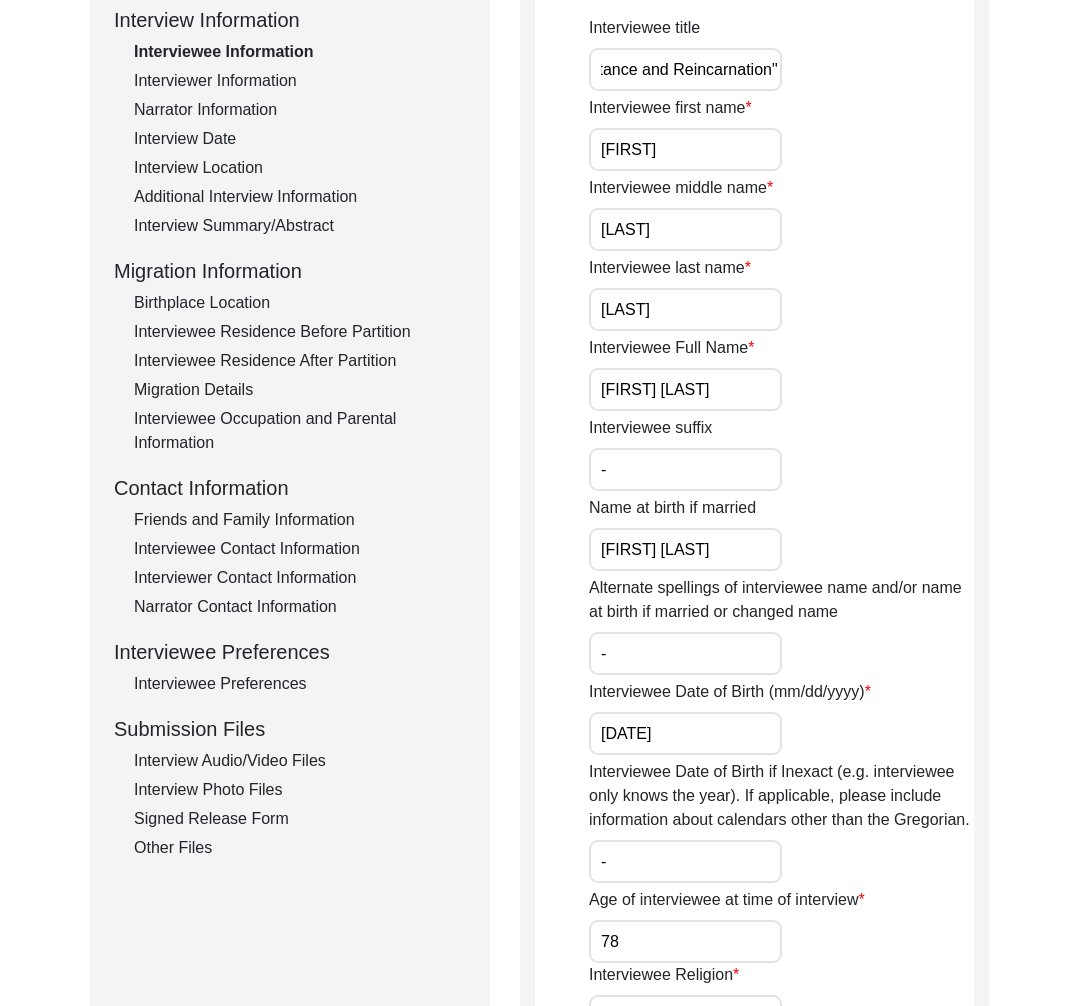 click on "Interview Audio/Video Files" 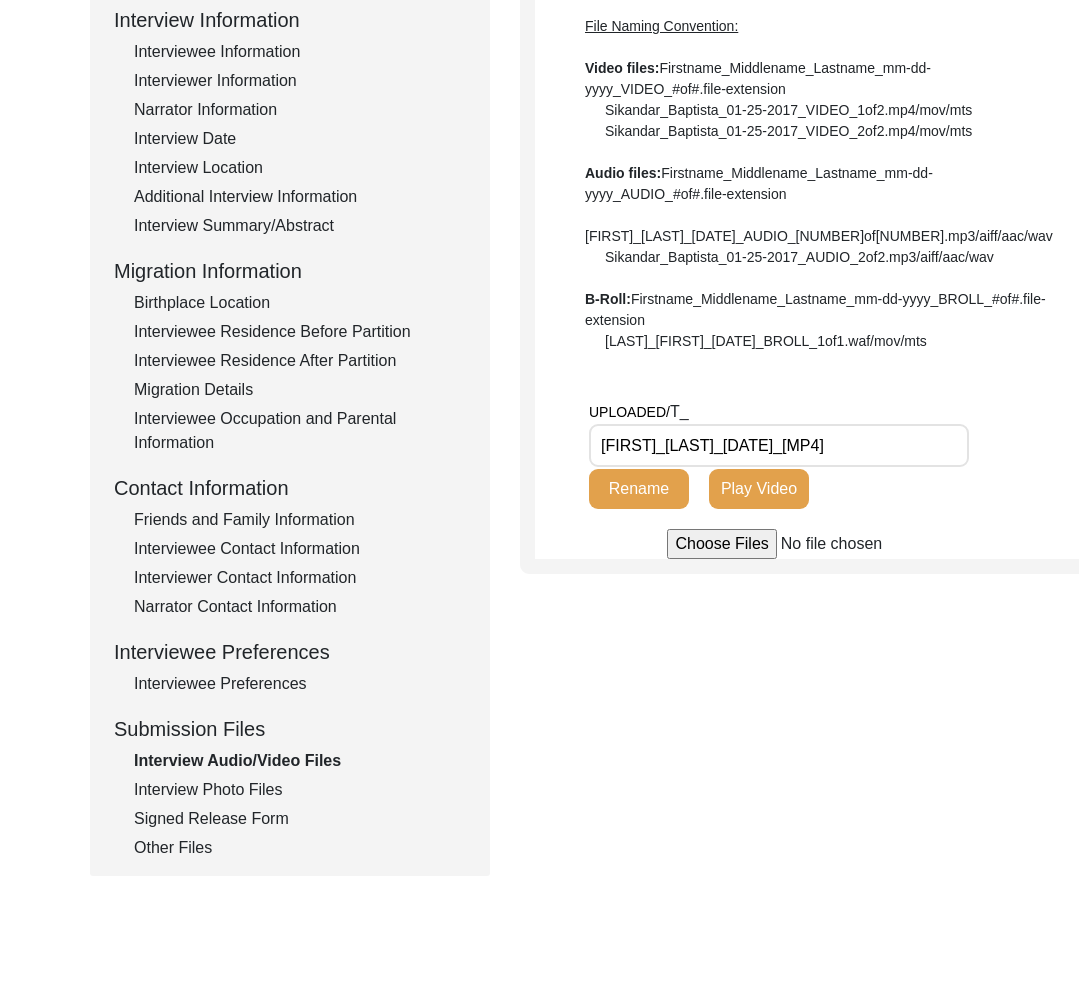 scroll, scrollTop: 0, scrollLeft: 4, axis: horizontal 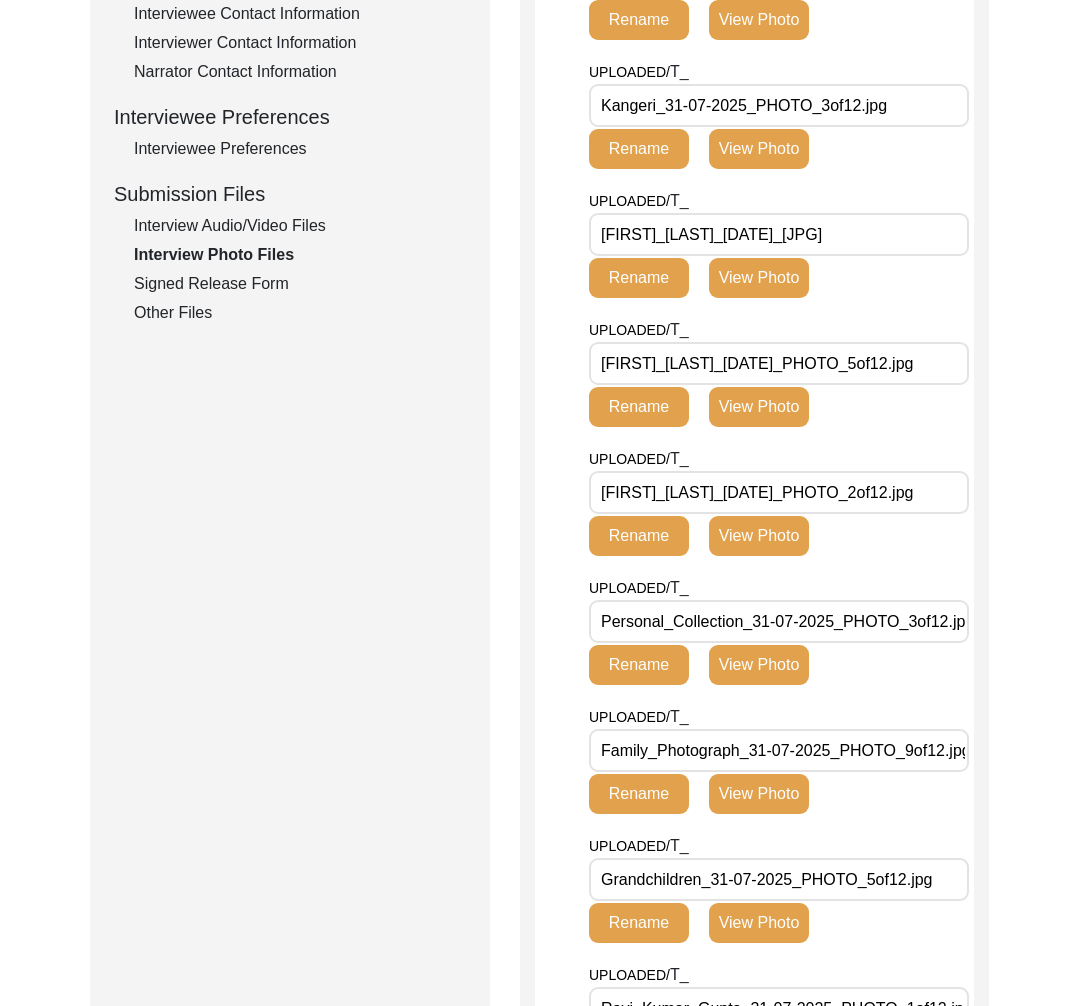 click on "Other Files" 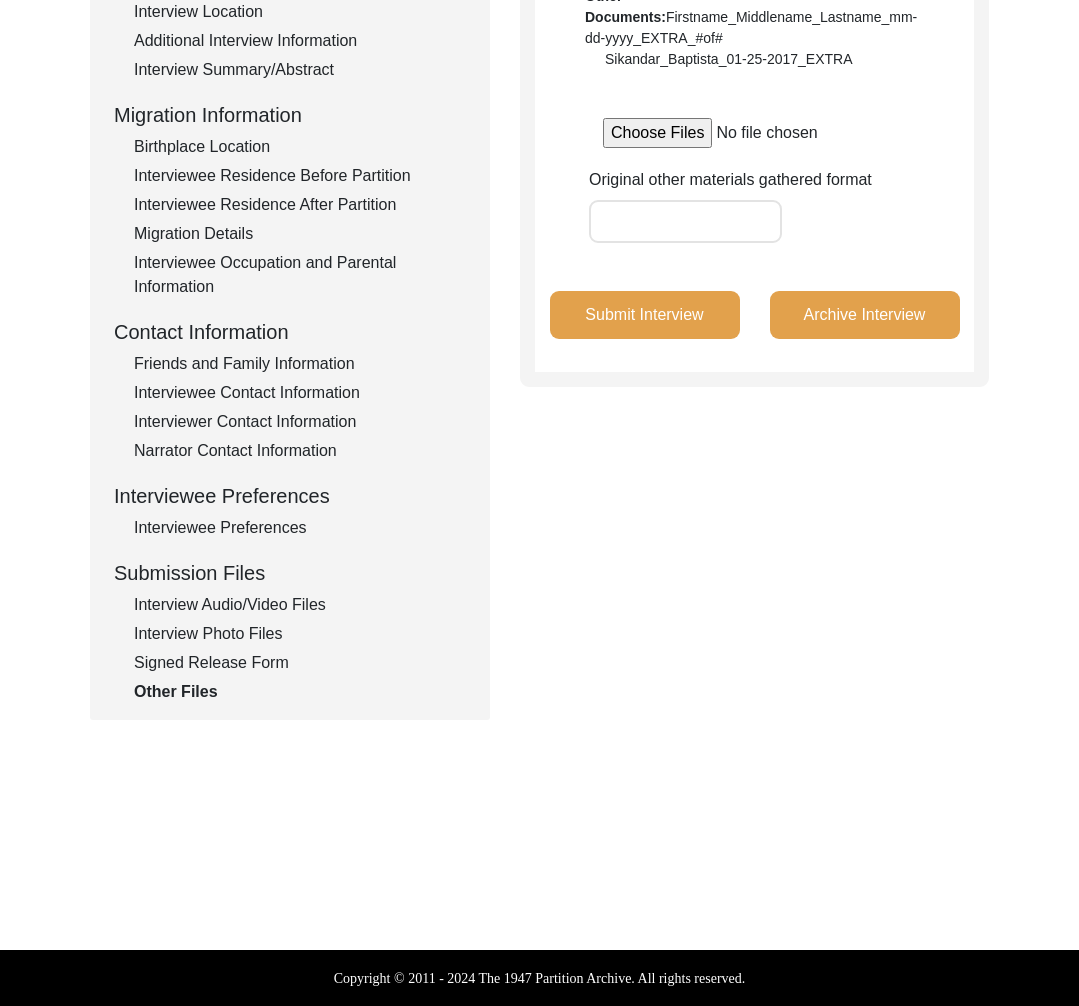 scroll, scrollTop: 440, scrollLeft: 0, axis: vertical 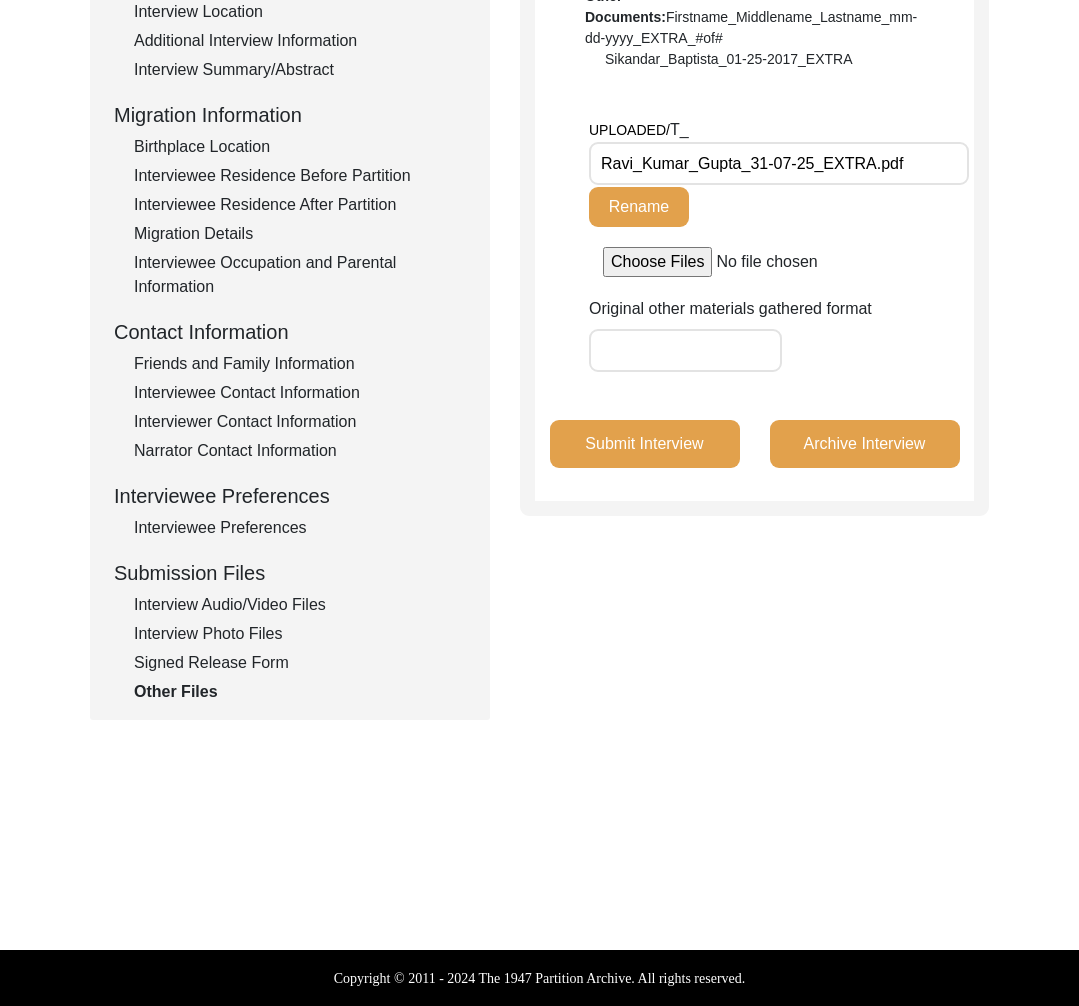 click on "Signed Release Form" 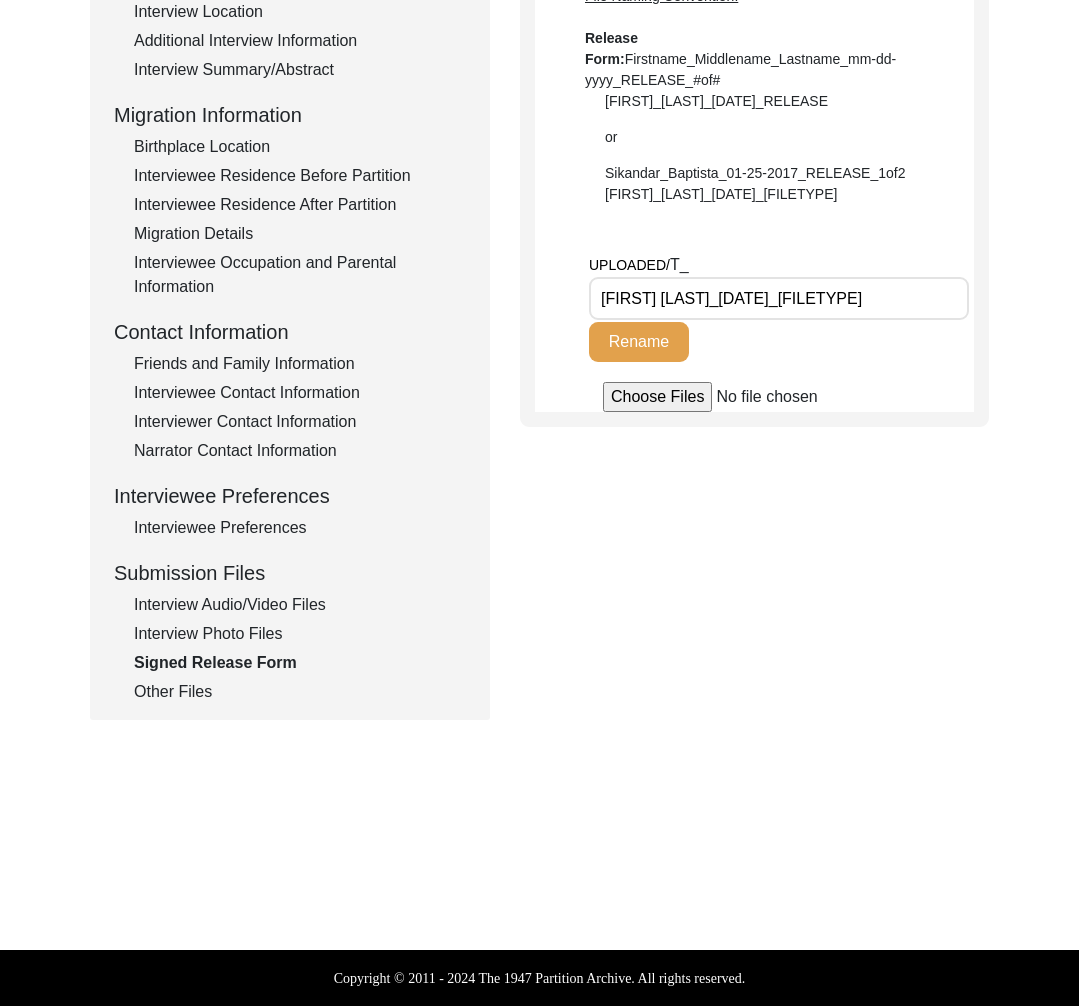 click on "Interview Photo Files" 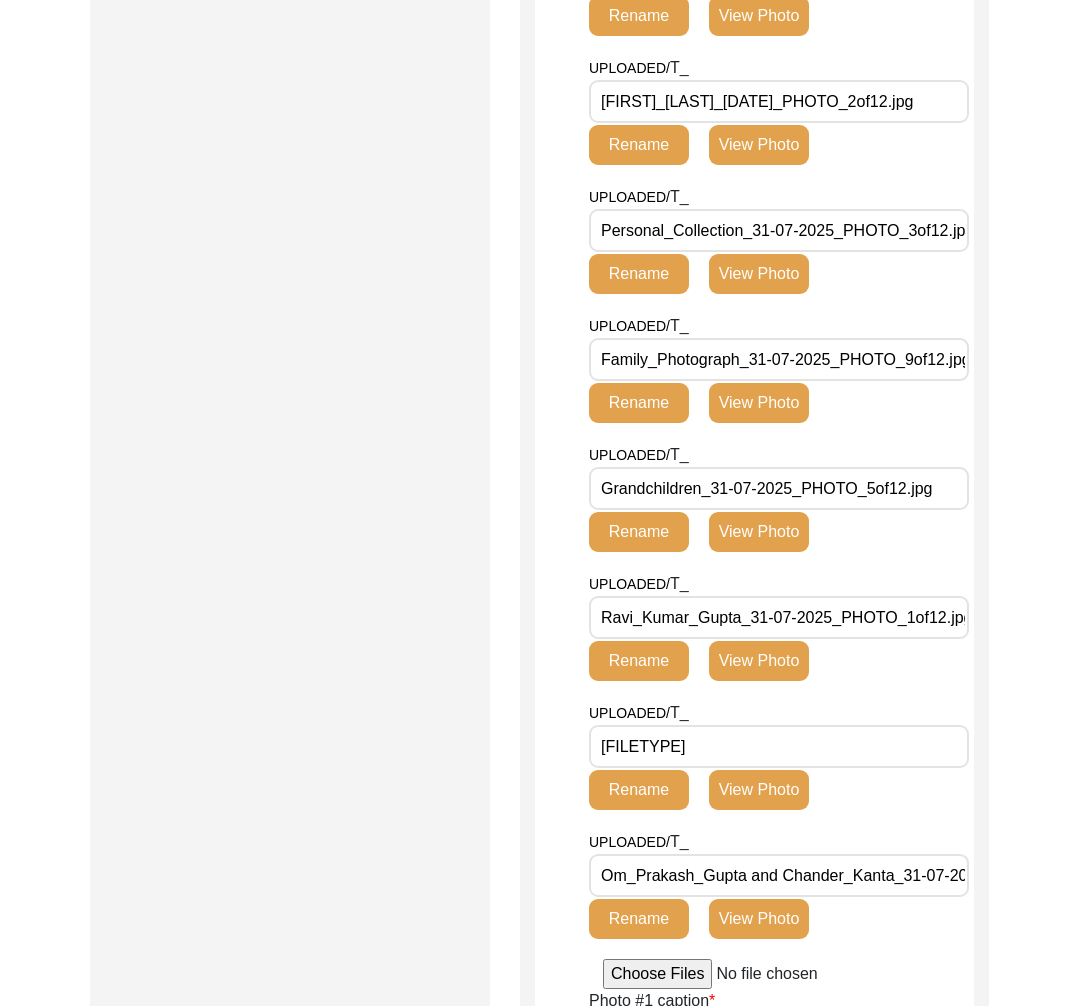 scroll, scrollTop: 1625, scrollLeft: 0, axis: vertical 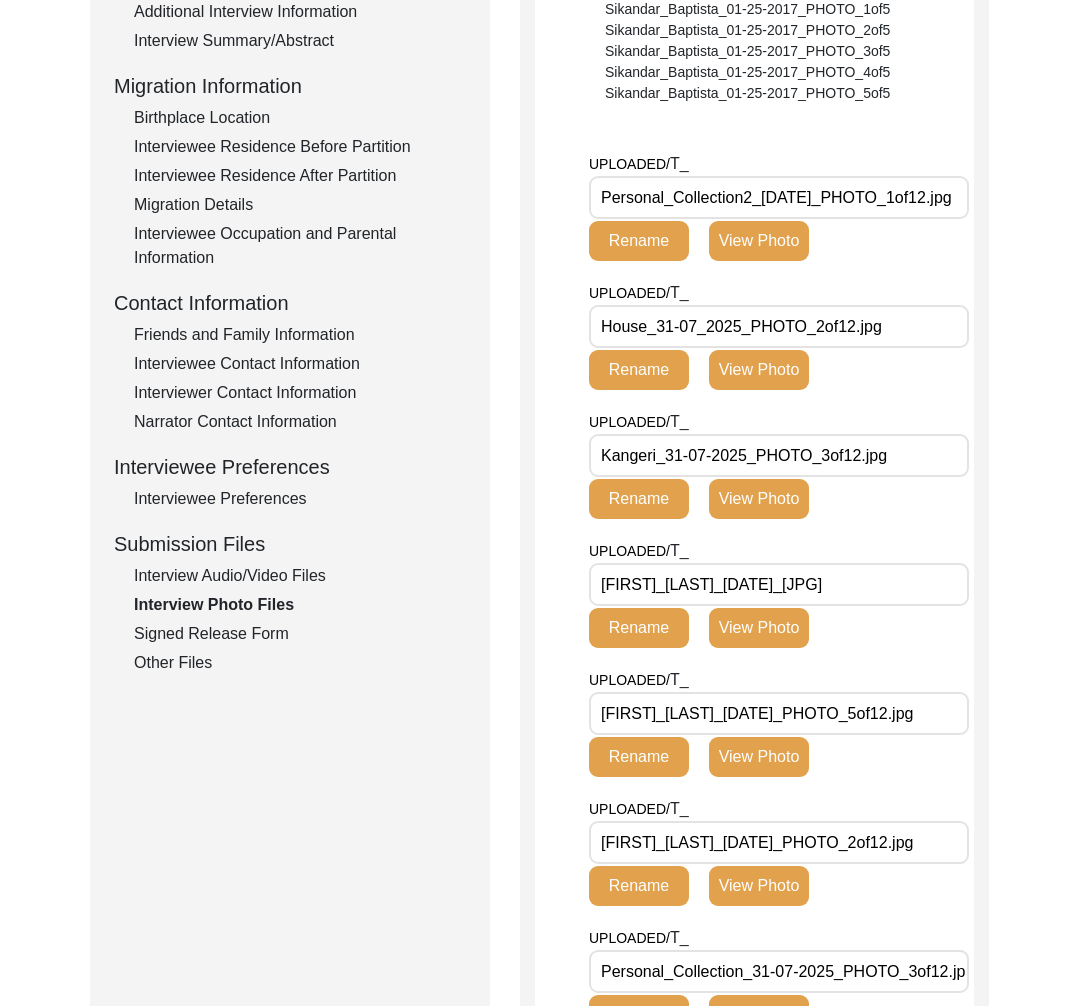 click on "Signed Release Form" 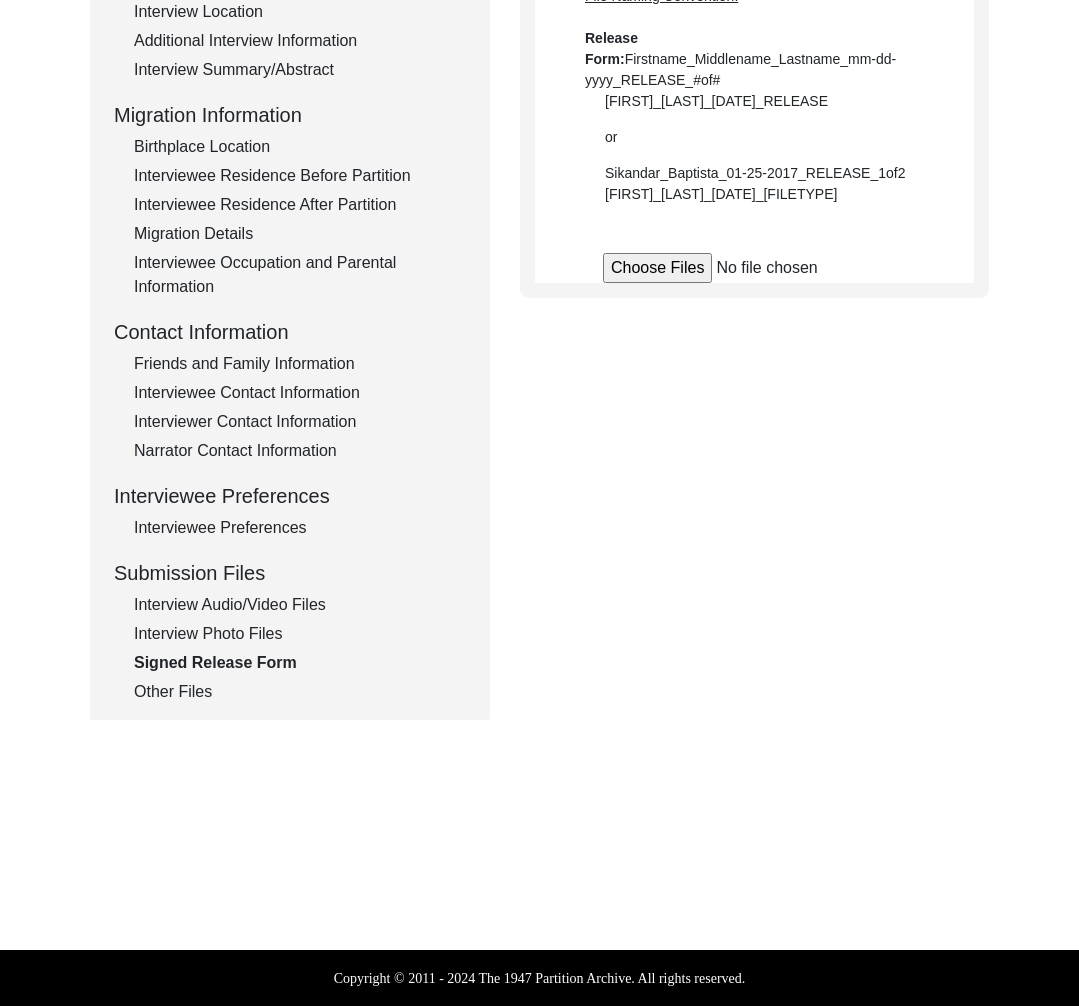 scroll, scrollTop: 440, scrollLeft: 0, axis: vertical 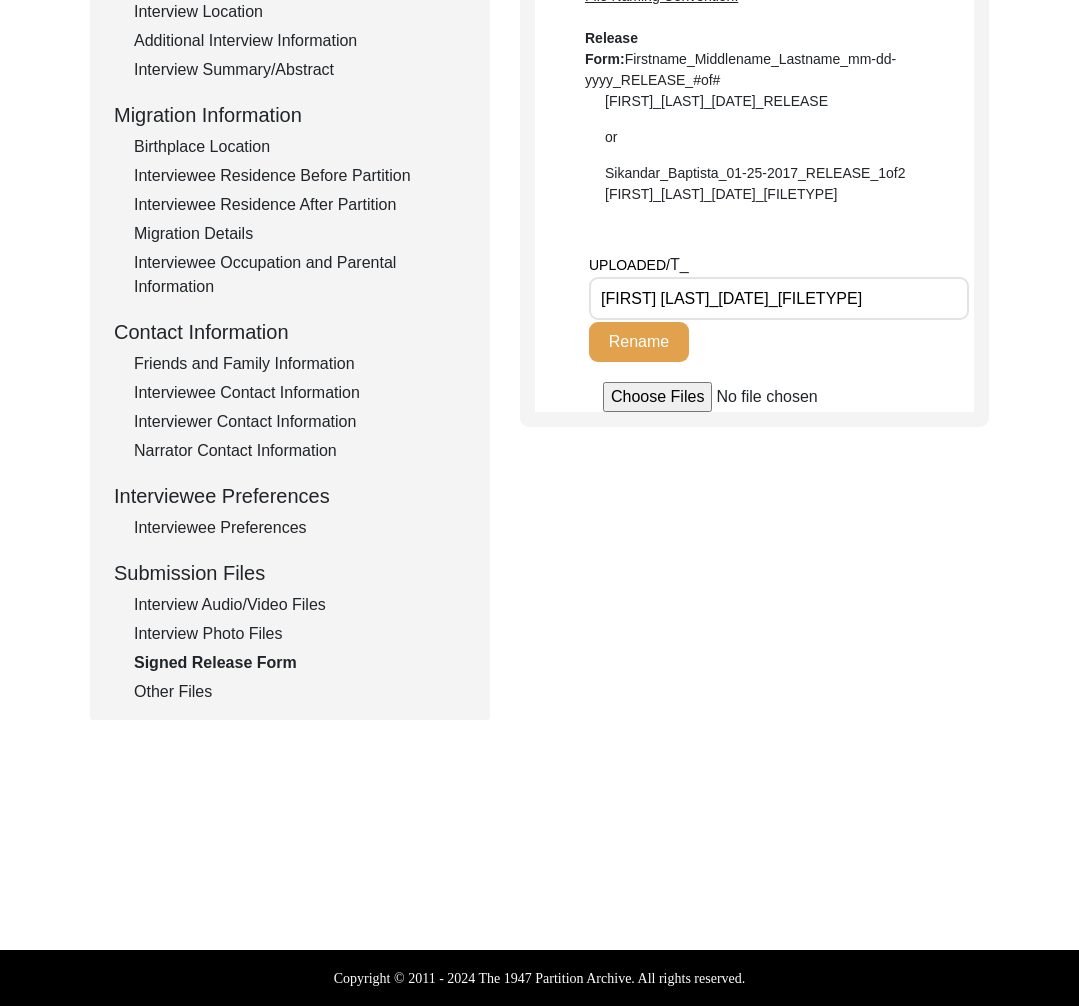 click on "Interview Audio/Video Files" 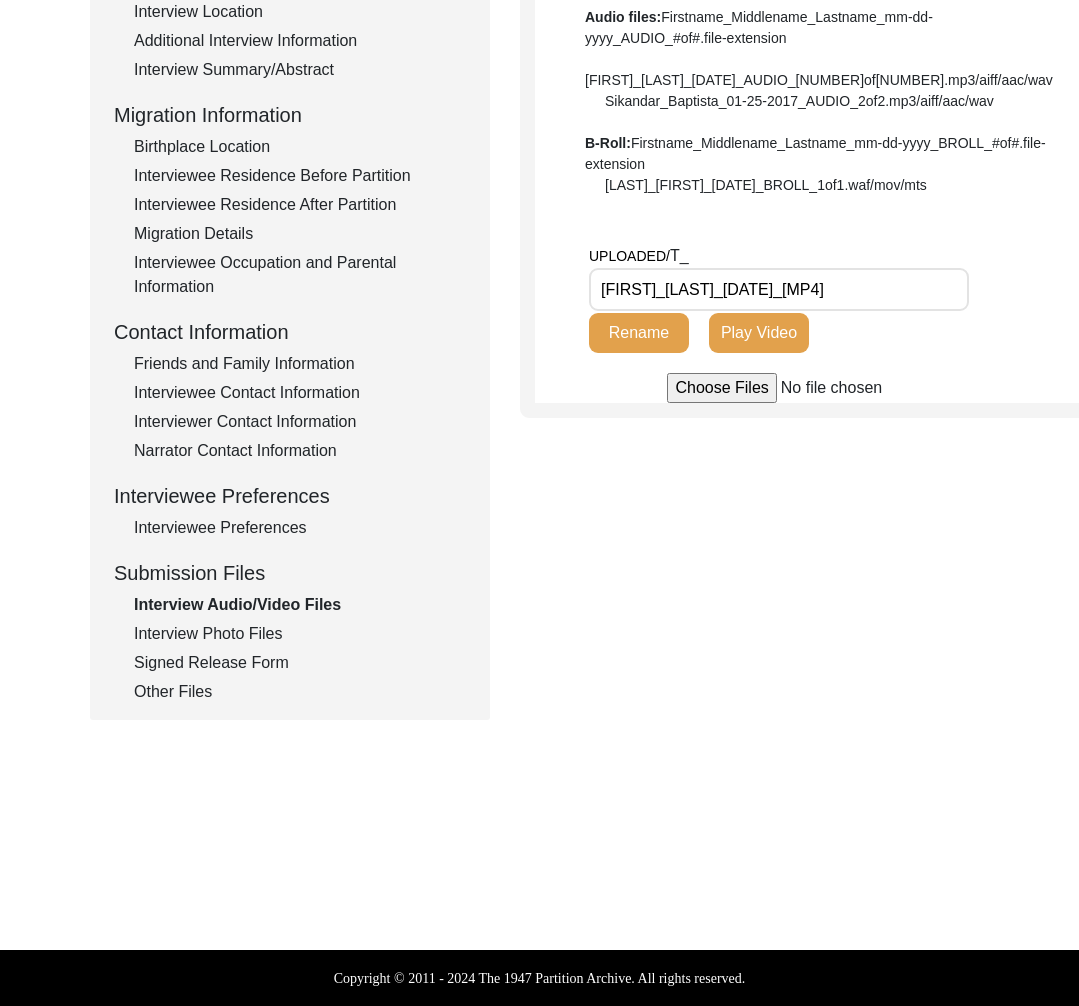 scroll, scrollTop: 0, scrollLeft: 4, axis: horizontal 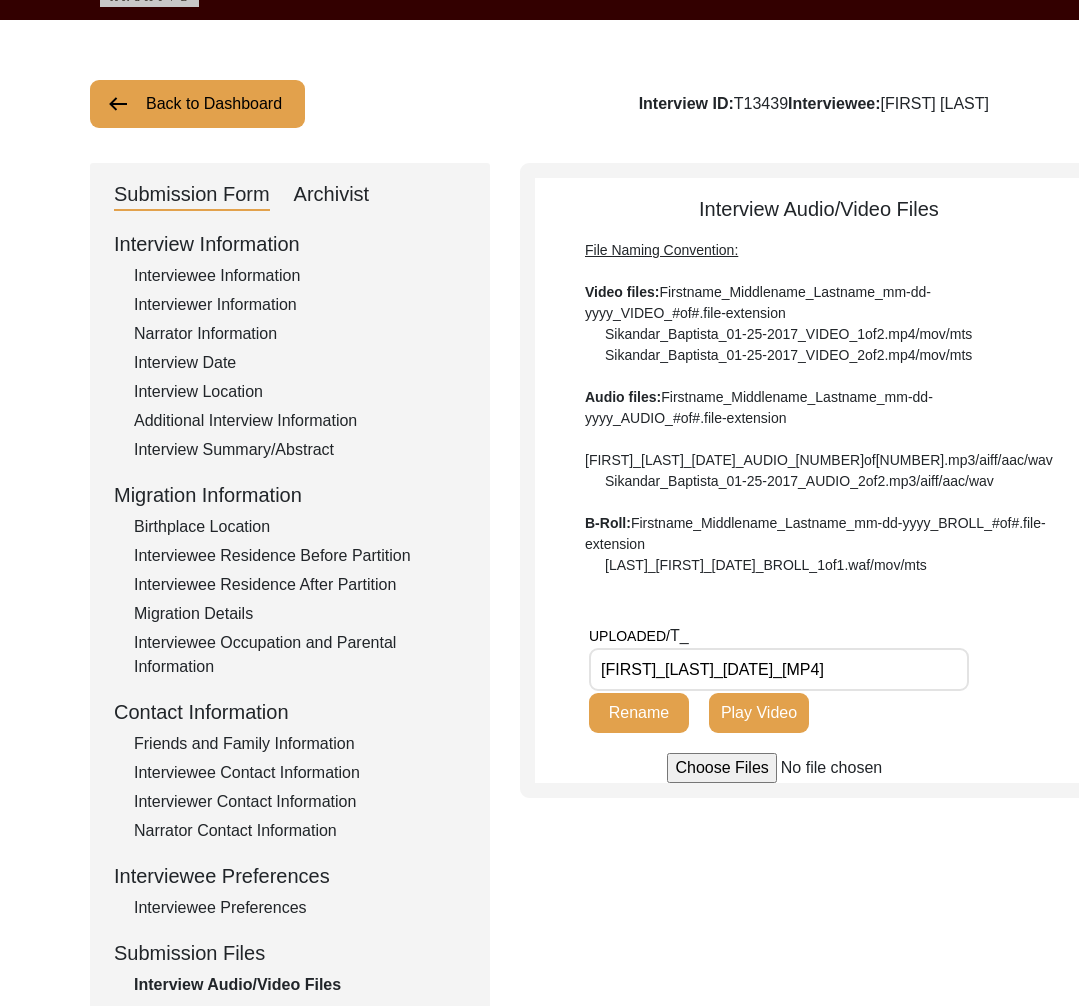 click on "Back to Dashboard" 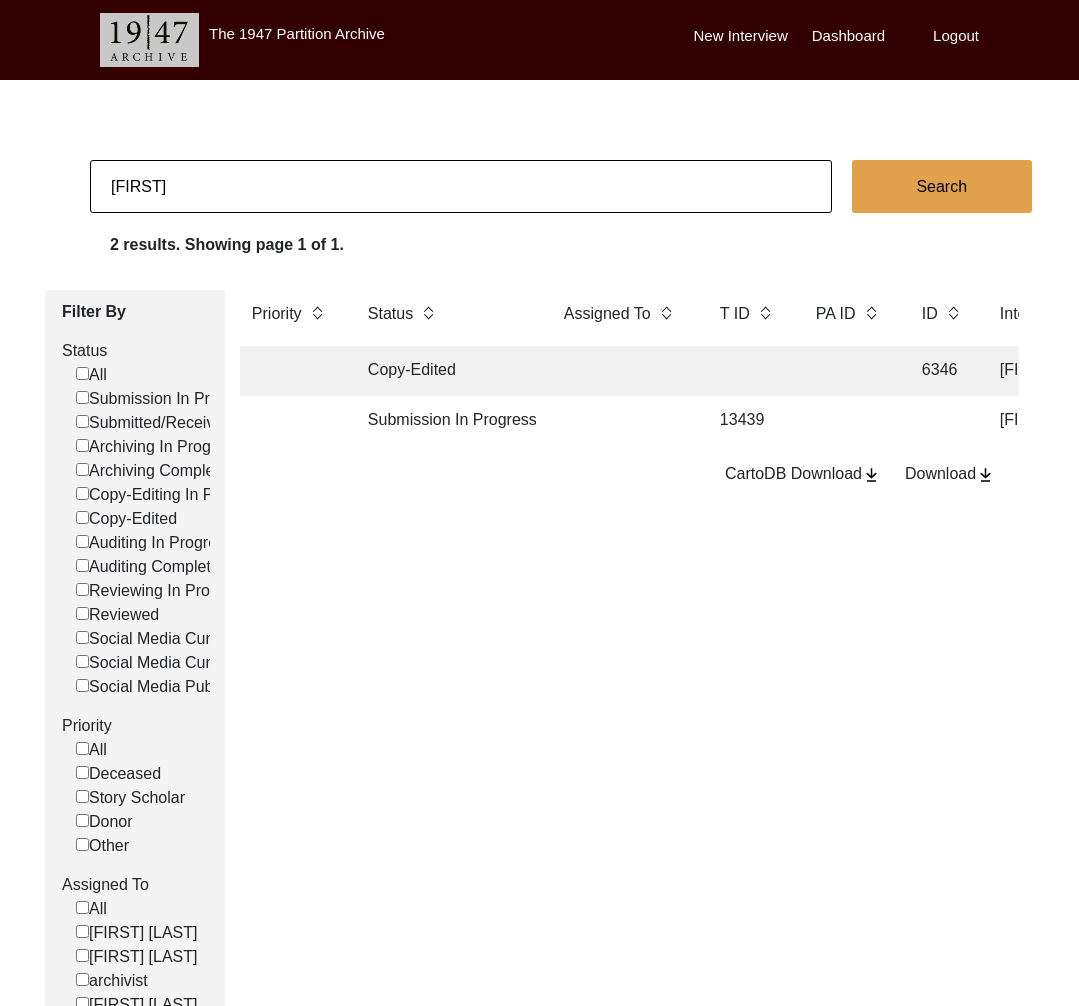click on "pragati Search 2 results. Showing page 1 of 1. Filter By Status  All   Submission In Progress   Submitted/Received   Archiving In Progress   Archiving Completed   Copy-Editing In Progress   Copy-Edited   Auditing In Progress   Auditing Completed   Reviewing In Progress   Reviewed   Social Media Curation In Progress   Social Media Curated   Social Media Published  Priority  All   Deceased   Story Scholar   Donor   Other  Assigned To  All   Simran Subramaniam   Brianna Pollock   archivist   Lillianne Quijano   Alexis Miller  Priority Status Assigned To T ID PA ID ID Interviewee Name Interviewer Interview location (City, State/Province, Country) Interview Date Gender of interviewee Interviewee Date of Birth Interviewee Religion Interview Languages "Migrated From (Village/City, State, Country)" "Migrated To (Village/City, State, Country)" POST Form Summary RELEASE Form # Photos of interview Video/Audio Received B-Roll Received Doc & Video confirm email sent Copy-Edited 6346 Pragati Ghosh Sunandini Mukherjee yes" 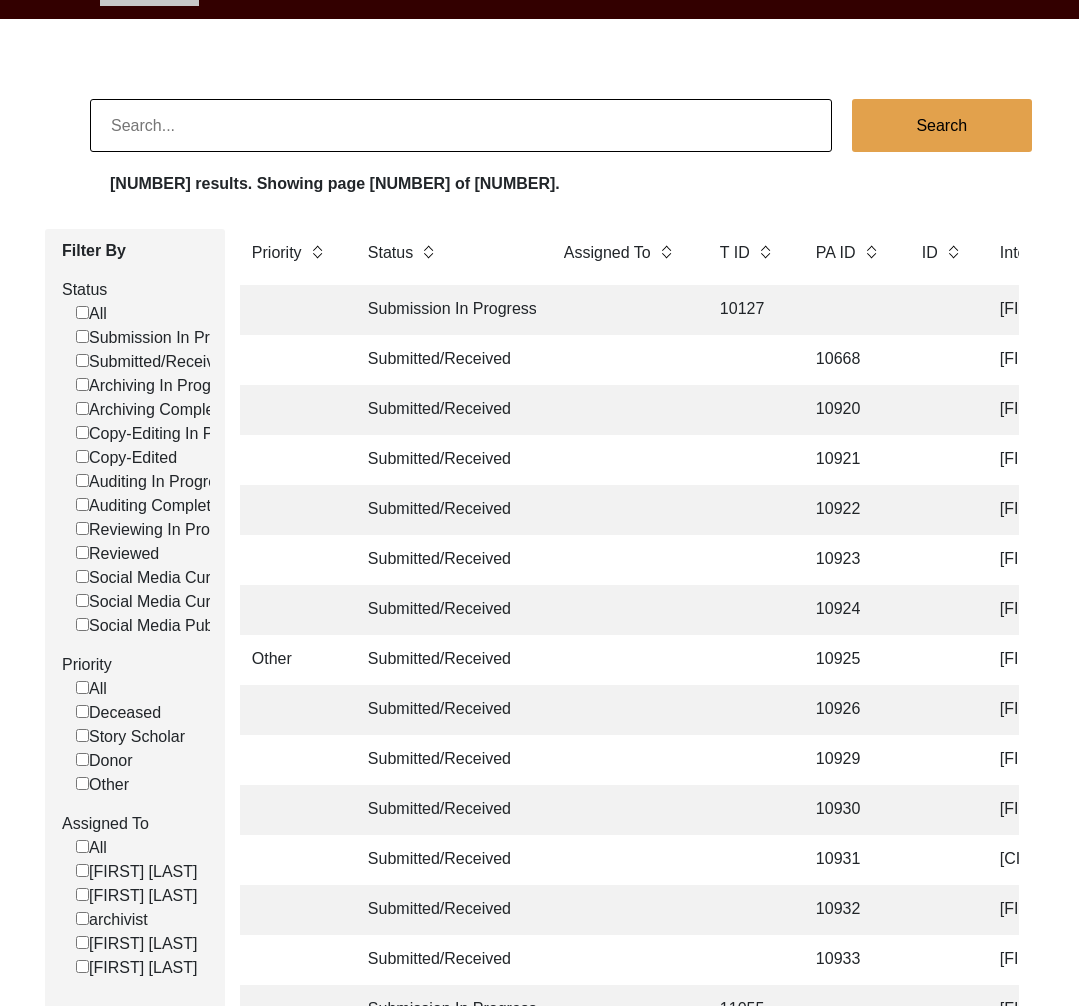 scroll, scrollTop: 63, scrollLeft: 0, axis: vertical 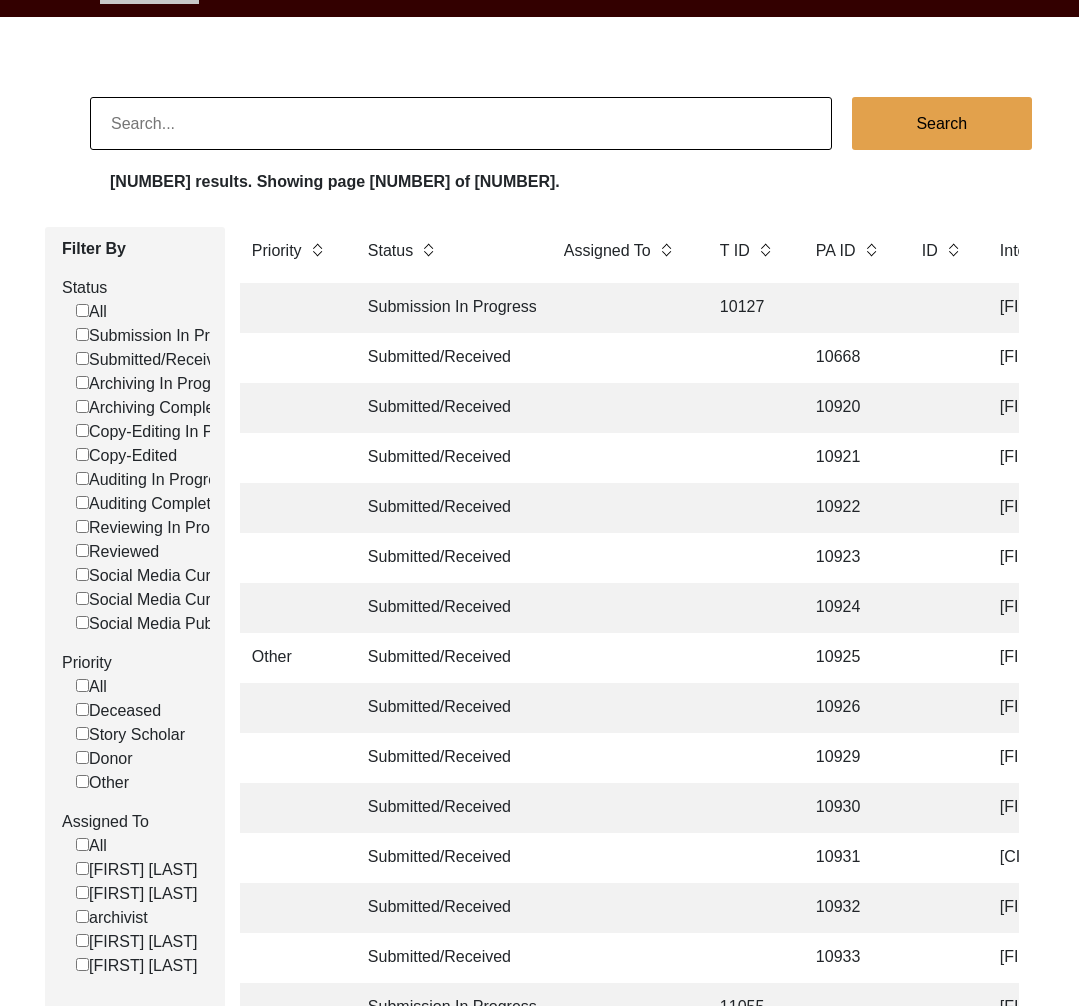 click on "[FIRST] [LAST]" 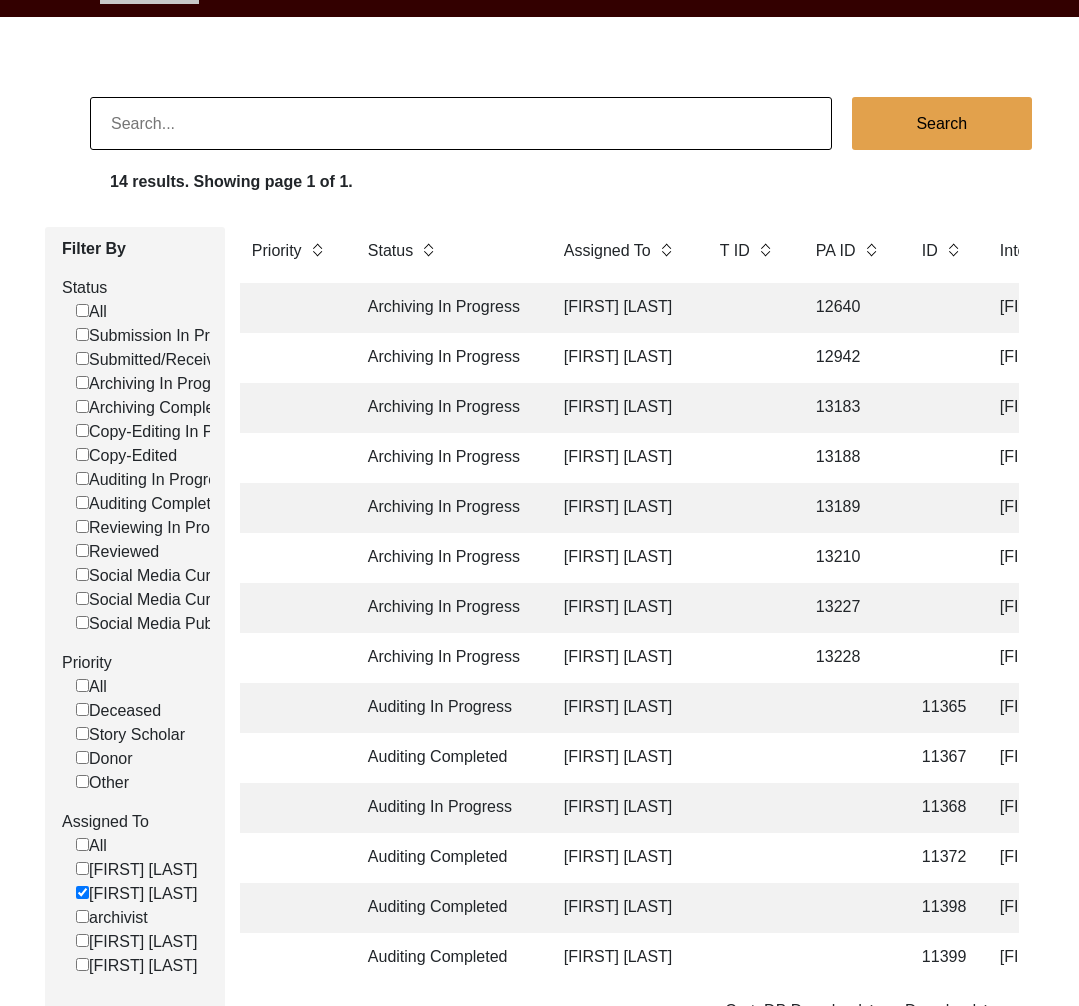 scroll, scrollTop: 0, scrollLeft: 273, axis: horizontal 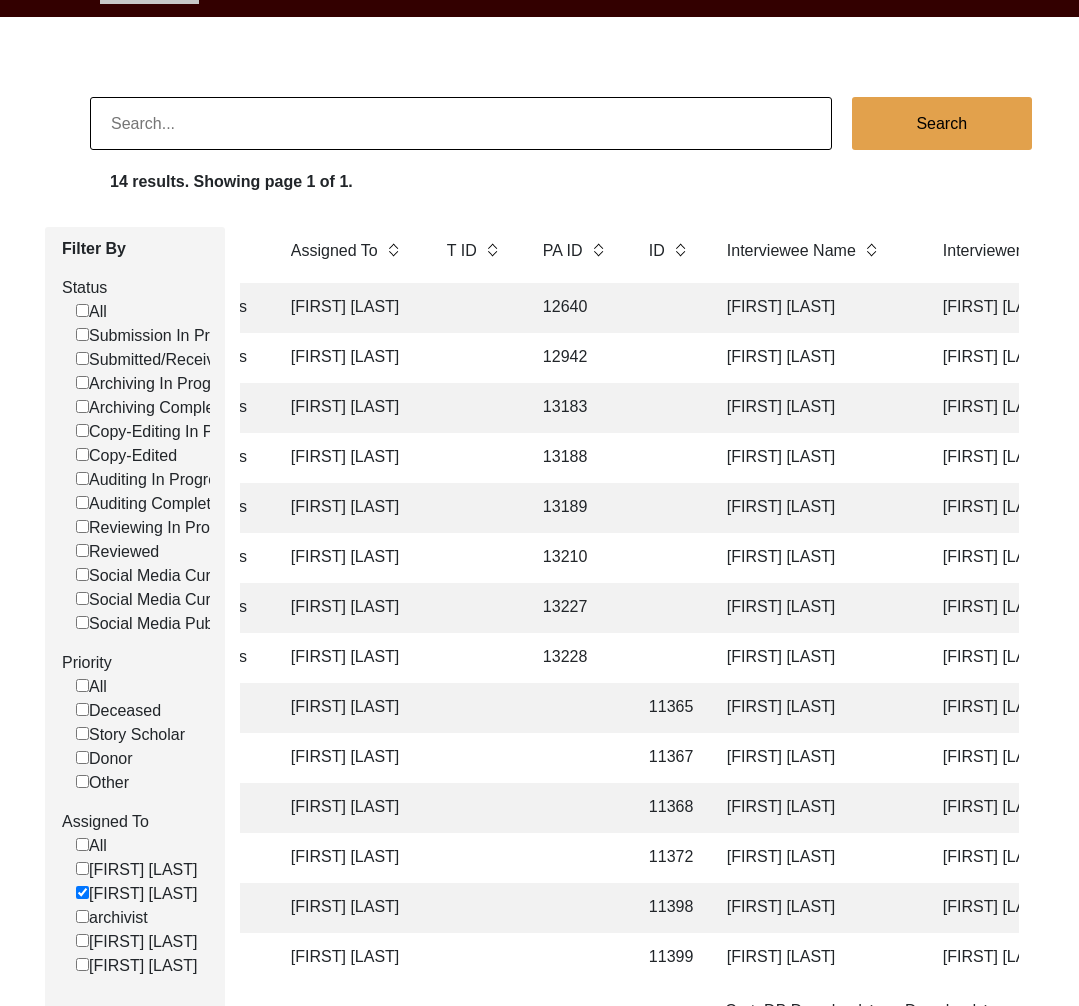 click 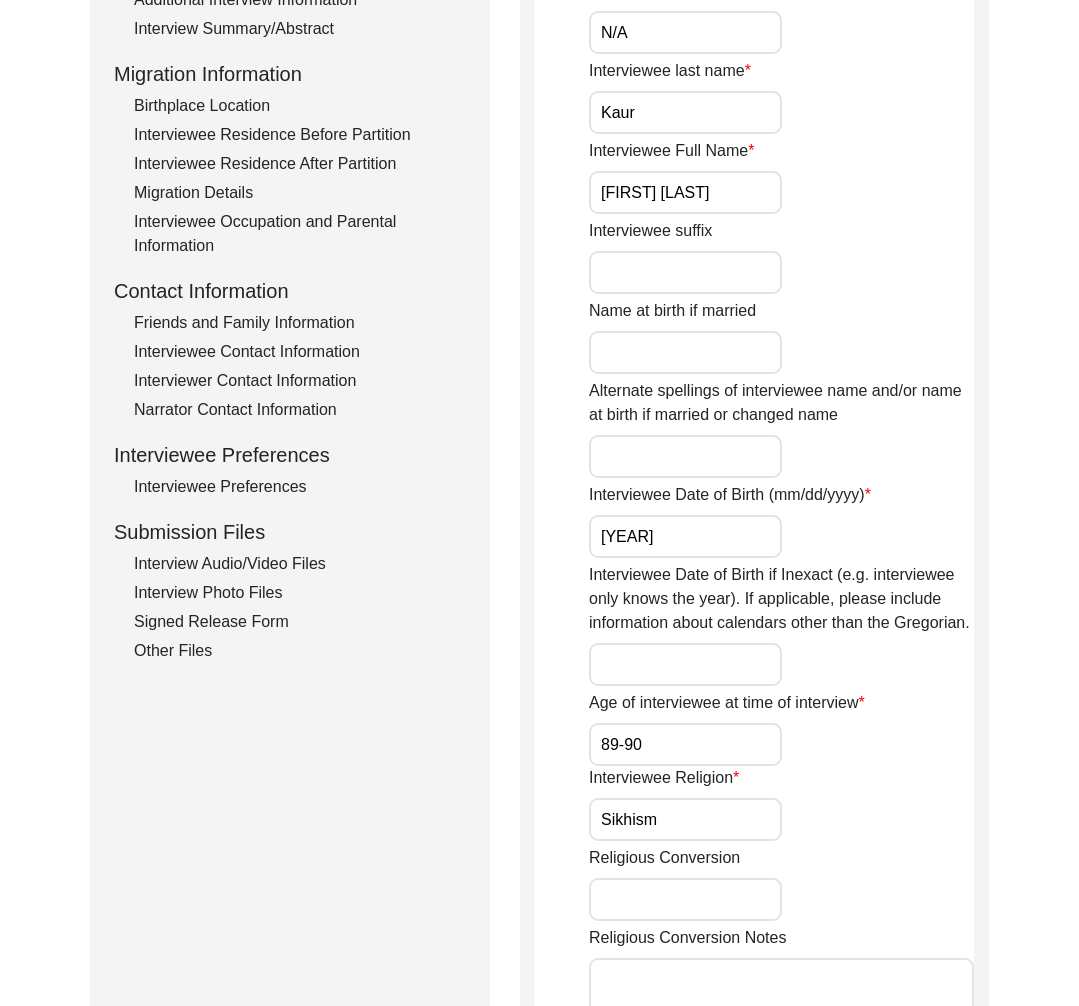 click on "Other Files" 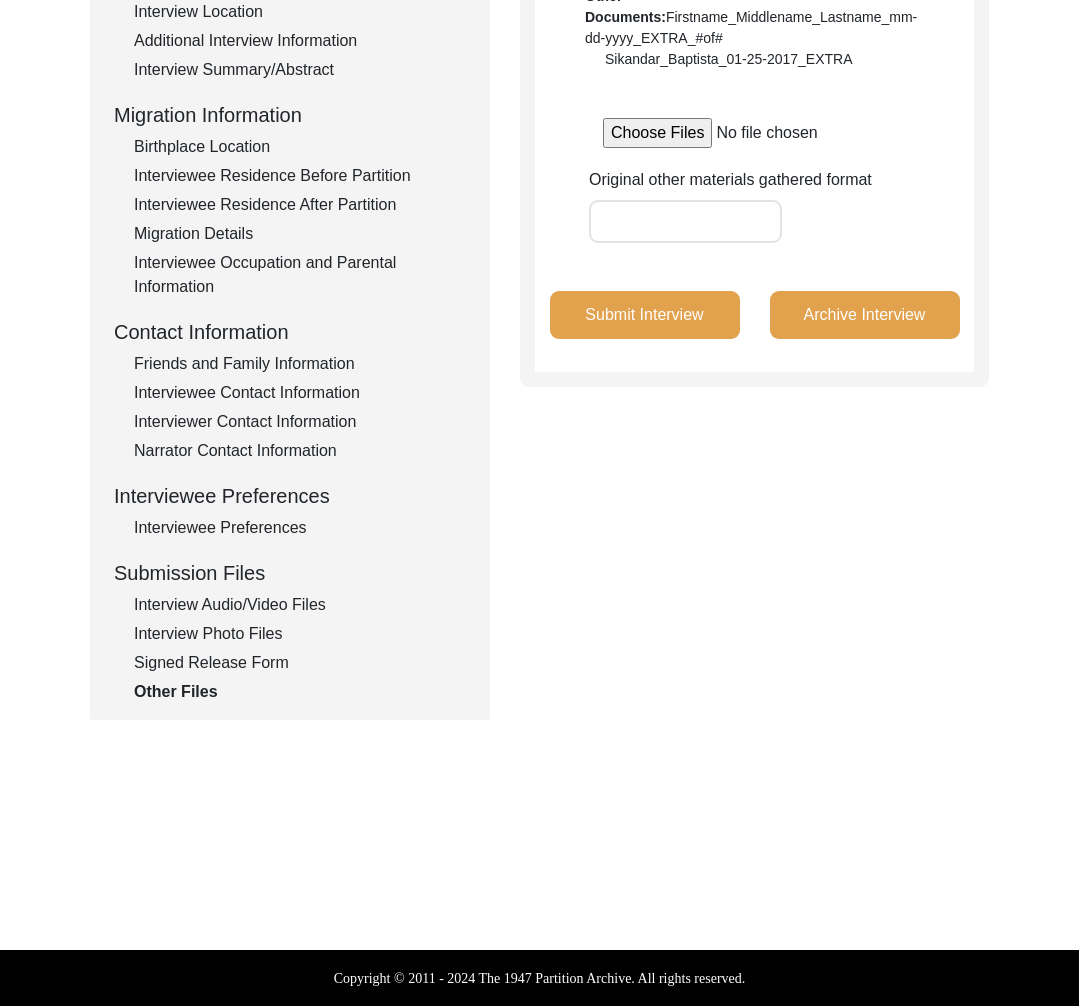 click on "Interview Audio/Video Files" 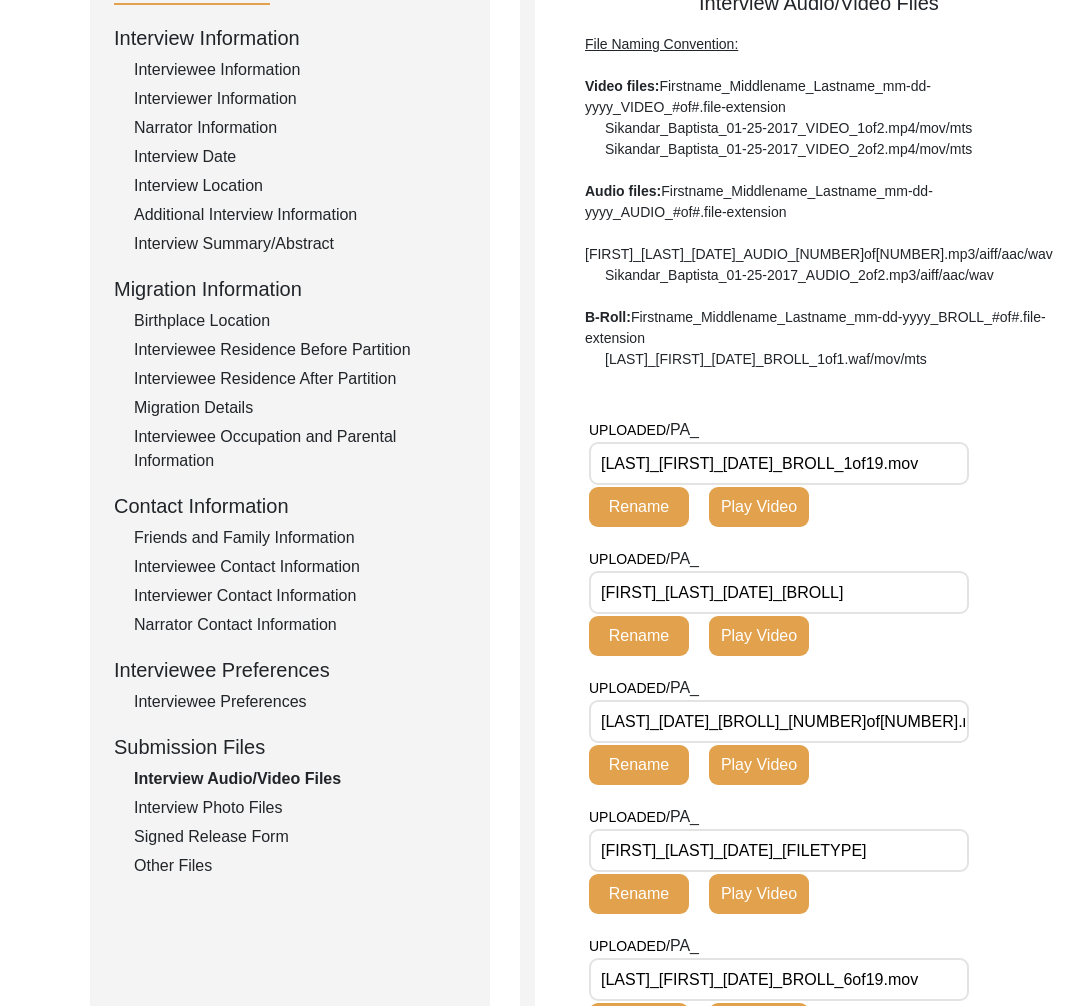 scroll, scrollTop: 0, scrollLeft: 0, axis: both 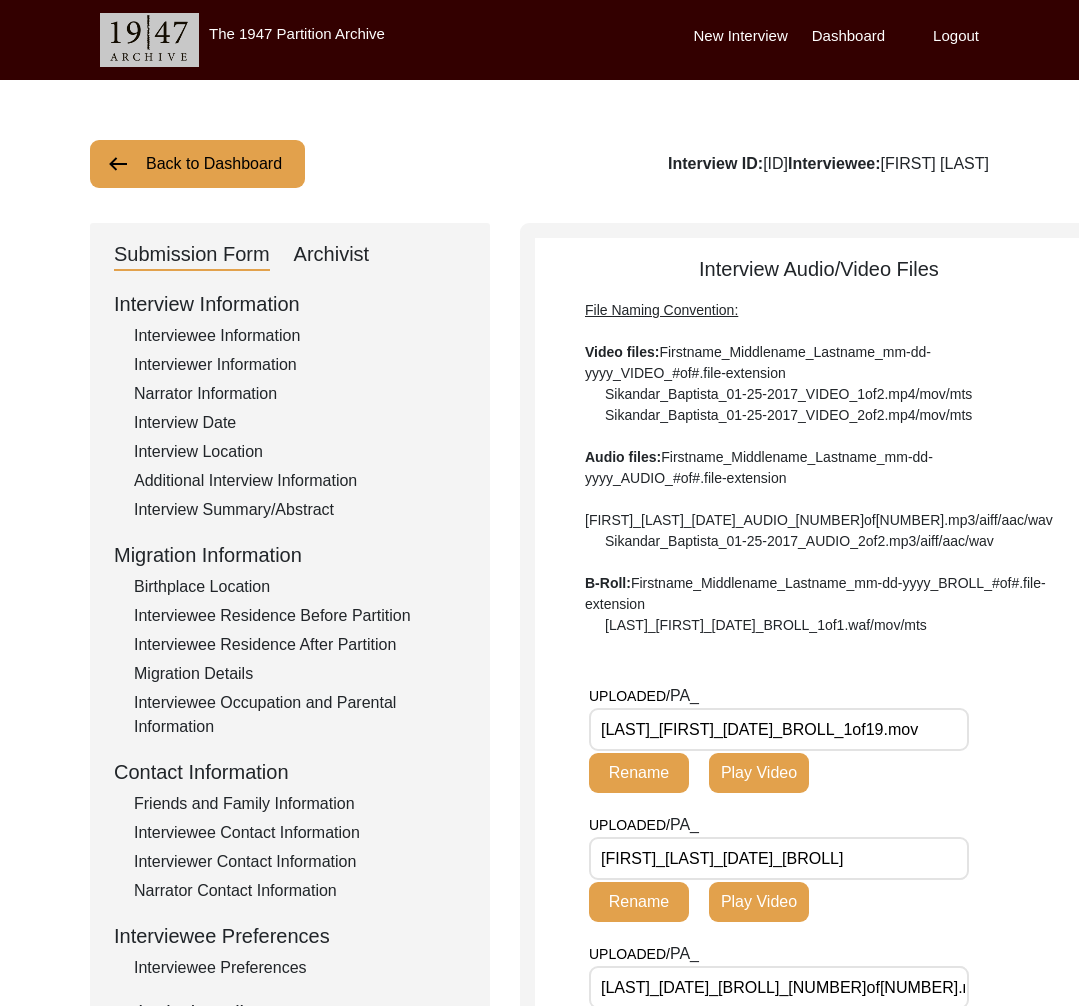 click on "Interview Information   Interviewee Information   Interviewer Information   Narrator Information   Interview Date   Interview Location   Additional Interview Information   Interview Summary/Abstract   Migration Information   Birthplace Location   Interviewee Residence Before Partition   Interviewee Residence After Partition   Migration Details   Interviewee Occupation and Parental Information   Contact Information   Friends and Family Information   Interviewee Contact Information   Interviewer Contact Information   Narrator Contact Information   Interviewee Preferences   Interviewee Preferences   Submission Files   Interview Audio/Video Files   Interview Photo Files   Signed Release Form   Other Files" 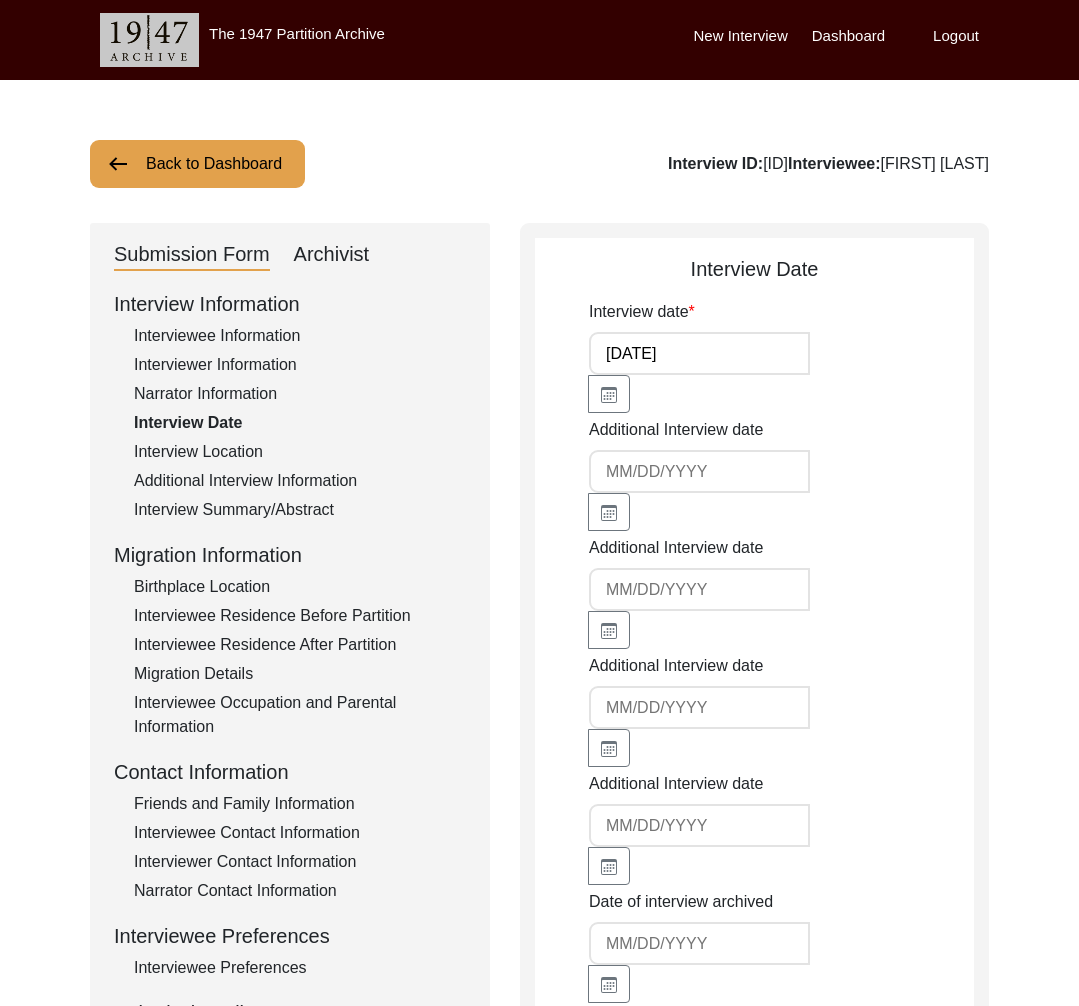 scroll, scrollTop: 340, scrollLeft: 0, axis: vertical 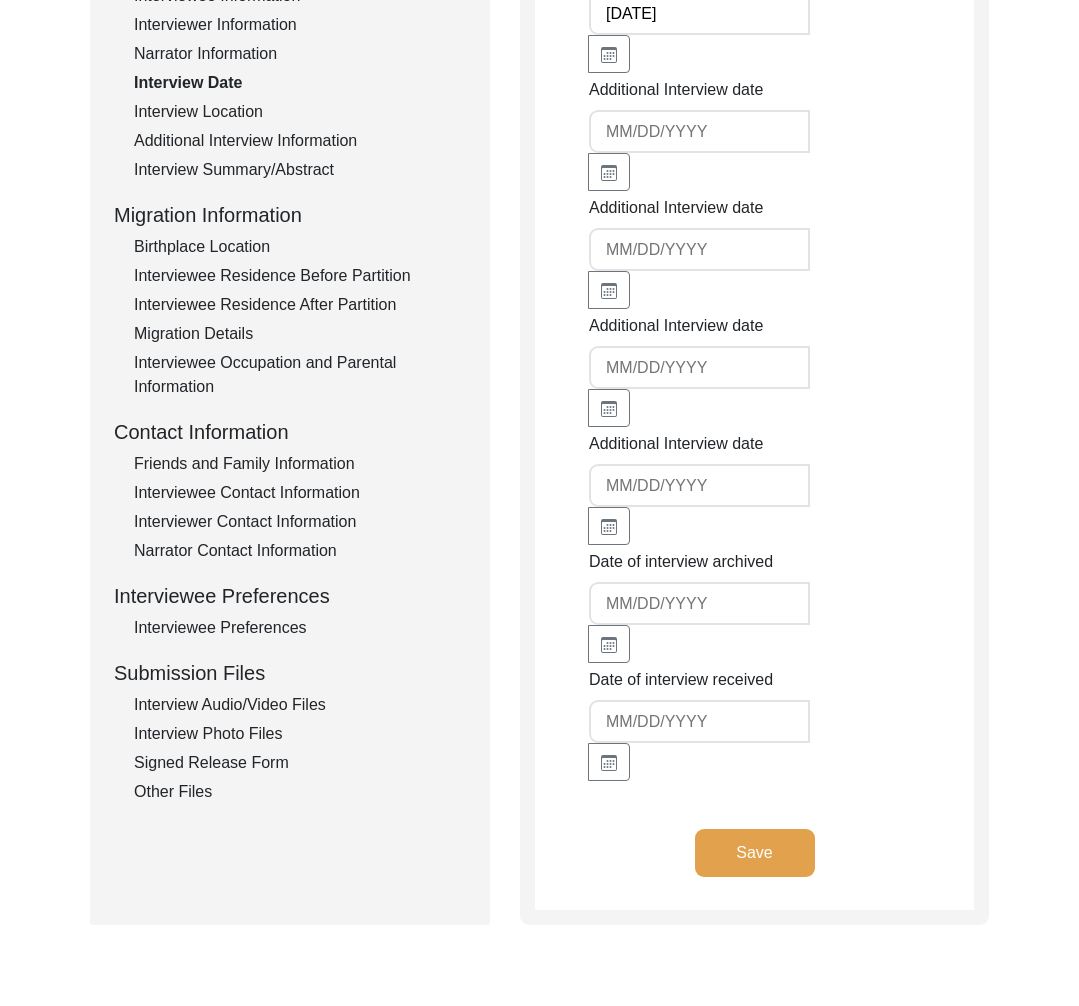 click on "Submission Form   Archivist   Interview Information   Interviewee Information   Interviewer Information   Narrator Information   Interview Date   Interview Location   Additional Interview Information   Interview Summary/Abstract   Migration Information   Birthplace Location   Interviewee Residence Before Partition   Interviewee Residence After Partition   Migration Details   Interviewee Occupation and Parental Information   Contact Information   Friends and Family Information   Interviewee Contact Information   Interviewer Contact Information   Narrator Contact Information   Interviewee Preferences   Interviewee Preferences   Submission Files   Interview Audio/Video Files   Interview Photo Files   Signed Release Form   Other Files" 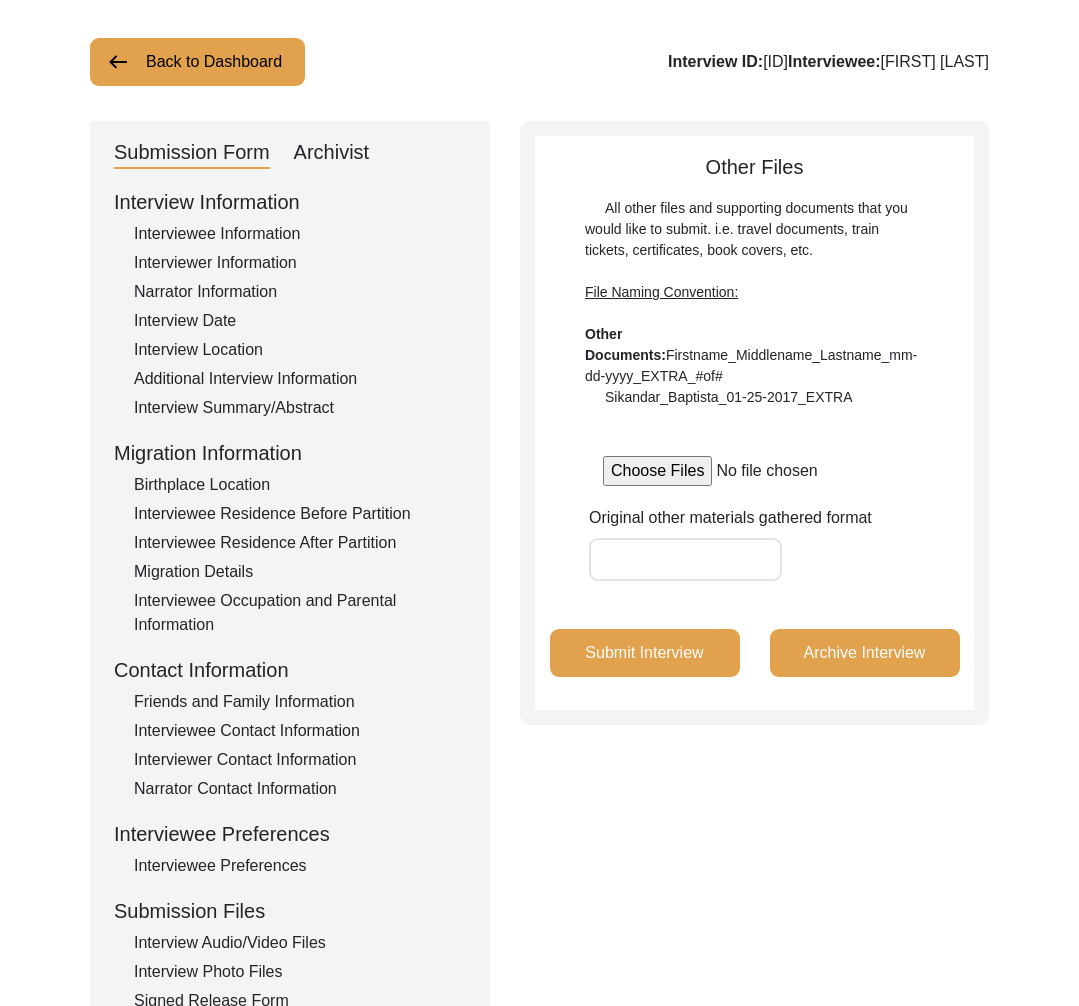 scroll, scrollTop: 0, scrollLeft: 0, axis: both 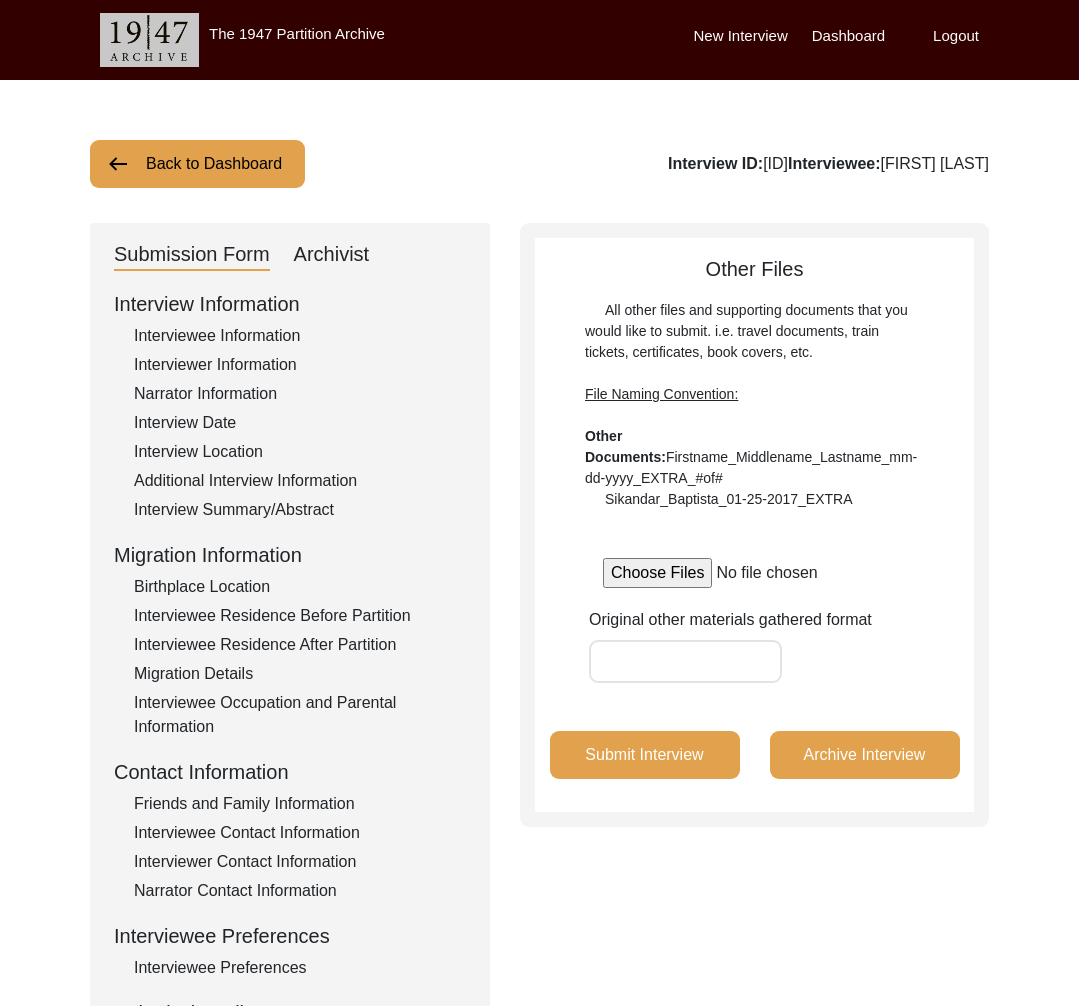click on "Archive Interview" 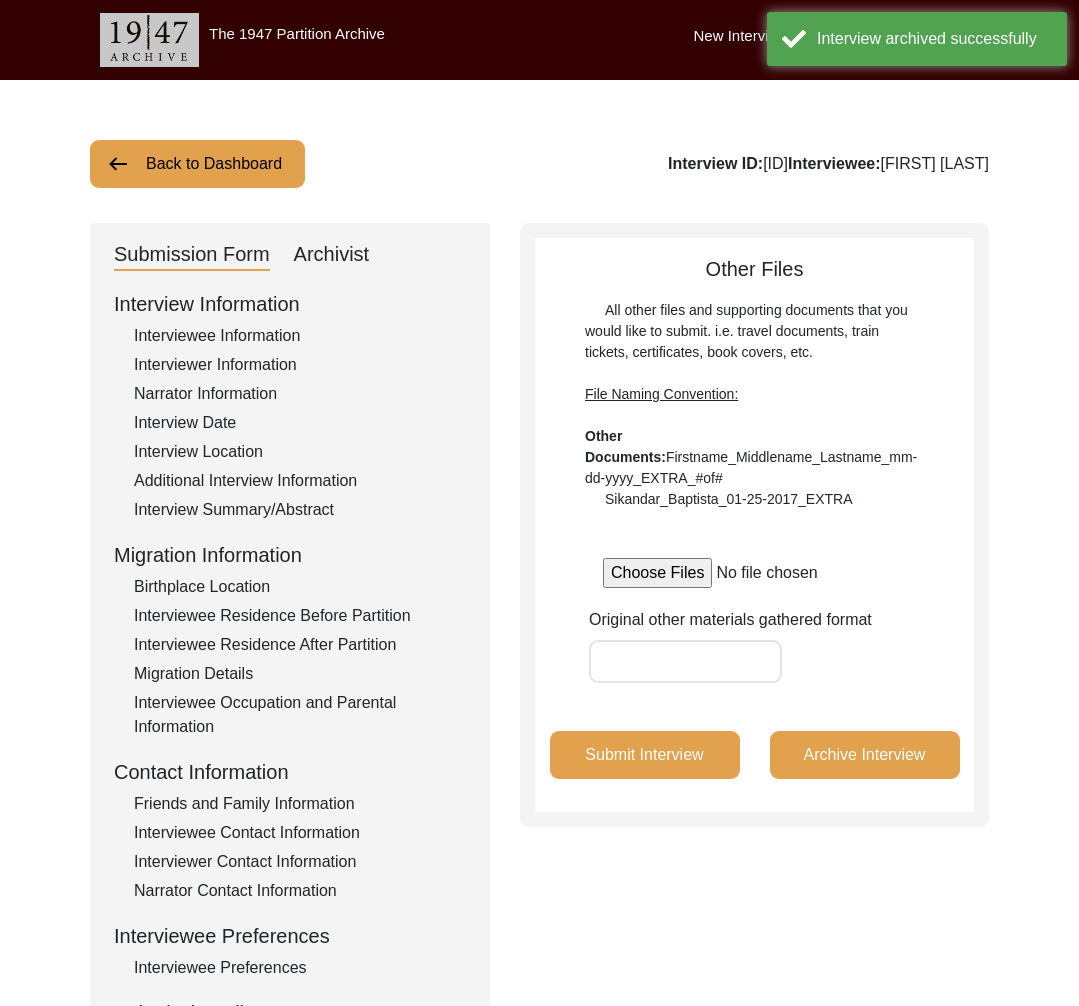 click on "Back to Dashboard" 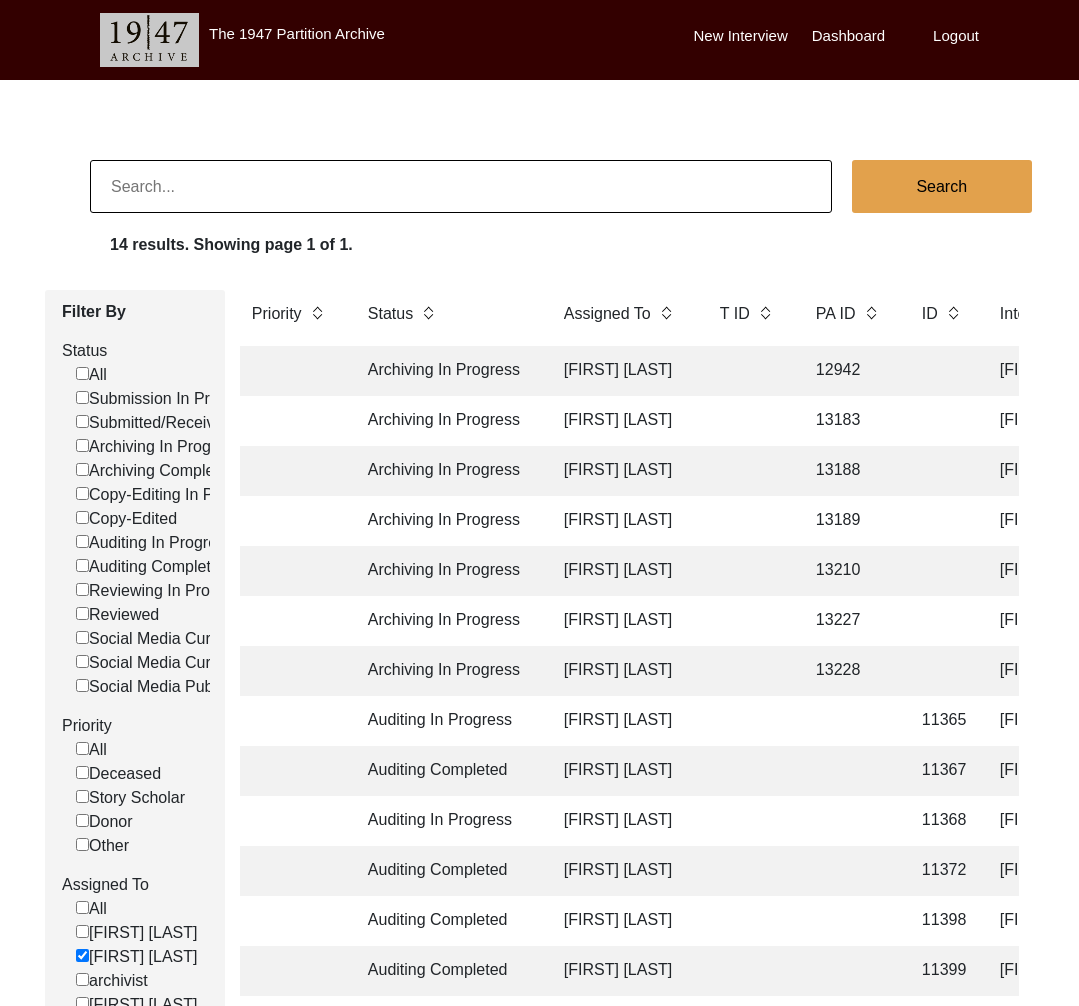 click 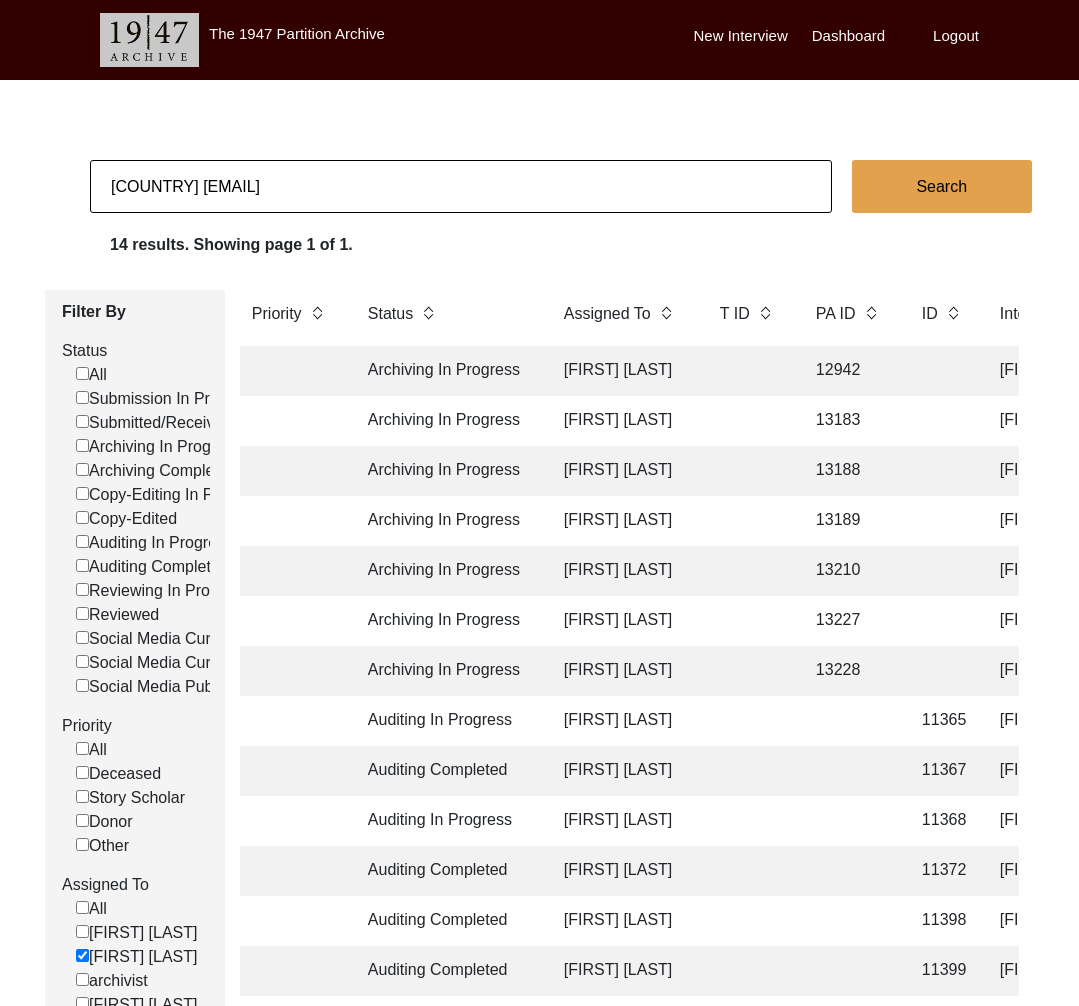 drag, startPoint x: 373, startPoint y: 204, endPoint x: -26, endPoint y: 192, distance: 399.18042 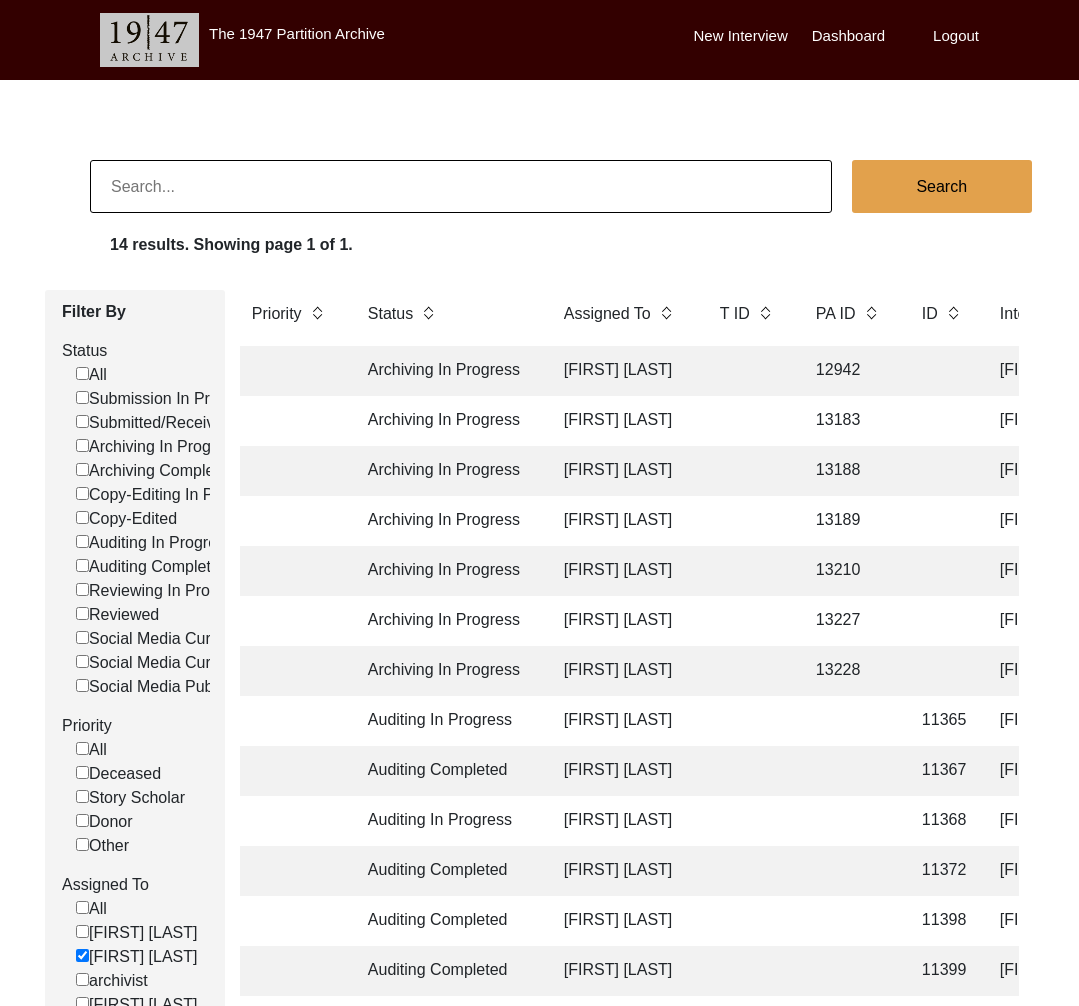 paste on "China <lckrjt098@gmail.com>" 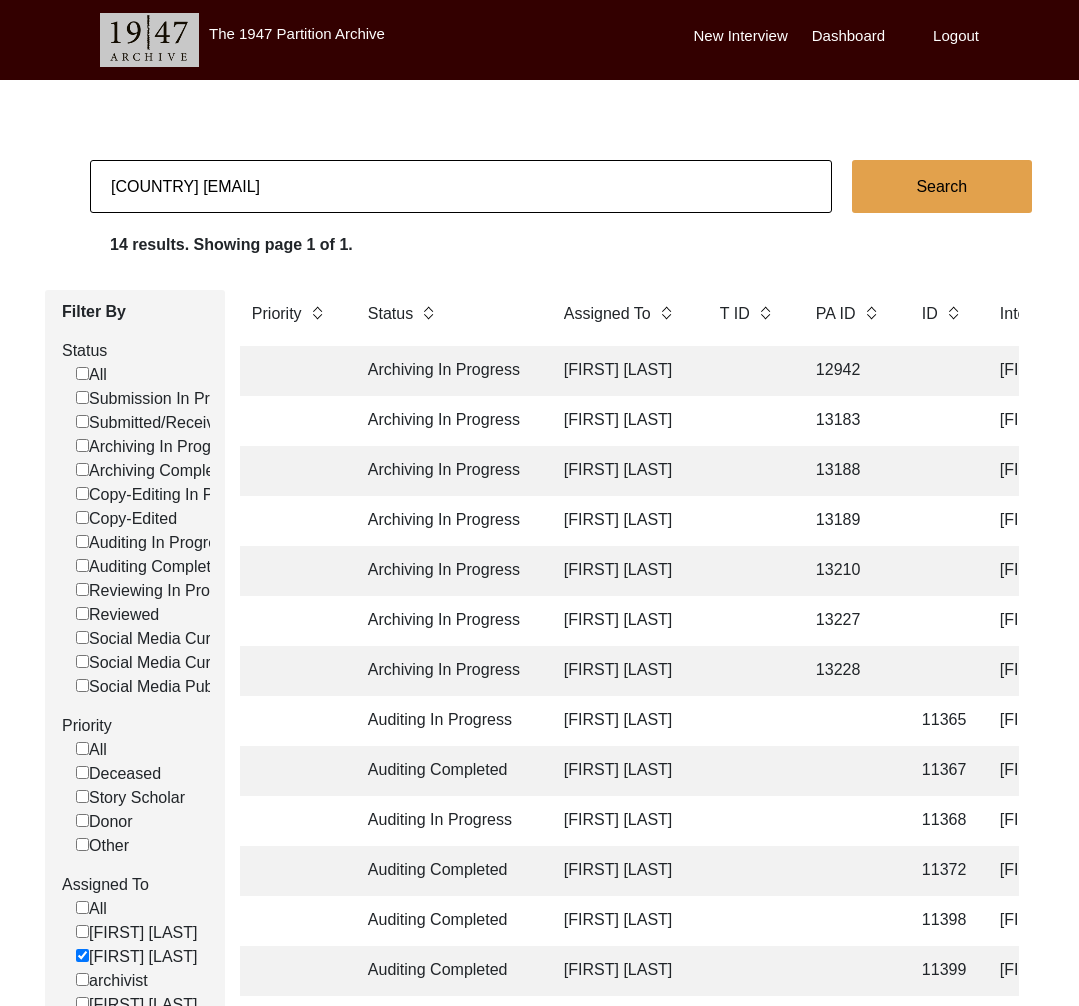 click on "China <lckrjt098@gmail.co" 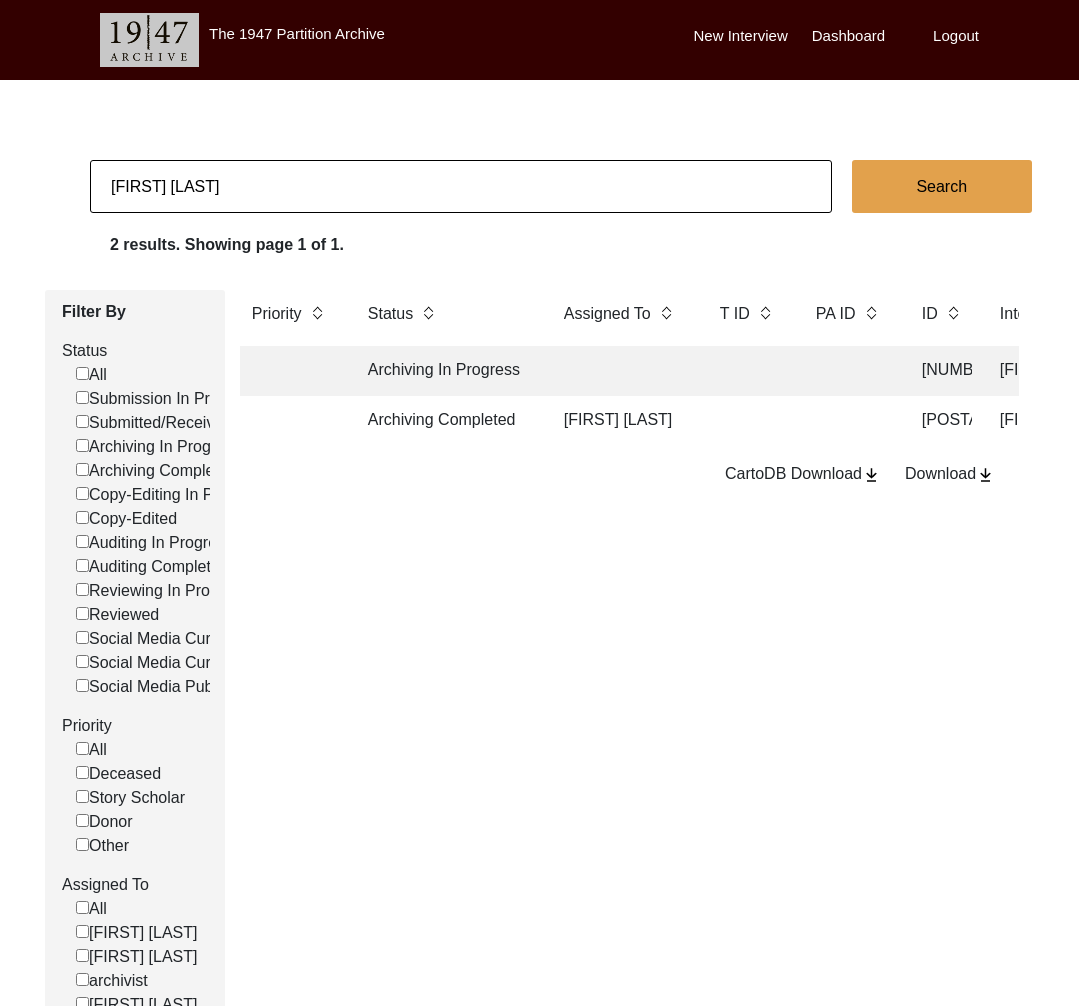 click on "Archiving Completed" 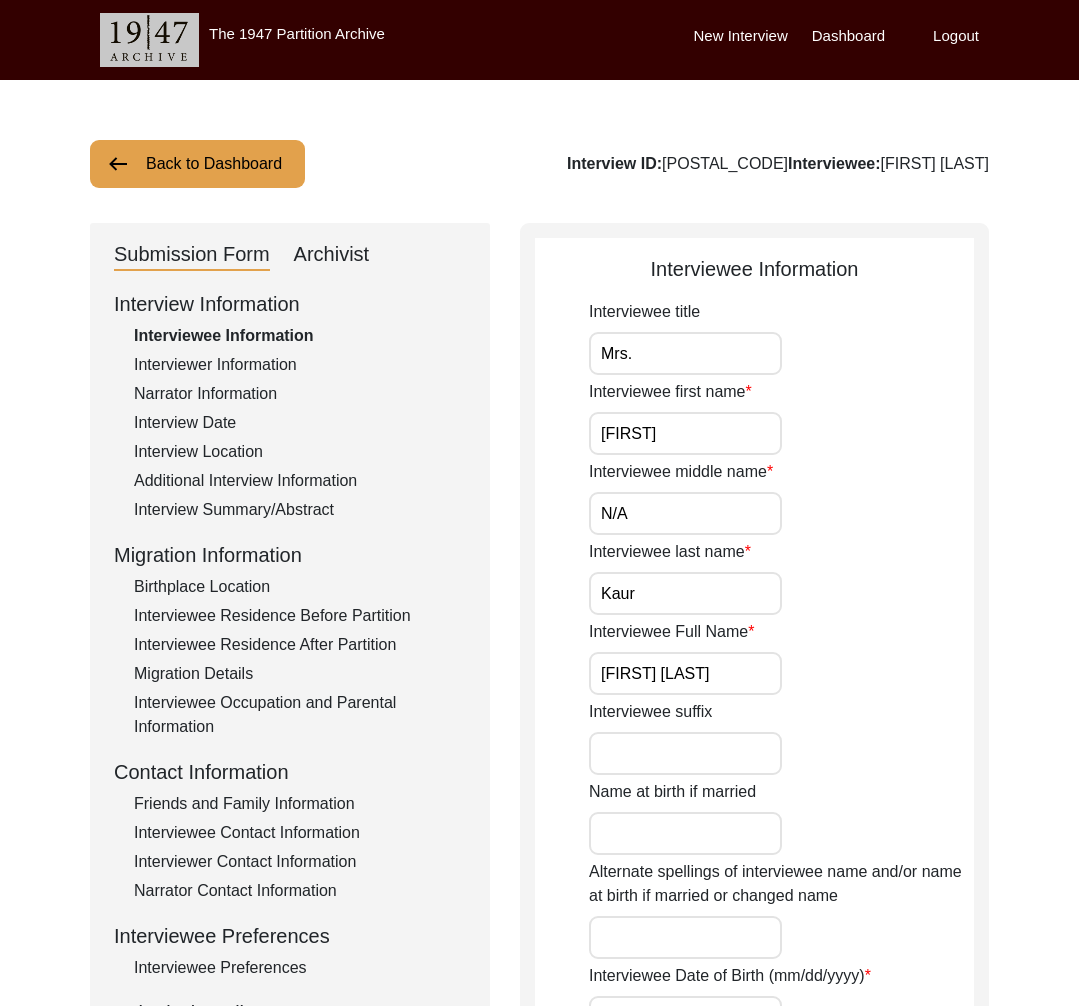 click on "Interview ID:  11496  Interviewee:  Harbir Kaur" 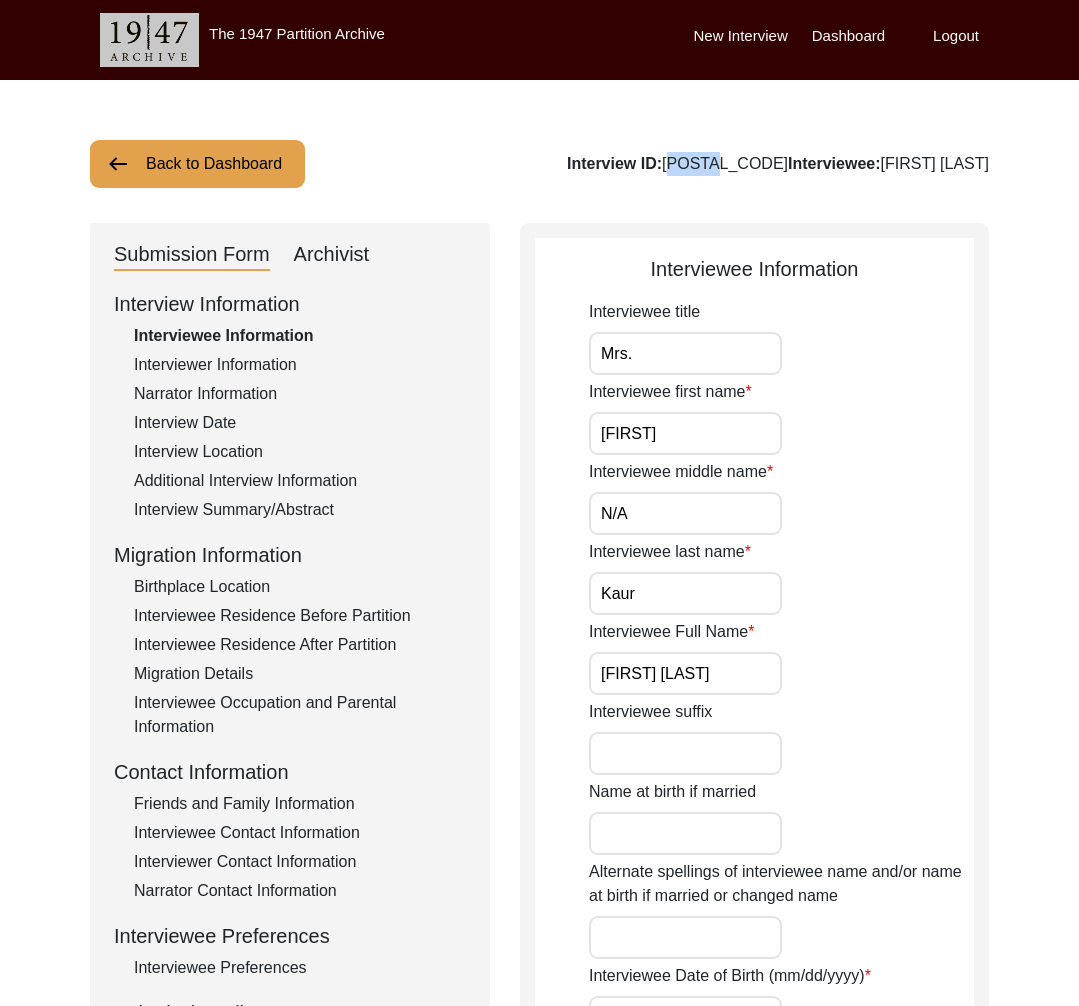 click on "Interview ID:  11496  Interviewee:  Harbir Kaur" 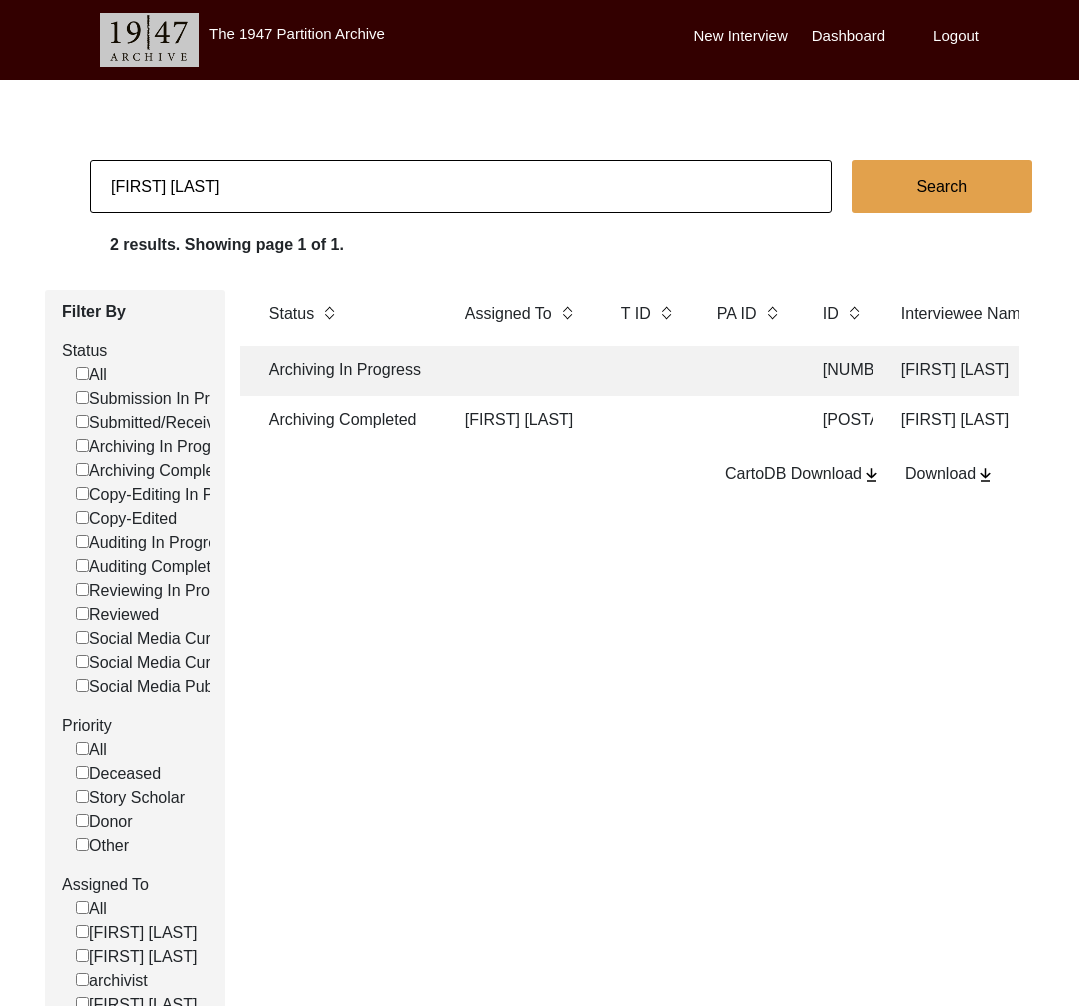 scroll, scrollTop: 0, scrollLeft: 172, axis: horizontal 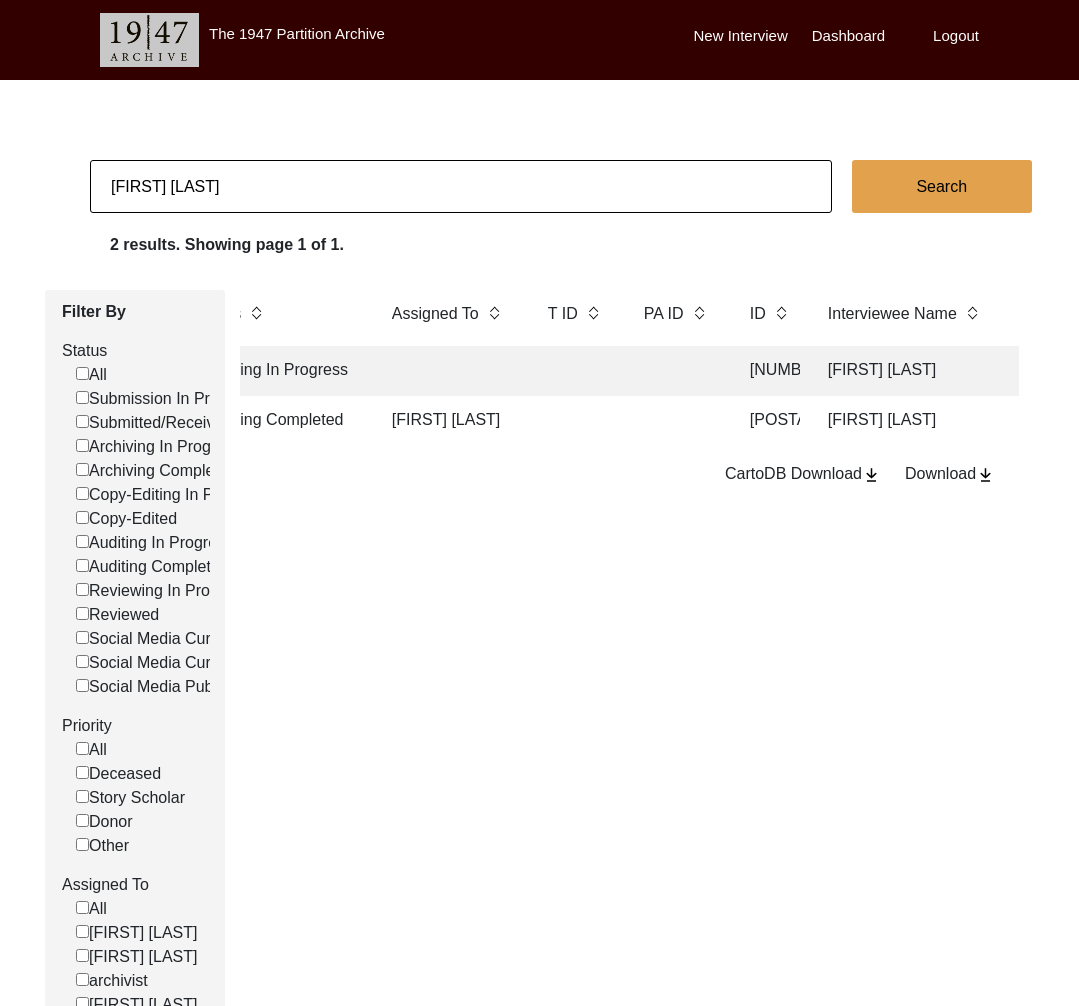 click 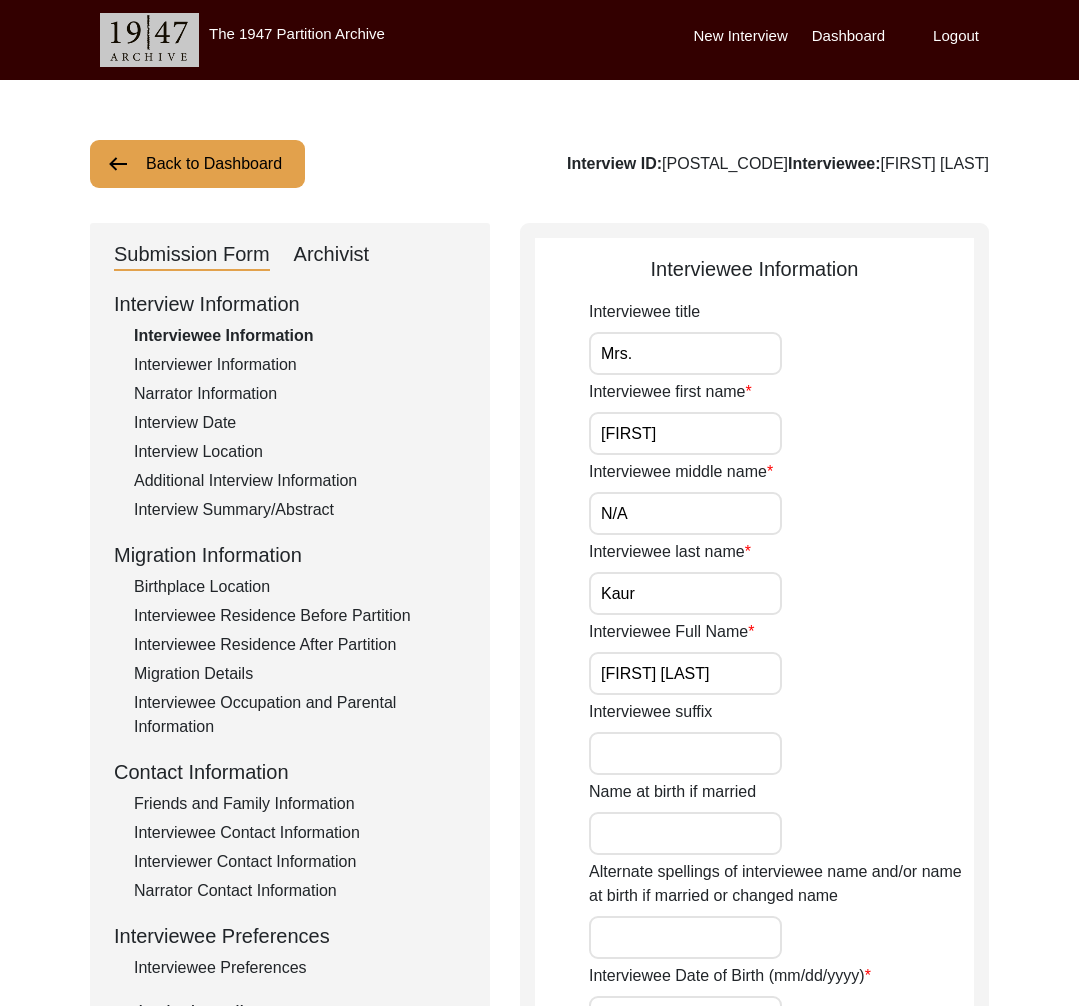 click on "Interviewer Information" 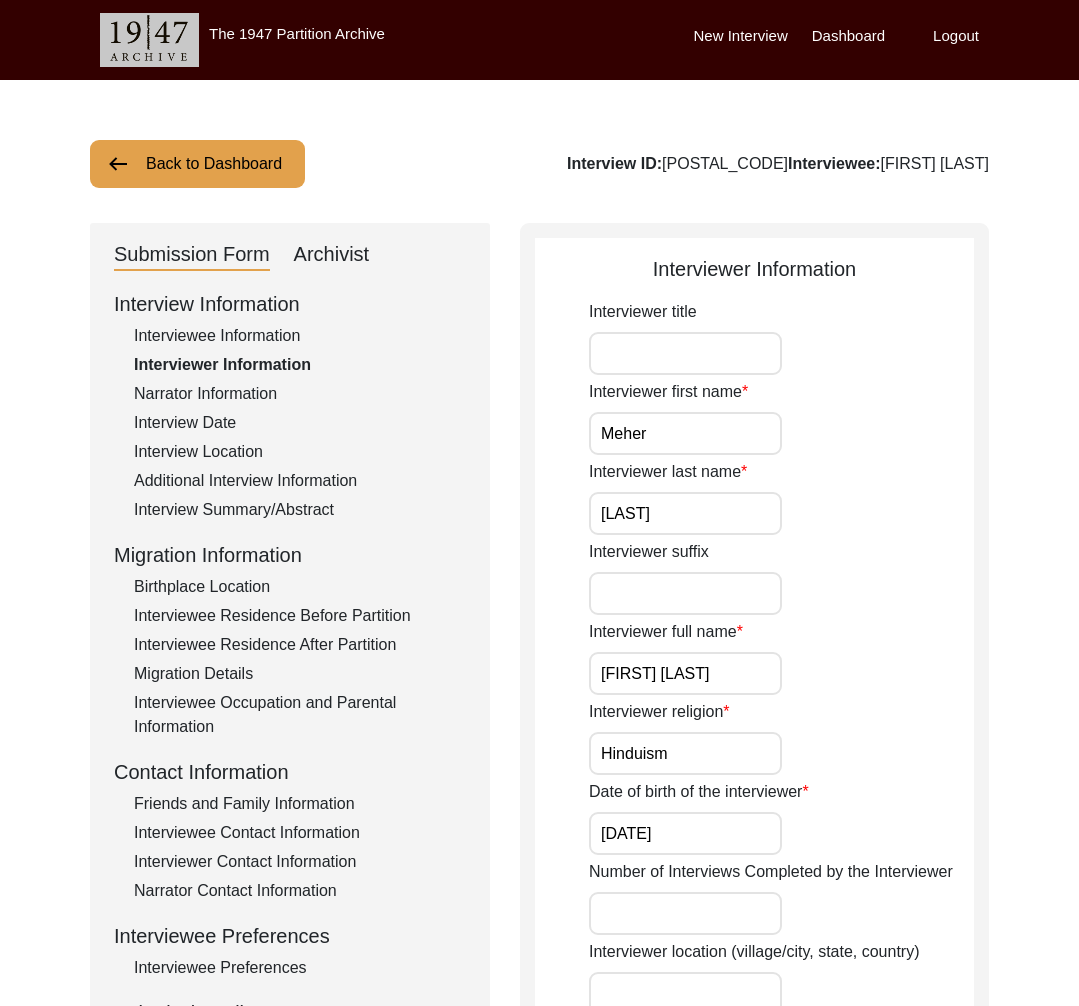 click on "Back to Dashboard" 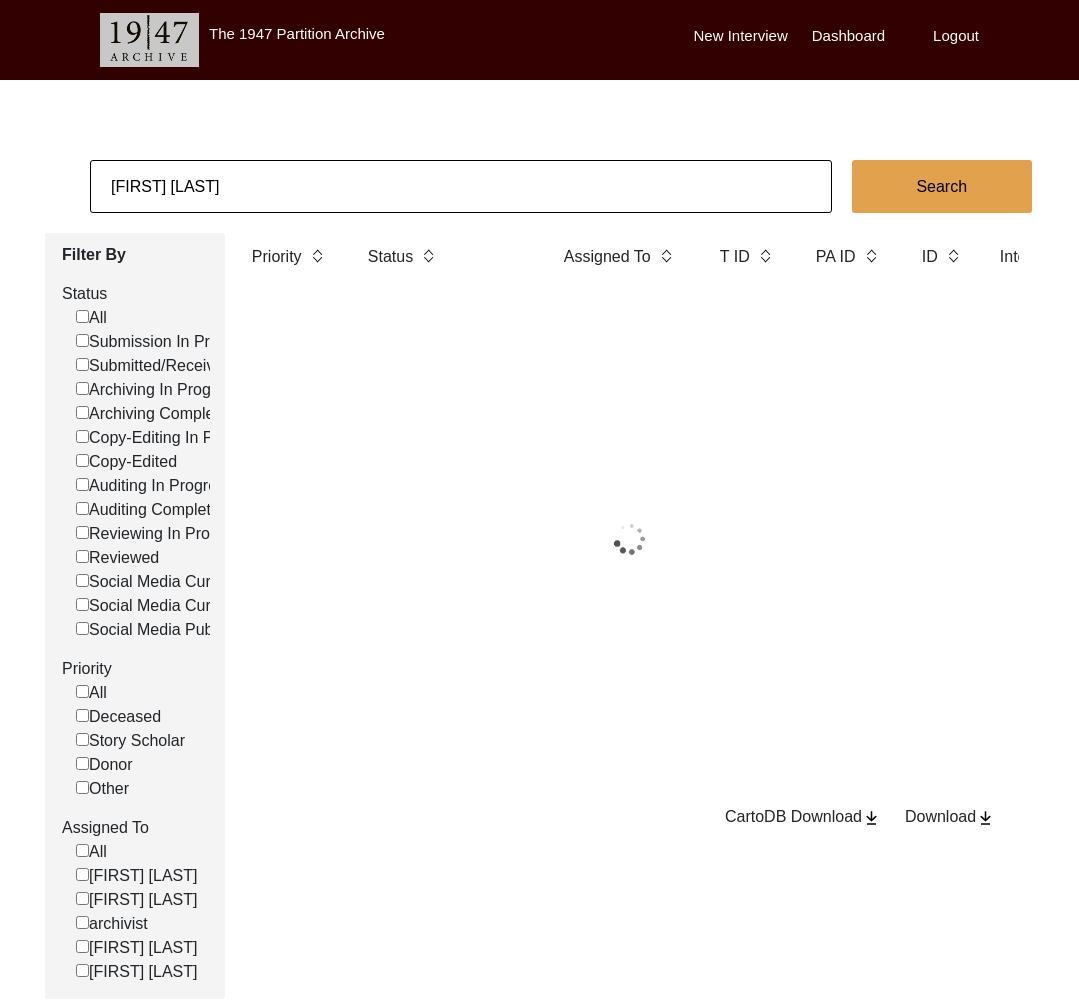 click on "harbir kaur" 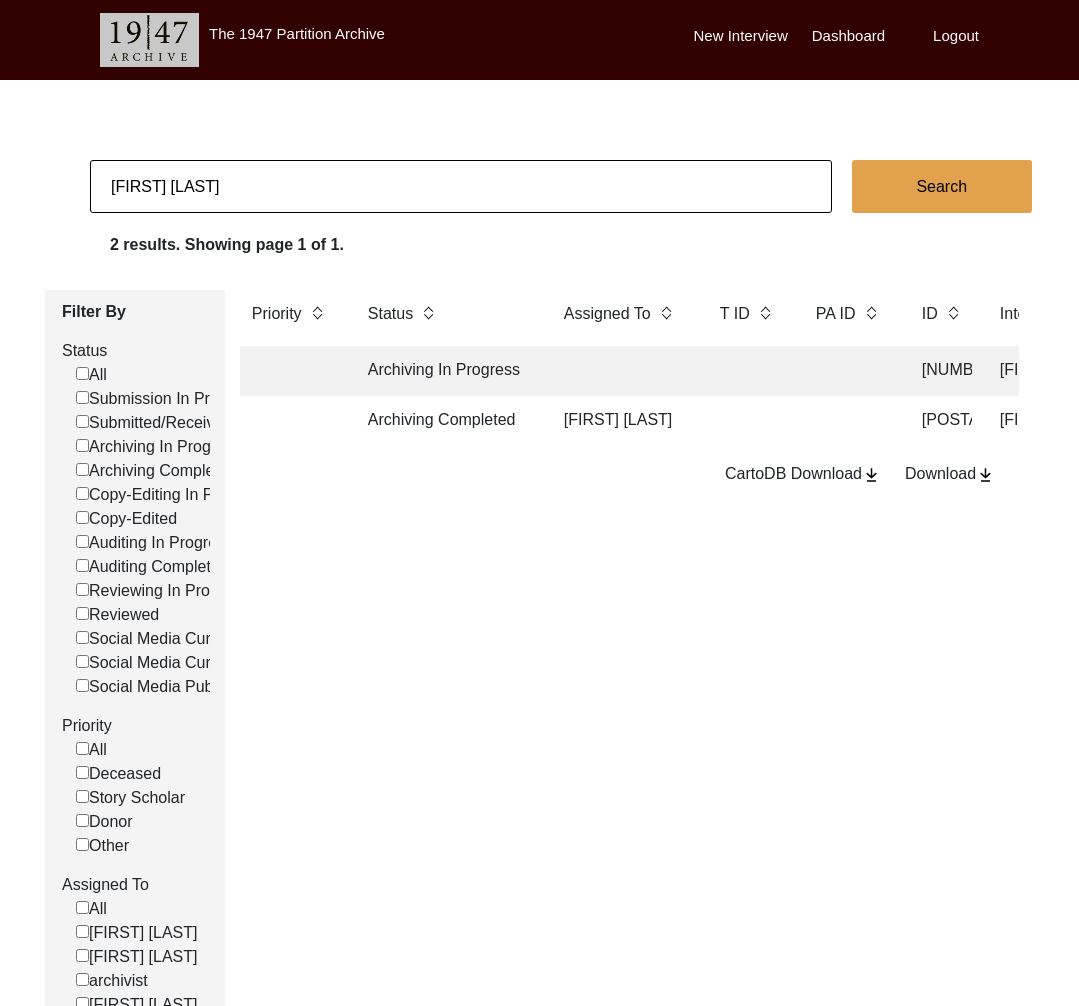 click on "harbir kaur" 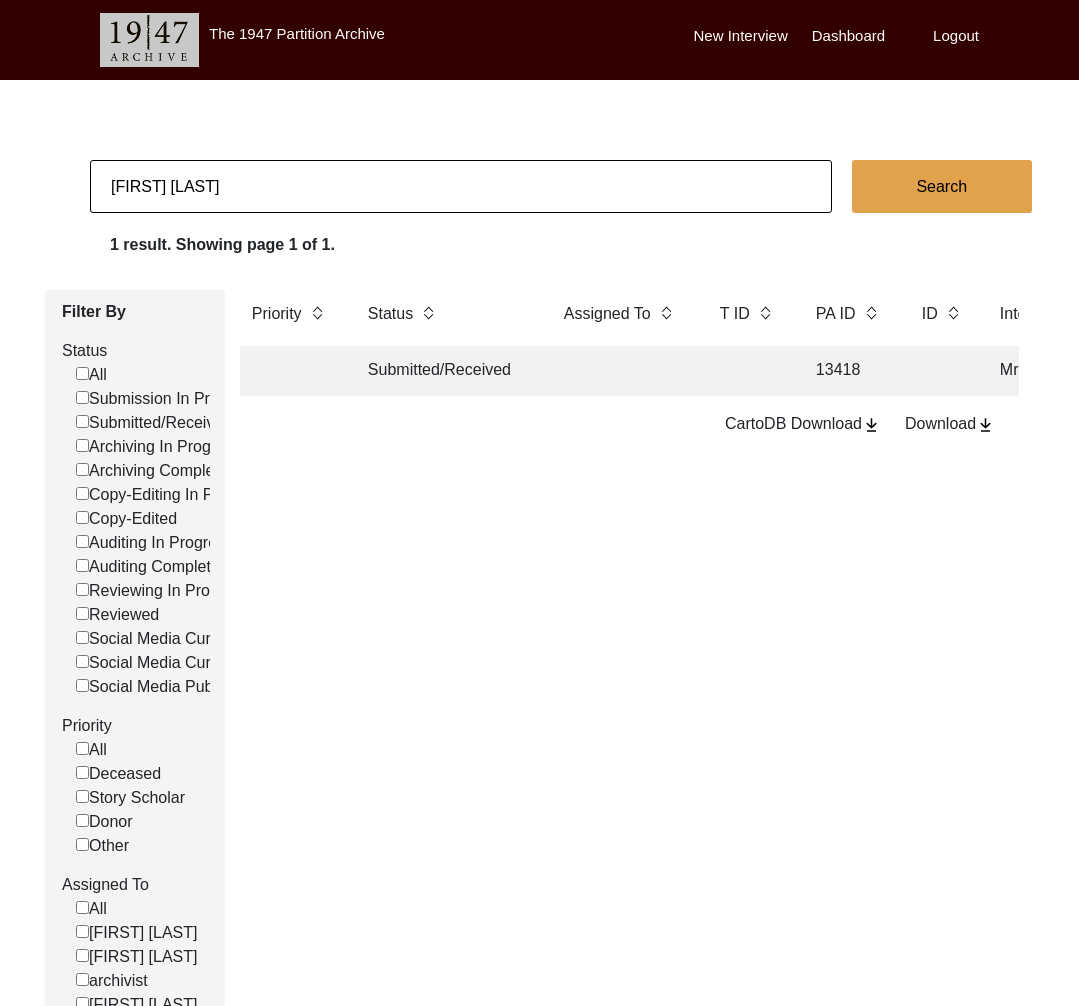 click on "Submitted/Received" 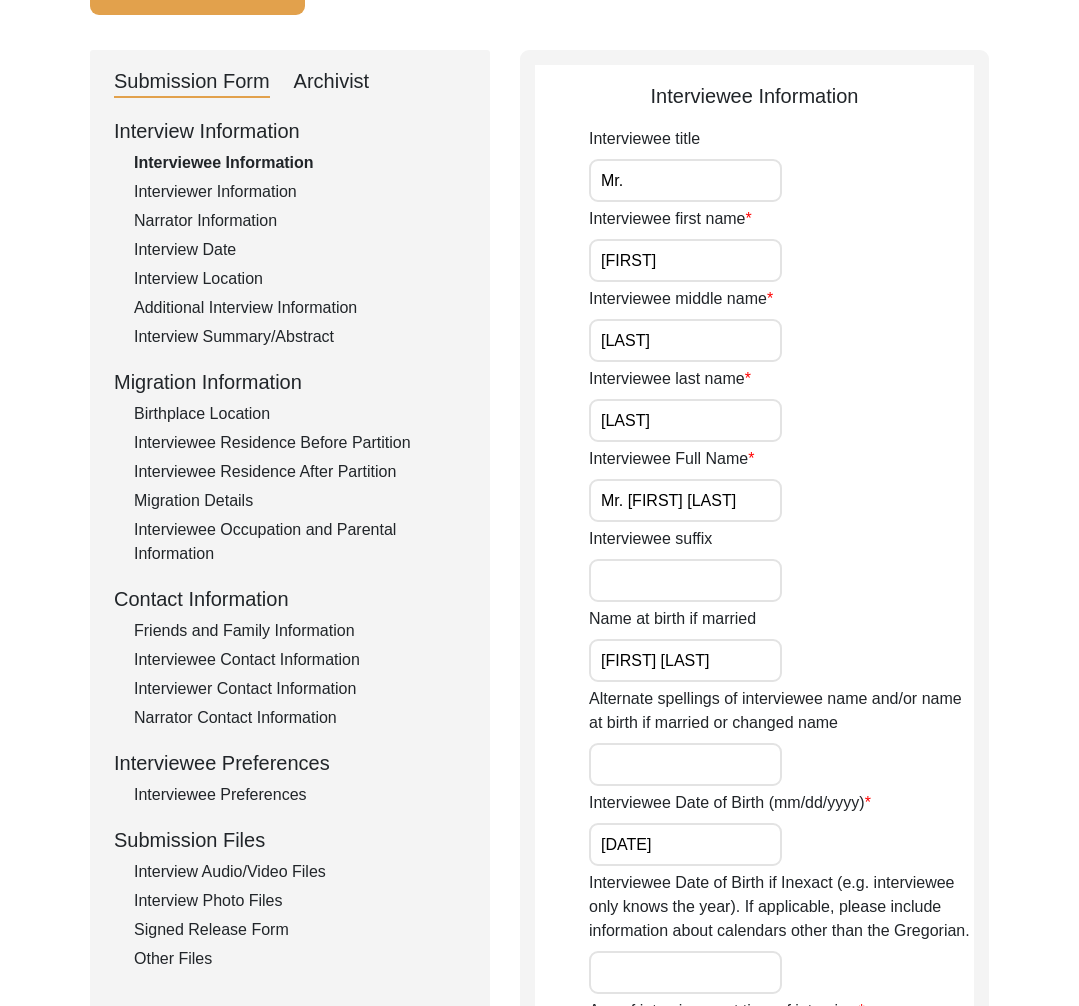 scroll, scrollTop: 334, scrollLeft: 0, axis: vertical 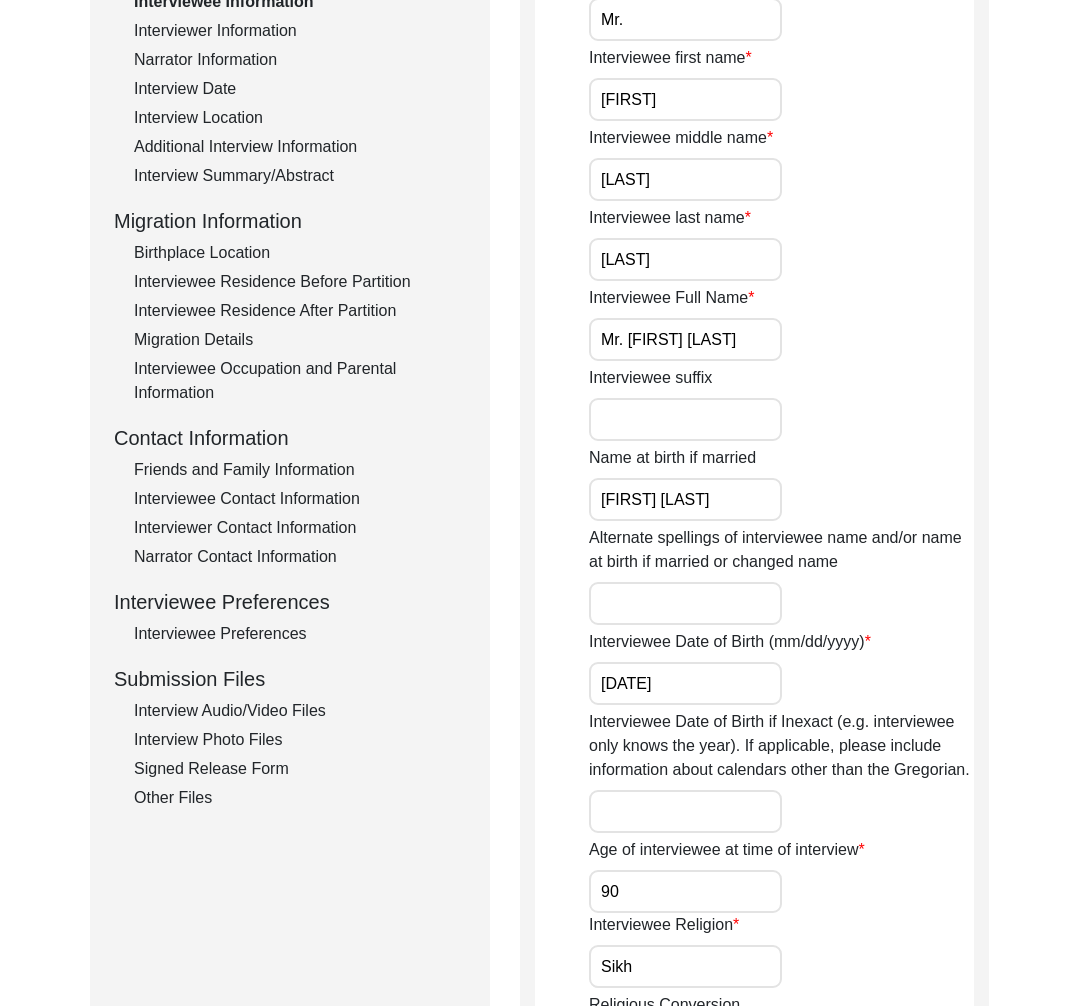 click on "Signed Release Form" 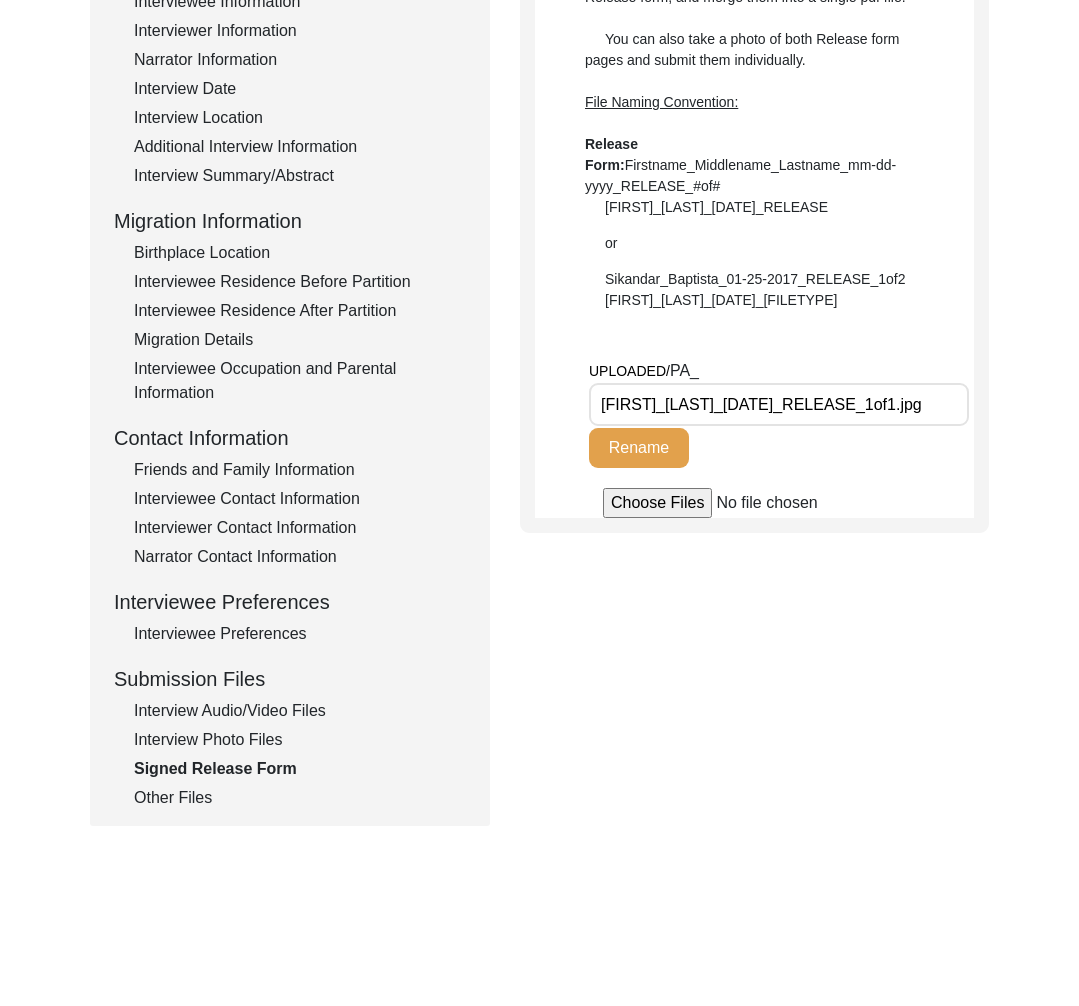 click on "Interview Audio/Video Files" 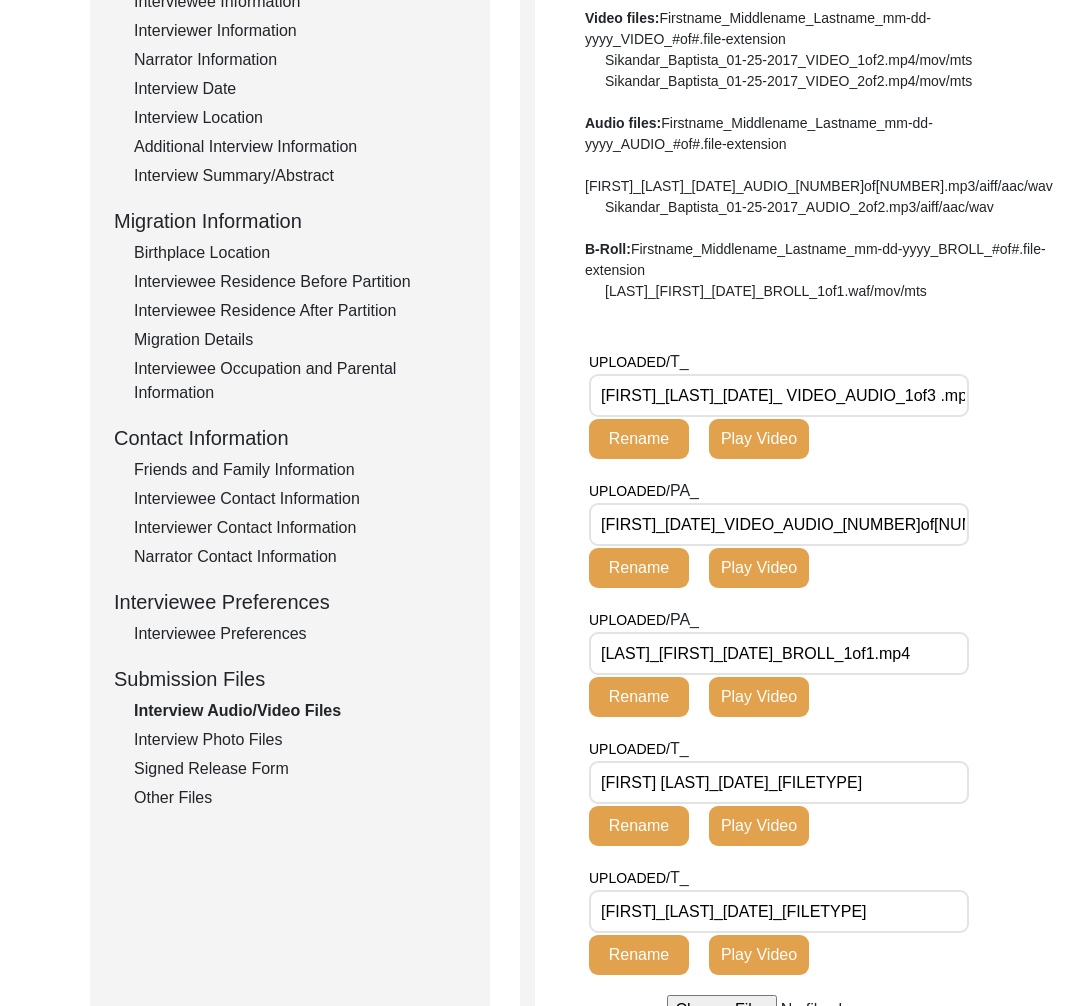 scroll, scrollTop: 0, scrollLeft: 26, axis: horizontal 